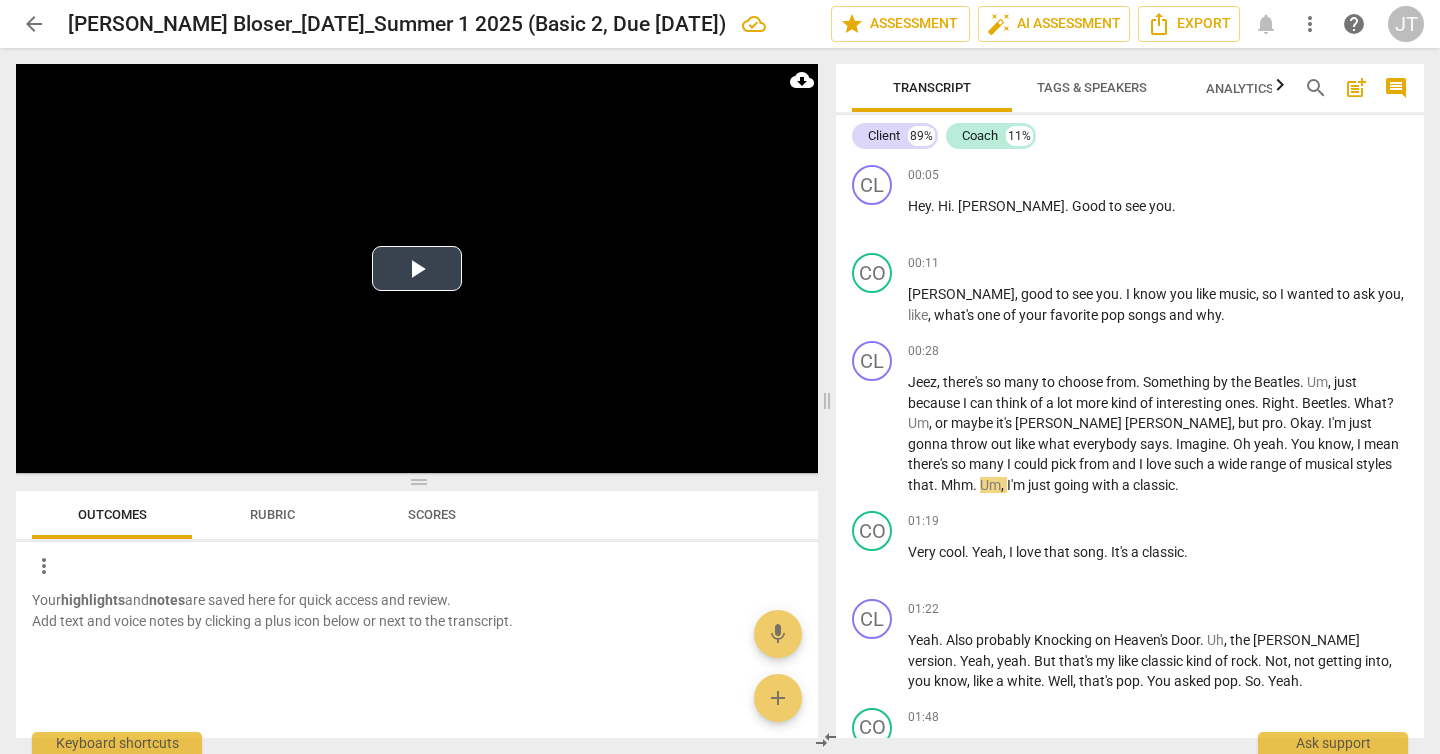 scroll, scrollTop: 0, scrollLeft: 0, axis: both 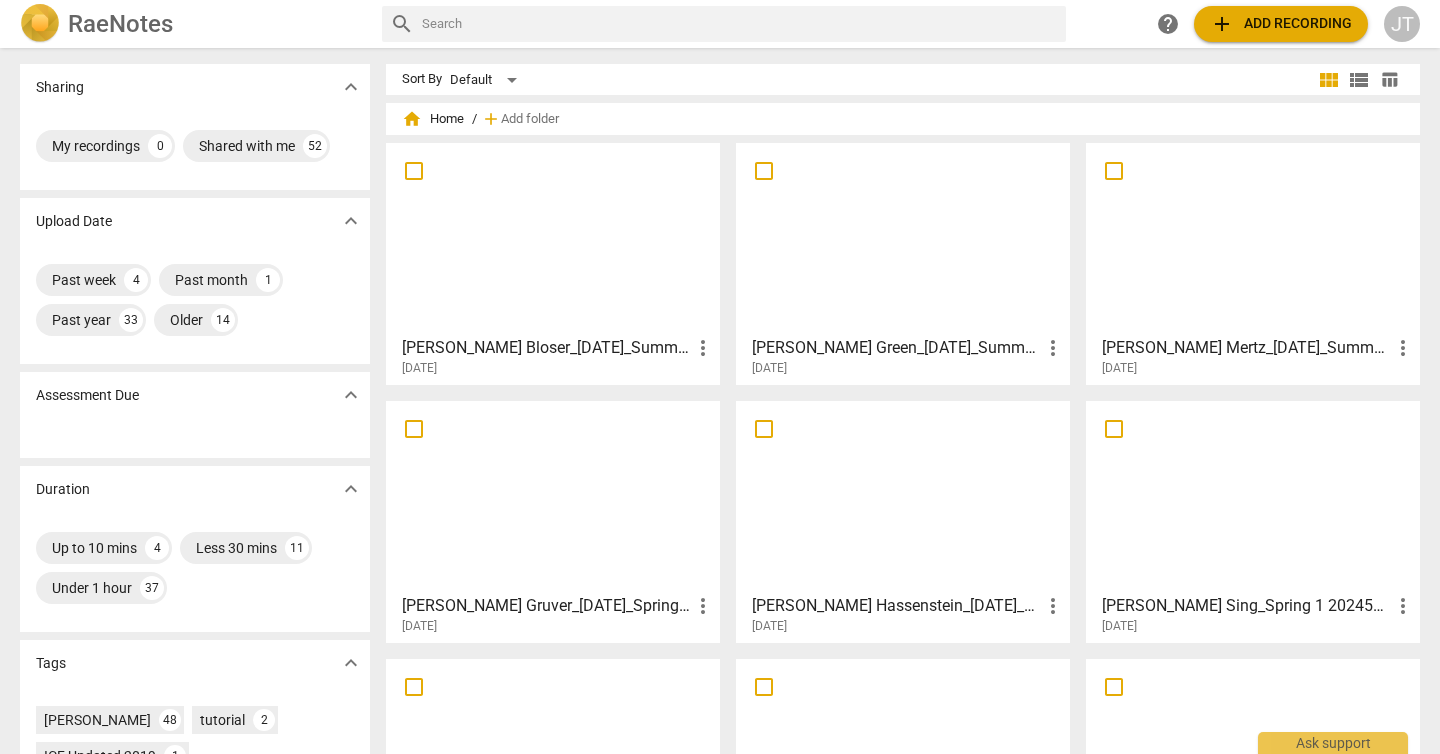 click at bounding box center (553, 238) 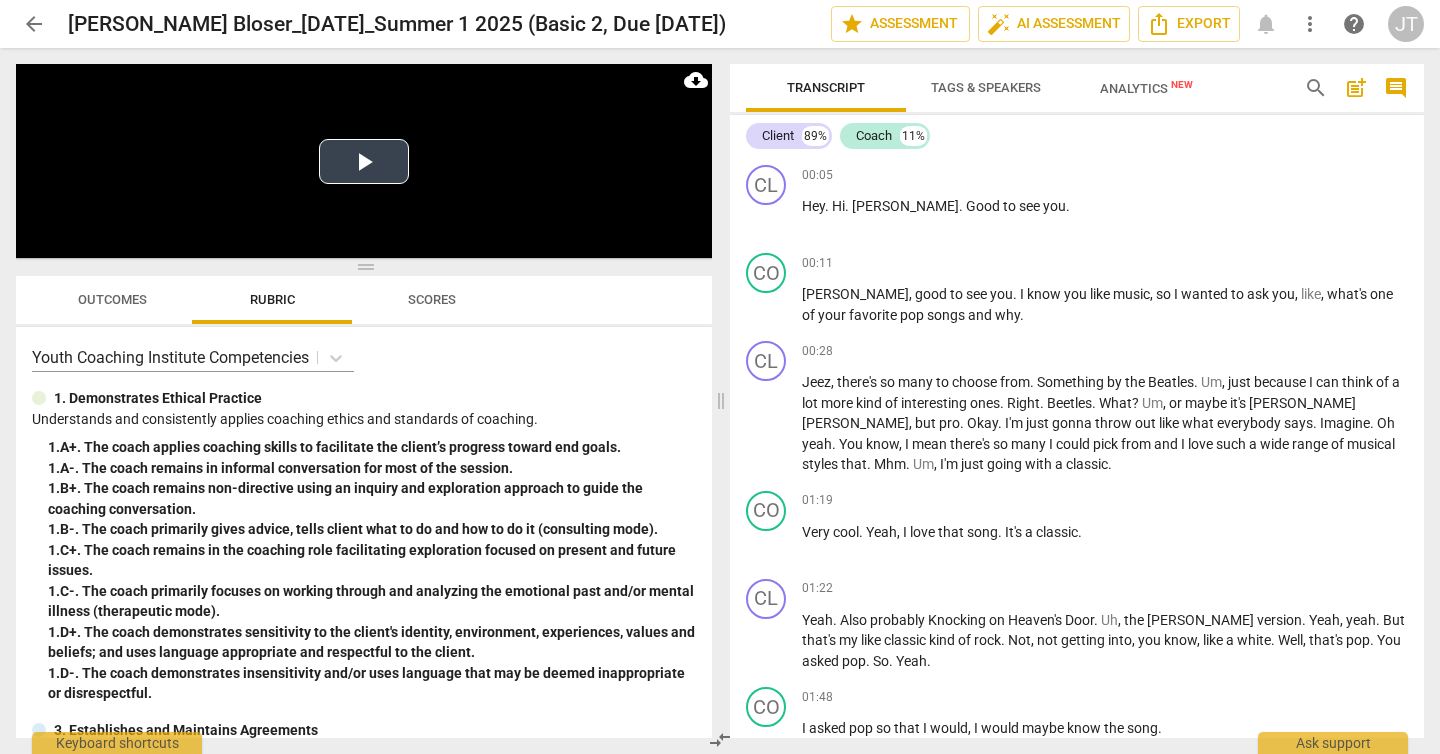 click on "Play Video" at bounding box center (364, 161) 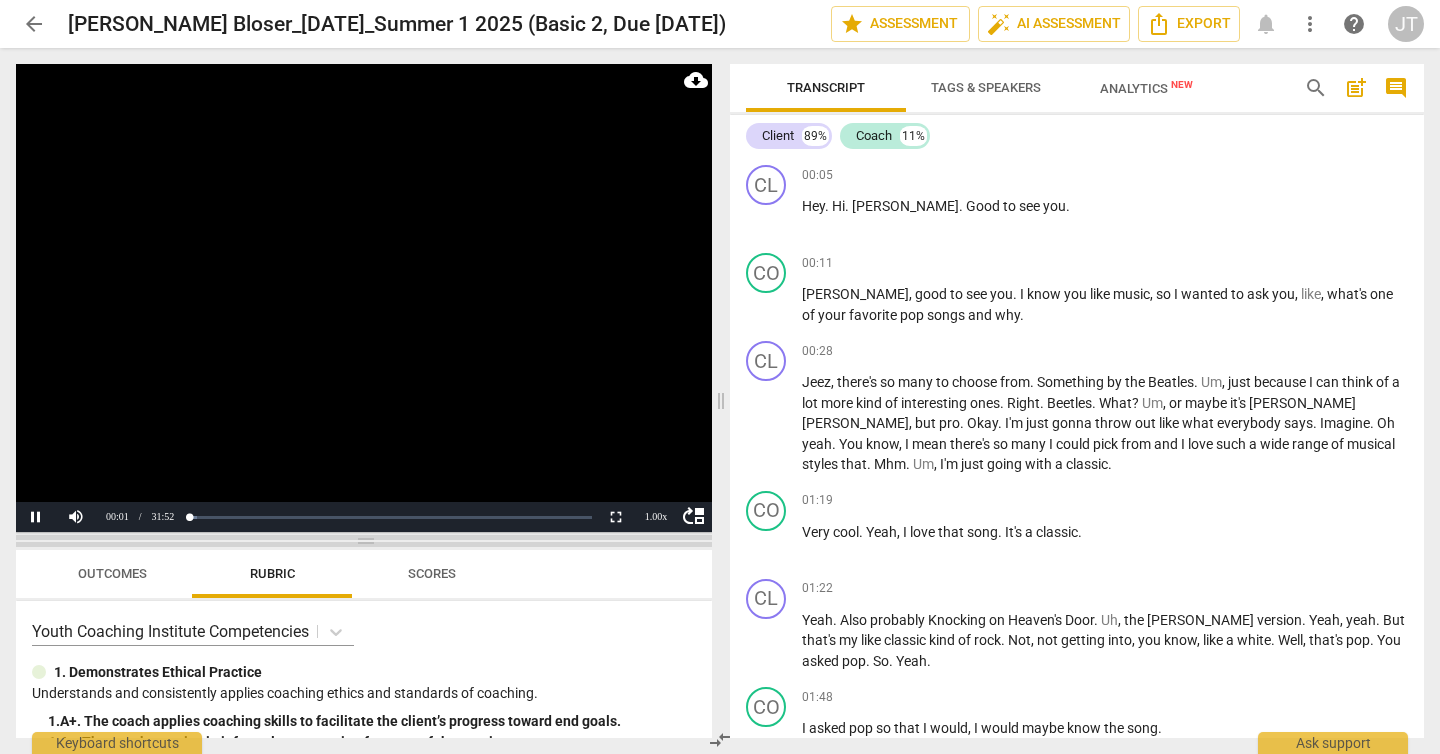 drag, startPoint x: 366, startPoint y: 268, endPoint x: 351, endPoint y: 542, distance: 274.41028 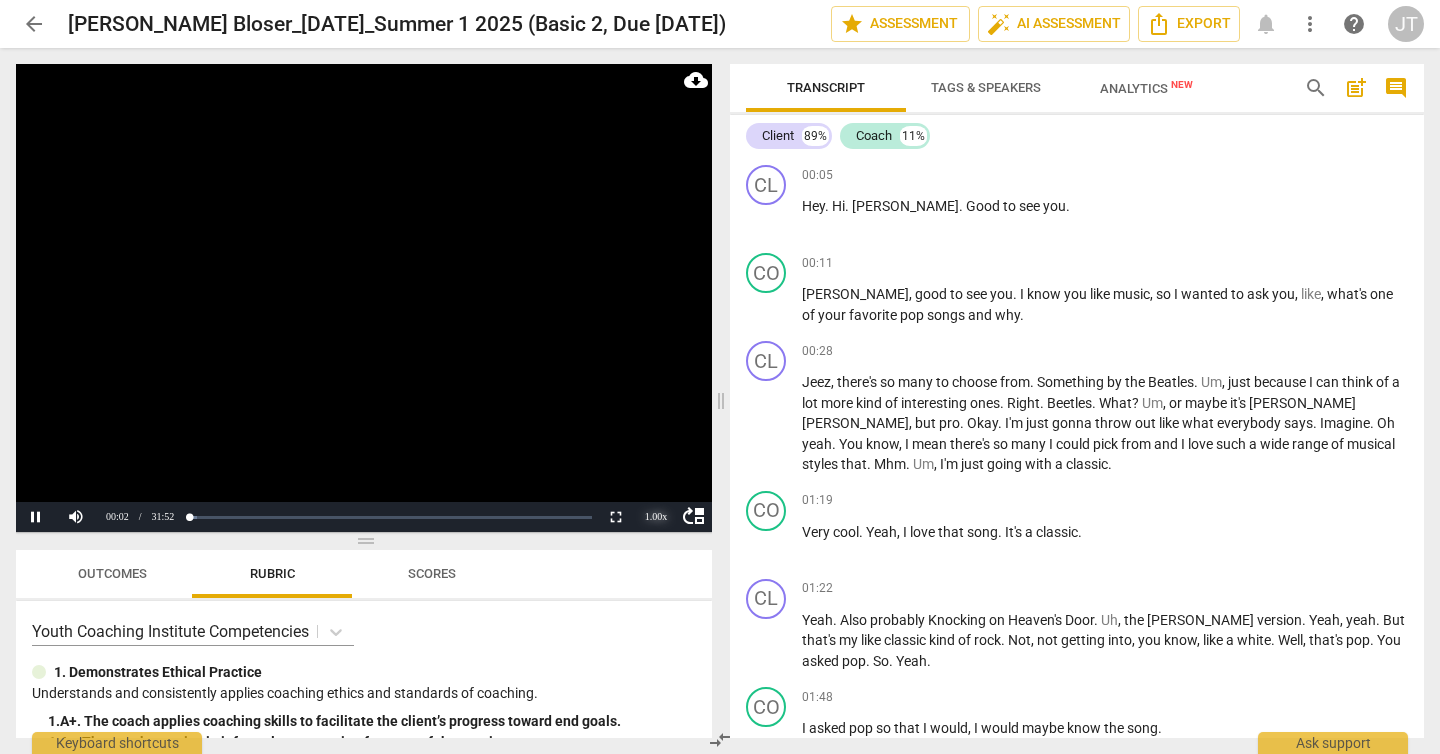 click on "1.00 x" at bounding box center [656, 517] 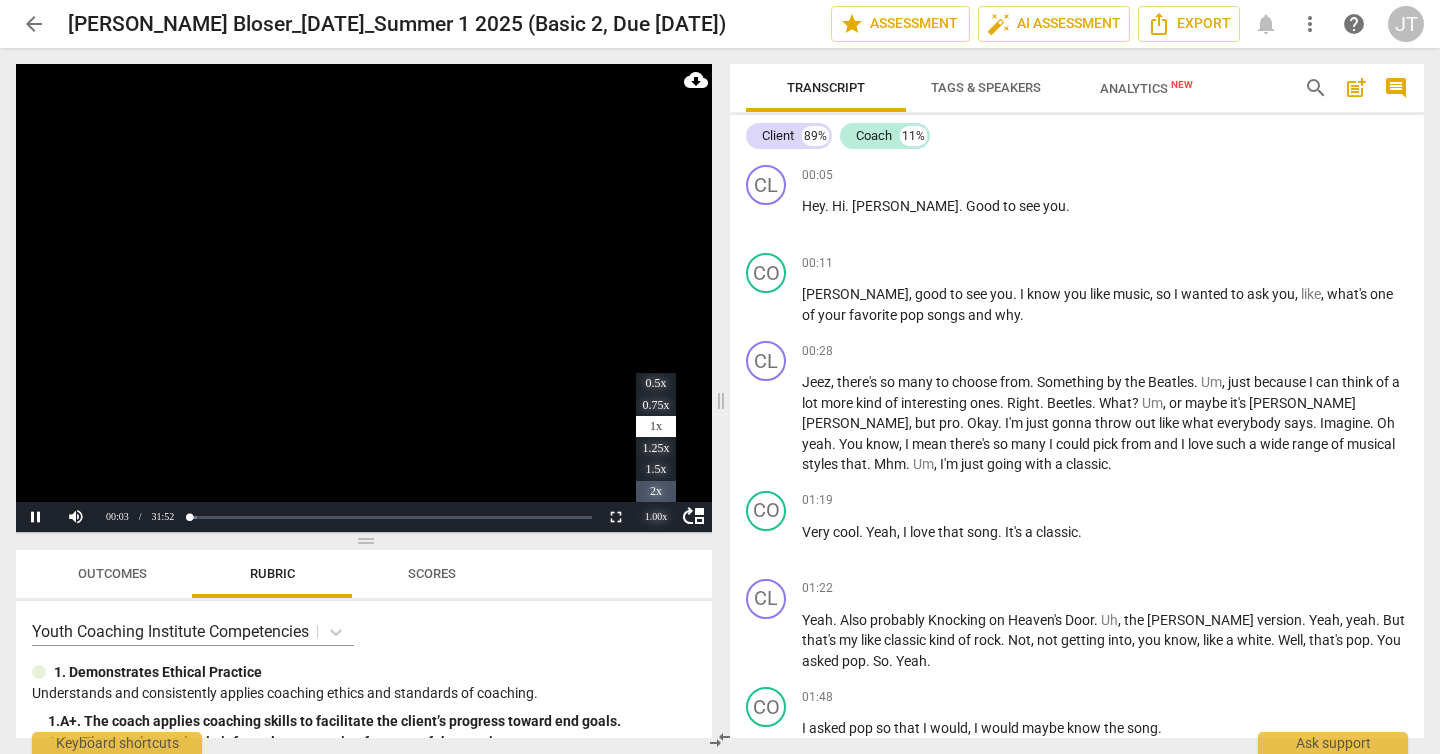 click on "2x" at bounding box center (656, 492) 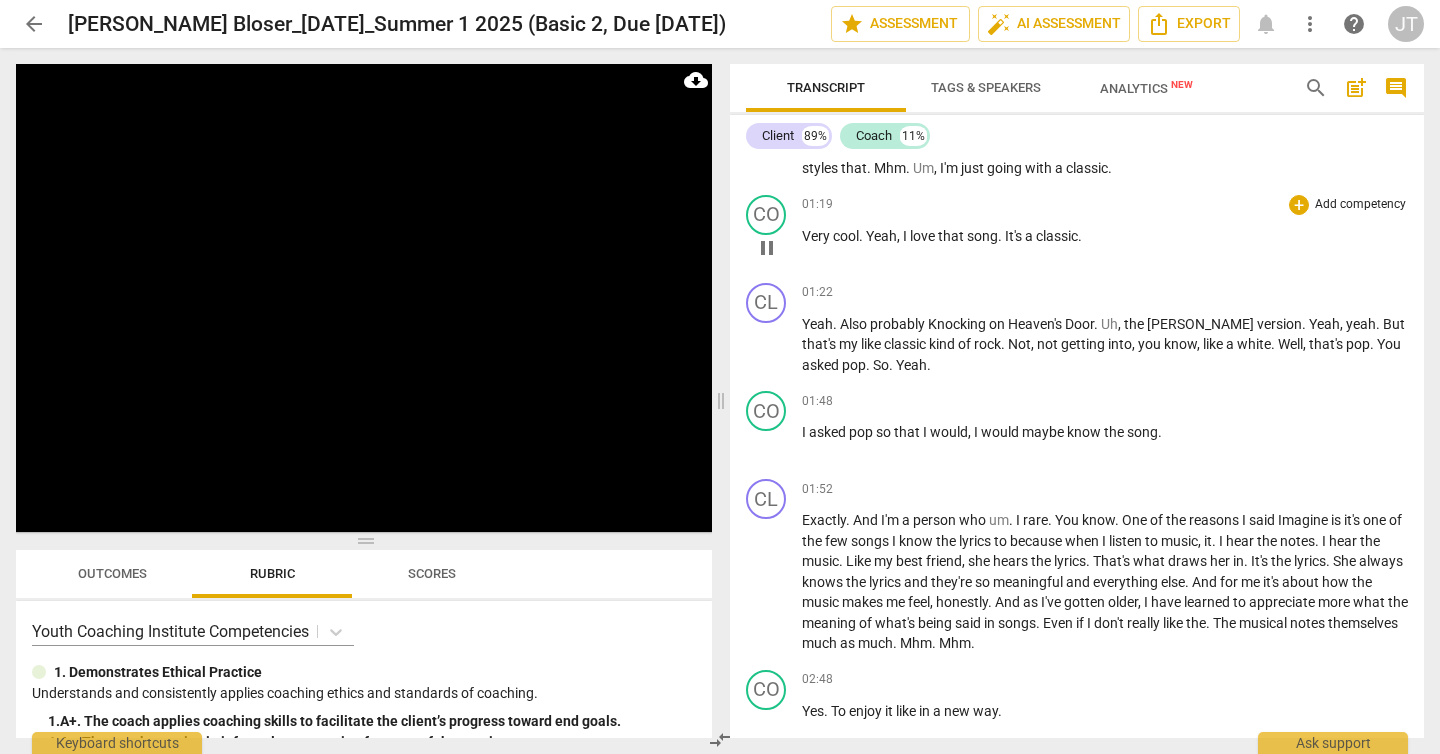 scroll, scrollTop: 311, scrollLeft: 0, axis: vertical 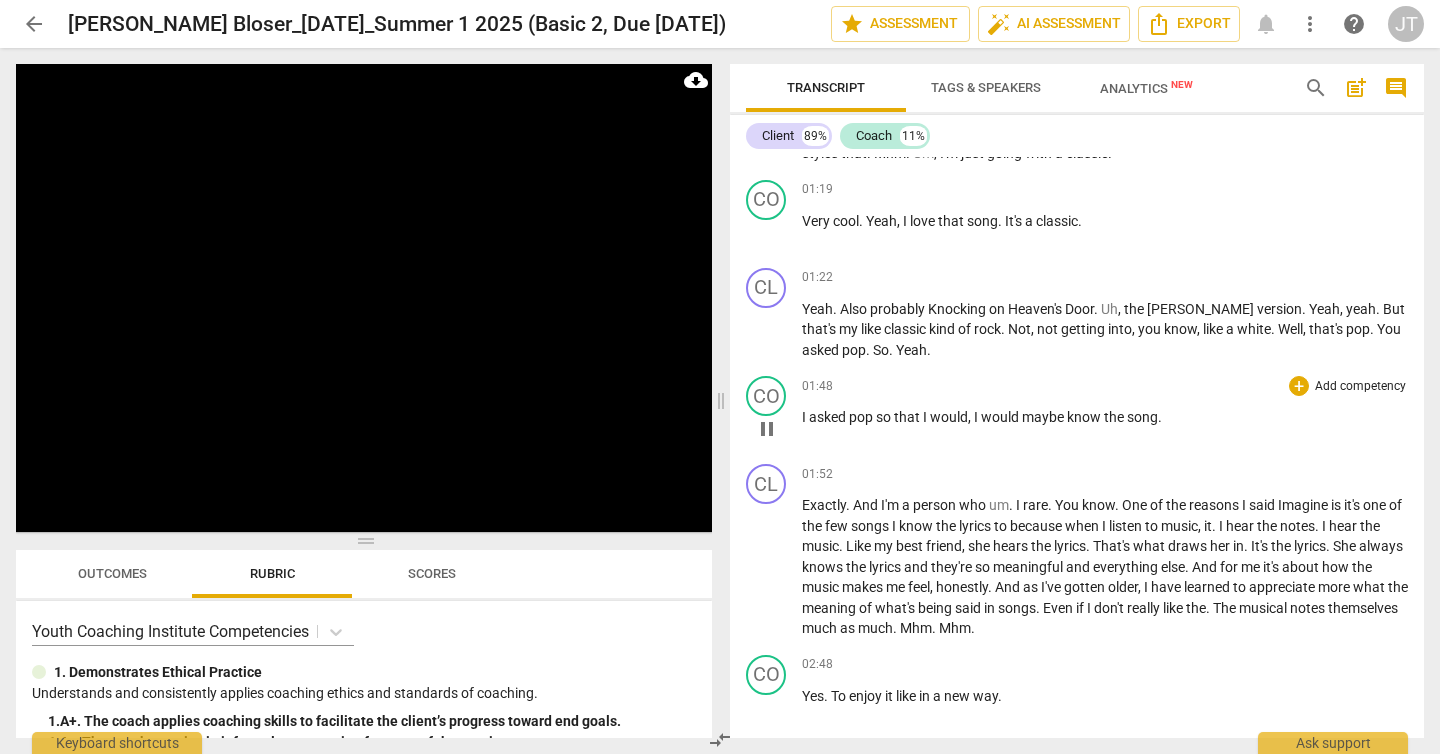 click on "asked" at bounding box center (829, 417) 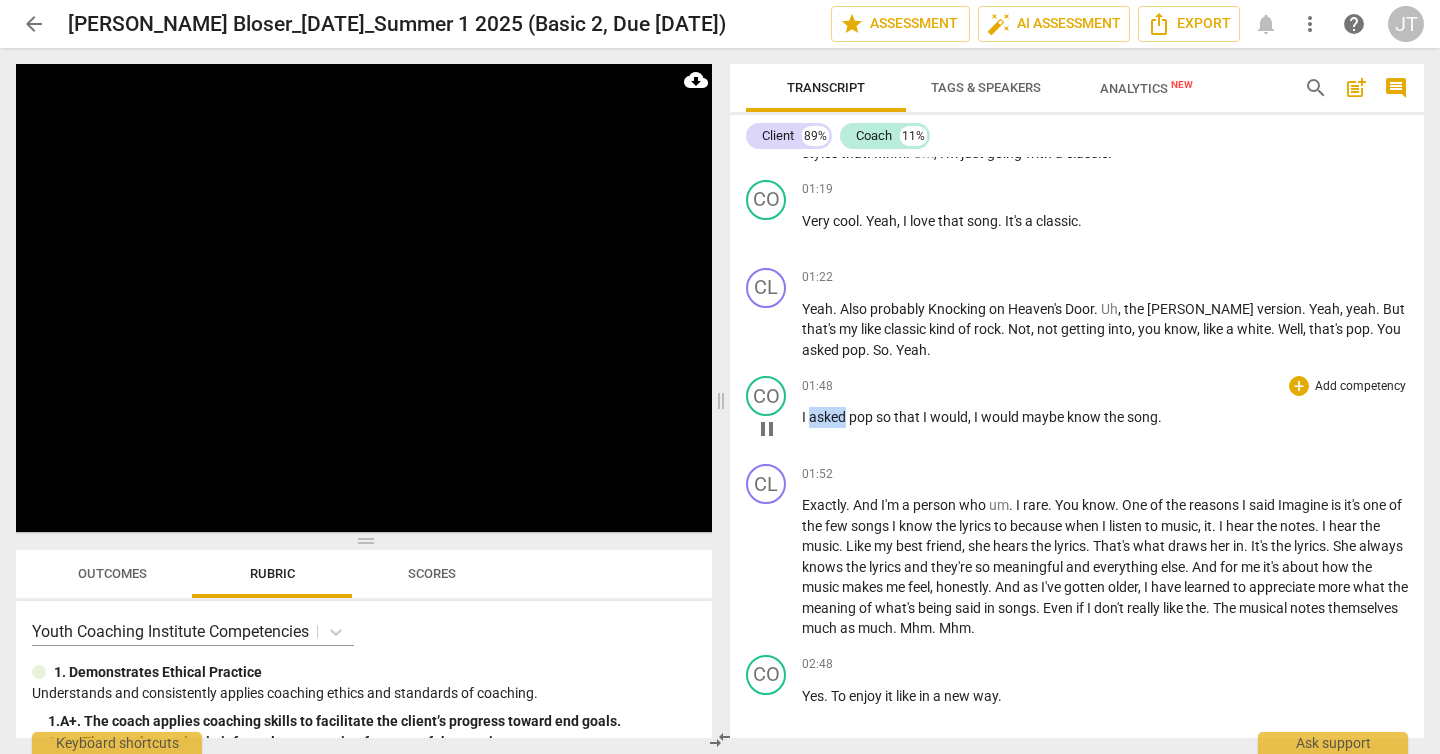 click on "asked" at bounding box center (829, 417) 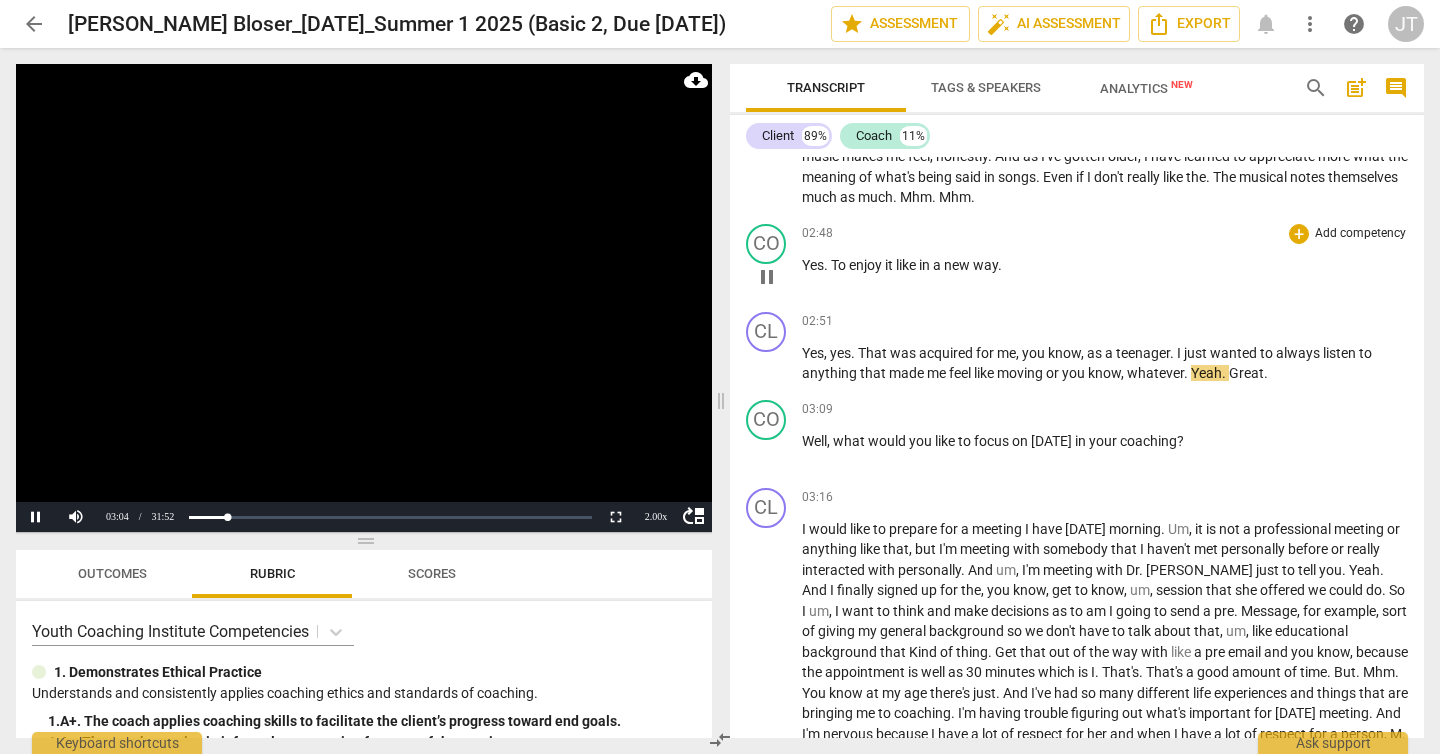 scroll, scrollTop: 805, scrollLeft: 0, axis: vertical 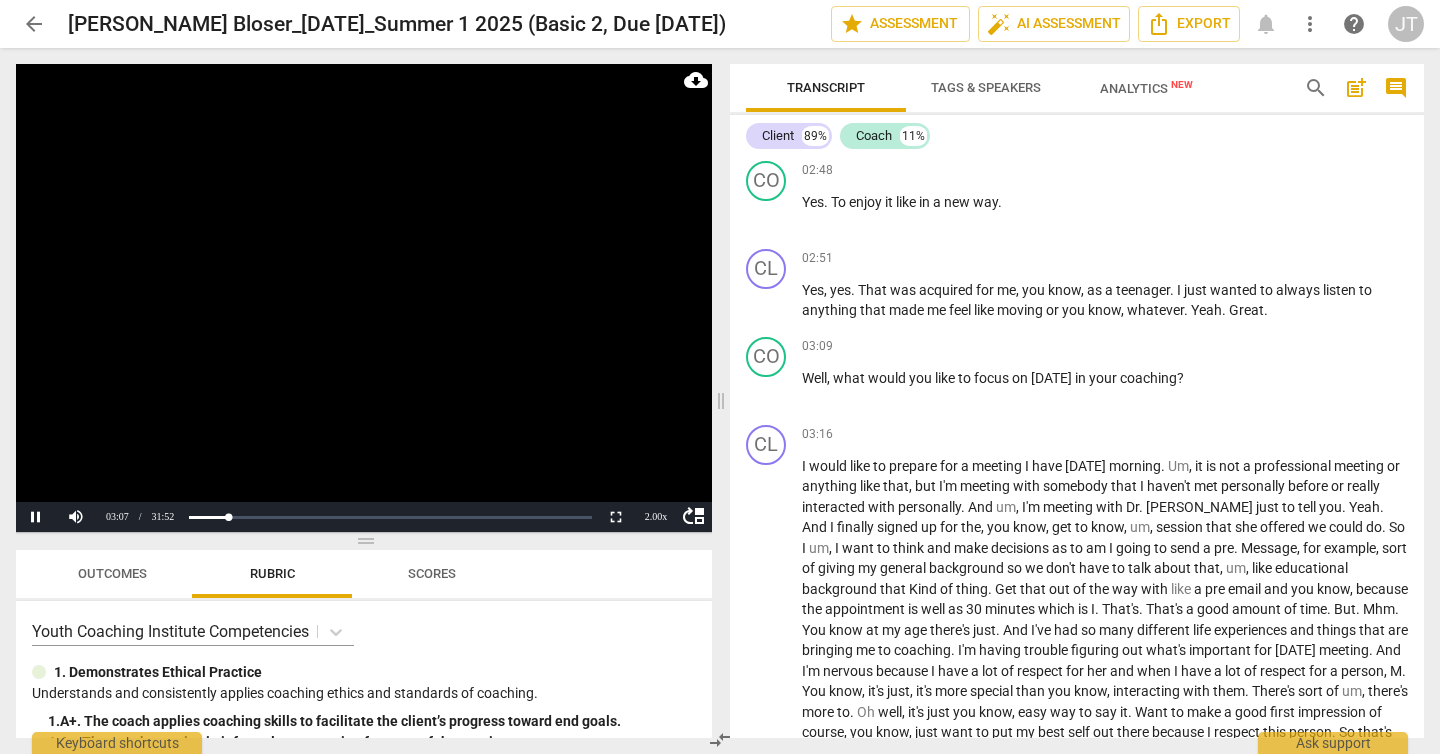 click at bounding box center [364, 298] 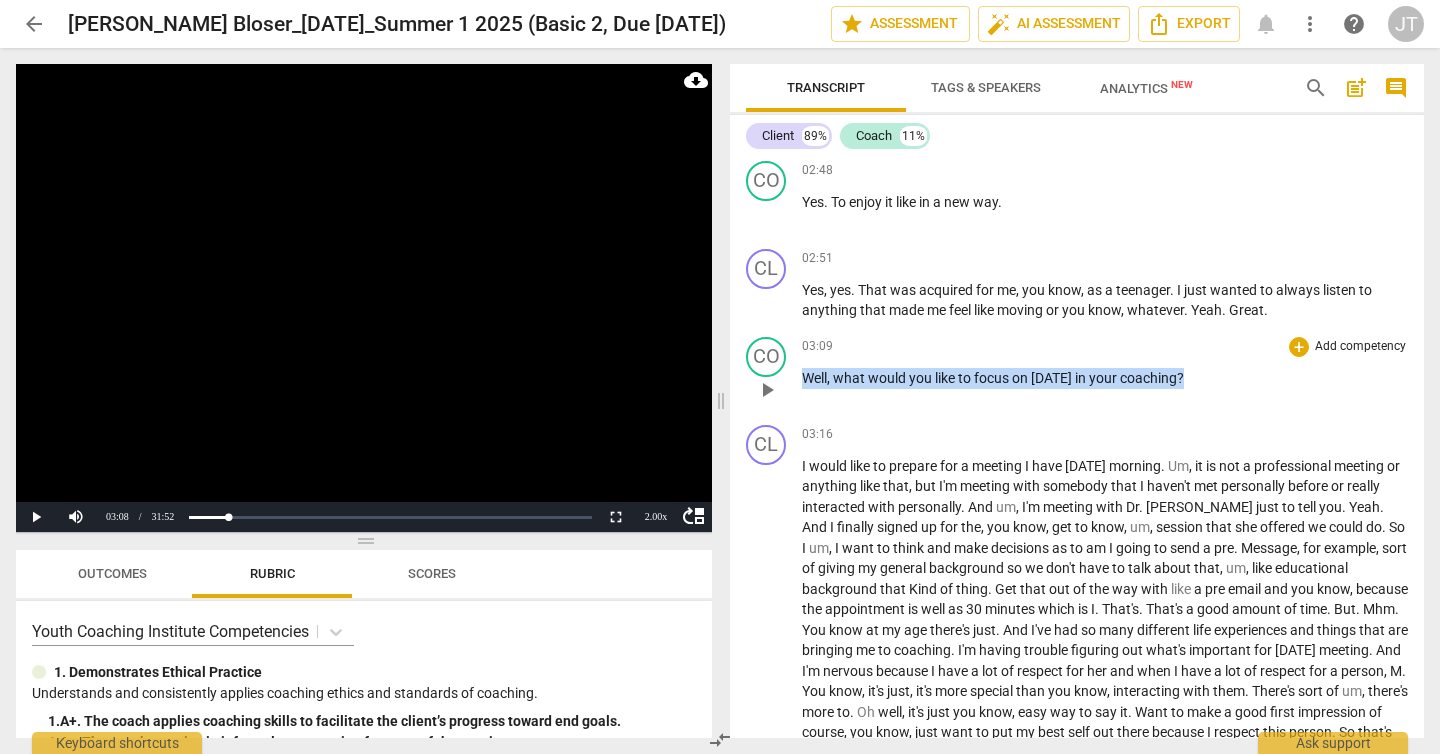 drag, startPoint x: 806, startPoint y: 378, endPoint x: 1188, endPoint y: 369, distance: 382.10602 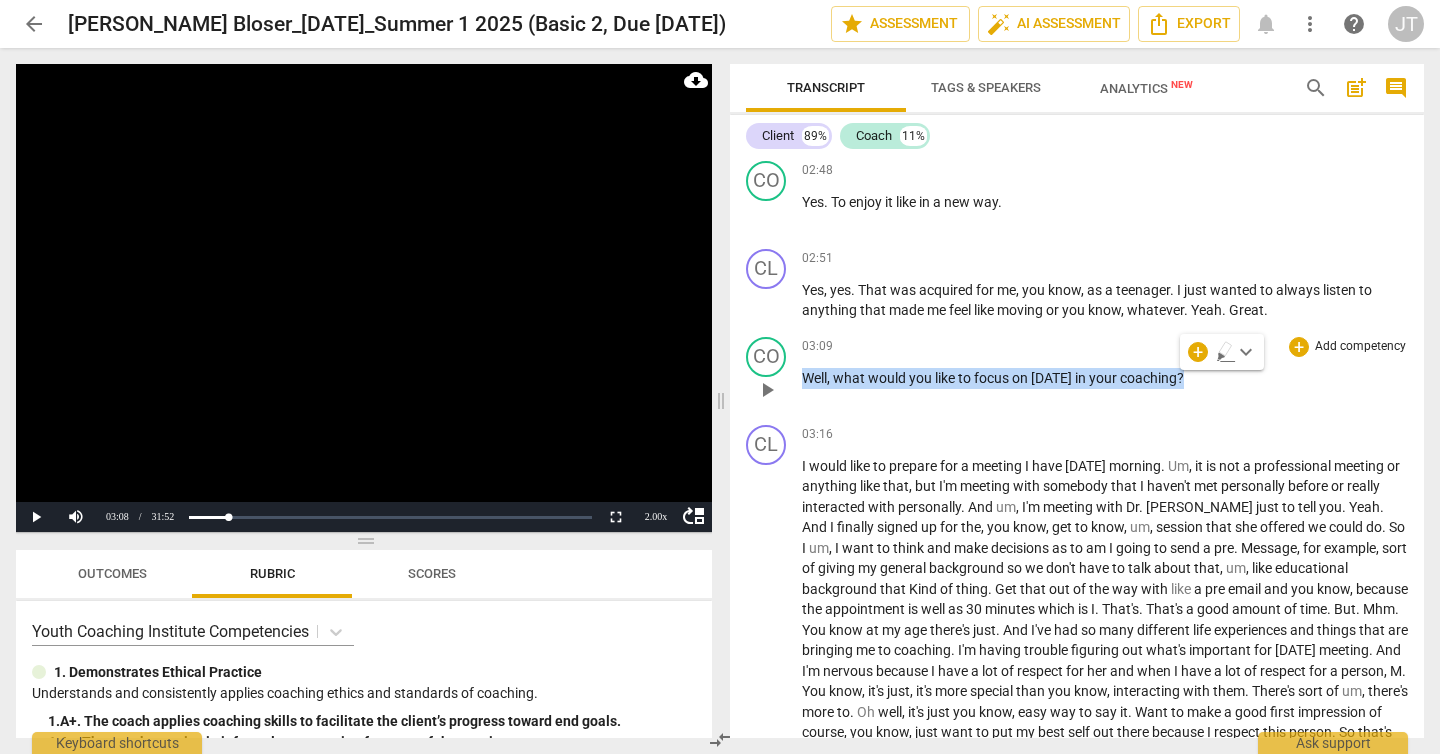 click on "Add competency" at bounding box center (1360, 347) 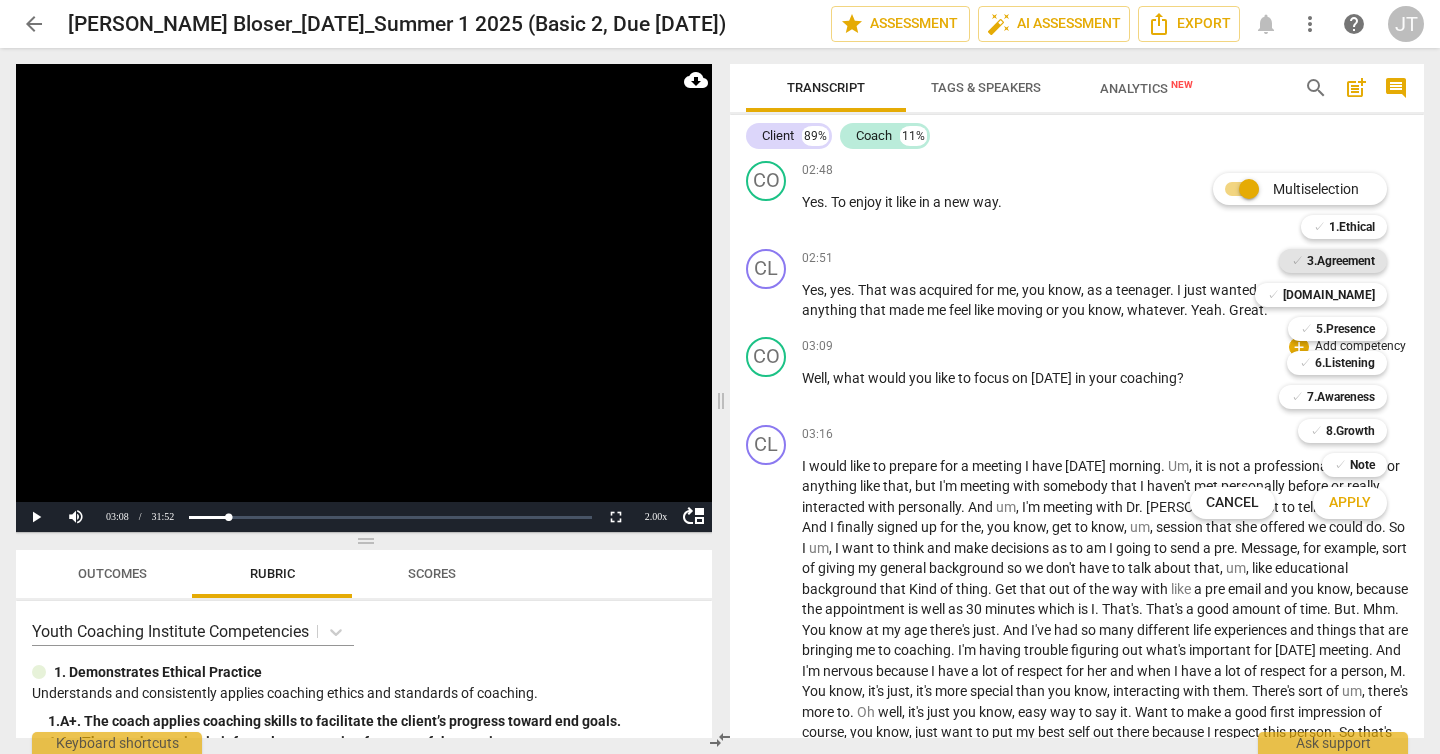 click on "3.Agreement" at bounding box center [1341, 261] 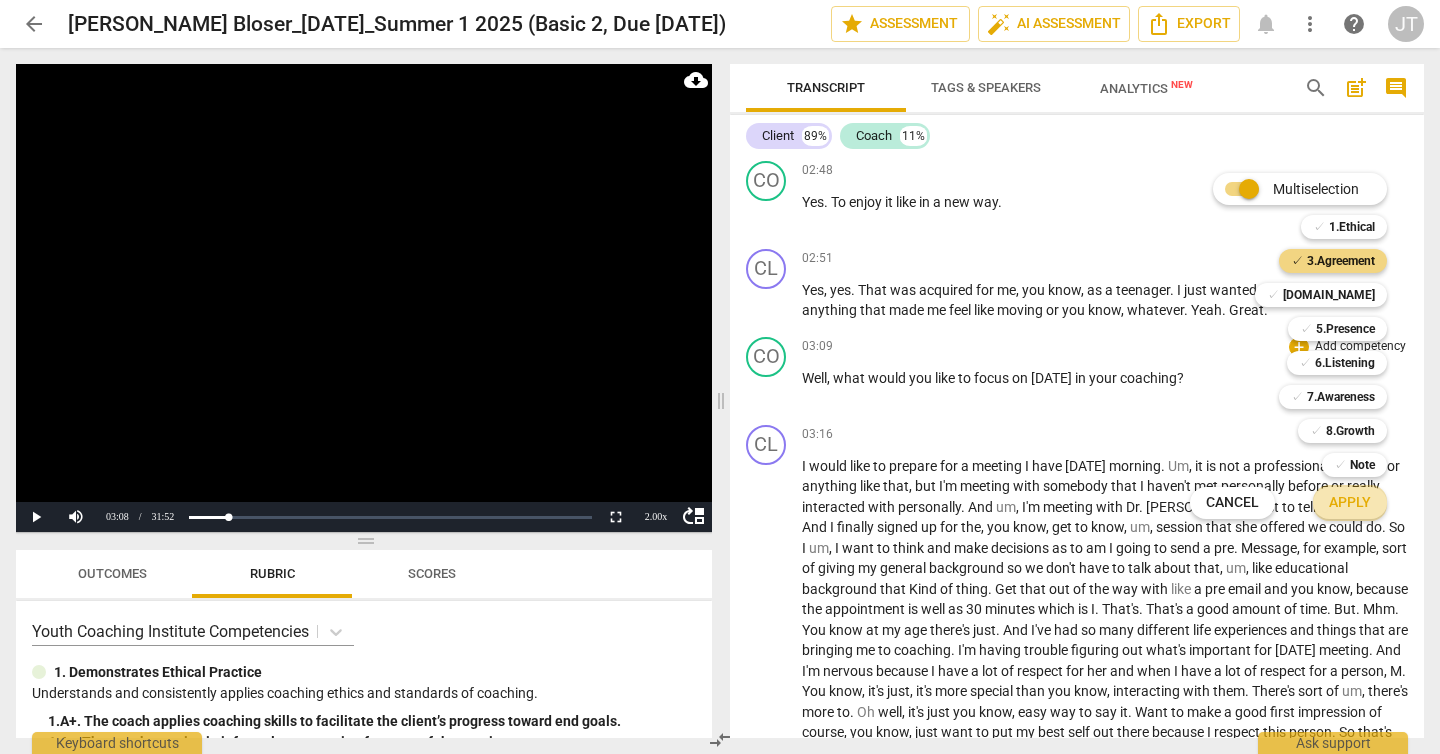 click on "Apply" at bounding box center [1350, 503] 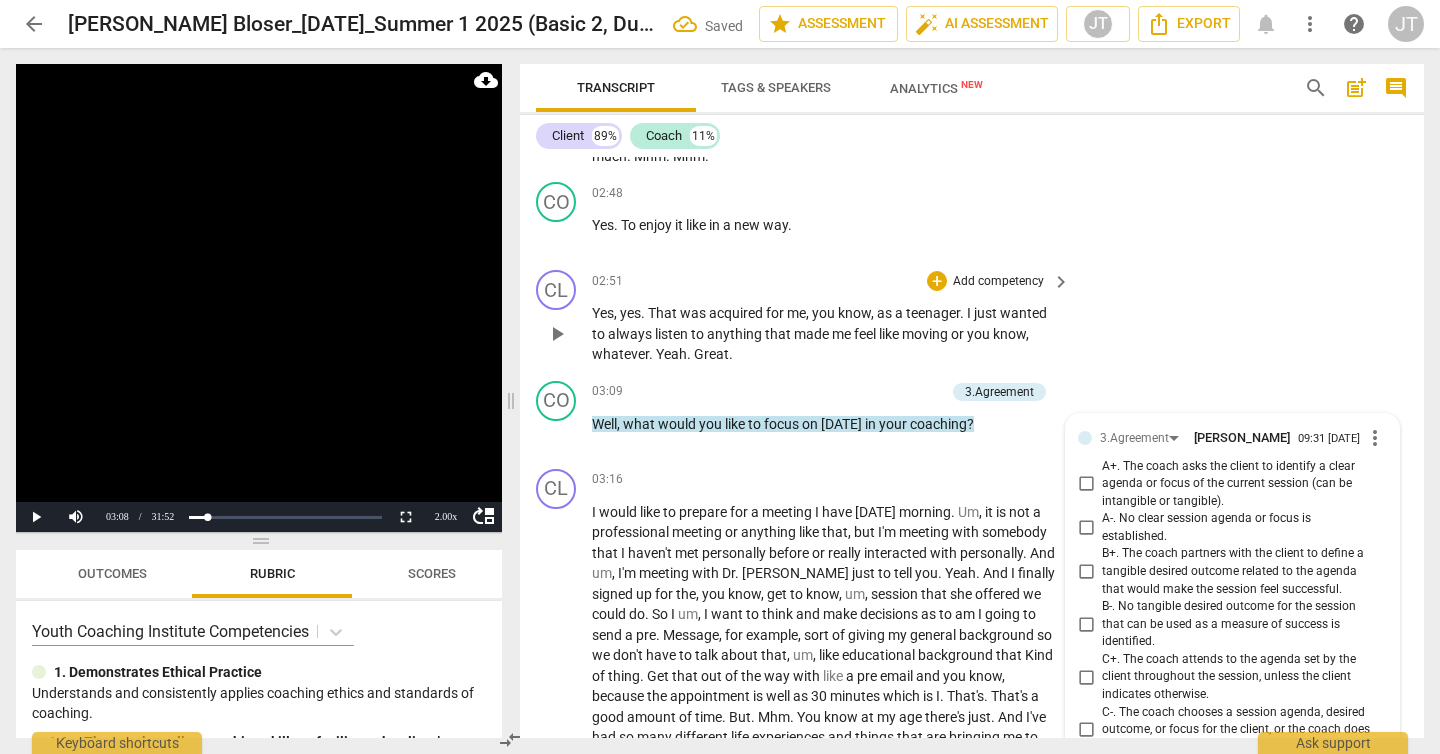 scroll, scrollTop: 822, scrollLeft: 0, axis: vertical 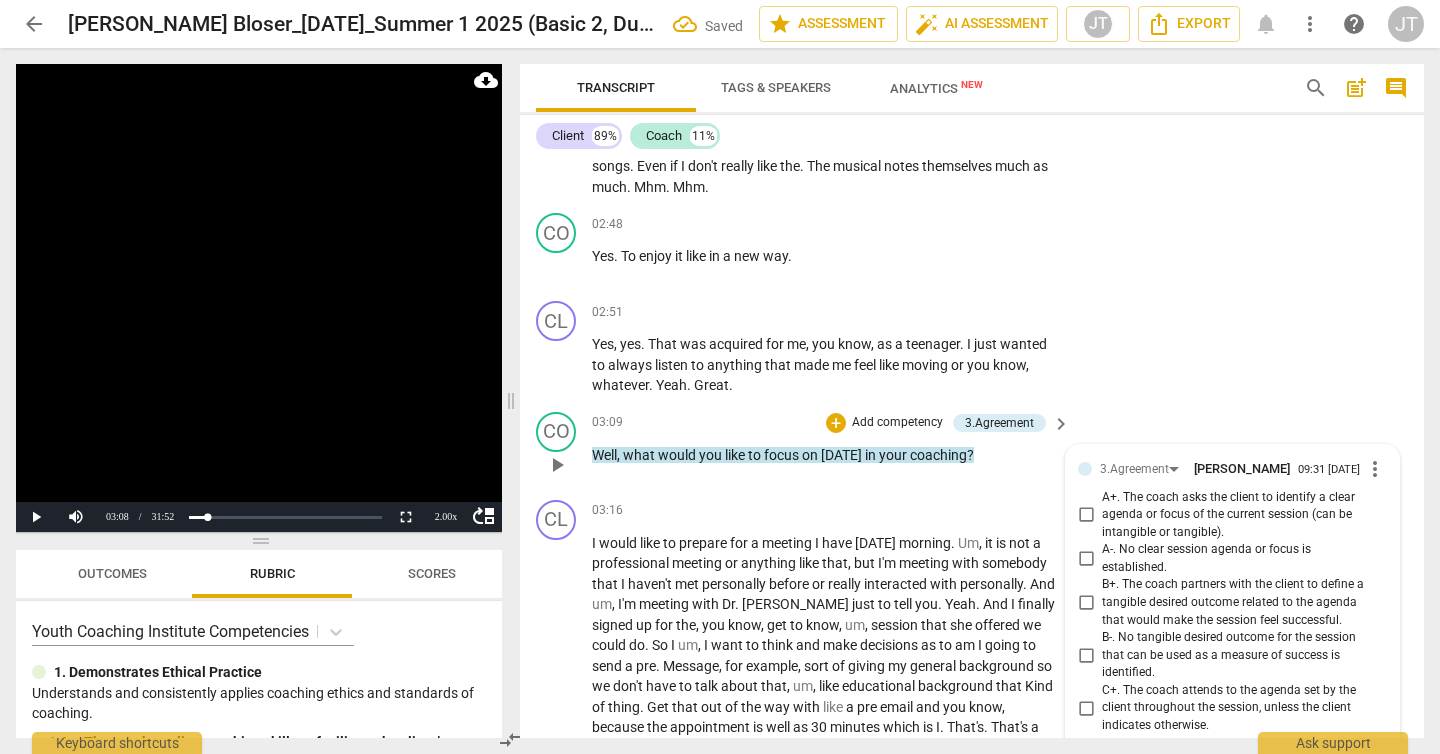 click on "A+. The coach asks the client to identify a clear agenda or focus of the current session (can be intangible or tangible)." at bounding box center (1240, 515) 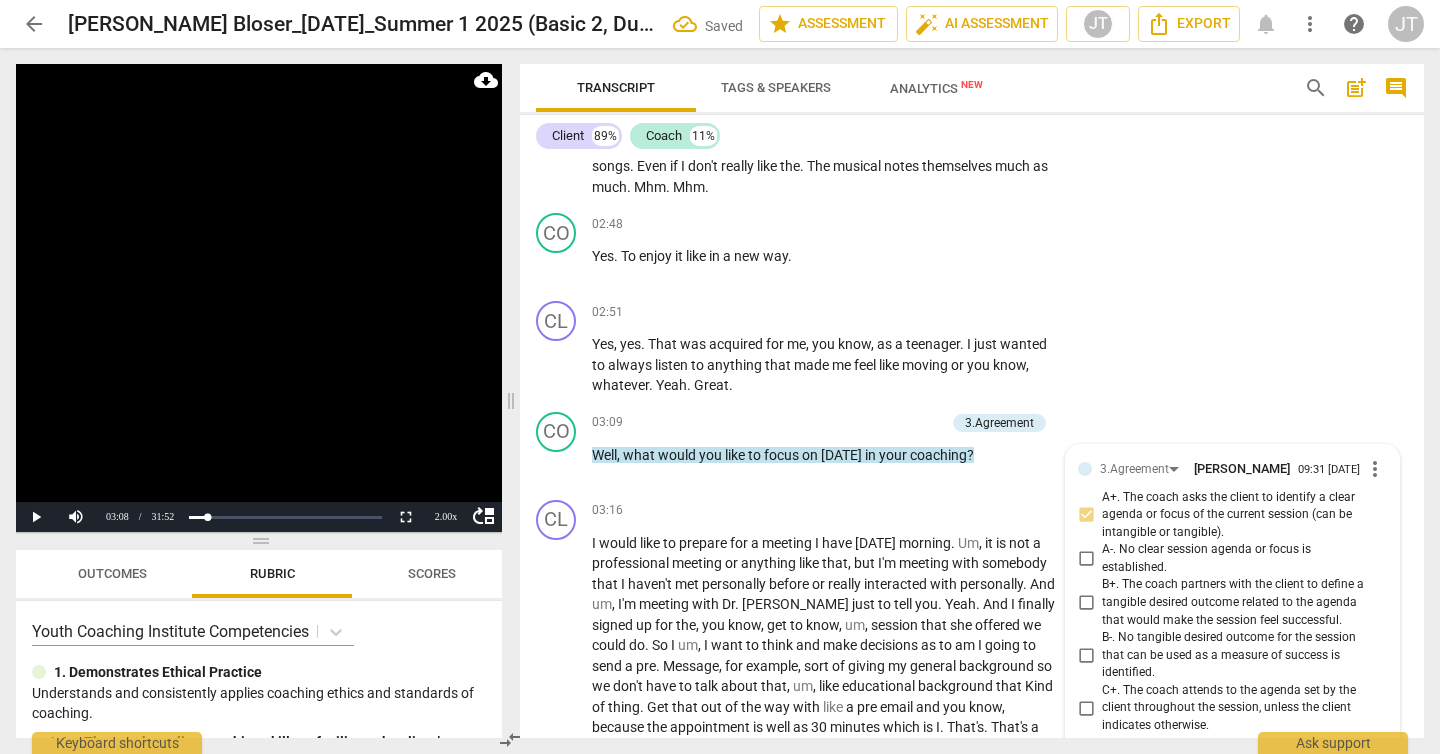 click at bounding box center (259, 298) 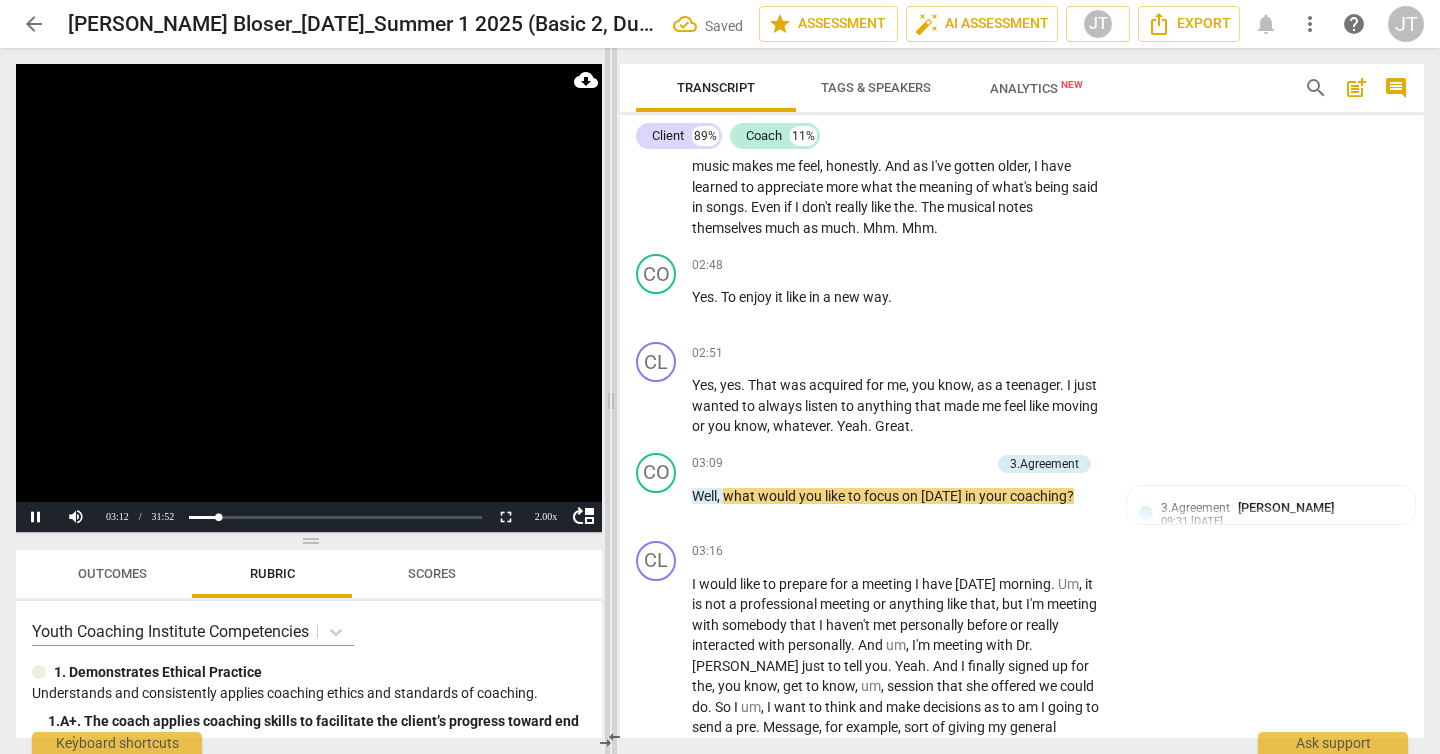 drag, startPoint x: 507, startPoint y: 393, endPoint x: 607, endPoint y: 407, distance: 100.97524 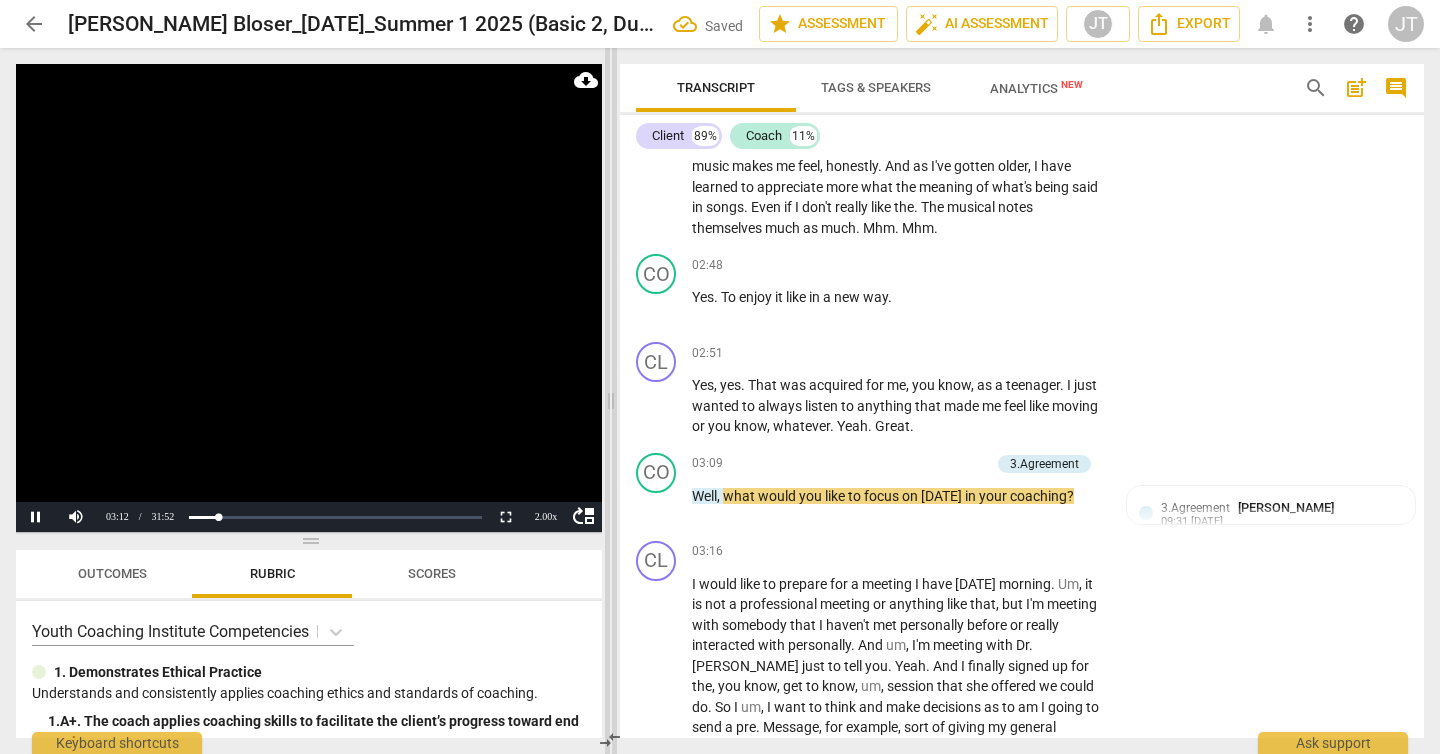 click at bounding box center [611, 401] 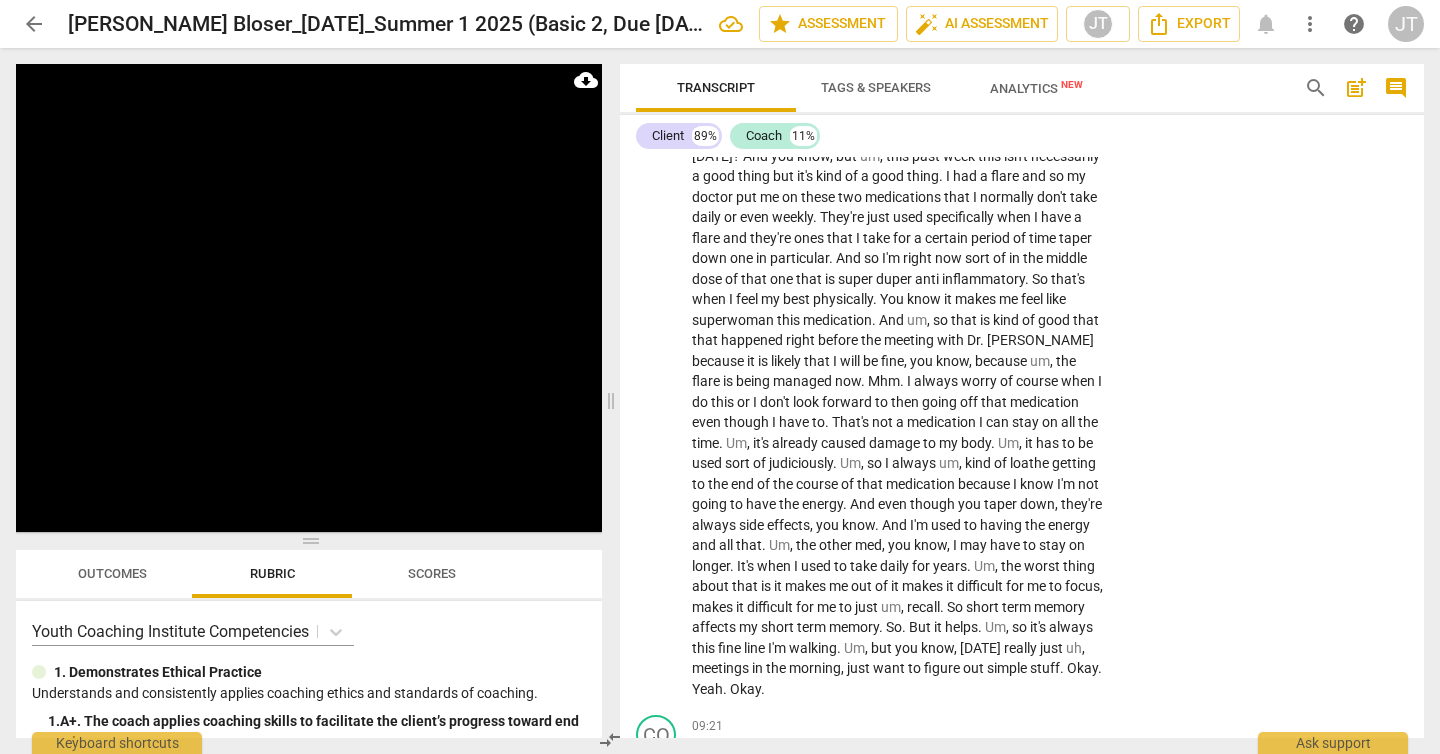 scroll, scrollTop: 2204, scrollLeft: 0, axis: vertical 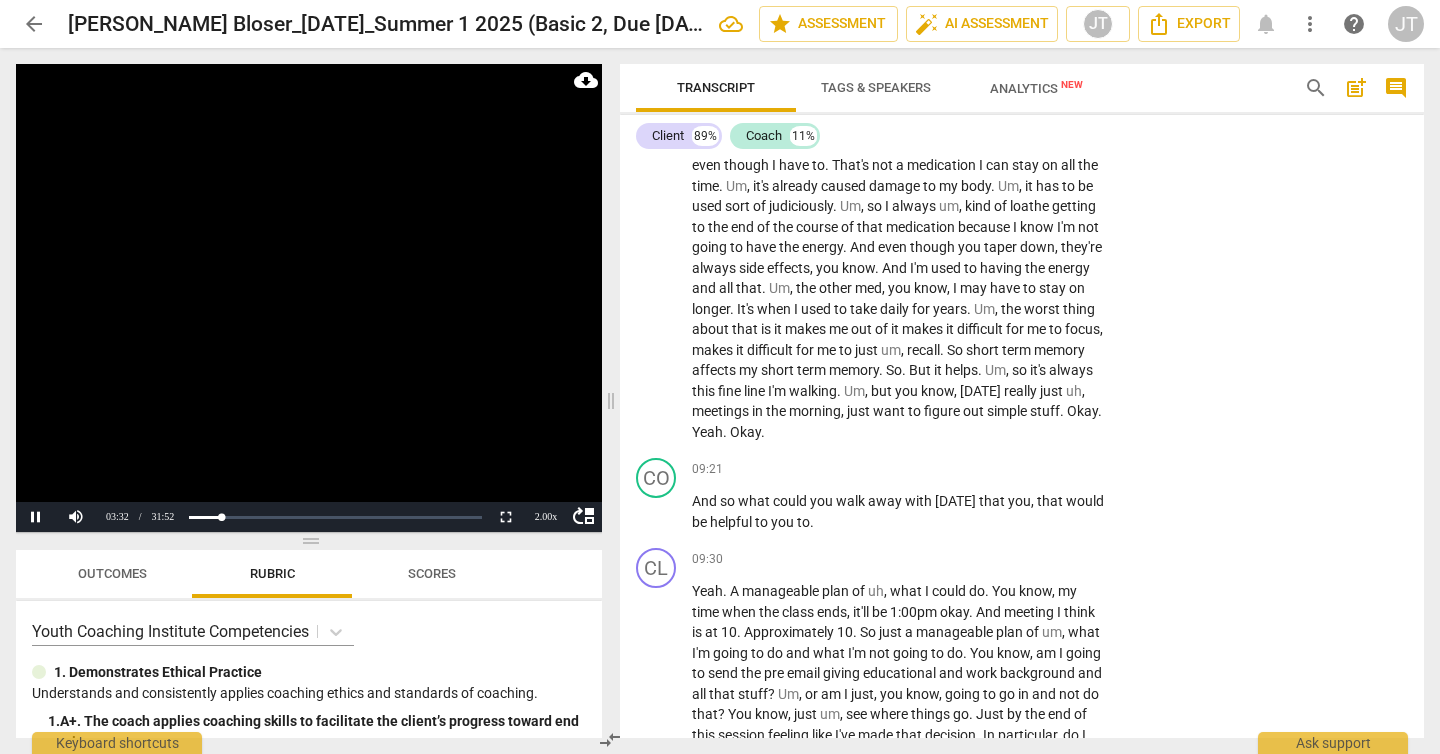 click at bounding box center [309, 298] 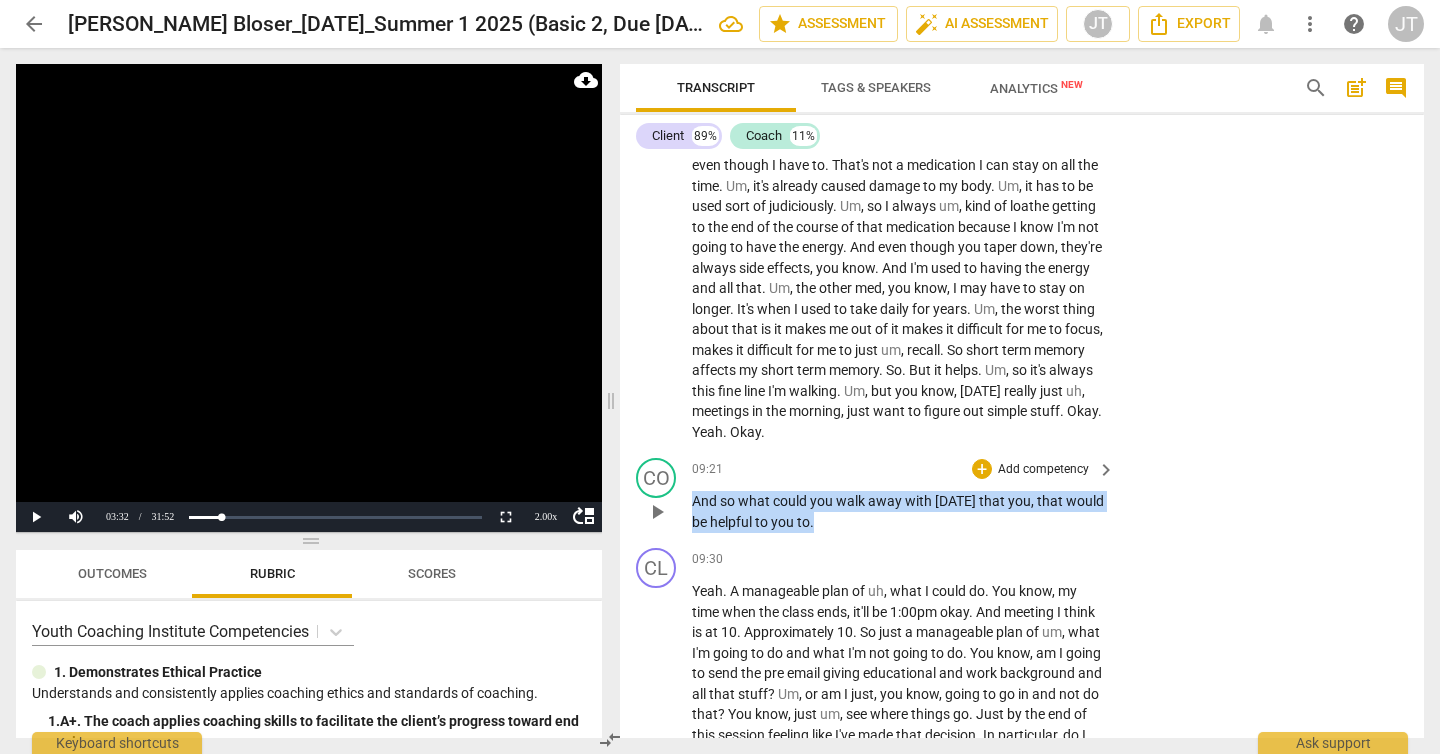 drag, startPoint x: 848, startPoint y: 526, endPoint x: 688, endPoint y: 509, distance: 160.90059 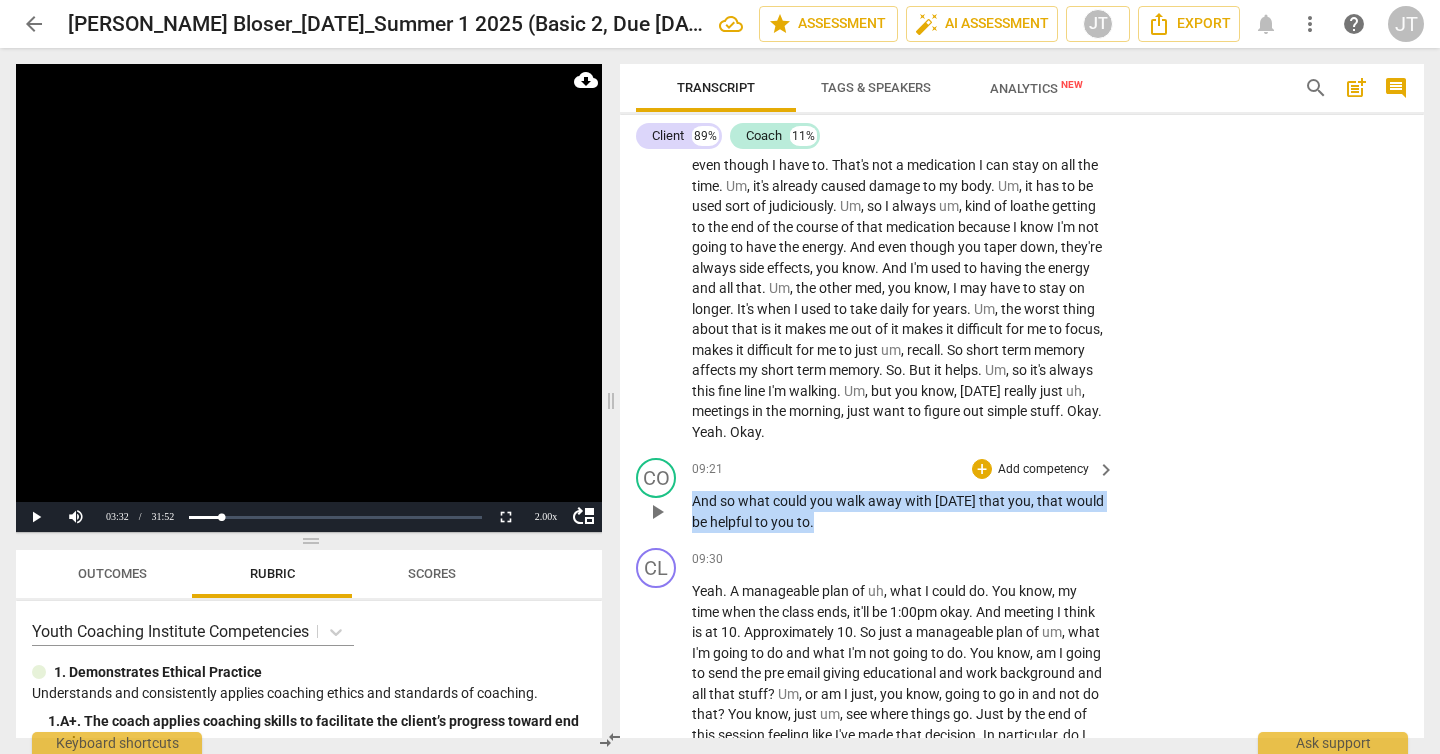 click on "CO play_arrow pause 09:21 + Add competency keyboard_arrow_right And   so   what   could   you   walk   away   with   [DATE]   that   you ,   that   would   be   helpful   to   you   to ." at bounding box center [1022, 495] 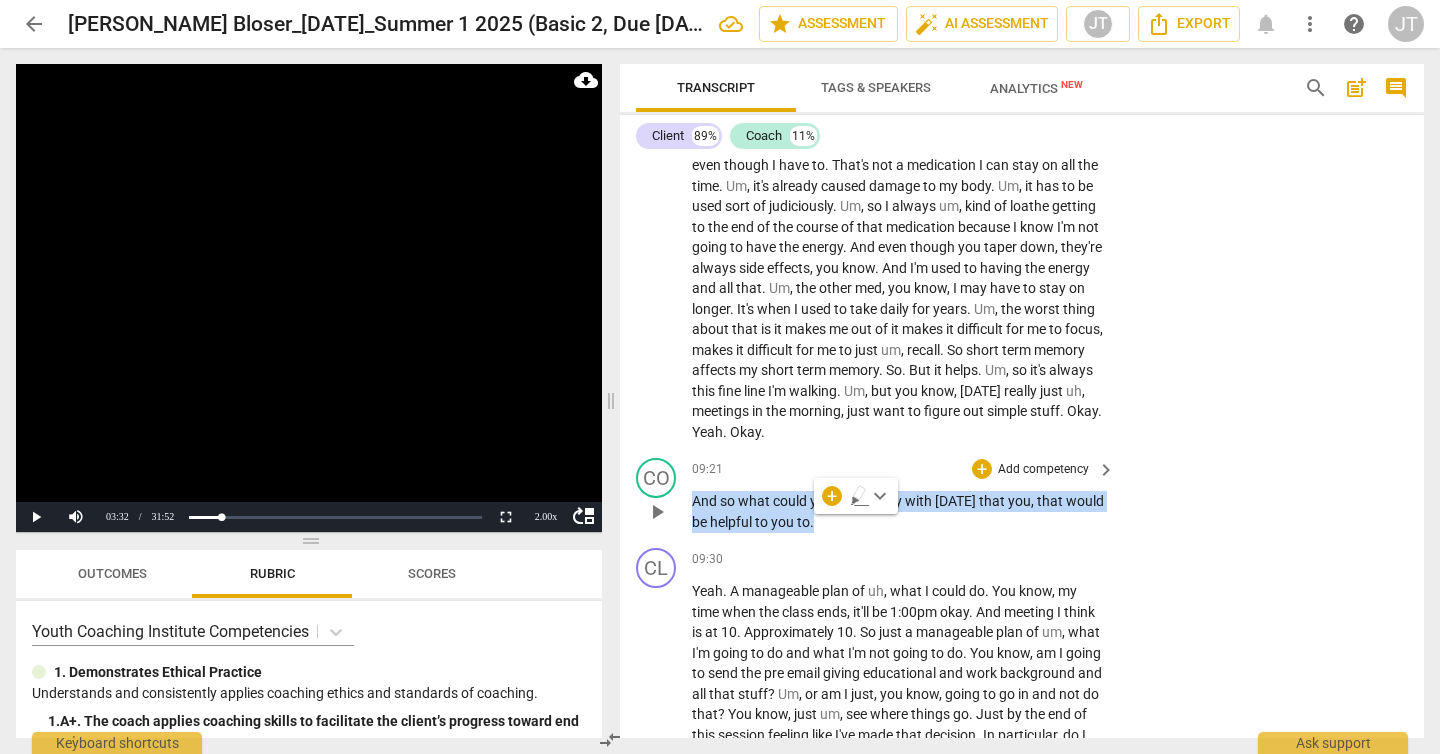 click on "+ Add competency" at bounding box center (1031, 469) 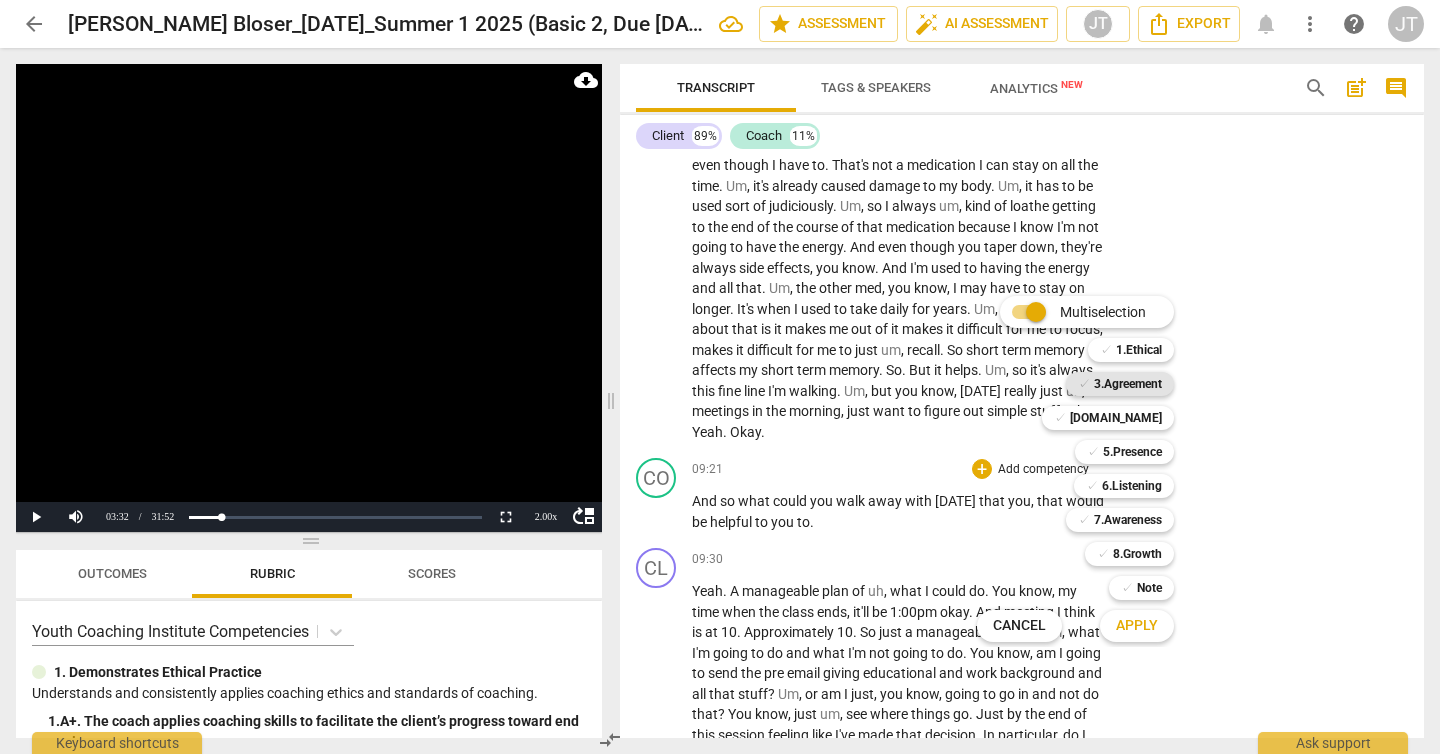 click on "3.Agreement" at bounding box center [1128, 384] 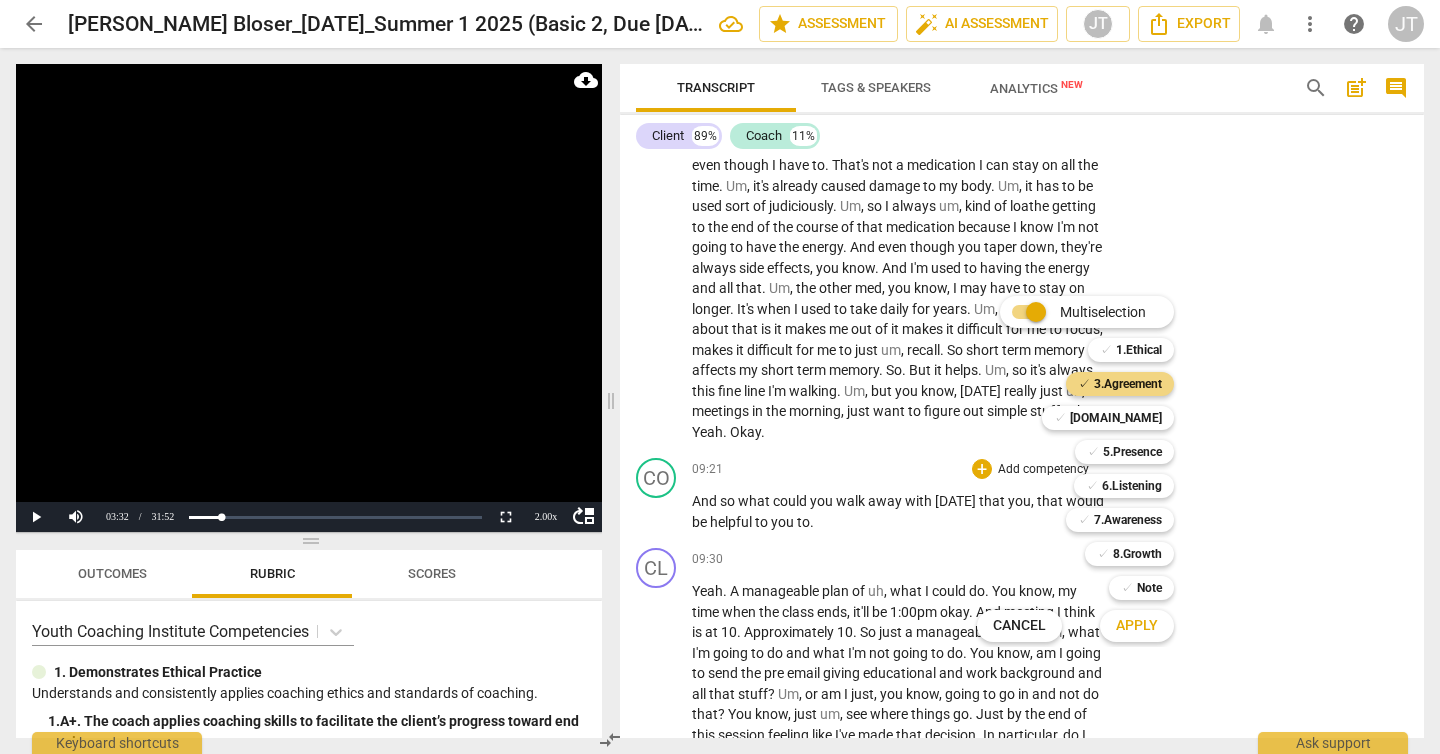 click on "Apply" at bounding box center (1137, 626) 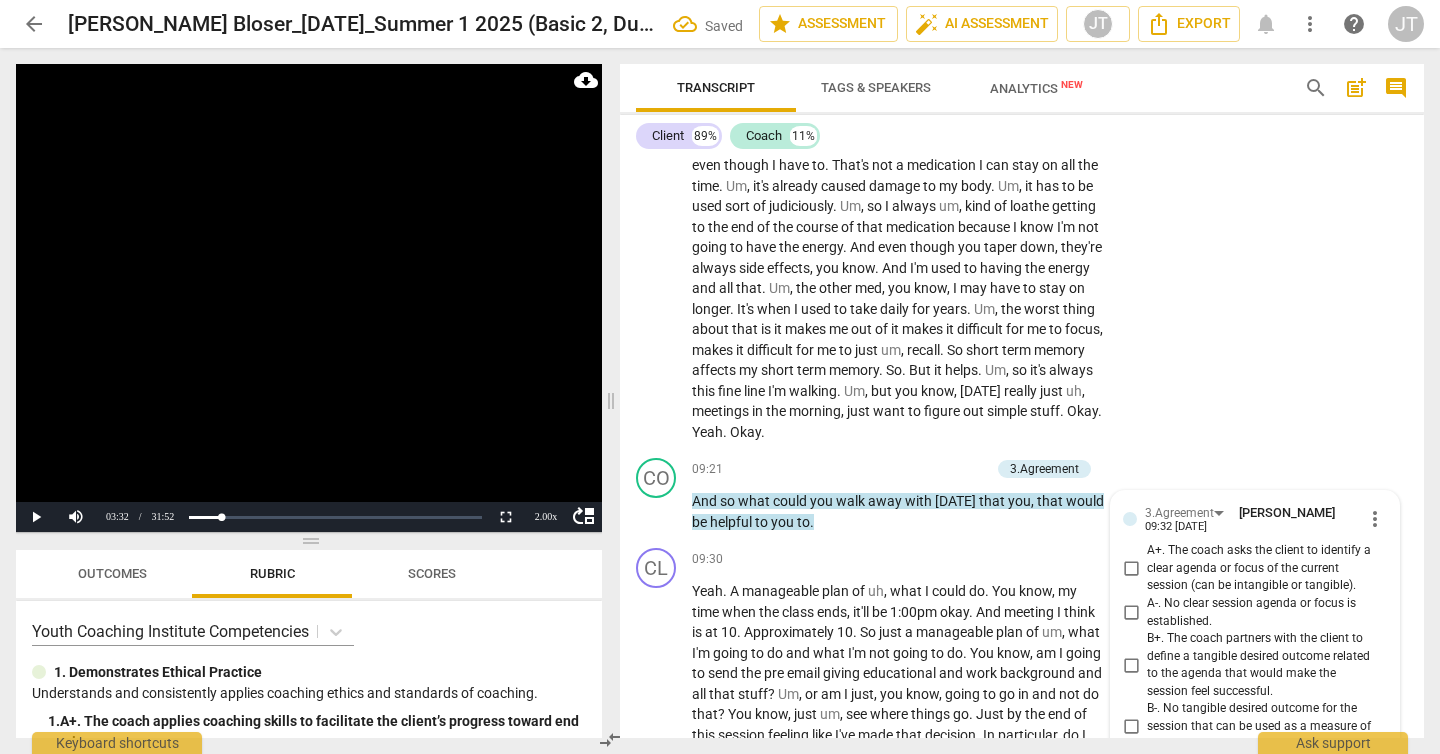 scroll, scrollTop: 2824, scrollLeft: 0, axis: vertical 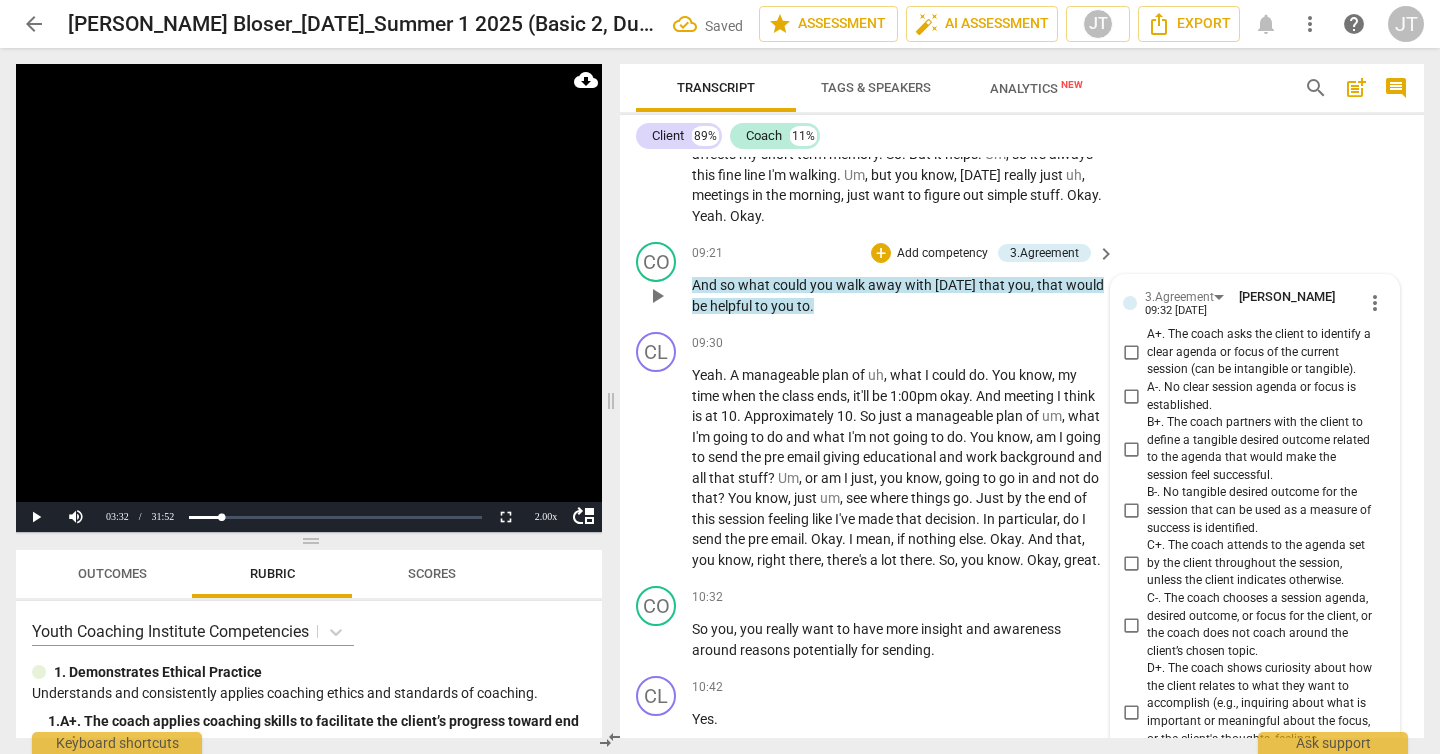 click on "B+. The coach partners with the client to define a tangible desired outcome related to the agenda that would make the session feel successful." at bounding box center [1263, 449] 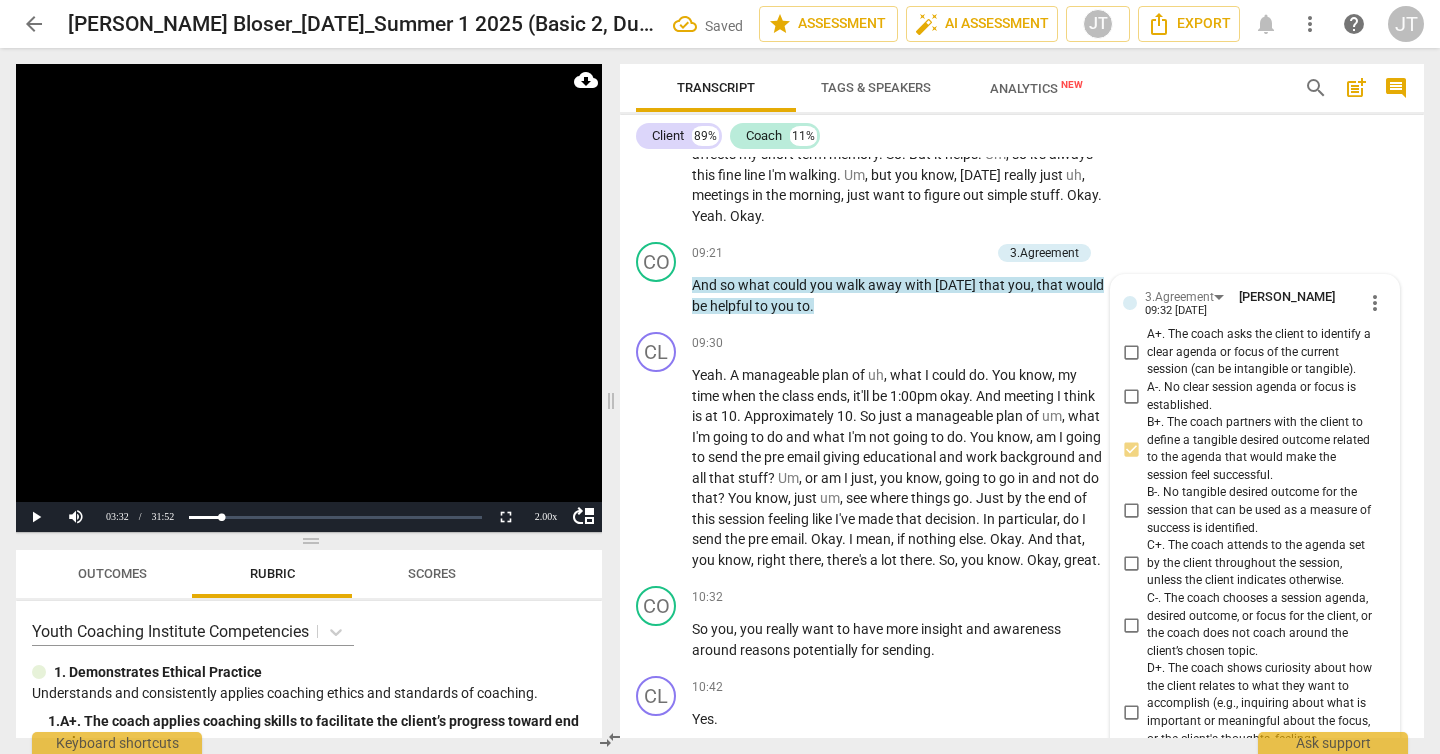 click at bounding box center (309, 298) 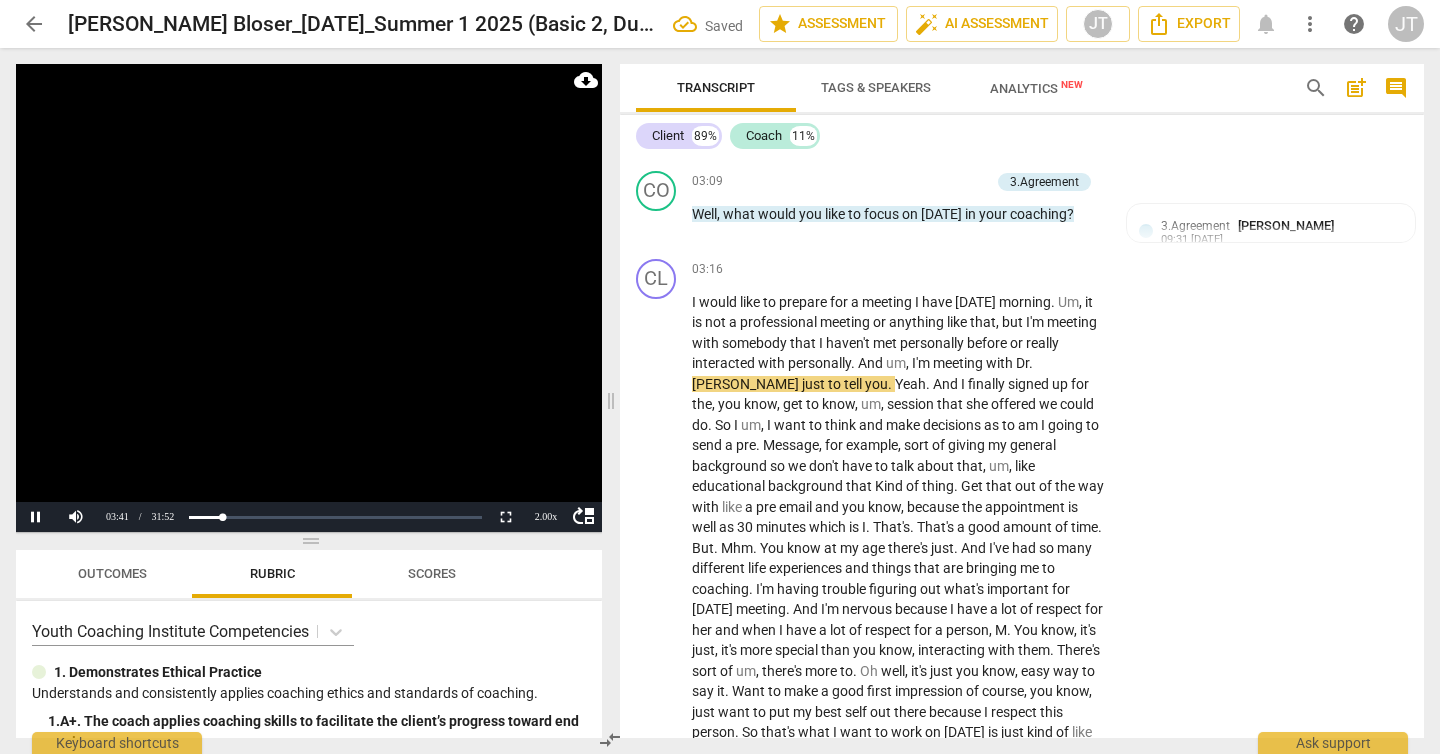 scroll, scrollTop: 1135, scrollLeft: 0, axis: vertical 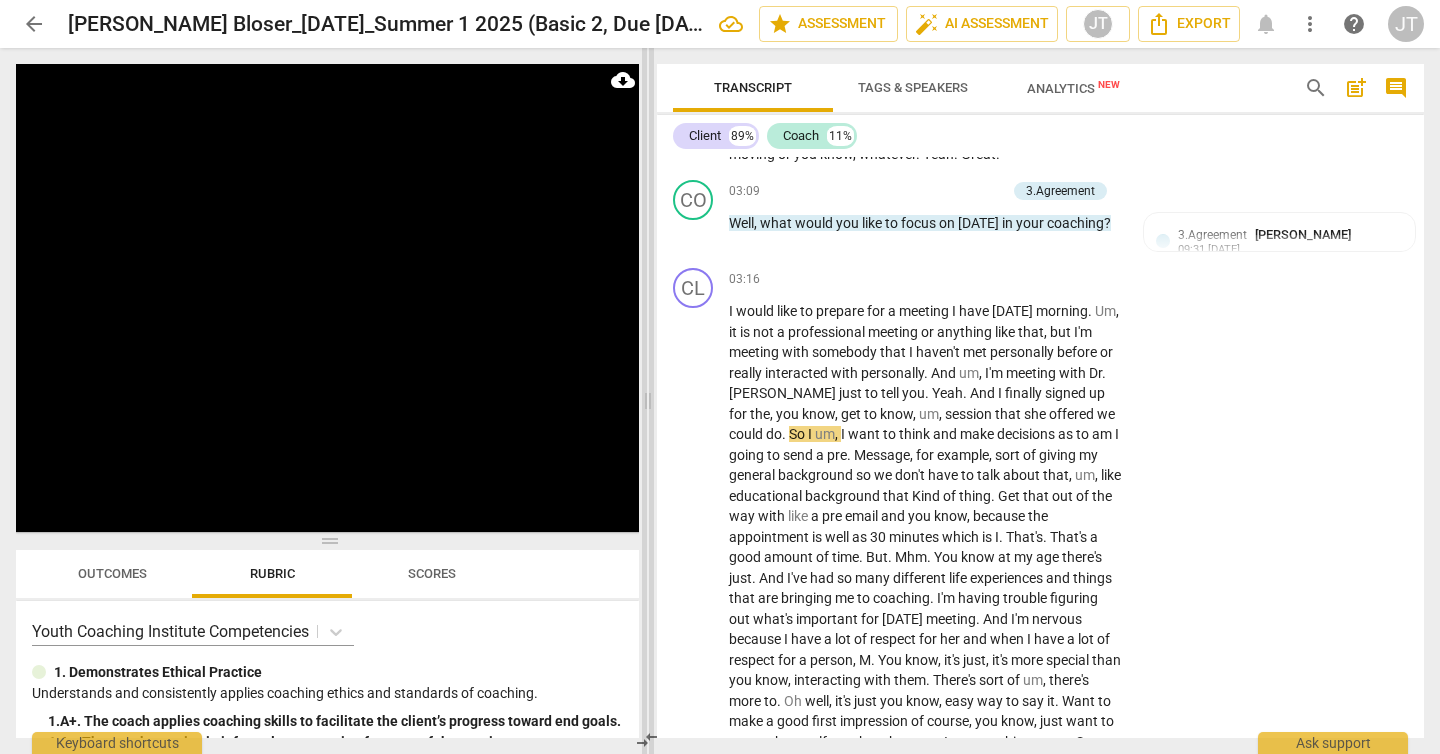 drag, startPoint x: 615, startPoint y: 404, endPoint x: 652, endPoint y: 408, distance: 37.215588 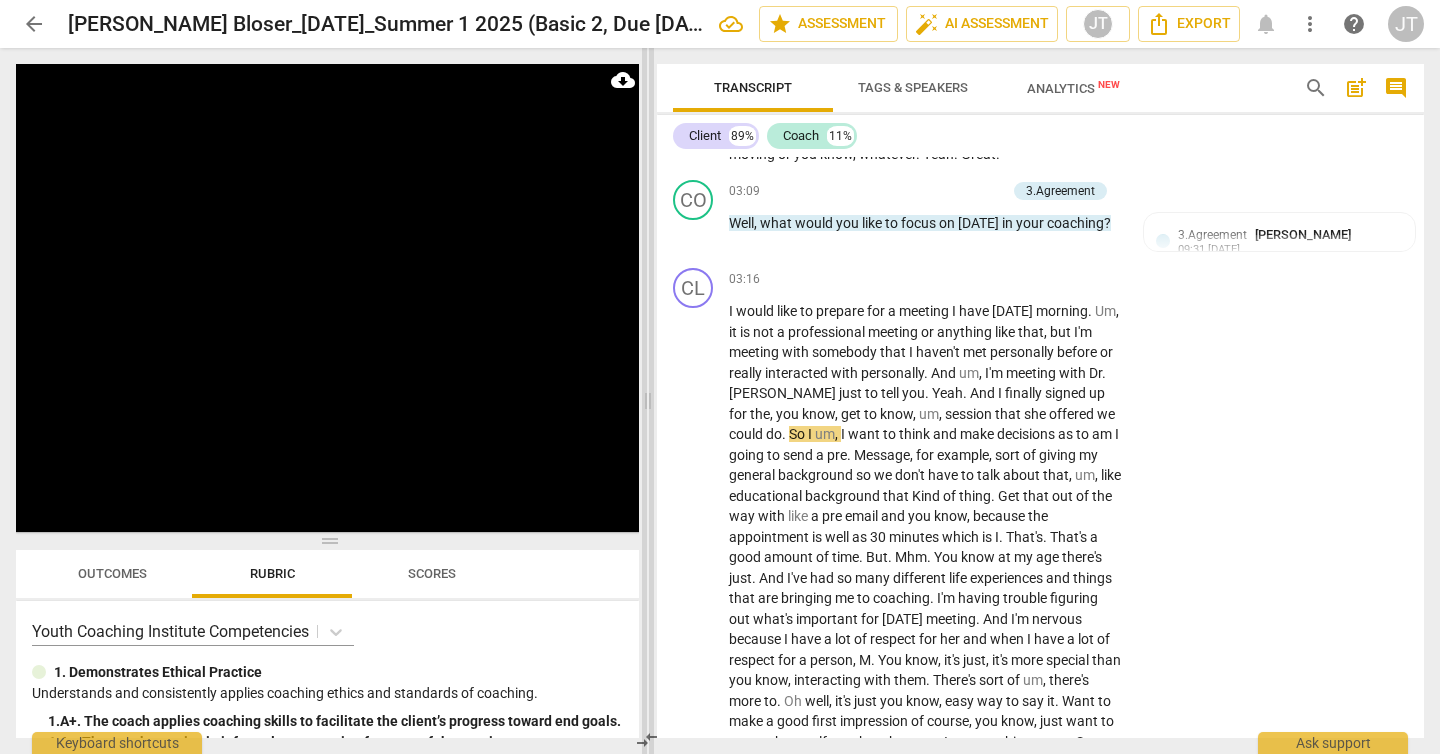 click at bounding box center [648, 401] 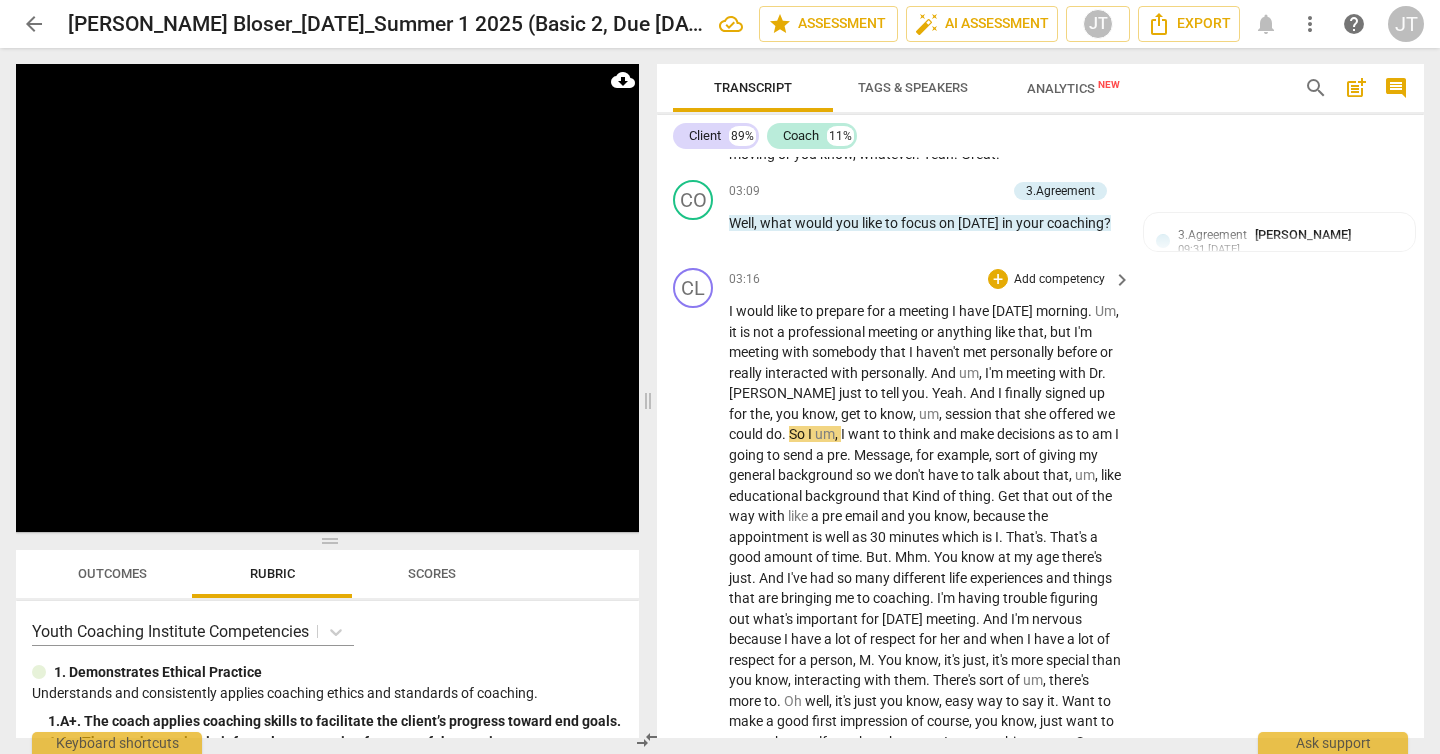 click on "meeting" at bounding box center [925, 311] 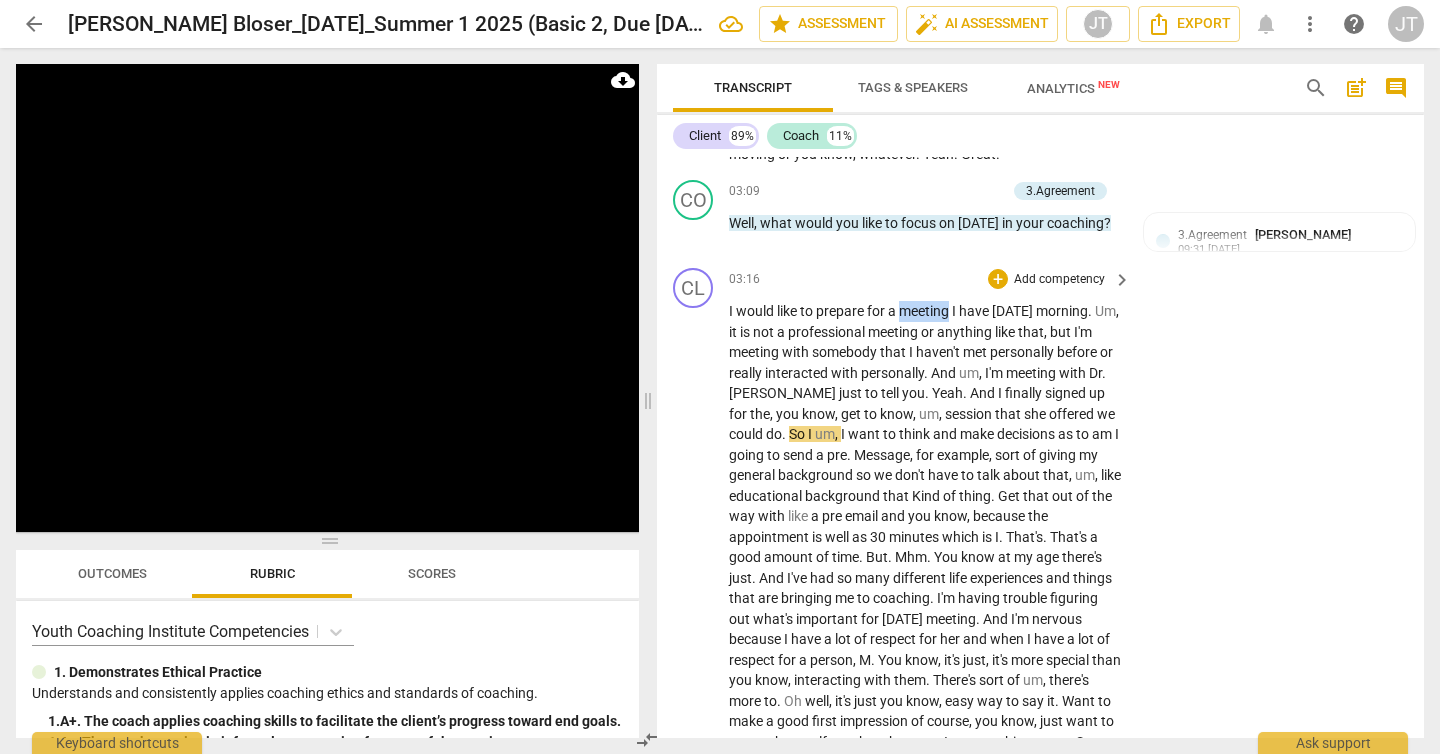 click on "meeting" at bounding box center [925, 311] 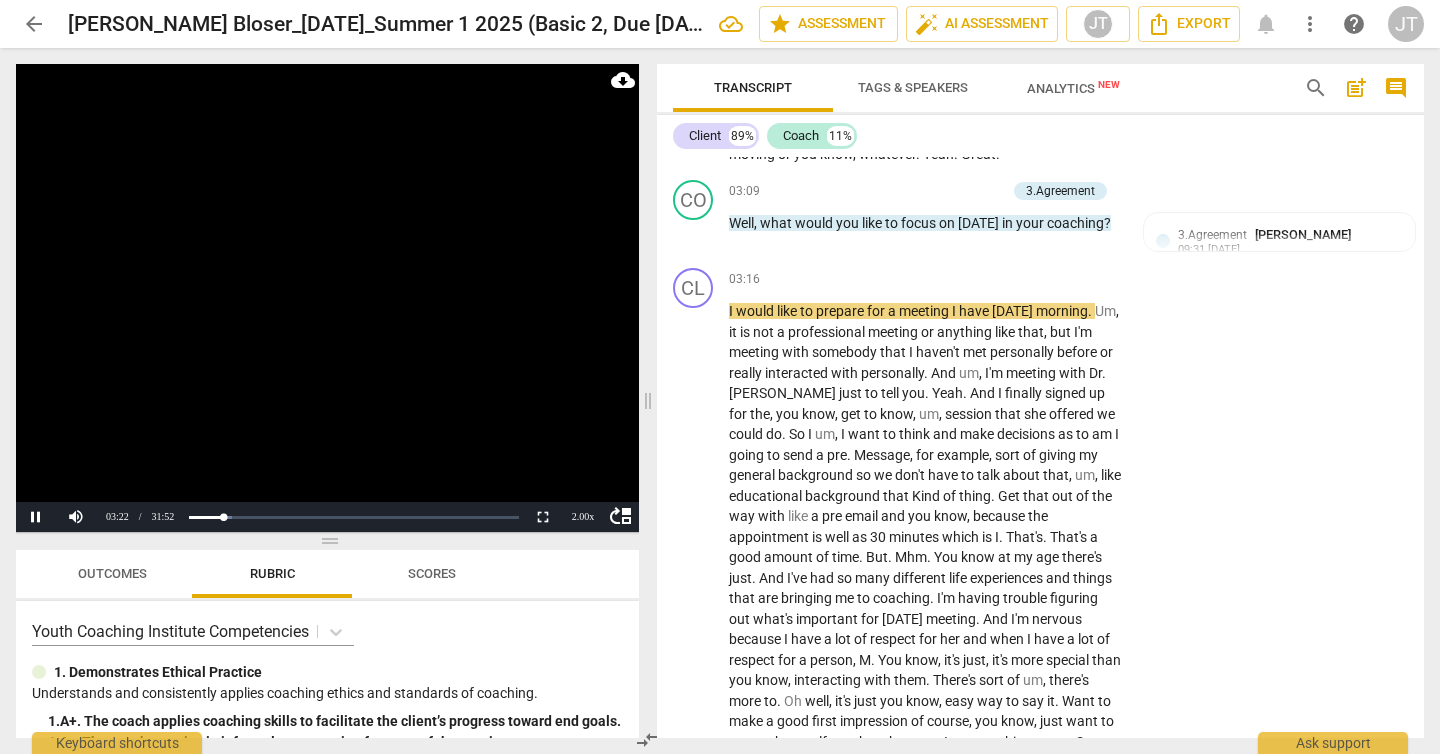 click at bounding box center (327, 298) 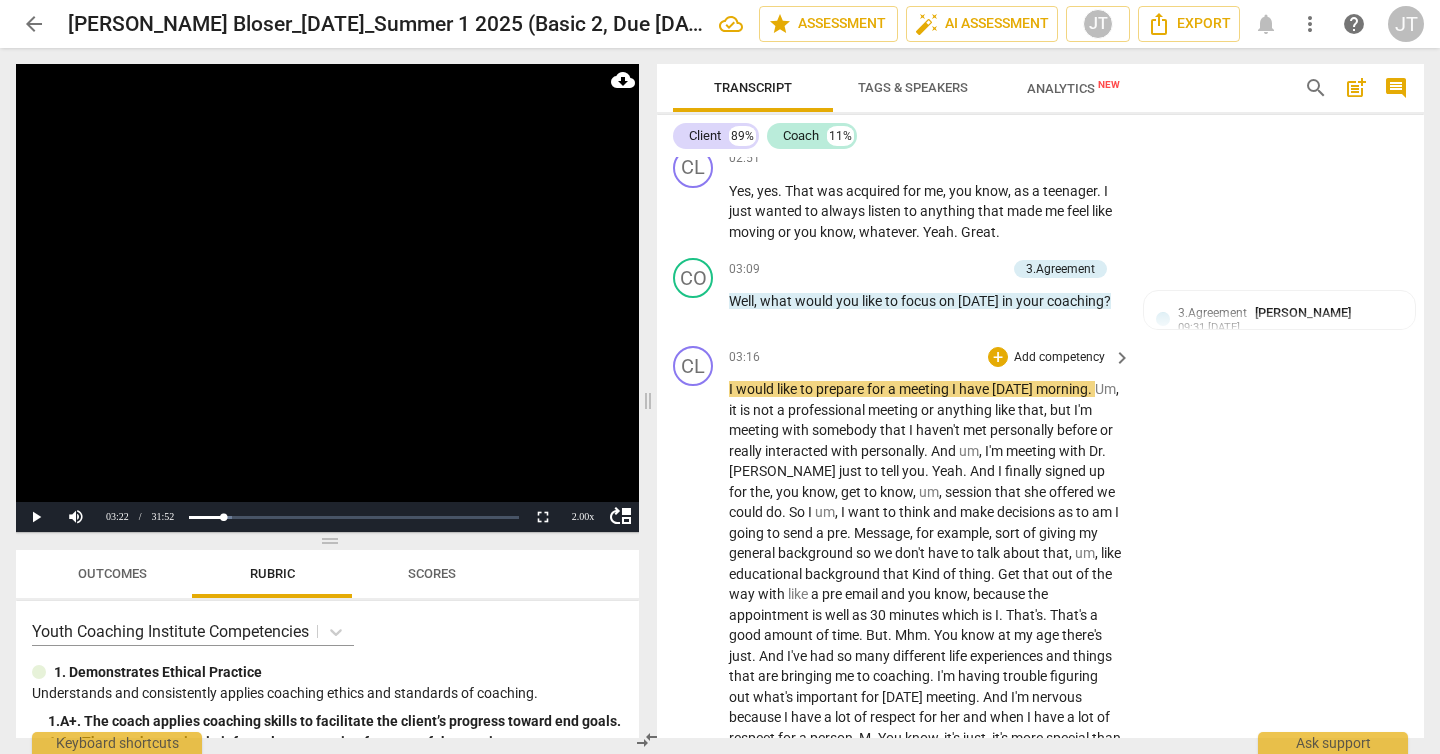 scroll, scrollTop: 823, scrollLeft: 0, axis: vertical 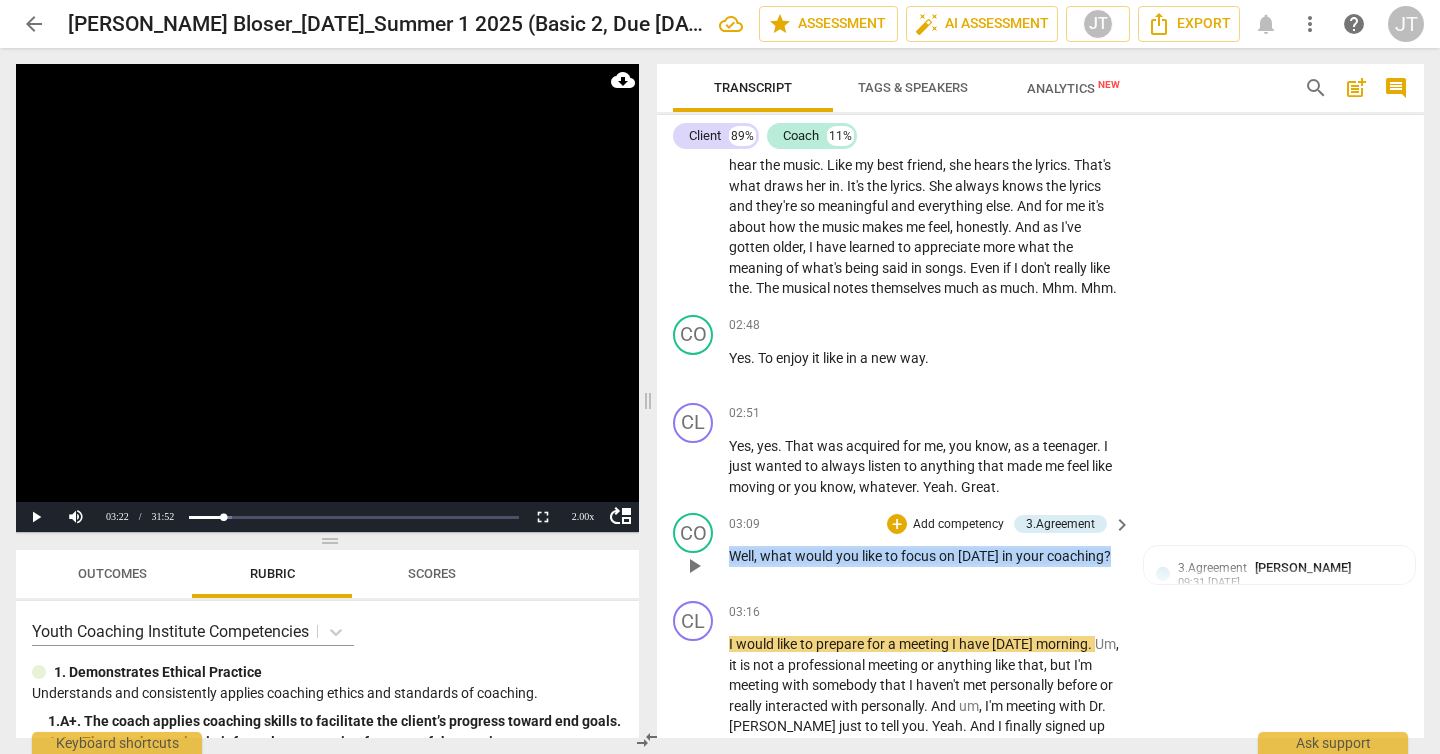 drag, startPoint x: 1111, startPoint y: 531, endPoint x: 725, endPoint y: 541, distance: 386.12952 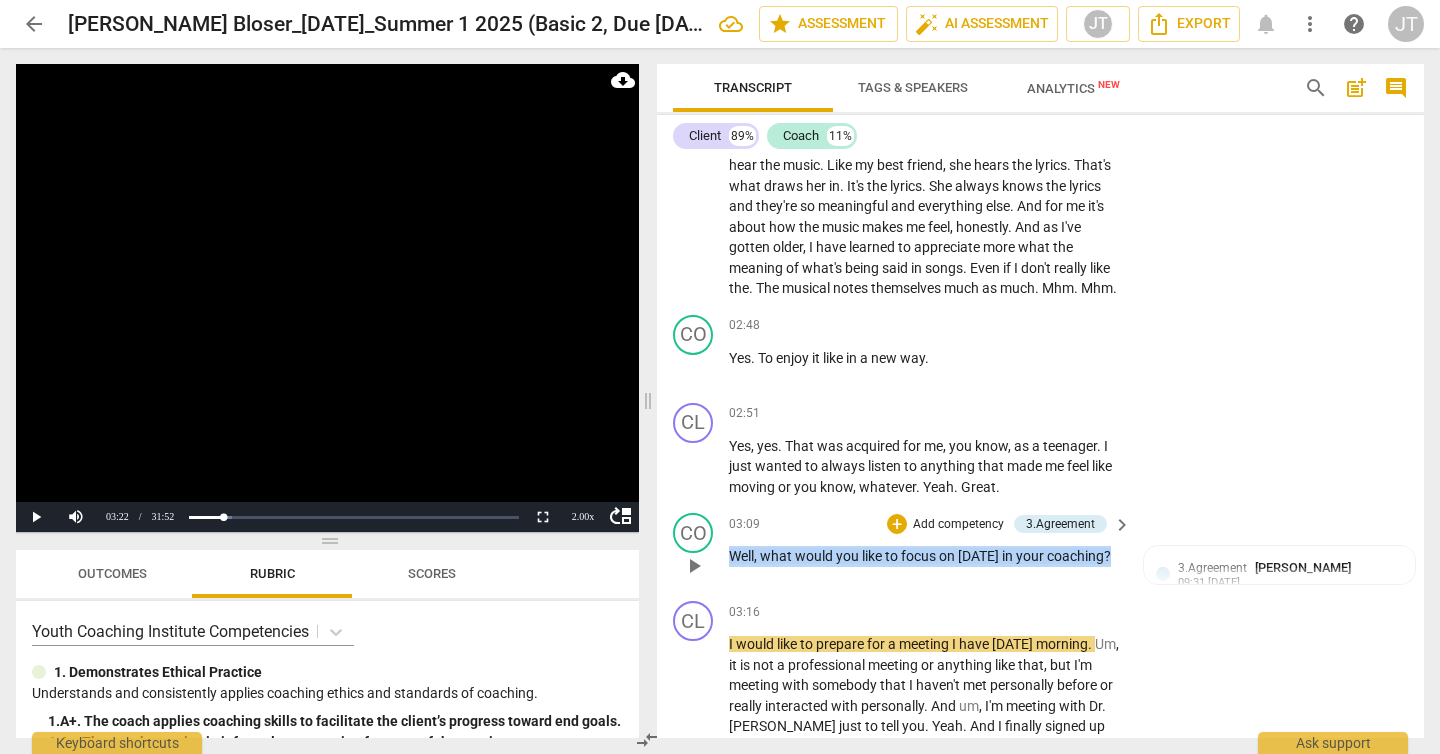 click on "CO play_arrow pause 03:09 + Add competency 3.Agreement keyboard_arrow_right Well ,   what   would   you   like   to   focus   on   [DATE]   in   your   coaching ? 3.Agreement [PERSON_NAME] 09:31 [DATE] A+. The coach asks the client to identify a clear agenda or focus of the current session (can be intangible or tangible)." at bounding box center (1040, 549) 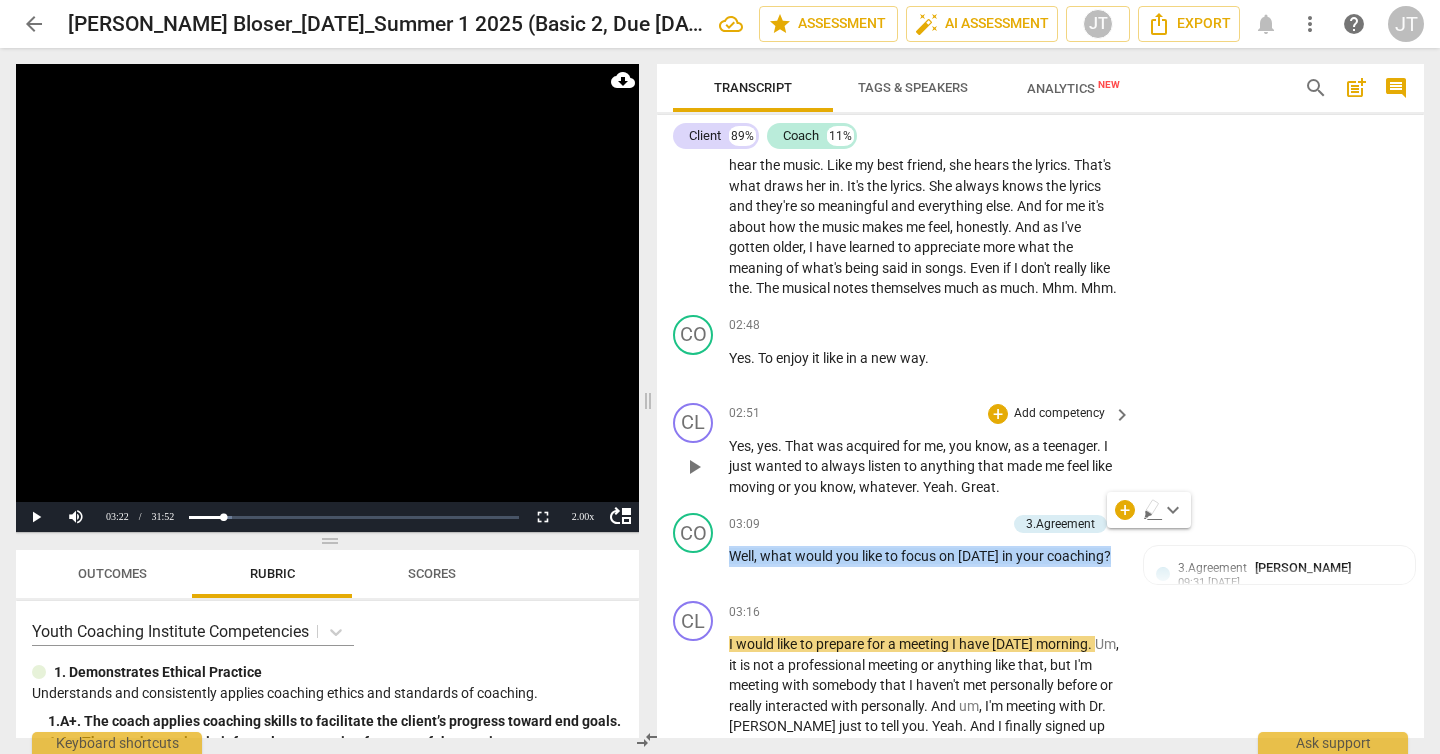 copy on "Well ,   what   would   you   like   to   focus   on   [DATE]   in   your   coaching ?" 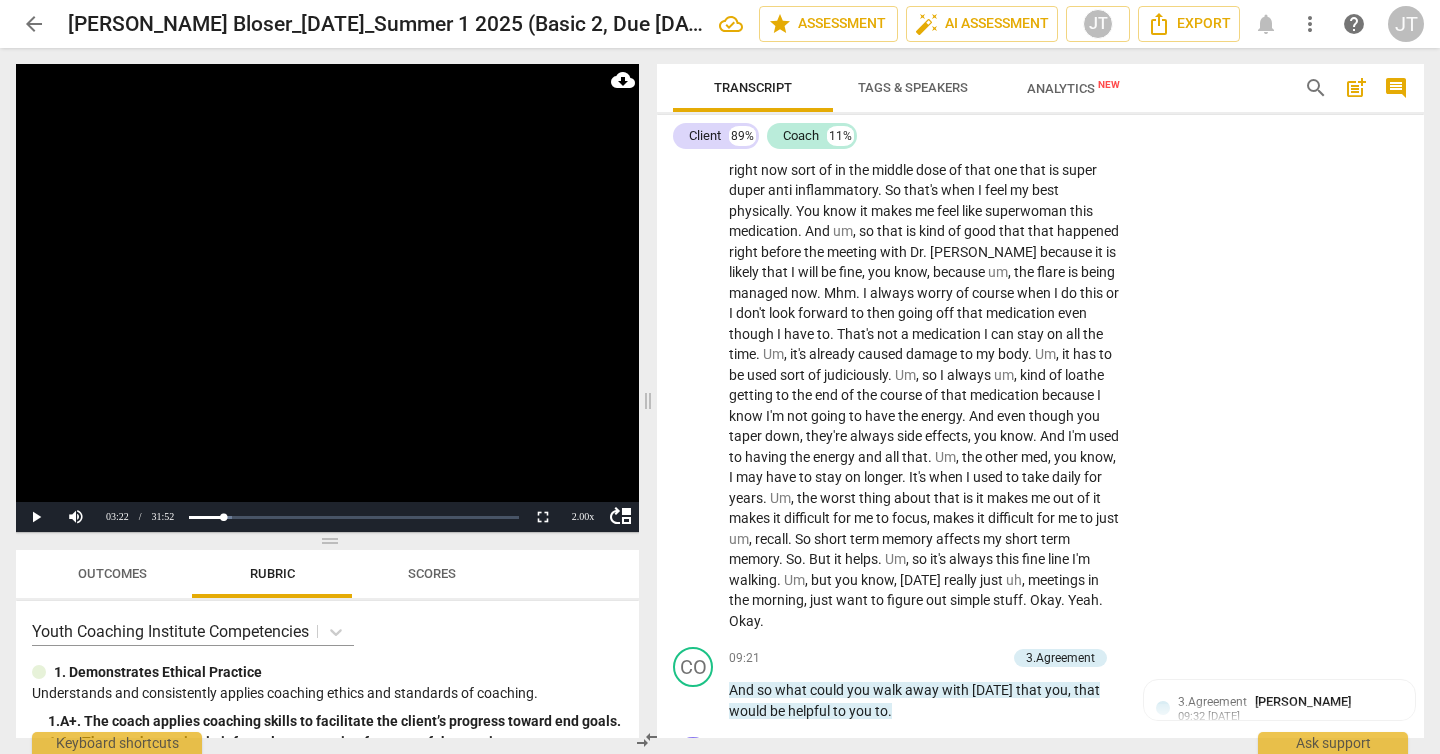 scroll, scrollTop: 2267, scrollLeft: 0, axis: vertical 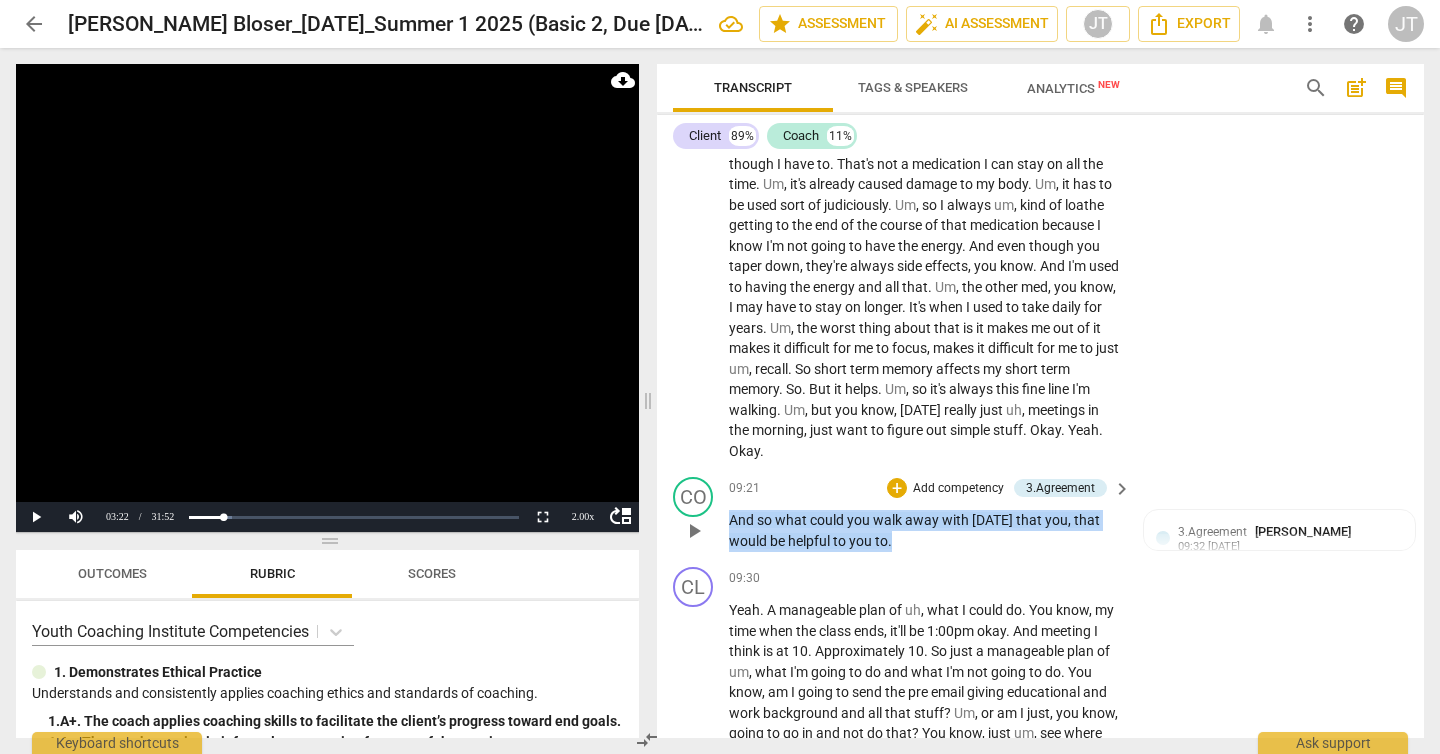drag, startPoint x: 905, startPoint y: 518, endPoint x: 723, endPoint y: 488, distance: 184.45596 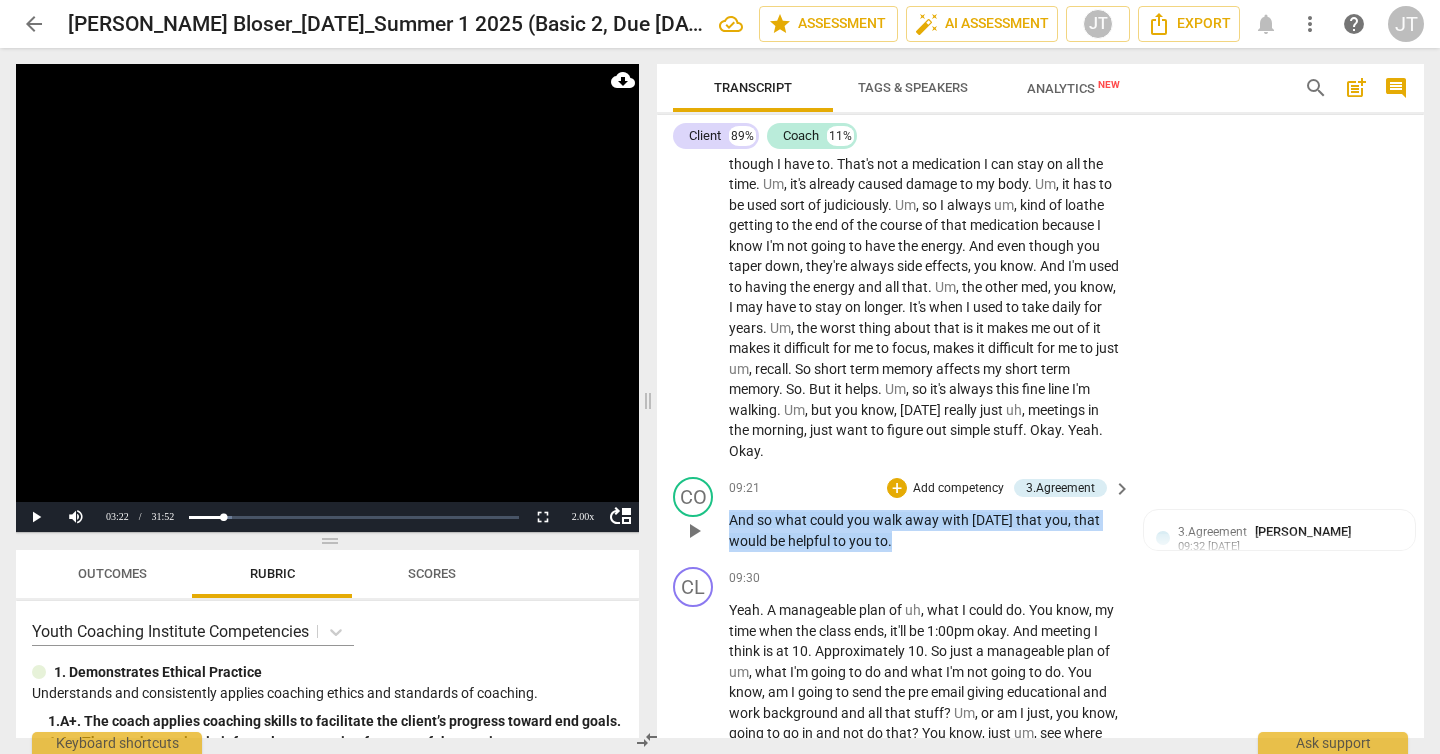 click on "CO play_arrow pause 09:21 + Add competency 3.Agreement keyboard_arrow_right And   so   what   could   you   walk   away   with   [DATE]   that   you ,   that   would   be   helpful   to   you   to . 3.Agreement [PERSON_NAME] 09:32 [DATE] B+. The coach partners with the client to define a tangible desired outcome related to the agenda that would make the session feel successful." at bounding box center (1040, 514) 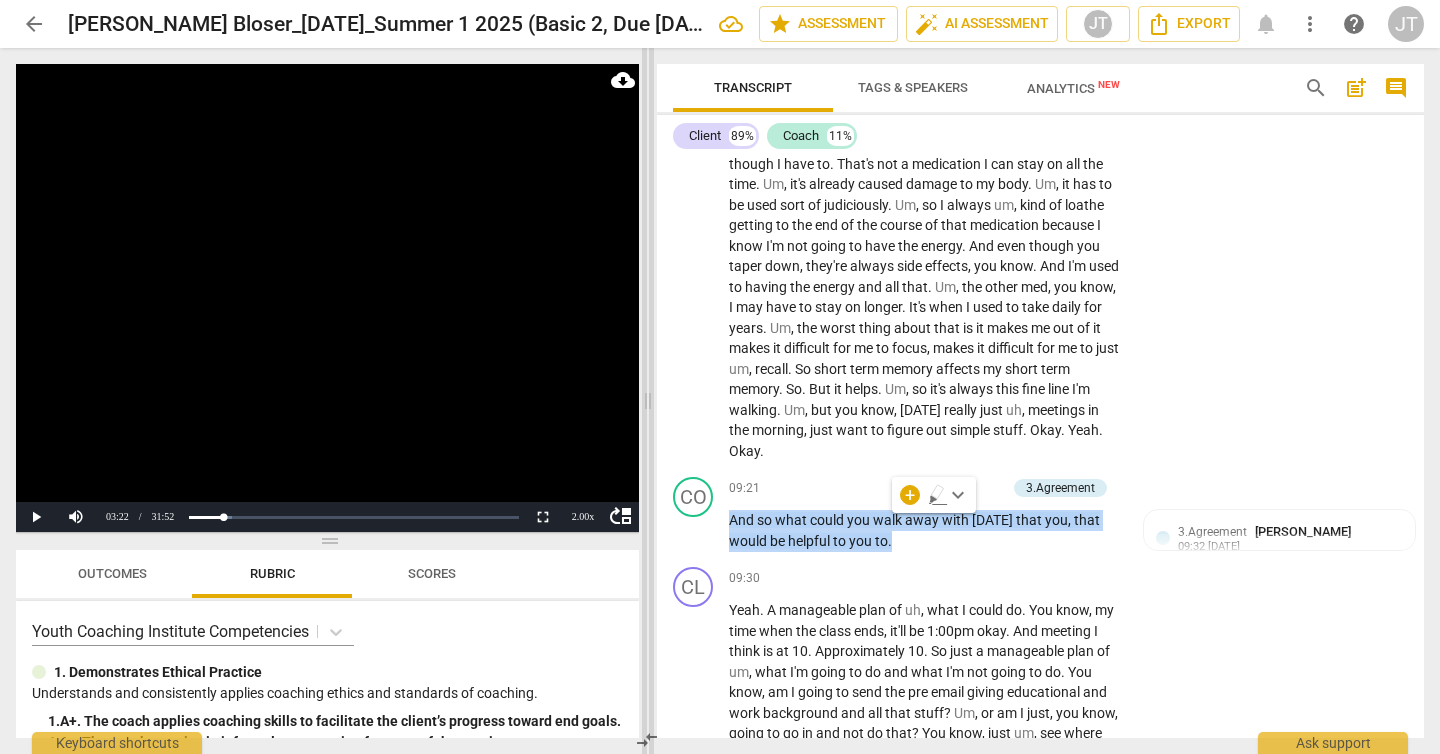 copy on "And   so   what   could   you   walk   away   with   [DATE]   that   you ,   that   would   be   helpful   to   you   to ." 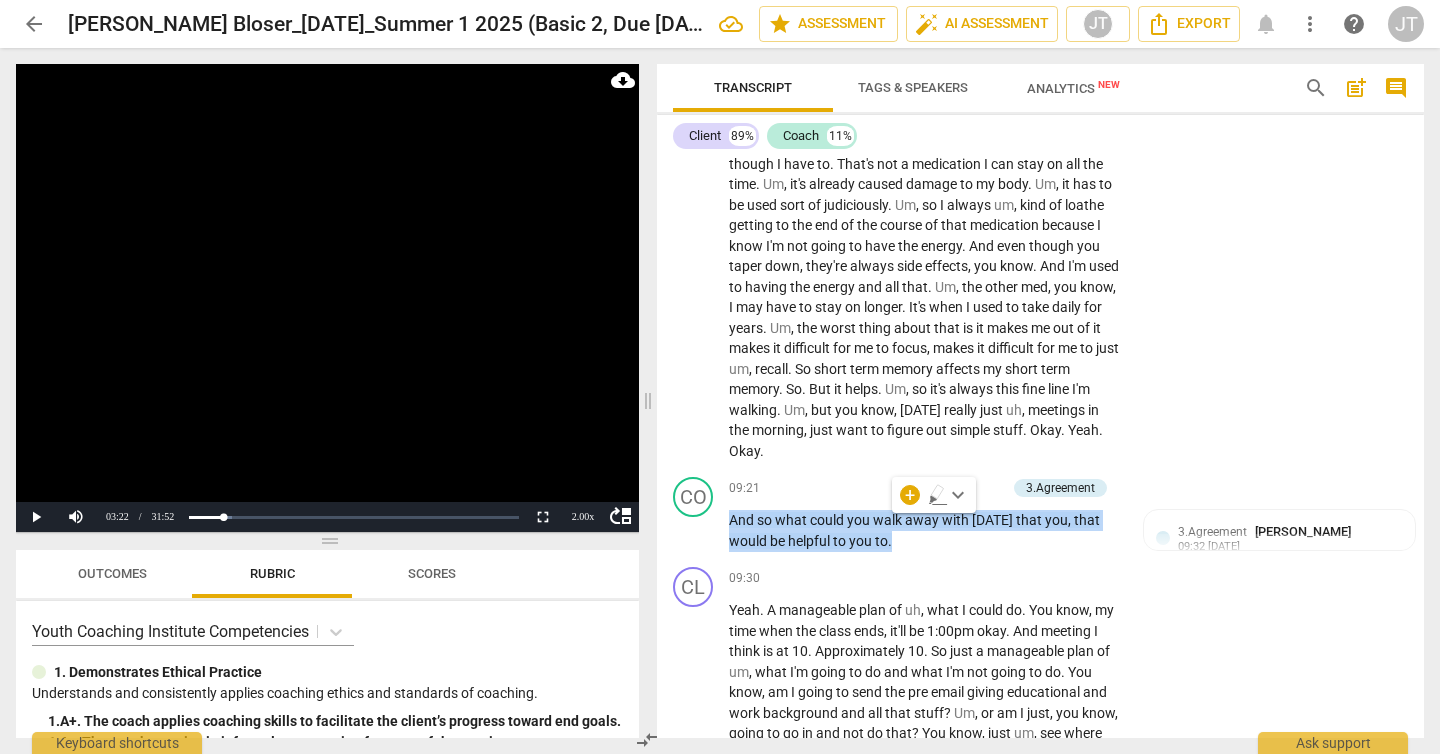 click at bounding box center [327, 298] 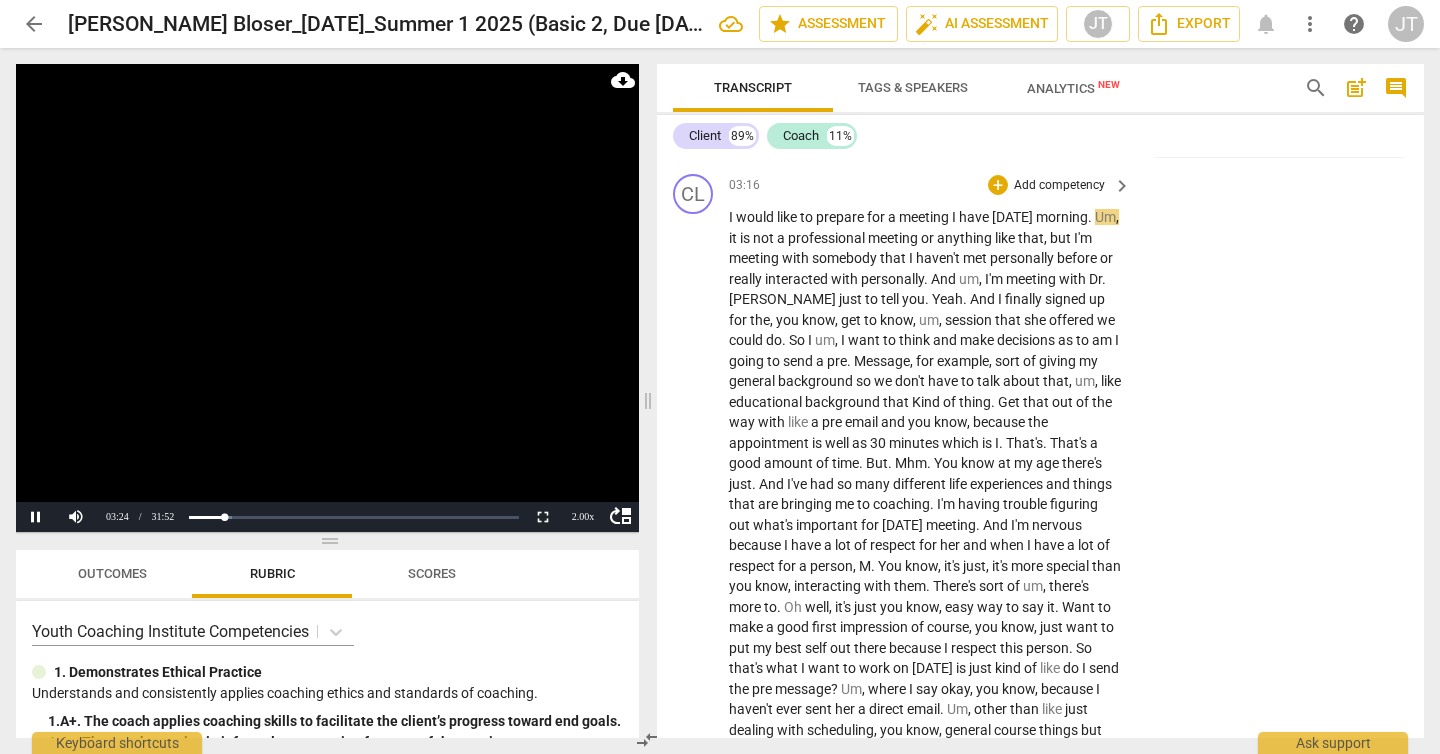 scroll, scrollTop: 1223, scrollLeft: 0, axis: vertical 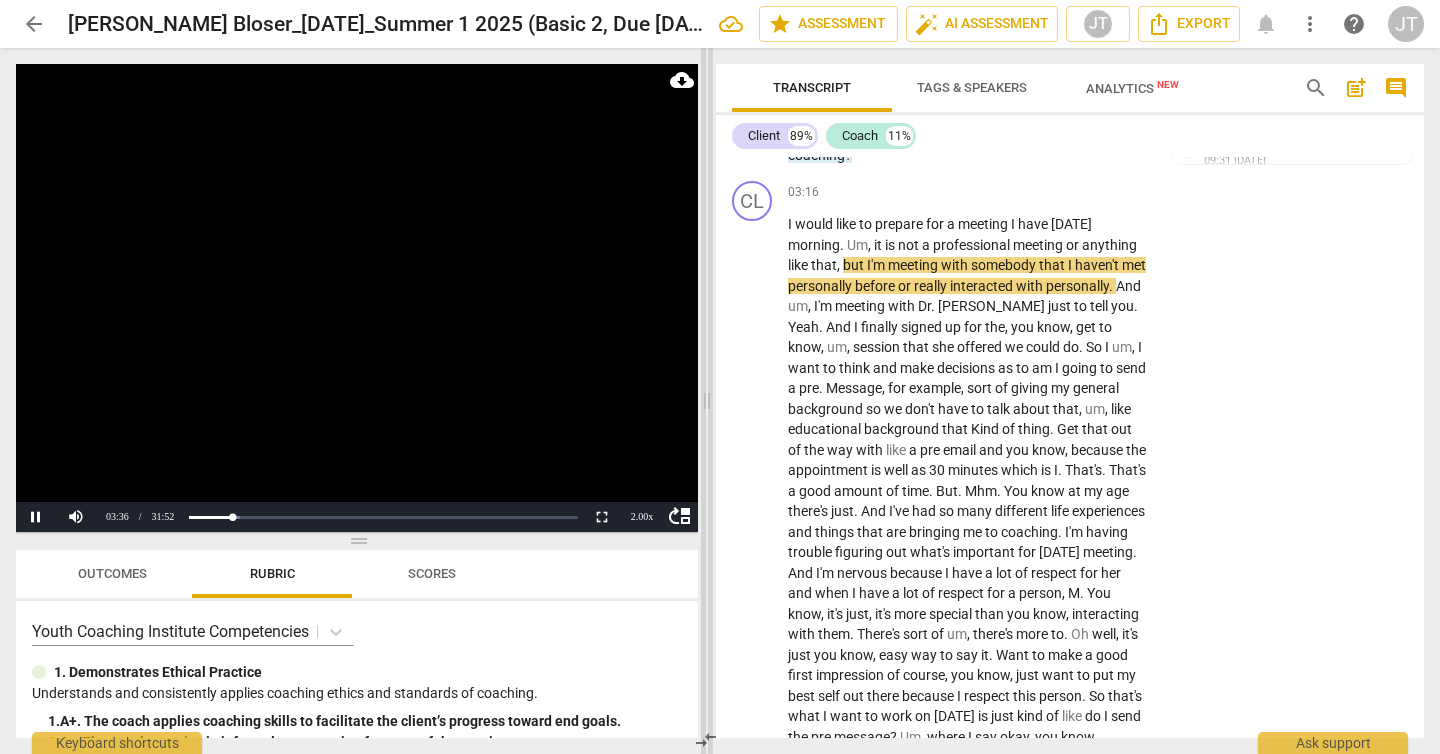 drag, startPoint x: 649, startPoint y: 403, endPoint x: 708, endPoint y: 409, distance: 59.3043 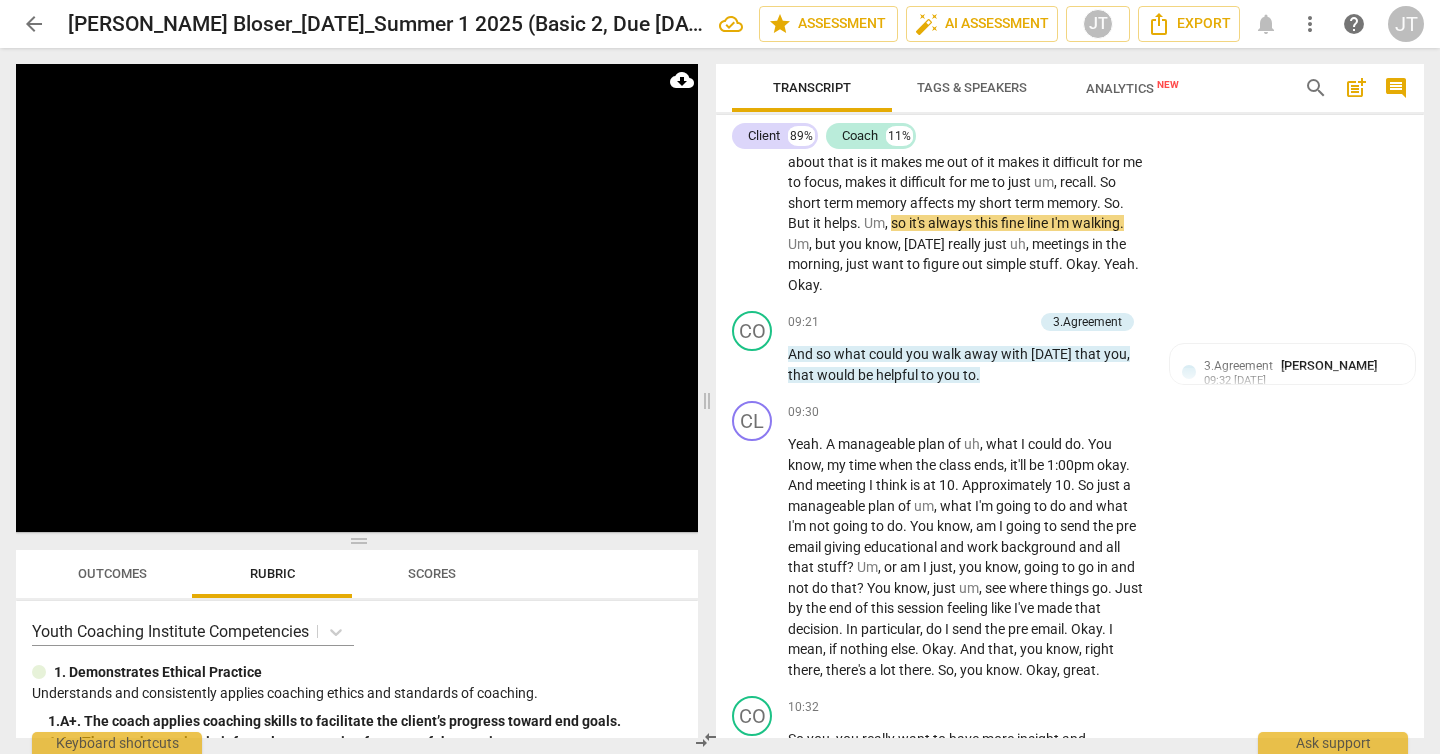 scroll, scrollTop: 2635, scrollLeft: 0, axis: vertical 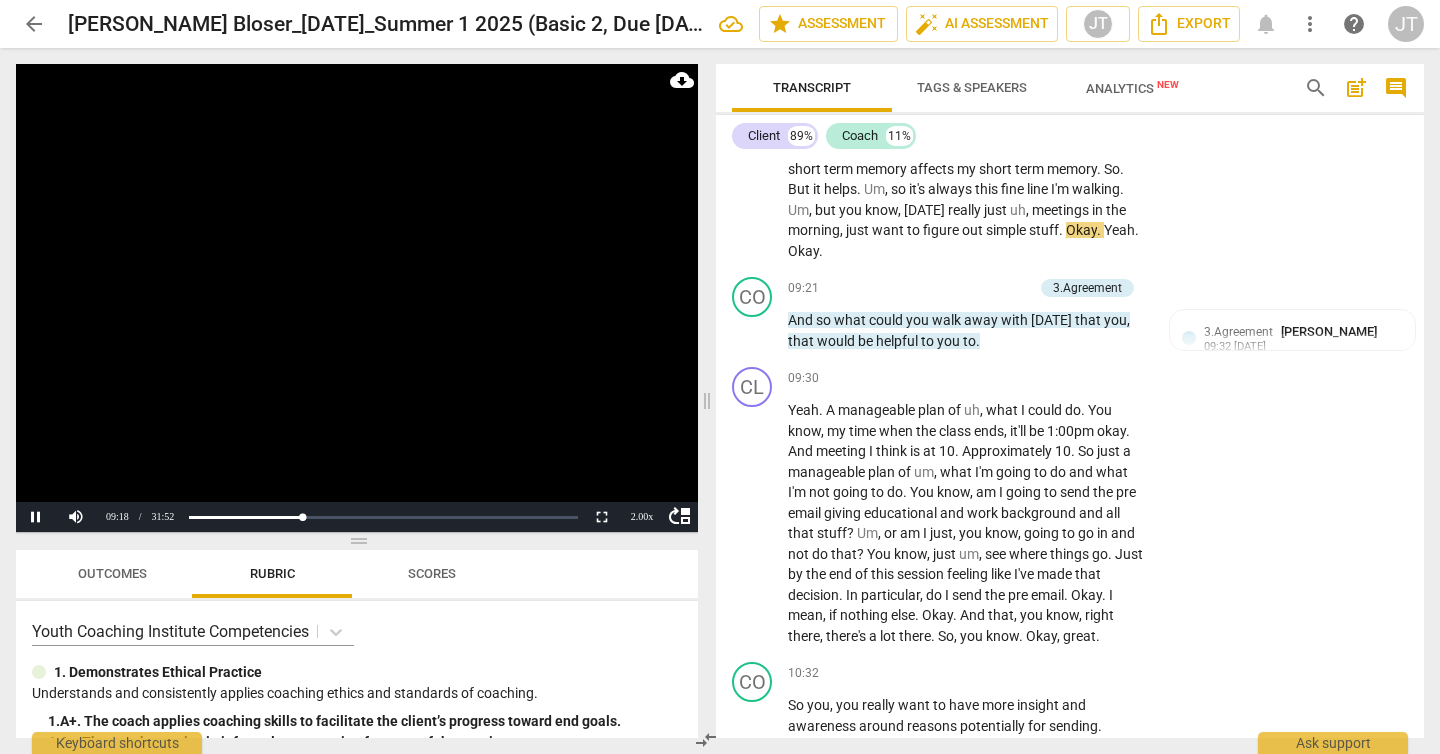 click at bounding box center (357, 298) 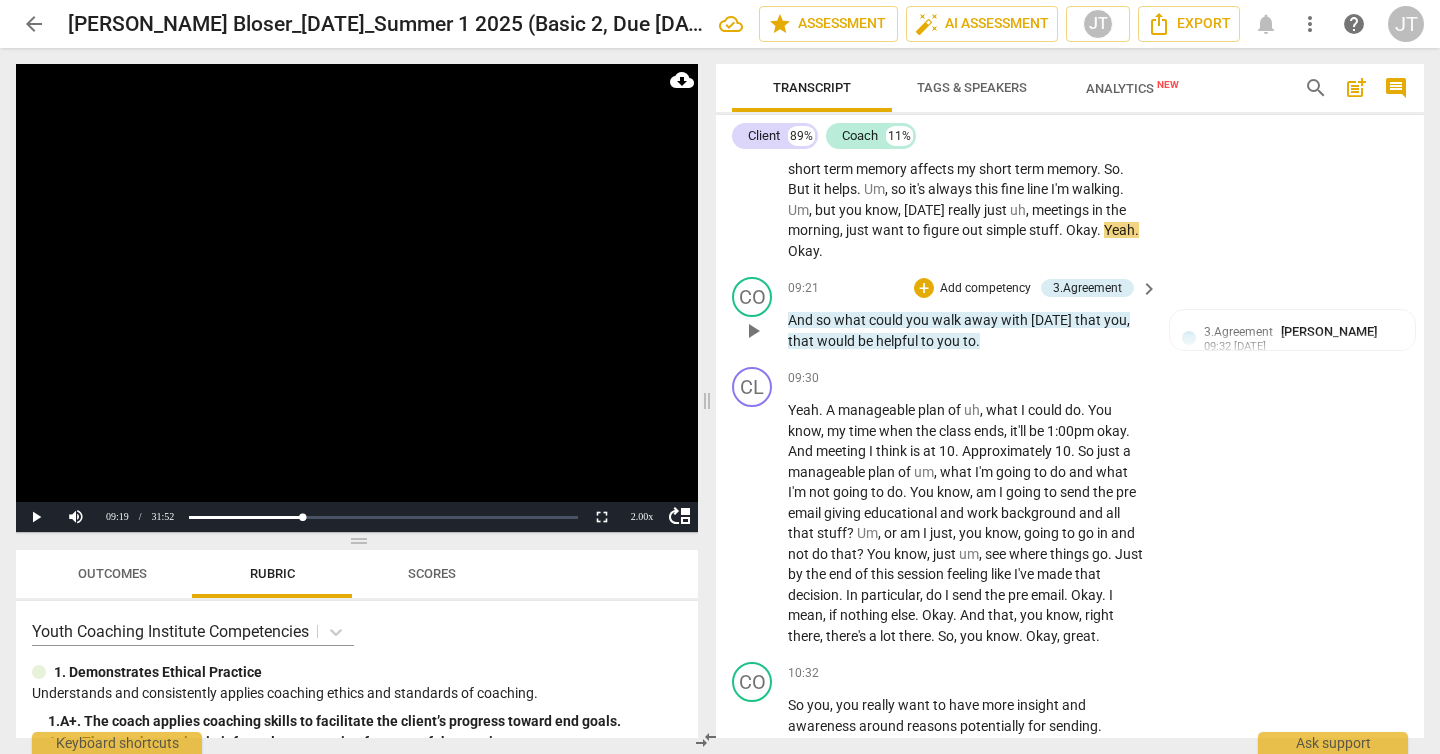 click on "Add competency" at bounding box center [985, 289] 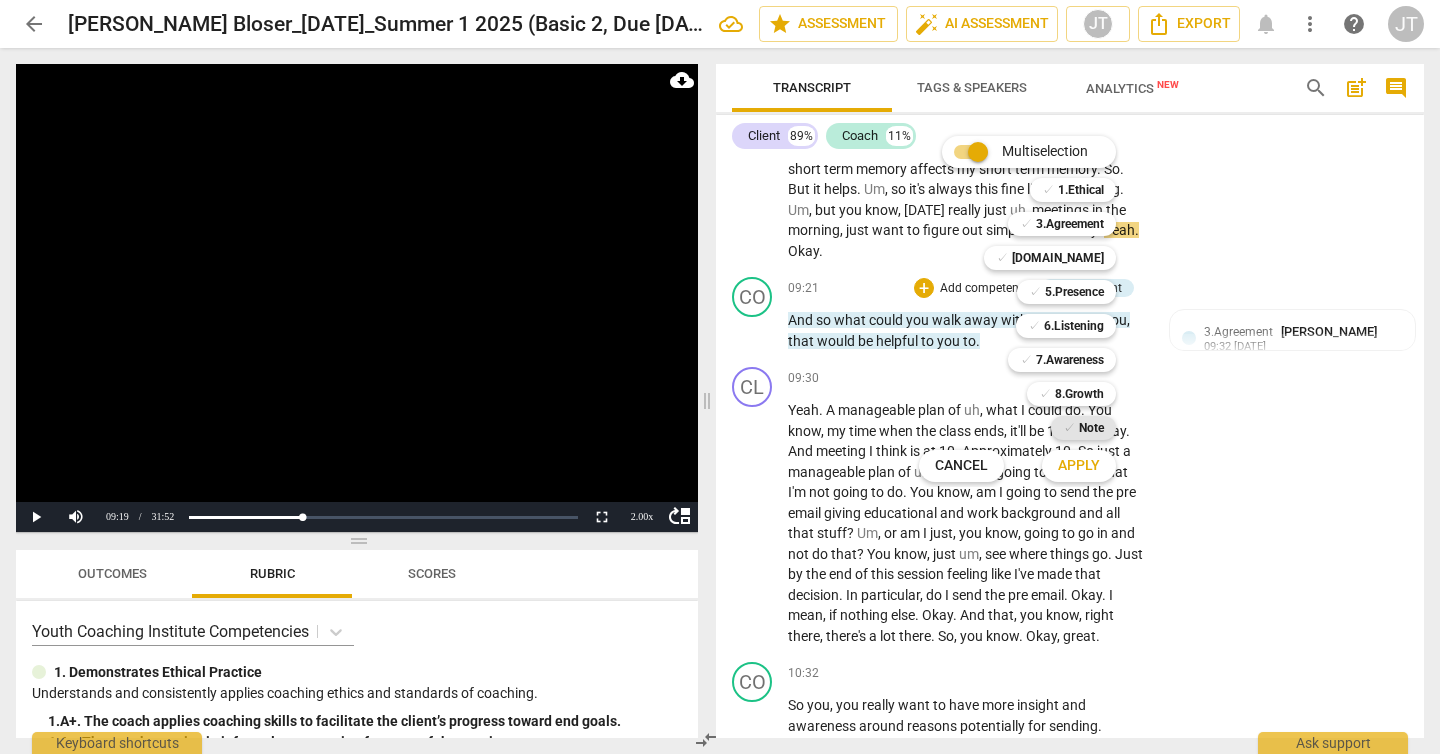 click on "Note" at bounding box center (1091, 428) 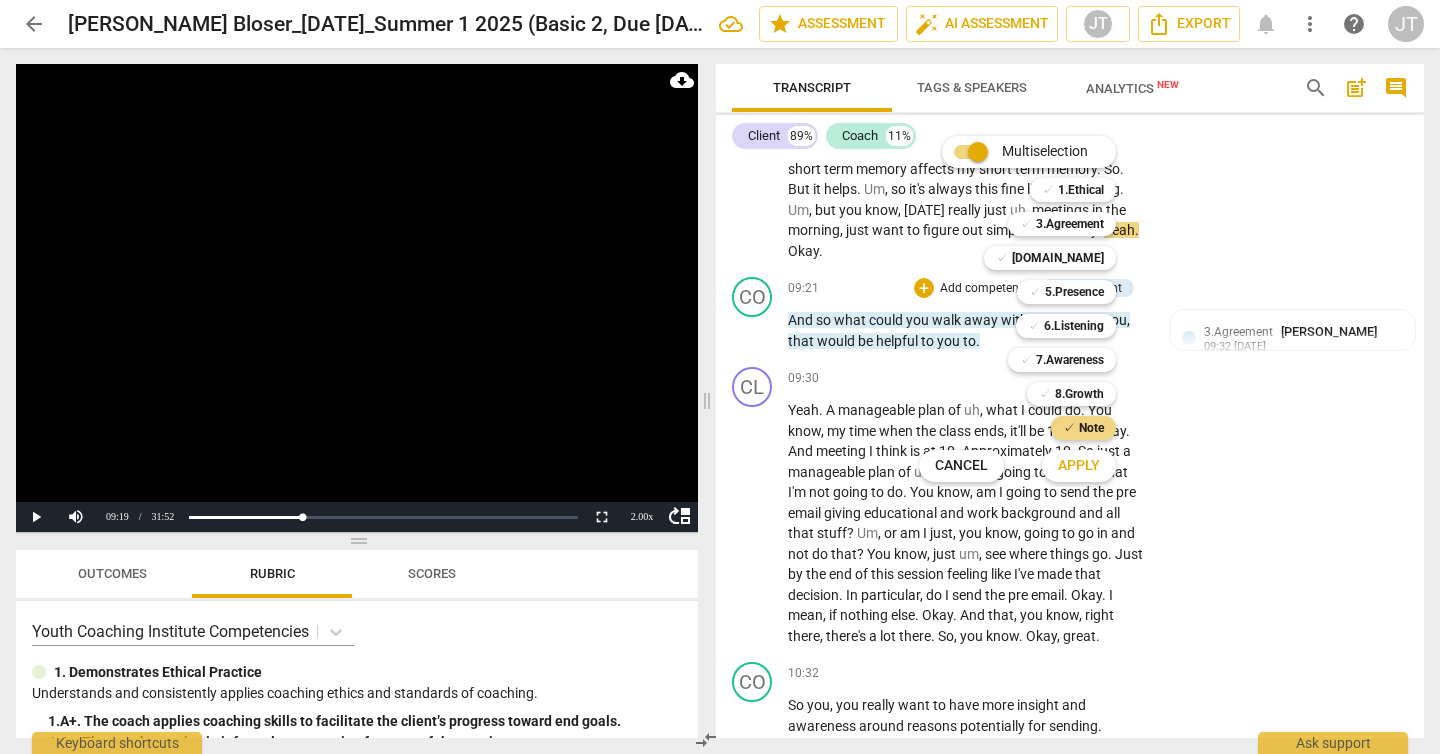 click on "Apply" at bounding box center (1079, 466) 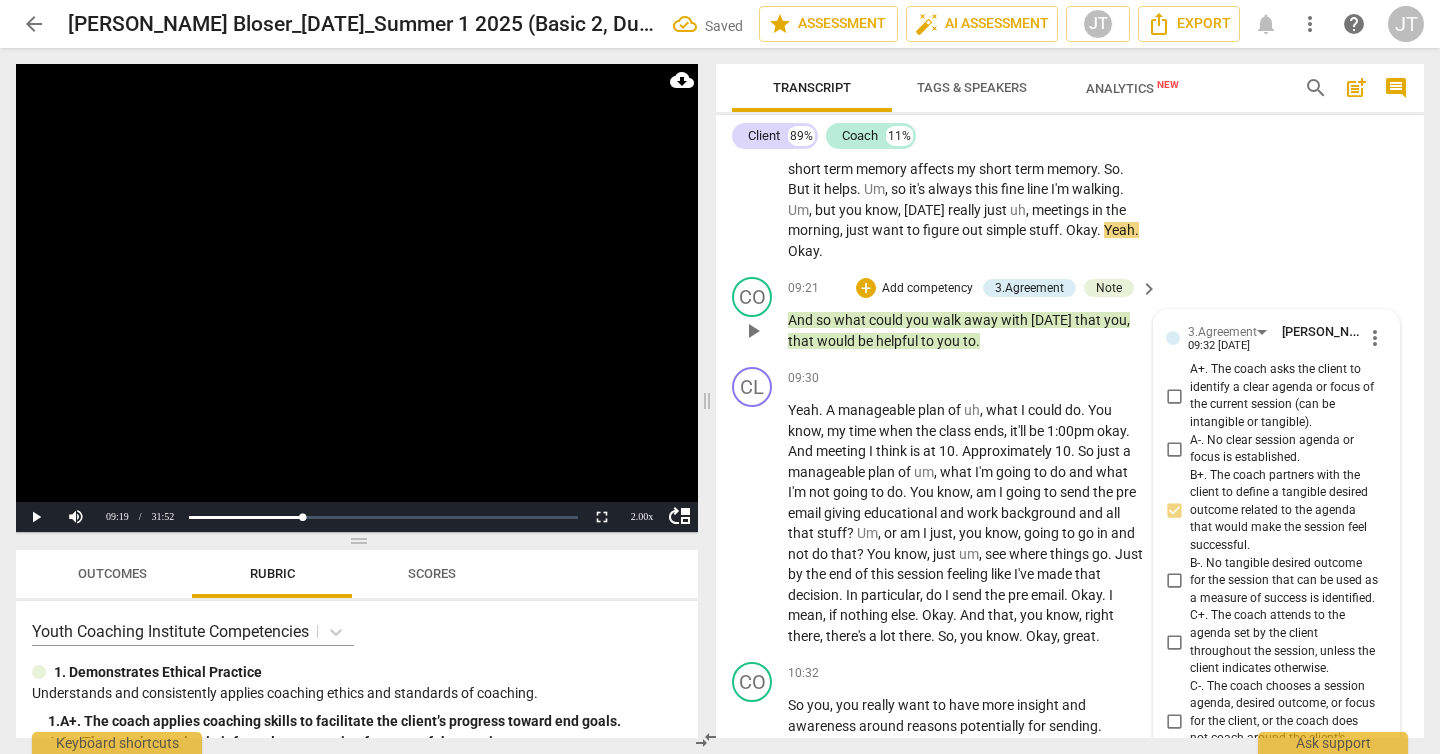 scroll, scrollTop: 3235, scrollLeft: 0, axis: vertical 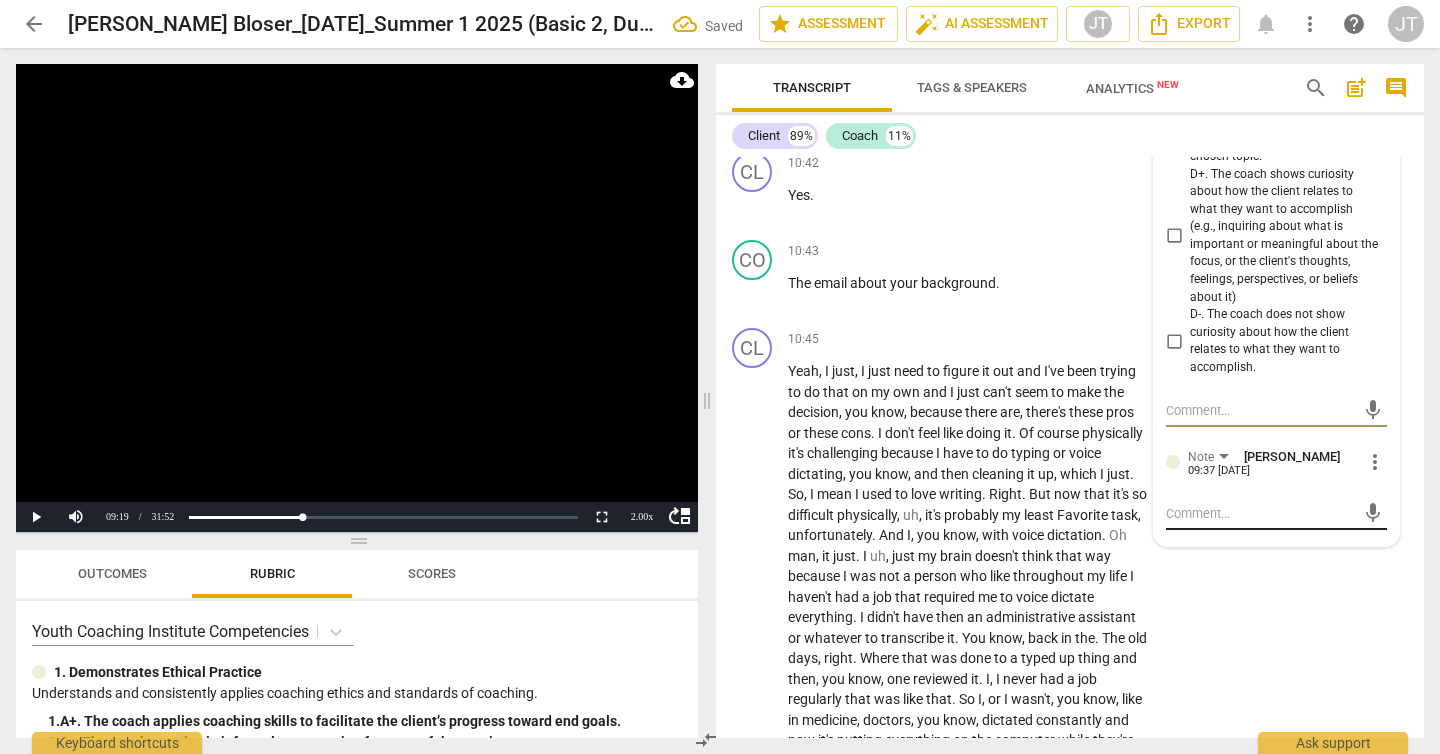 click at bounding box center [1260, 513] 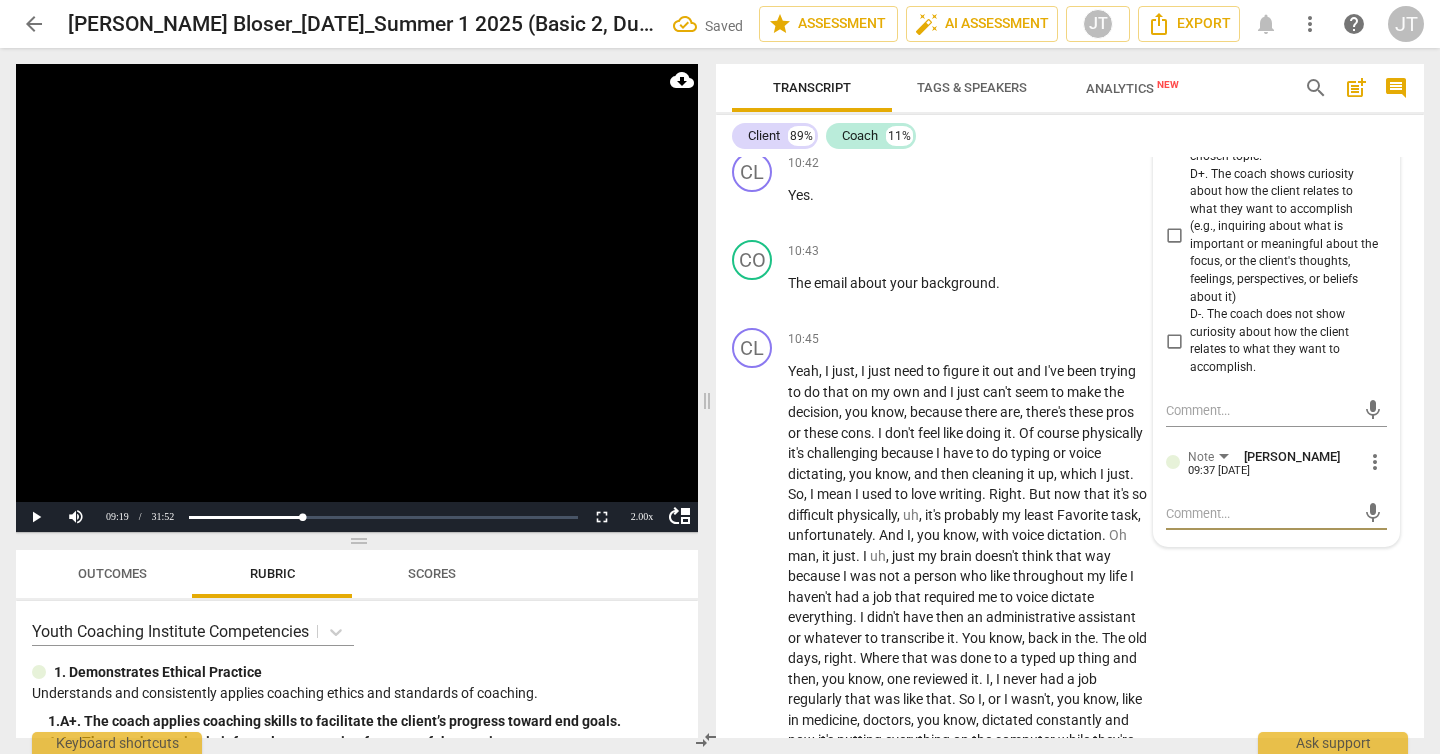type on "M" 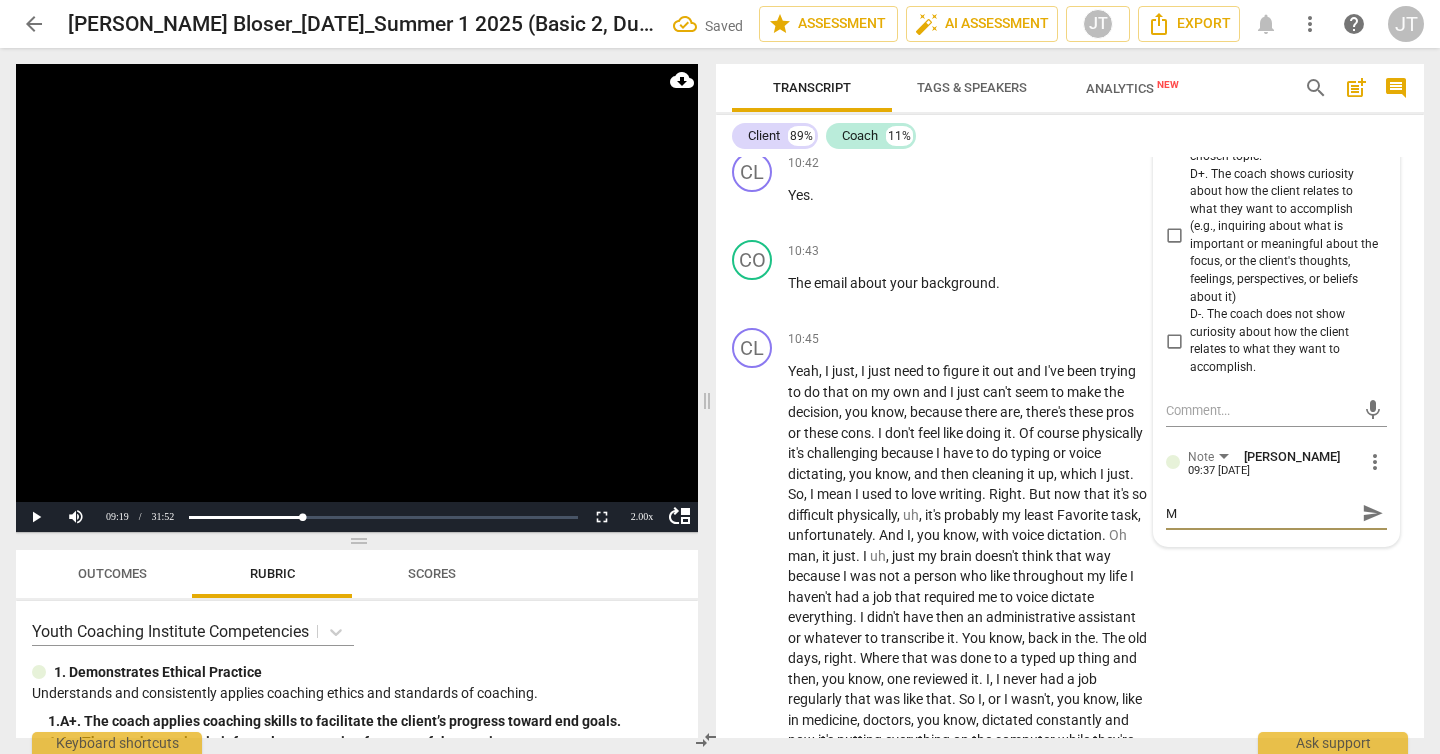 type on "Mi" 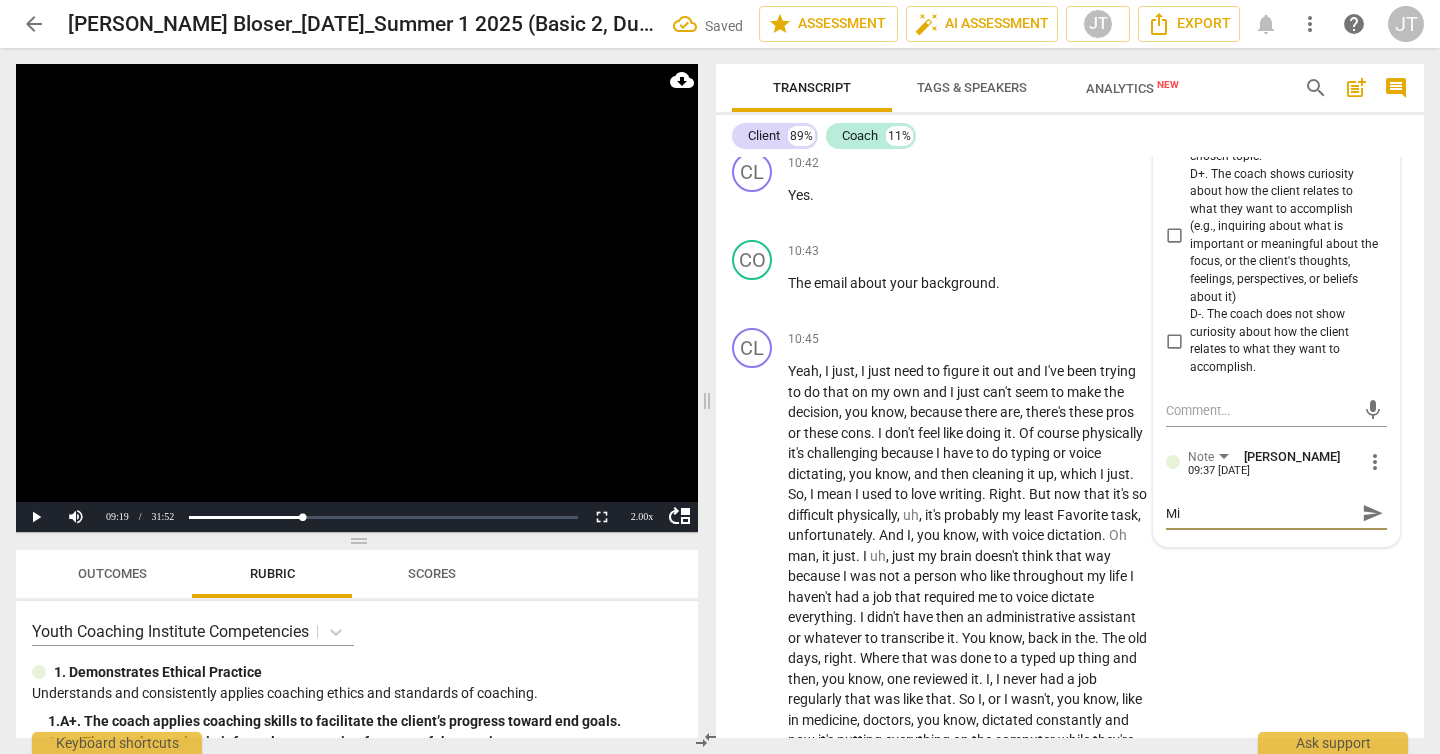 type on "Mis" 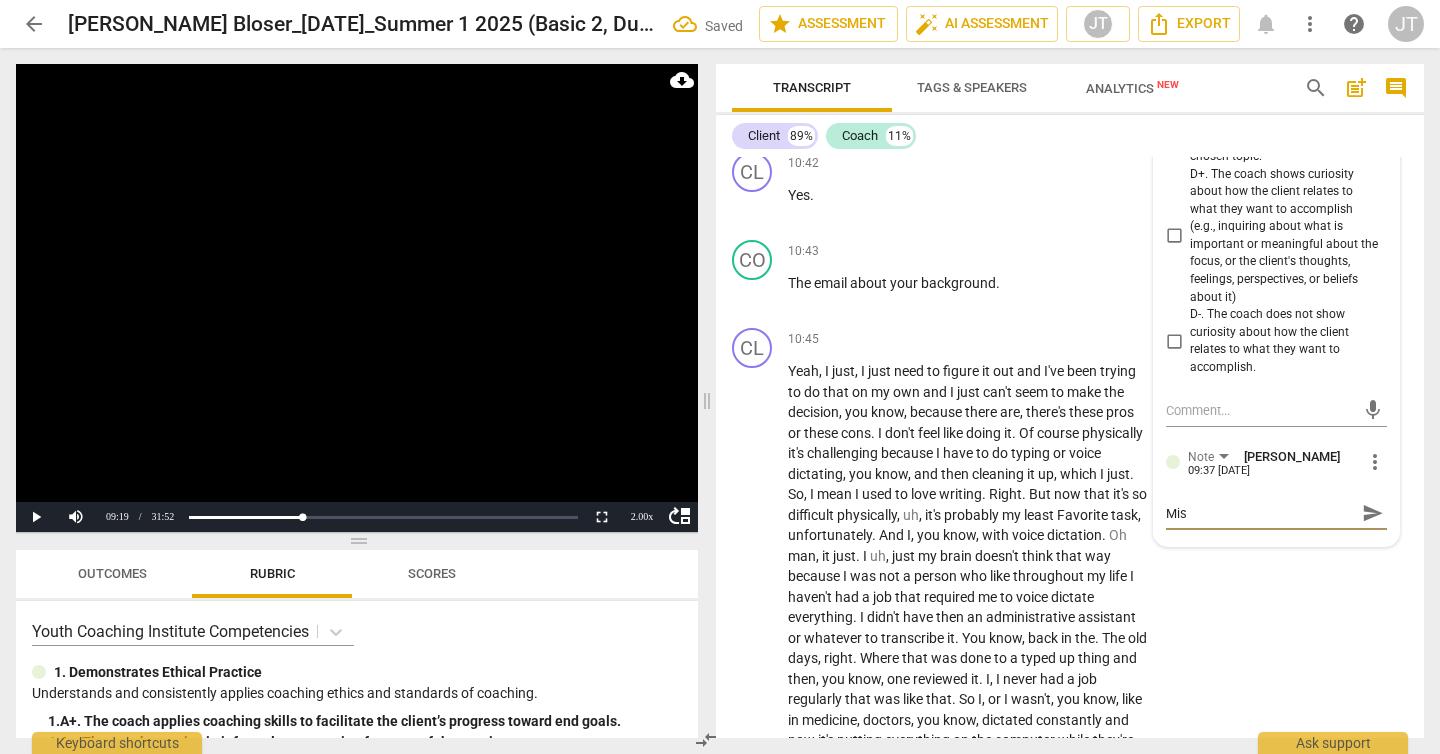 type on "Miss" 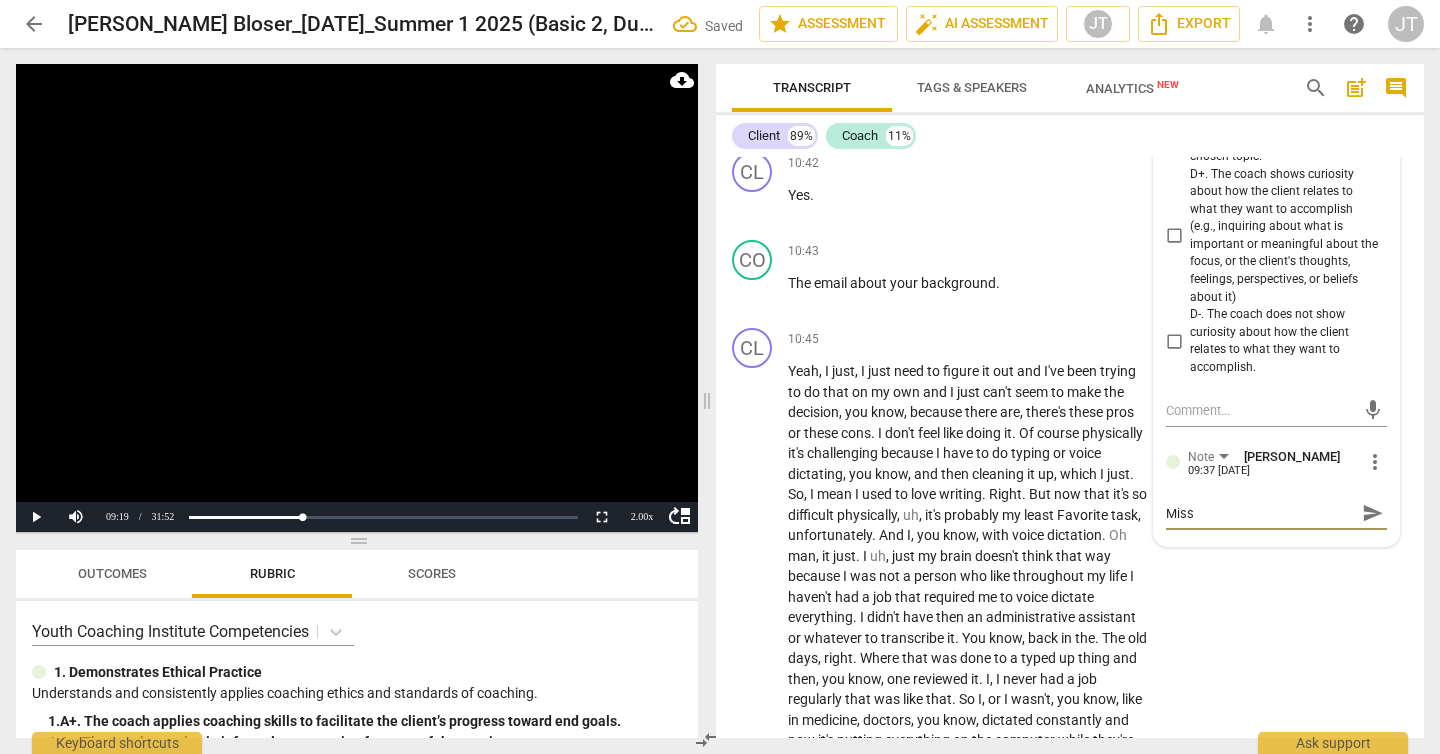 type on "Misse" 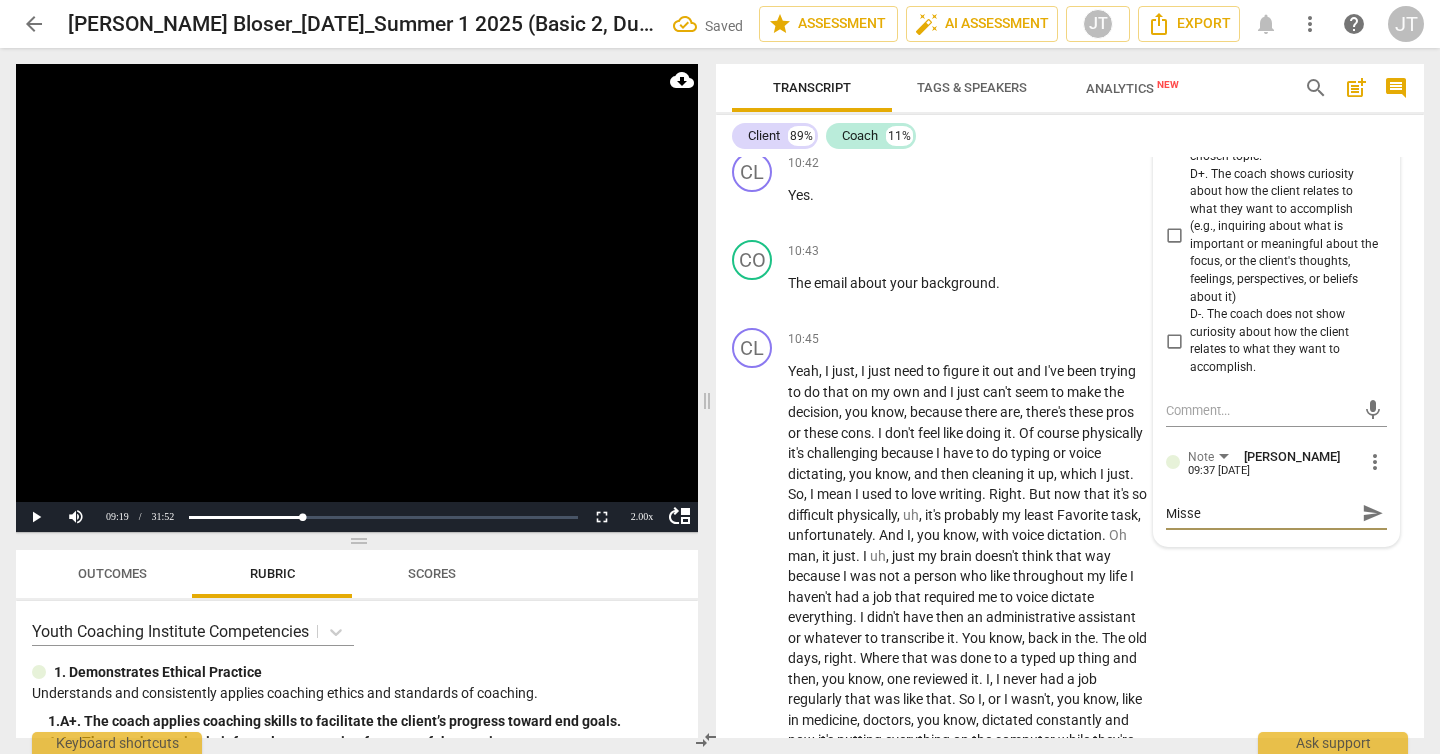 type on "Missed" 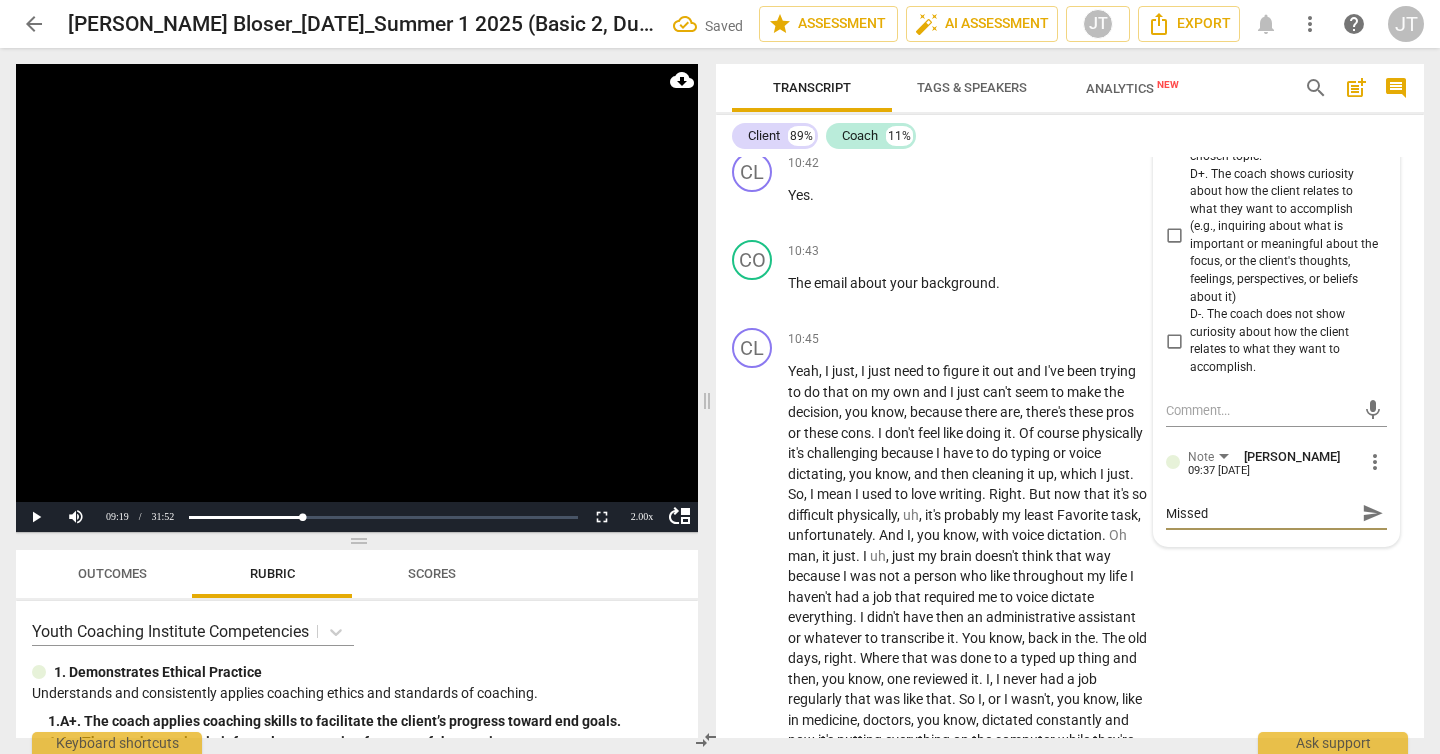 type on "Missed" 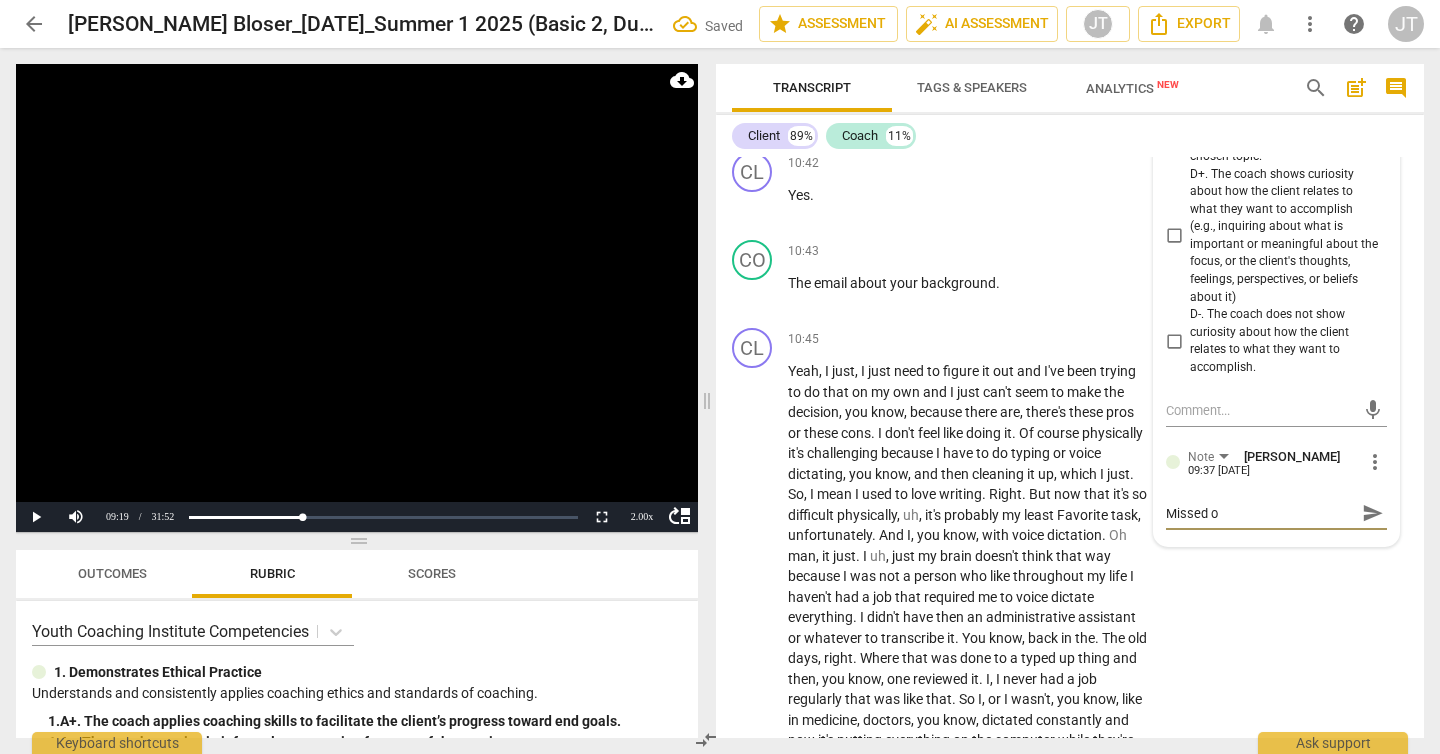 type on "Missed op" 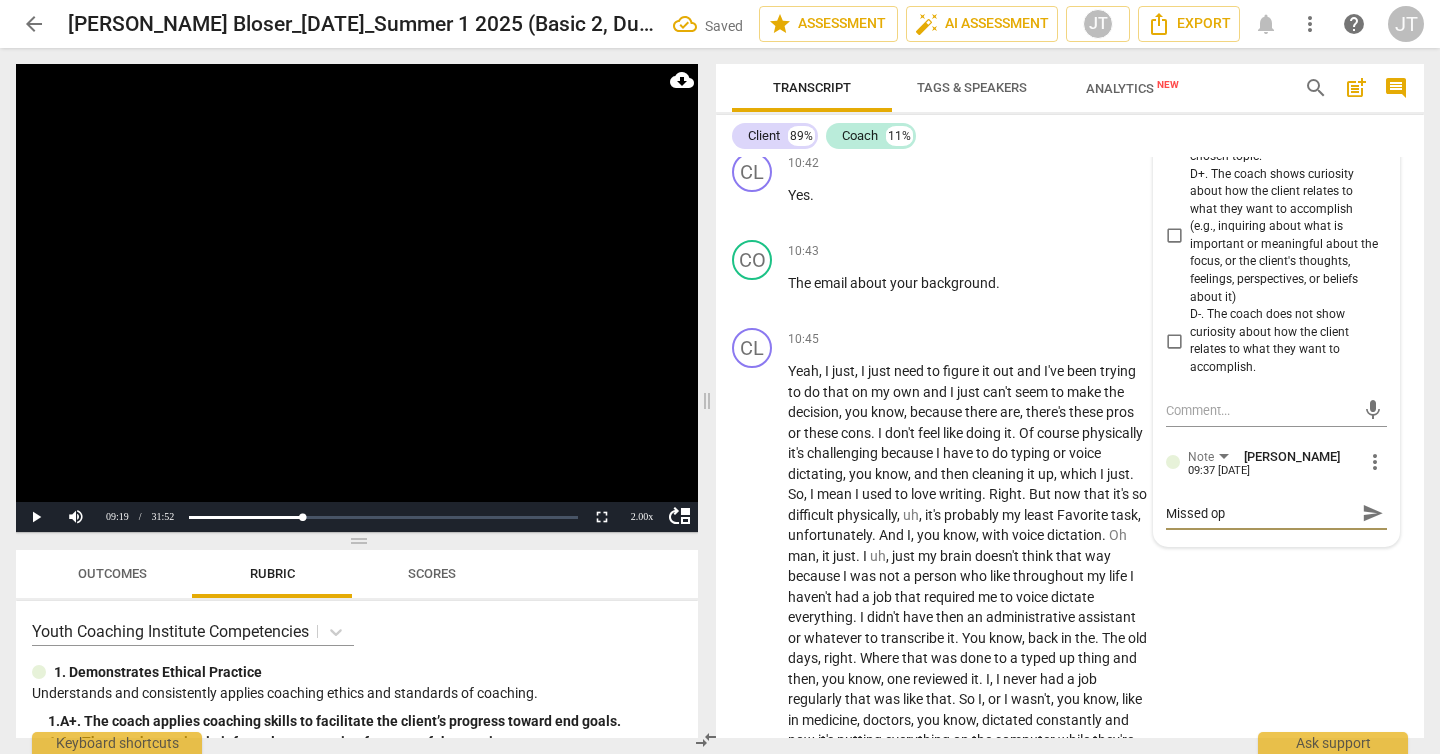 type on "Missed opp" 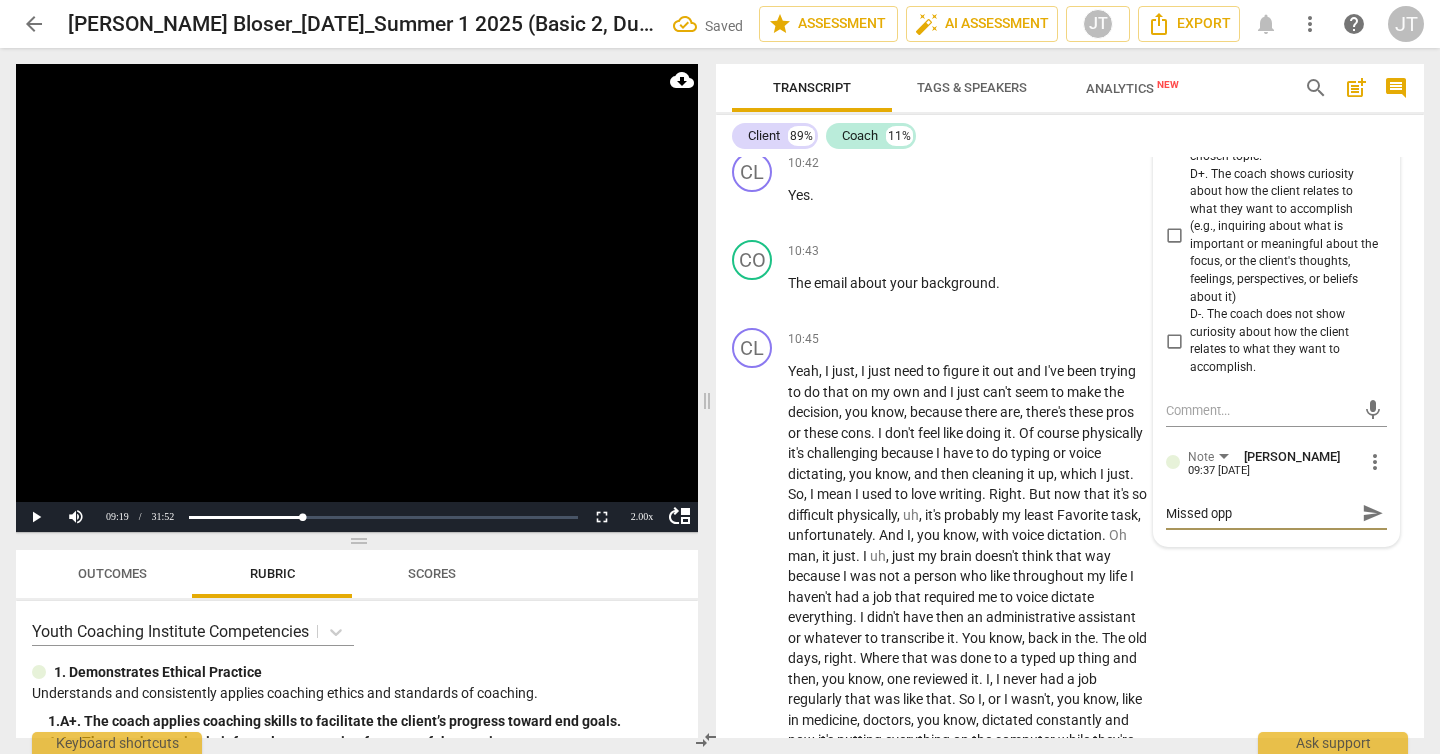 type on "Missed oppo" 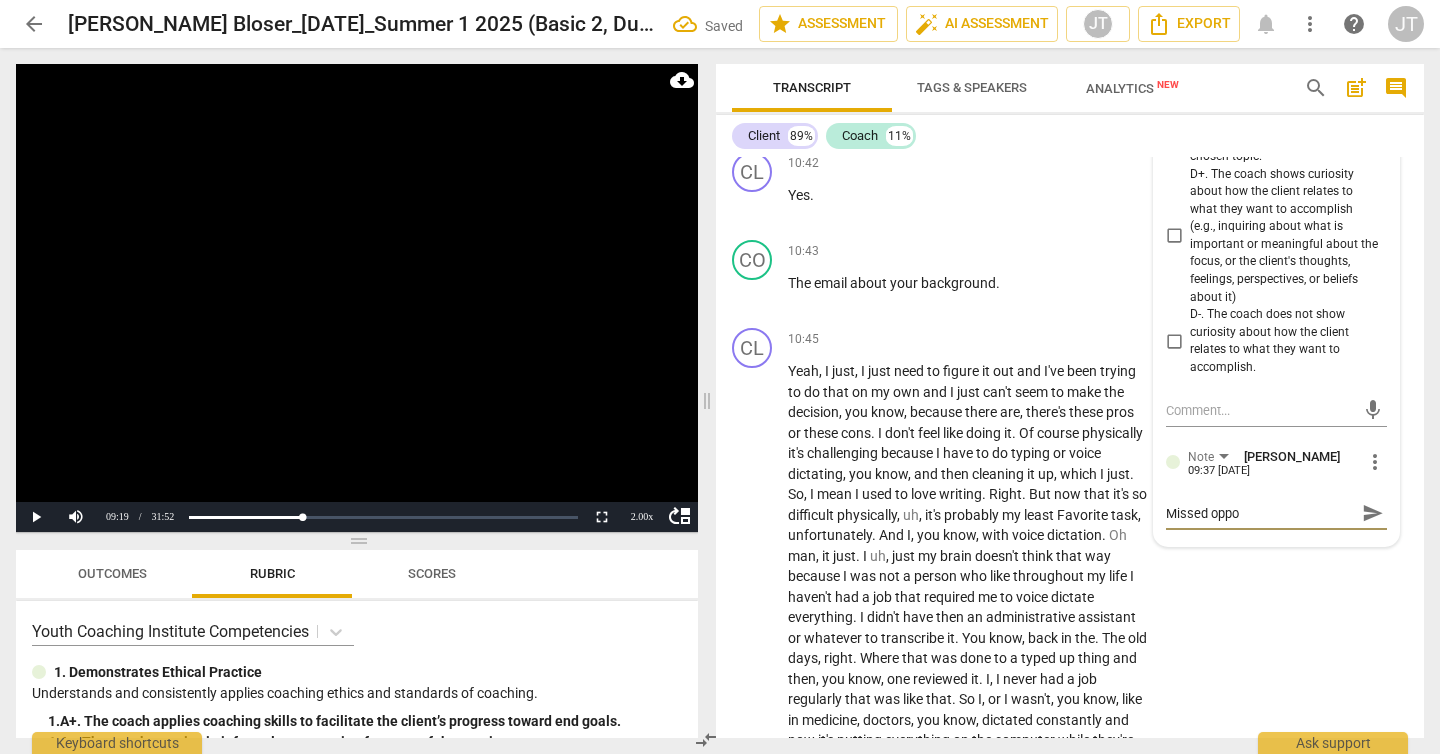 type on "Missed oppor" 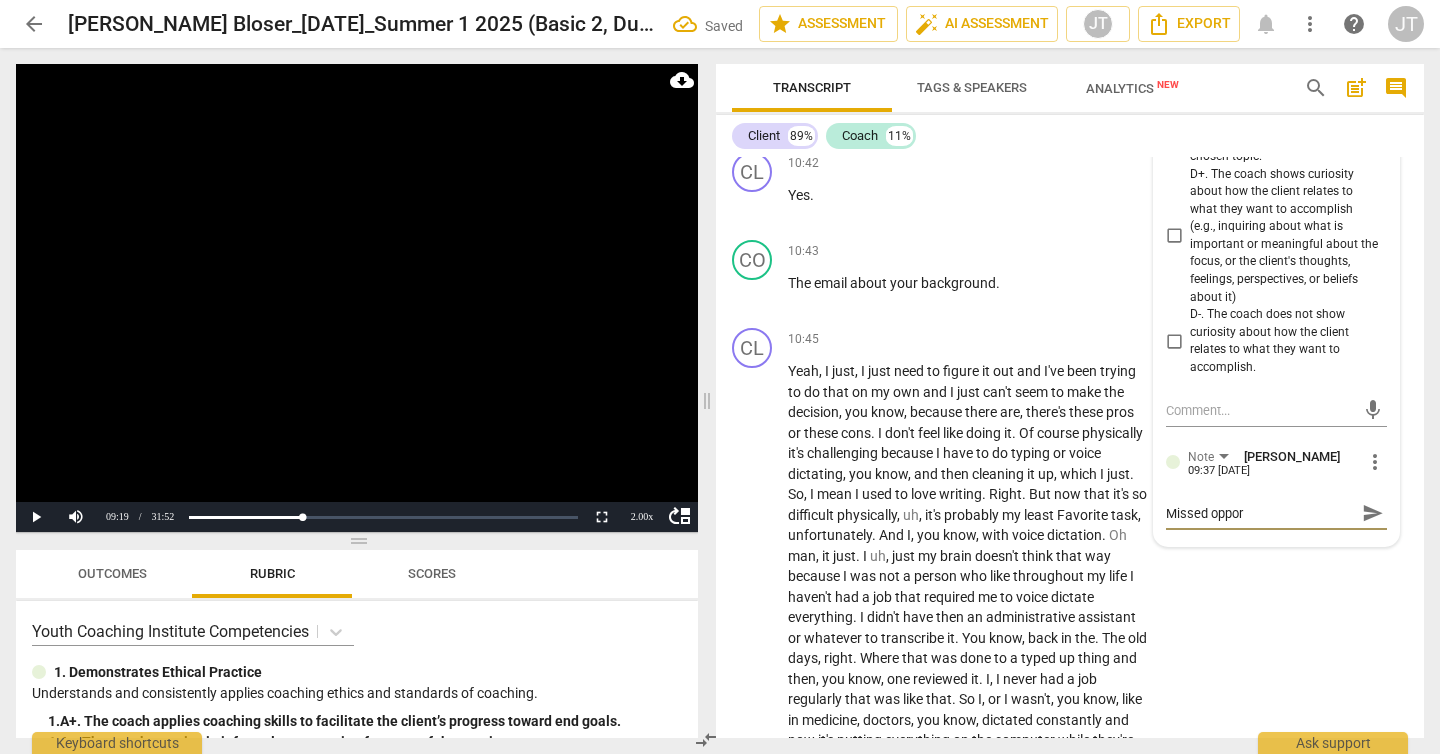 type on "Missed opport" 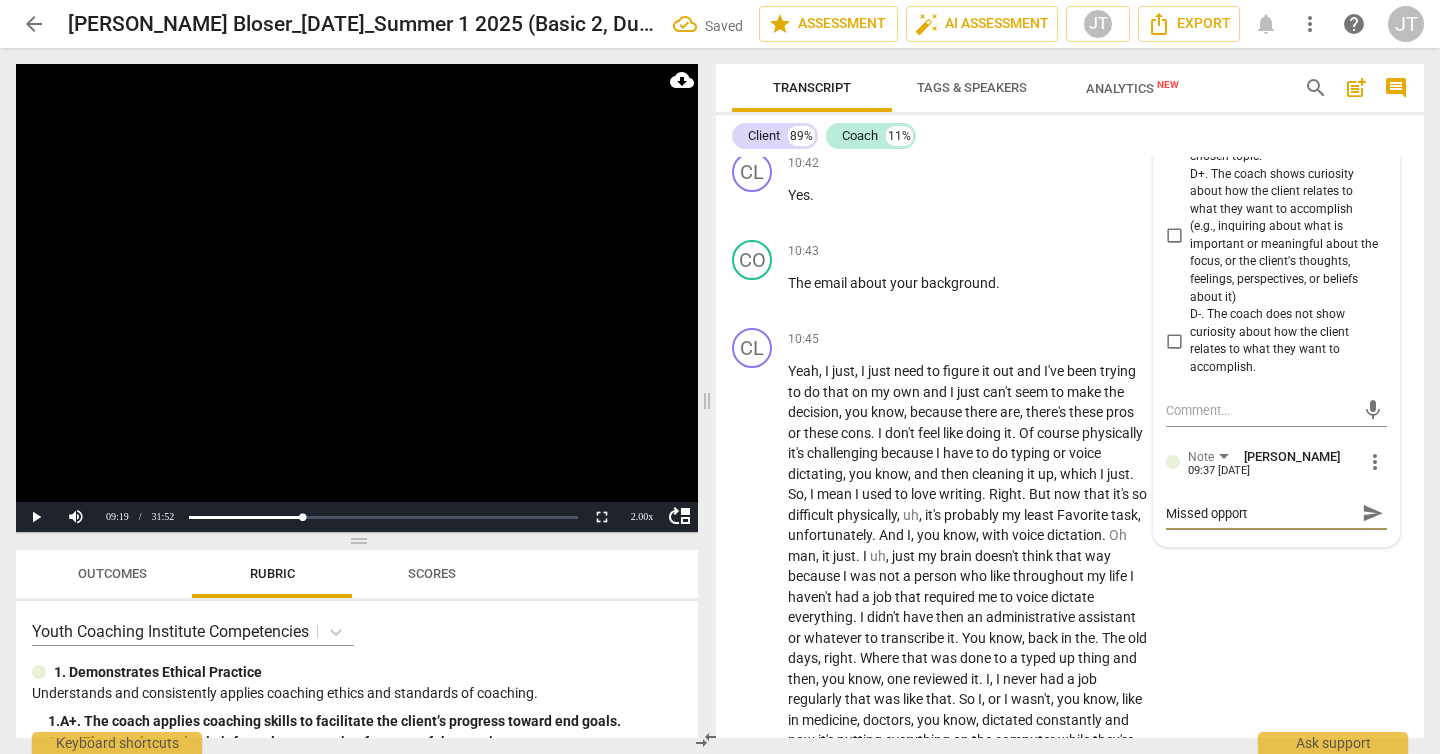 type on "Missed opportu" 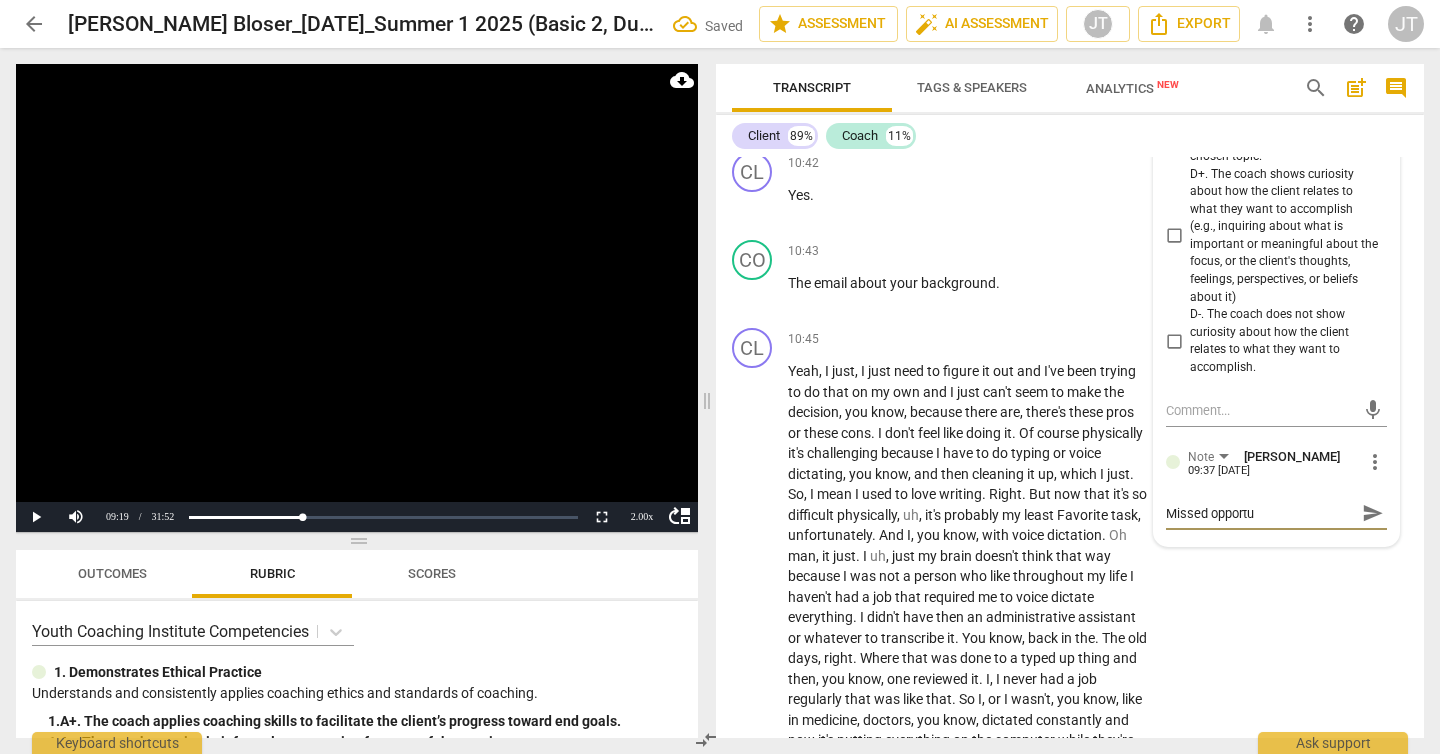 type on "Missed opportun" 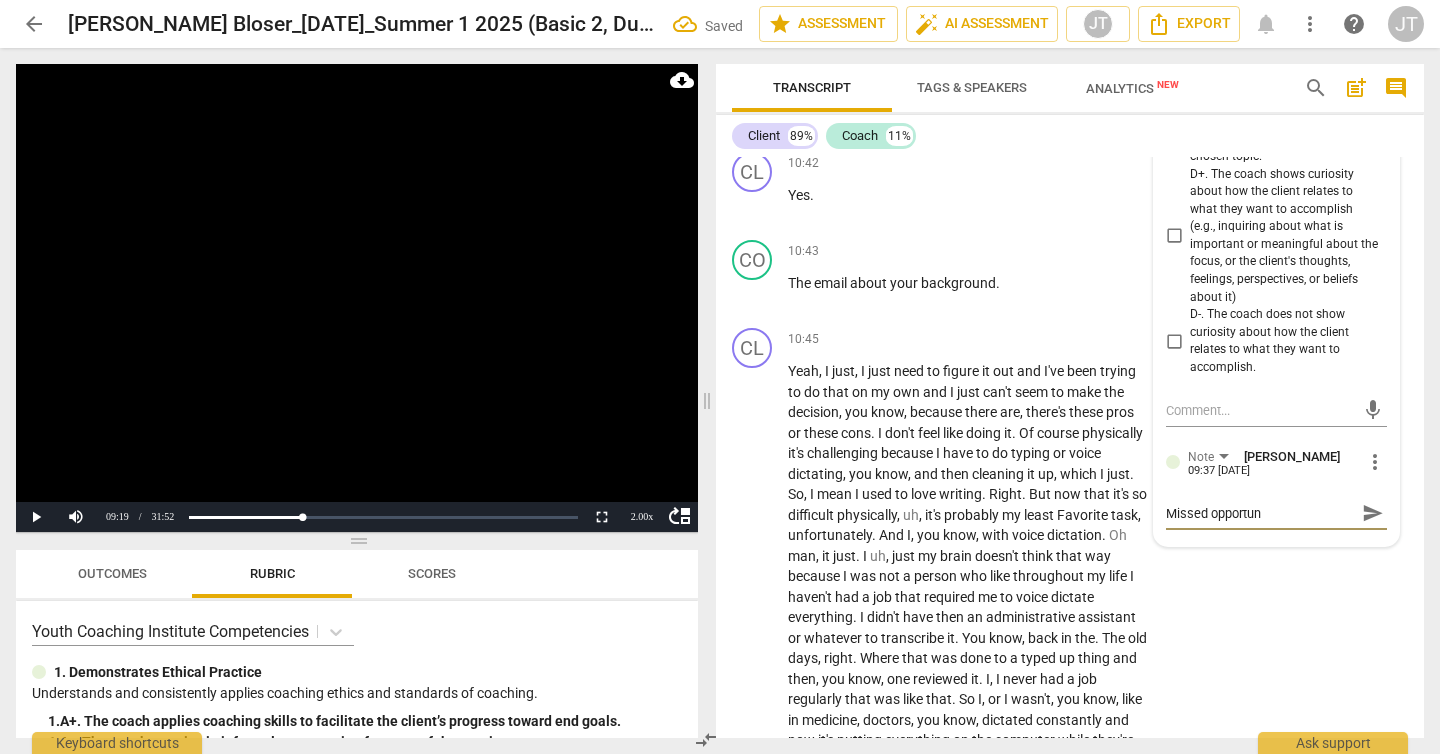 type on "Missed opportuni" 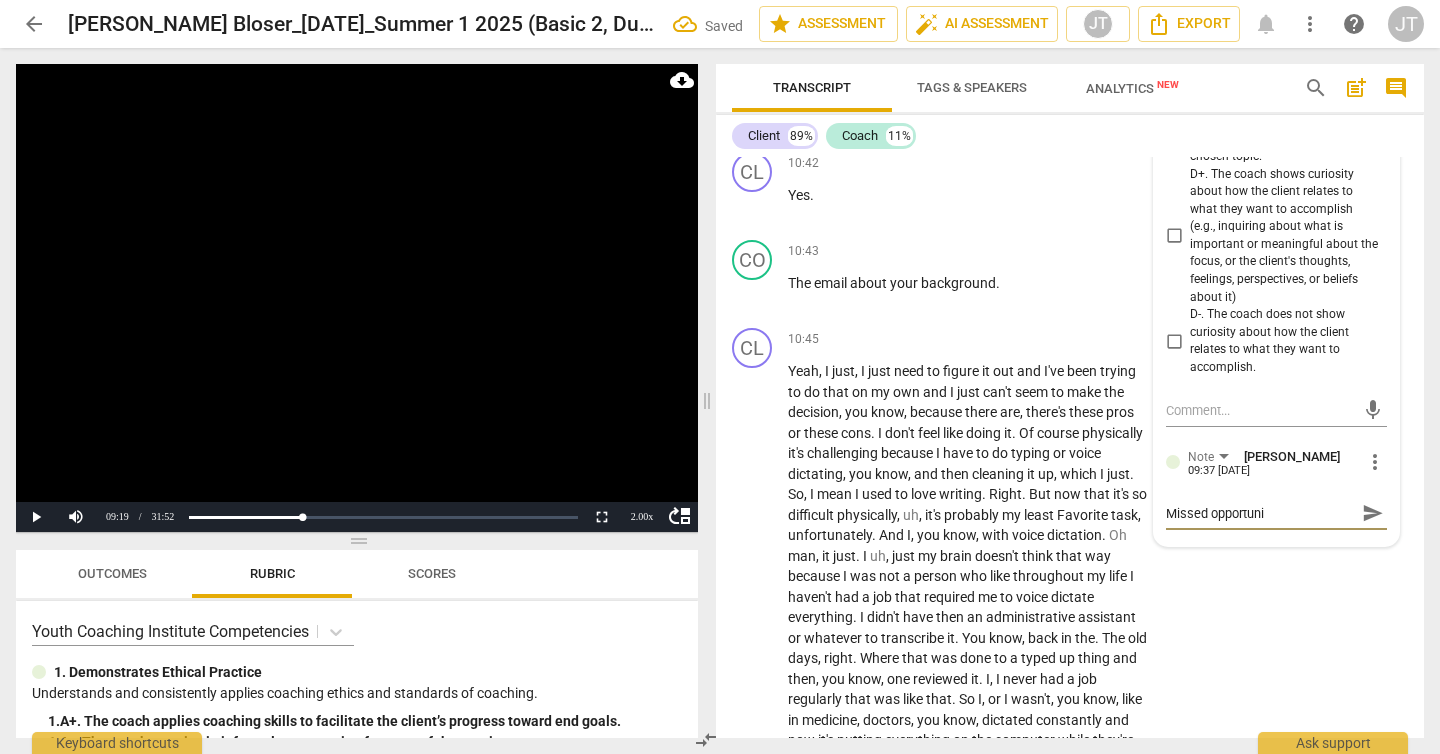 type on "Missed opportunit" 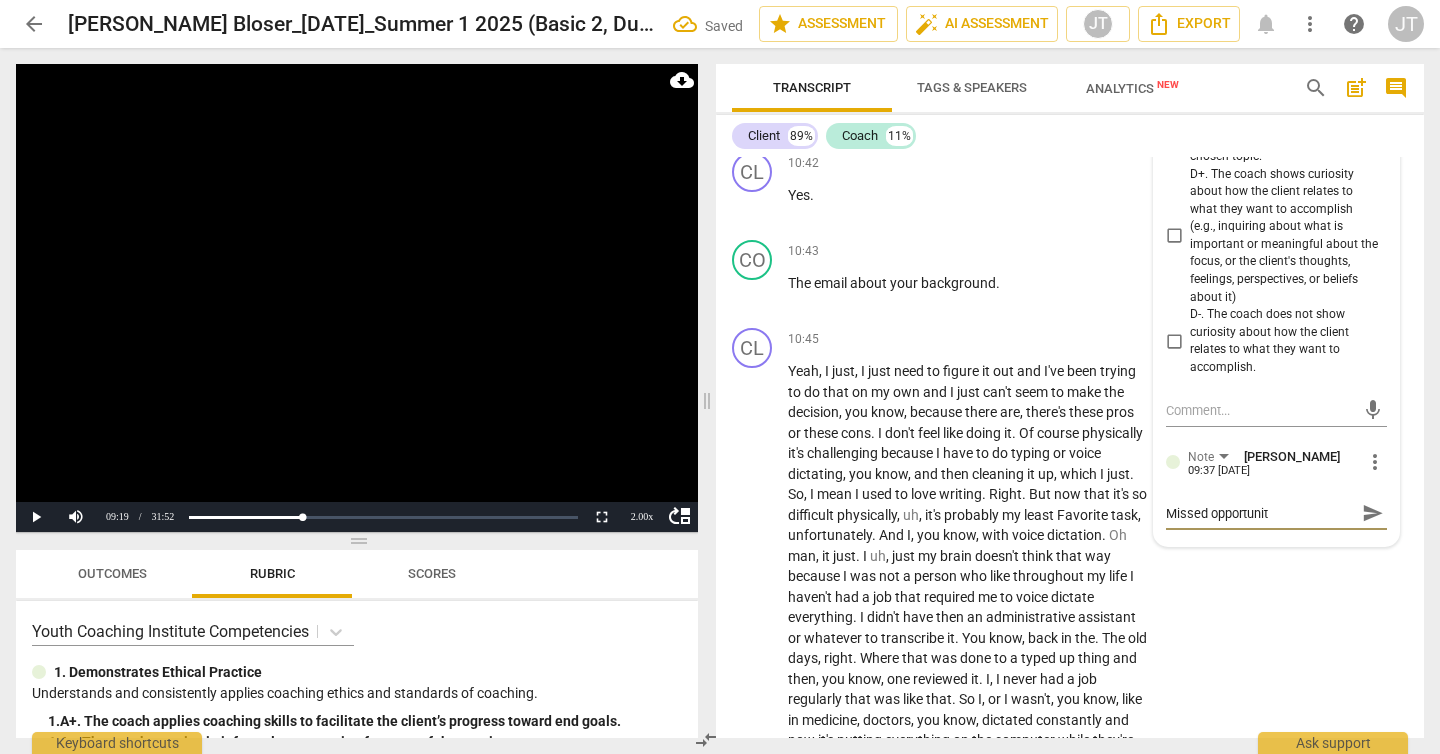 type on "Missed opportunity" 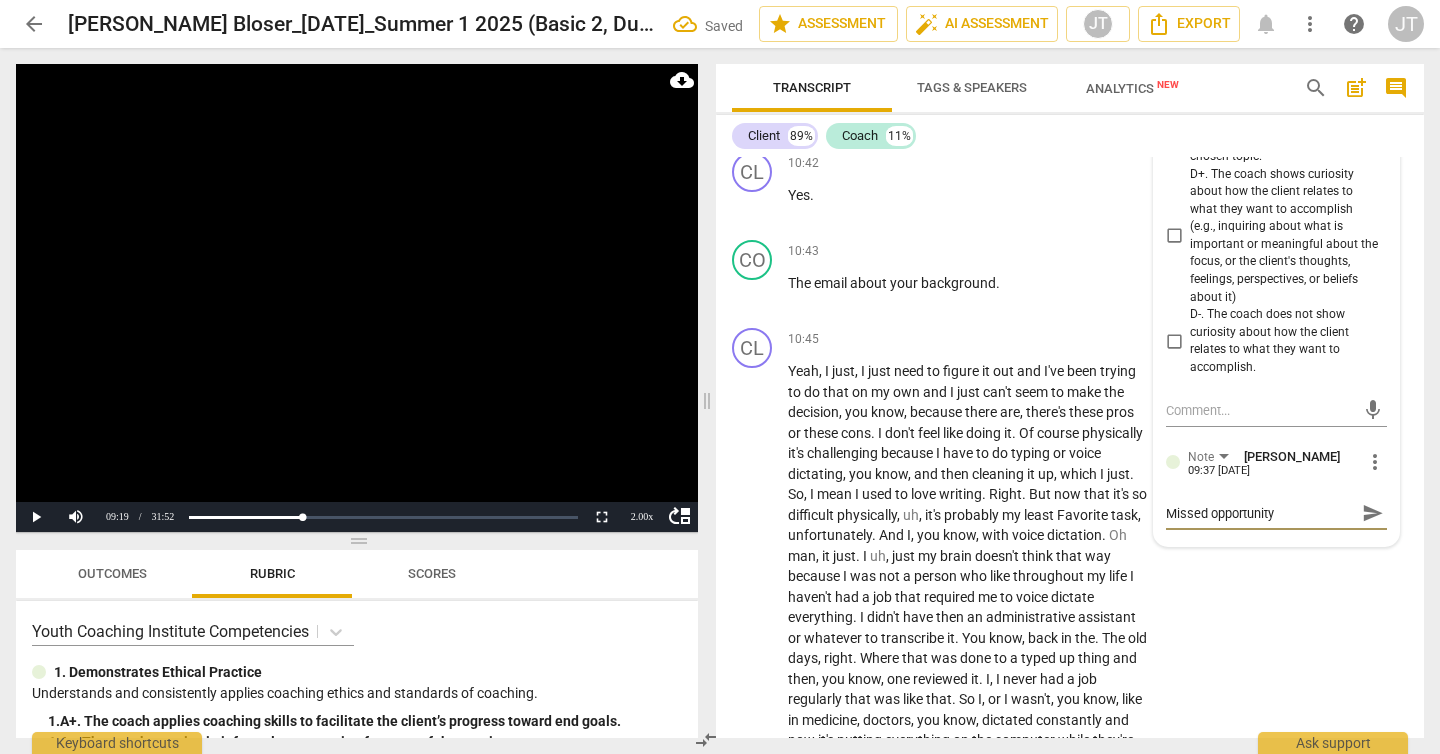 type on "Missed opportunity" 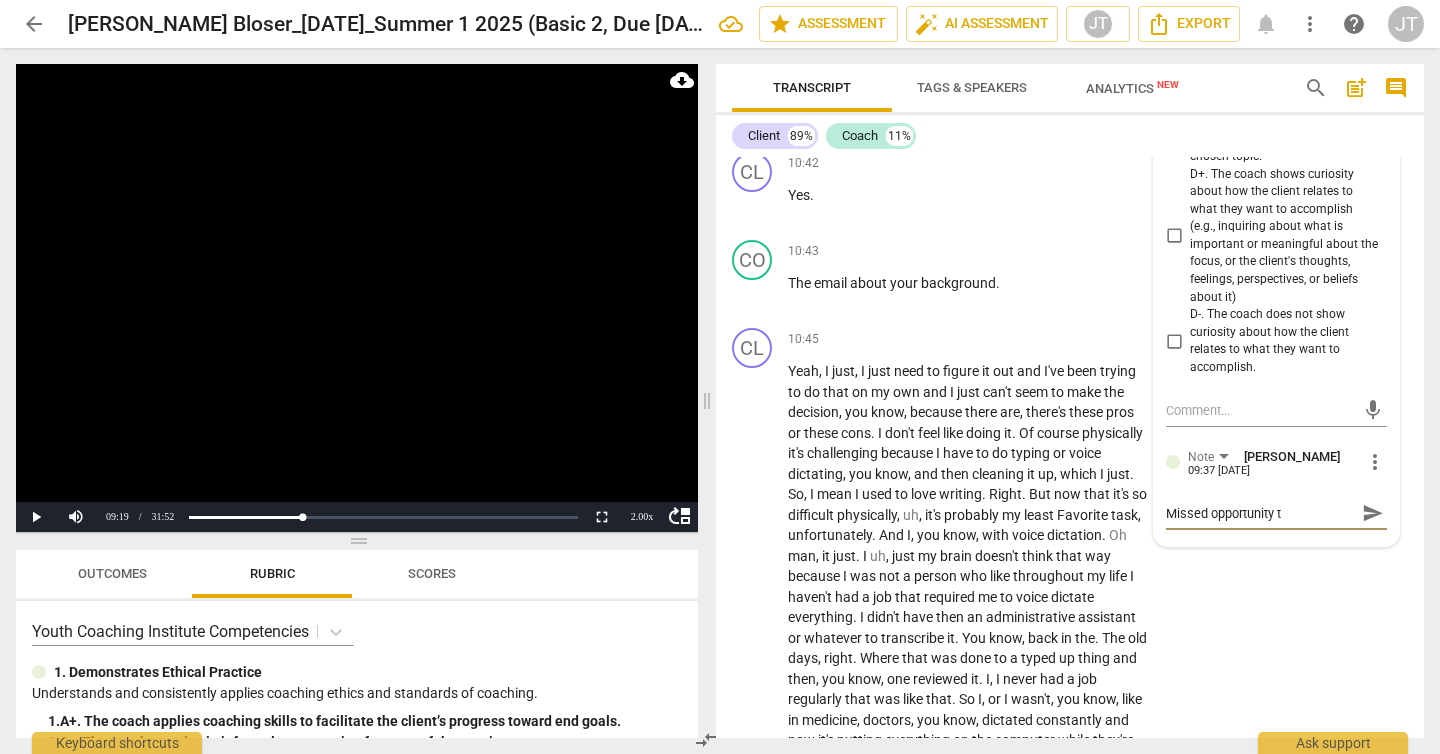 type on "Missed opportunity to" 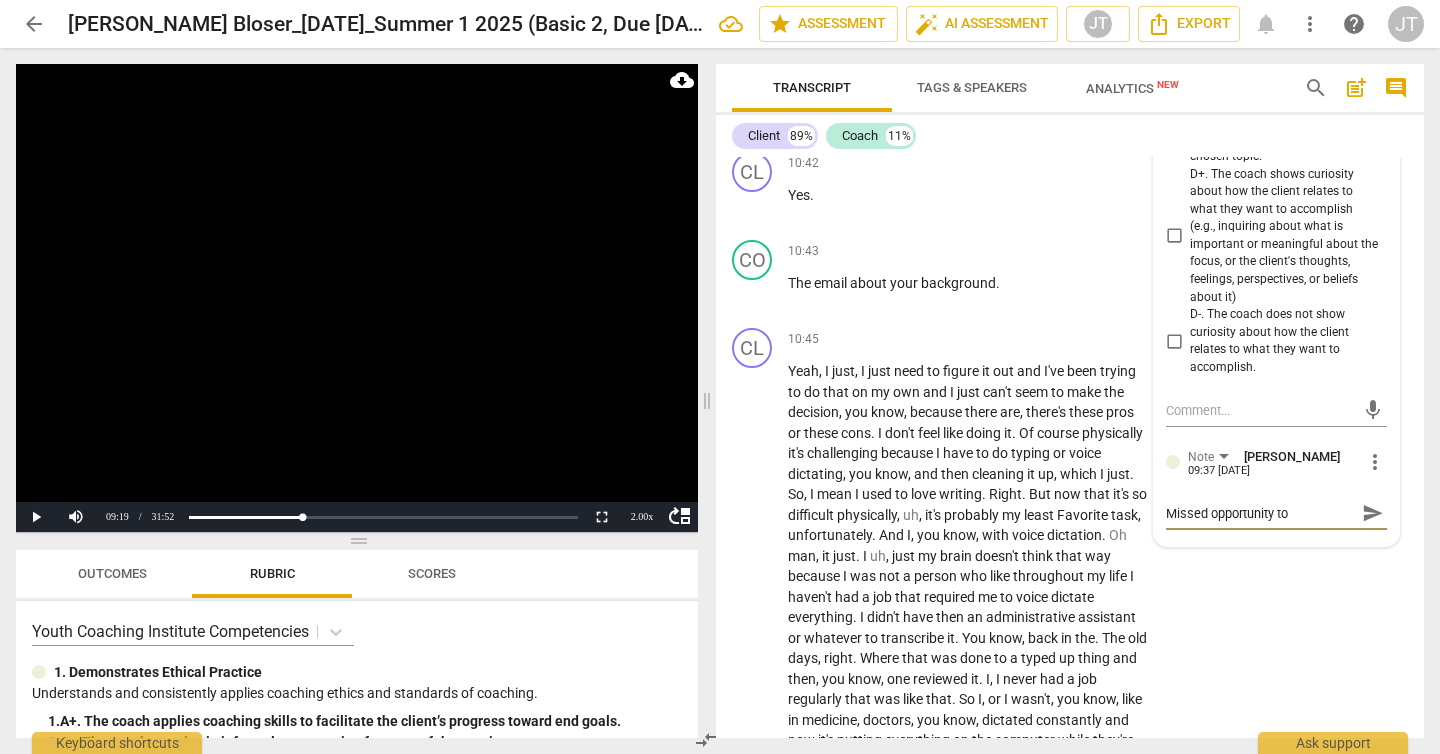type on "Missed opportunity to" 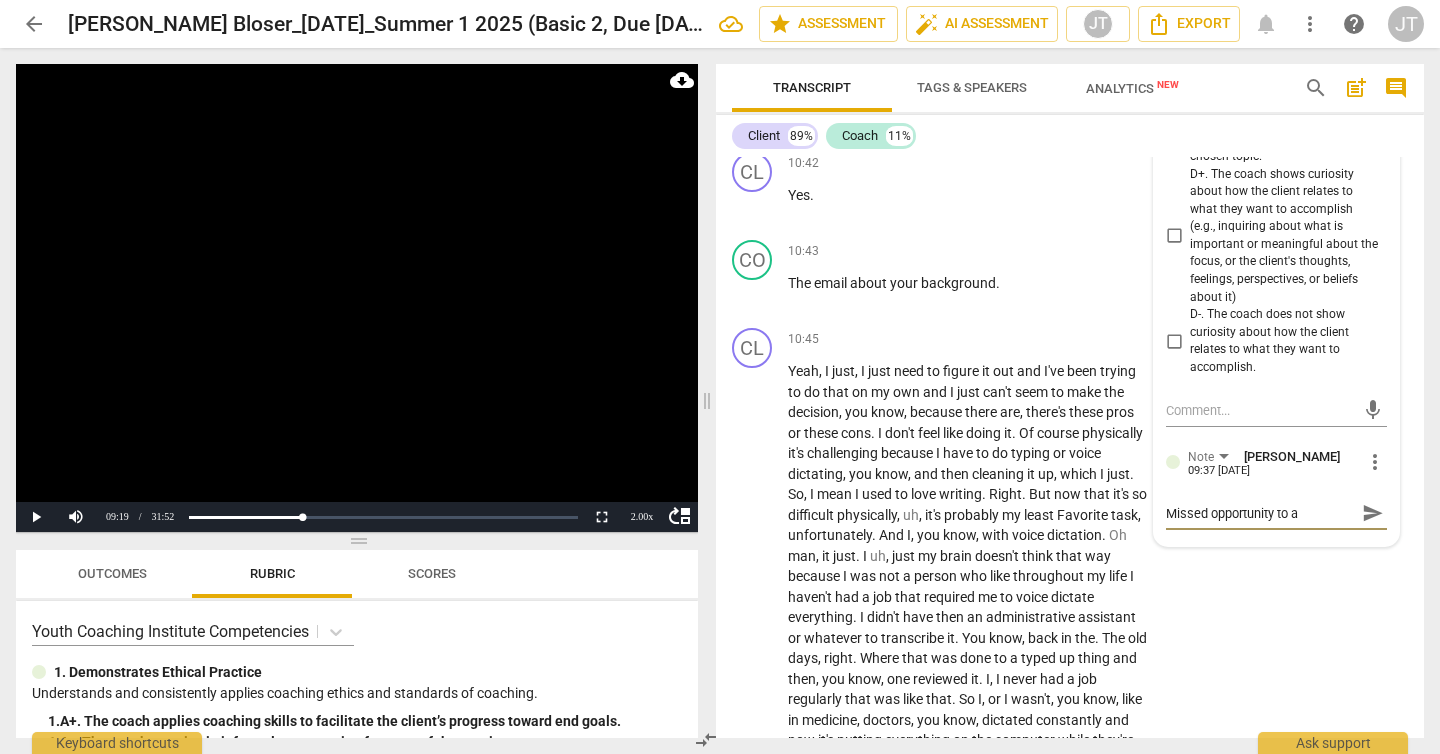 type on "Missed opportunity to ac" 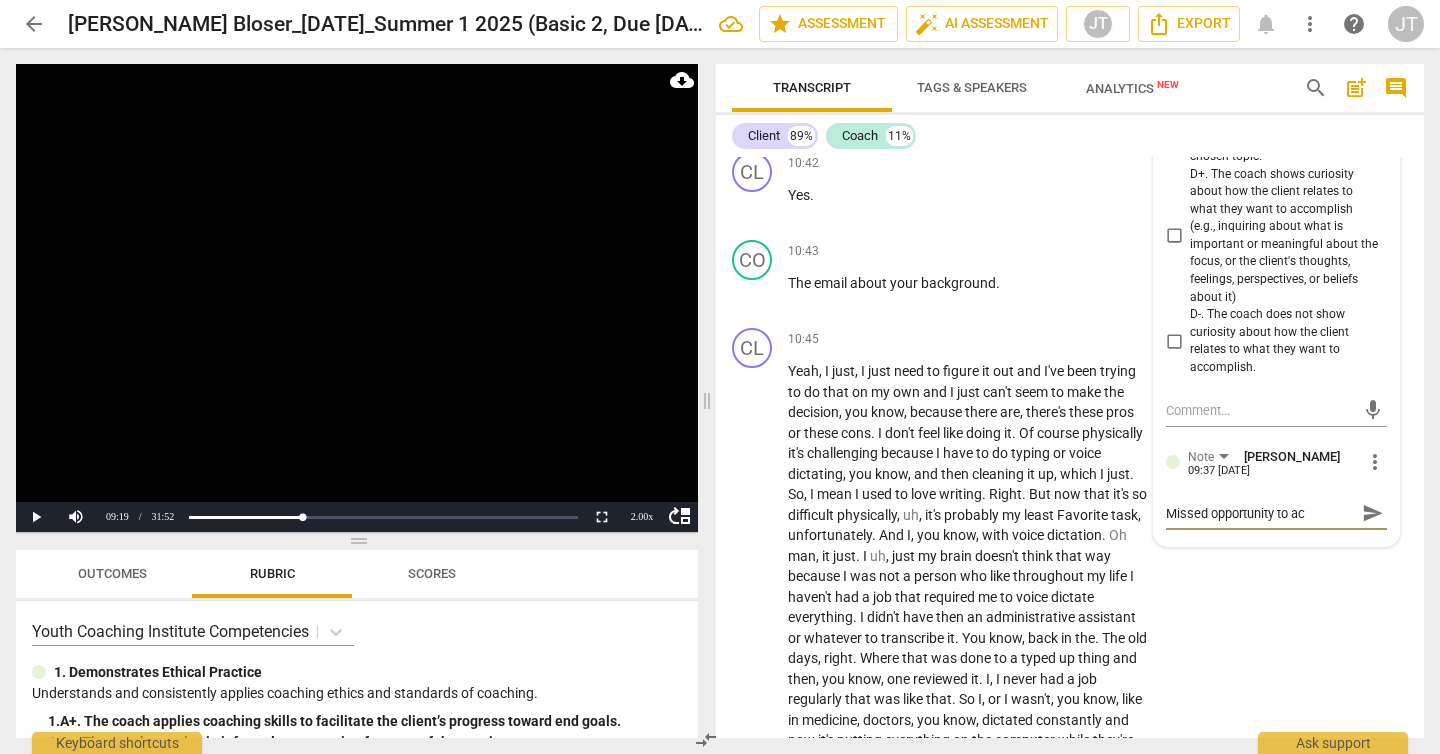type on "Missed opportunity to ack" 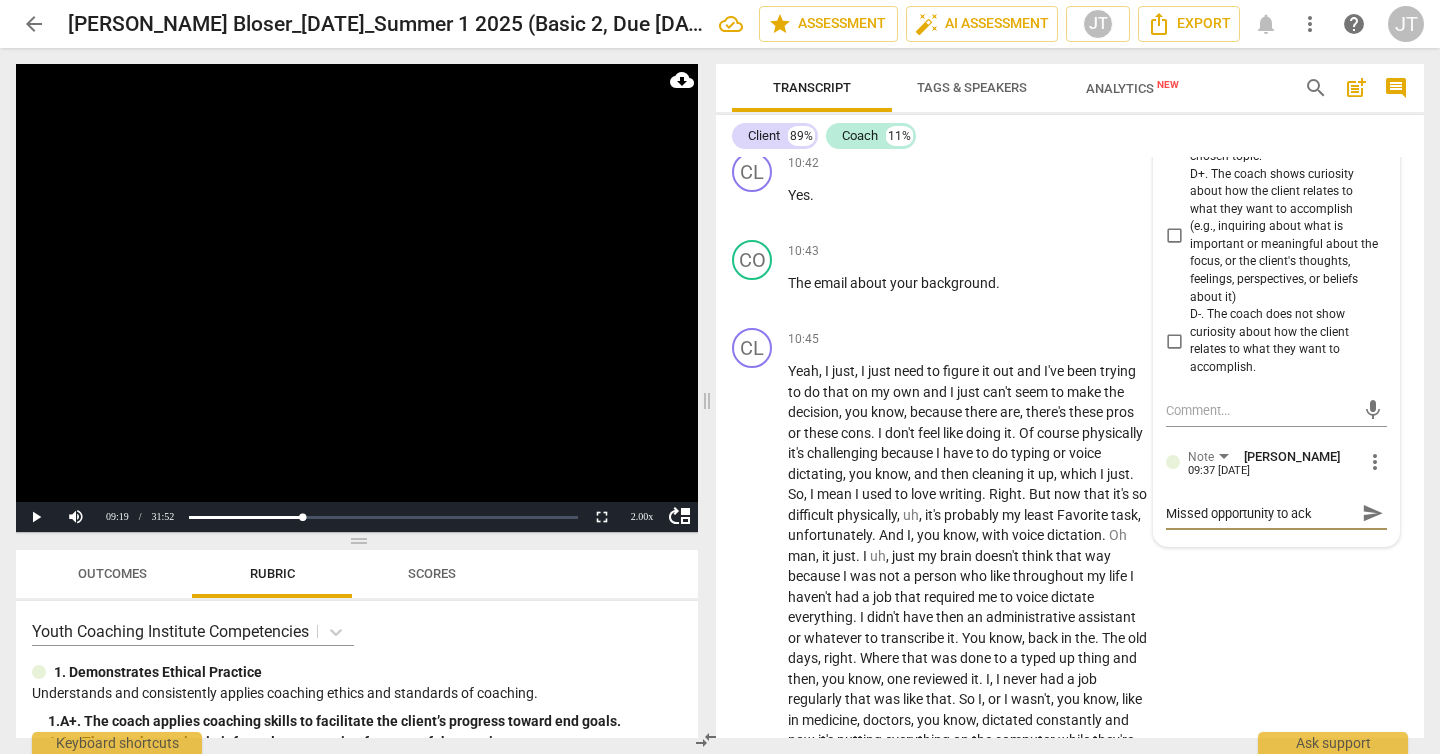 type on "Missed opportunity to ackn" 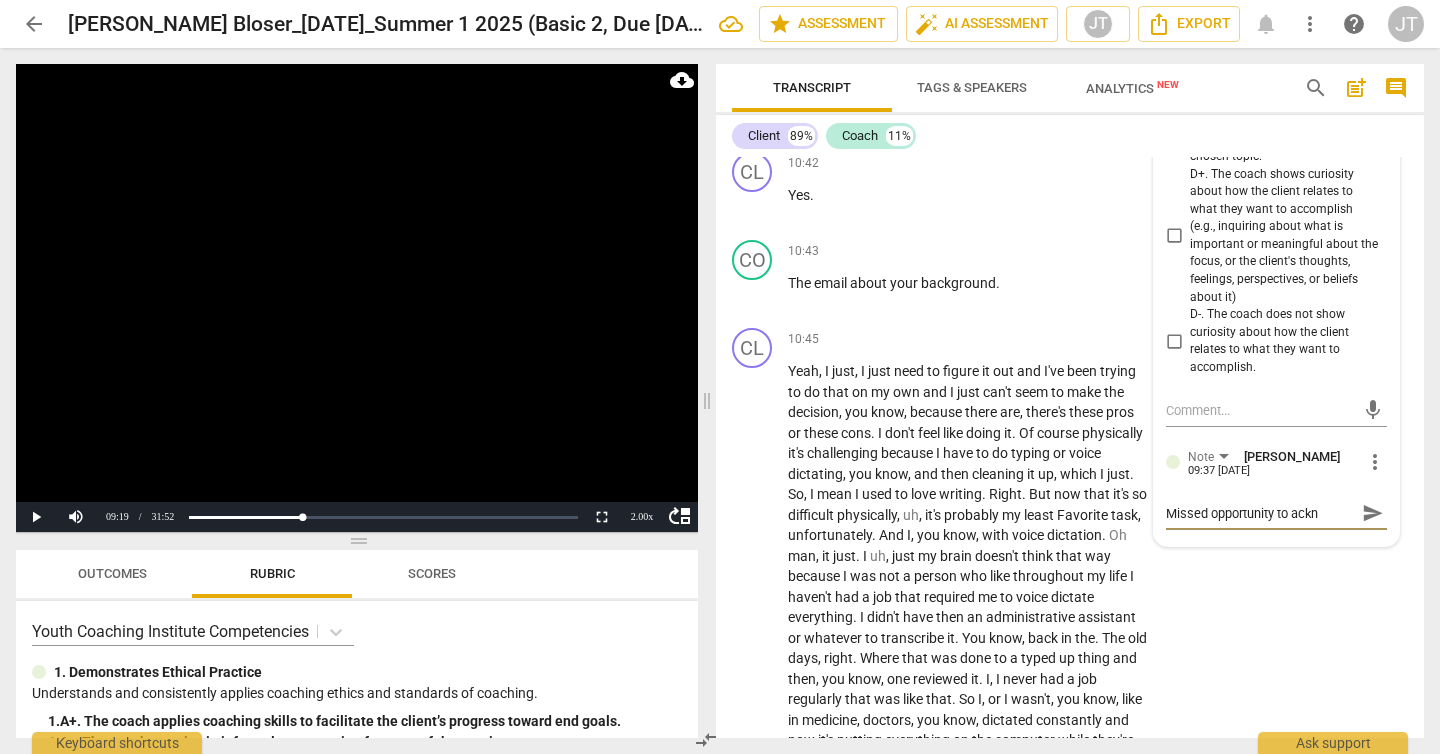 type on "Missed opportunity to ackno" 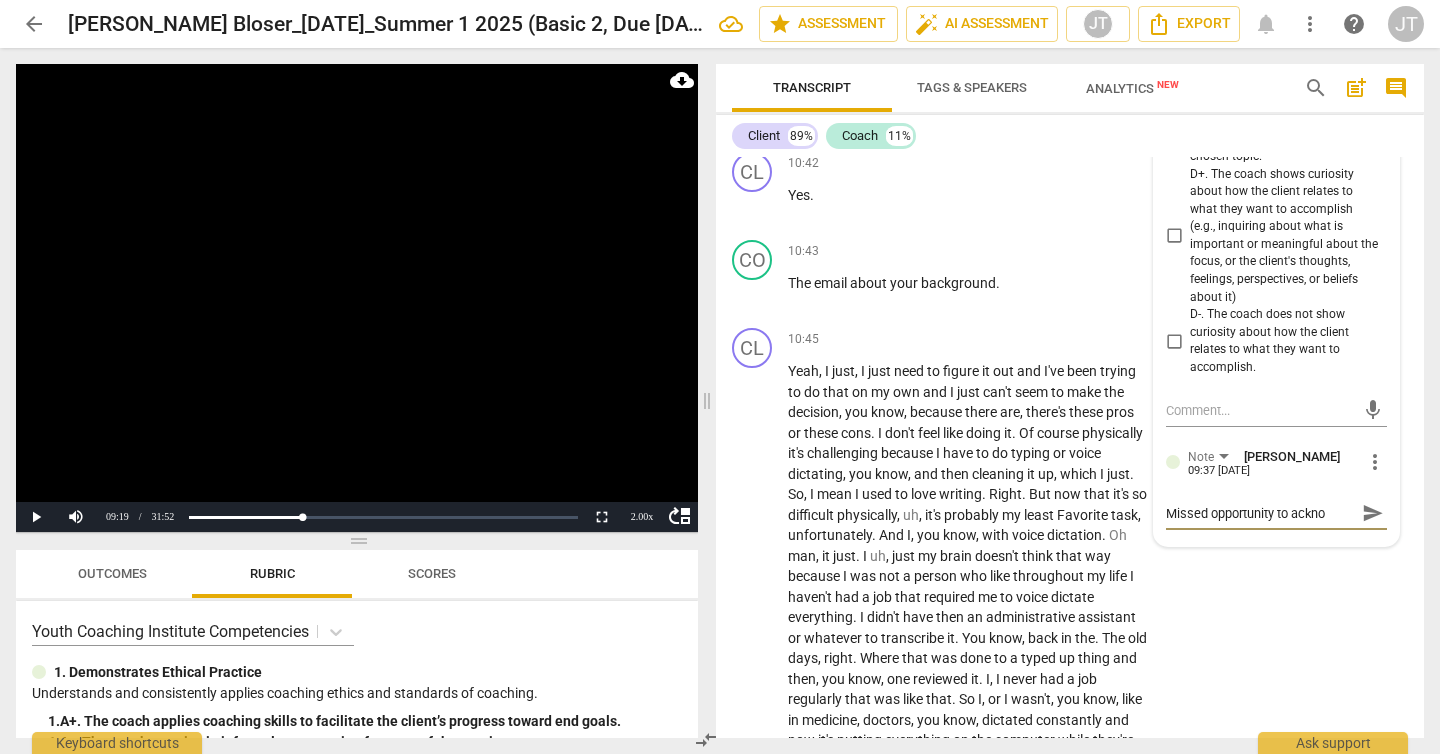 type on "Missed opportunity to acknow" 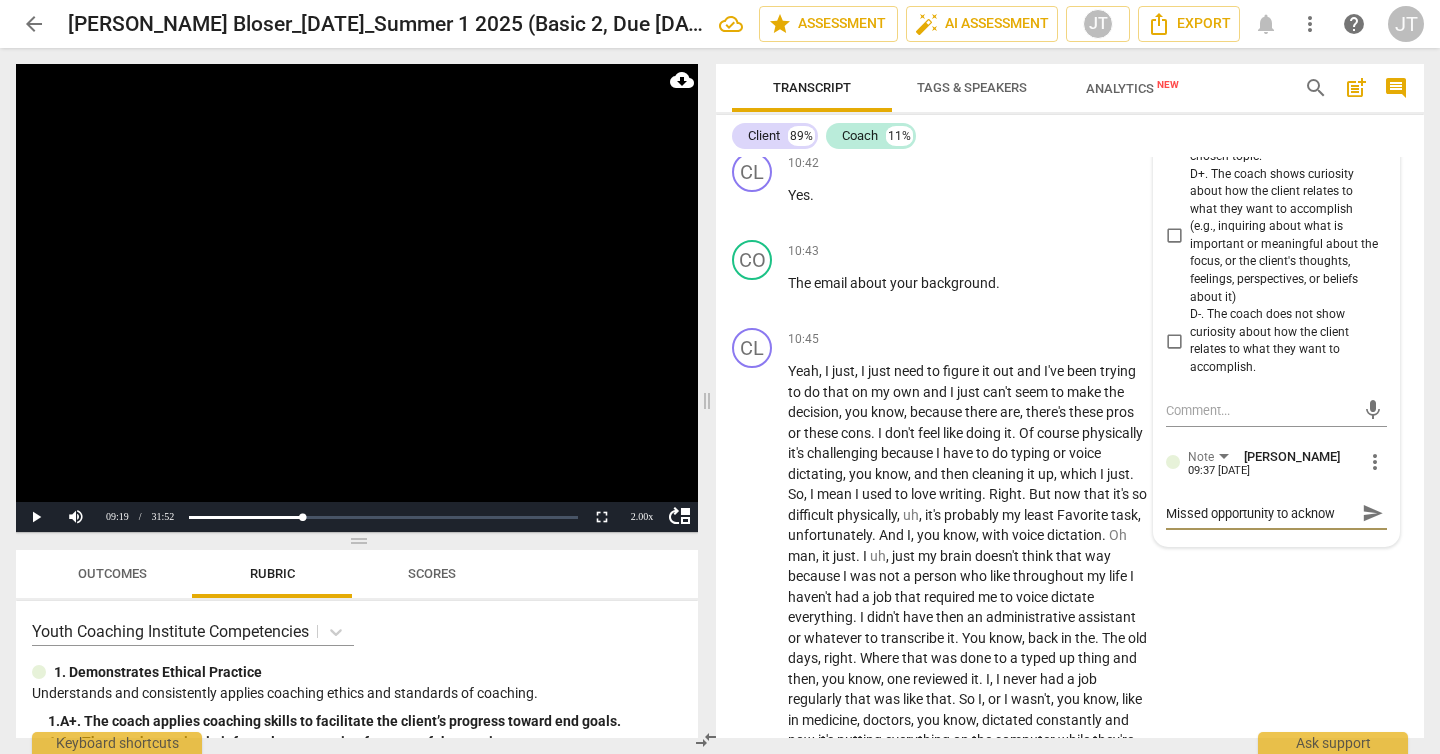 type on "Missed opportunity to acknowl" 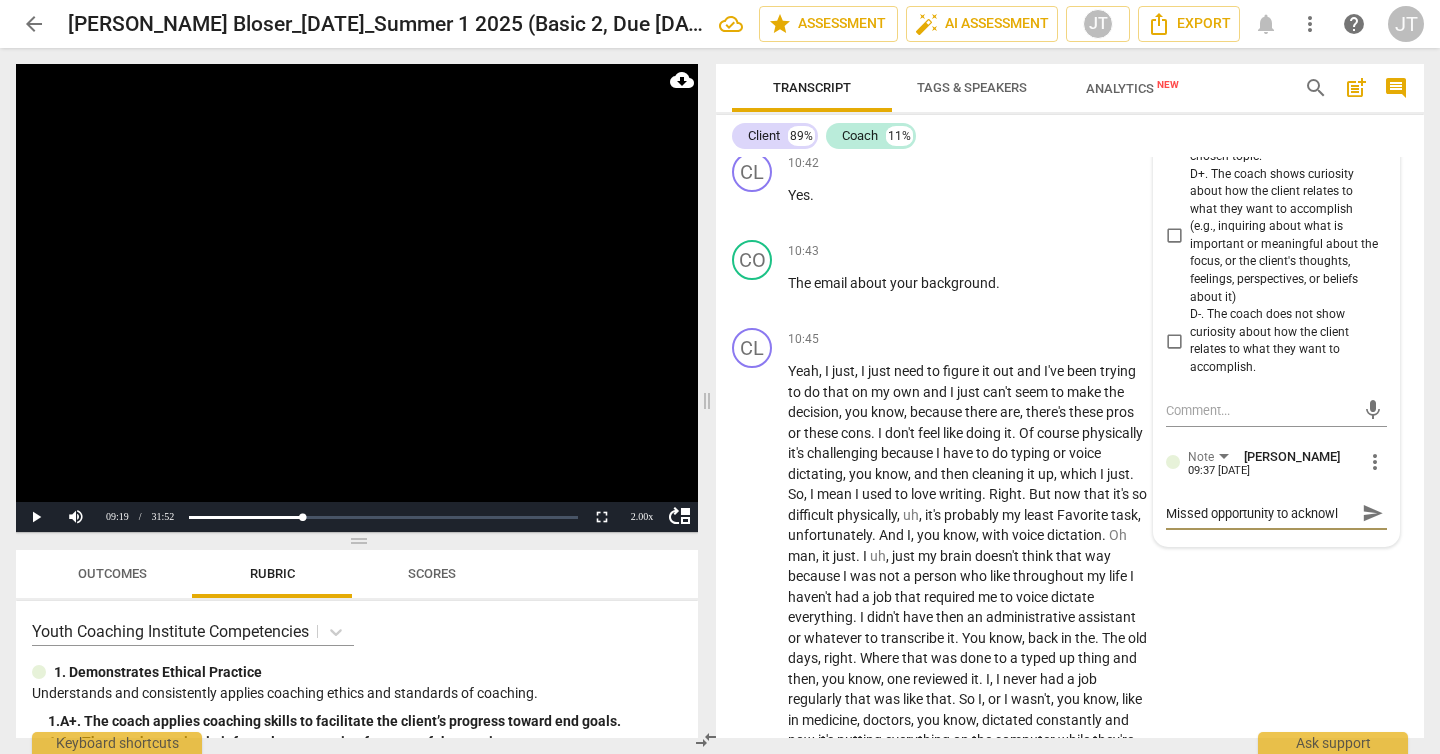 type on "Missed opportunity to acknowle" 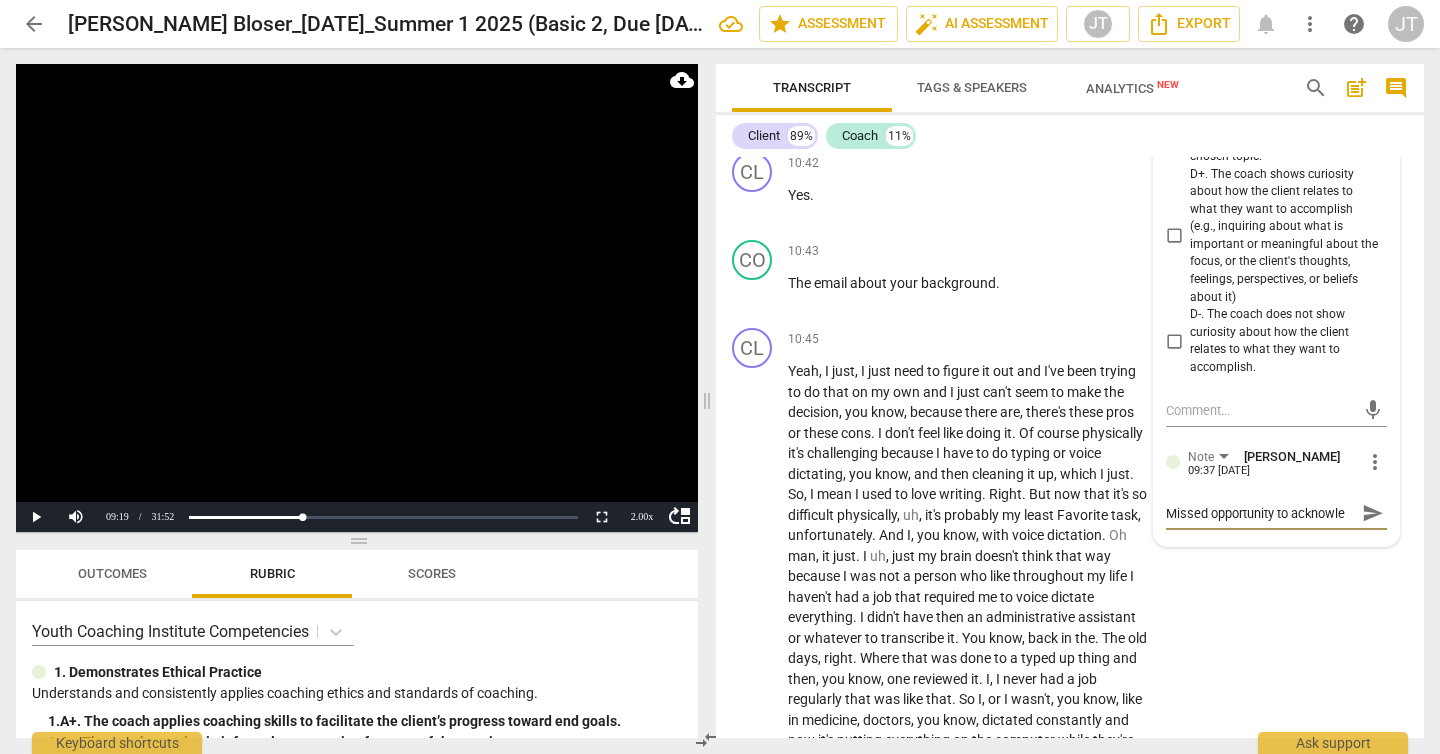 type on "Missed opportunity to acknowled" 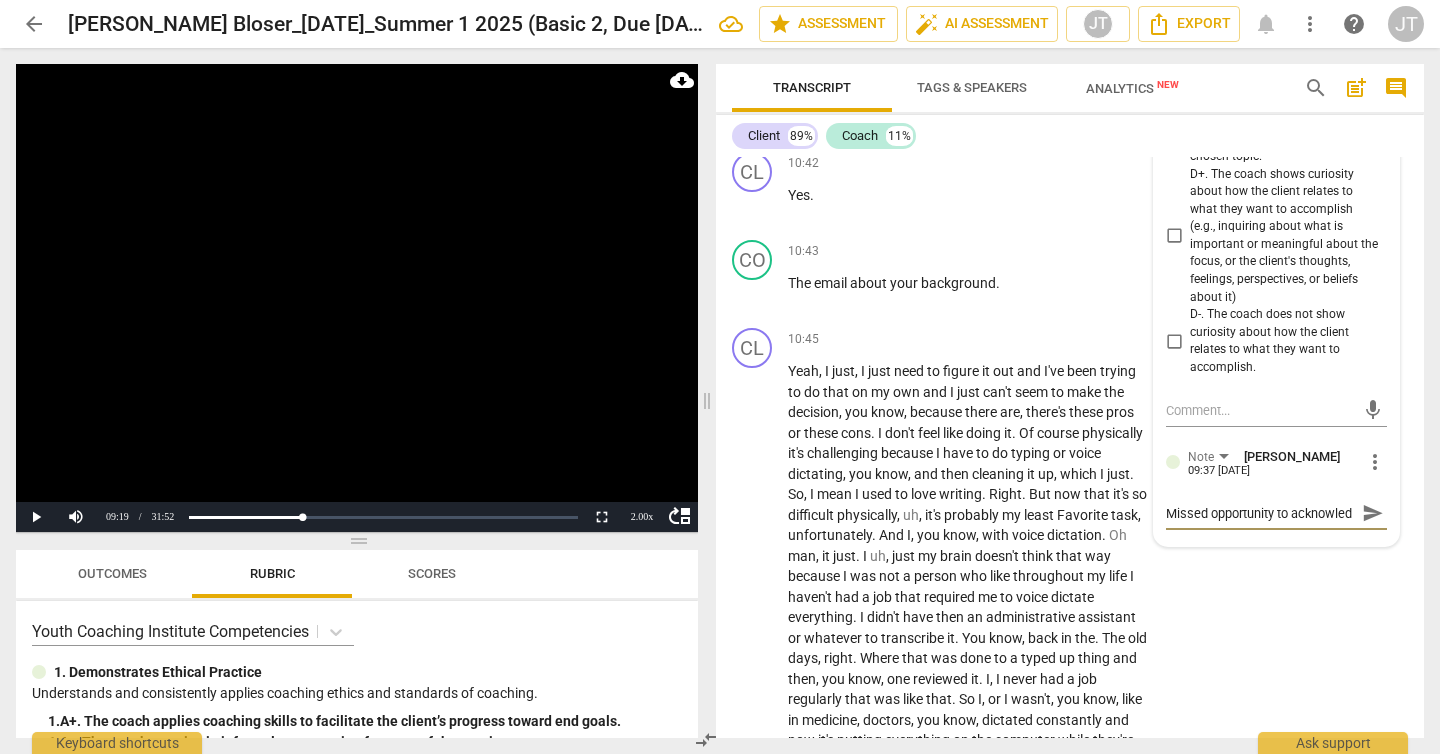 scroll, scrollTop: 17, scrollLeft: 0, axis: vertical 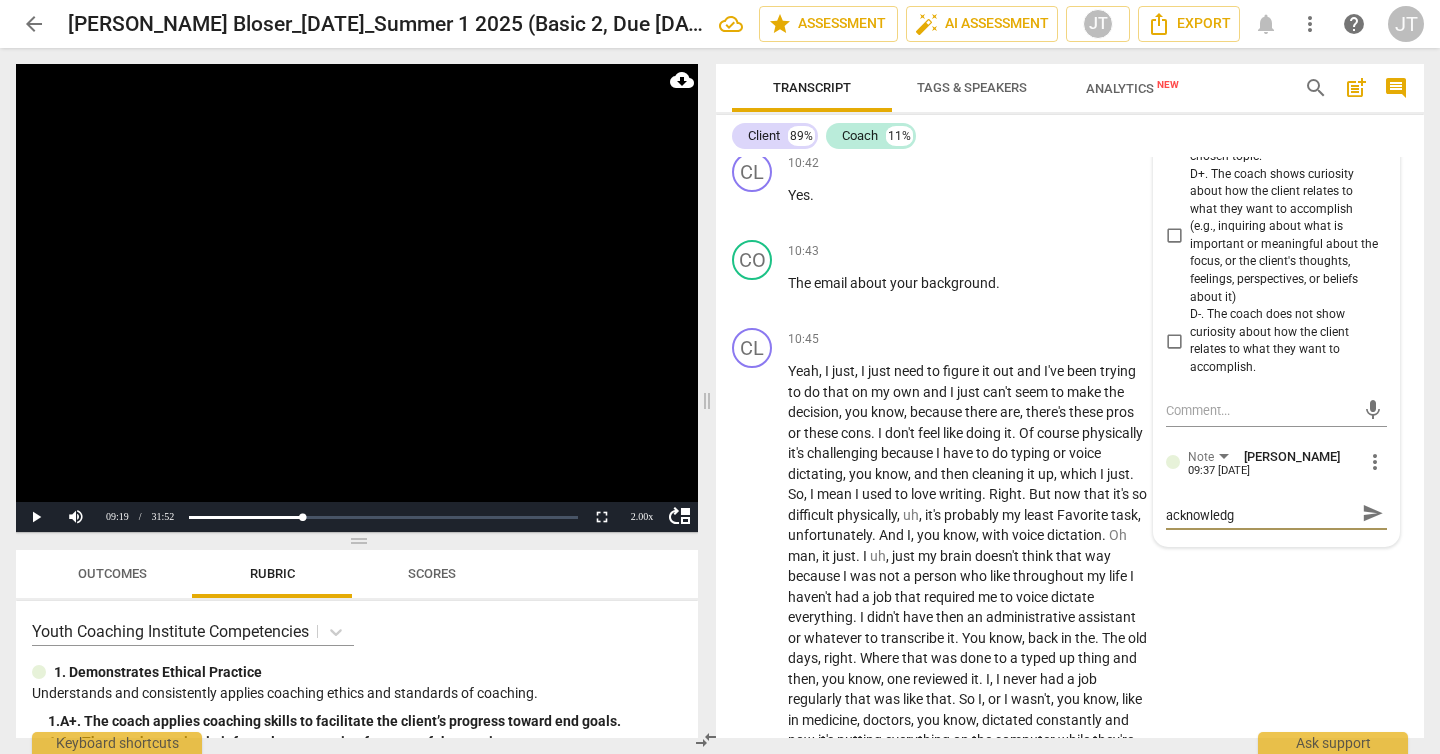 type on "Missed opportunity to acknowledge" 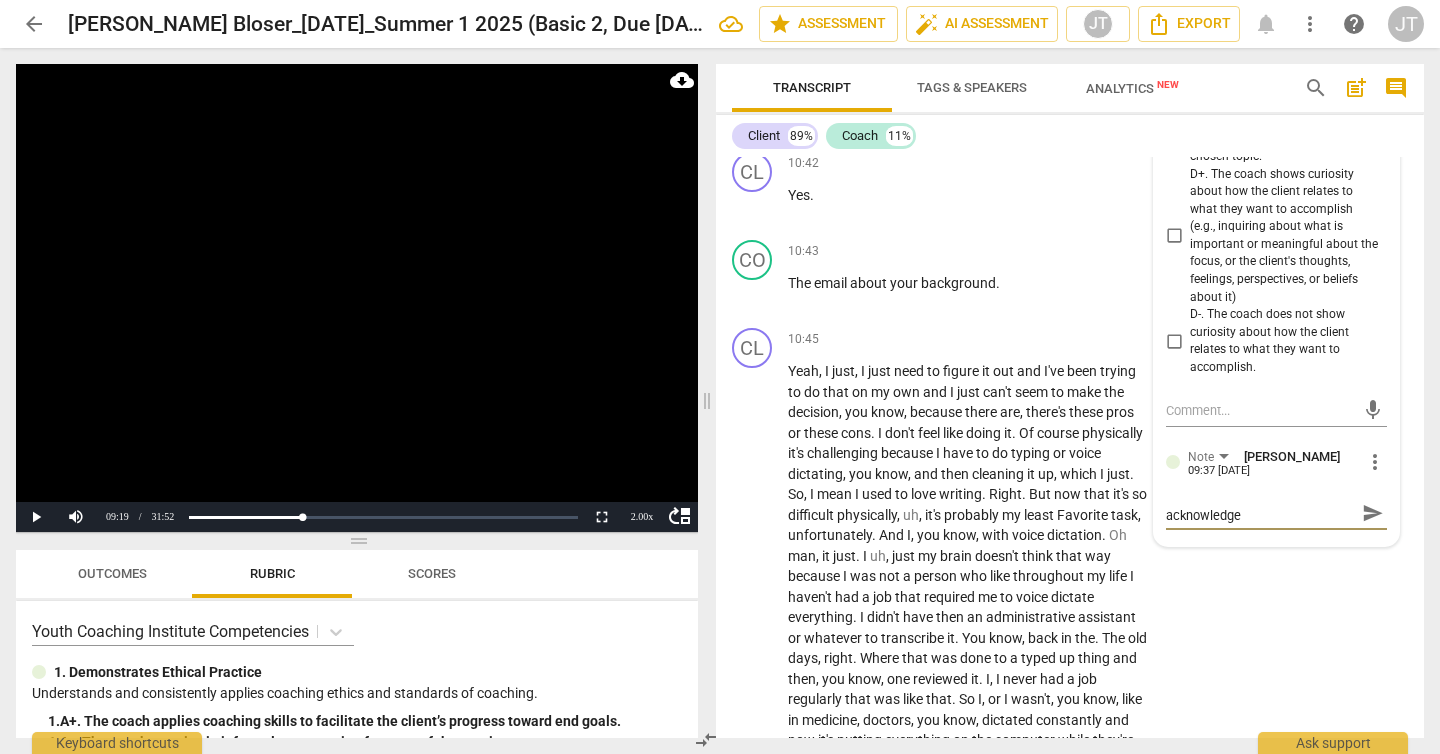 type on "Missed opportunity to acknowledge" 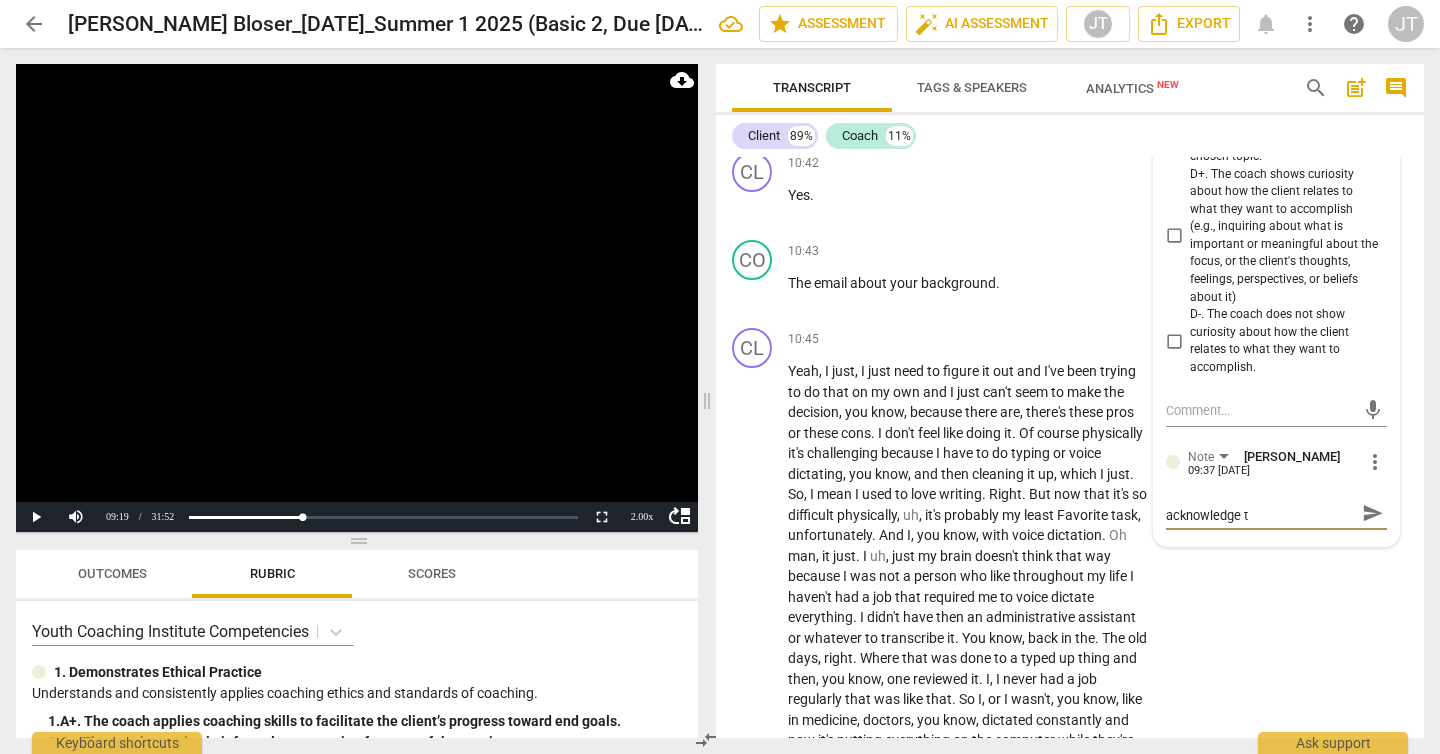 type on "Missed opportunity to acknowledge th" 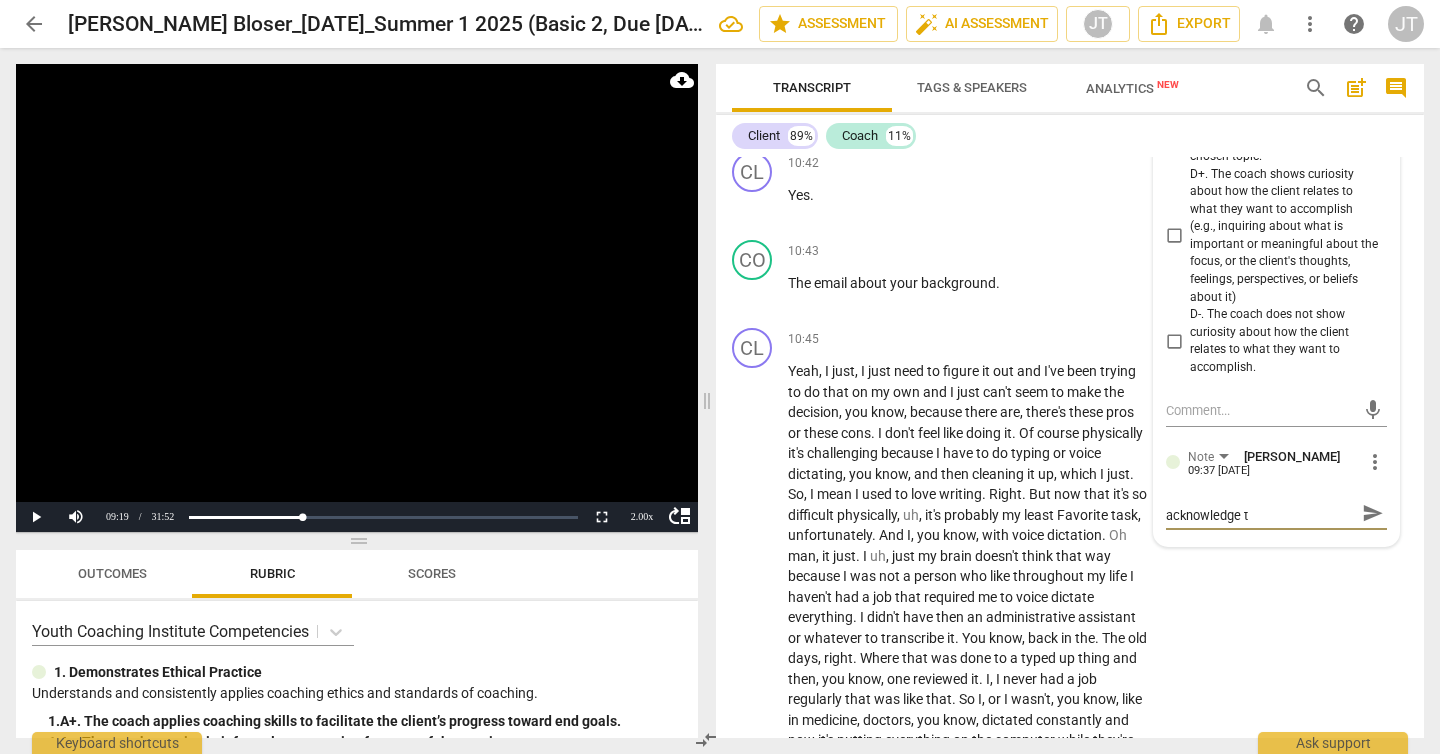 type on "Missed opportunity to acknowledge th" 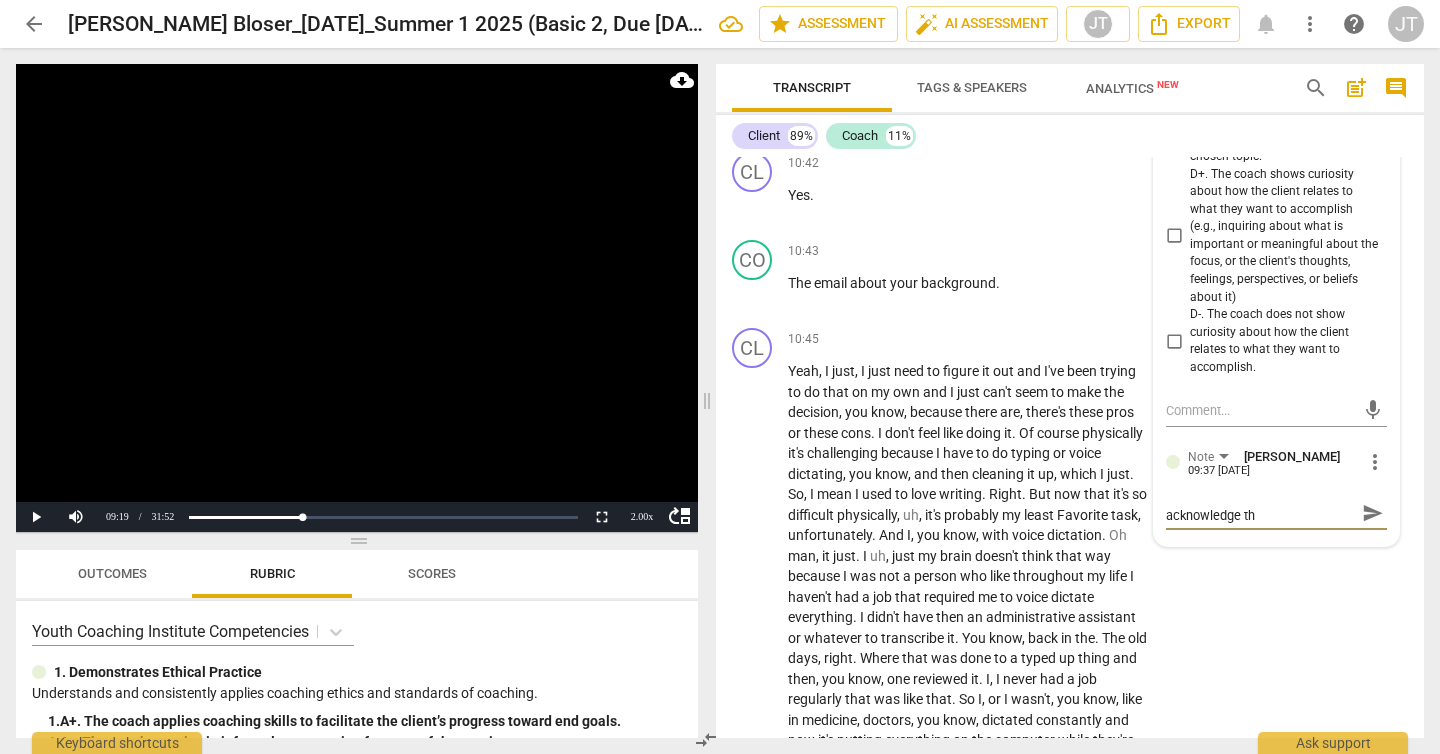 type on "Missed opportunity to acknowledge the" 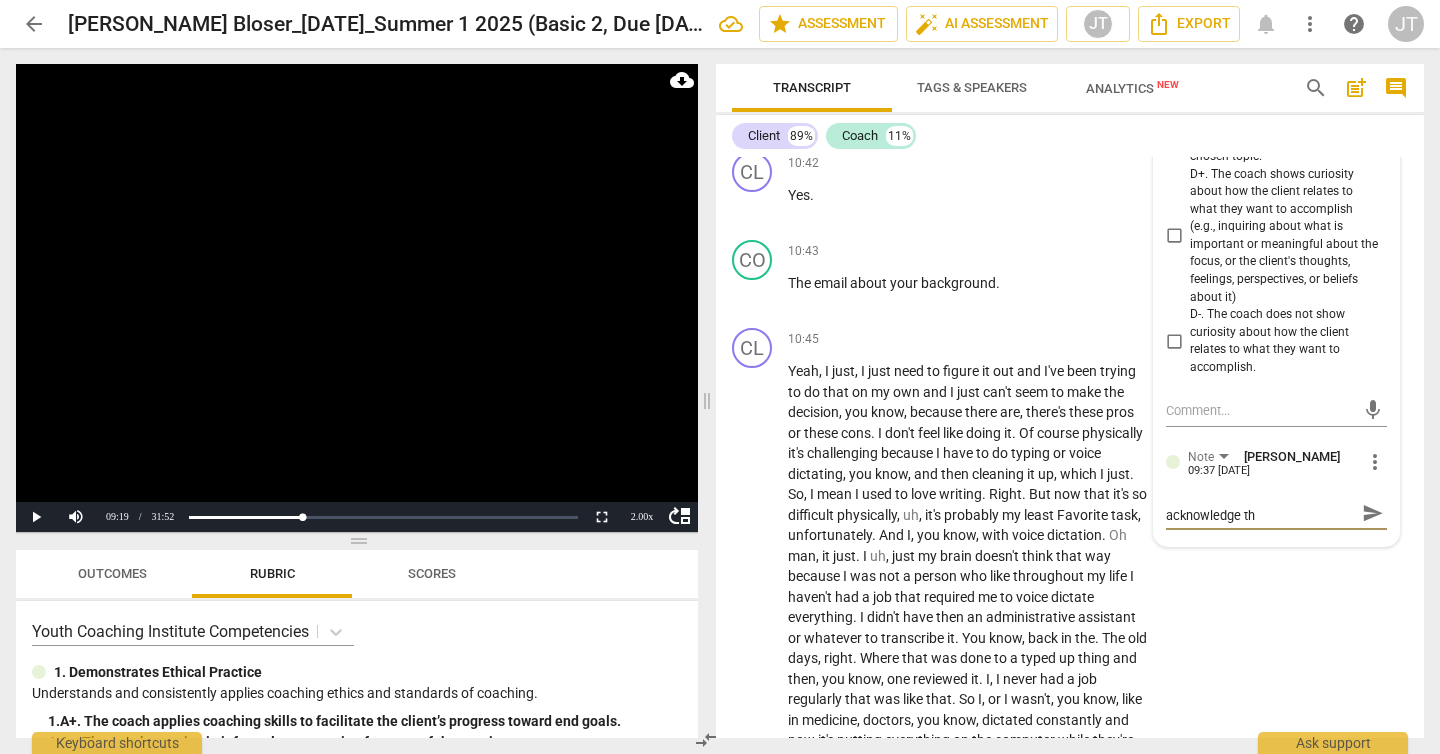 type on "Missed opportunity to acknowledge the" 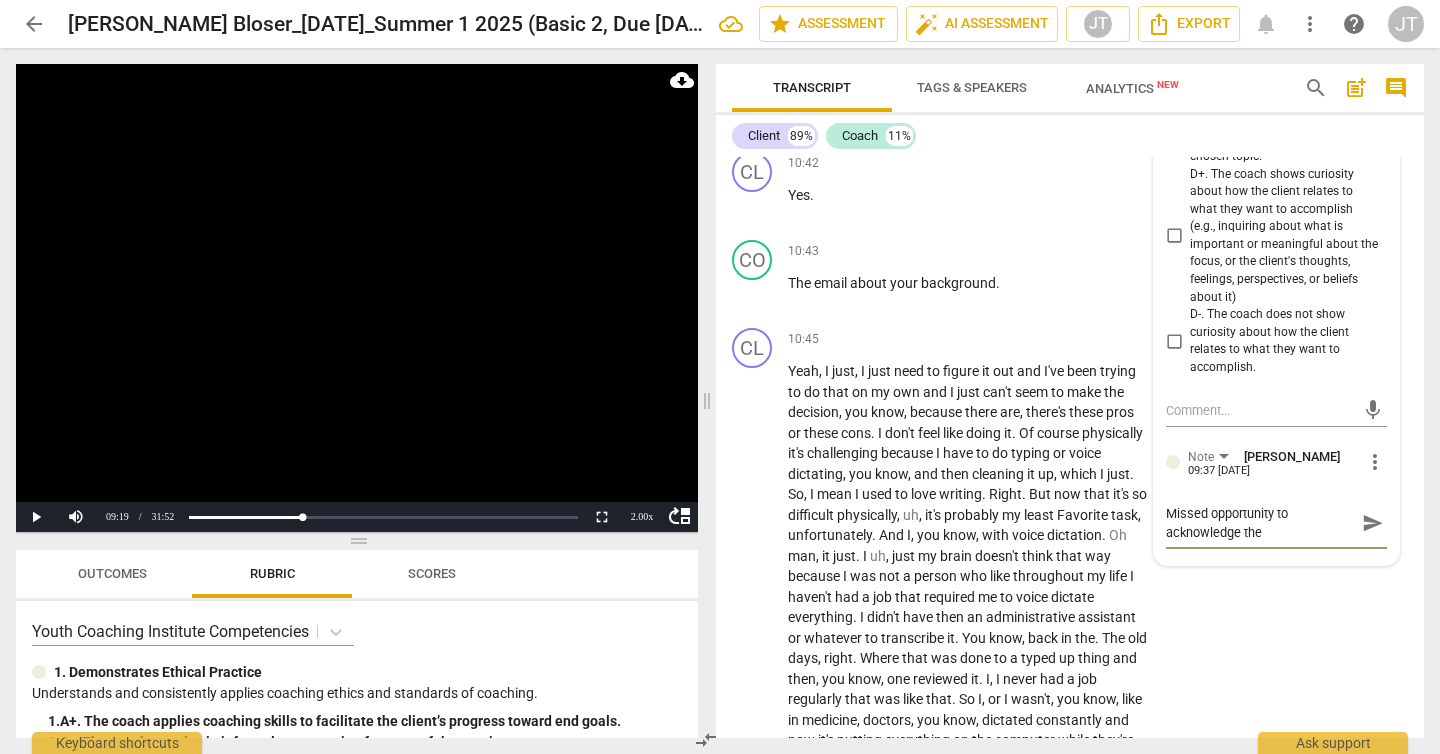scroll, scrollTop: 0, scrollLeft: 0, axis: both 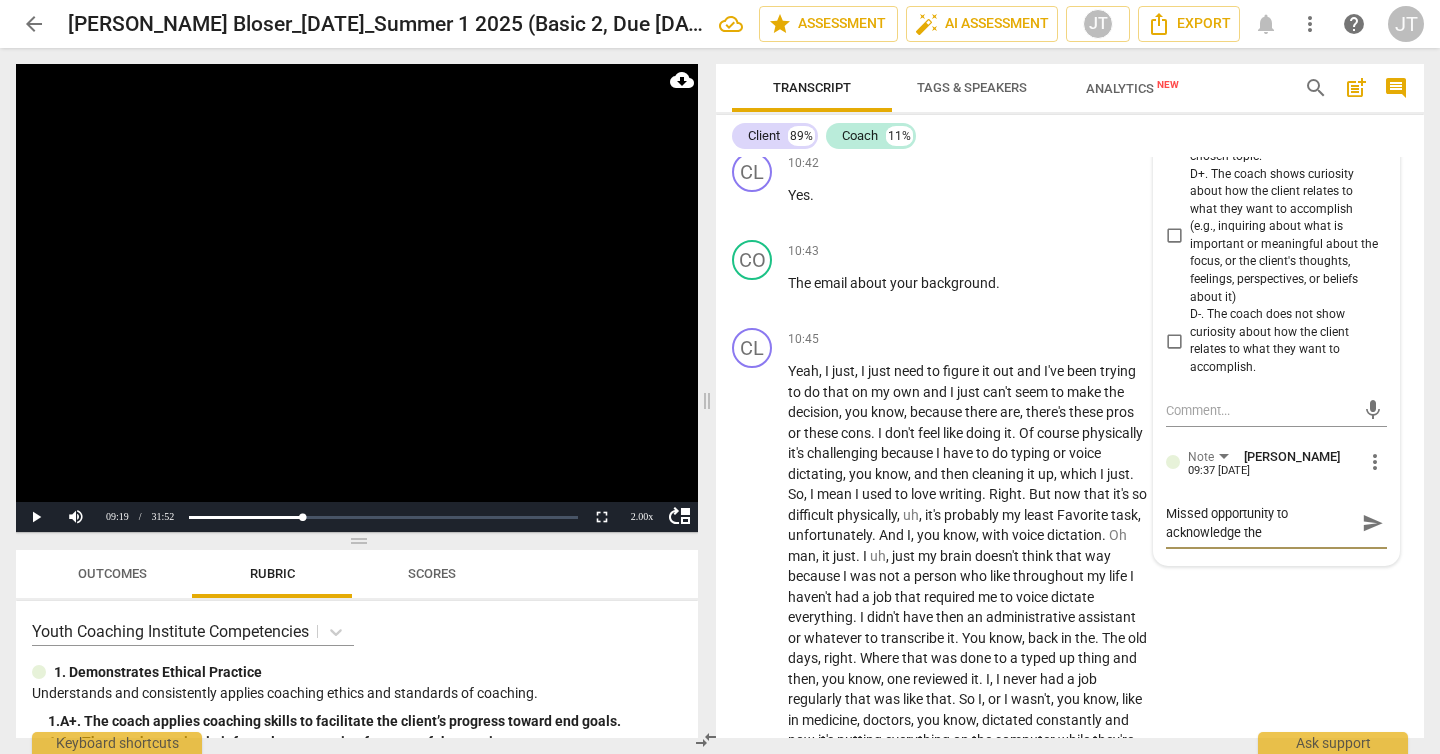 type on "Missed opportunity to acknowledge the c" 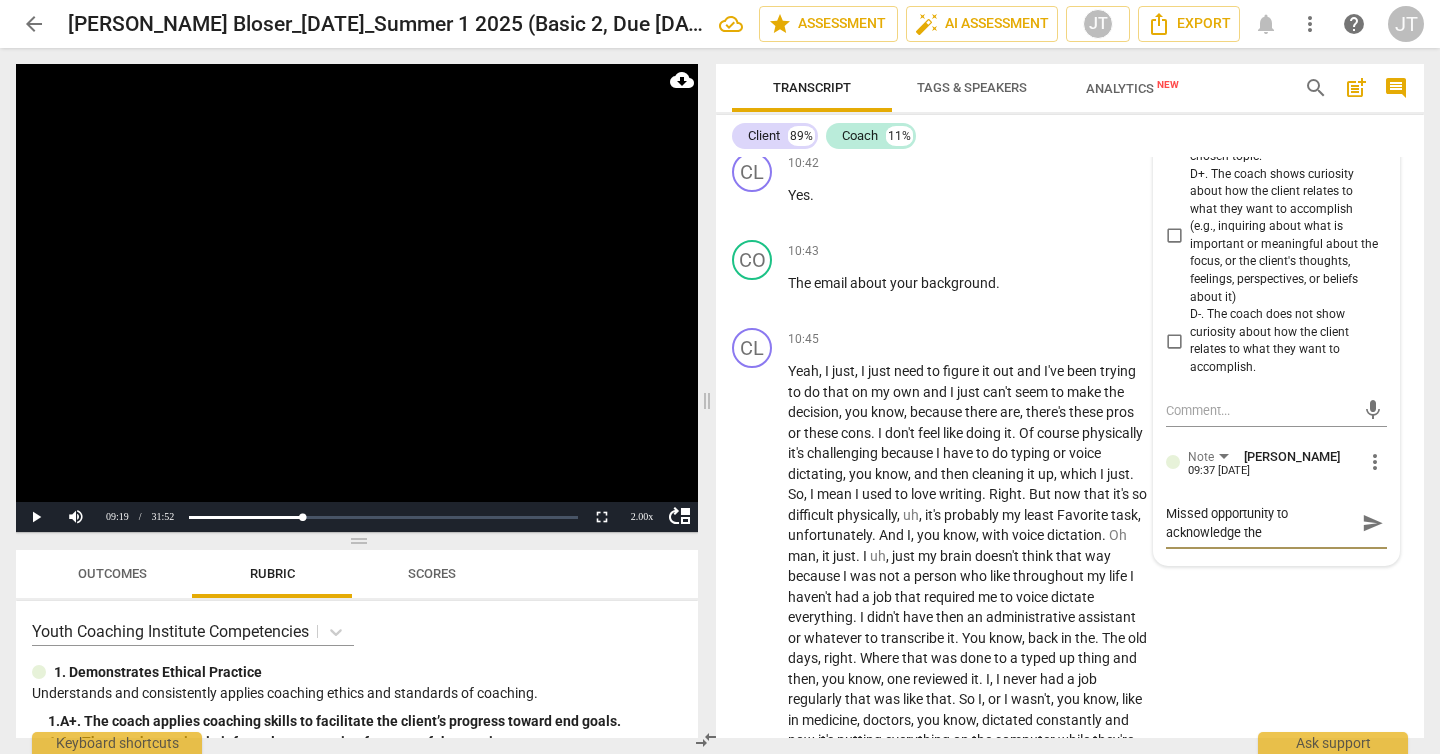 type on "Missed opportunity to acknowledge the c" 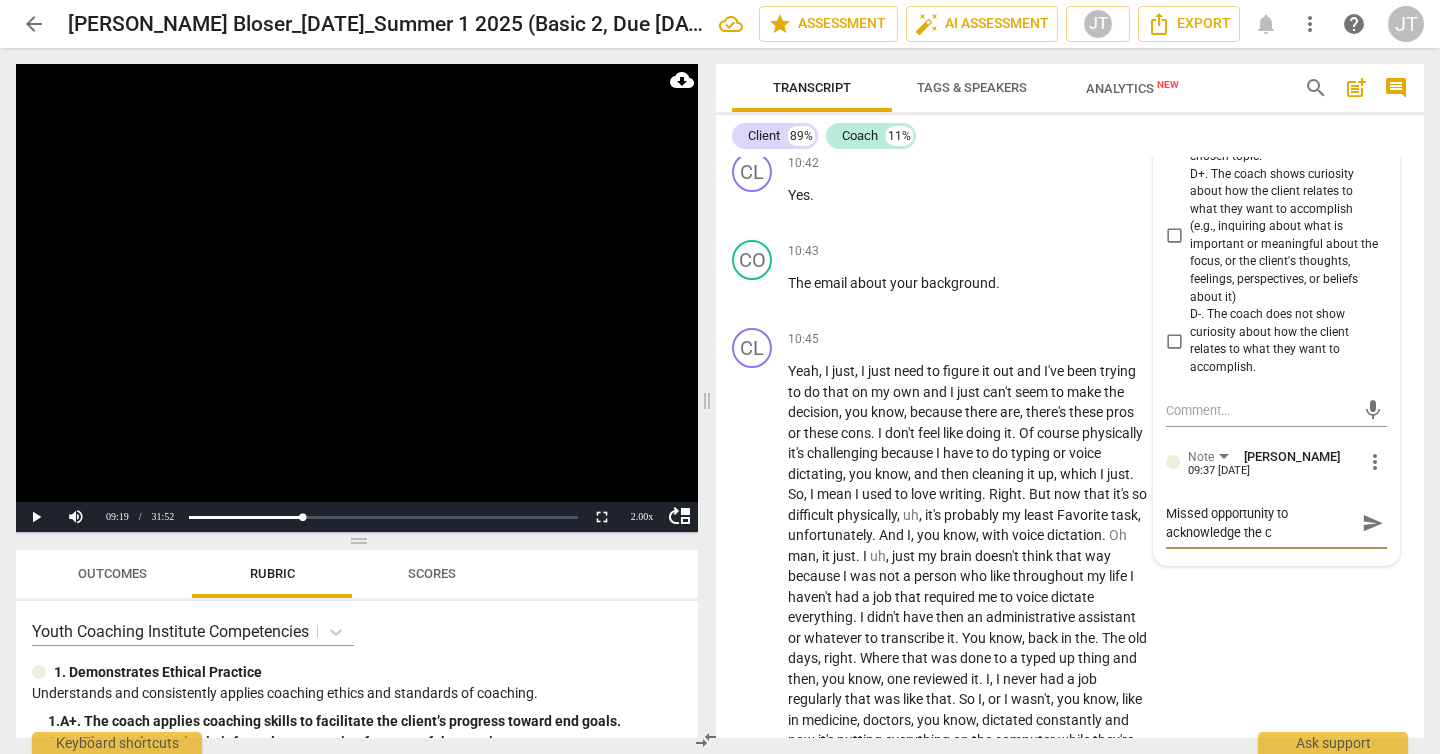 type on "Missed opportunity to acknowledge the cl" 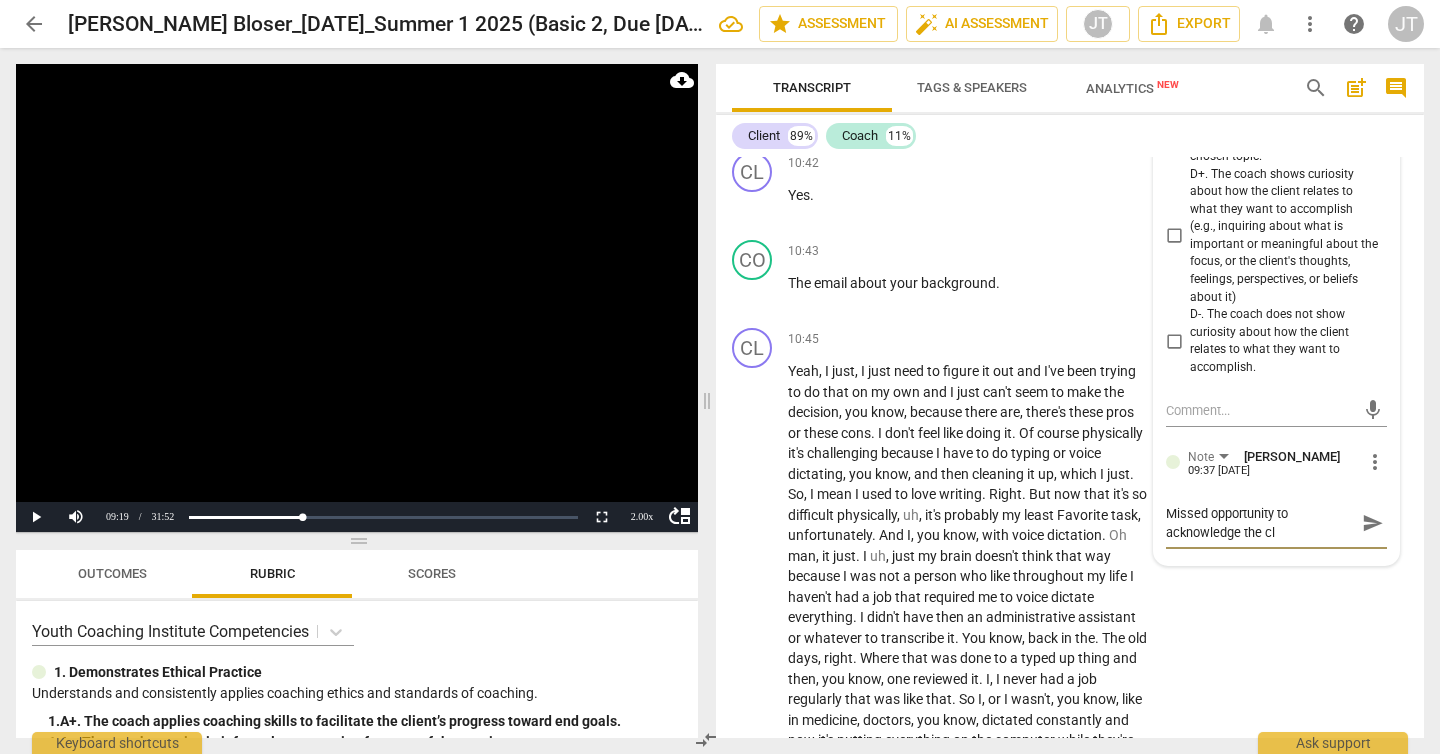type on "Missed opportunity to acknowledge the cli" 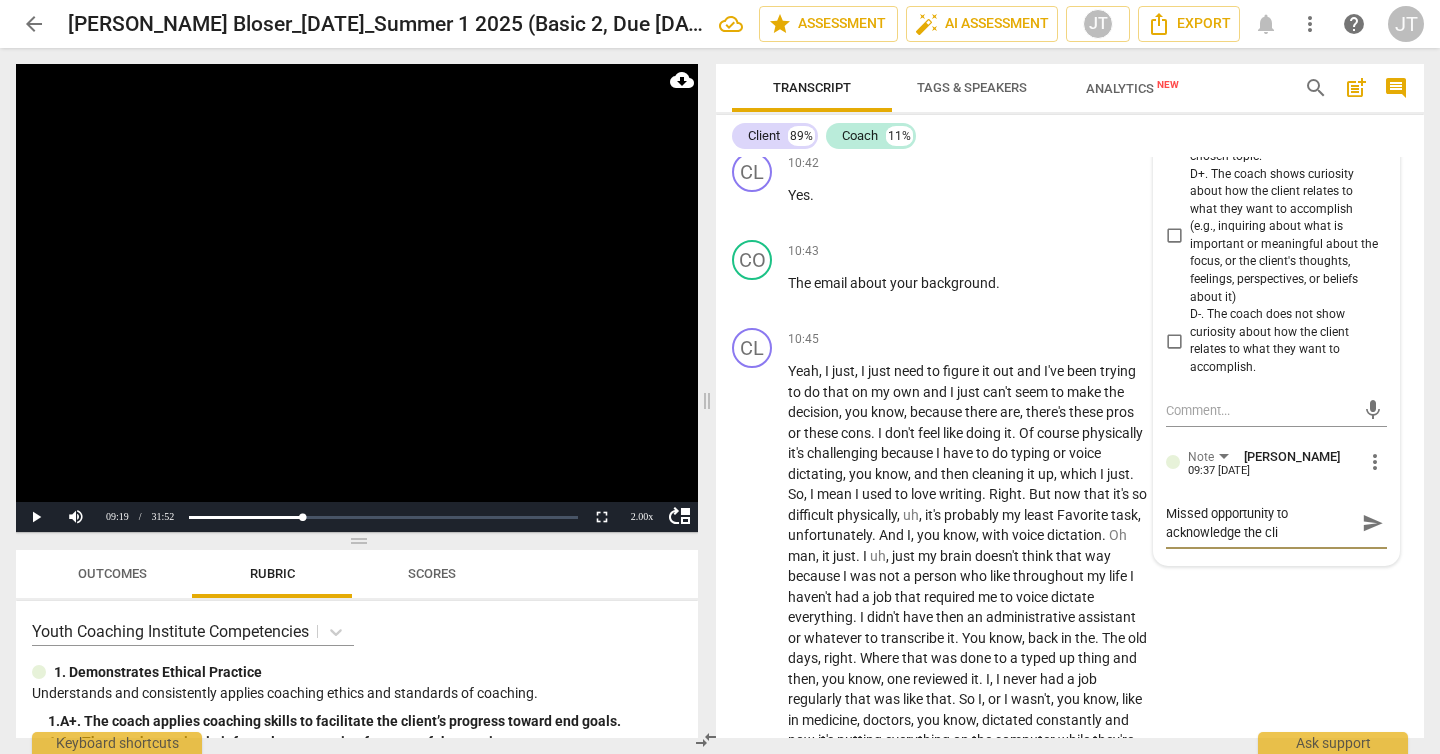 type on "Missed opportunity to acknowledge the clie" 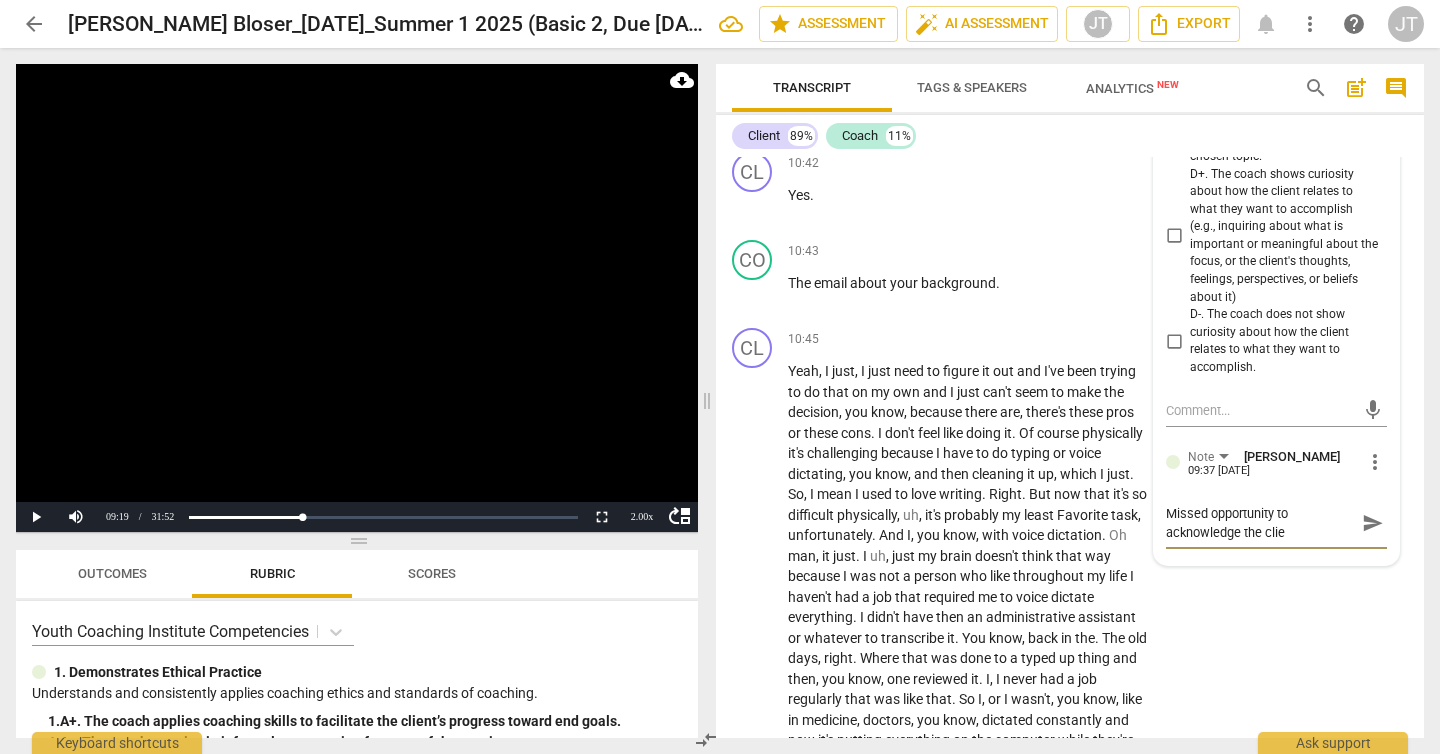 type on "Missed opportunity to acknowledge the clien" 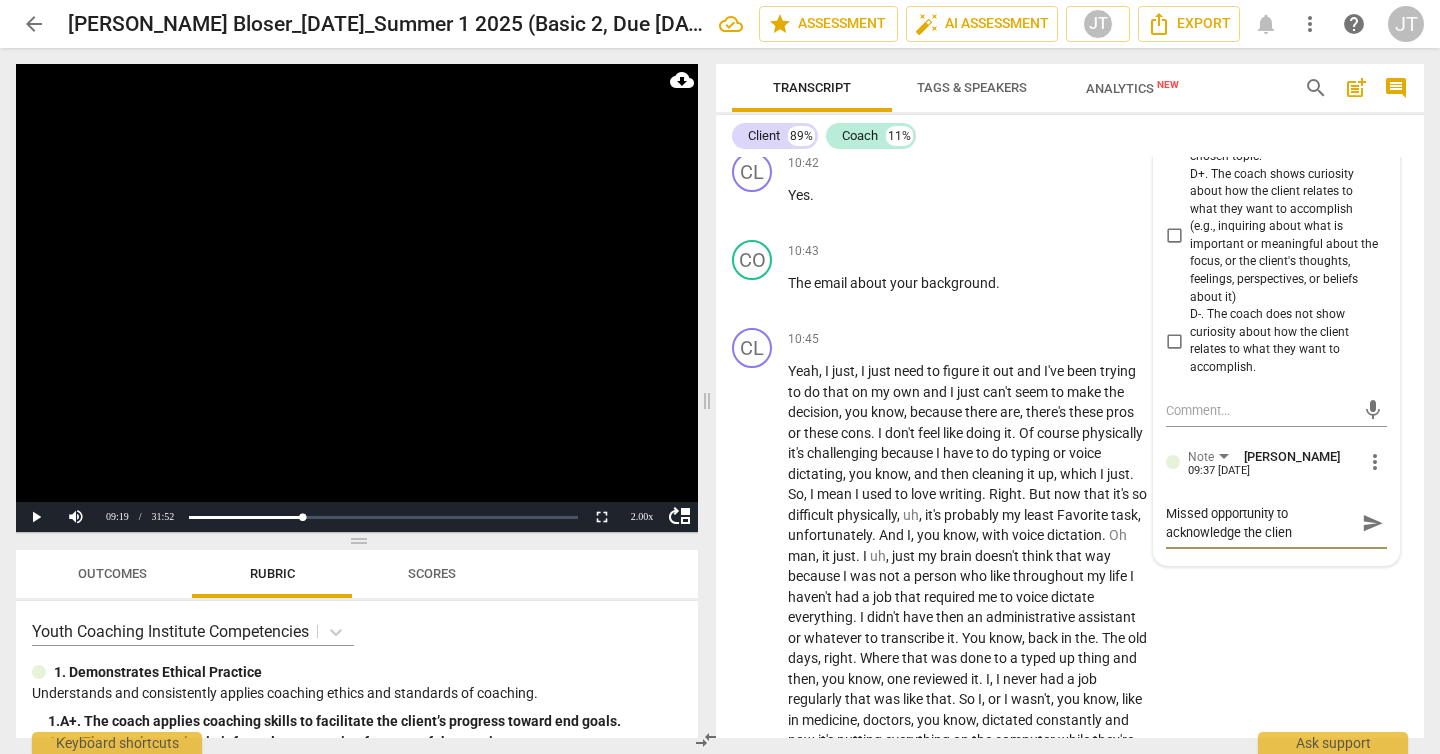 type on "Missed opportunity to acknowledge the client" 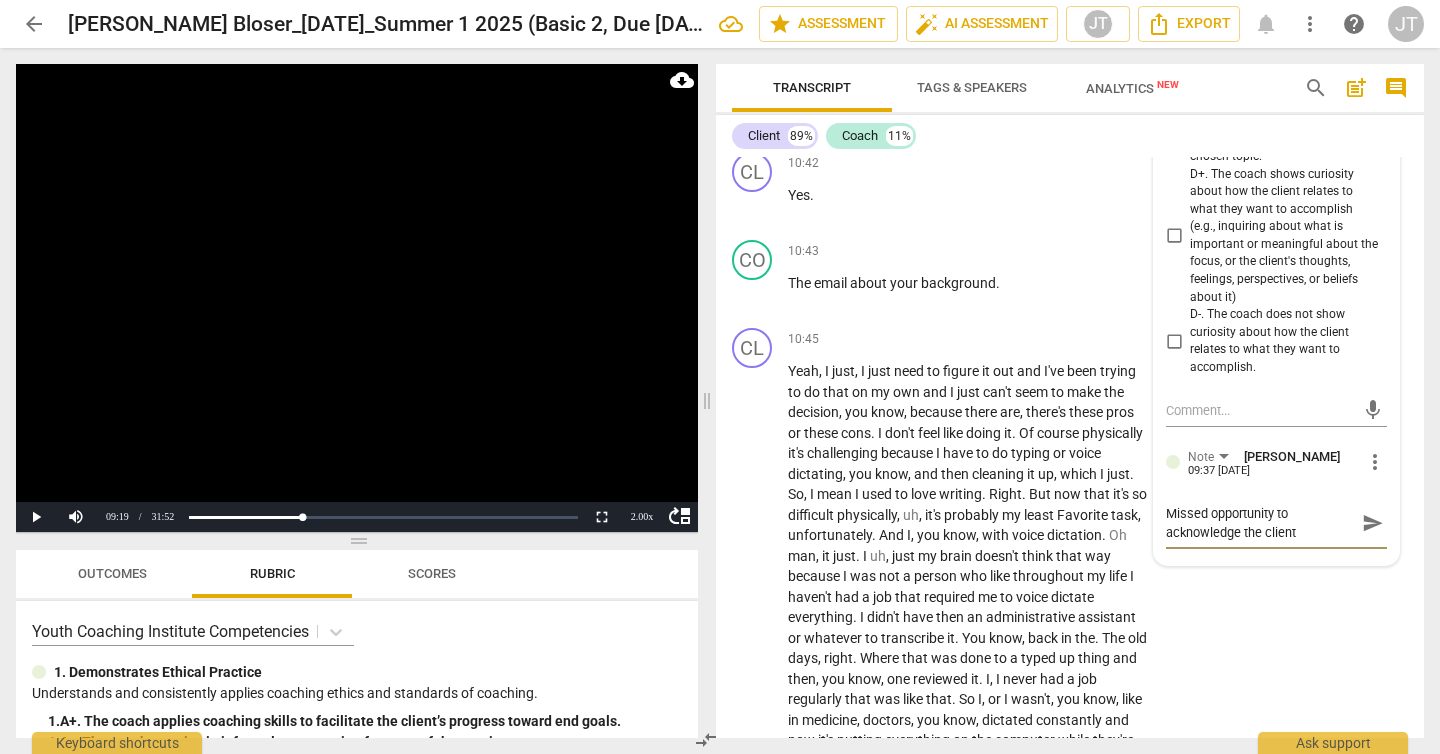 type on "Missed opportunity to acknowledge the client'" 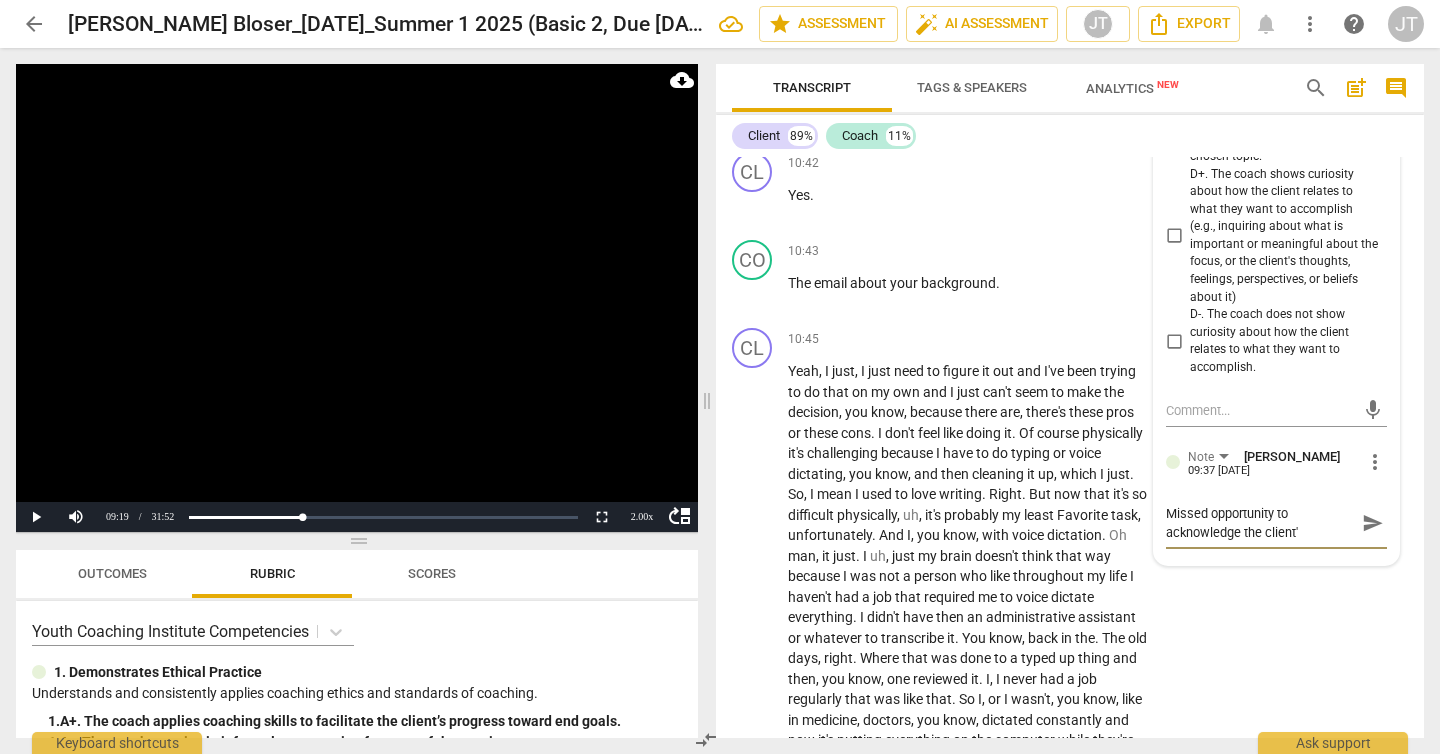 type on "Missed opportunity to acknowledge the client's" 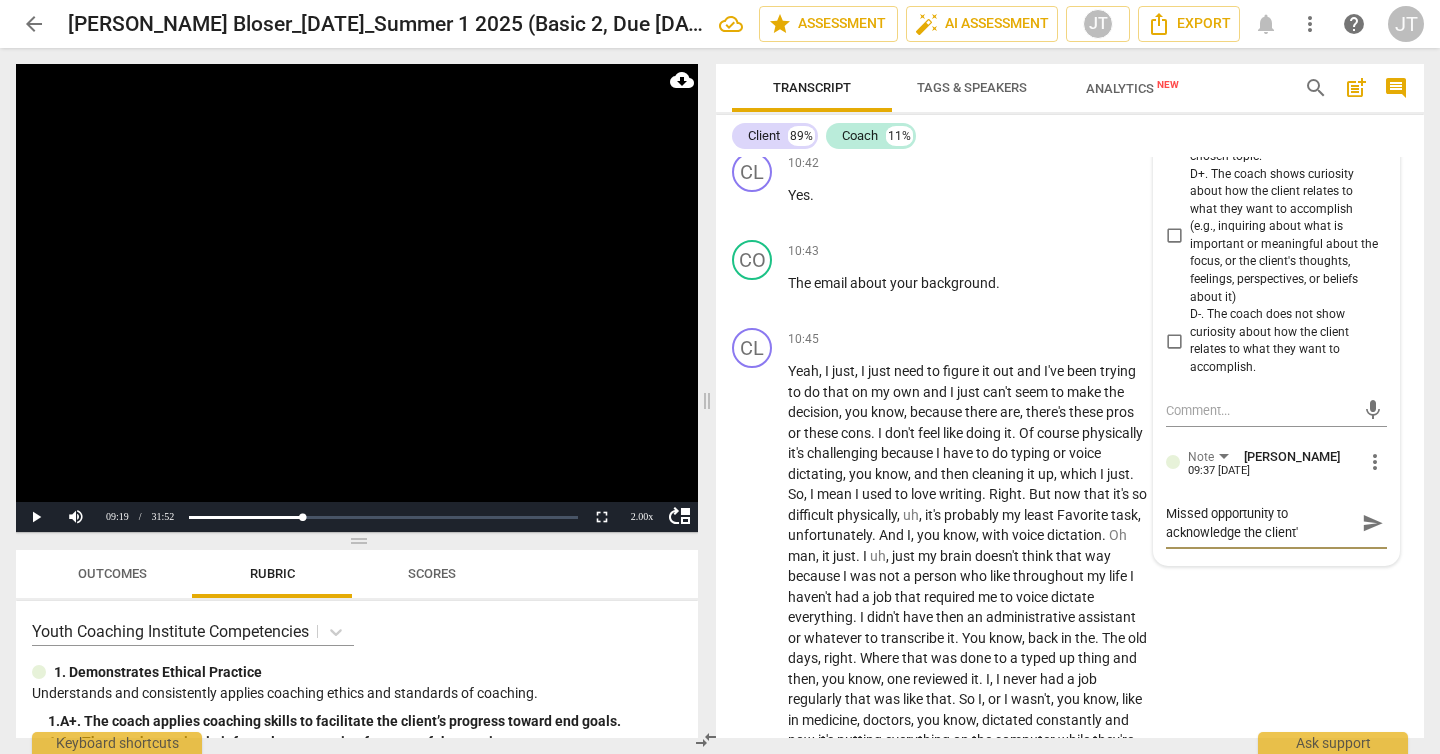 type on "Missed opportunity to acknowledge the client's" 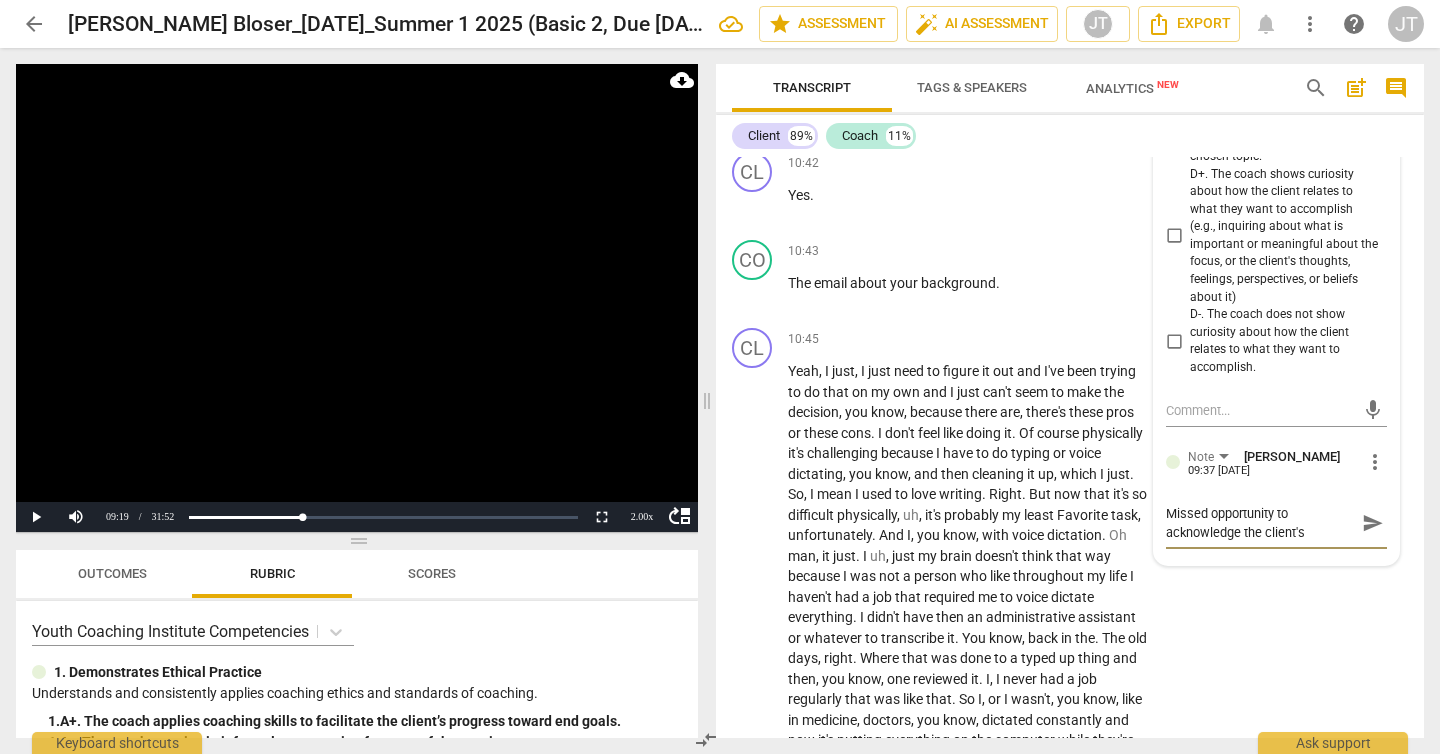 type on "Missed opportunity to acknowledge the client's" 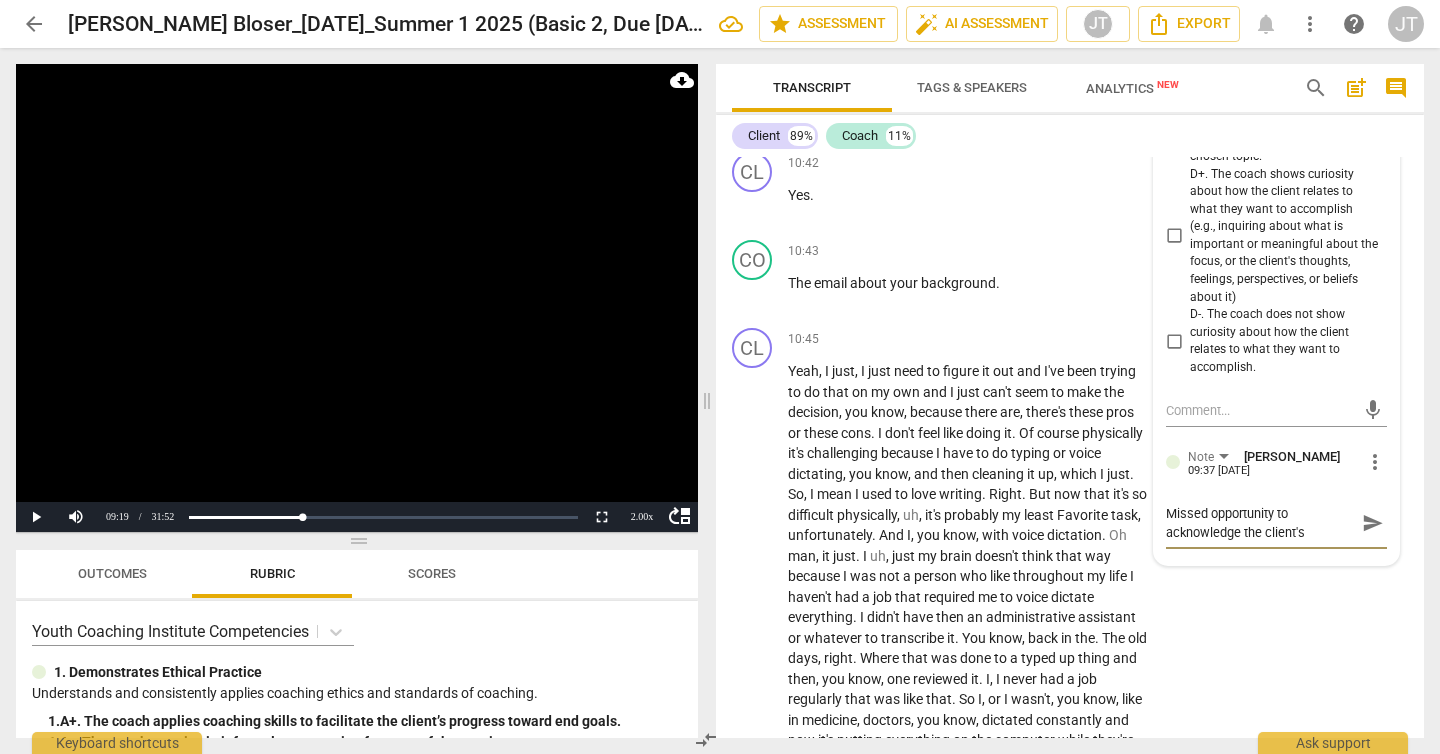 type on "Missed opportunity to acknowledge the client's d" 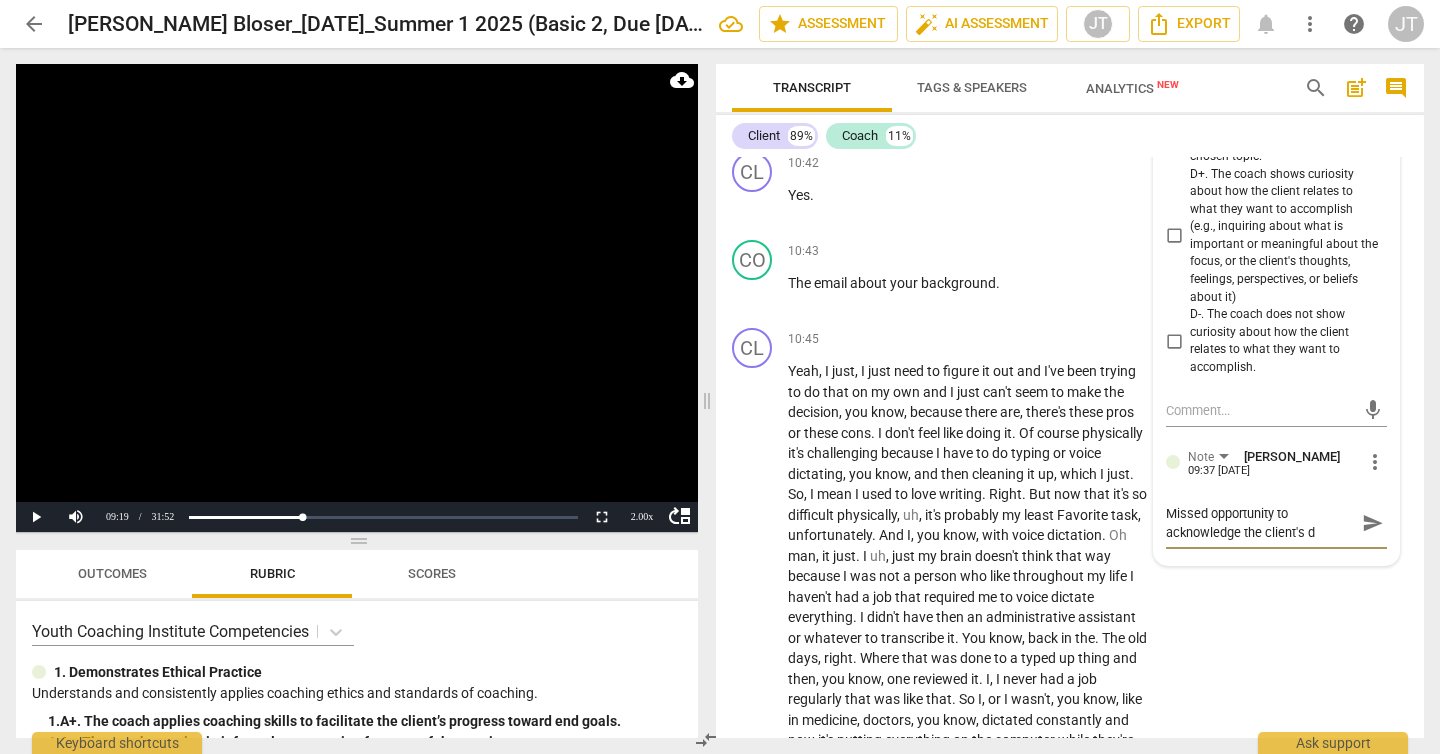 type on "Missed opportunity to acknowledge the client's de" 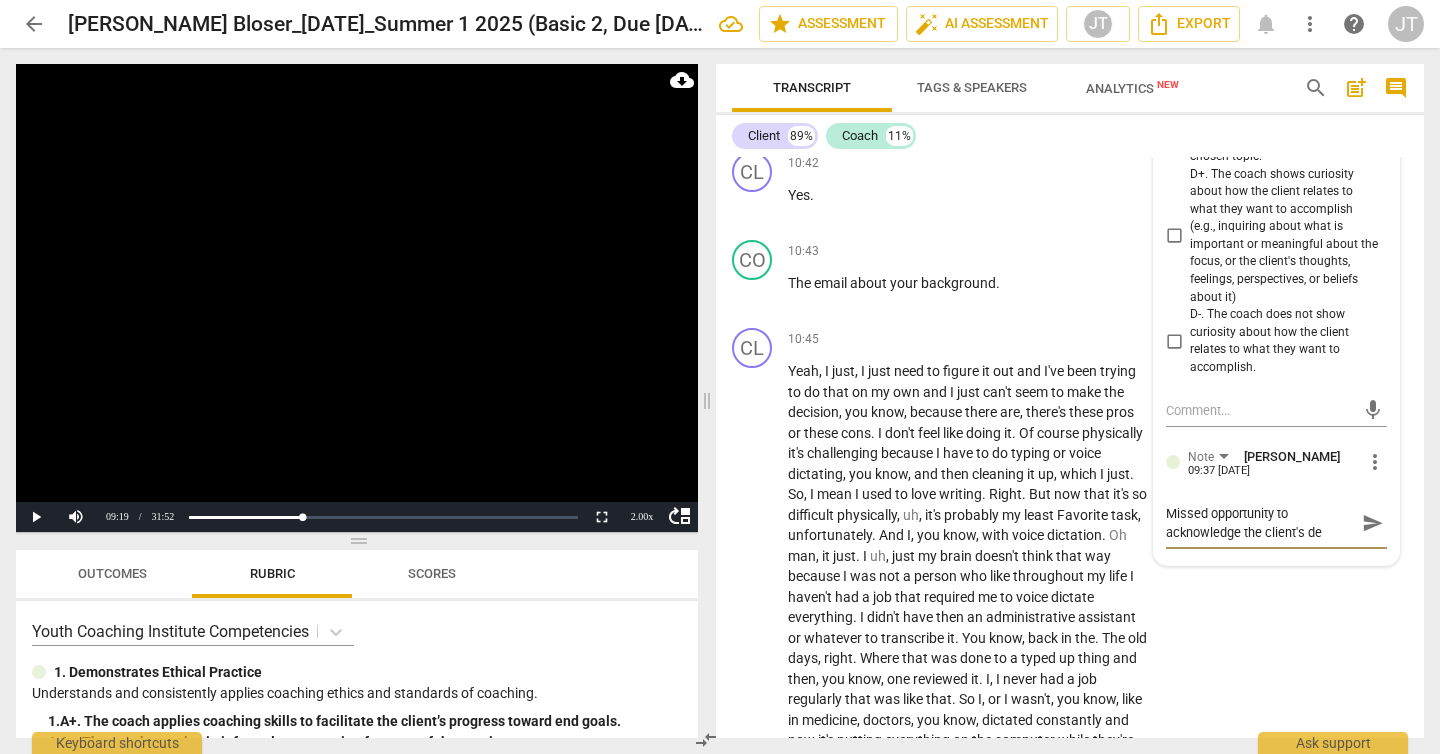 type on "Missed opportunity to acknowledge the client's dee" 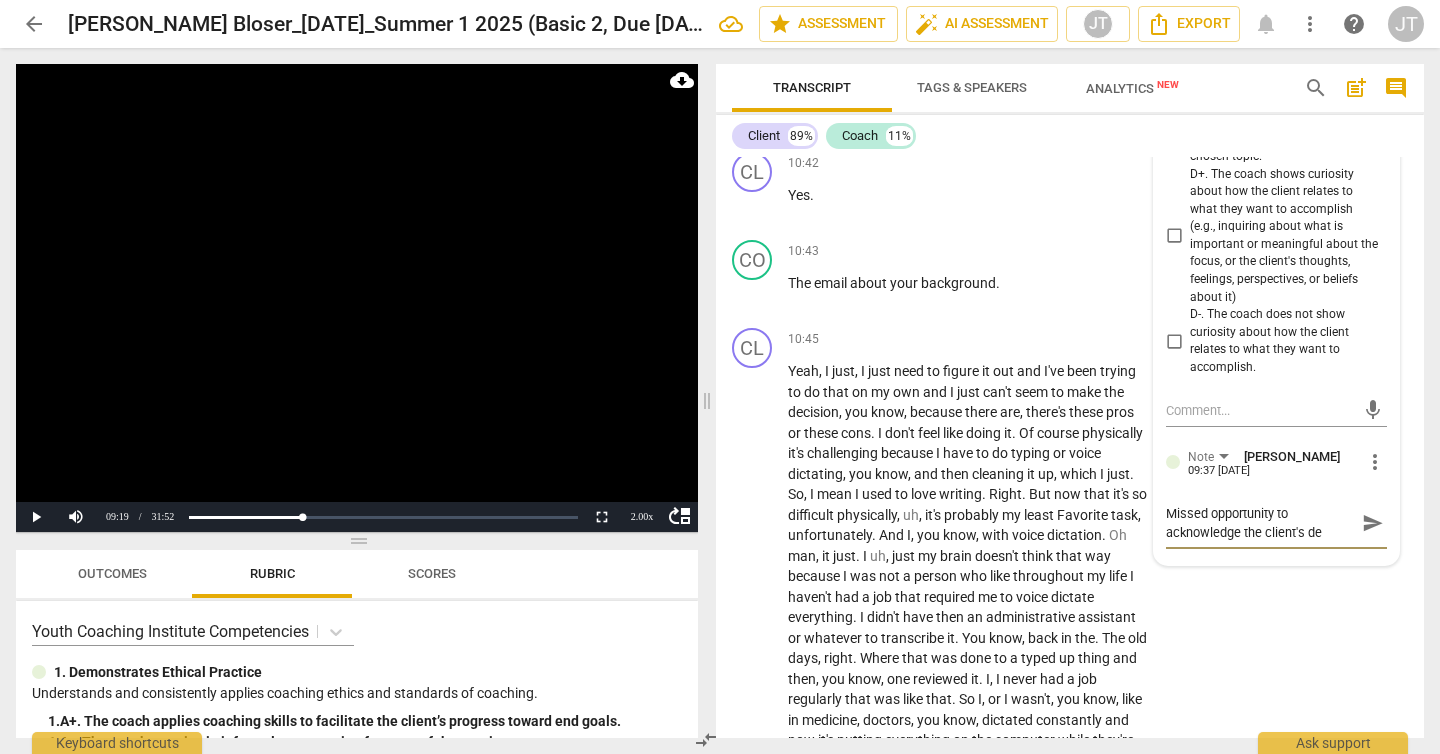 type on "Missed opportunity to acknowledge the client's dee" 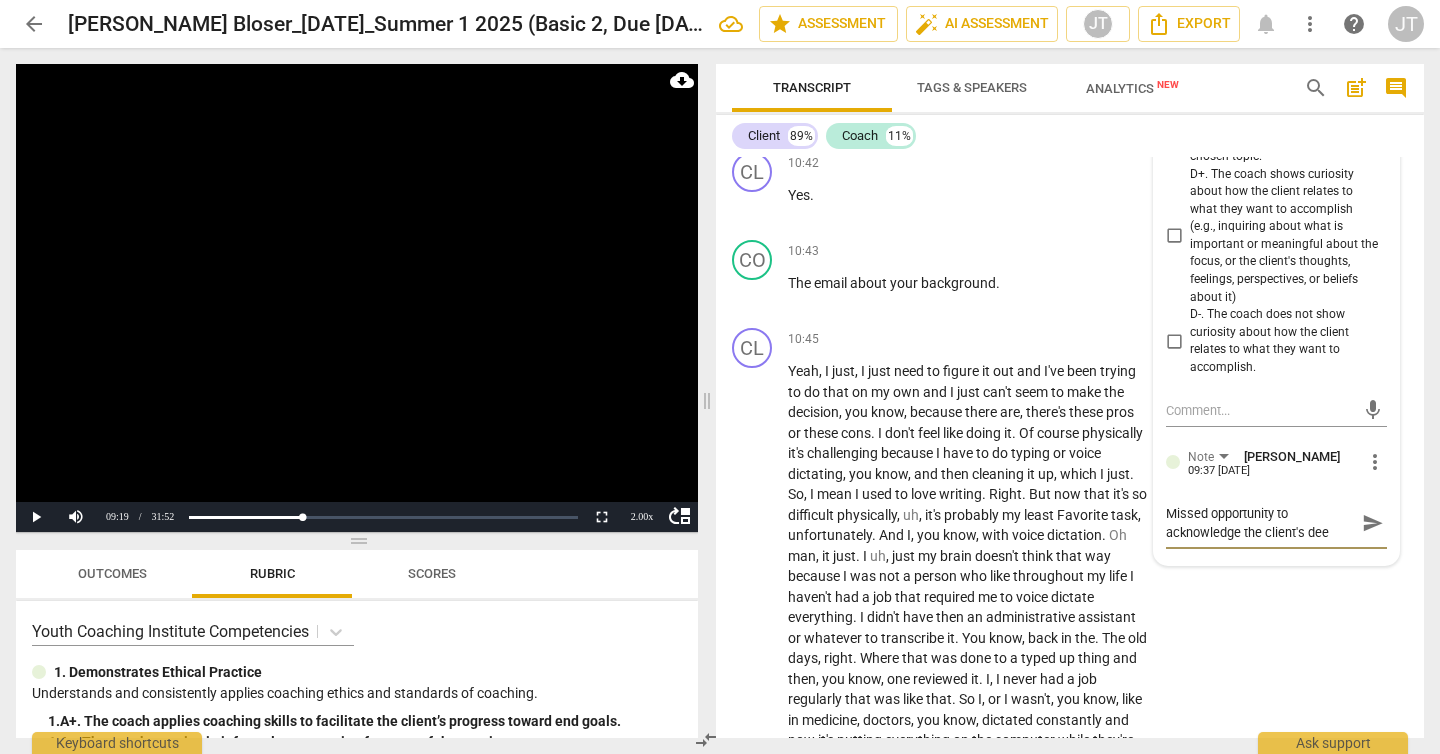 type on "Missed opportunity to acknowledge the client's deep" 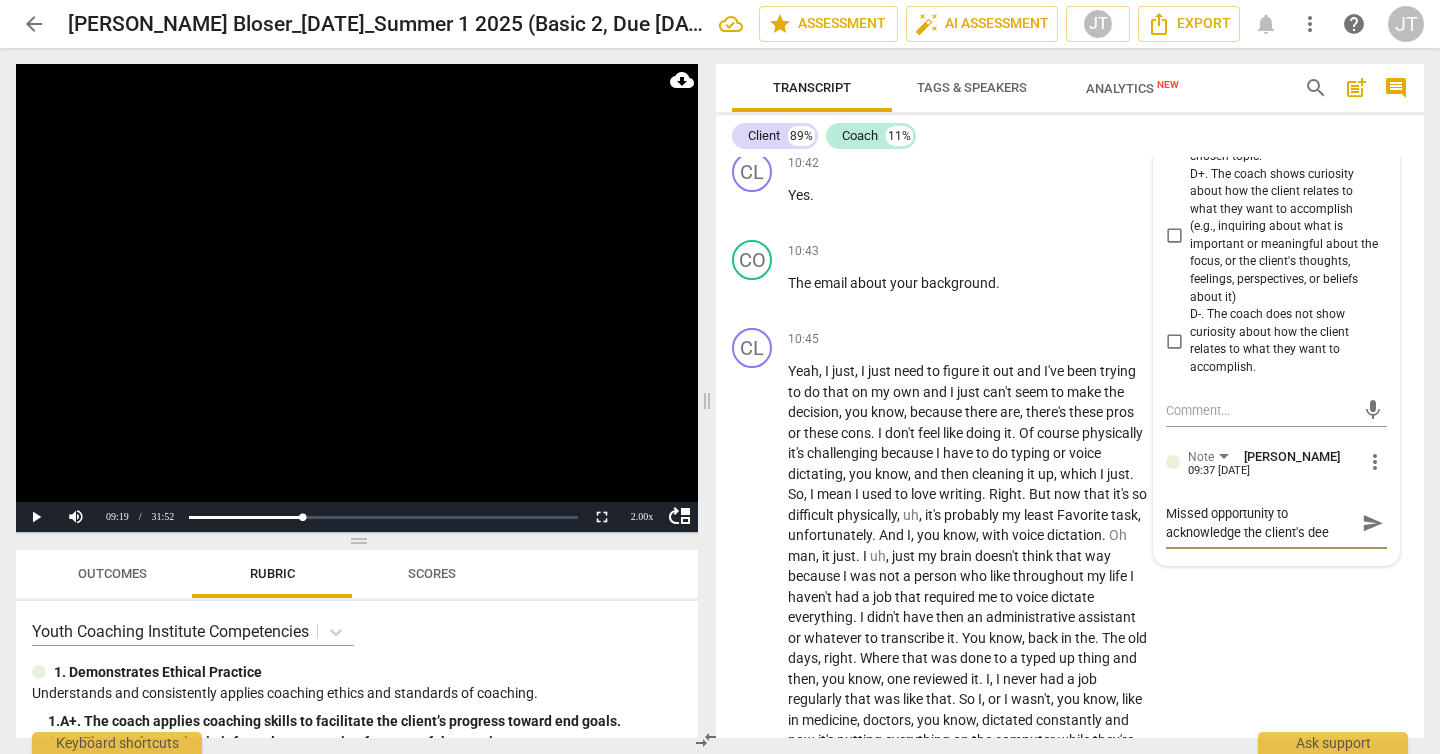 type on "Missed opportunity to acknowledge the client's deep" 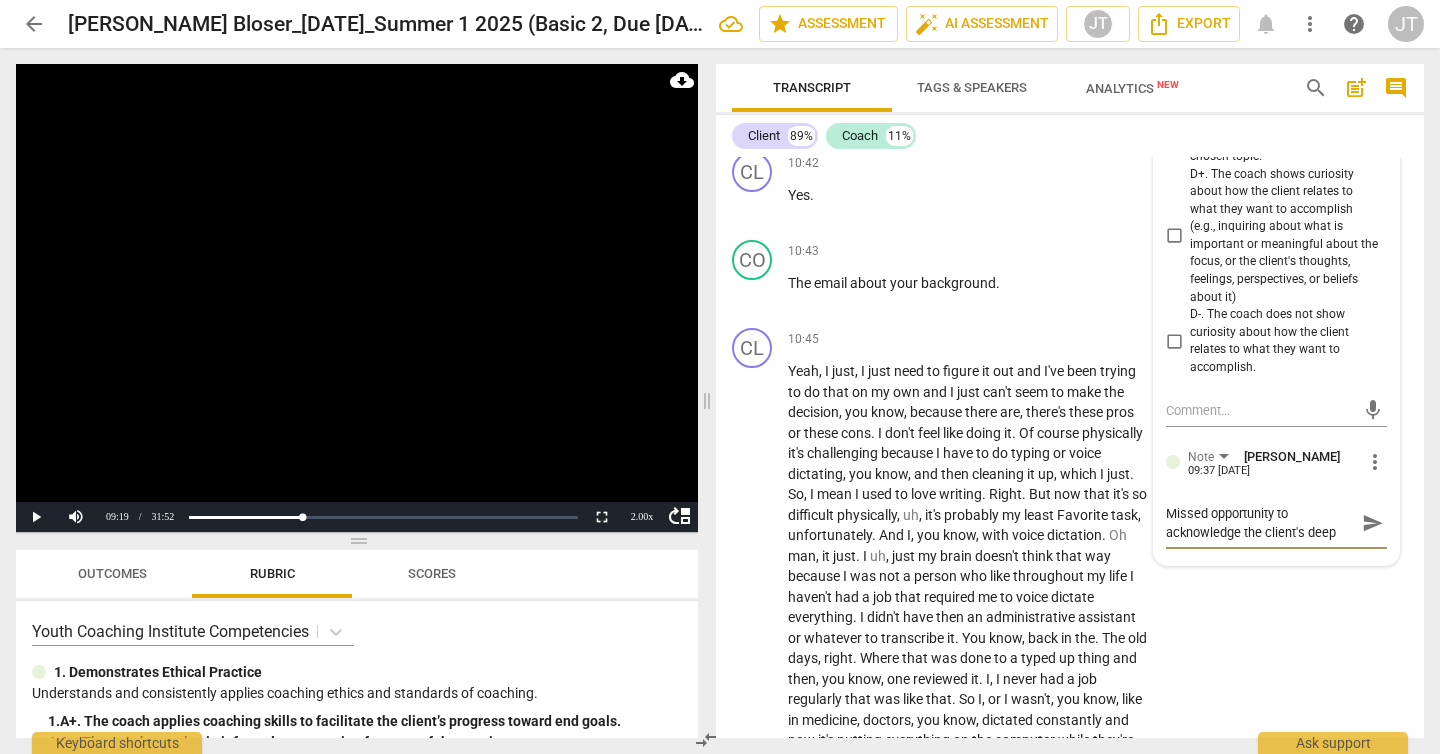 type on "Missed opportunity to acknowledge the client's deep" 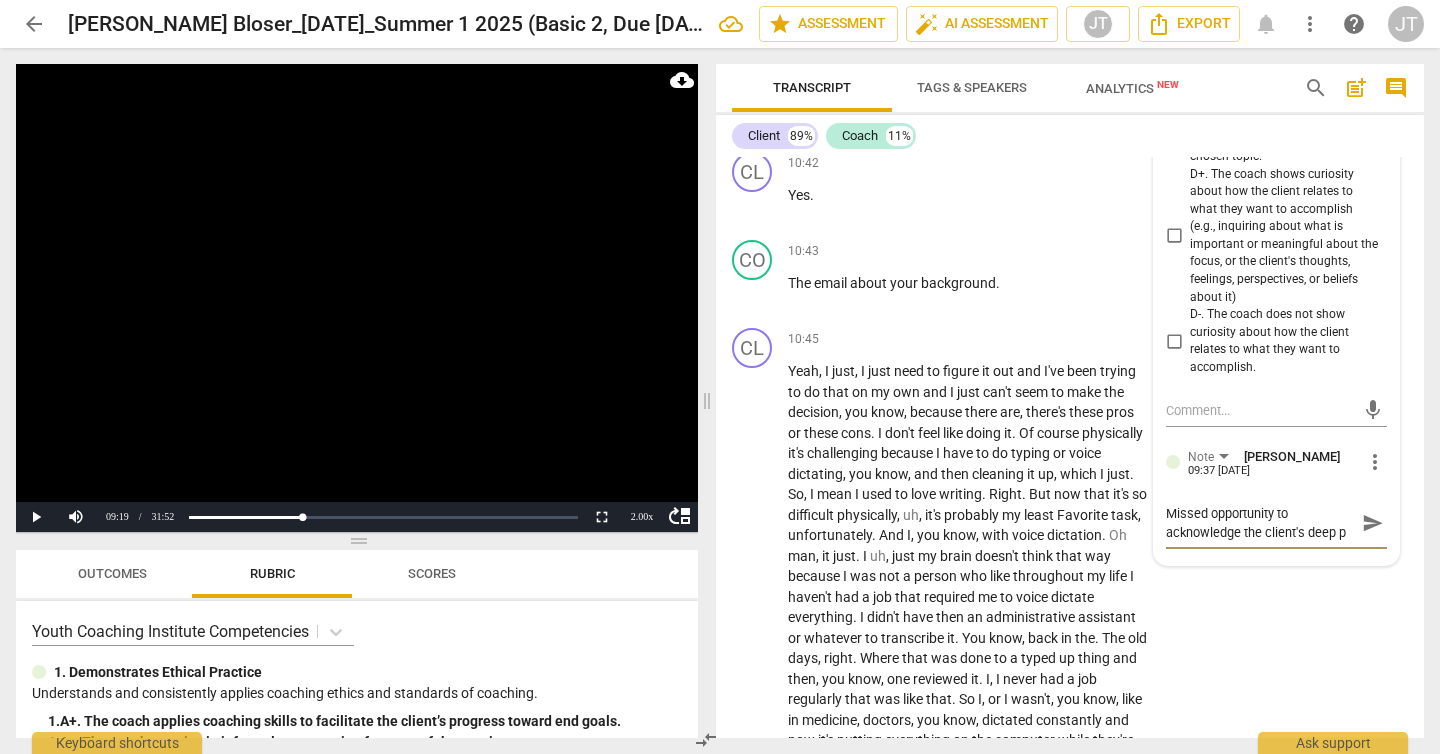 type on "Missed opportunity to acknowledge the client's deep pe" 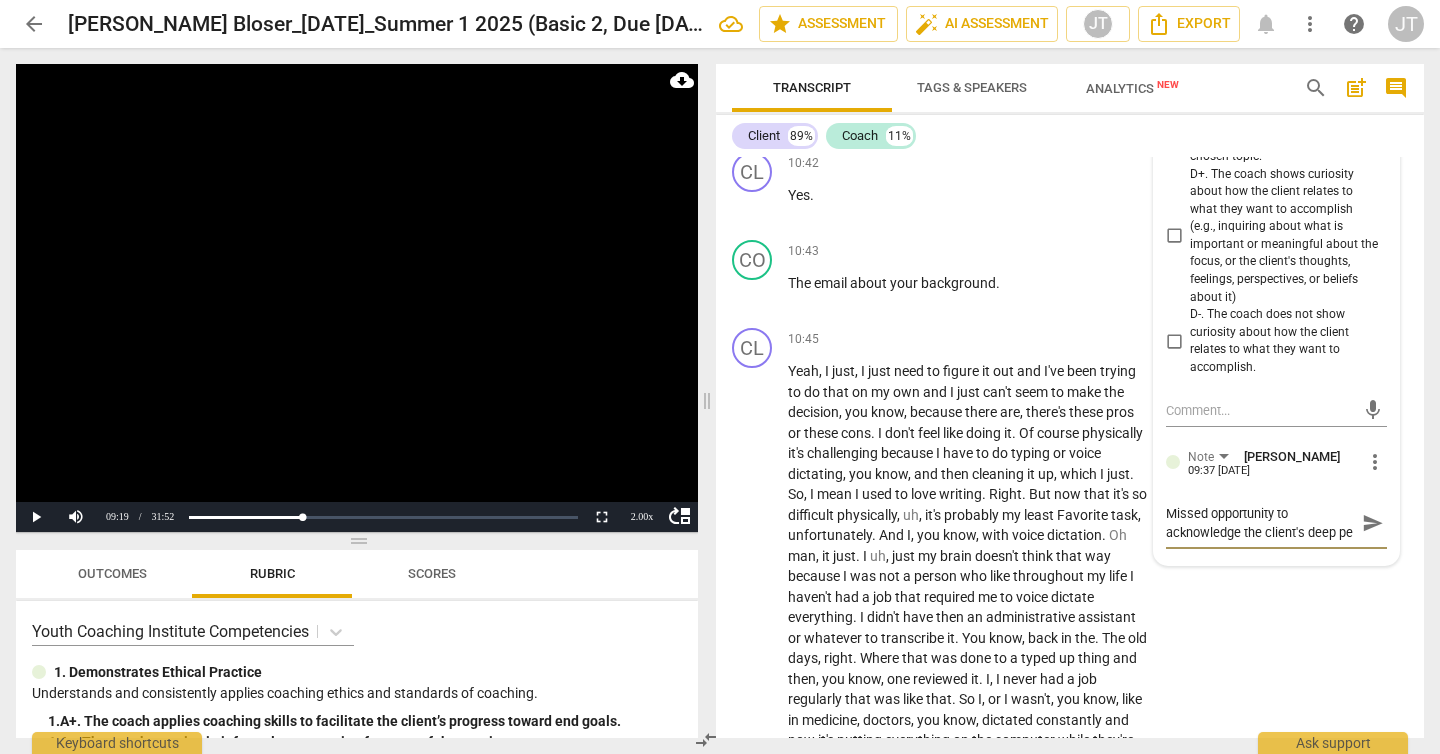 scroll, scrollTop: 17, scrollLeft: 0, axis: vertical 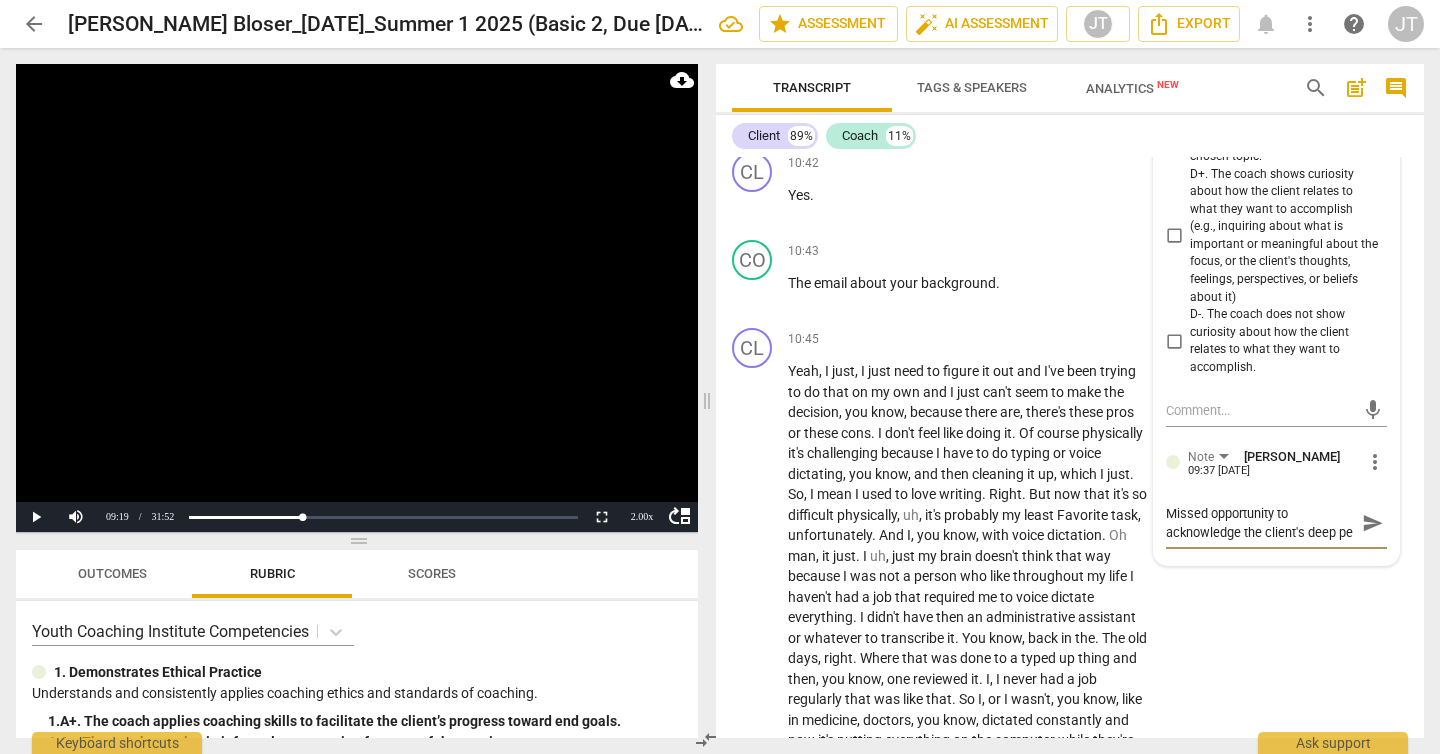 type on "Missed opportunity to acknowledge the client's deep per" 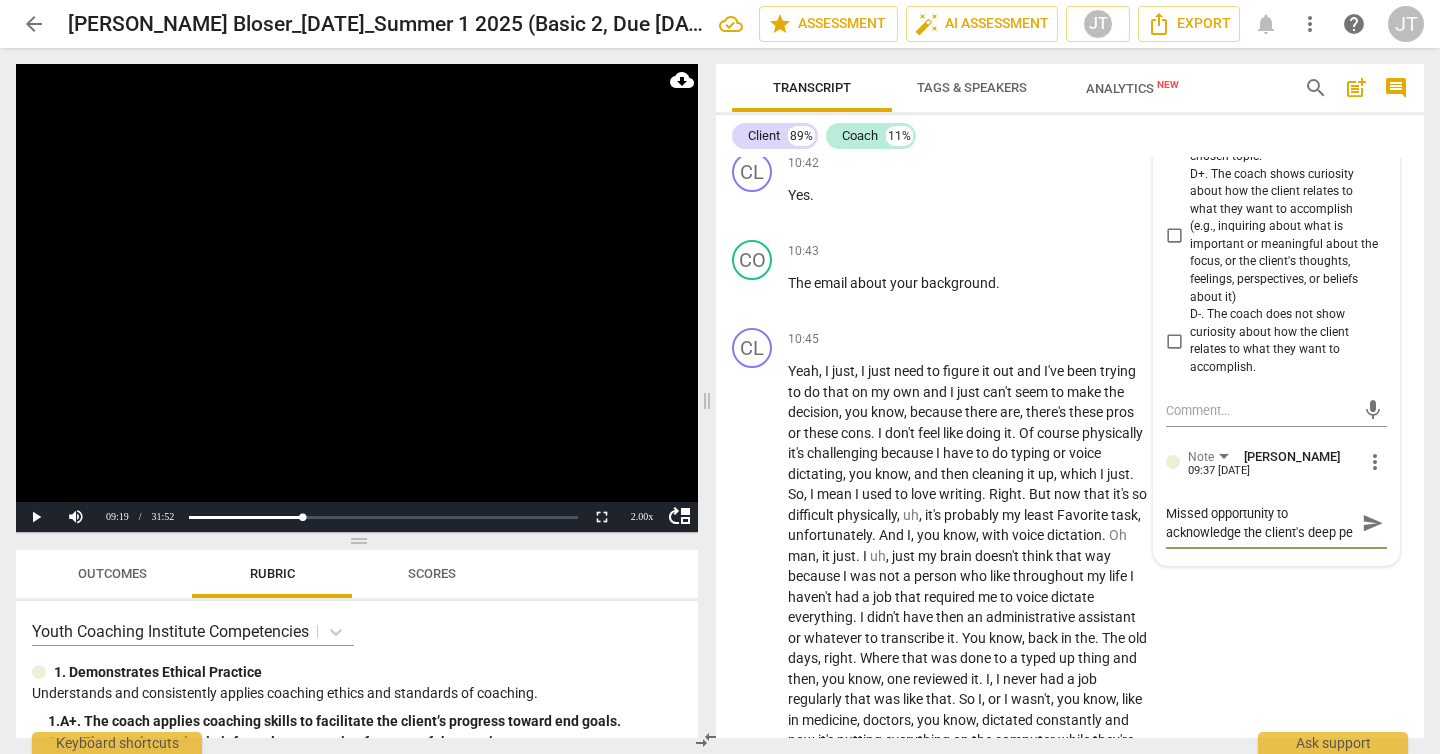 type on "Missed opportunity to acknowledge the client's deep per" 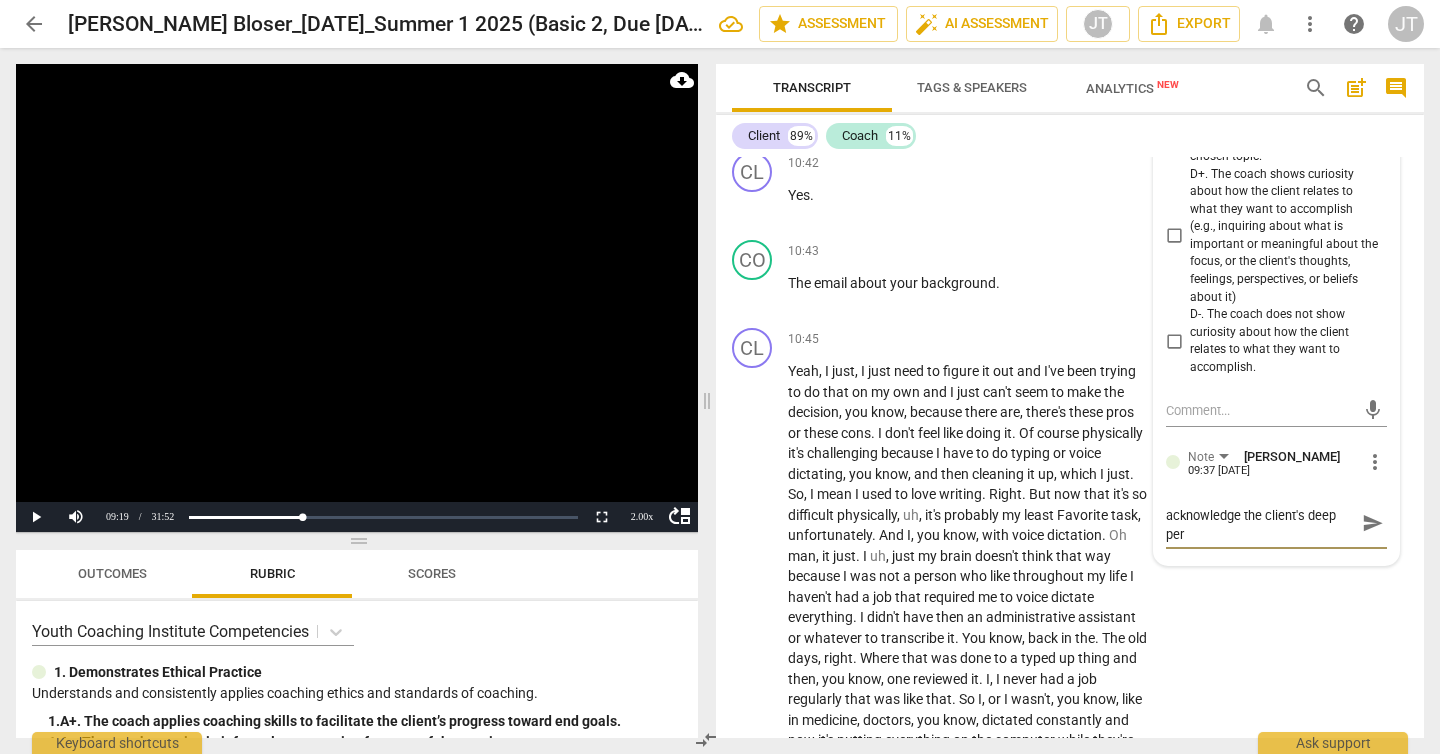 type on "Missed opportunity to acknowledge the client's deep pers" 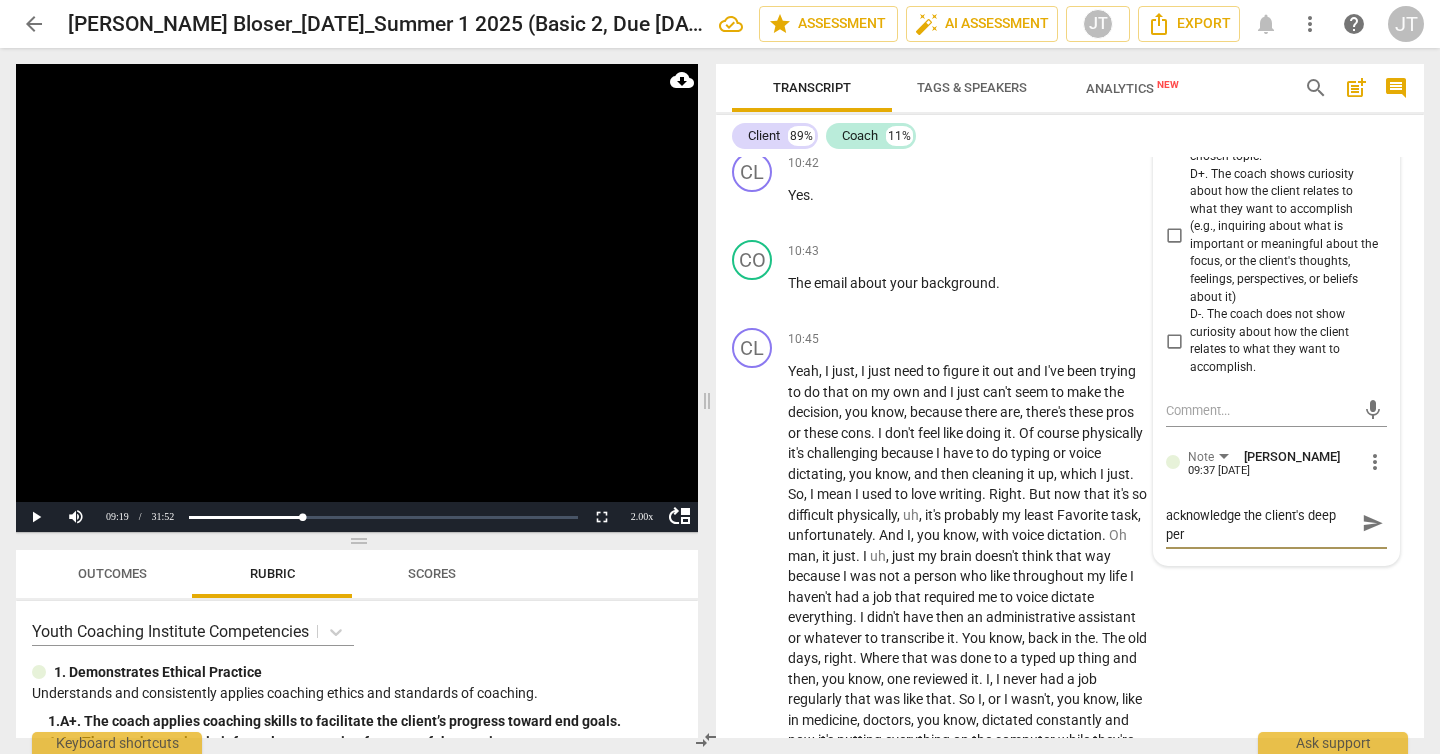 type on "Missed opportunity to acknowledge the client's deep pers" 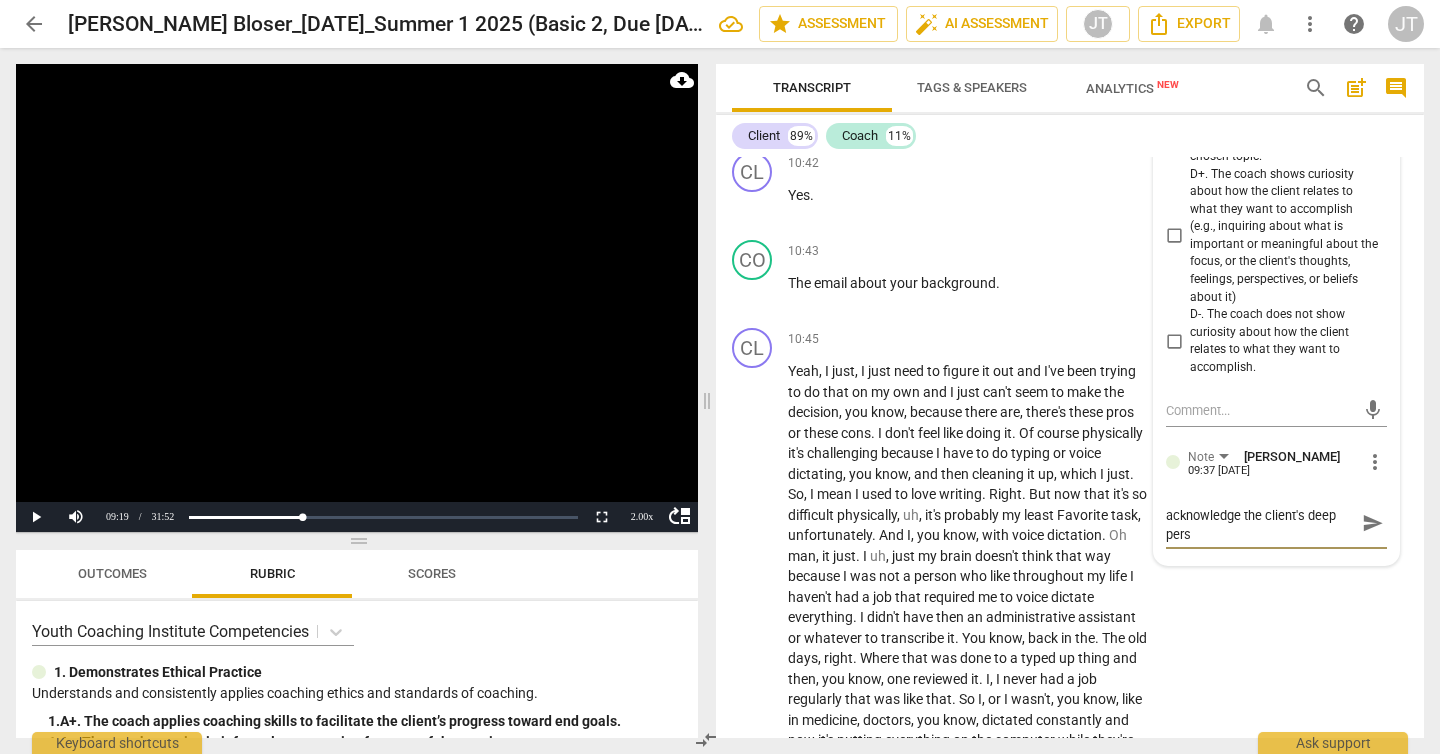 type on "Missed opportunity to acknowledge the client's deep perso" 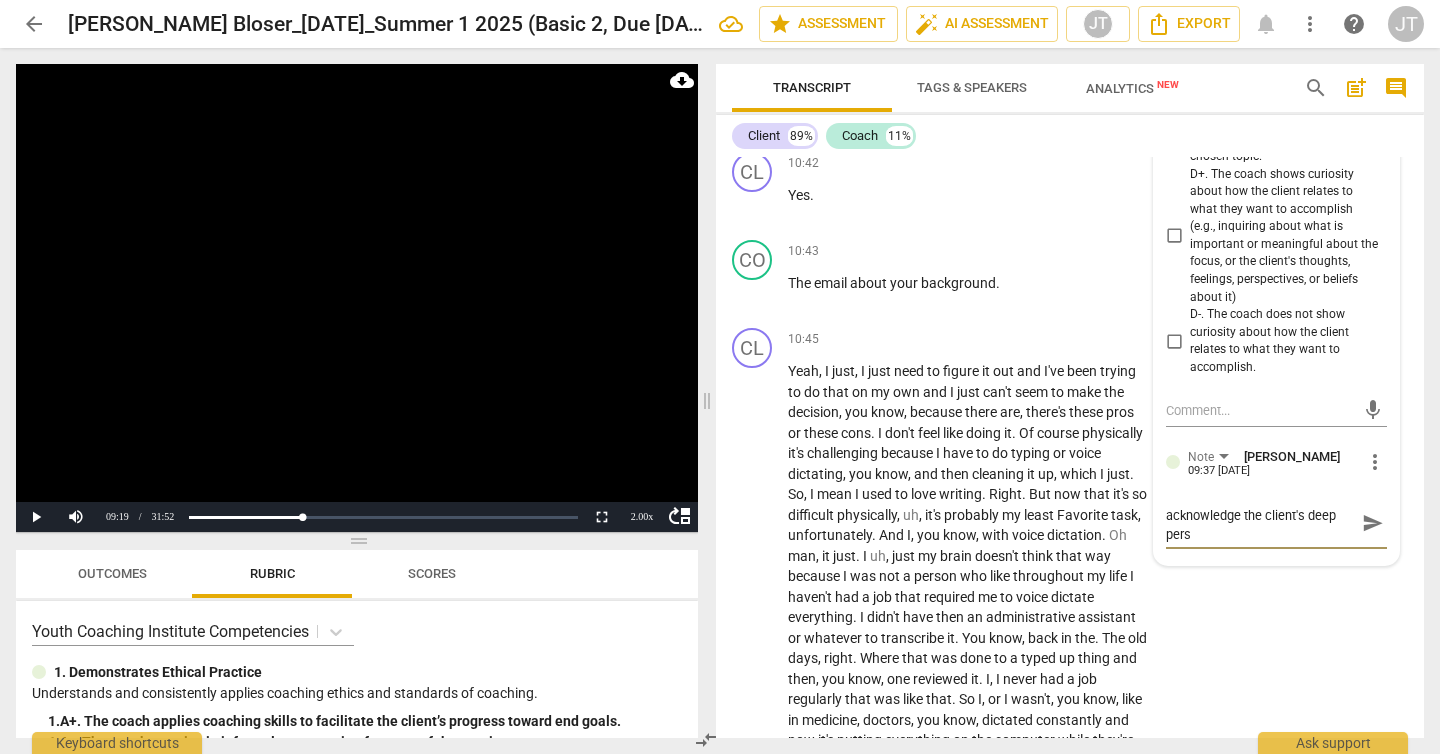 type on "Missed opportunity to acknowledge the client's deep perso" 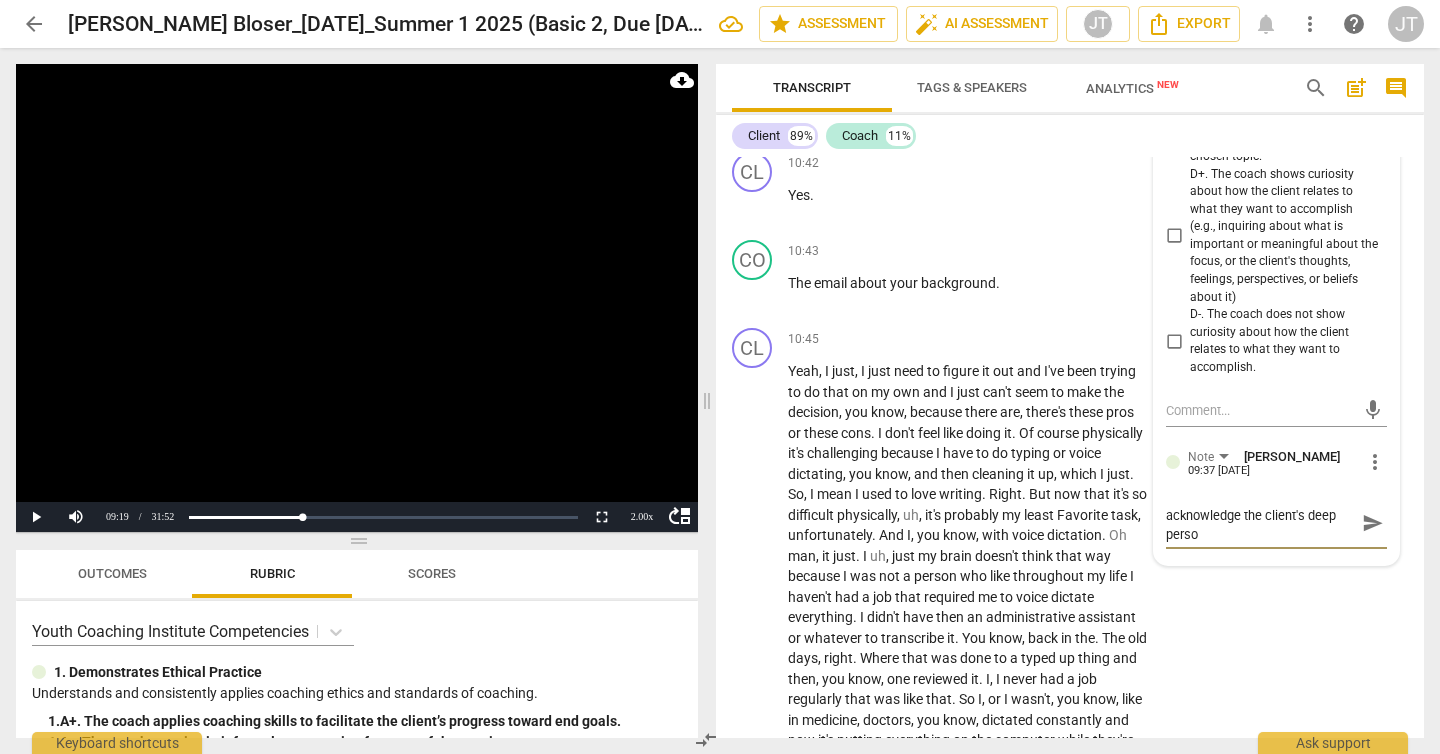 type on "Missed opportunity to acknowledge the client's deep person" 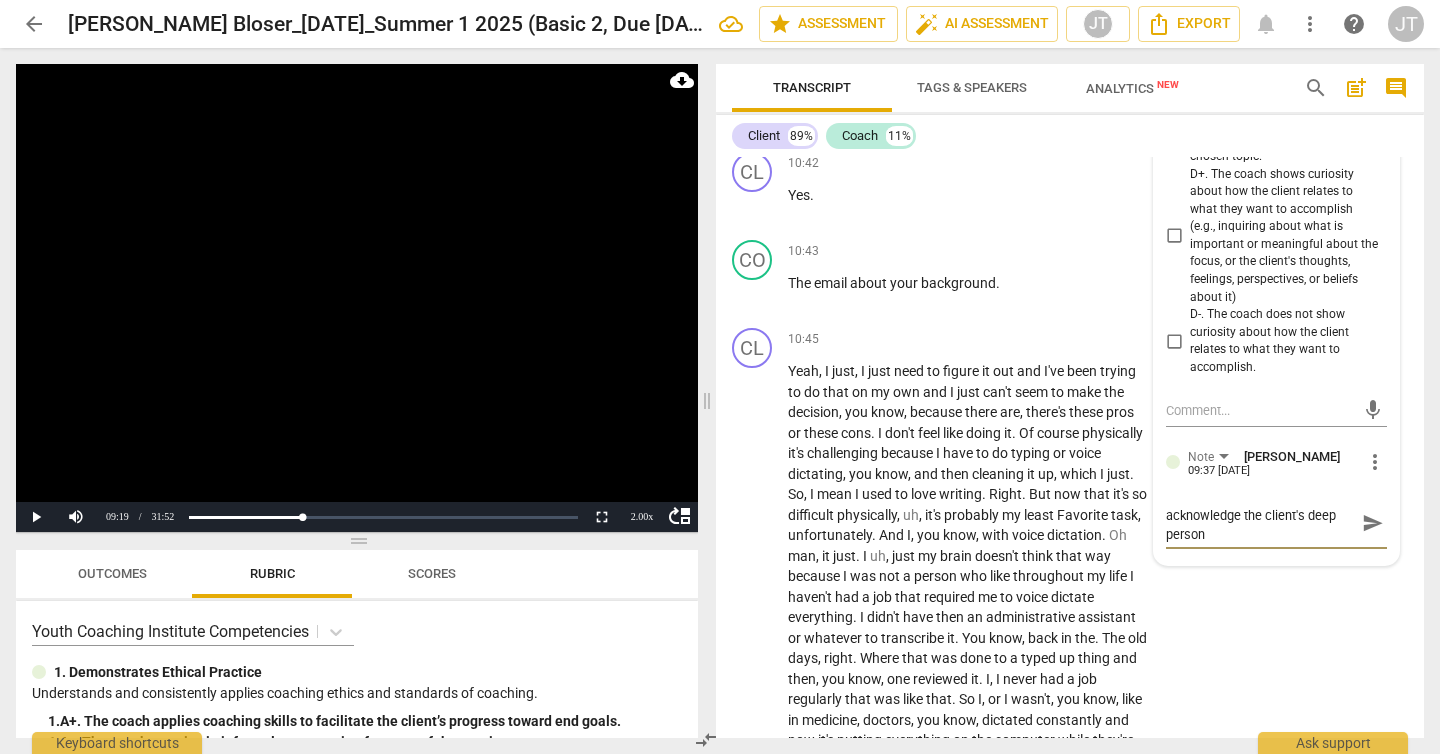 type on "Missed opportunity to acknowledge the client's deep person" 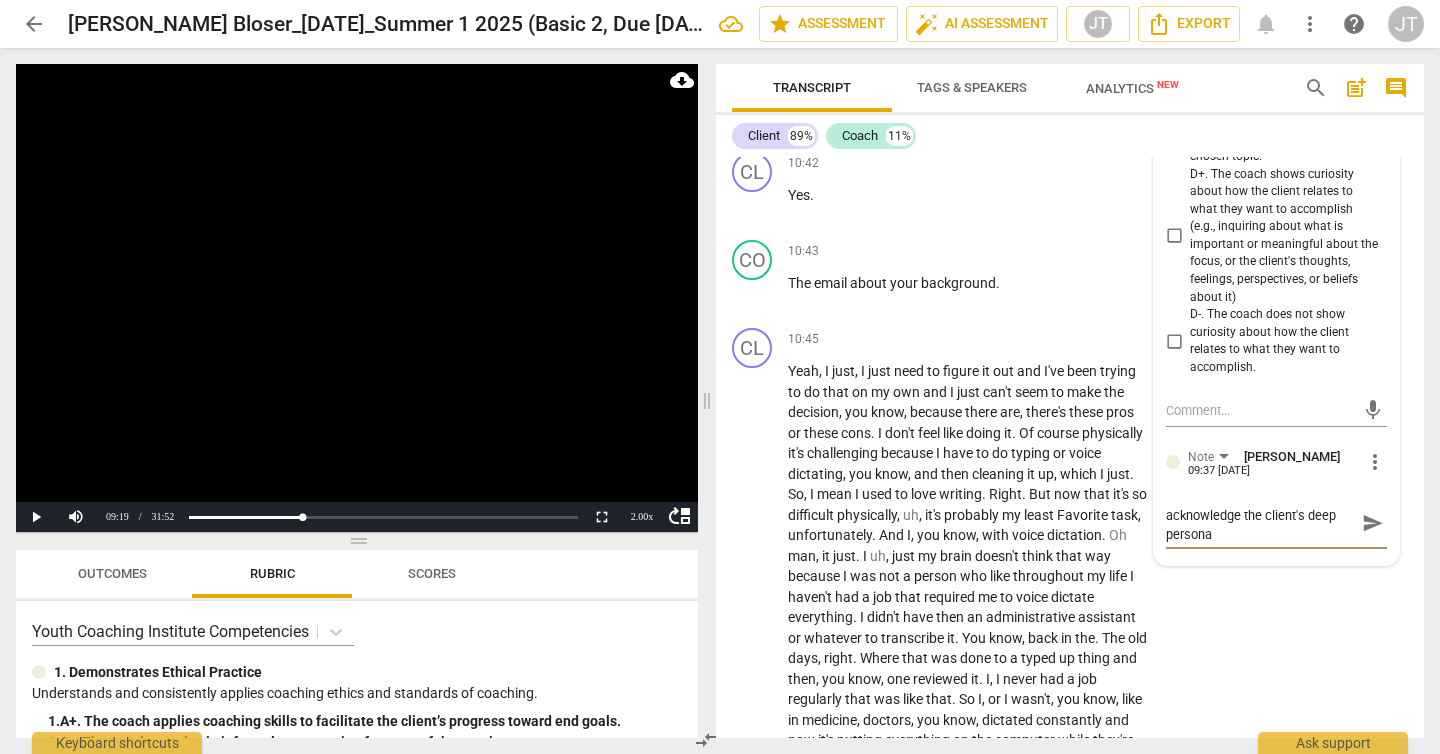 type on "Missed opportunity to acknowledge the client's deep personal" 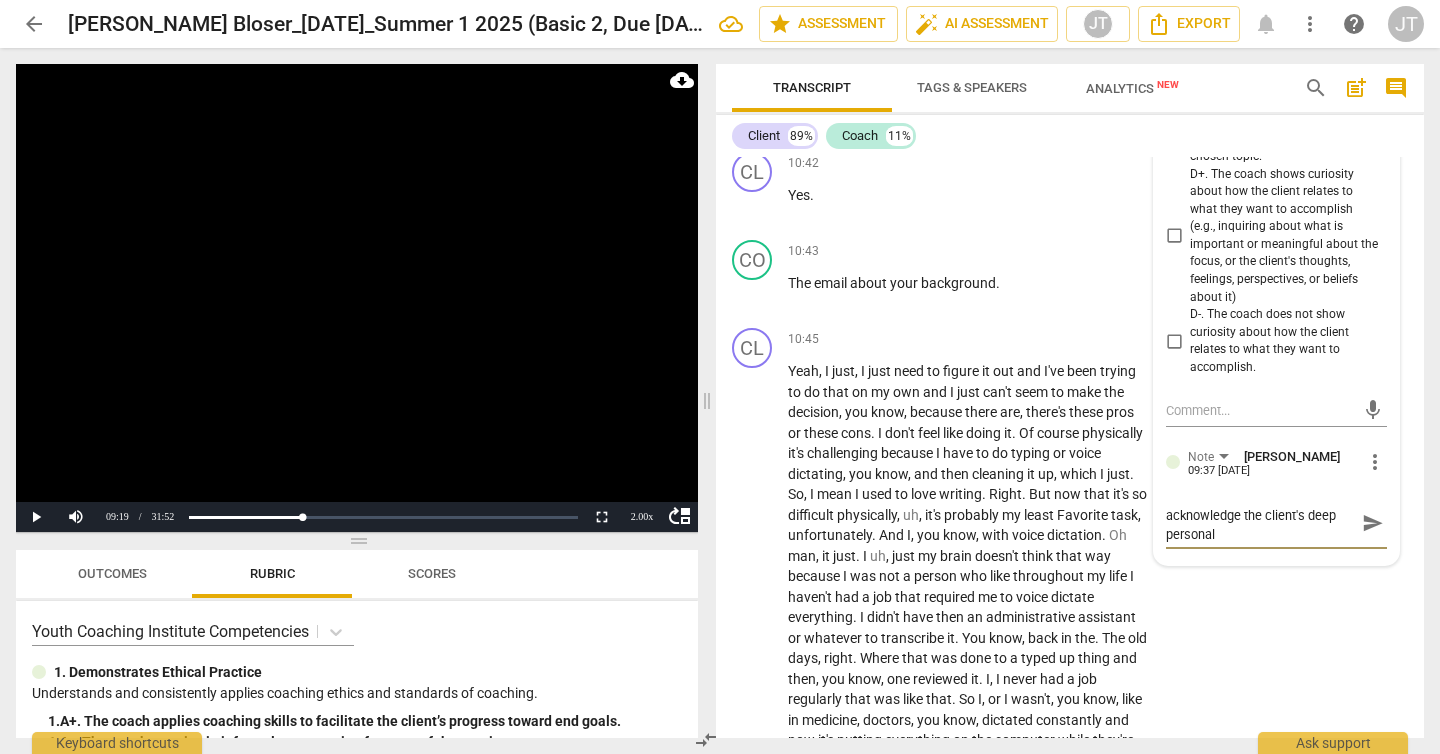 type on "Missed opportunity to acknowledge the client's deep personal" 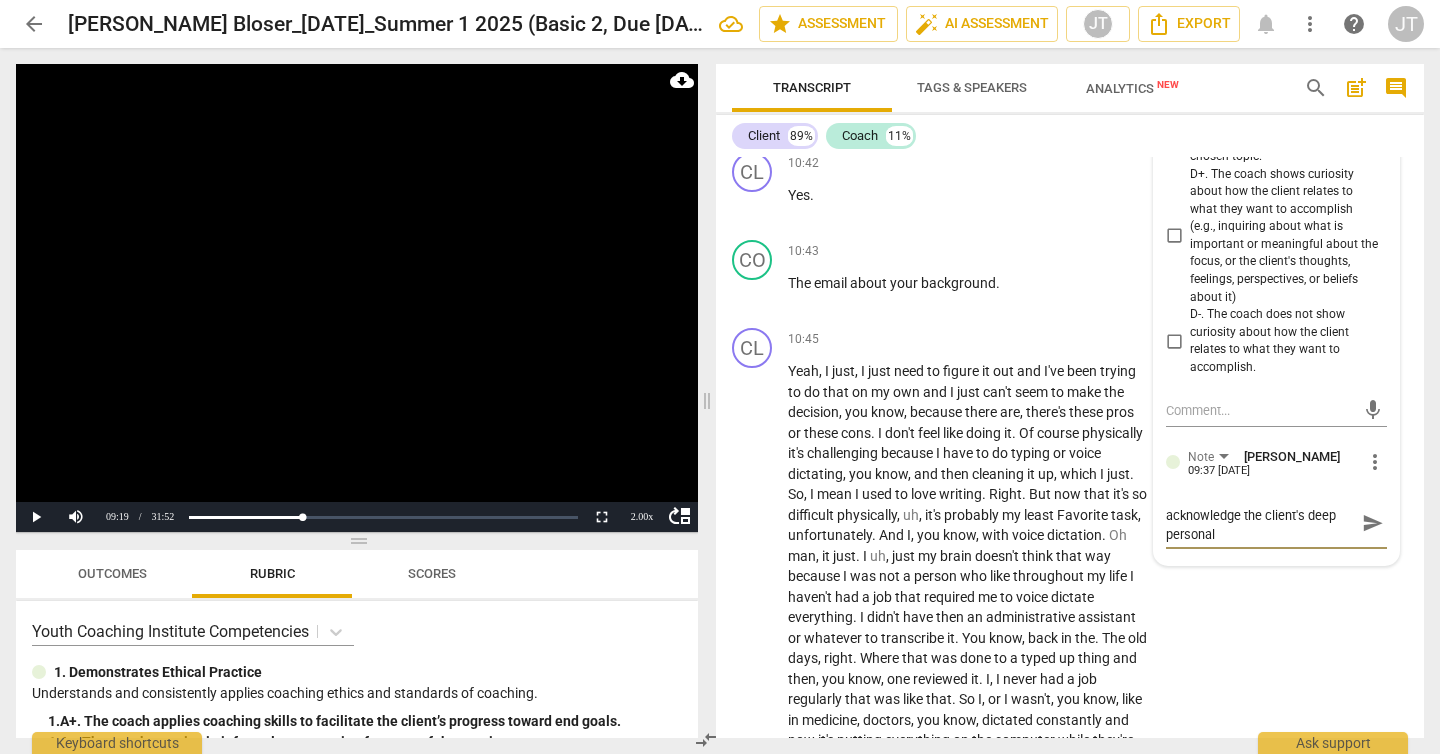 type on "Missed opportunity to acknowledge the client's deep personal" 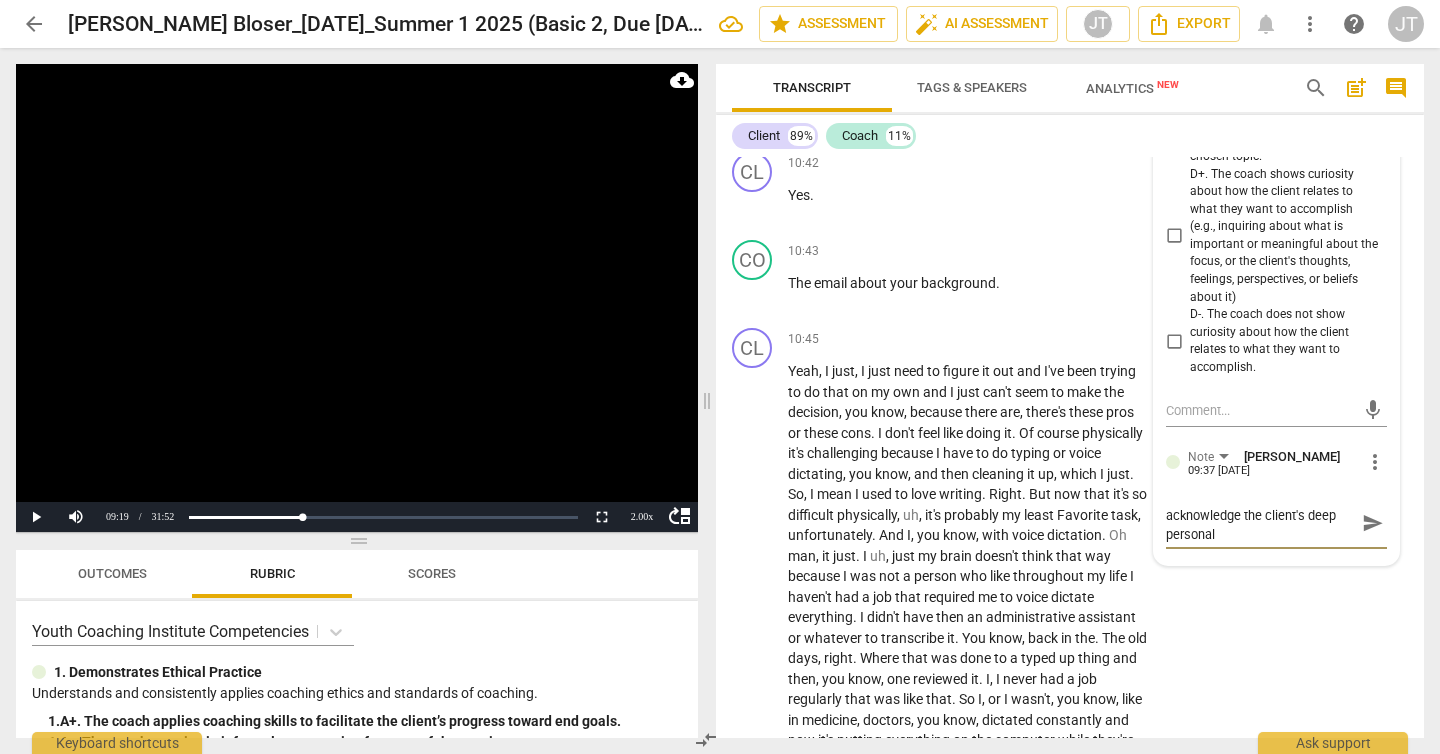 type on "Missed opportunity to acknowledge the client's deep personal s" 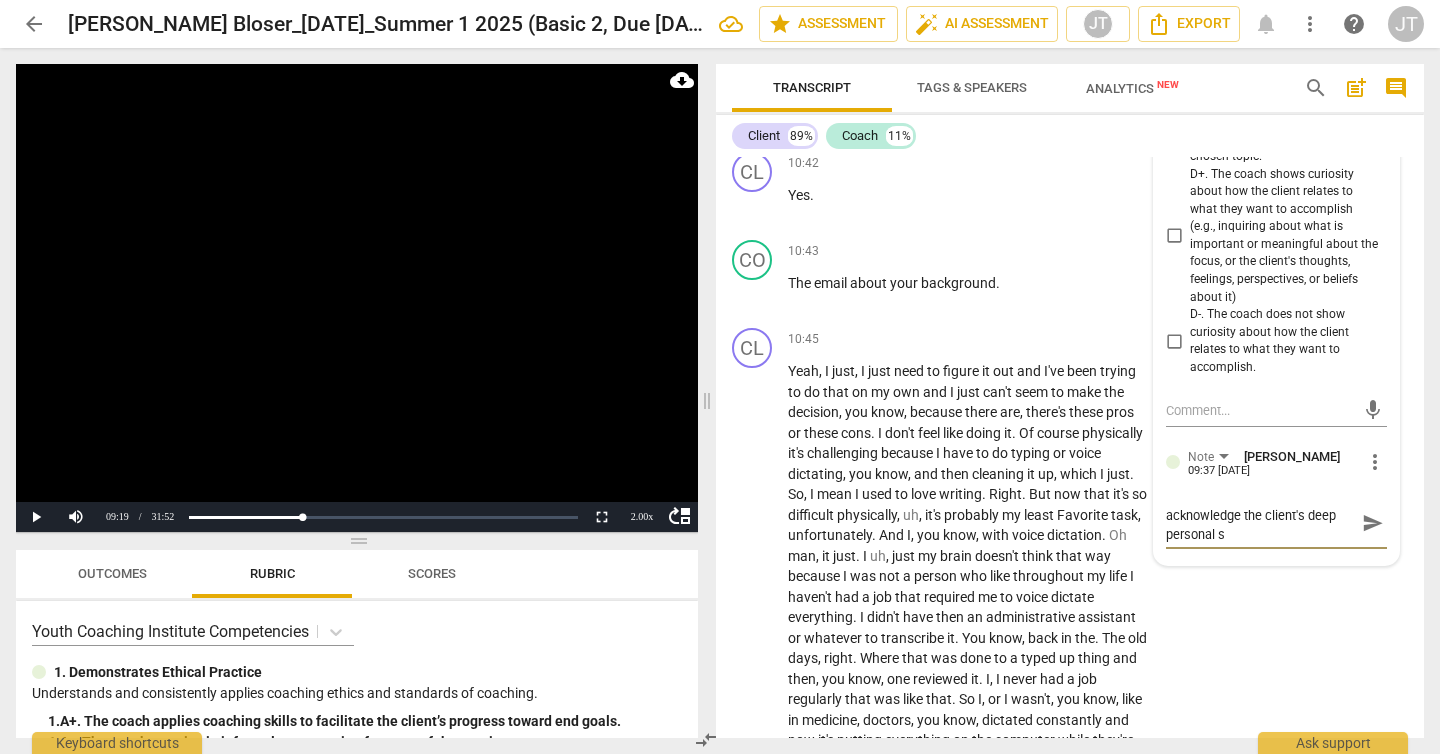 type on "Missed opportunity to acknowledge the client's deep personal sh" 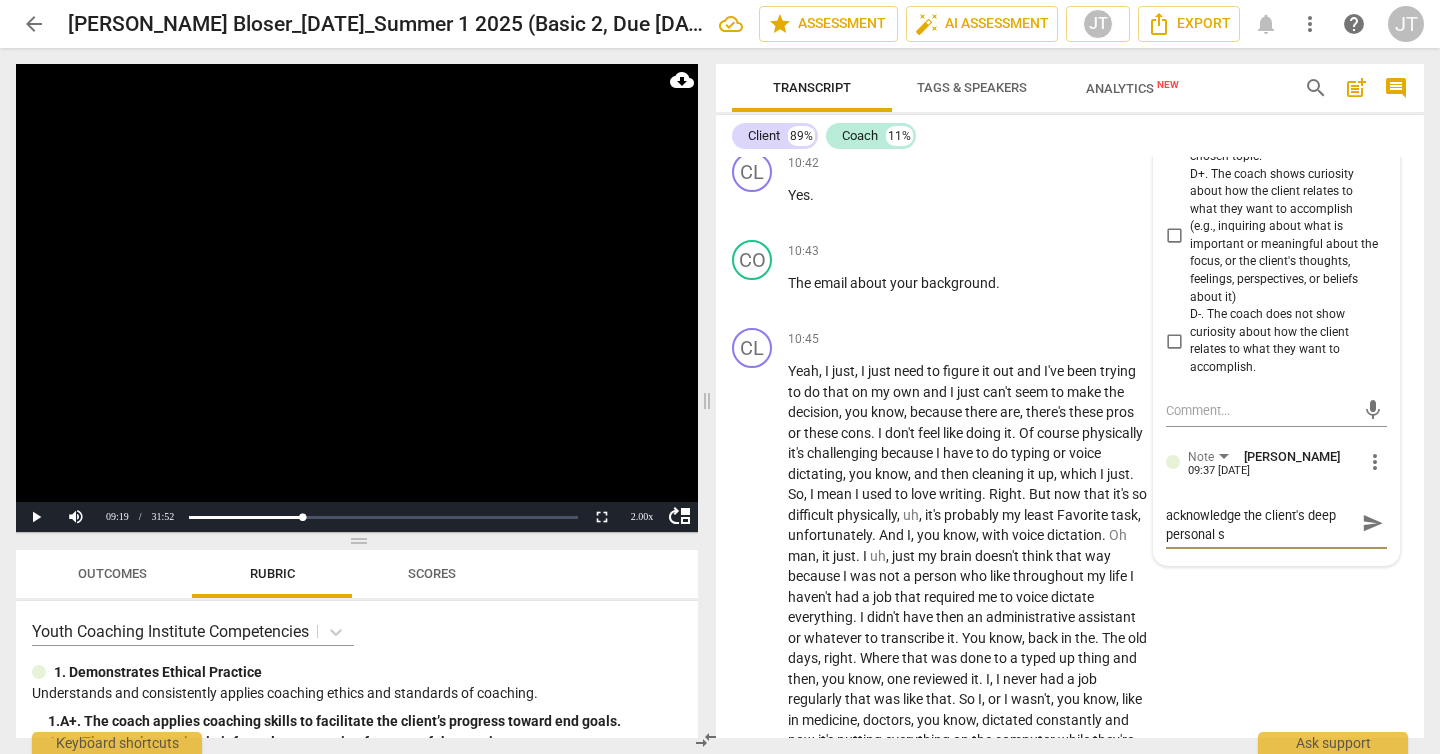 type on "Missed opportunity to acknowledge the client's deep personal sh" 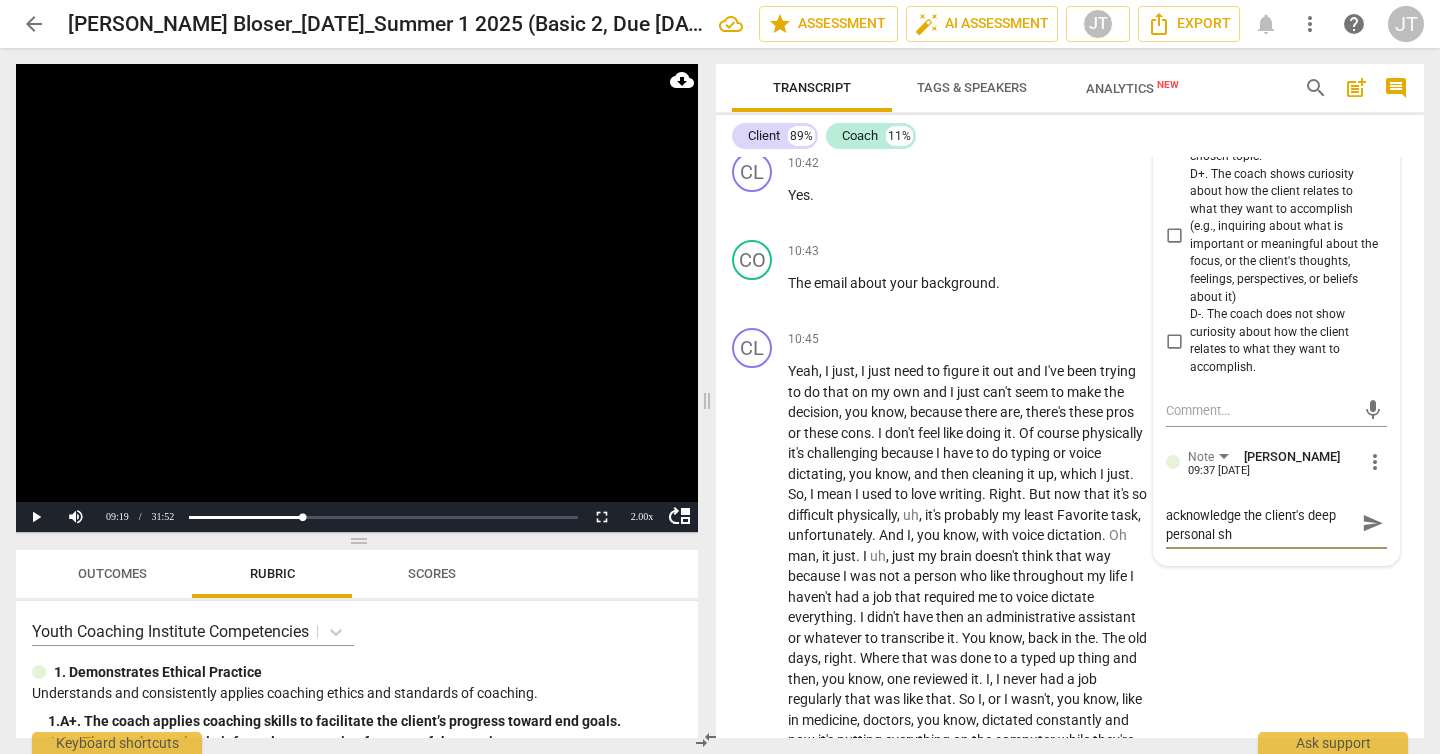 type on "Missed opportunity to acknowledge the client's deep personal sha" 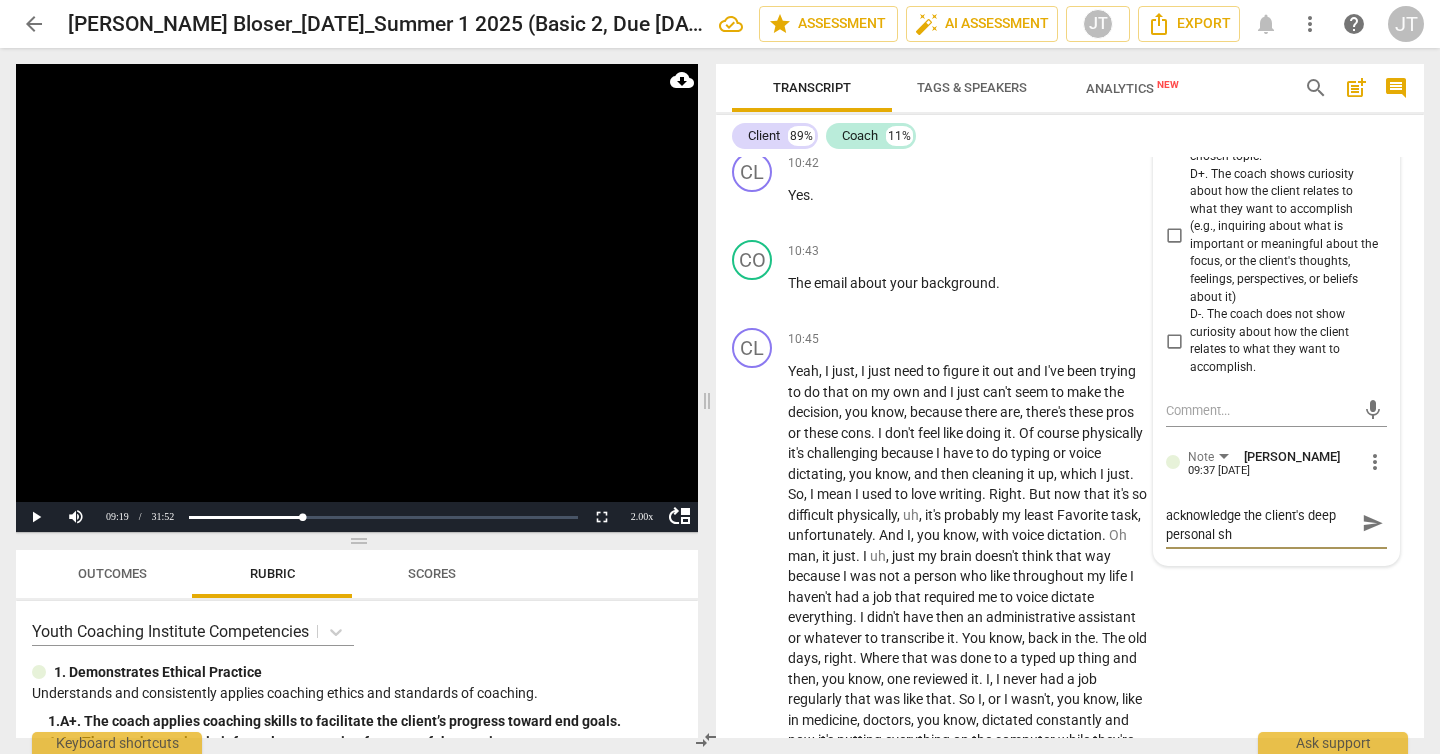 type on "Missed opportunity to acknowledge the client's deep personal sha" 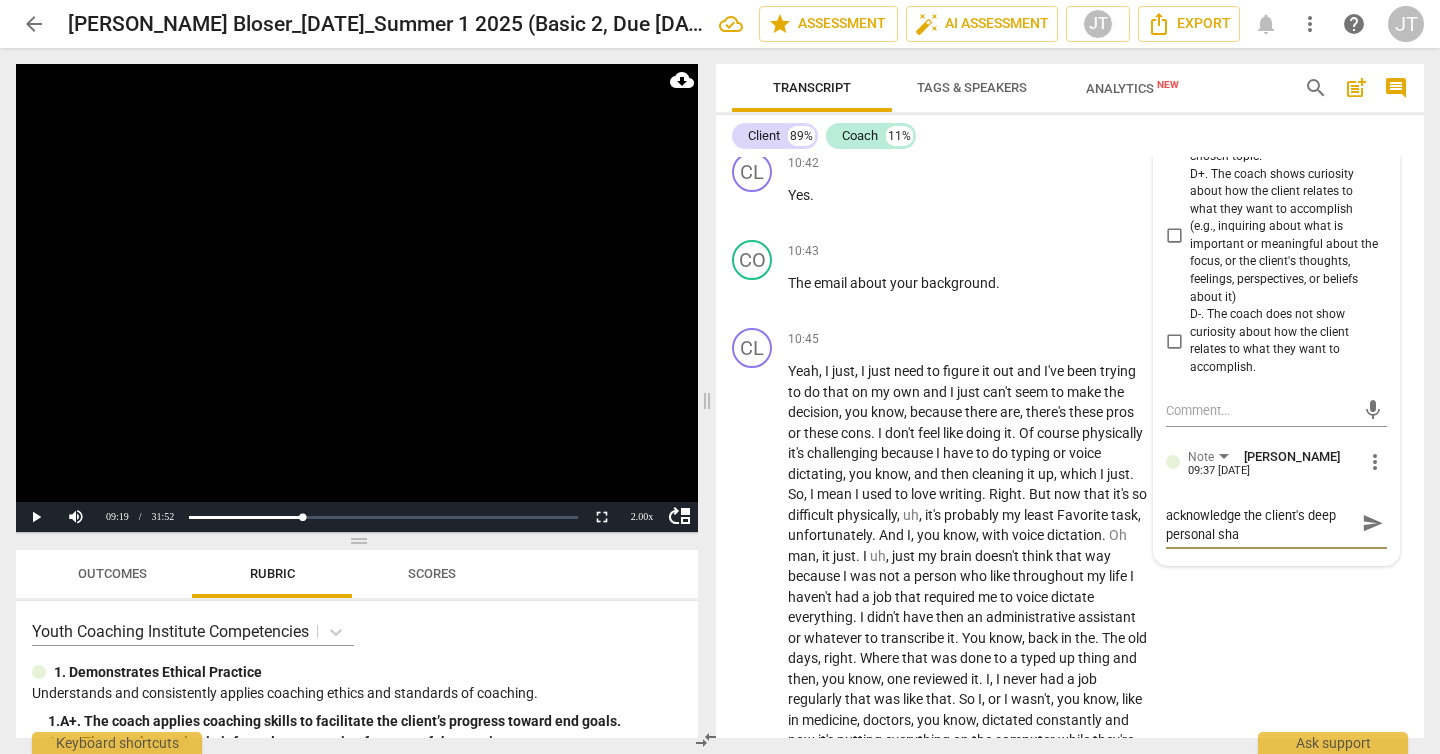 type on "Missed opportunity to acknowledge the client's deep personal shar" 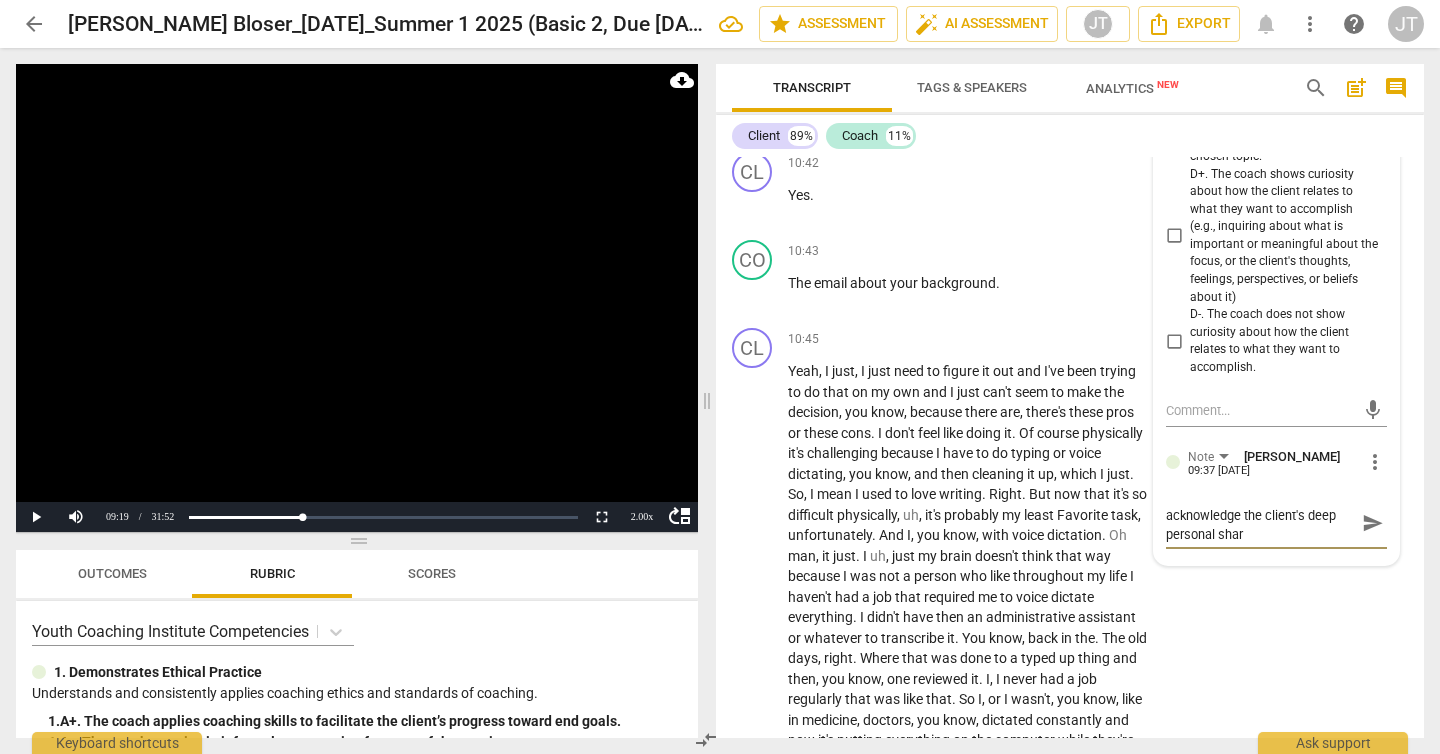 type on "Missed opportunity to acknowledge the client's deep personal share" 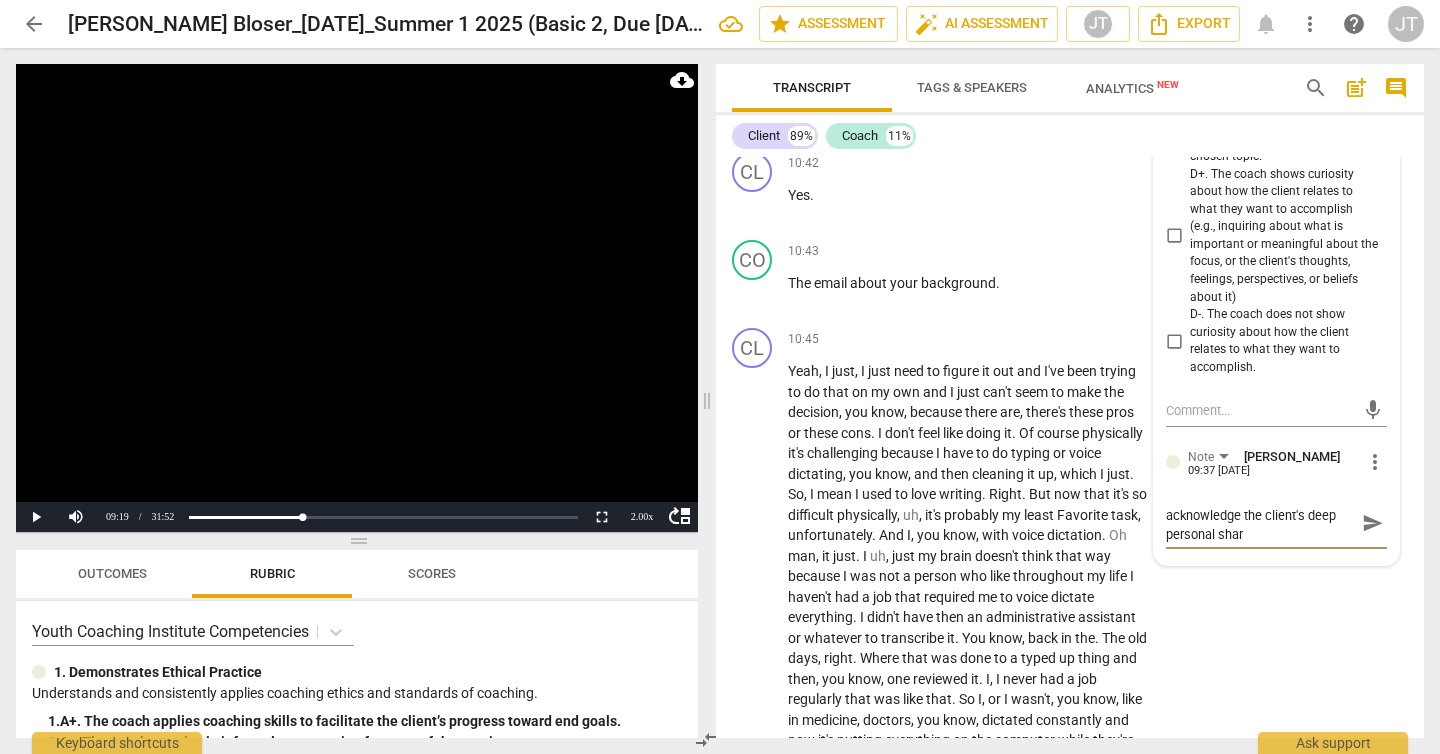 type on "Missed opportunity to acknowledge the client's deep personal share" 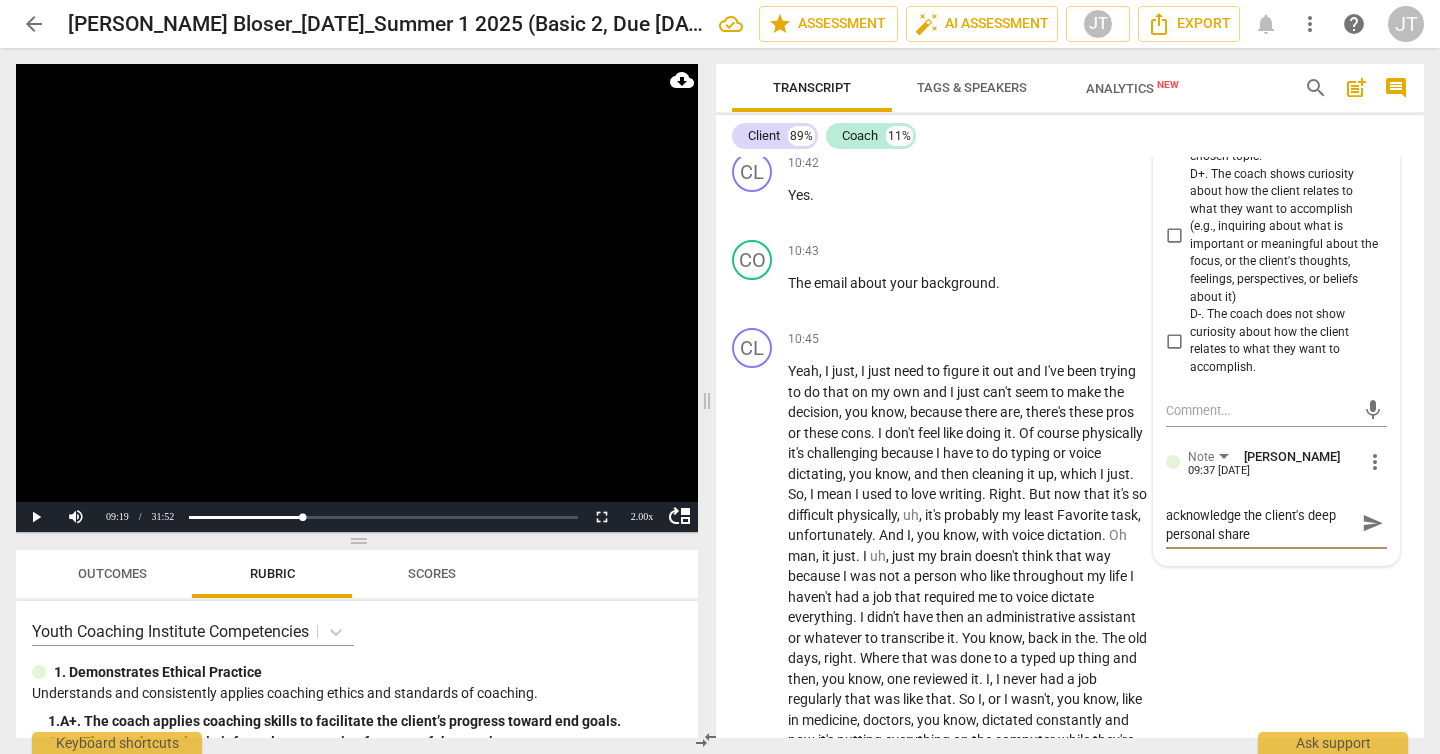 type on "Missed opportunity to acknowledge the client's deep personal share" 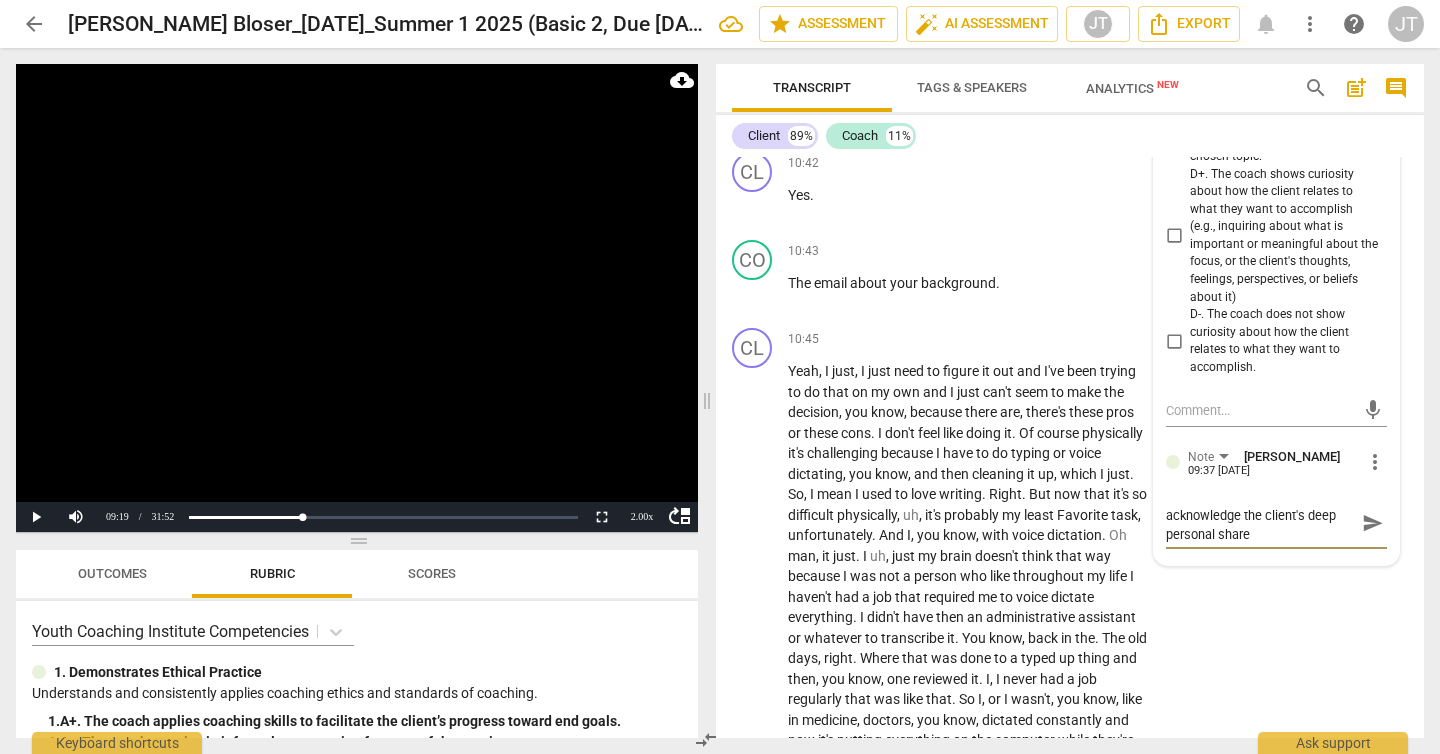 type on "Missed opportunity to acknowledge the client's deep personal share" 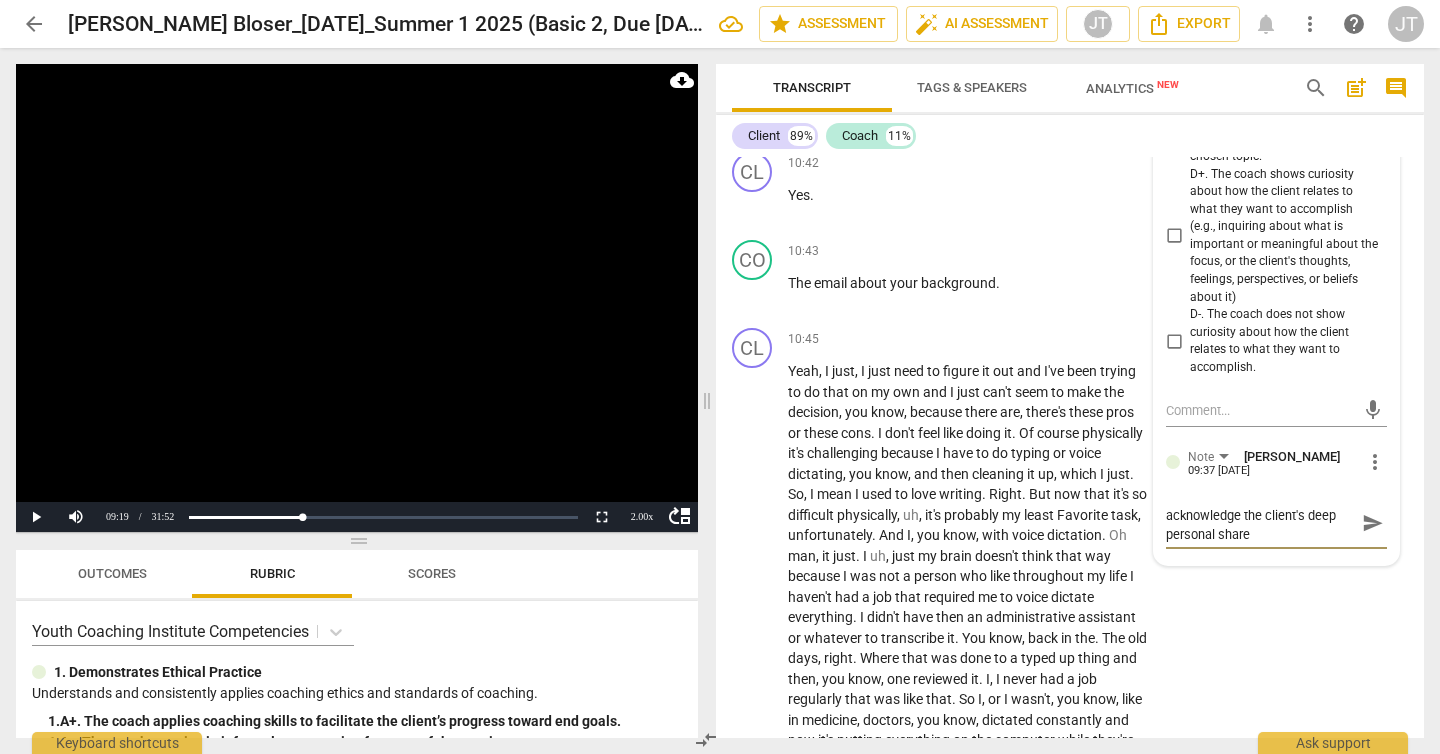 type on "Missed opportunity to acknowledge the client's deep personal share o" 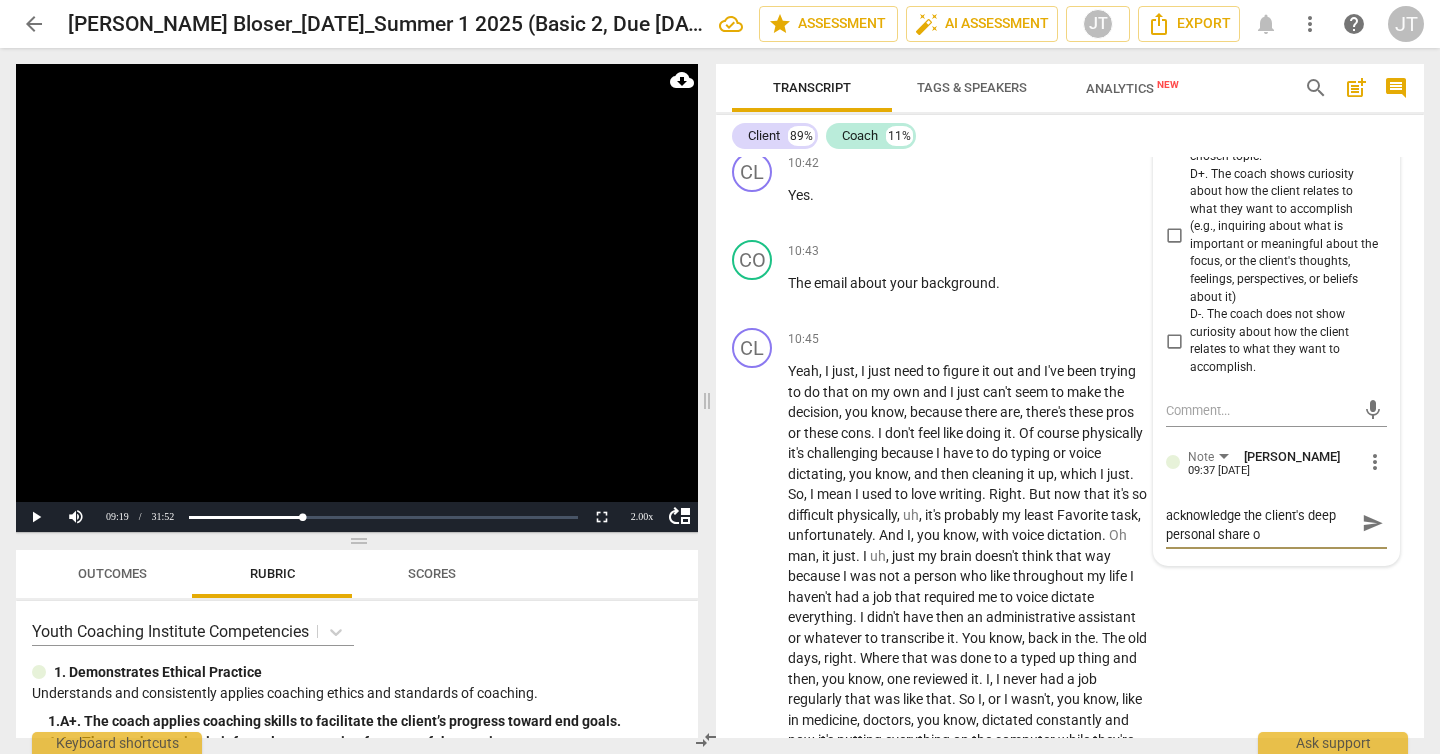 type on "Missed opportunity to acknowledge the client's deep personal share of" 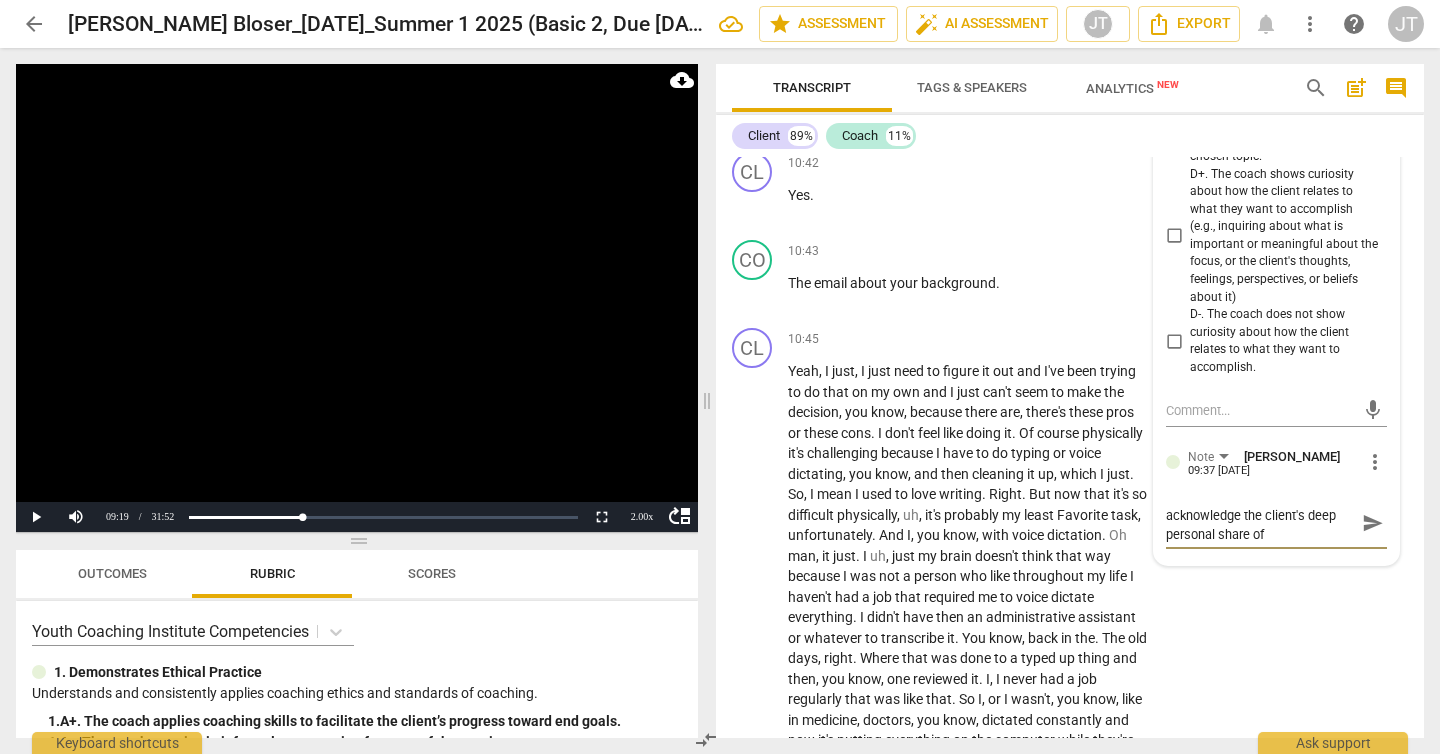 type on "Missed opportunity to acknowledge the client's deep personal share of" 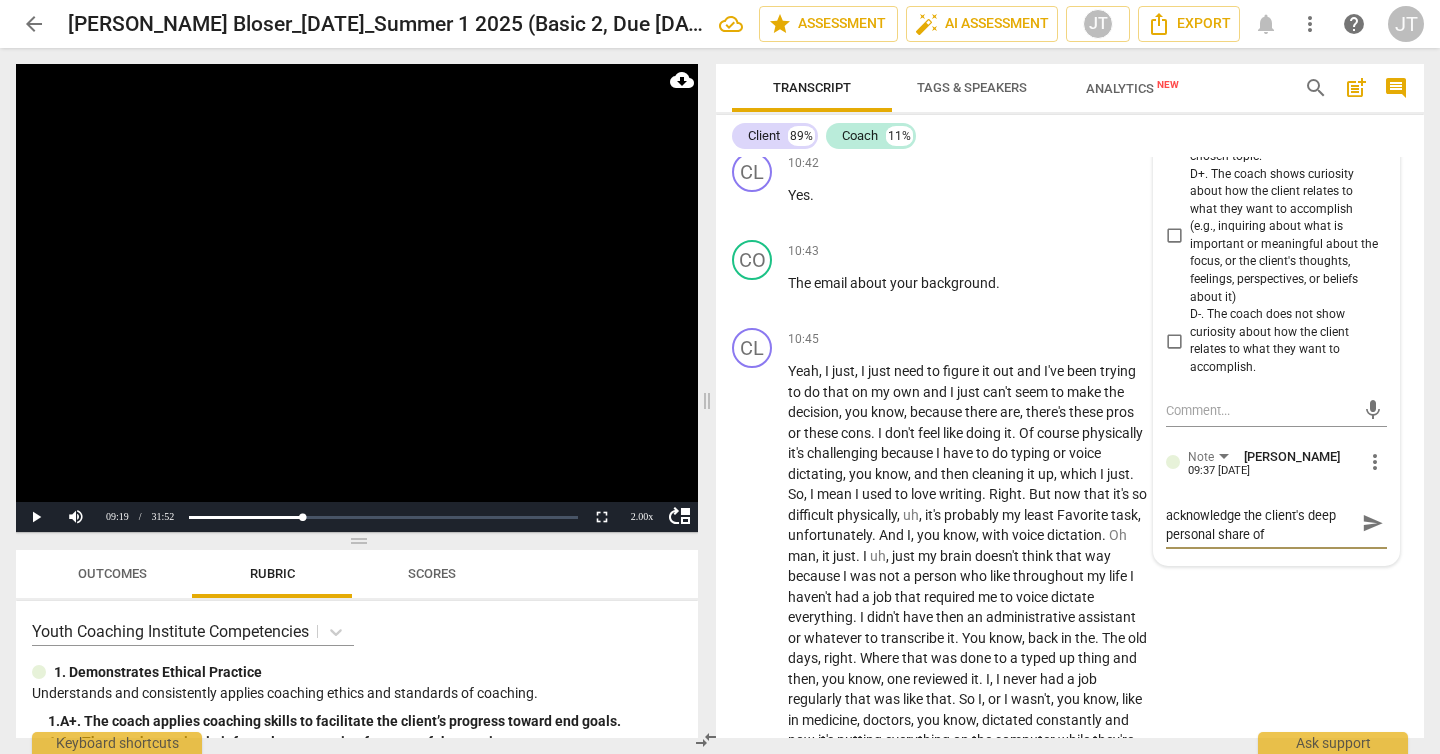 type on "Missed opportunity to acknowledge the client's deep personal share of h" 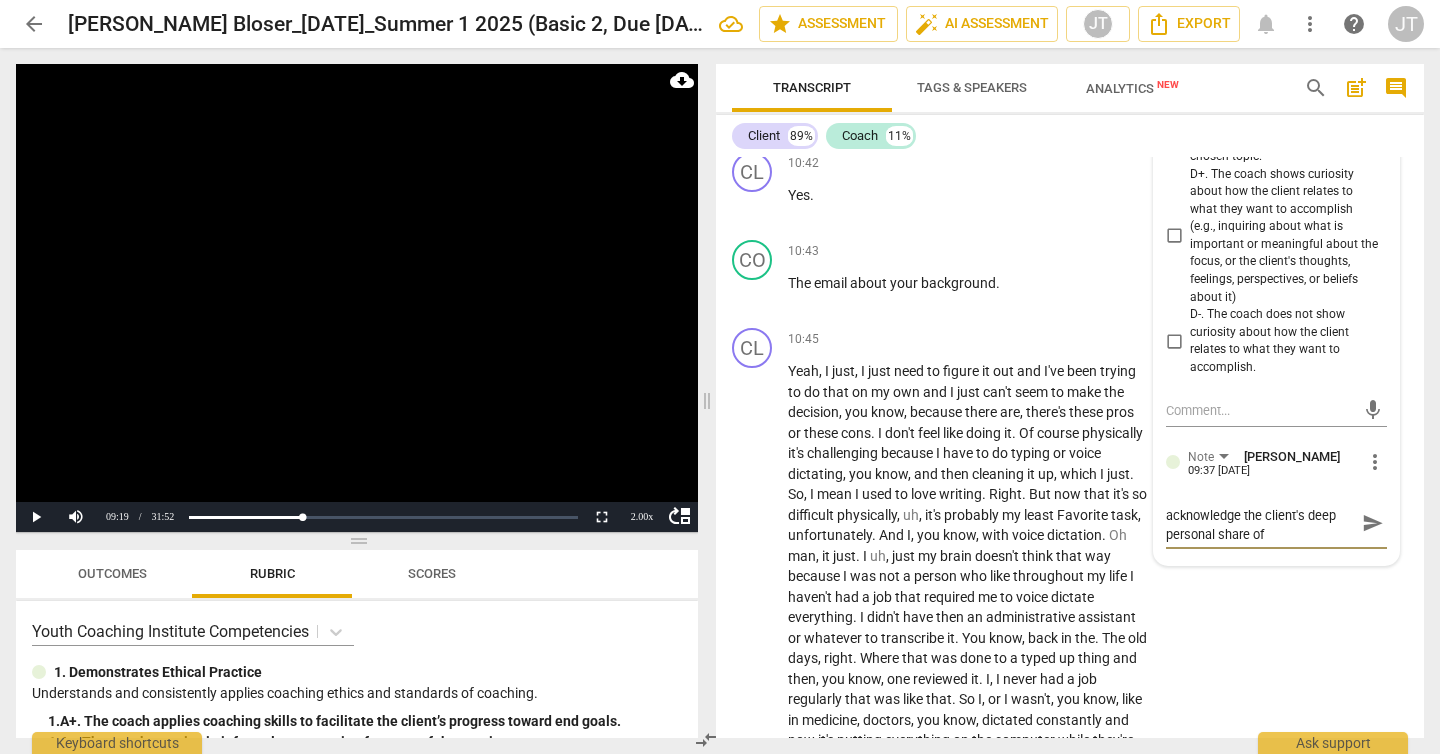 type on "Missed opportunity to acknowledge the client's deep personal share of h" 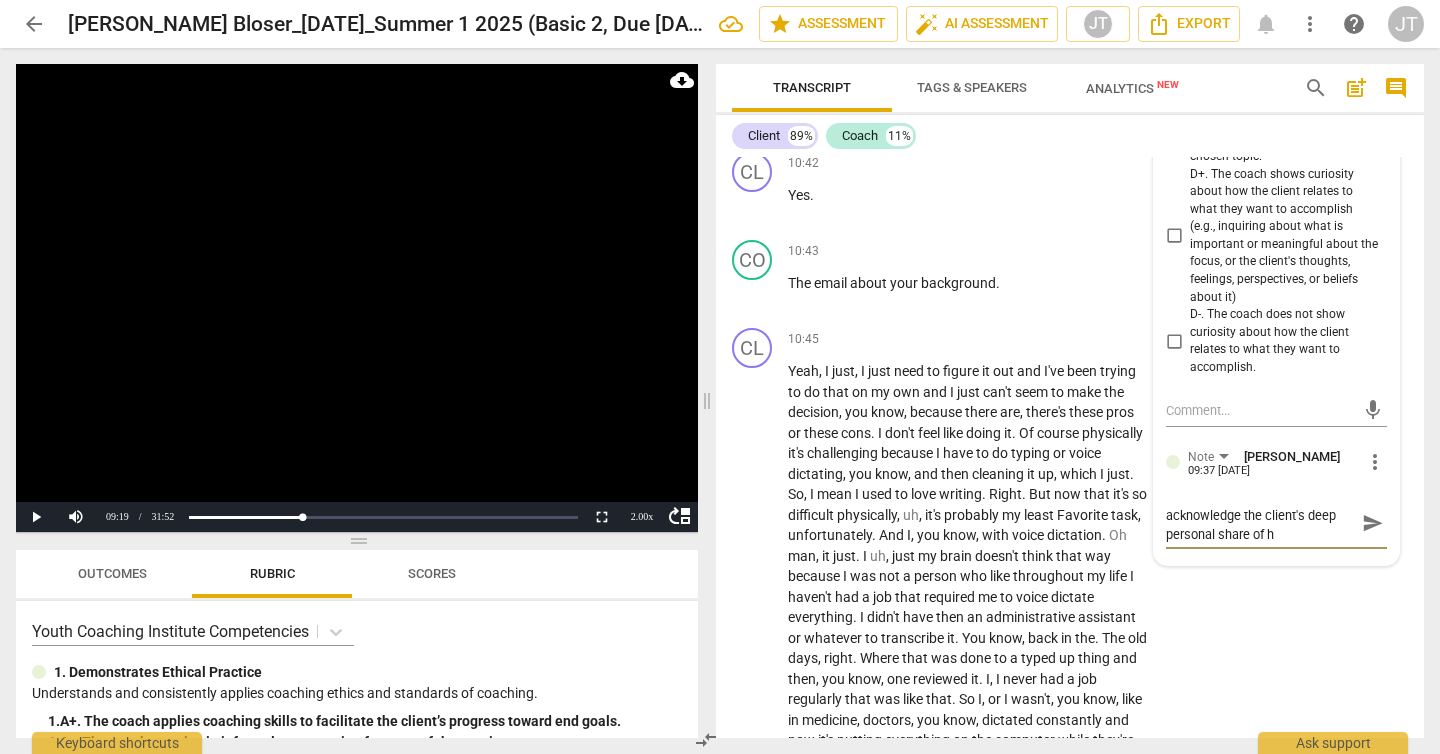type on "Missed opportunity to acknowledge the client's deep personal share of he" 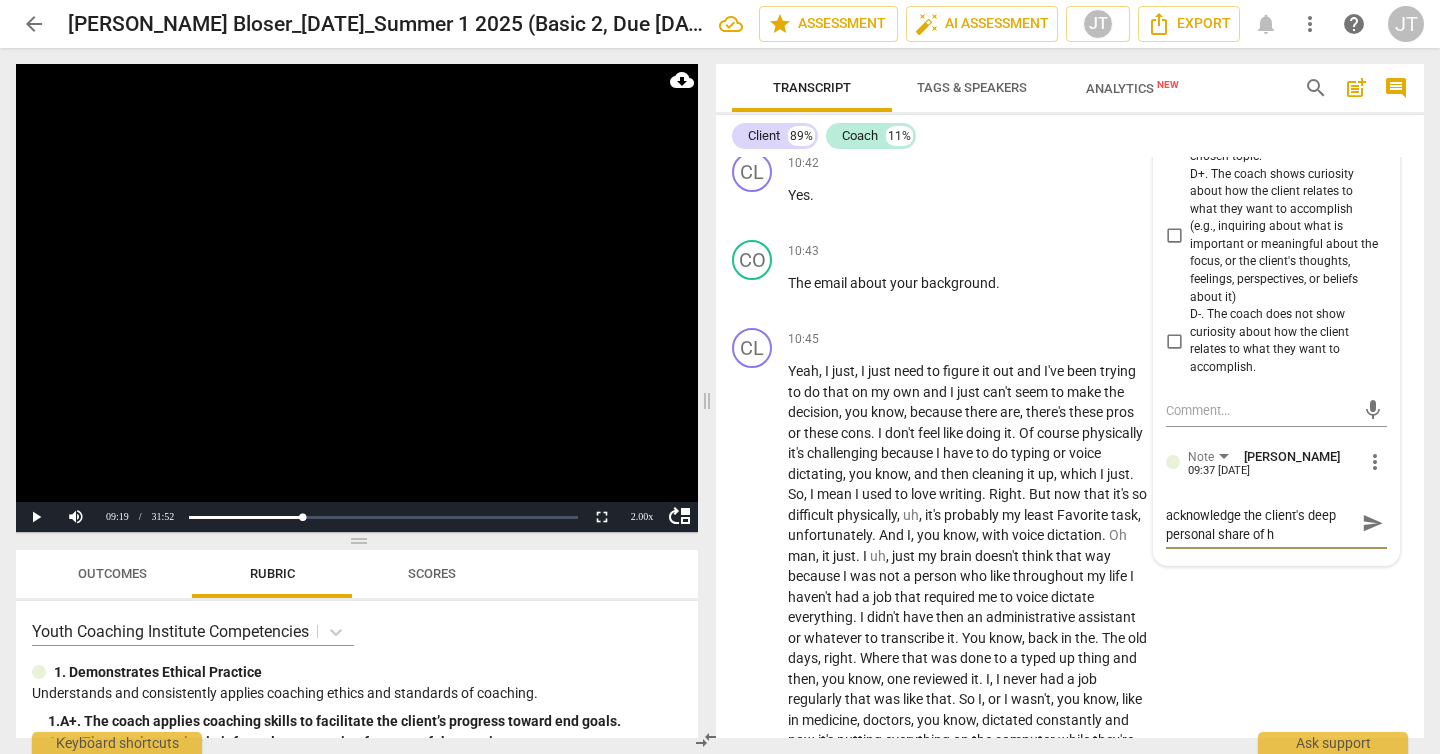 type on "Missed opportunity to acknowledge the client's deep personal share of he" 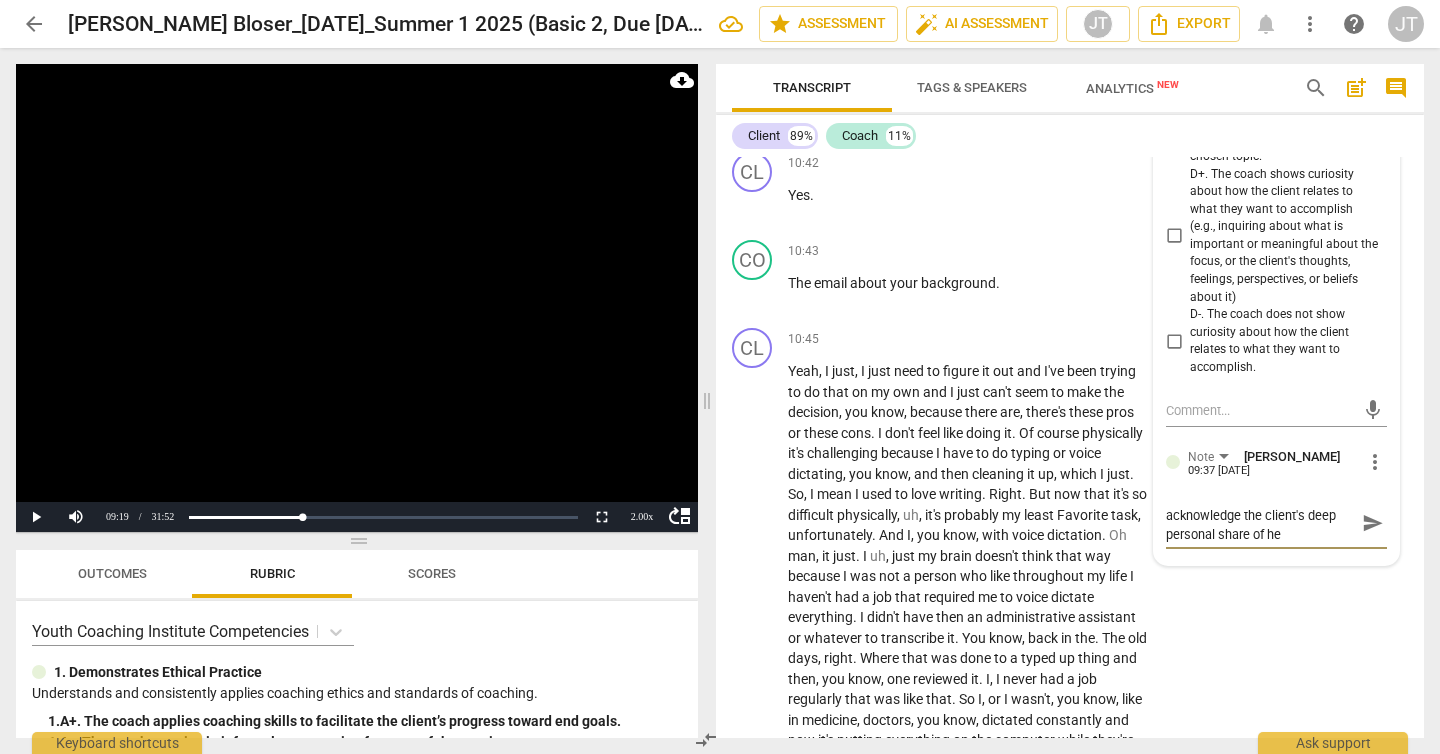 type on "Missed opportunity to acknowledge the client's deep personal share of her" 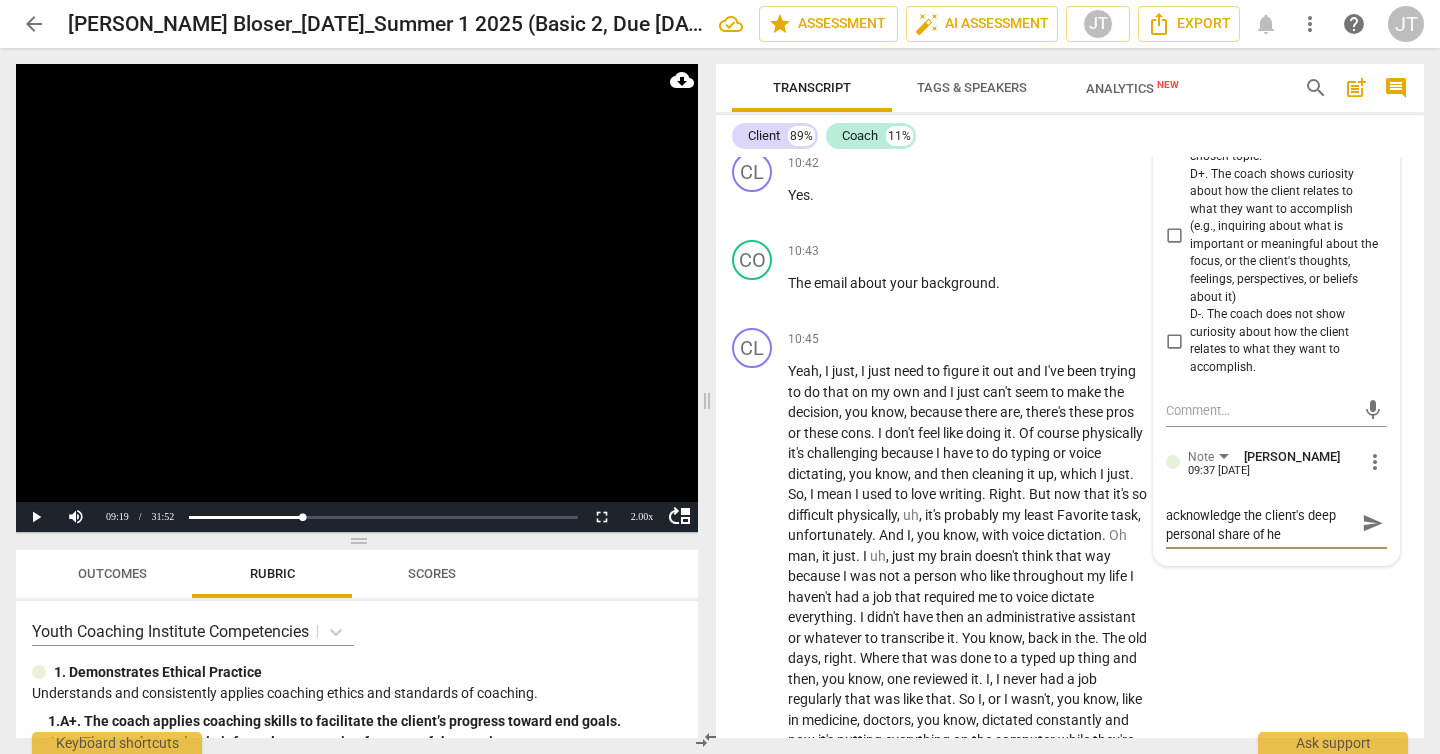 type on "Missed opportunity to acknowledge the client's deep personal share of her" 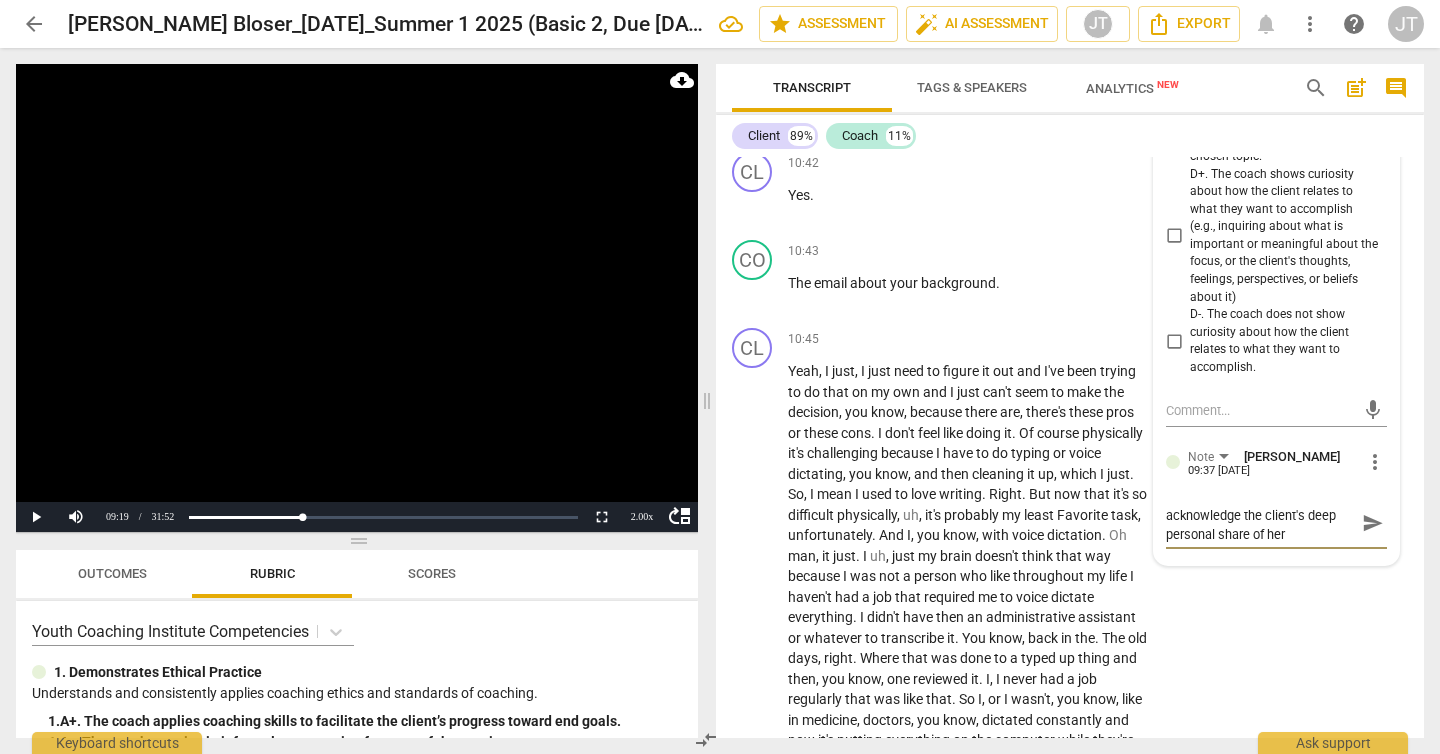 type on "Missed opportunity to acknowledge the client's deep personal share of her" 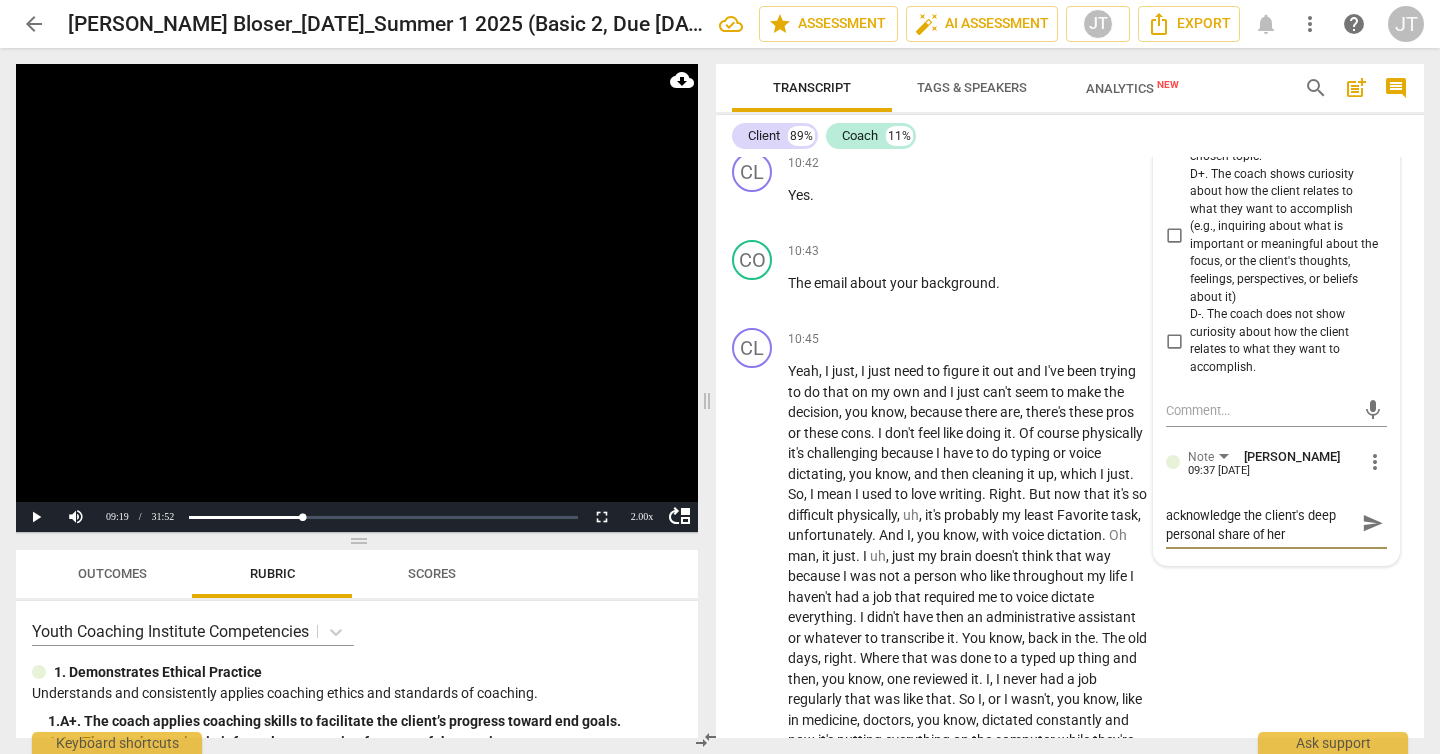 type on "Missed opportunity to acknowledge the client's deep personal share of her" 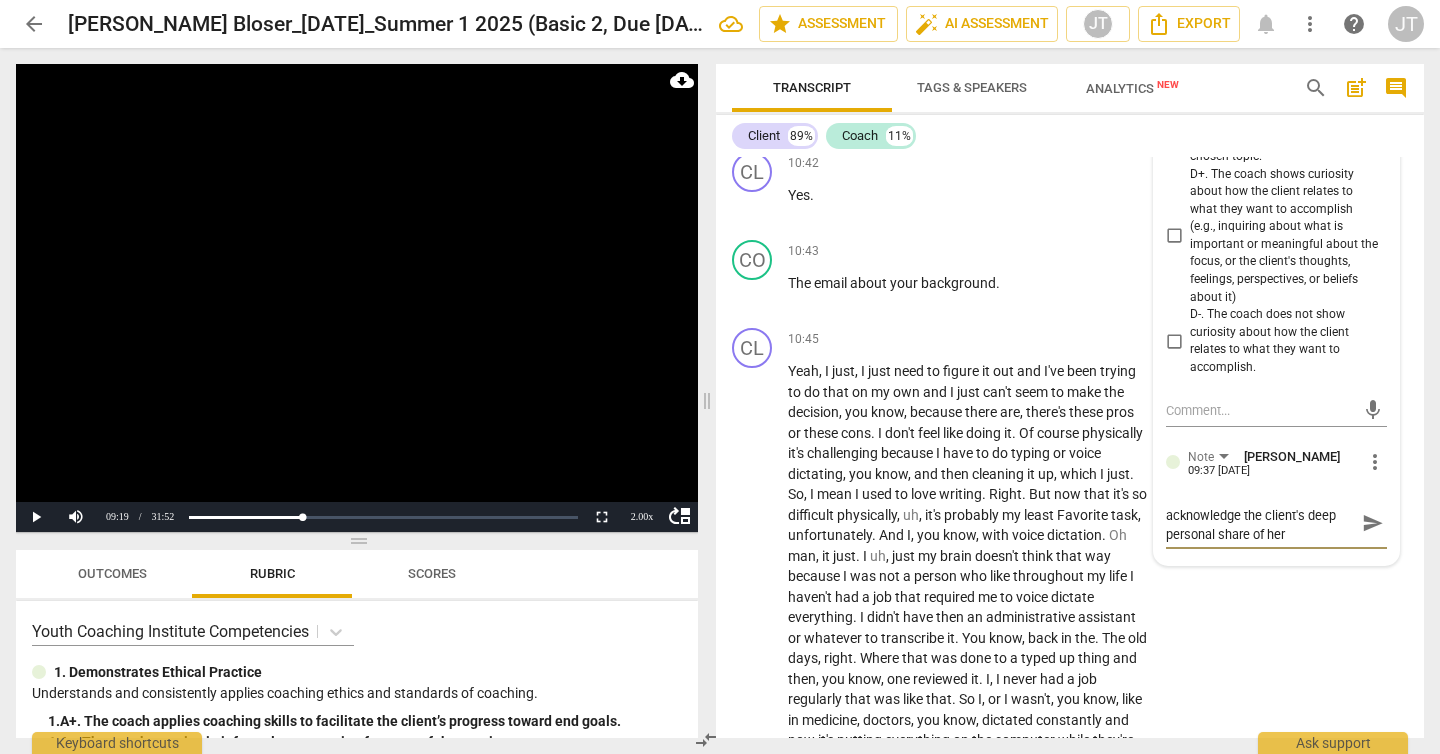 type on "Missed opportunity to acknowledge the client's deep personal share of her h" 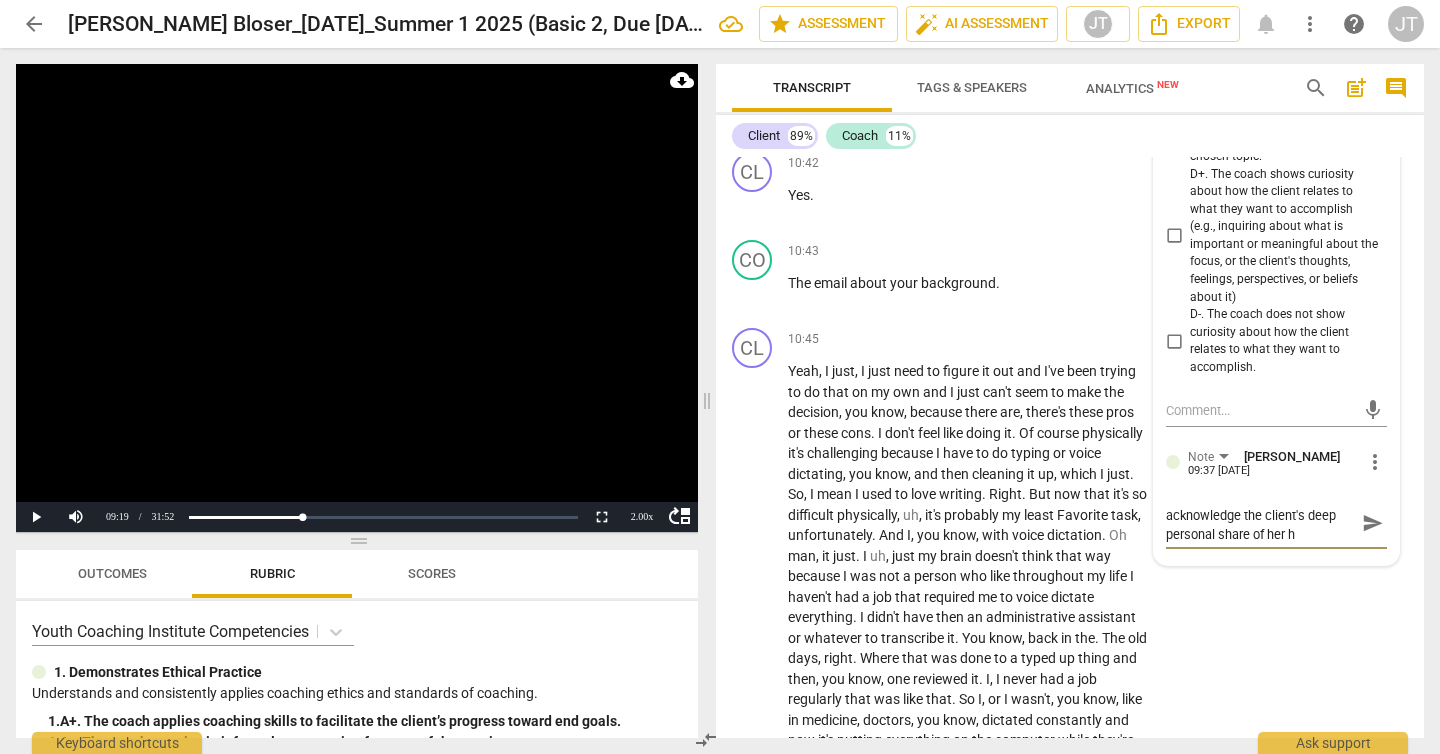 scroll, scrollTop: 0, scrollLeft: 0, axis: both 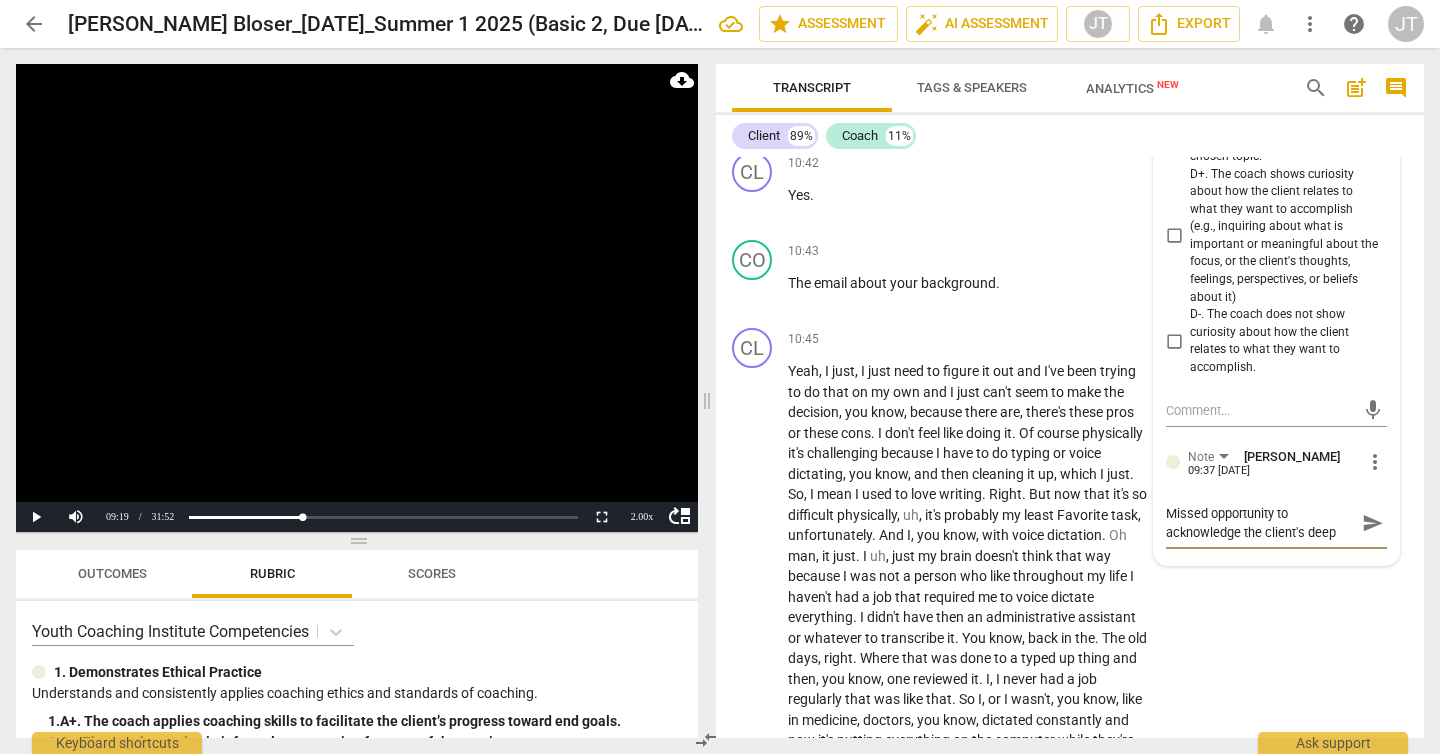 type on "Missed opportunity to acknowledge the client's deep personal share of her he" 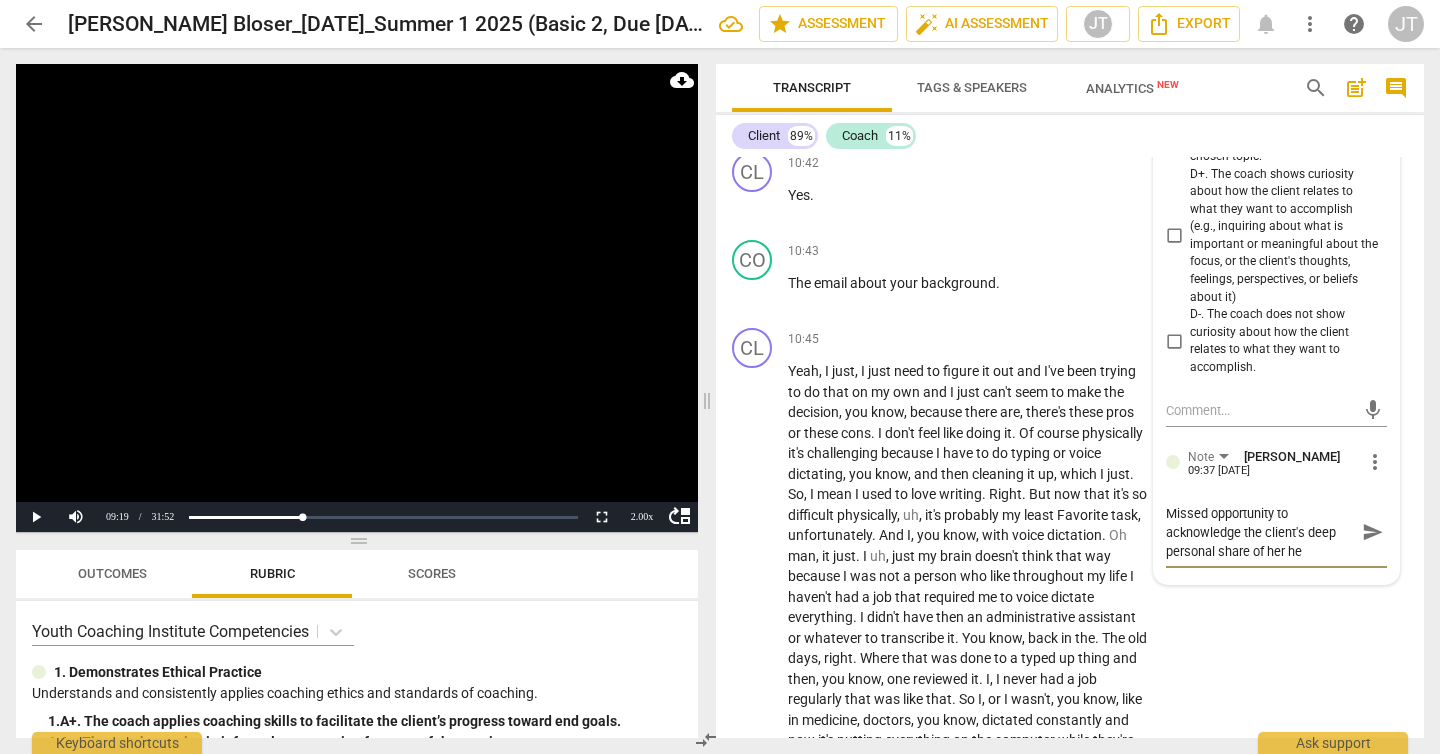 type on "Missed opportunity to acknowledge the client's deep personal share of her hea" 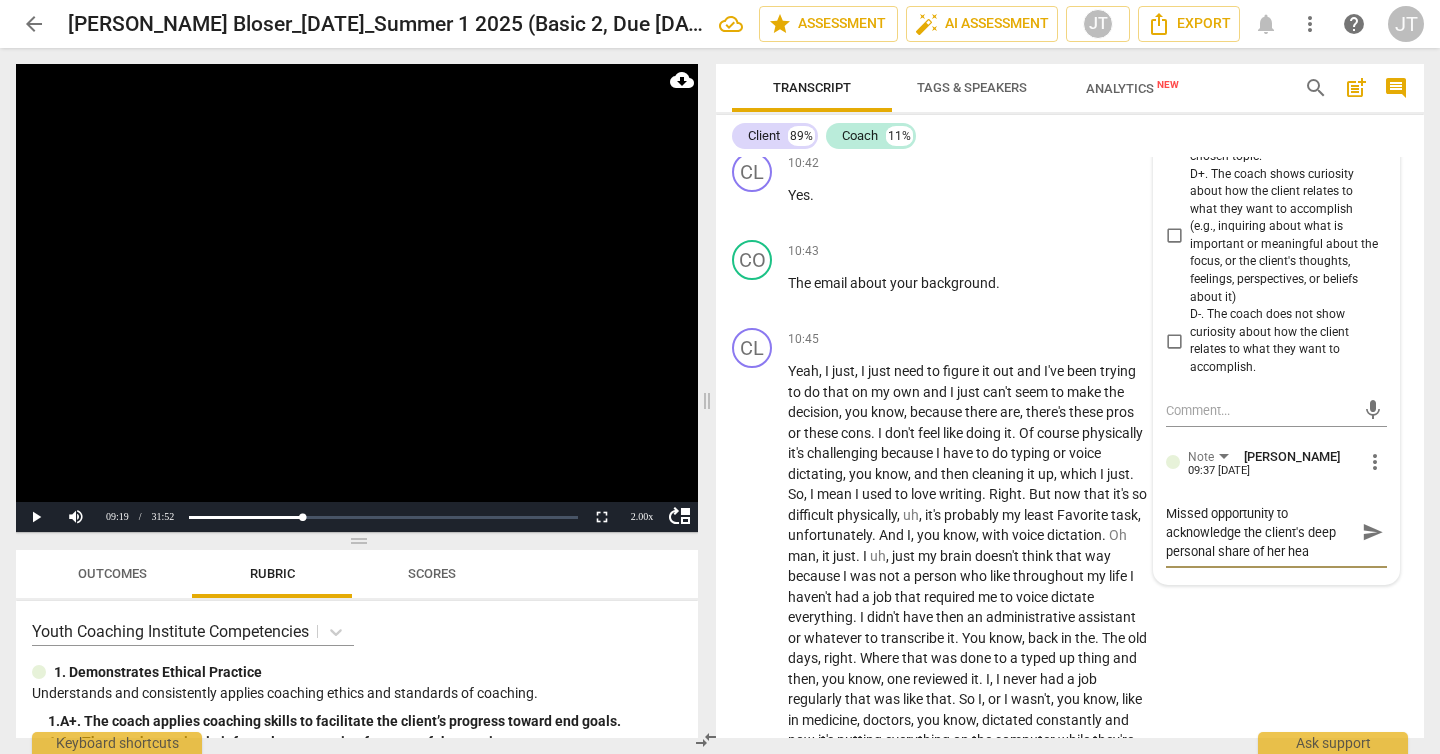 type on "Missed opportunity to acknowledge the client's deep personal share of her heal" 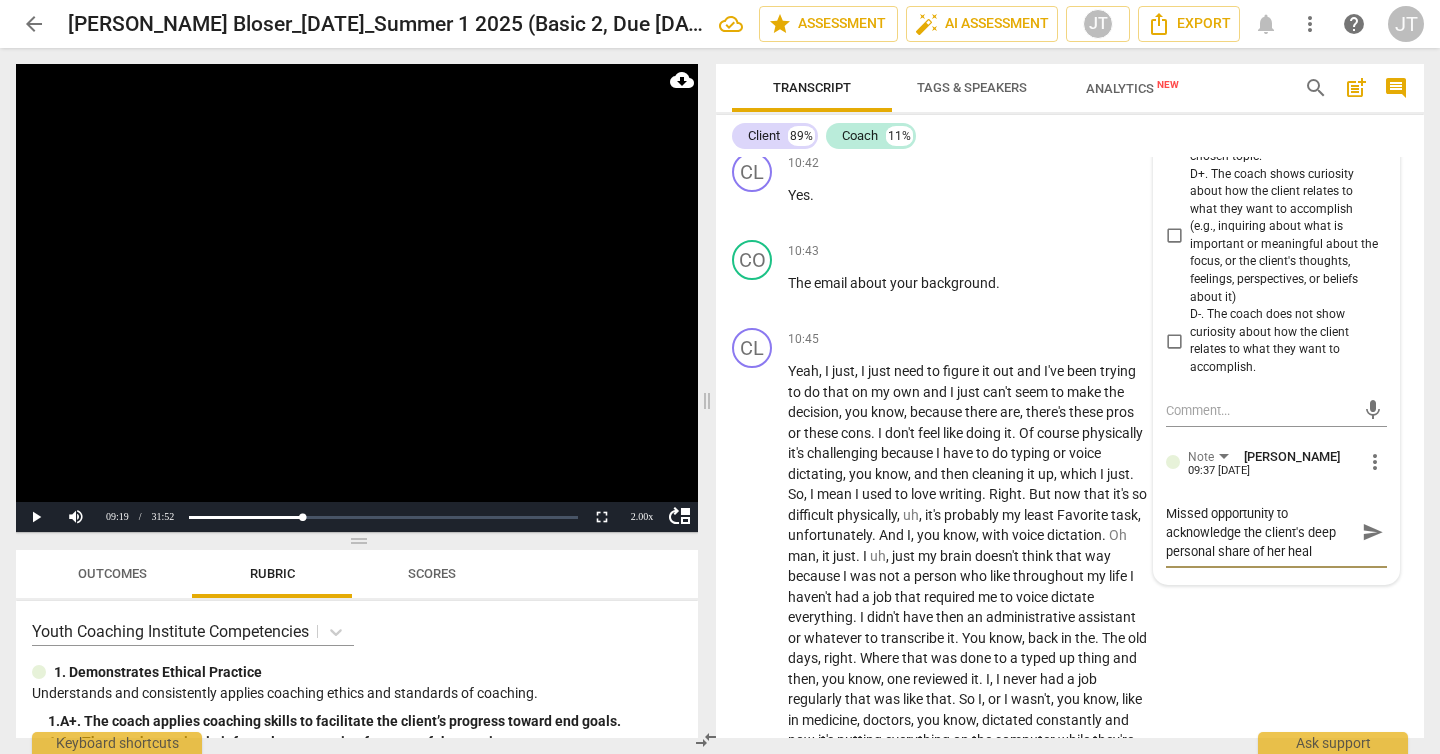 type on "Missed opportunity to acknowledge the client's deep personal share of her healt" 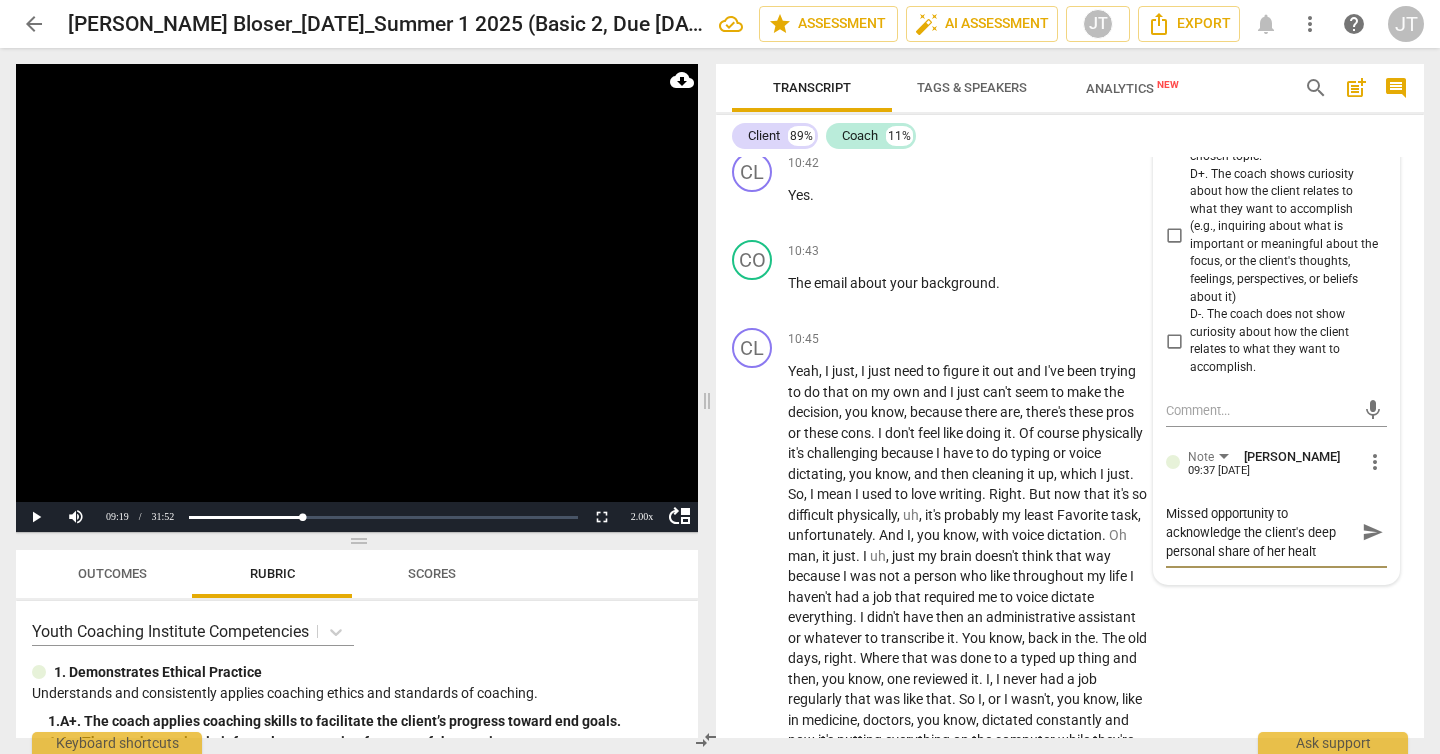 type on "Missed opportunity to acknowledge the client's deep personal share of her health" 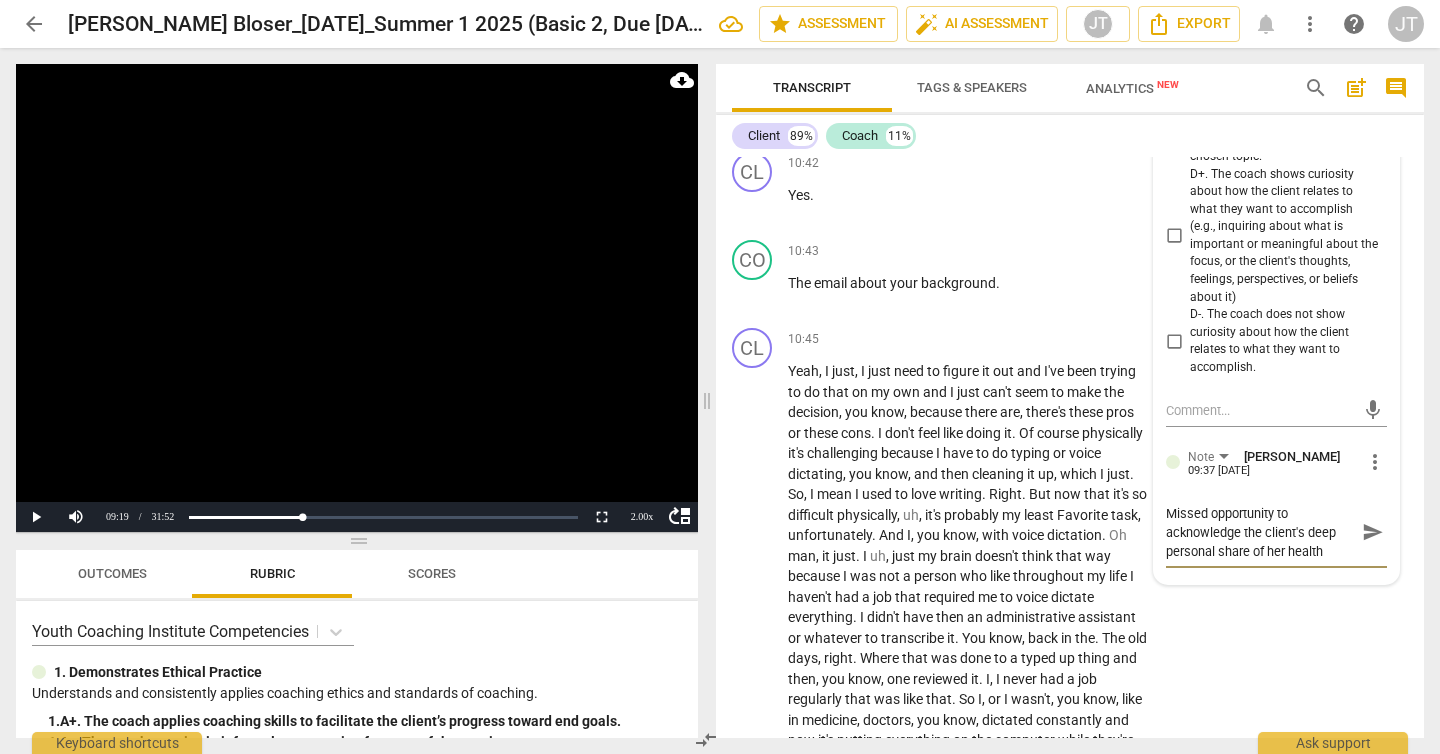 type on "Missed opportunity to acknowledge the client's deep personal share of her health" 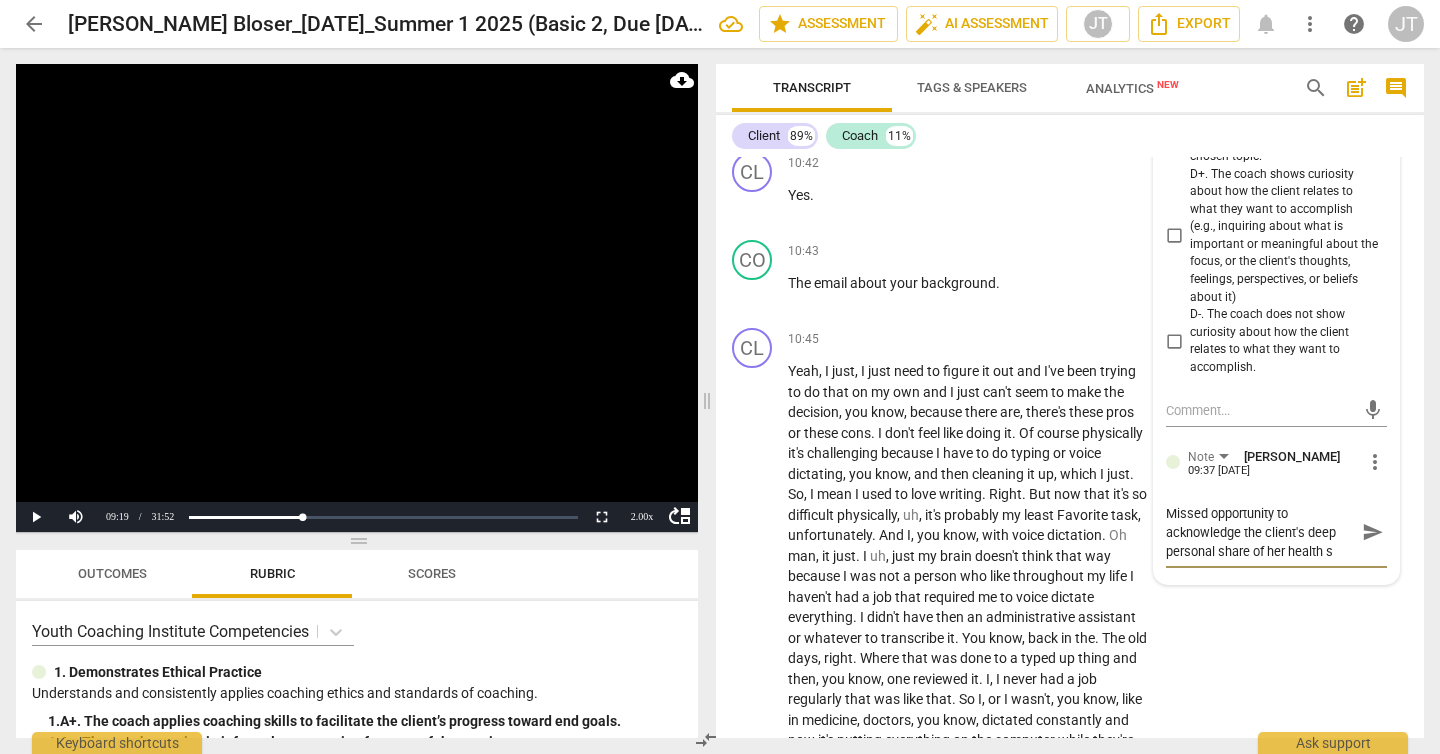 type on "Missed opportunity to acknowledge the client's deep personal share of her health st" 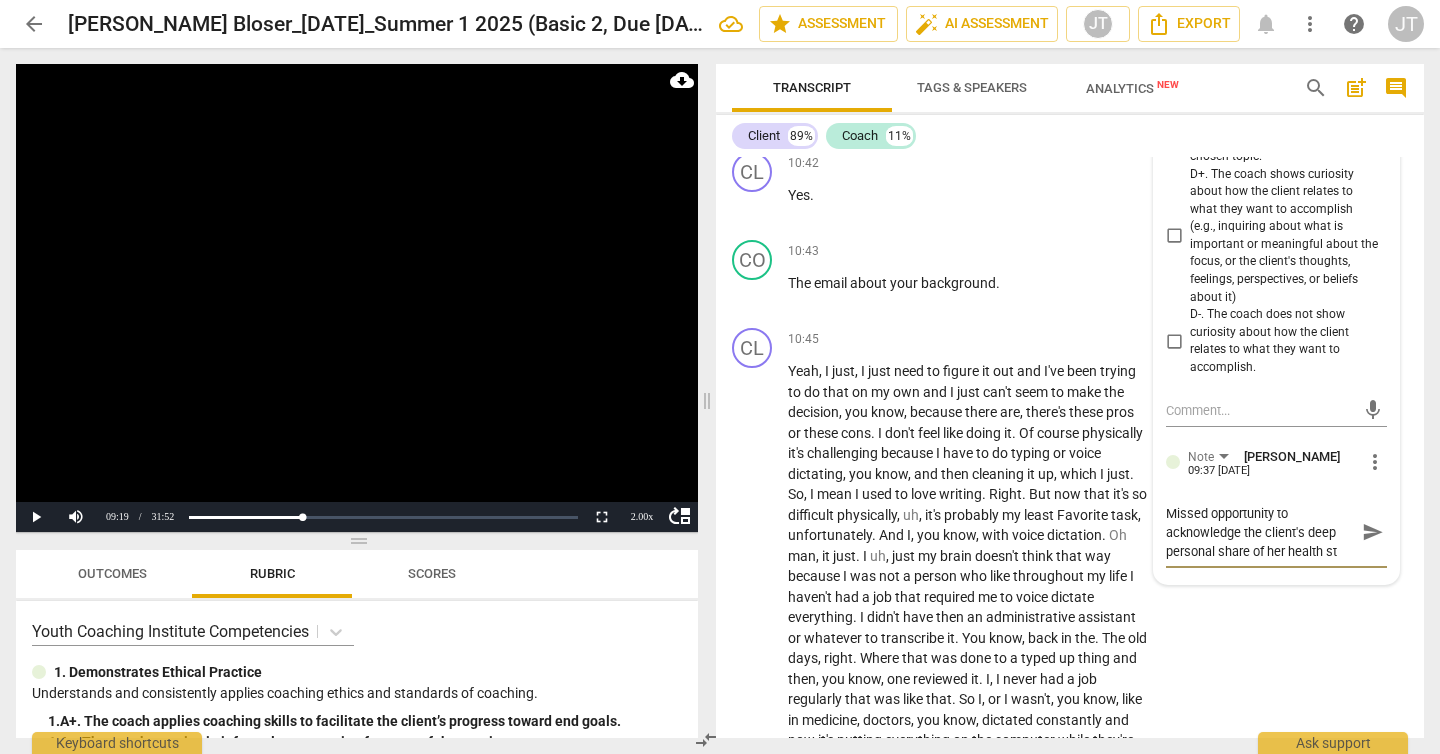 type on "Missed opportunity to acknowledge the client's deep personal share of her health str" 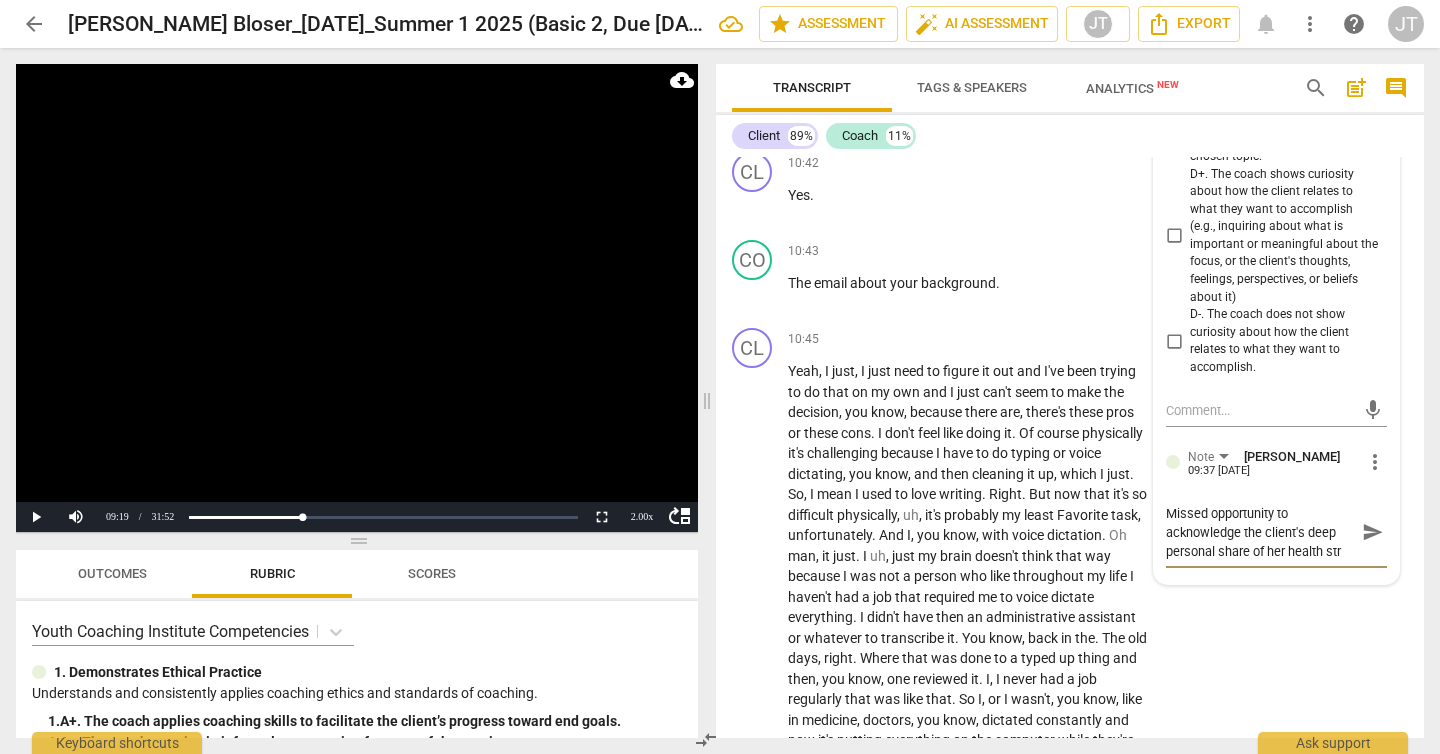 type on "Missed opportunity to acknowledge the client's deep personal share of her health stru" 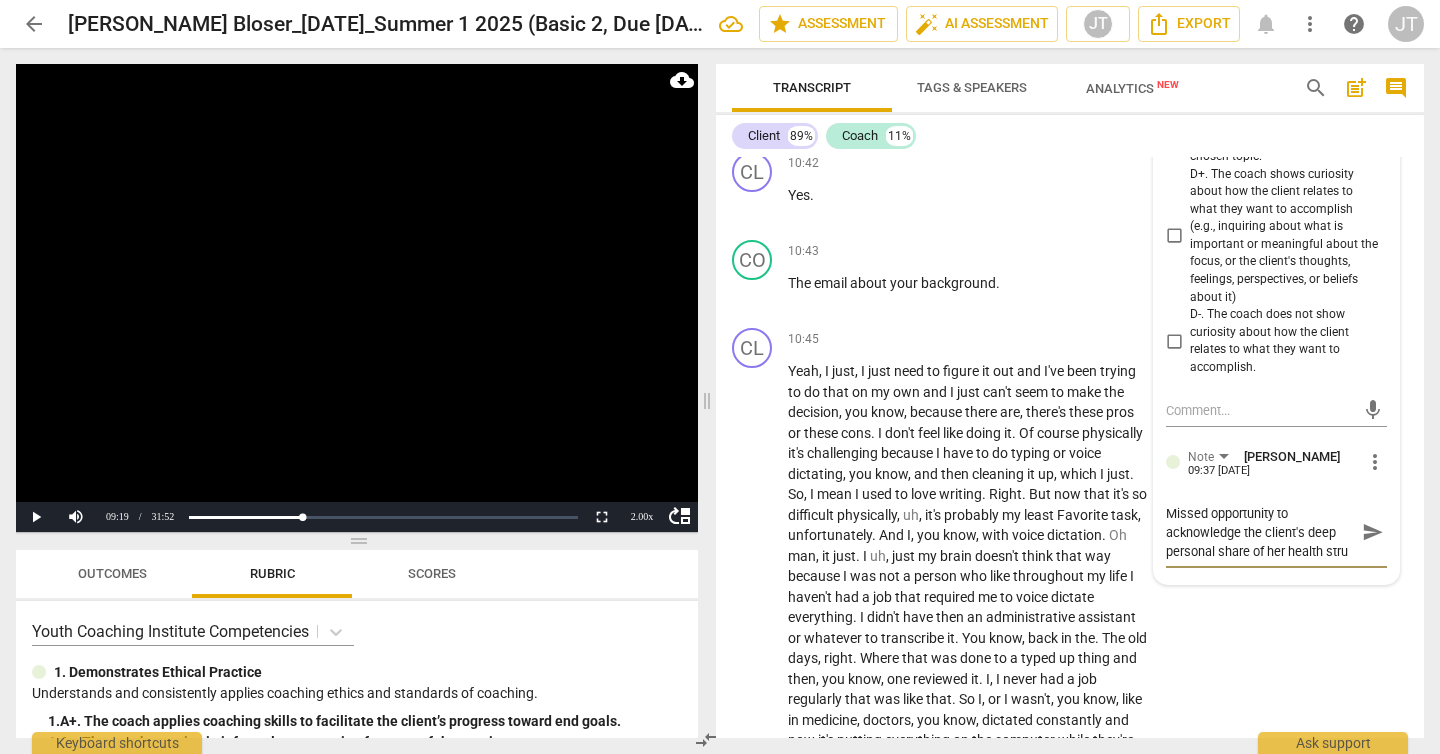 type on "Missed opportunity to acknowledge the client's deep personal share of her health strug" 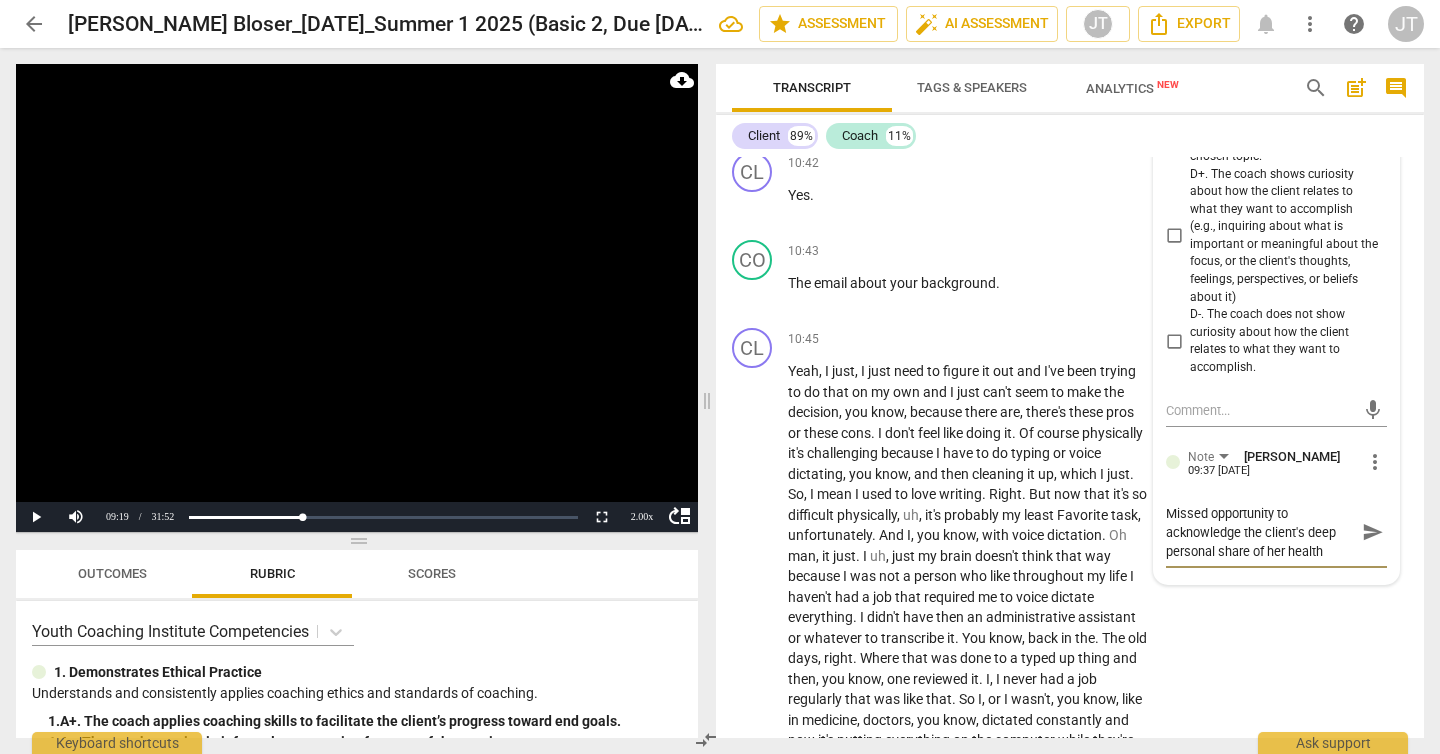 scroll, scrollTop: 17, scrollLeft: 0, axis: vertical 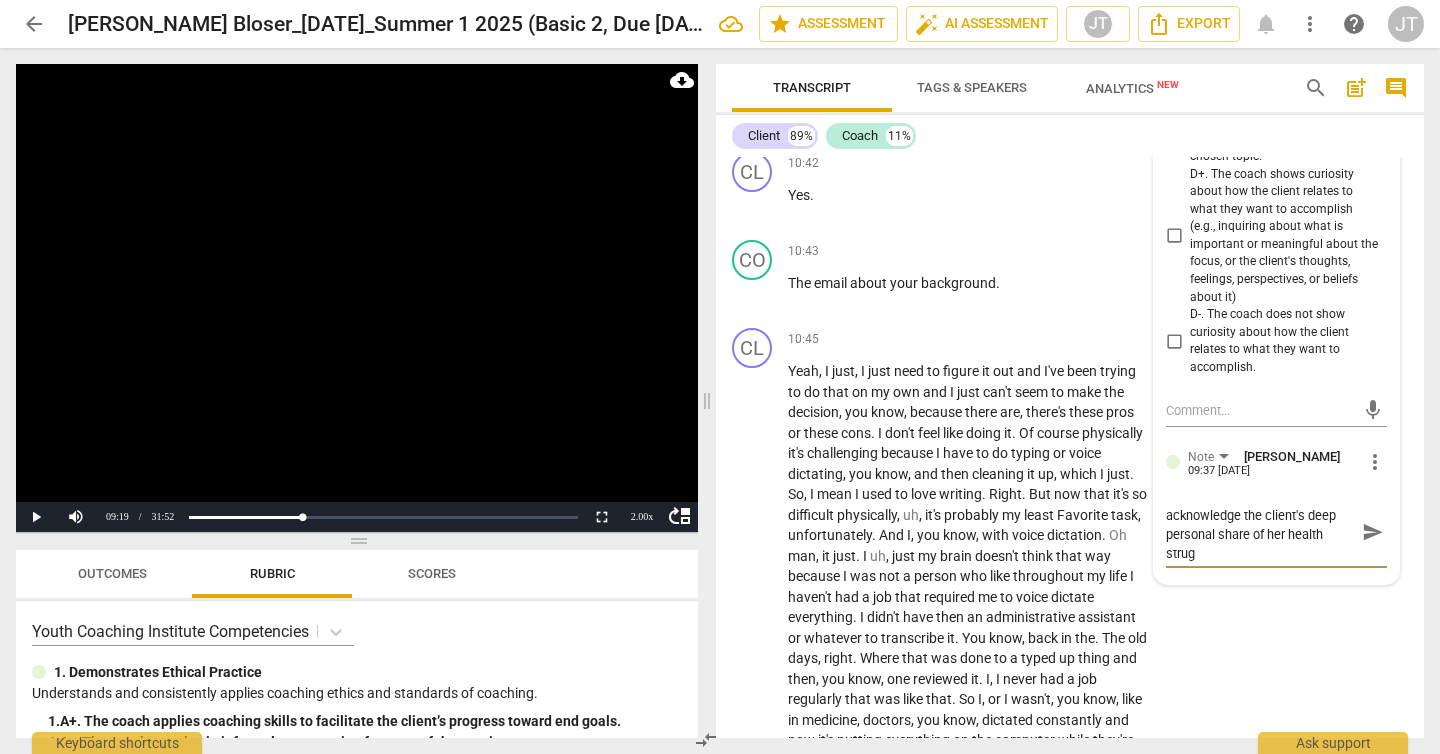 type on "Missed opportunity to acknowledge the client's deep personal share of her health strugg" 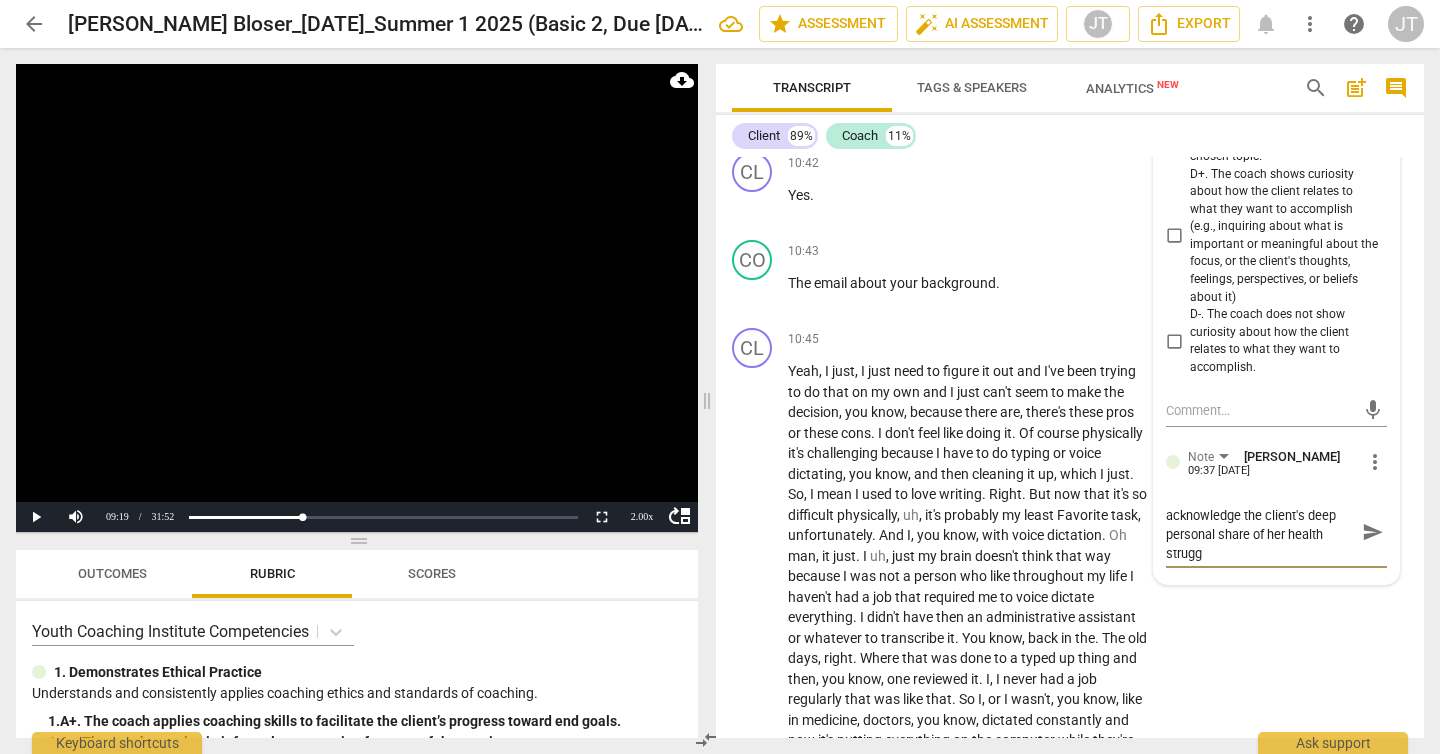 type on "Missed opportunity to acknowledge the client's deep personal share of her health struggl" 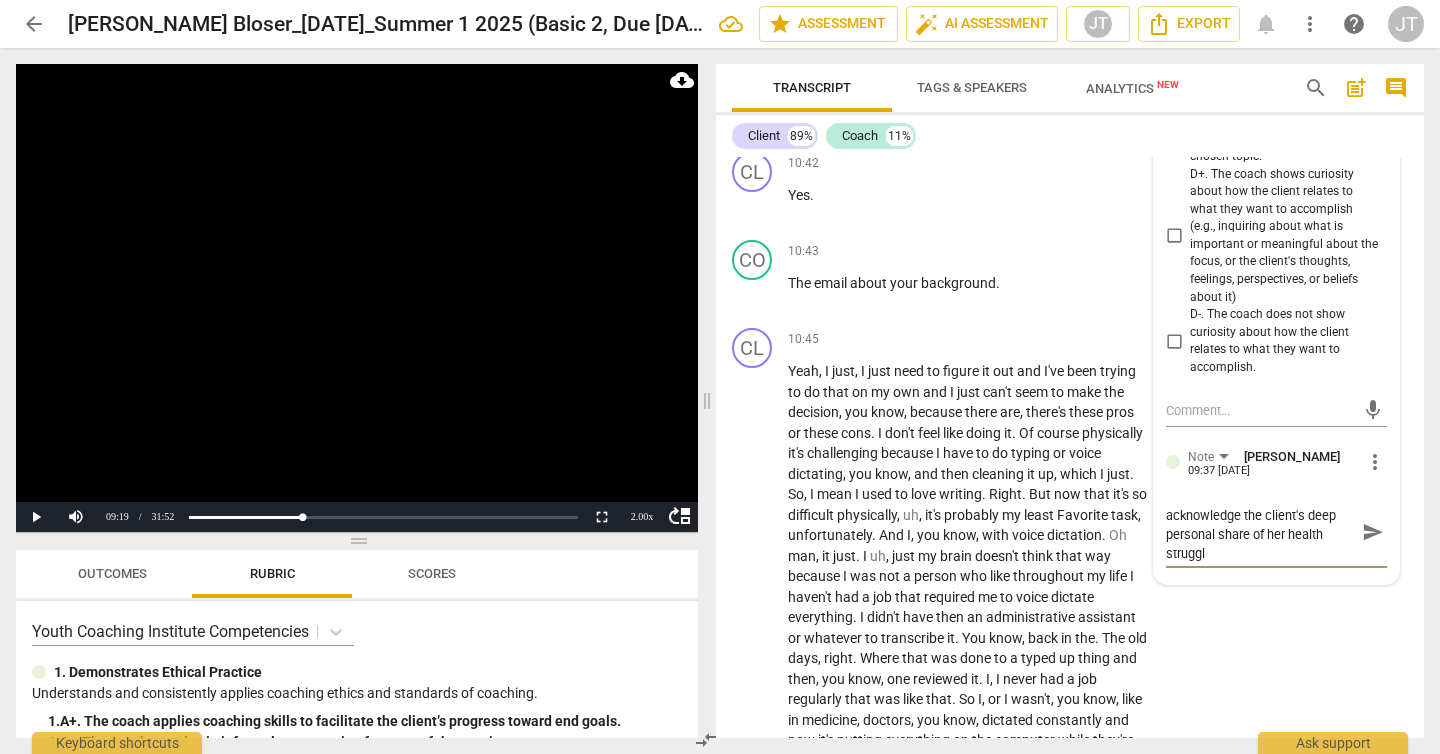 type on "Missed opportunity to acknowledge the client's deep personal share of her health struggle" 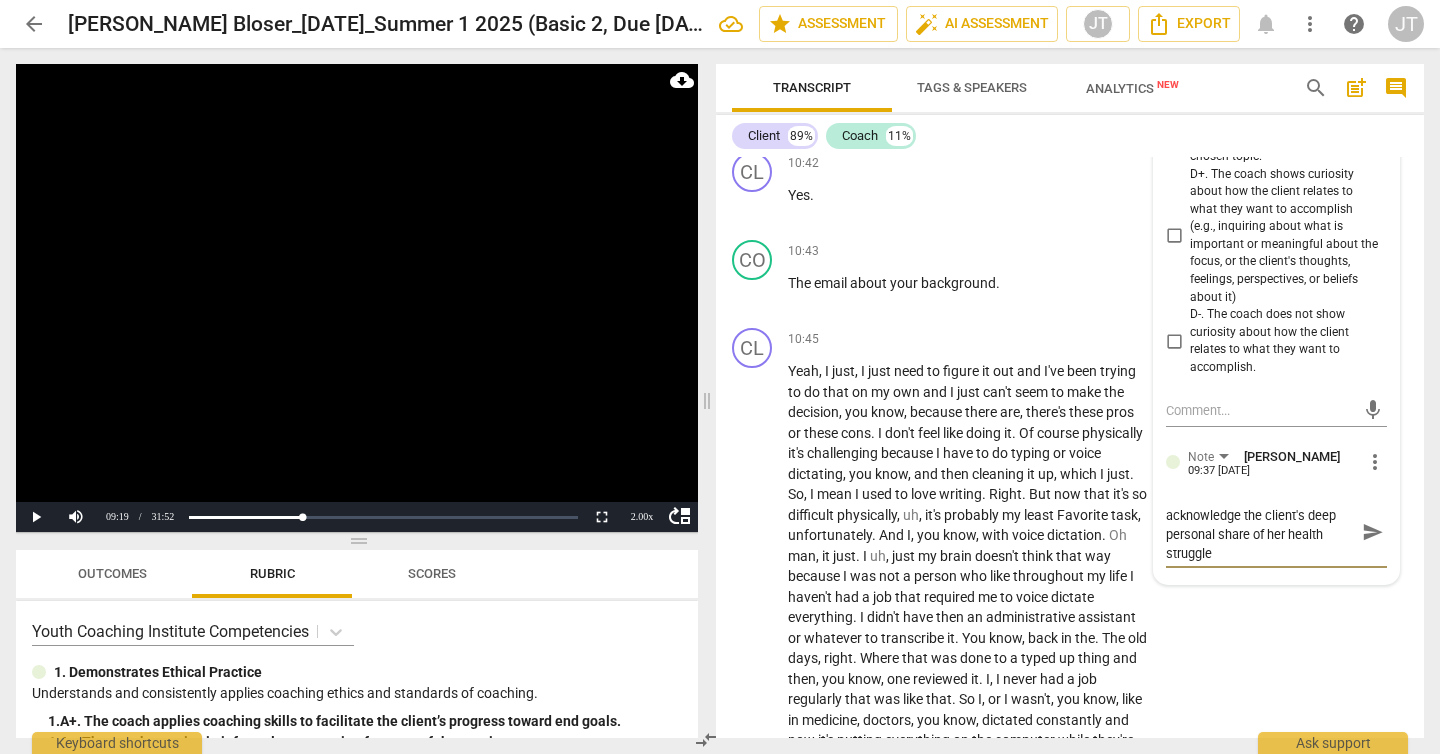 type on "Missed opportunity to acknowledge the client's deep personal share of her health struggles" 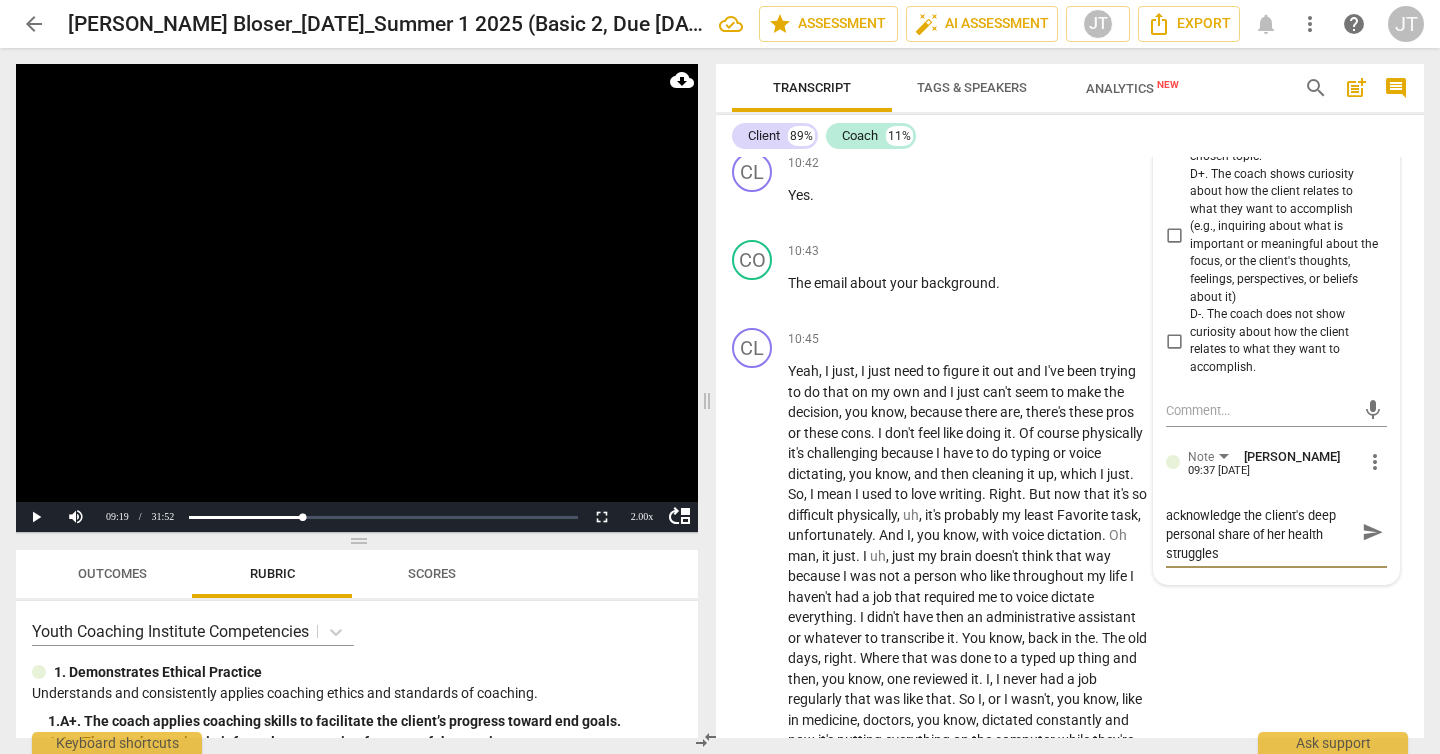 type on "Missed opportunity to acknowledge the client's deep personal share of her health struggles" 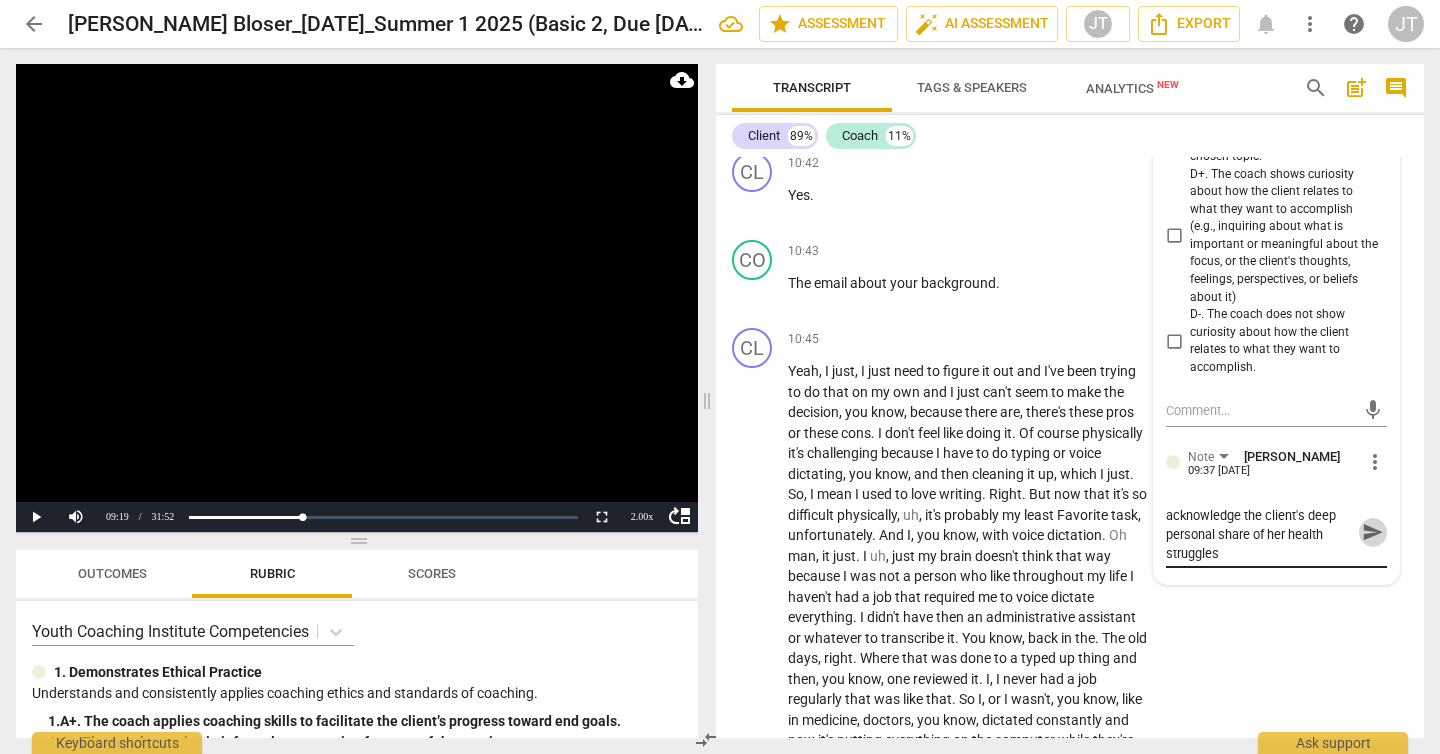 click on "send" at bounding box center (1373, 532) 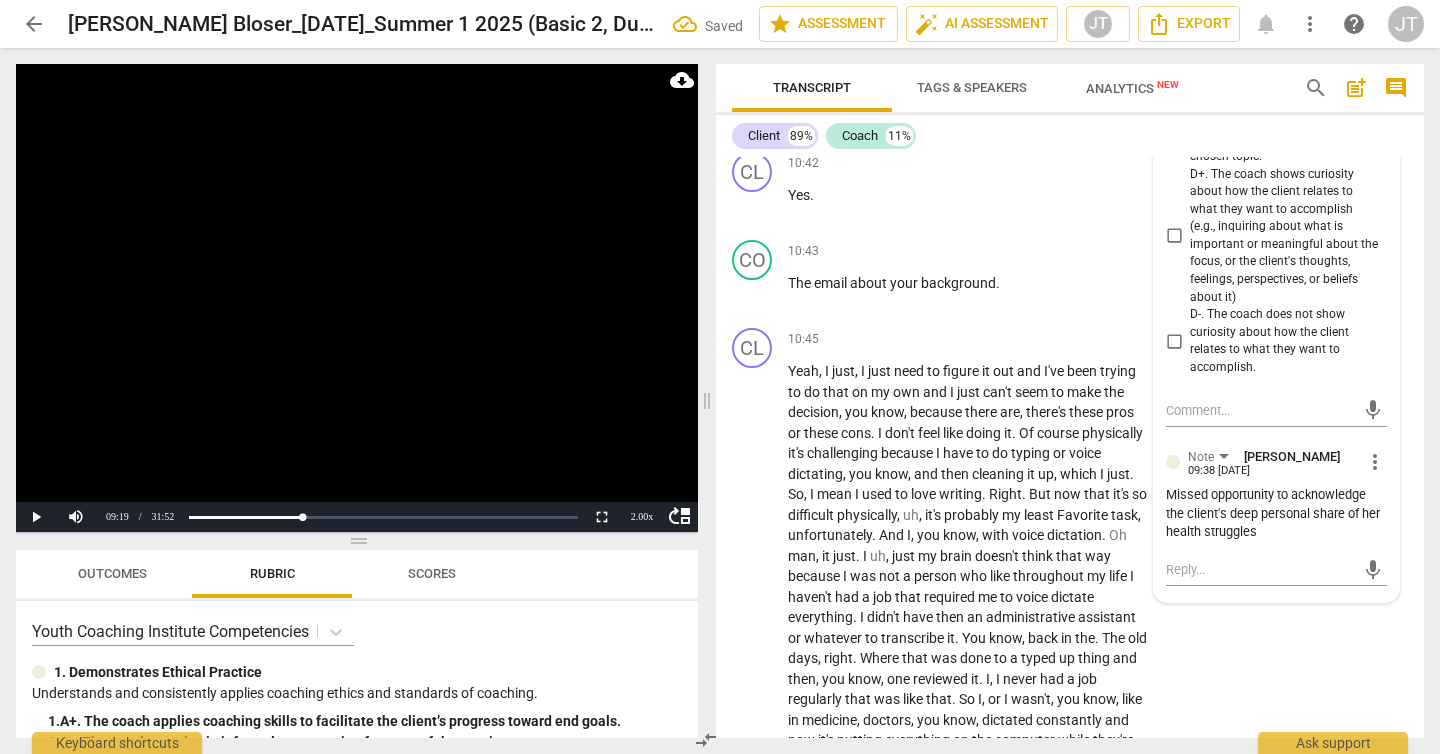scroll, scrollTop: 0, scrollLeft: 0, axis: both 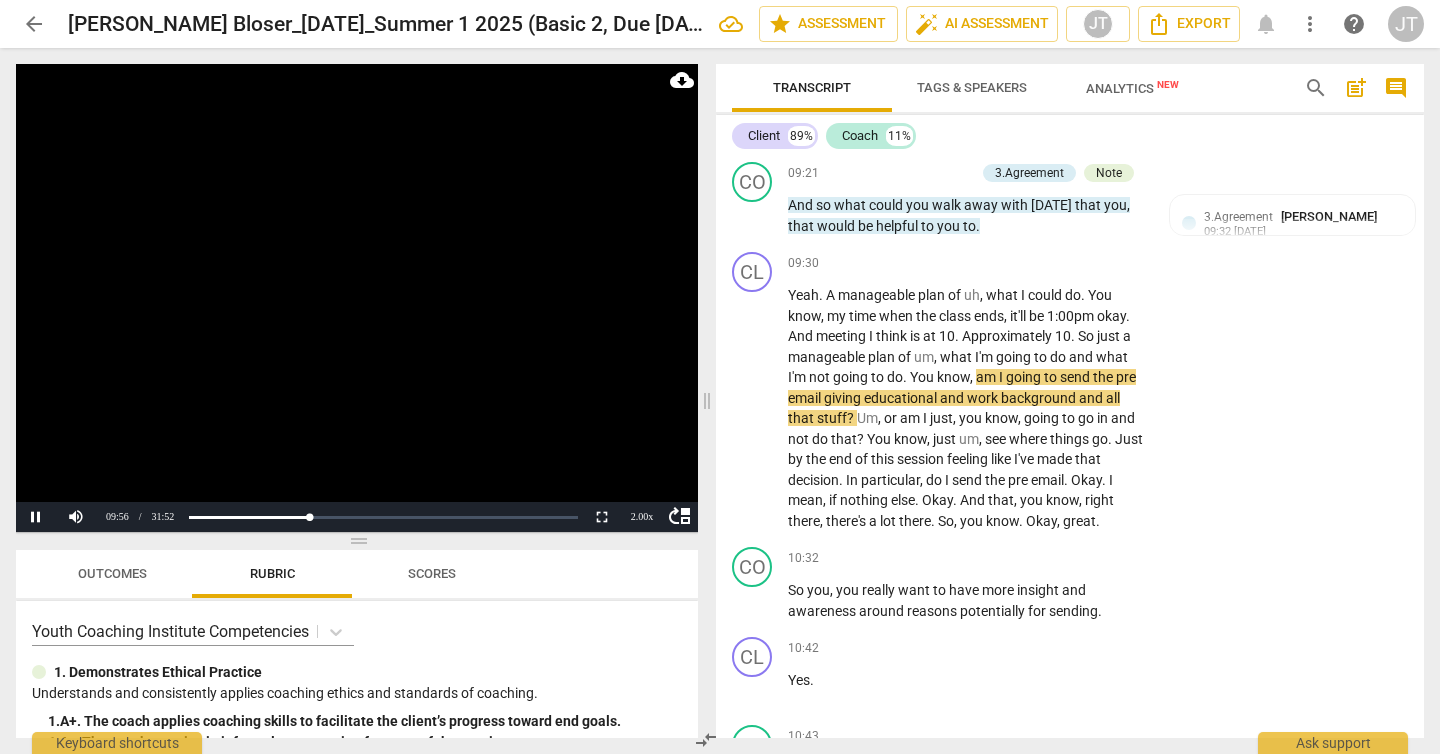 click at bounding box center [357, 298] 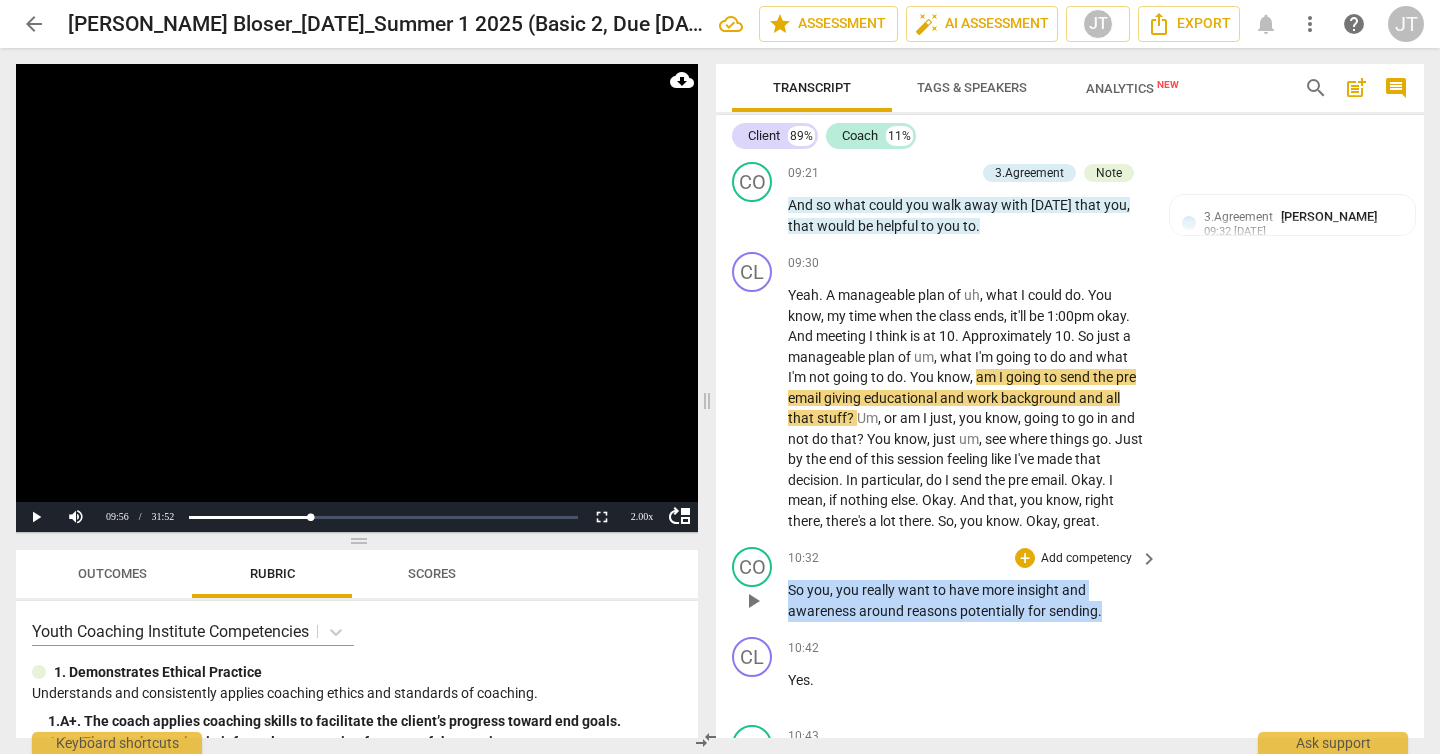 drag, startPoint x: 1101, startPoint y: 635, endPoint x: 785, endPoint y: 614, distance: 316.69702 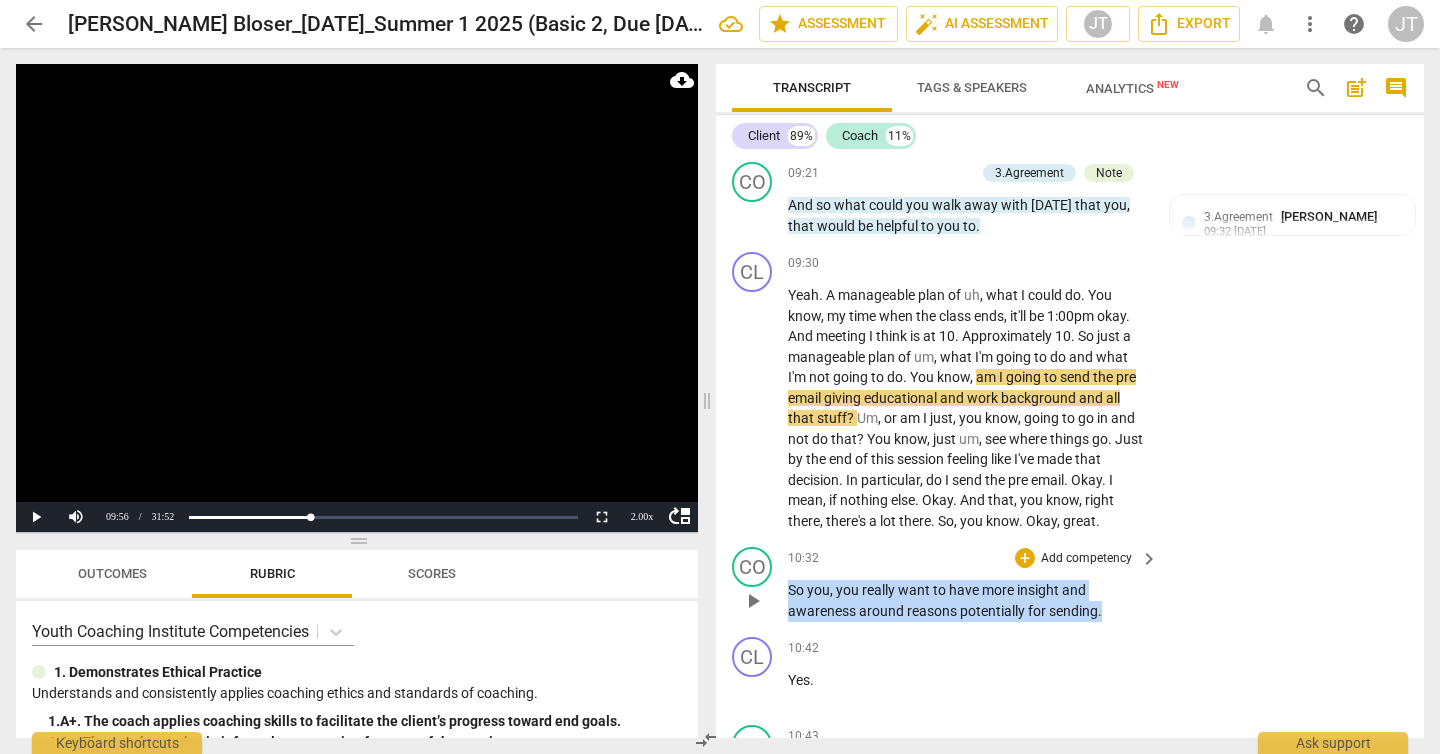 click on "CO play_arrow pause 10:32 + Add competency keyboard_arrow_right So   you ,   you   really   want   to   have   more   insight   and   awareness   around   reasons   potentially   for   sending ." at bounding box center [1070, 584] 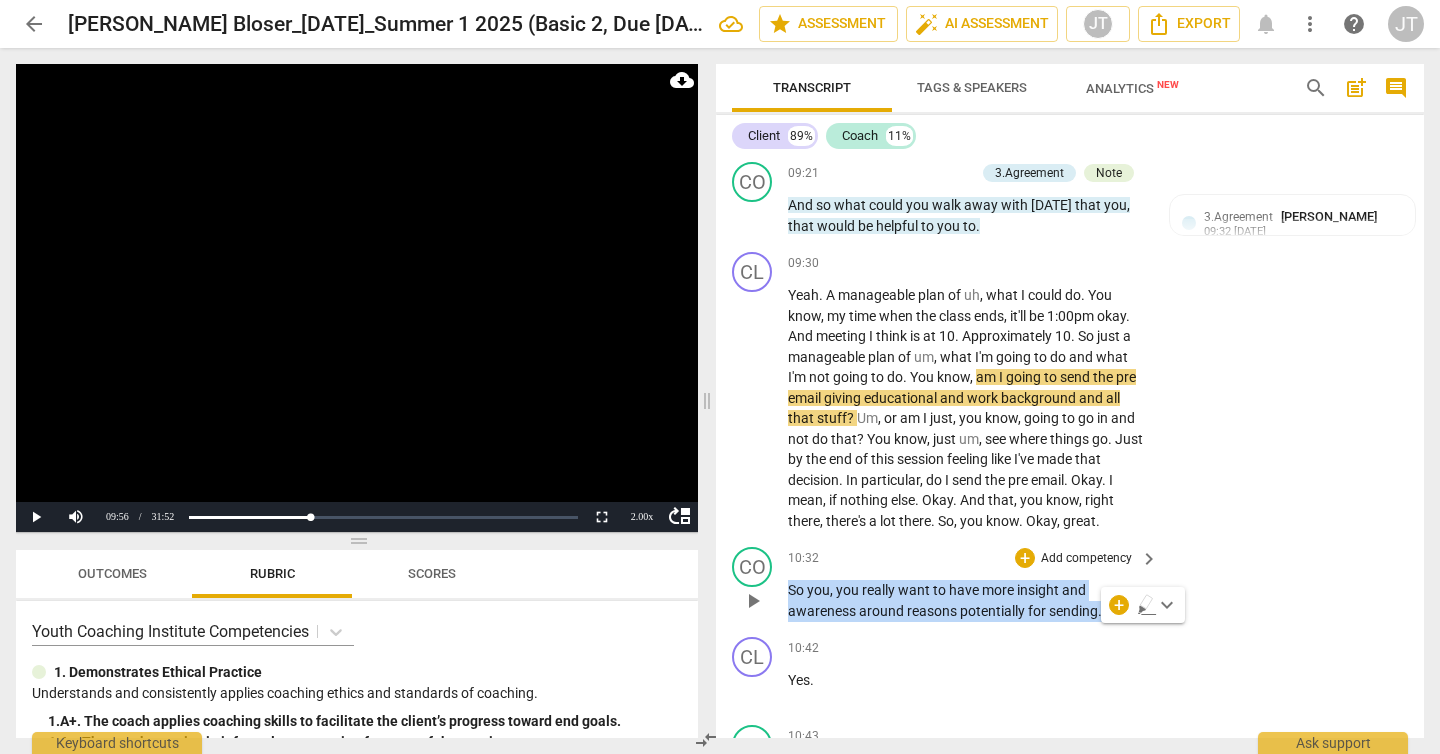 click on "Add competency" at bounding box center (1086, 559) 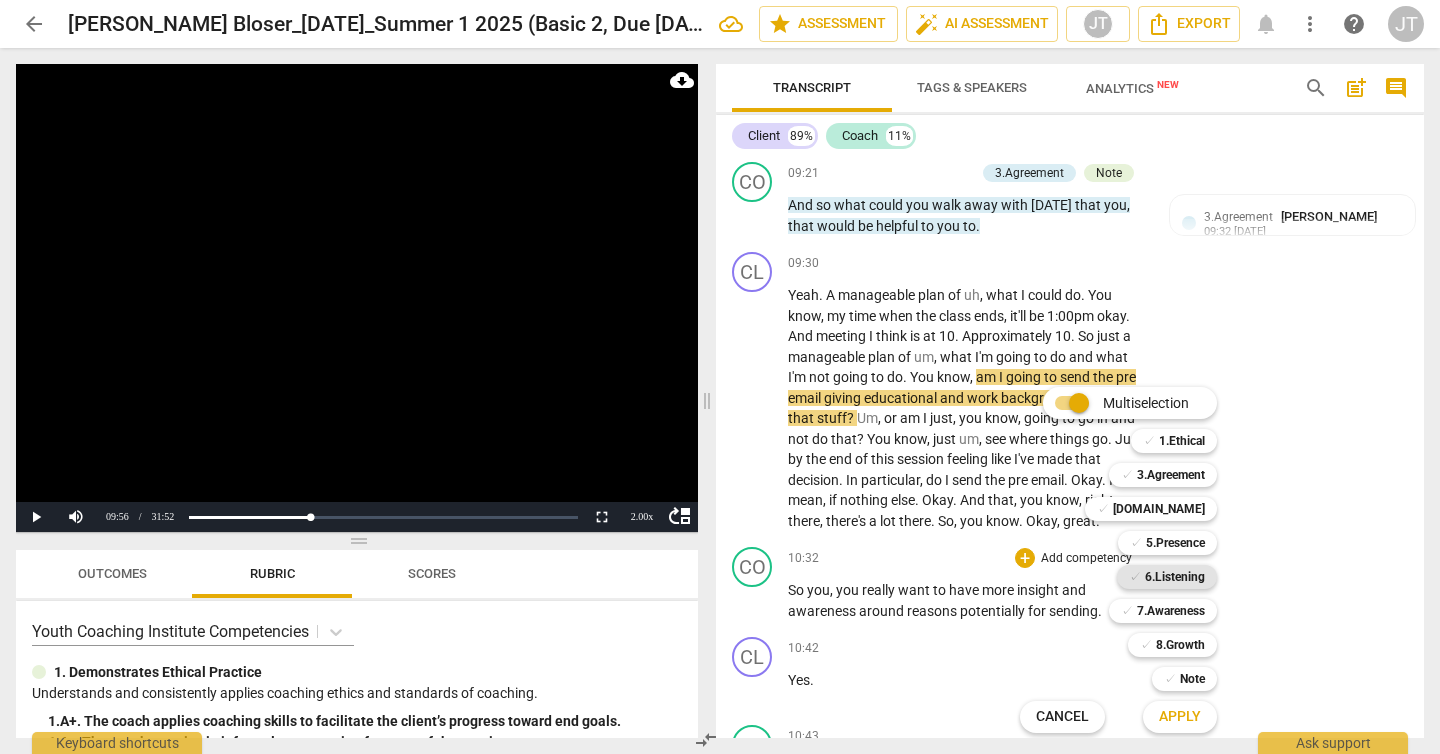 click on "6.Listening" at bounding box center [1175, 577] 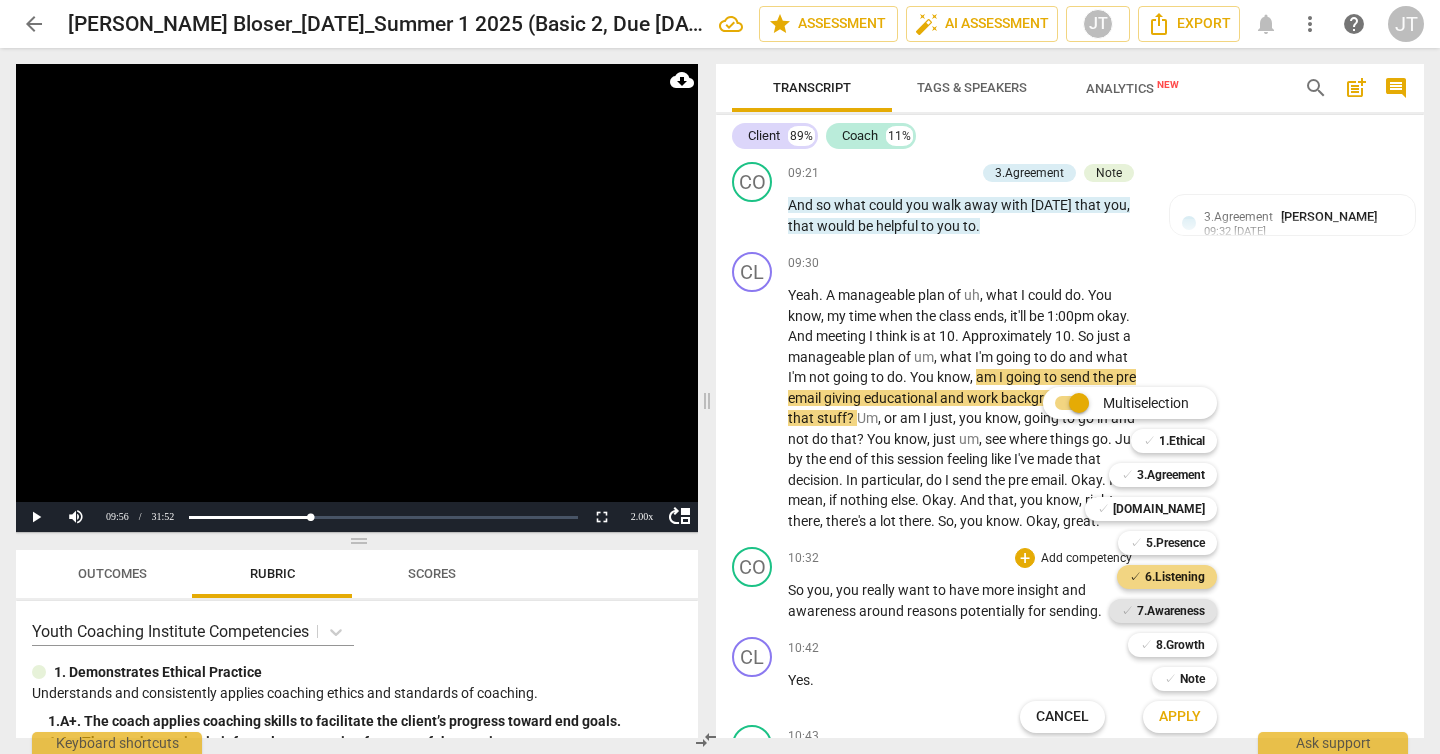 click on "7.Awareness" at bounding box center (1171, 611) 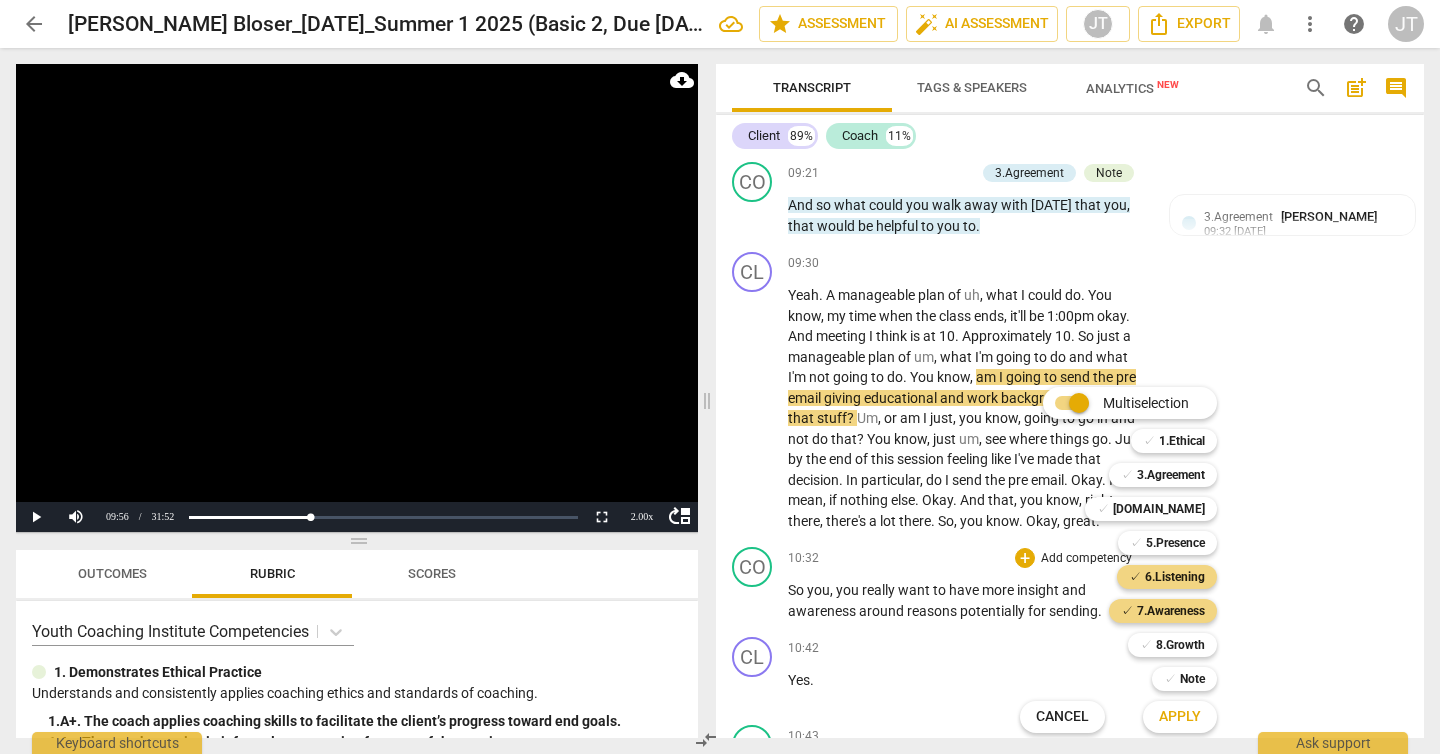 click on "Apply" at bounding box center (1180, 717) 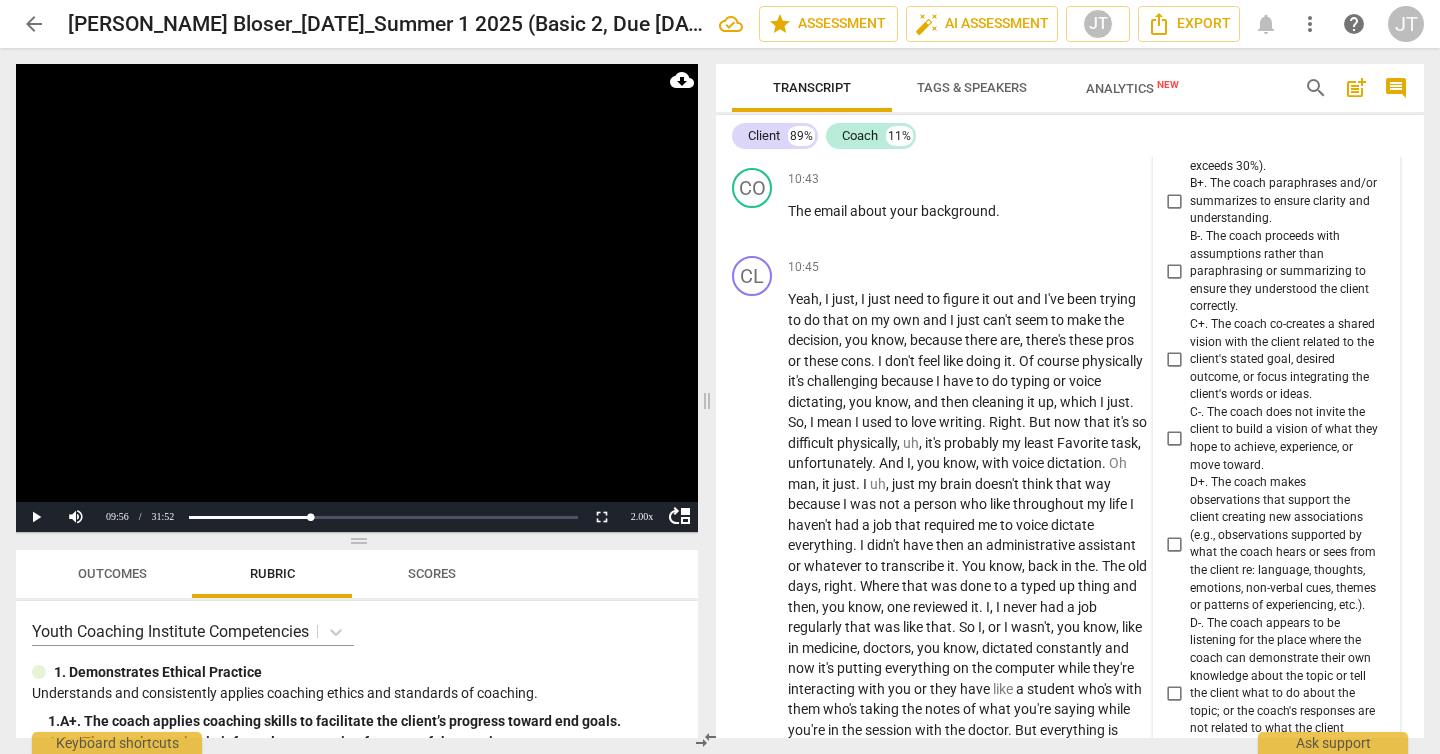 scroll, scrollTop: 3252, scrollLeft: 0, axis: vertical 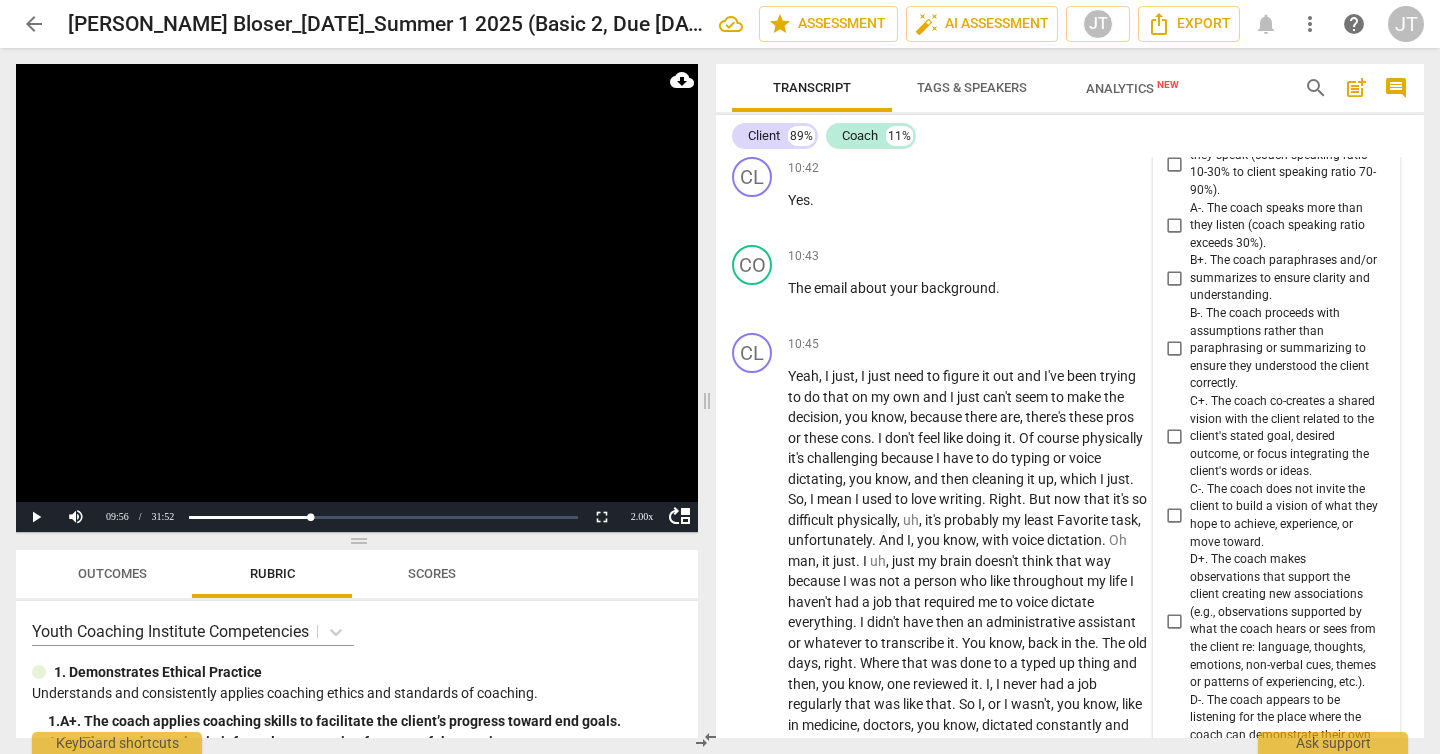 click on "B+. The coach paraphrases and/or summarizes to ensure clarity and understanding." at bounding box center (1174, 279) 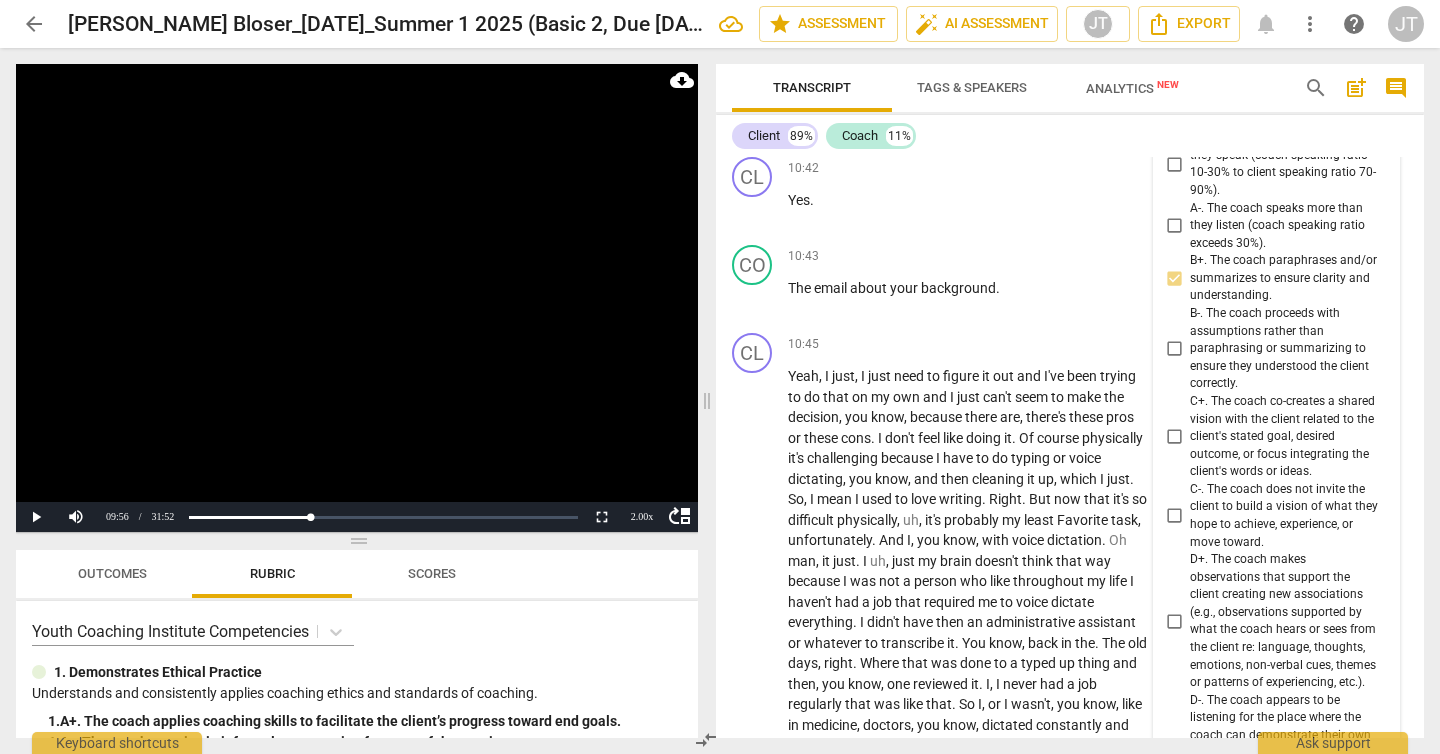 scroll, scrollTop: 3665, scrollLeft: 0, axis: vertical 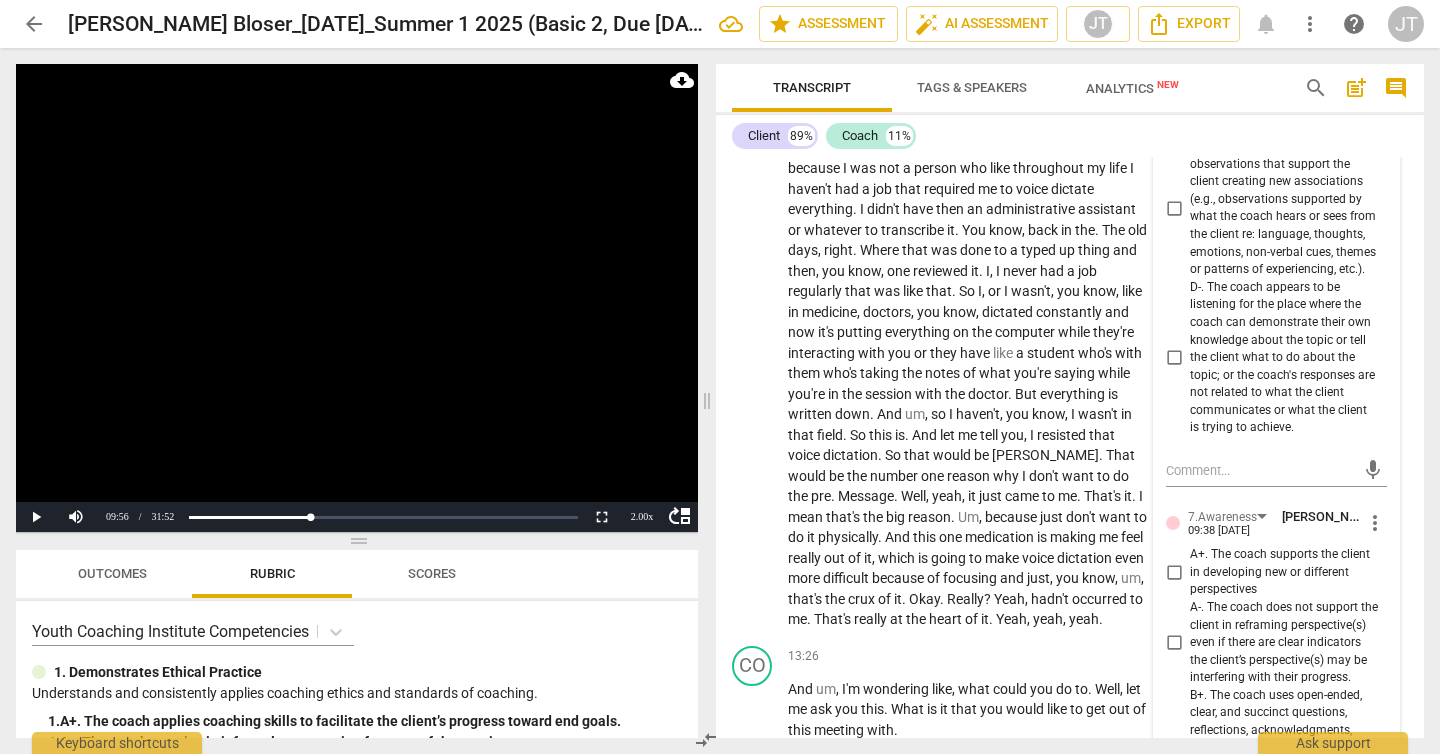 click on "more_vert" at bounding box center (1375, 523) 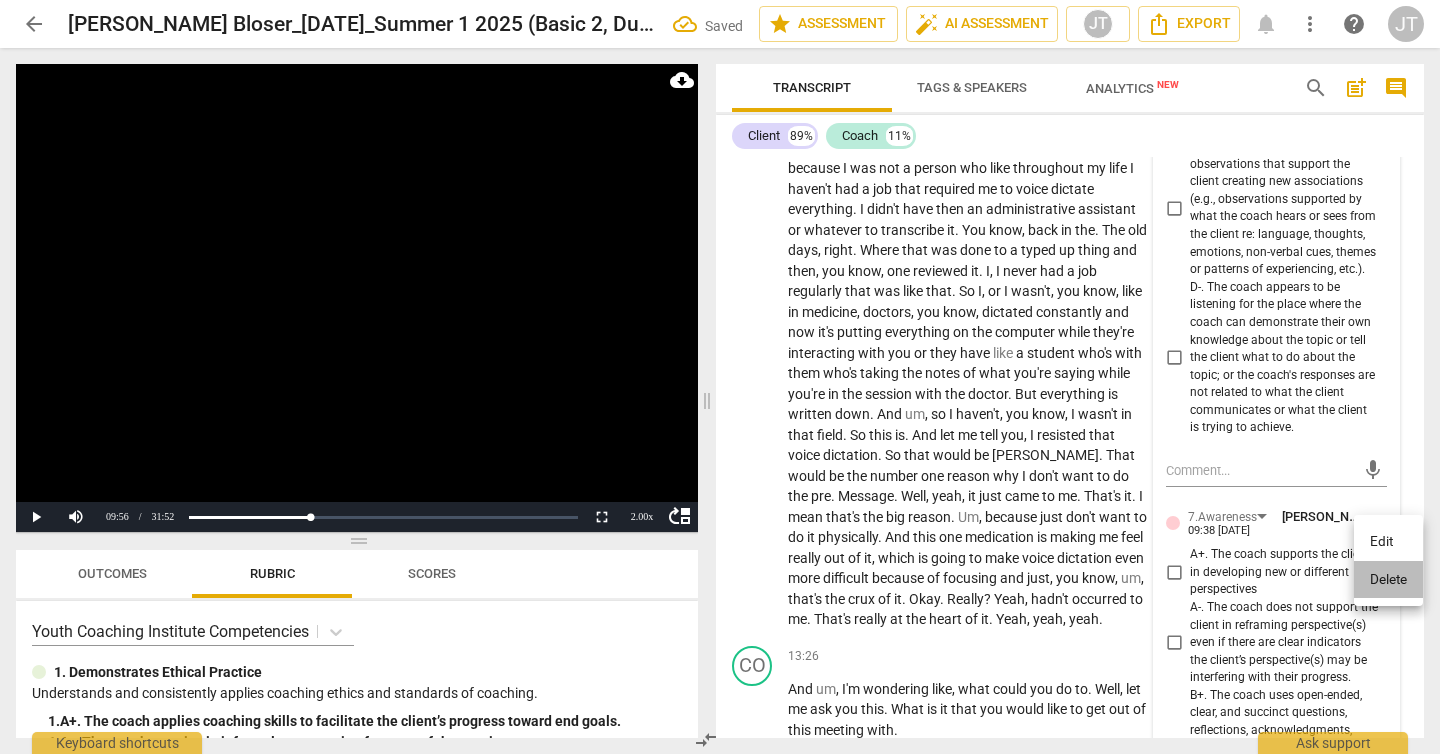 click on "Delete" at bounding box center (1388, 580) 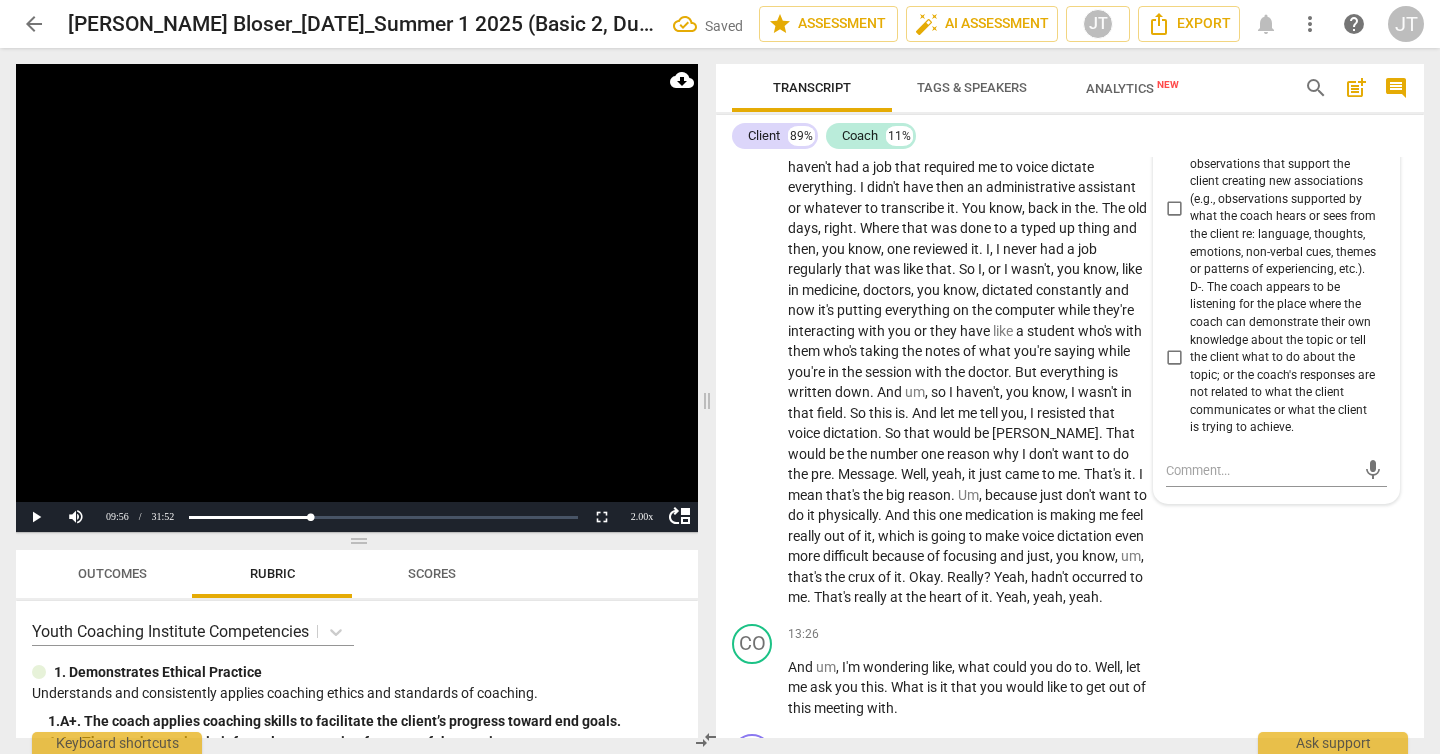 click at bounding box center [357, 298] 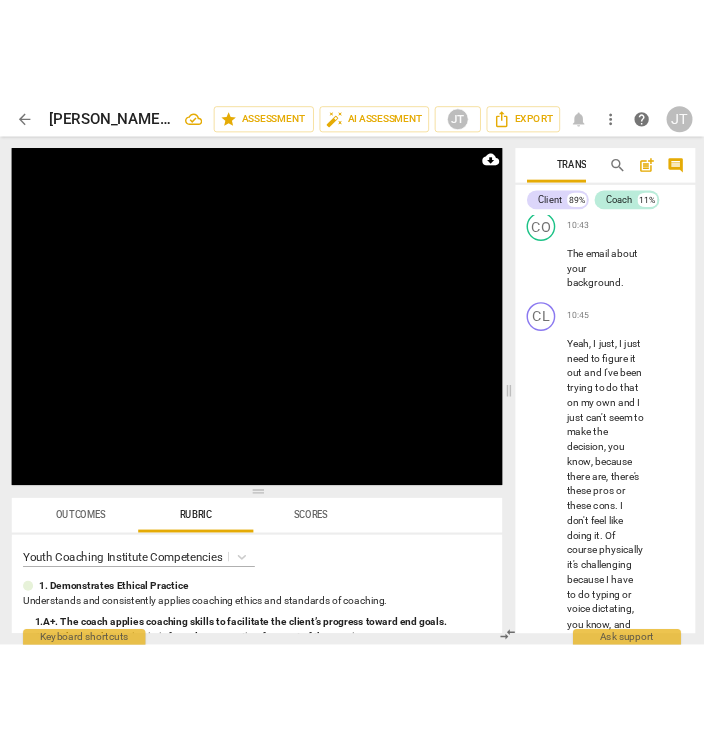 scroll, scrollTop: 9969, scrollLeft: 0, axis: vertical 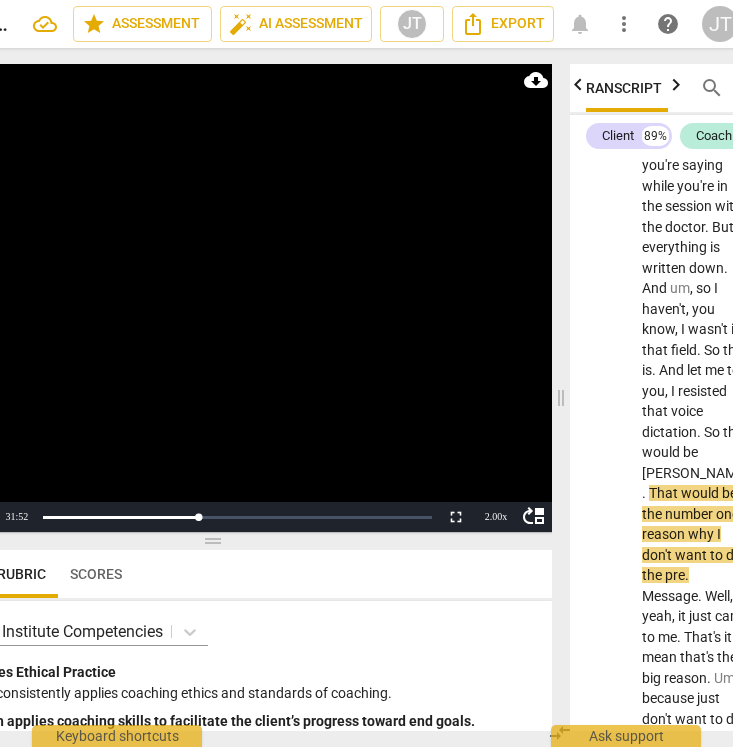 click at bounding box center [211, 298] 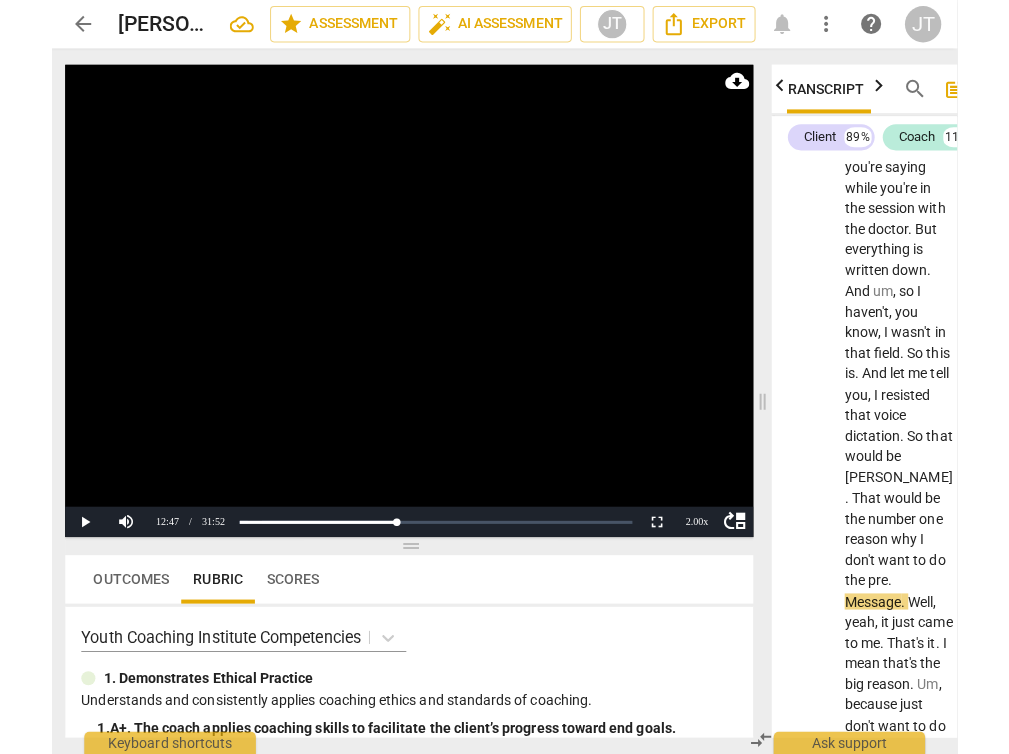 scroll, scrollTop: 0, scrollLeft: 0, axis: both 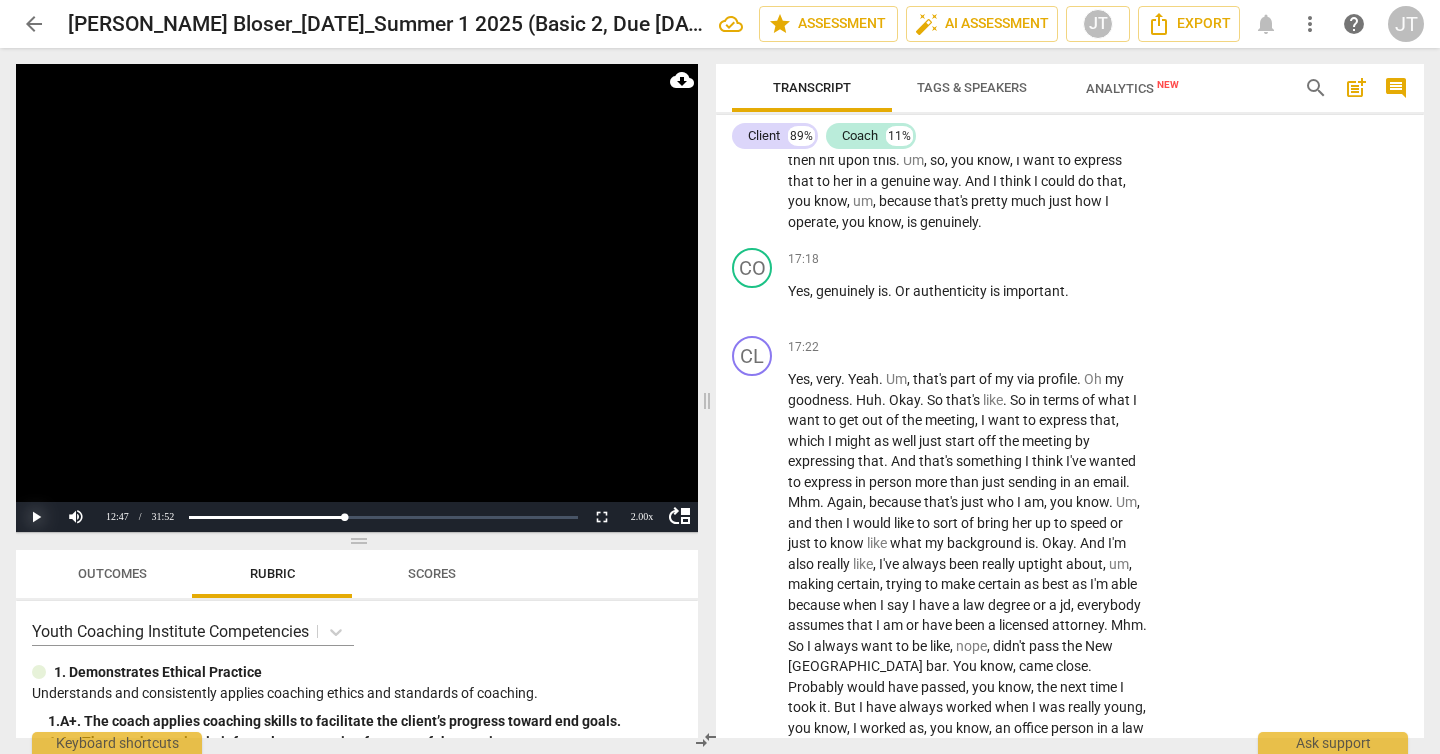 click on "Play" at bounding box center [36, 517] 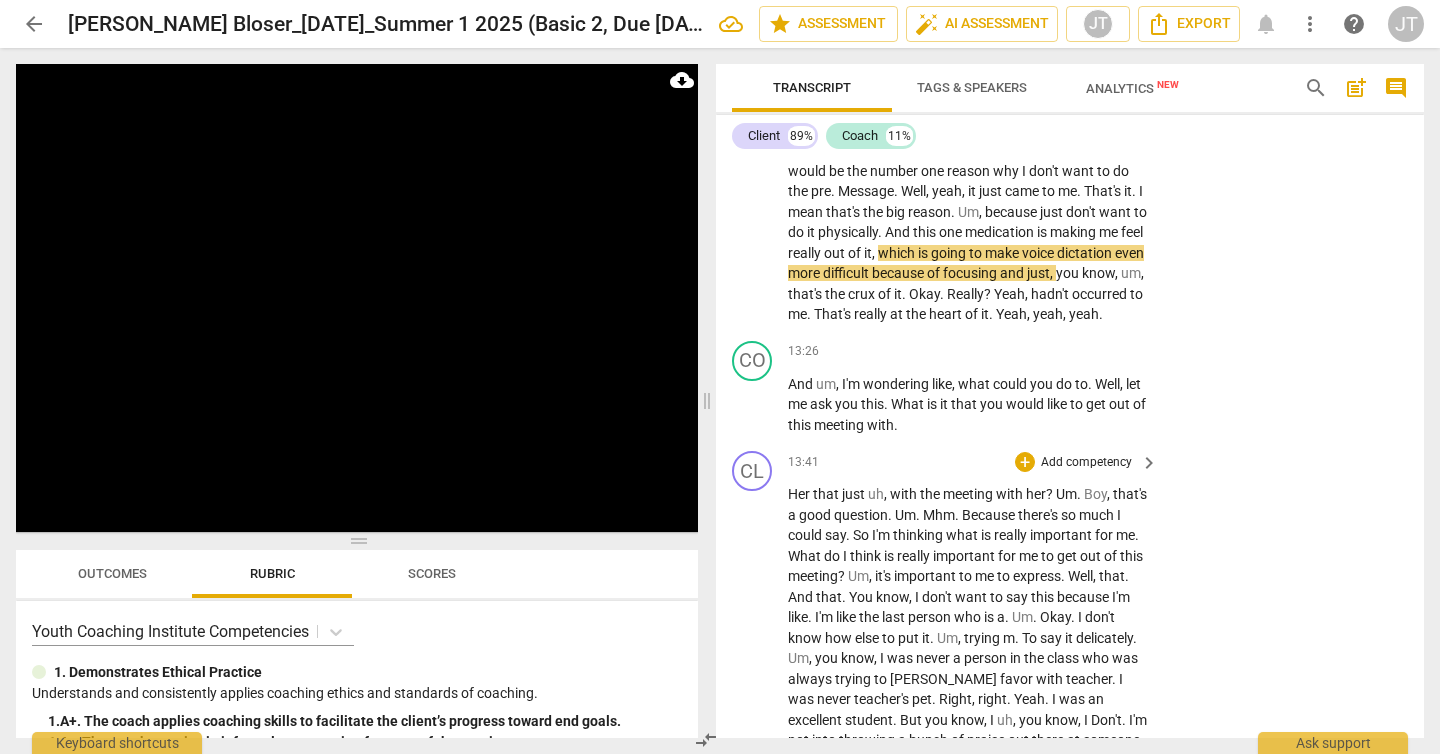 scroll, scrollTop: 3651, scrollLeft: 0, axis: vertical 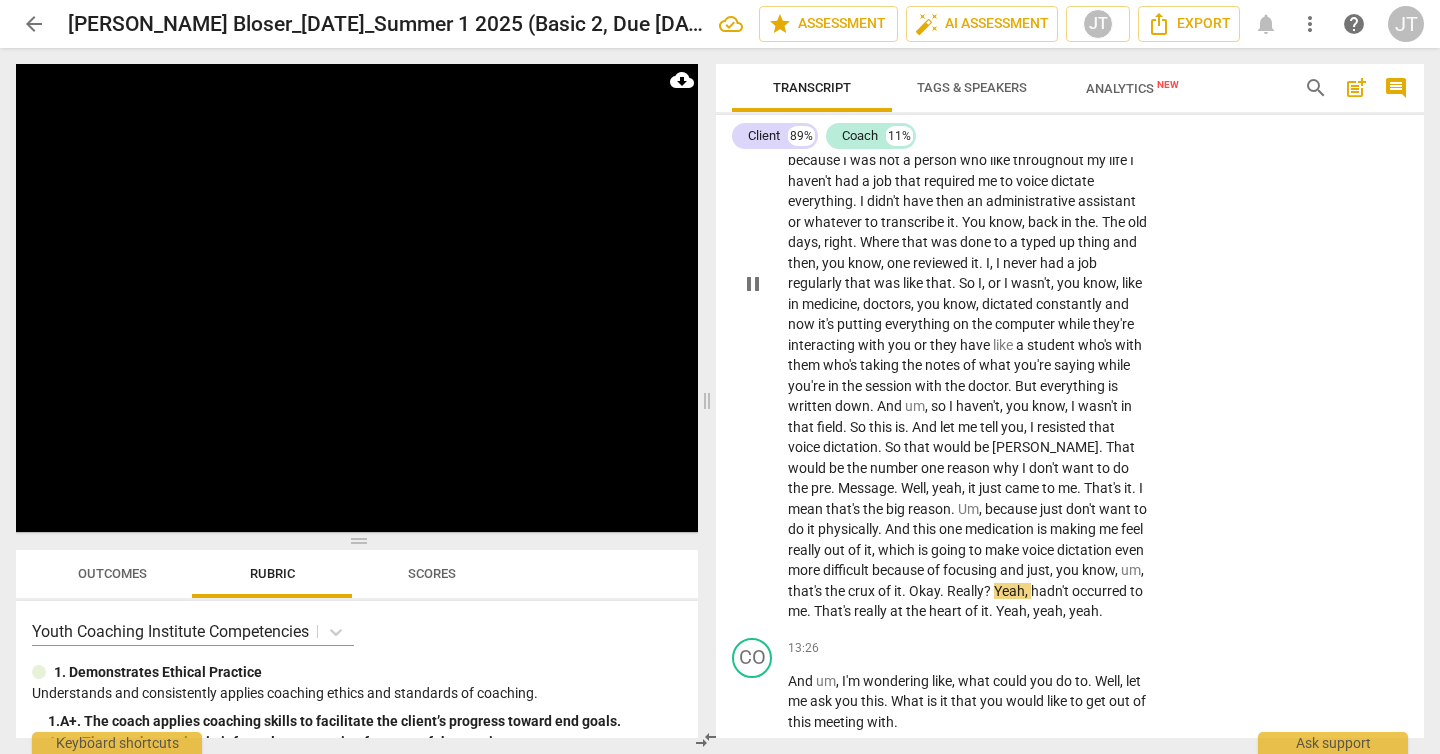 click on "everything" at bounding box center [1074, 386] 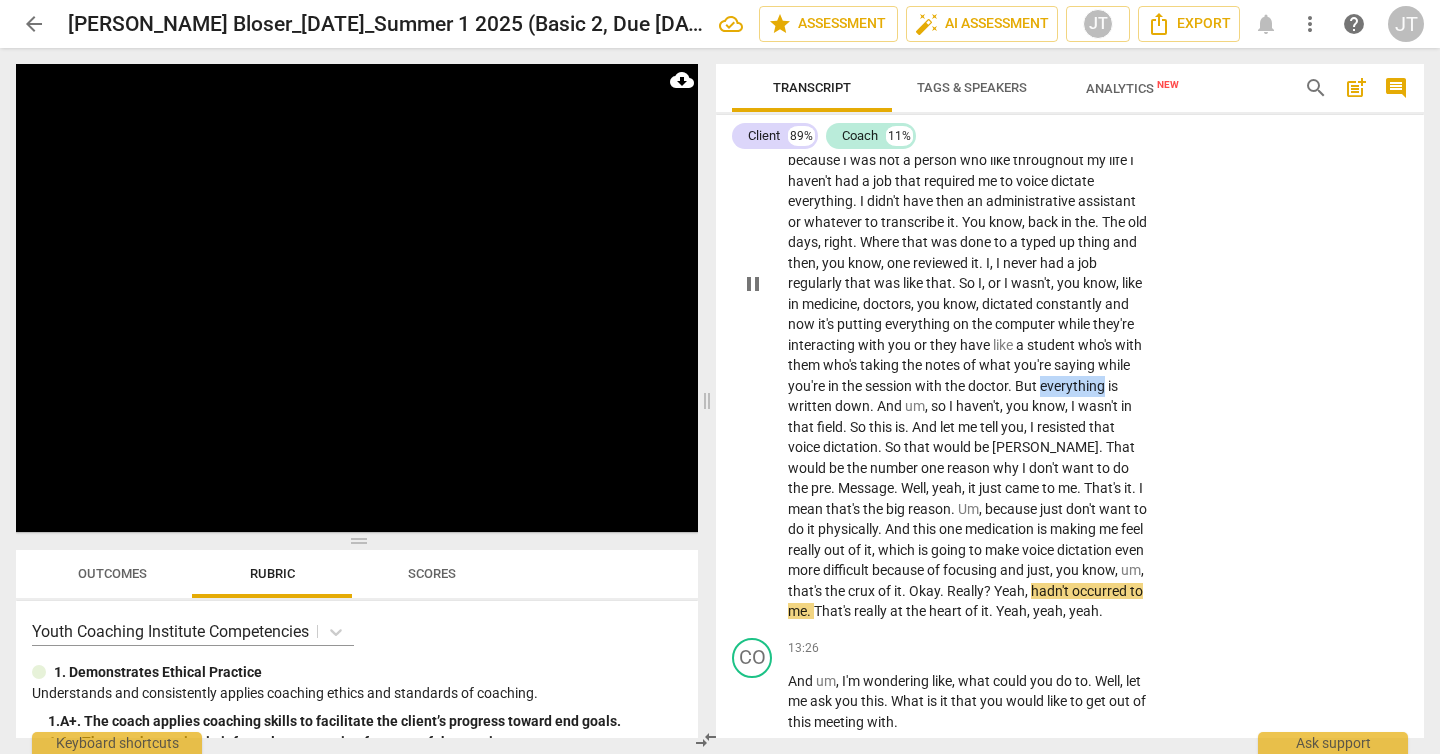 click on "everything" at bounding box center (1074, 386) 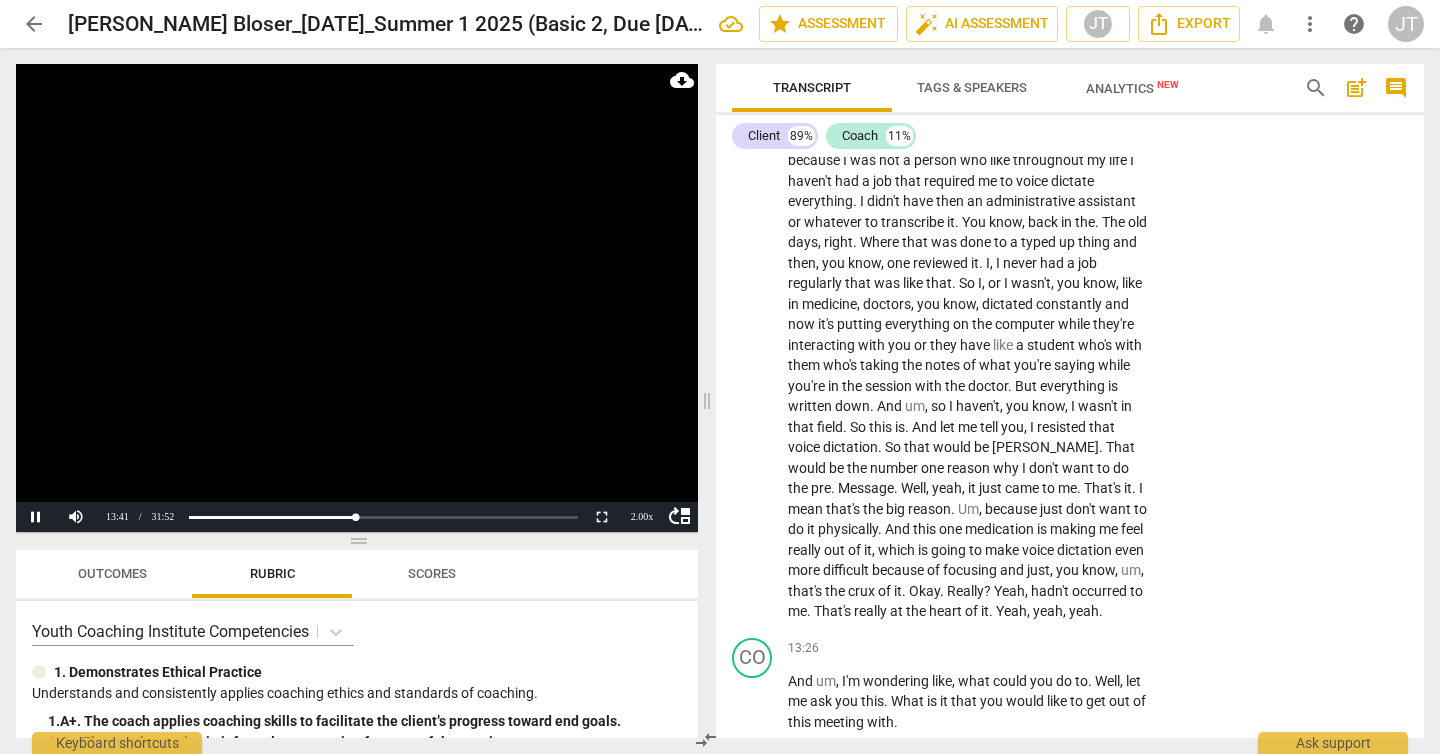 scroll, scrollTop: 4318, scrollLeft: 0, axis: vertical 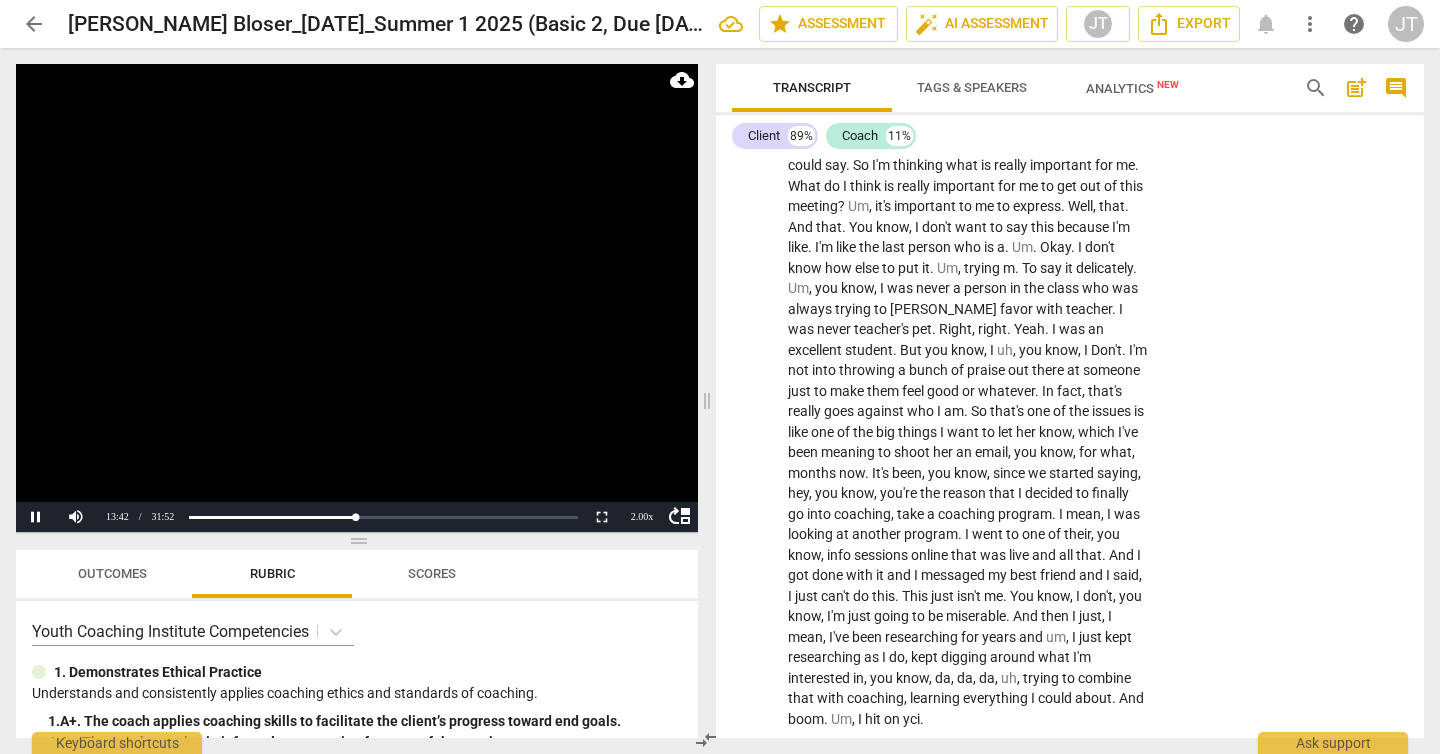 click at bounding box center (357, 298) 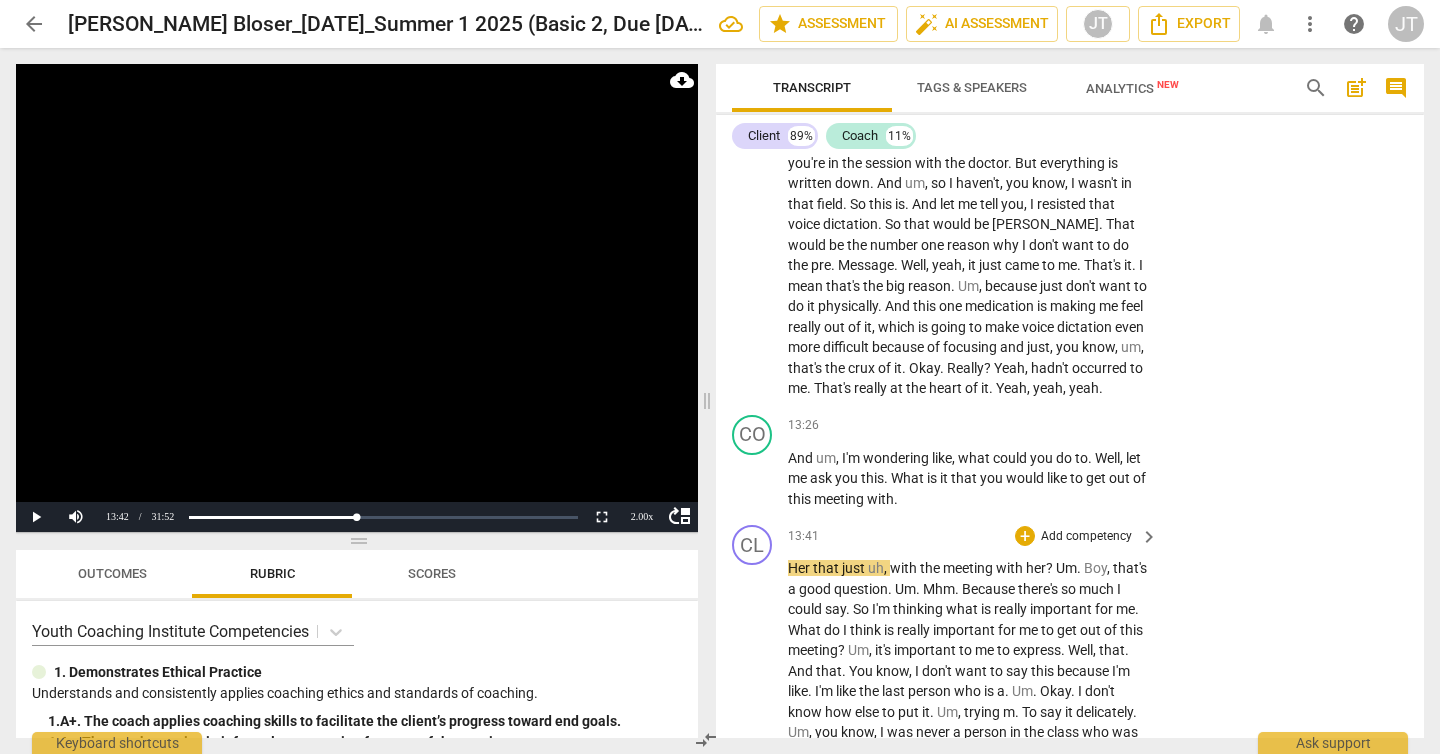 scroll, scrollTop: 3874, scrollLeft: 0, axis: vertical 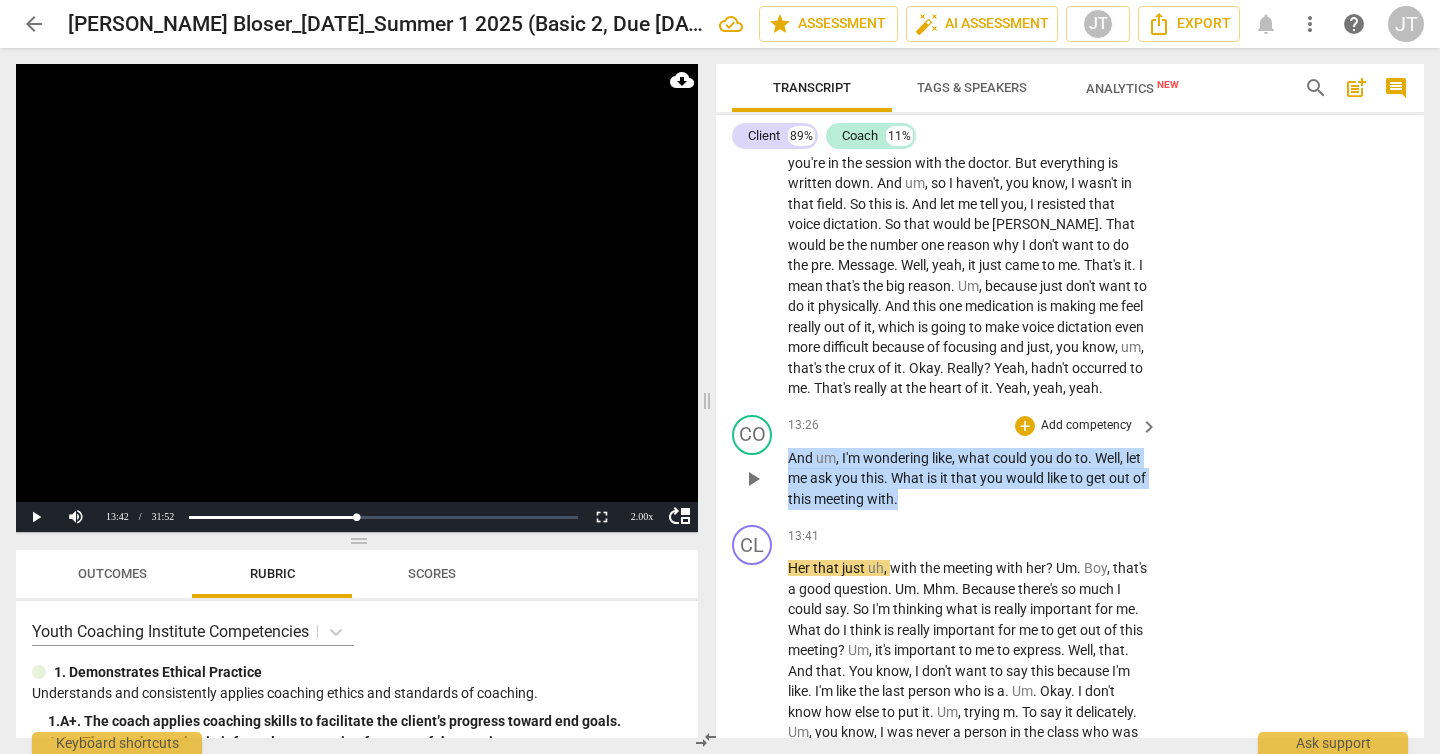 drag, startPoint x: 947, startPoint y: 538, endPoint x: 784, endPoint y: 504, distance: 166.50826 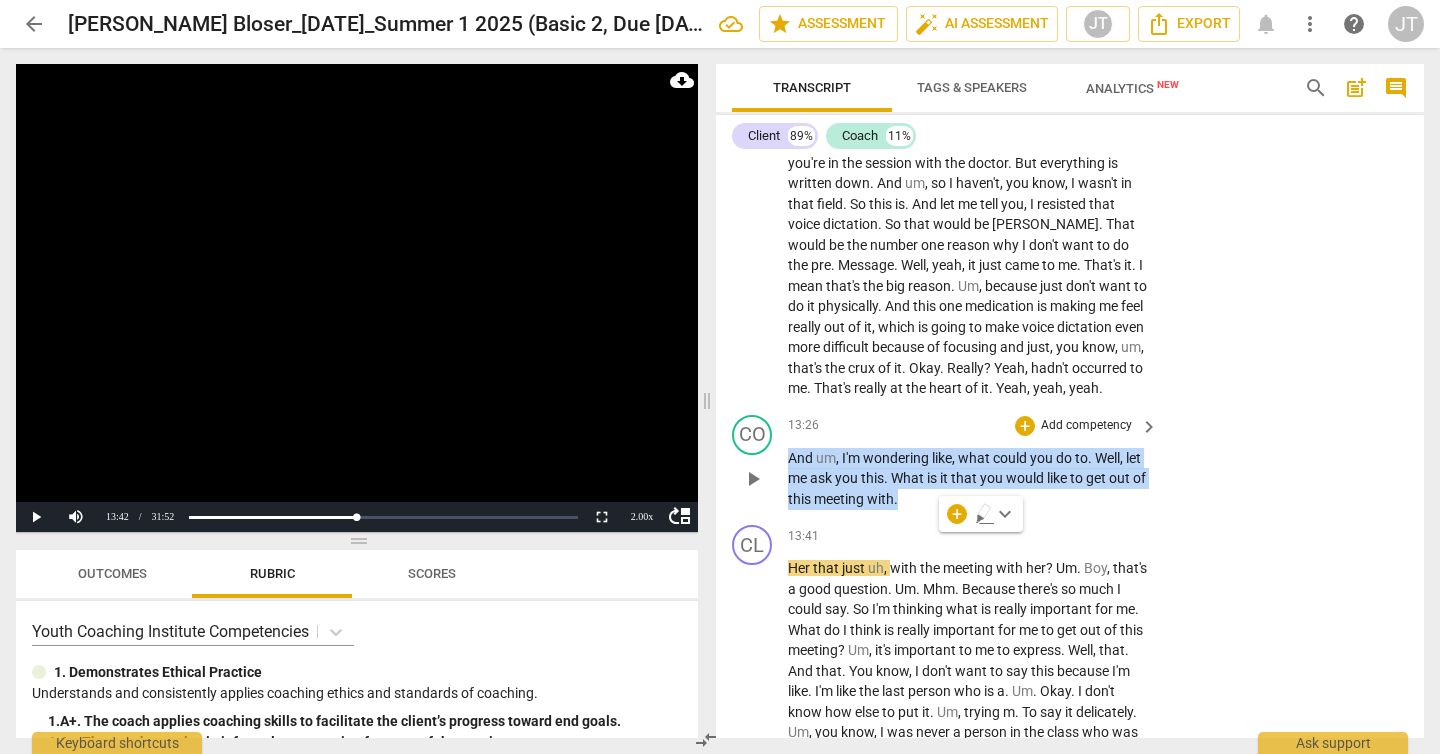 click on "Add competency" at bounding box center [1086, 426] 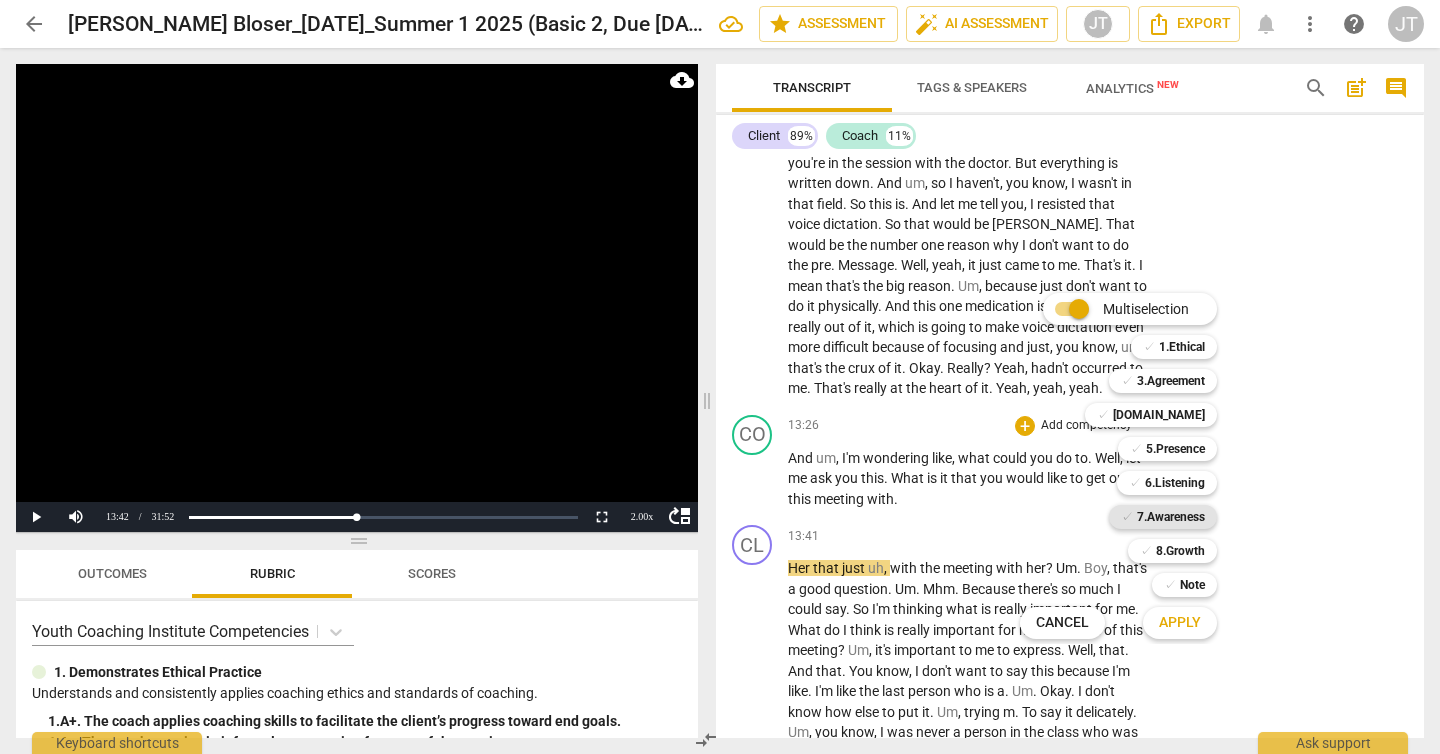 click on "7.Awareness" at bounding box center (1171, 517) 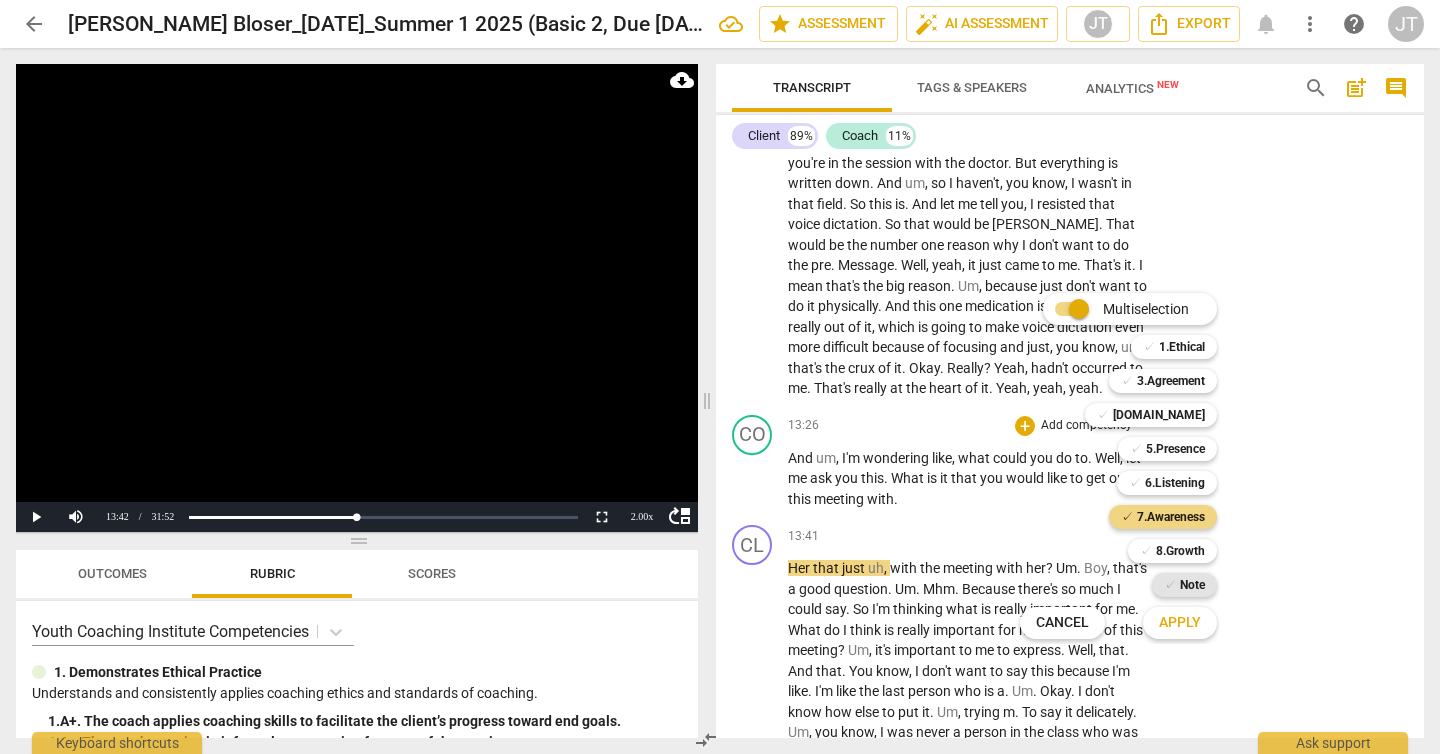click on "Note" at bounding box center (1192, 585) 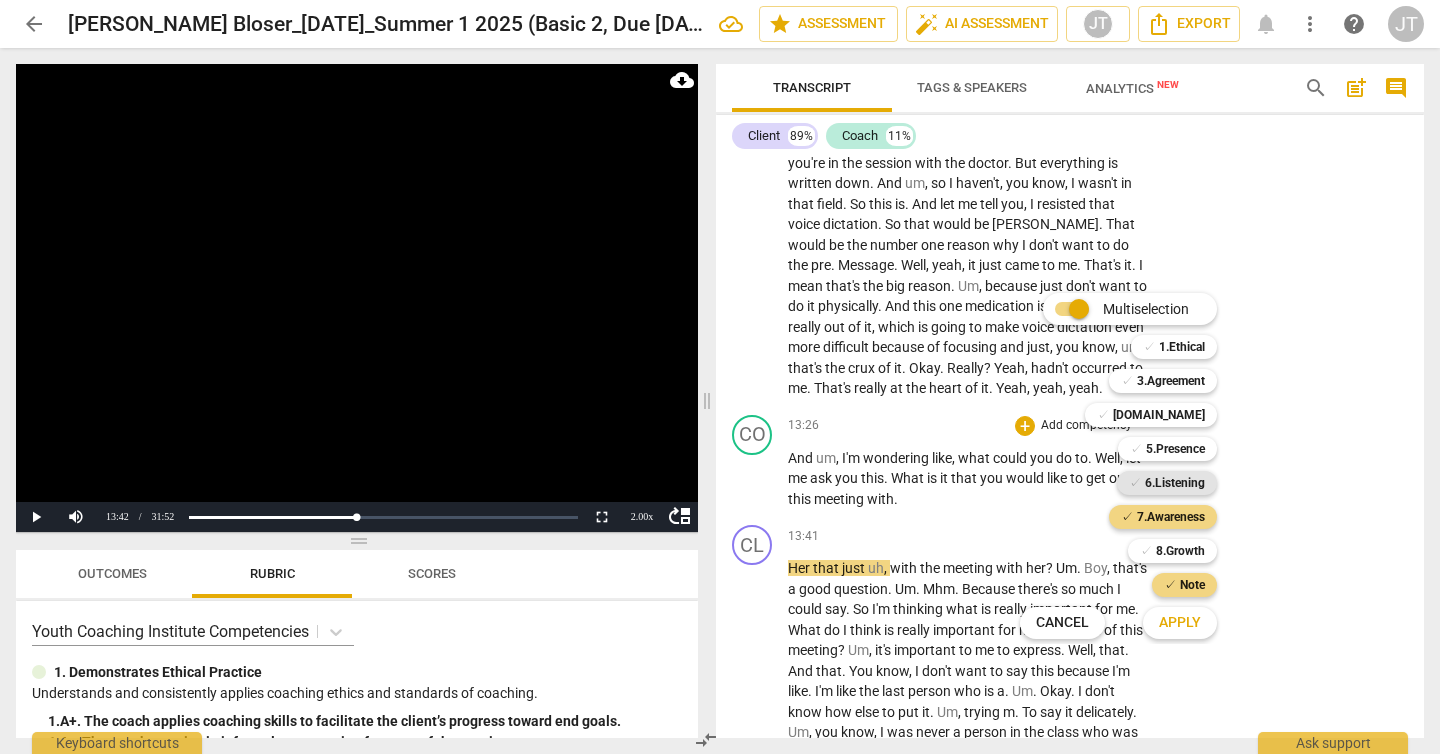 click on "6.Listening" at bounding box center (1175, 483) 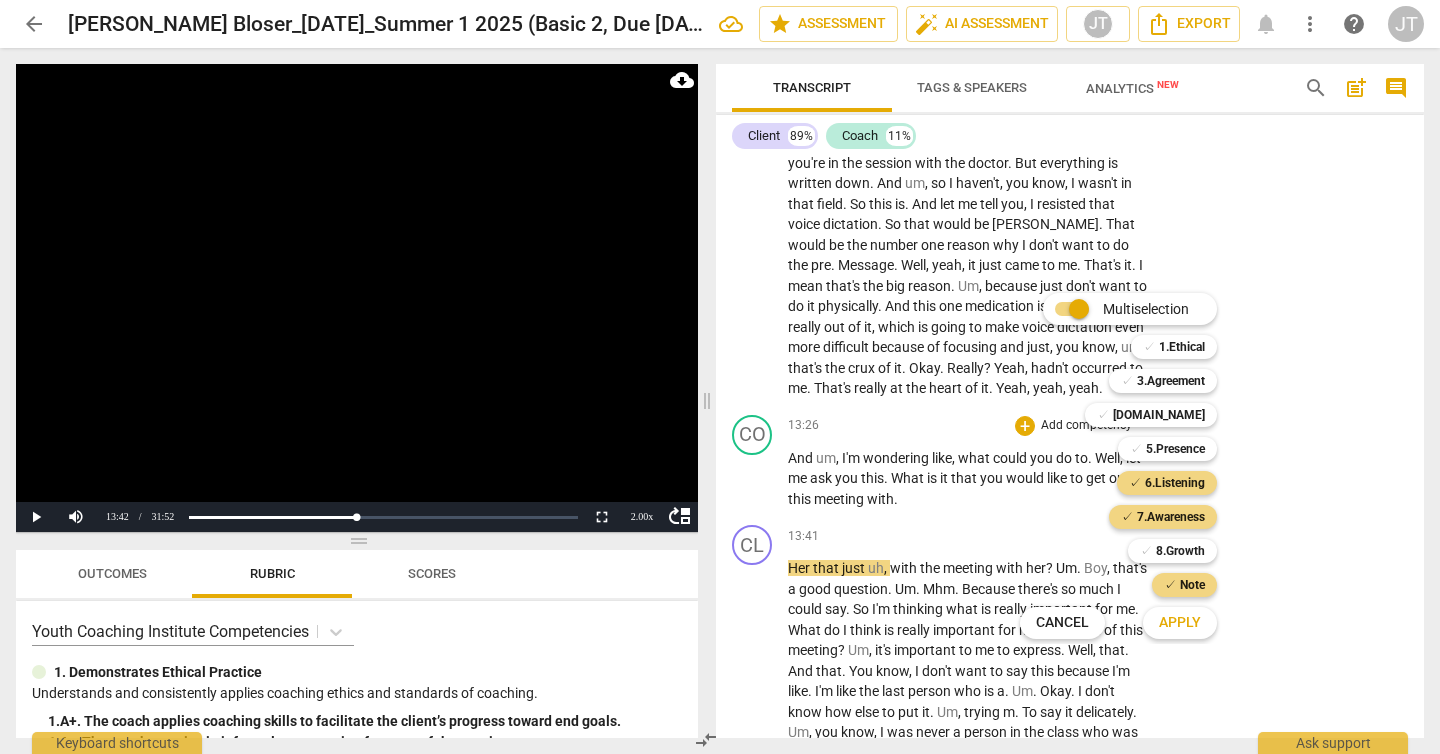 click on "Apply" at bounding box center [1180, 623] 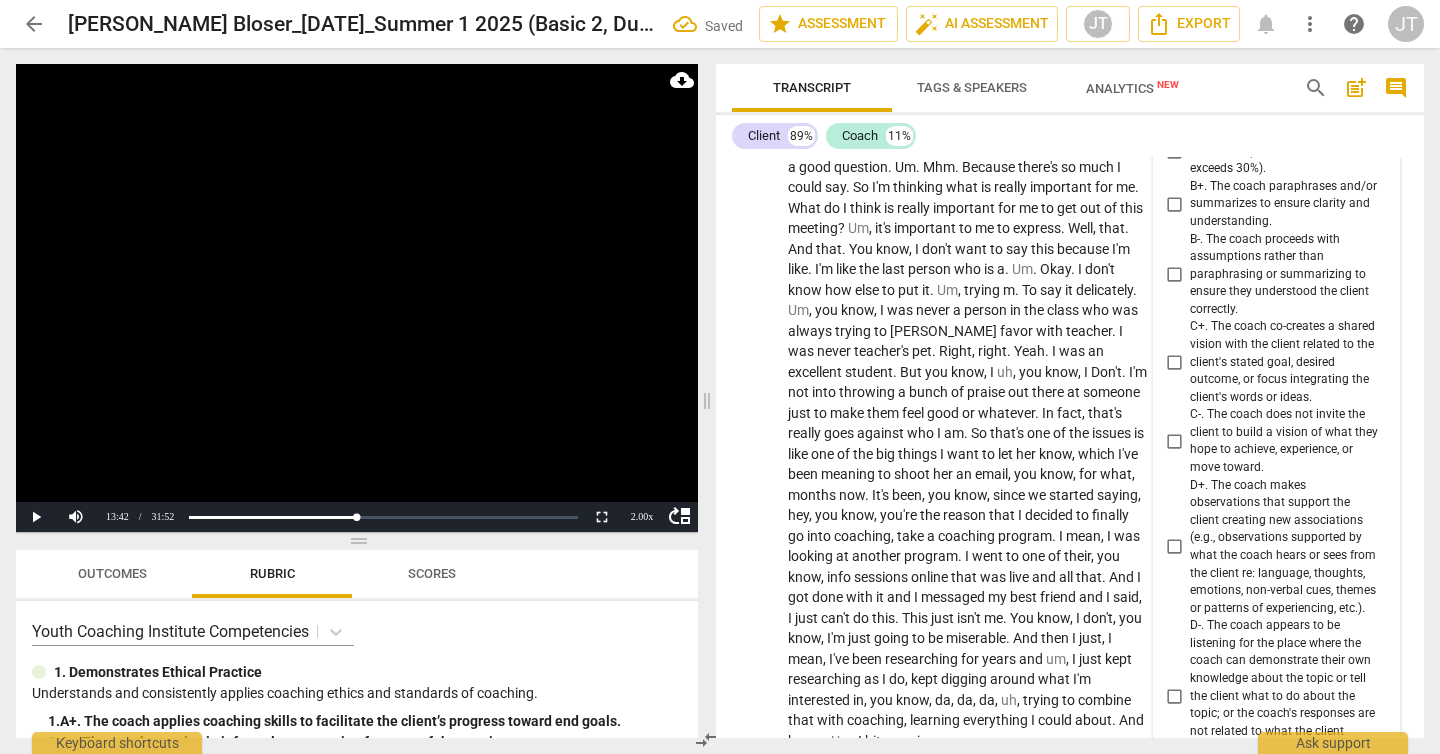 scroll, scrollTop: 4316, scrollLeft: 0, axis: vertical 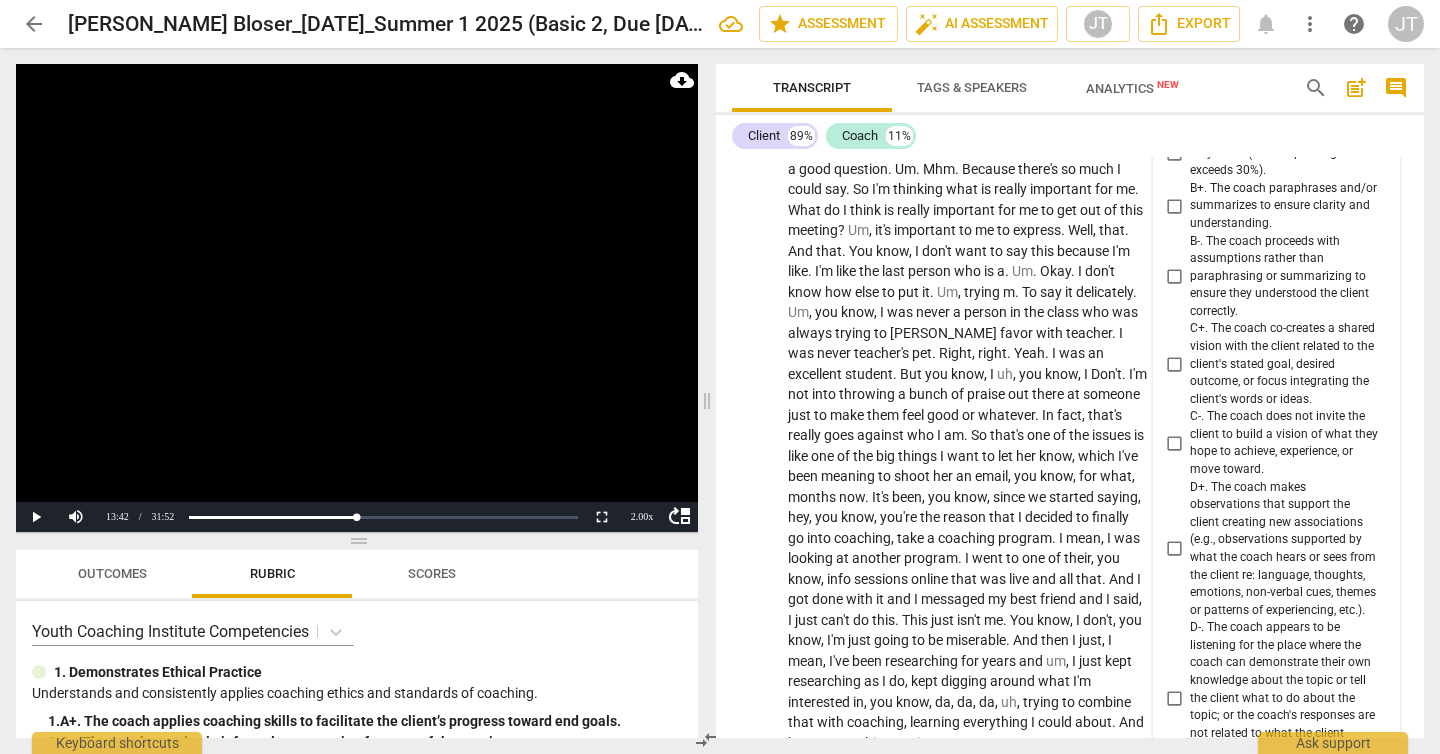 click on "C+. The coach co-creates a shared vision with the client related to the client's stated goal, desired outcome, or focus integrating the client's words or ideas." at bounding box center (1284, 364) 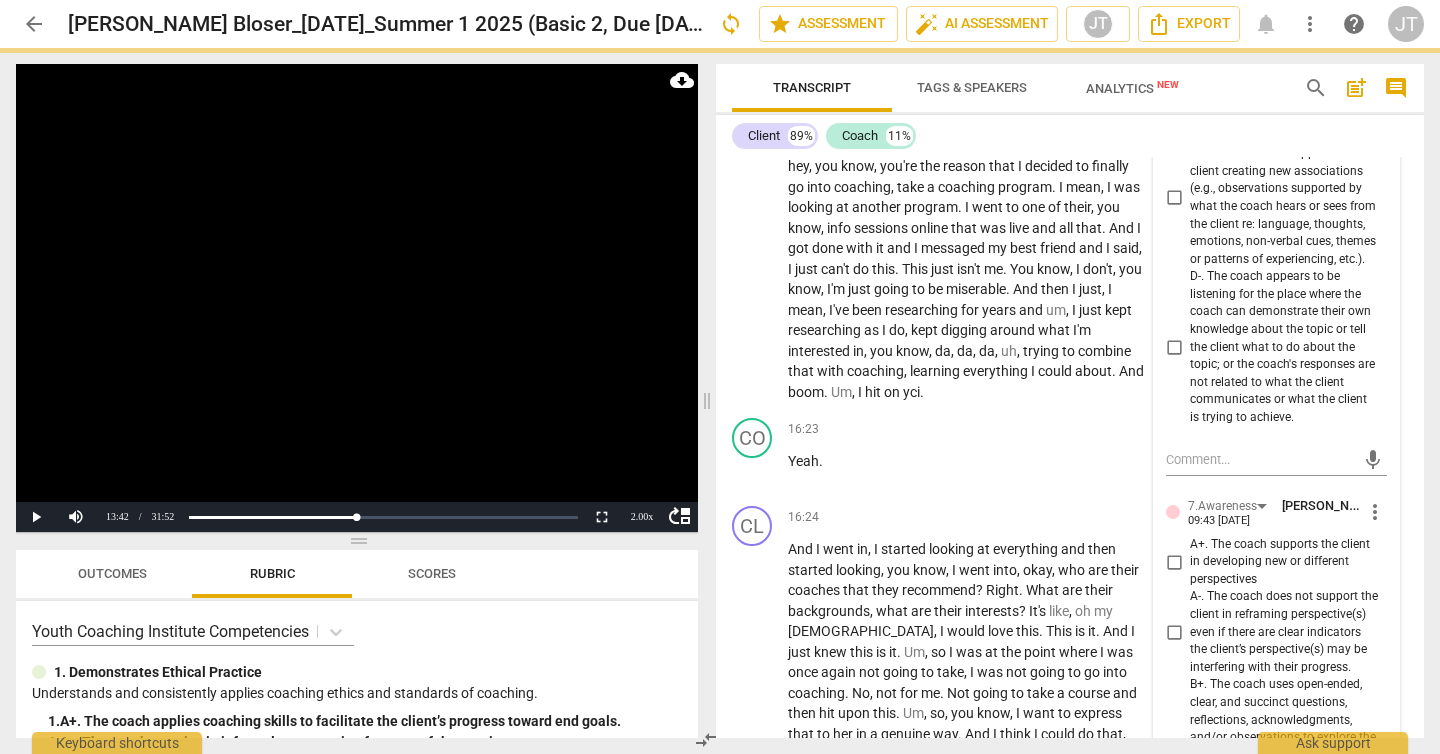 scroll, scrollTop: 4887, scrollLeft: 0, axis: vertical 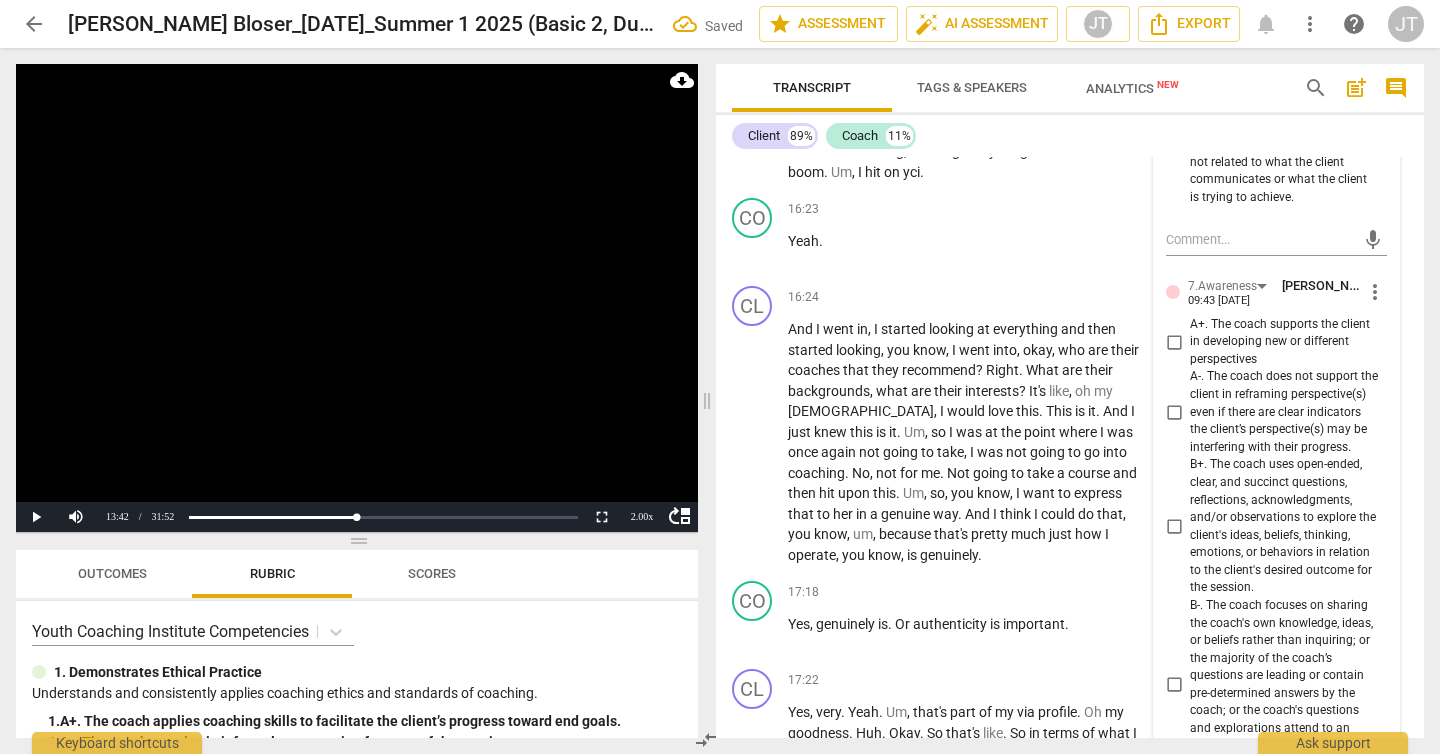 click on "A+. The coach supports the client in developing new or different perspectives" at bounding box center (1284, 342) 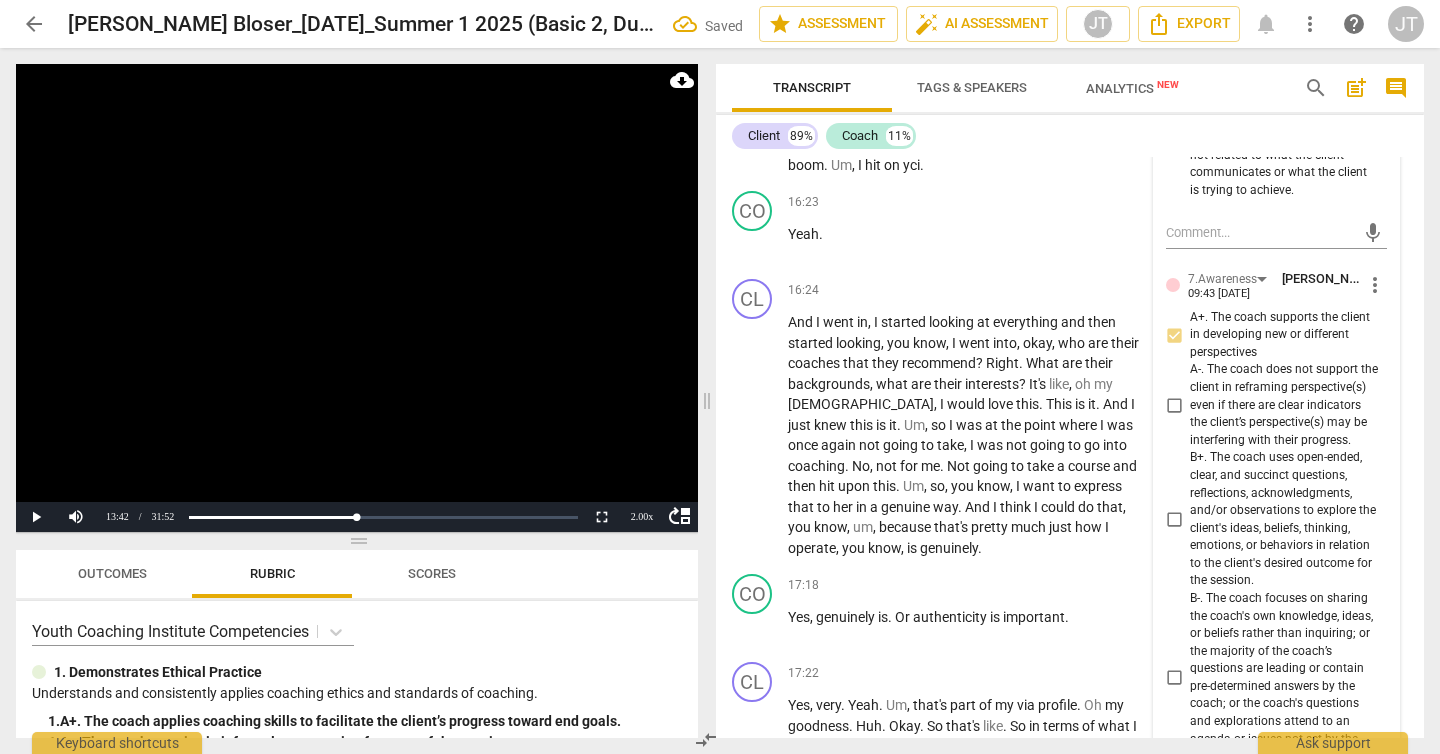 scroll, scrollTop: 4914, scrollLeft: 0, axis: vertical 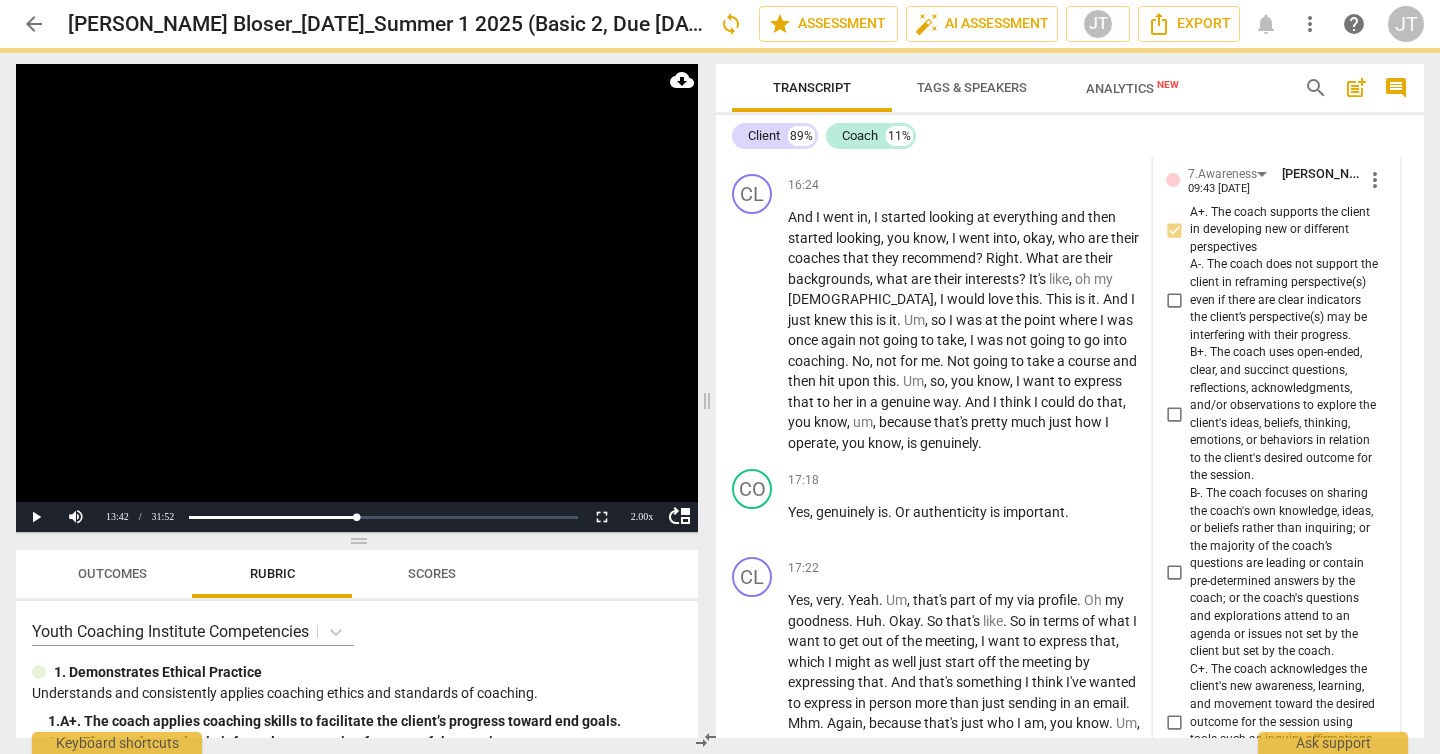 click on "B+. The coach uses open-ended, clear, and succinct questions, reflections, acknowledgments, and/or observations to explore the client's ideas, beliefs, thinking, emotions, or behaviors in relation to the client's desired outcome for the session." at bounding box center (1284, 414) 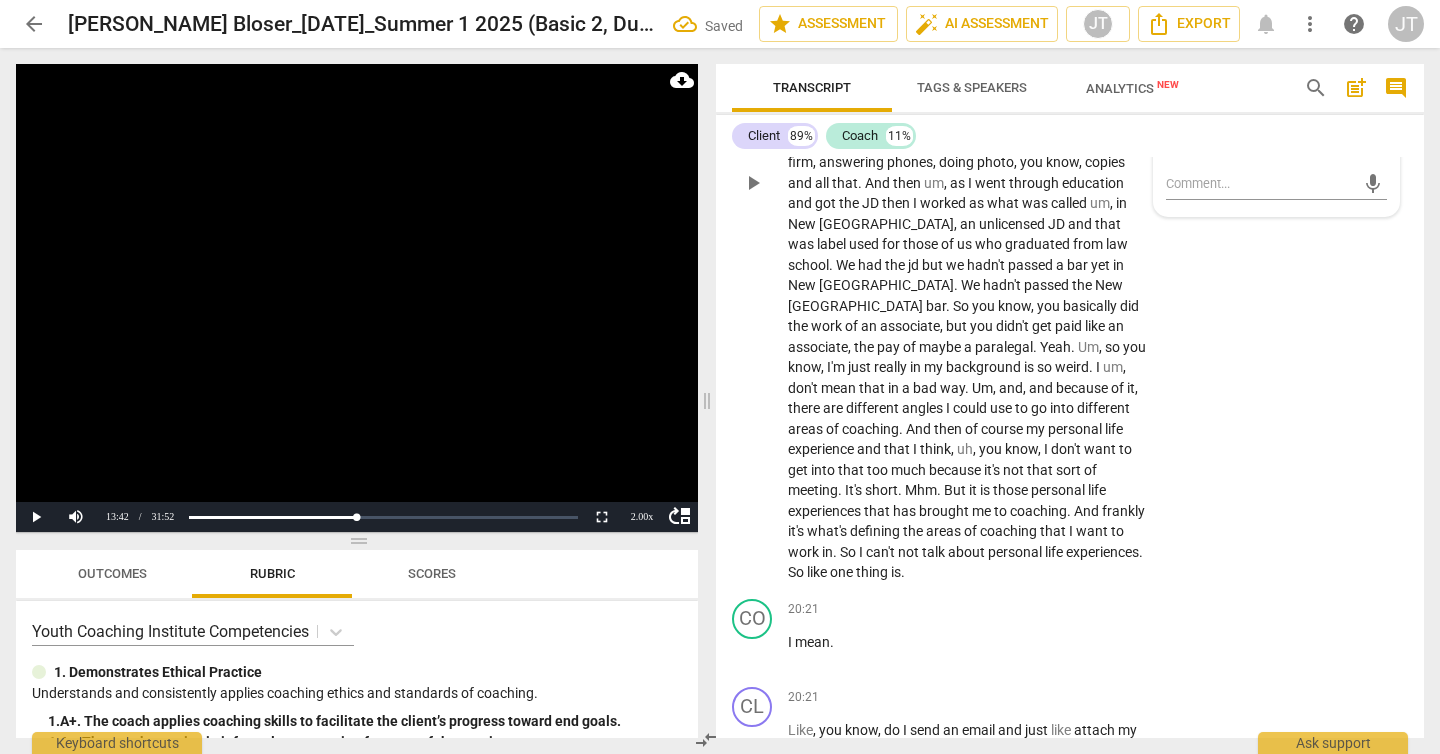 scroll, scrollTop: 5786, scrollLeft: 0, axis: vertical 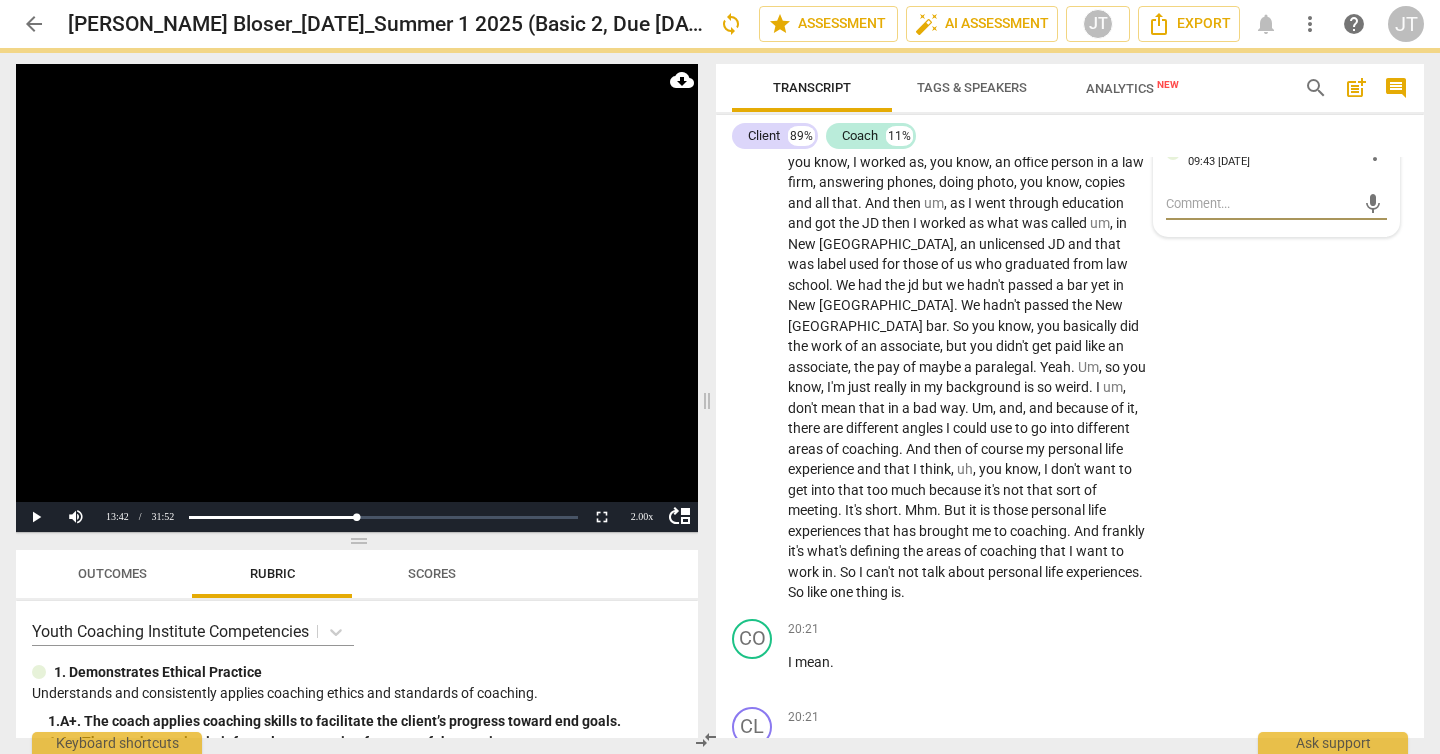 click at bounding box center (1260, 203) 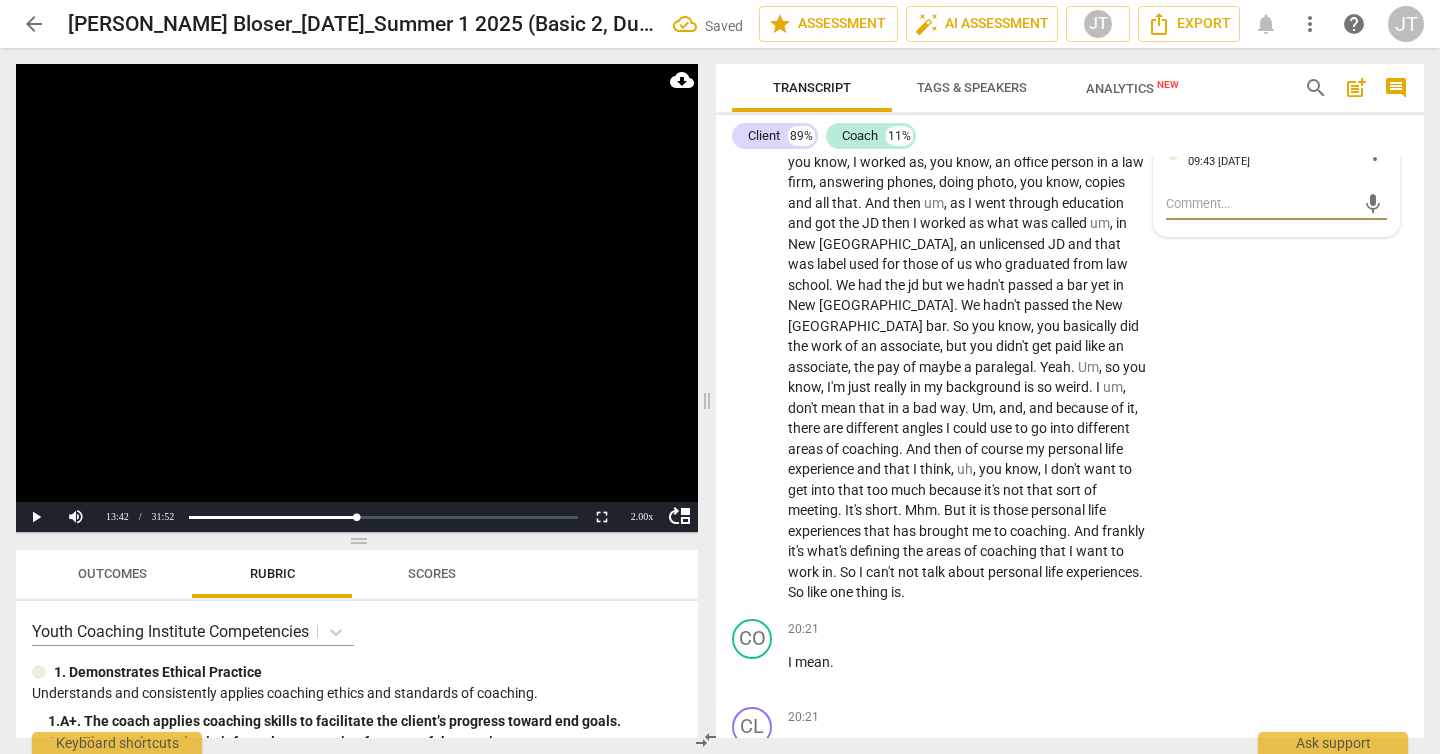 type on "p" 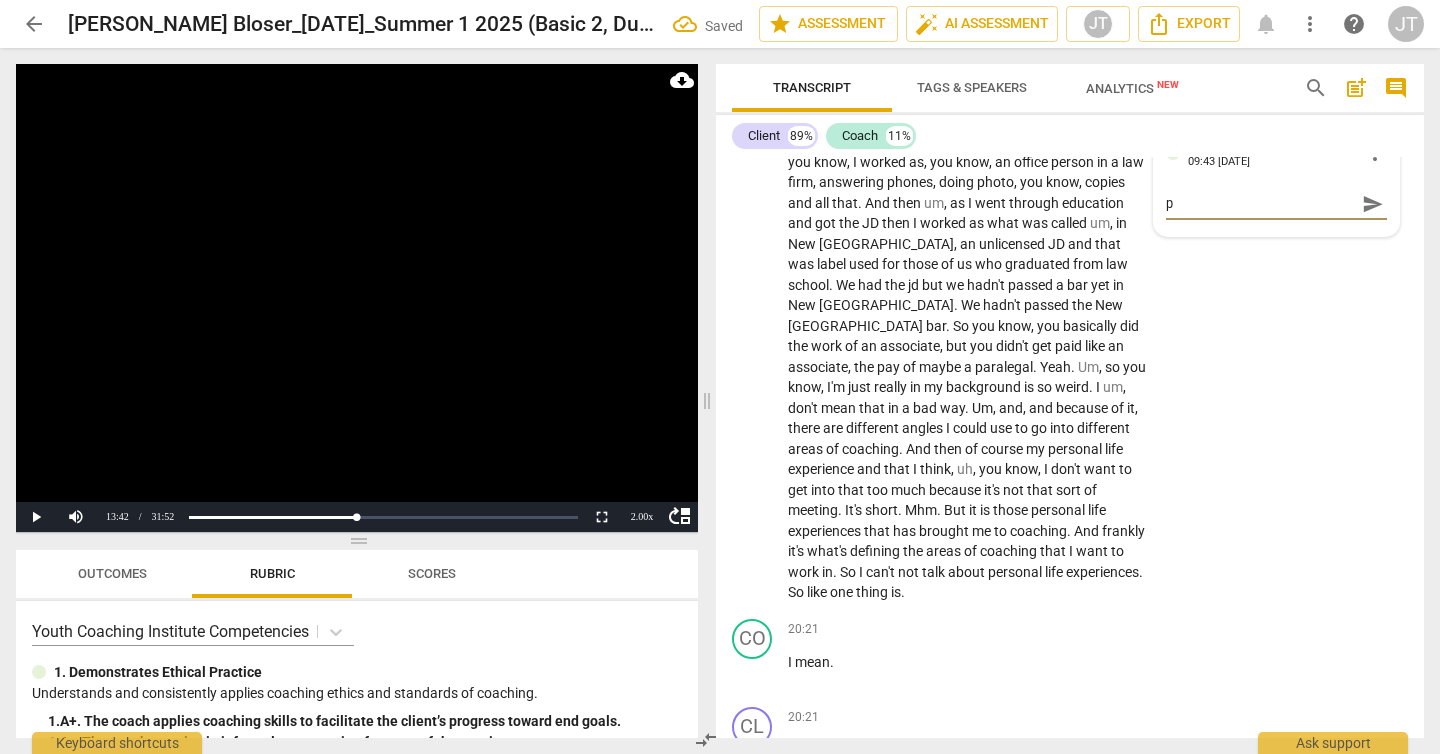 type on "po" 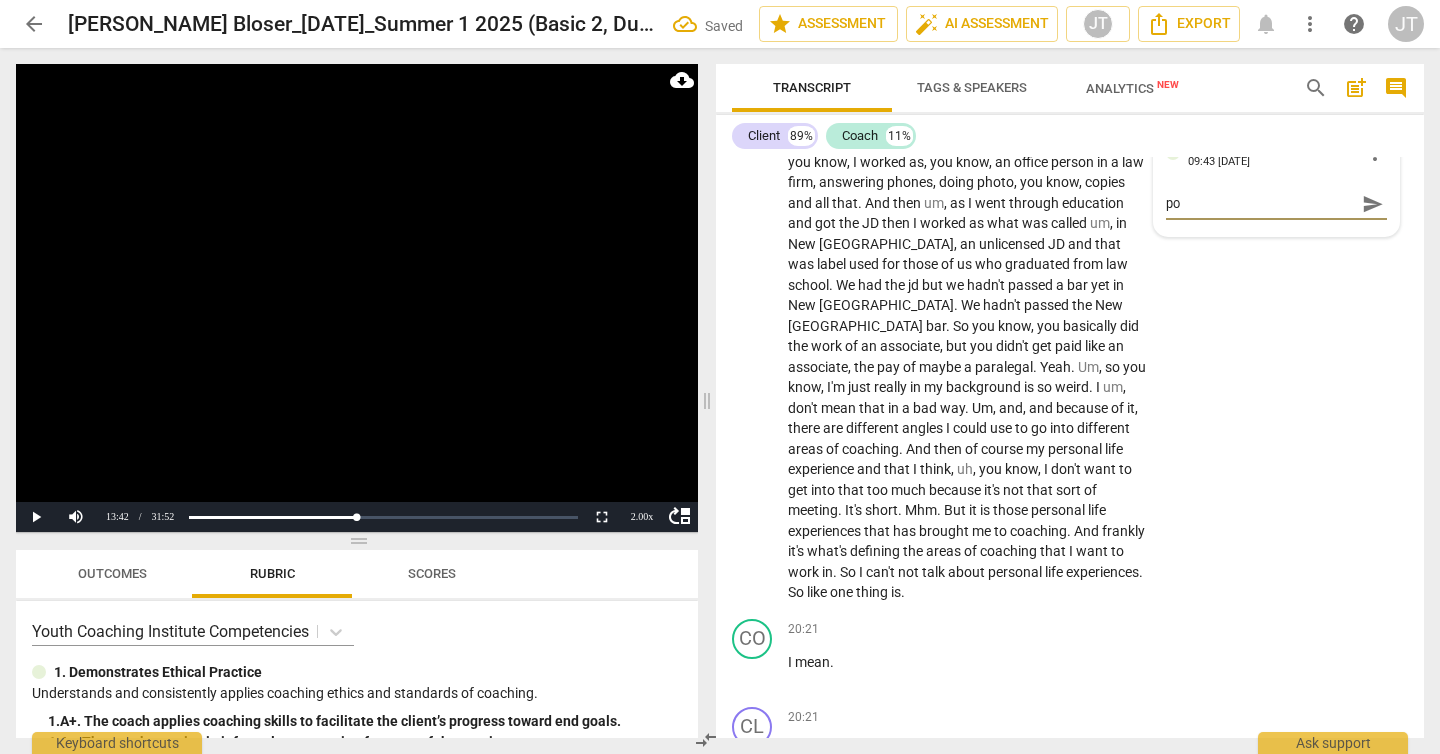 type on "pow" 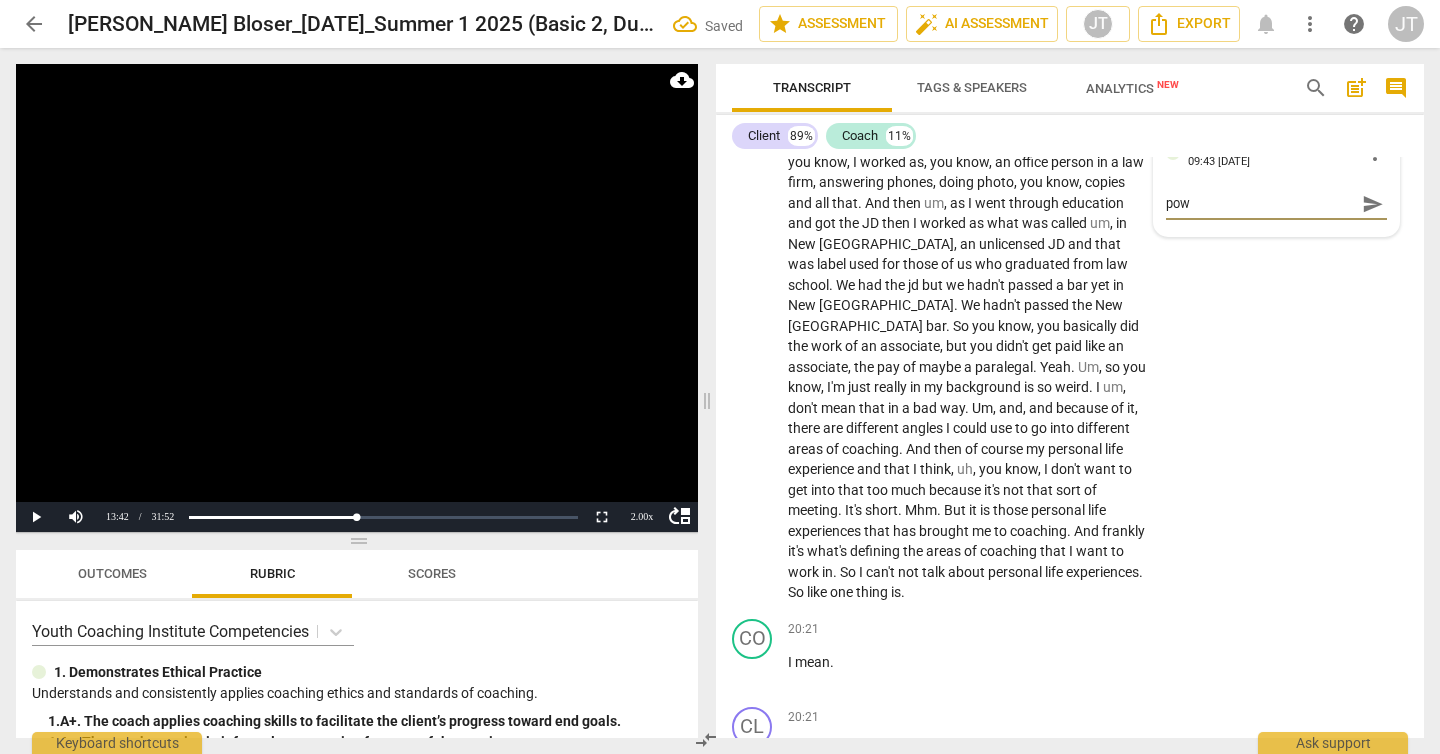 type on "[PERSON_NAME]" 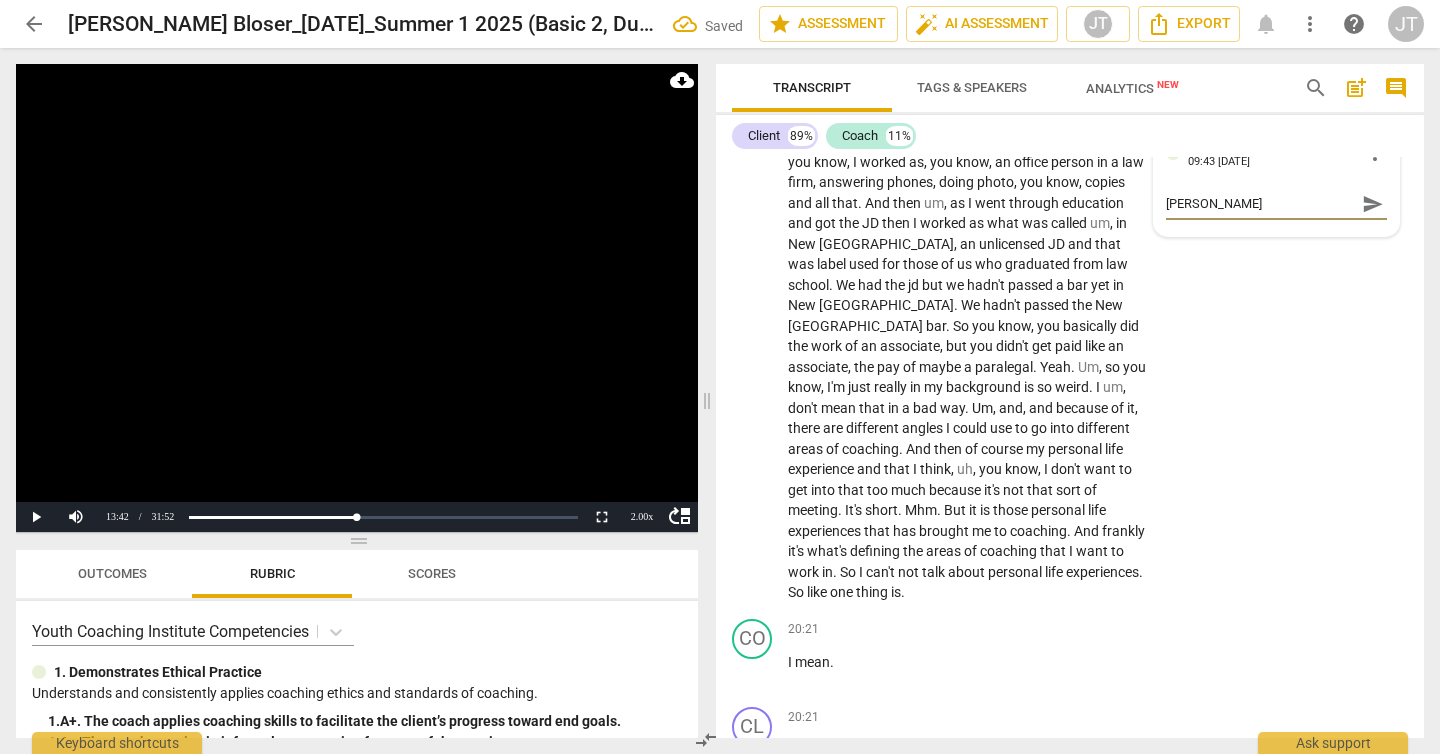 type on "power" 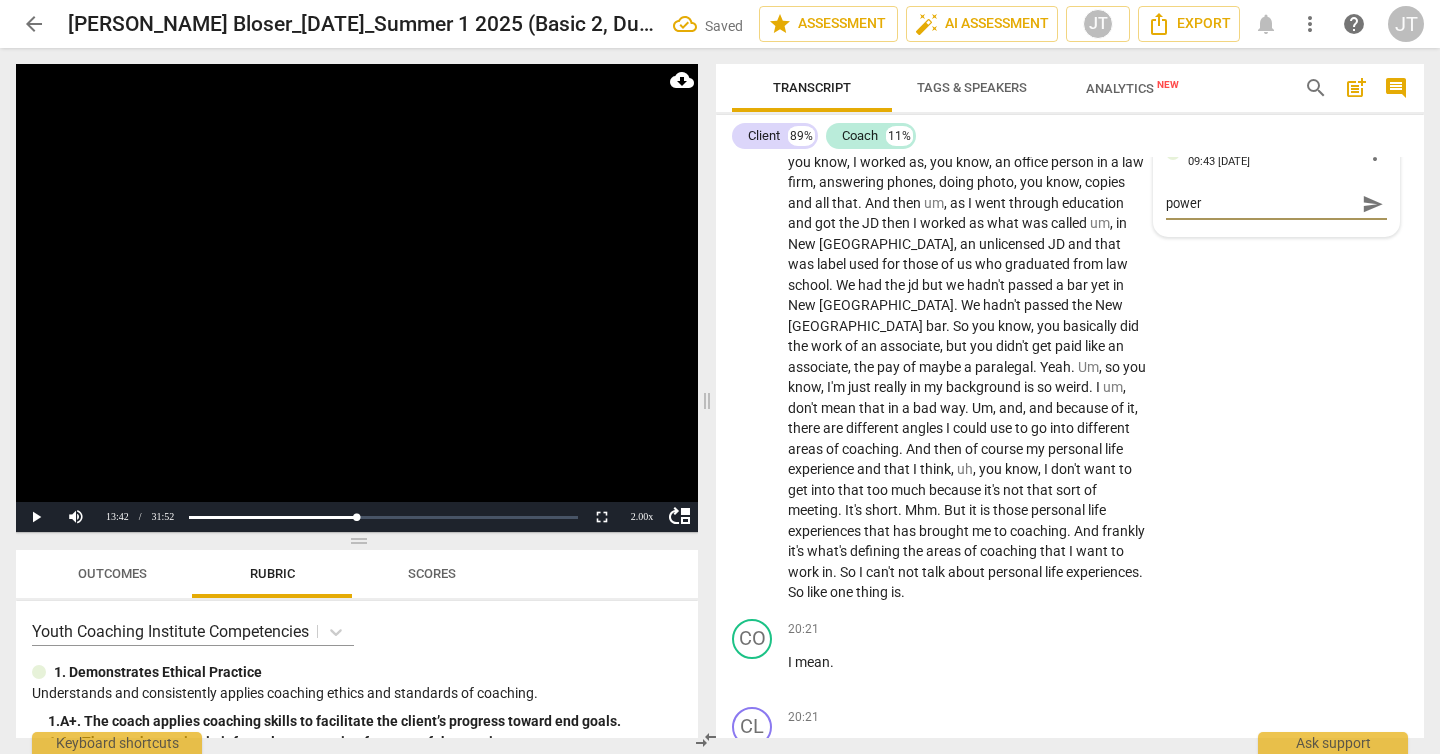 type on "powerf" 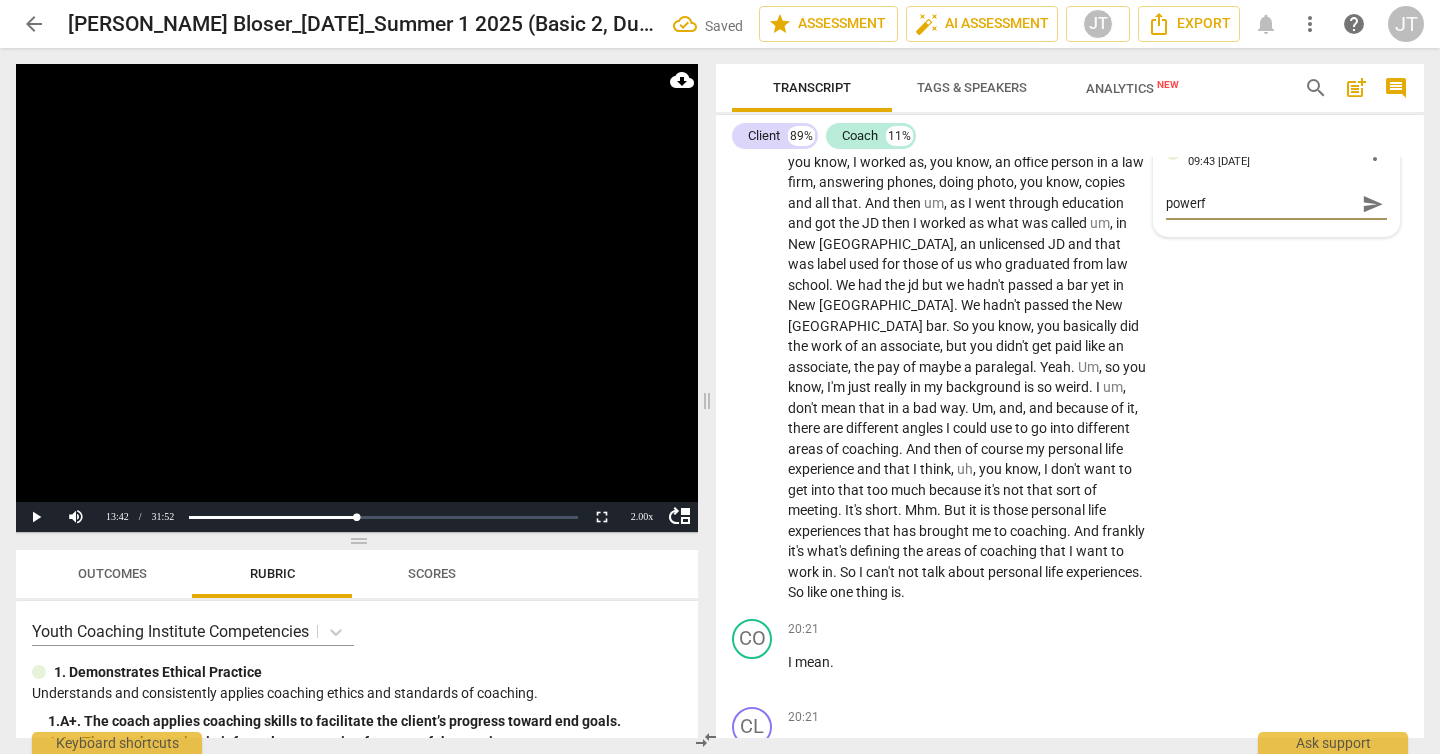 type on "powerfu" 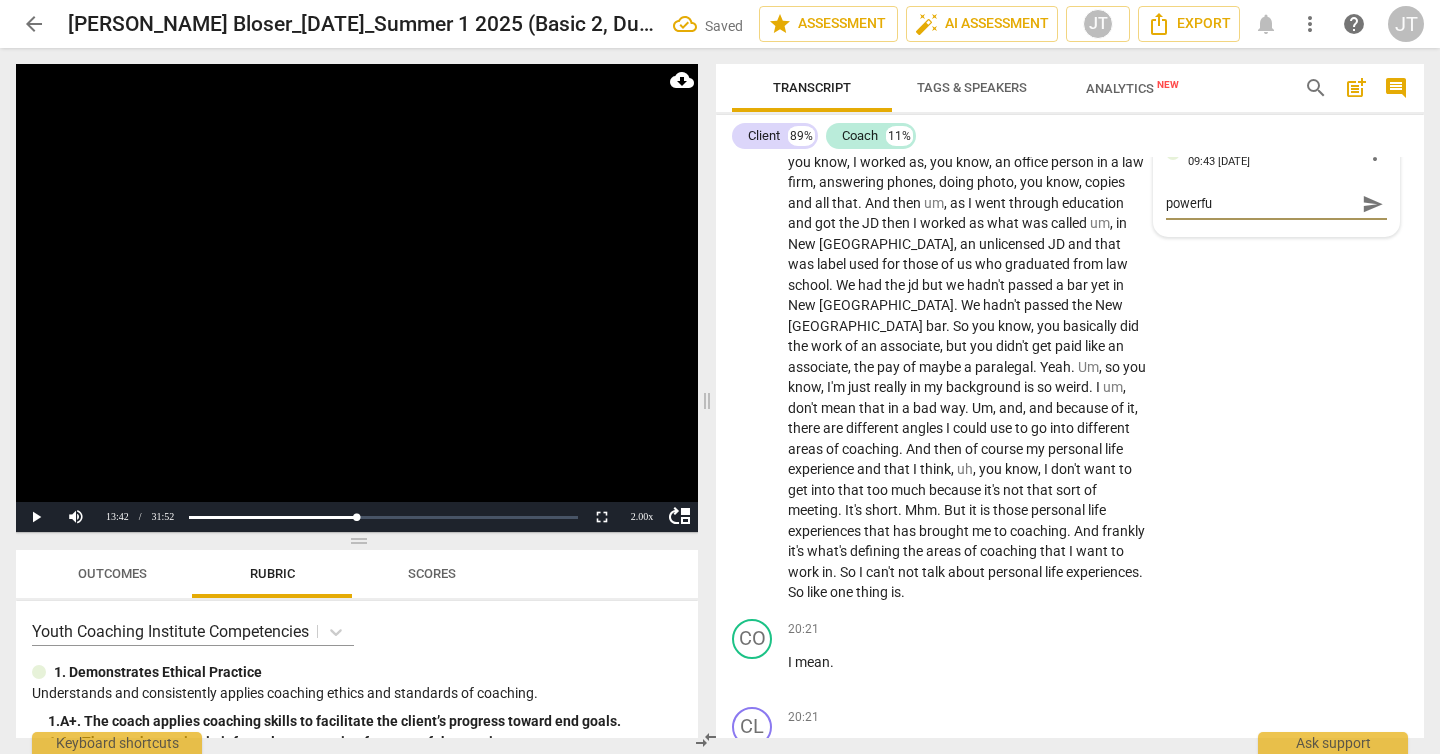 type on "powerful" 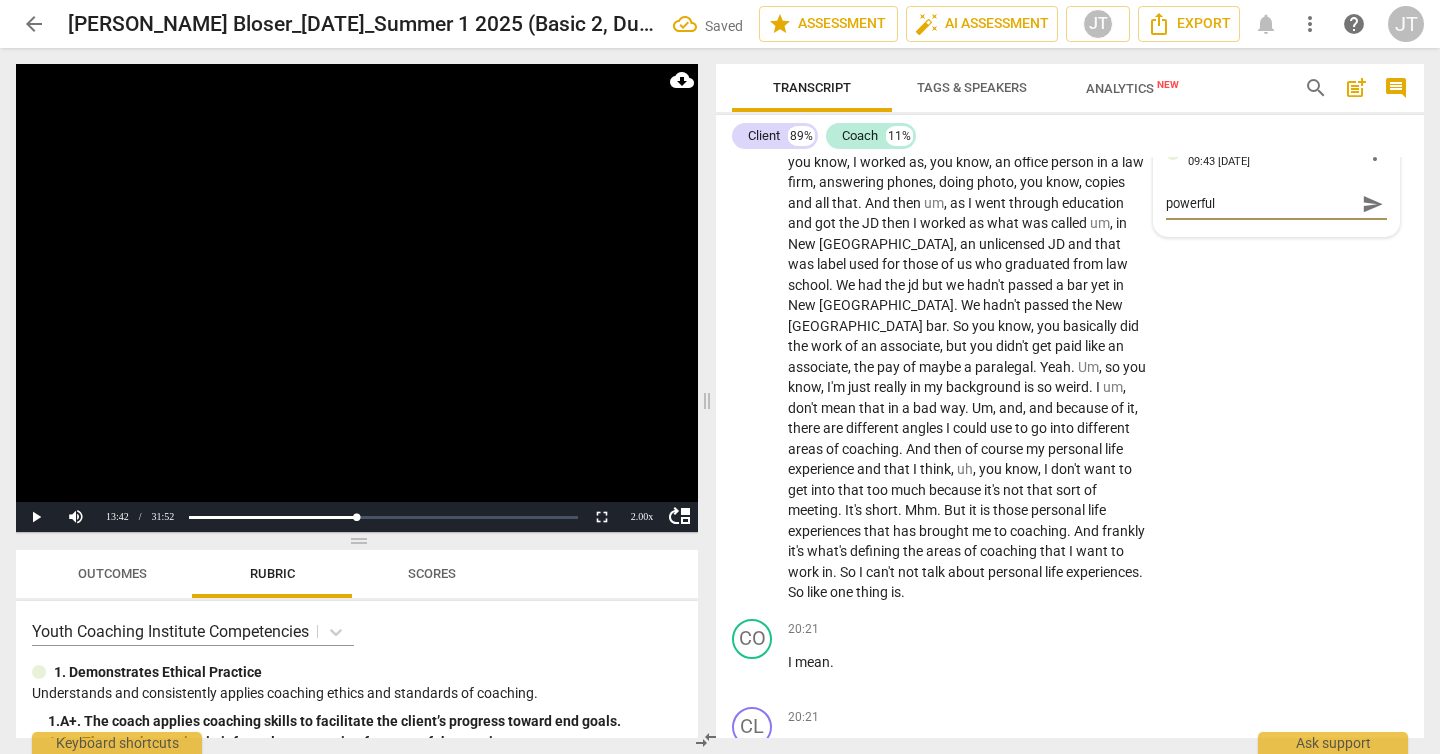 type on "powerful" 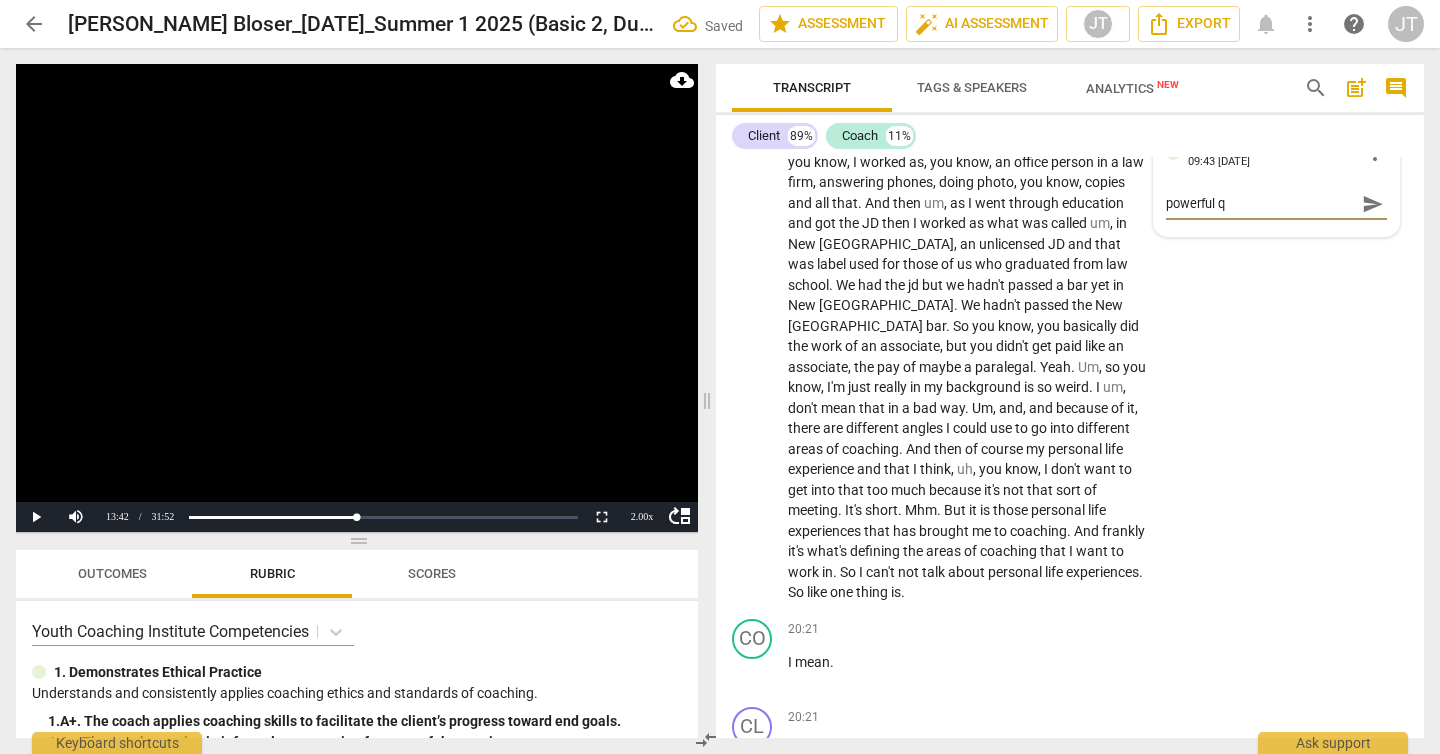 type on "powerful qu" 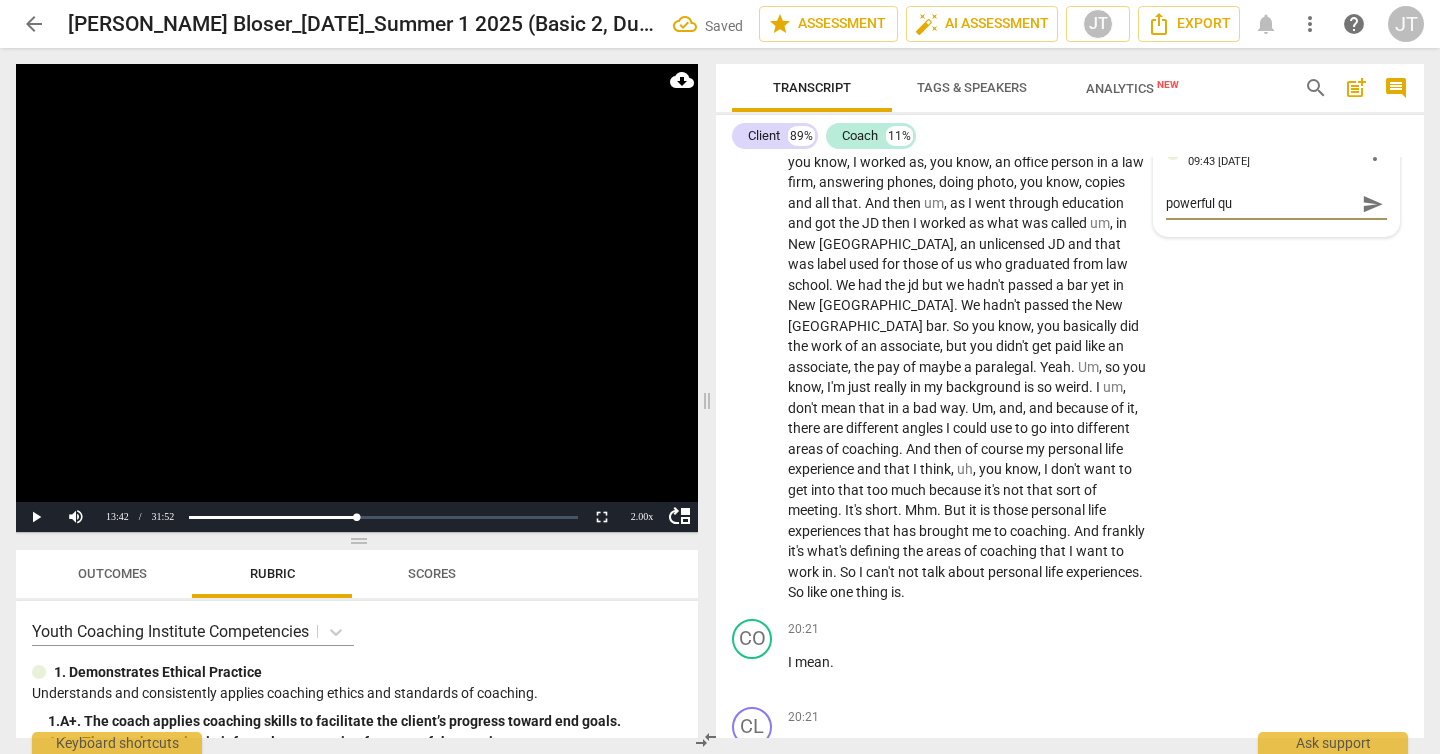 type 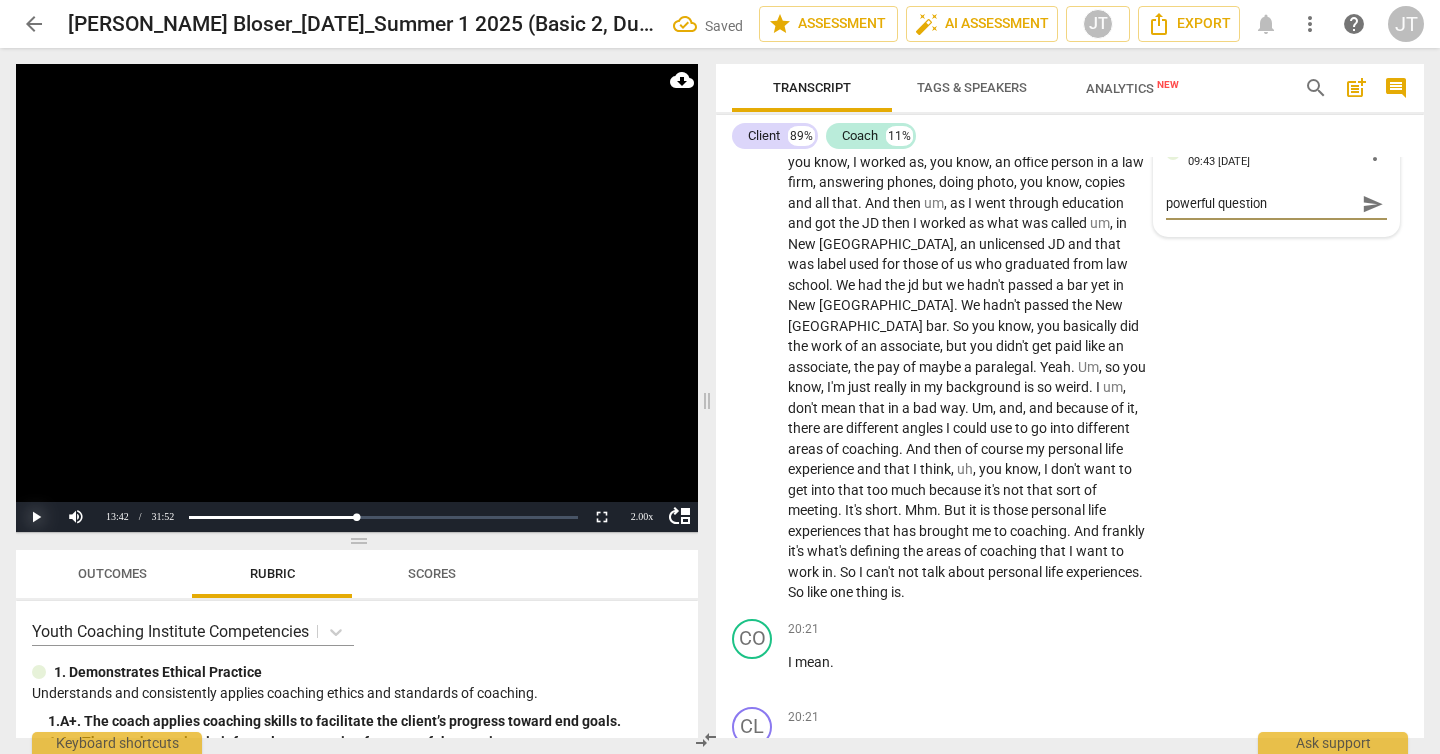 click on "Play" at bounding box center [36, 517] 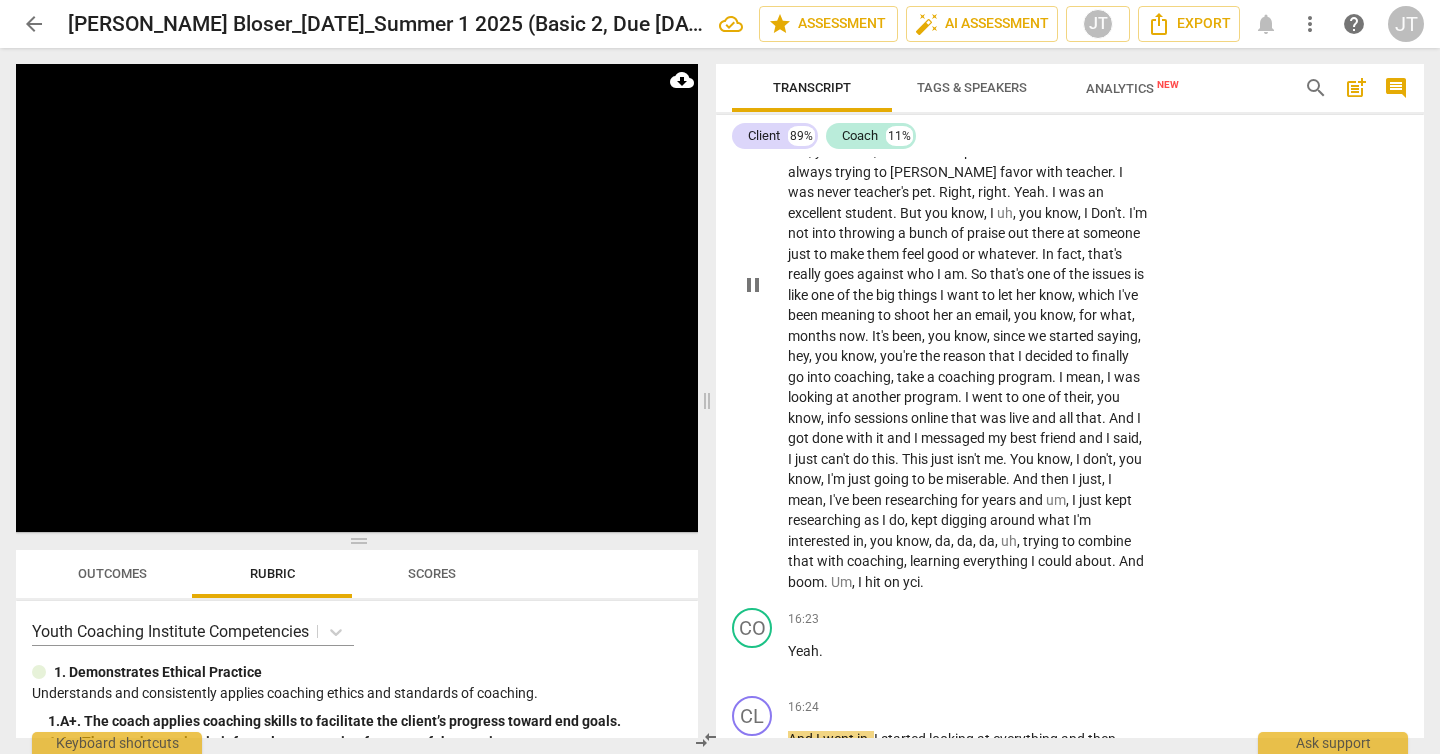scroll, scrollTop: 5112, scrollLeft: 0, axis: vertical 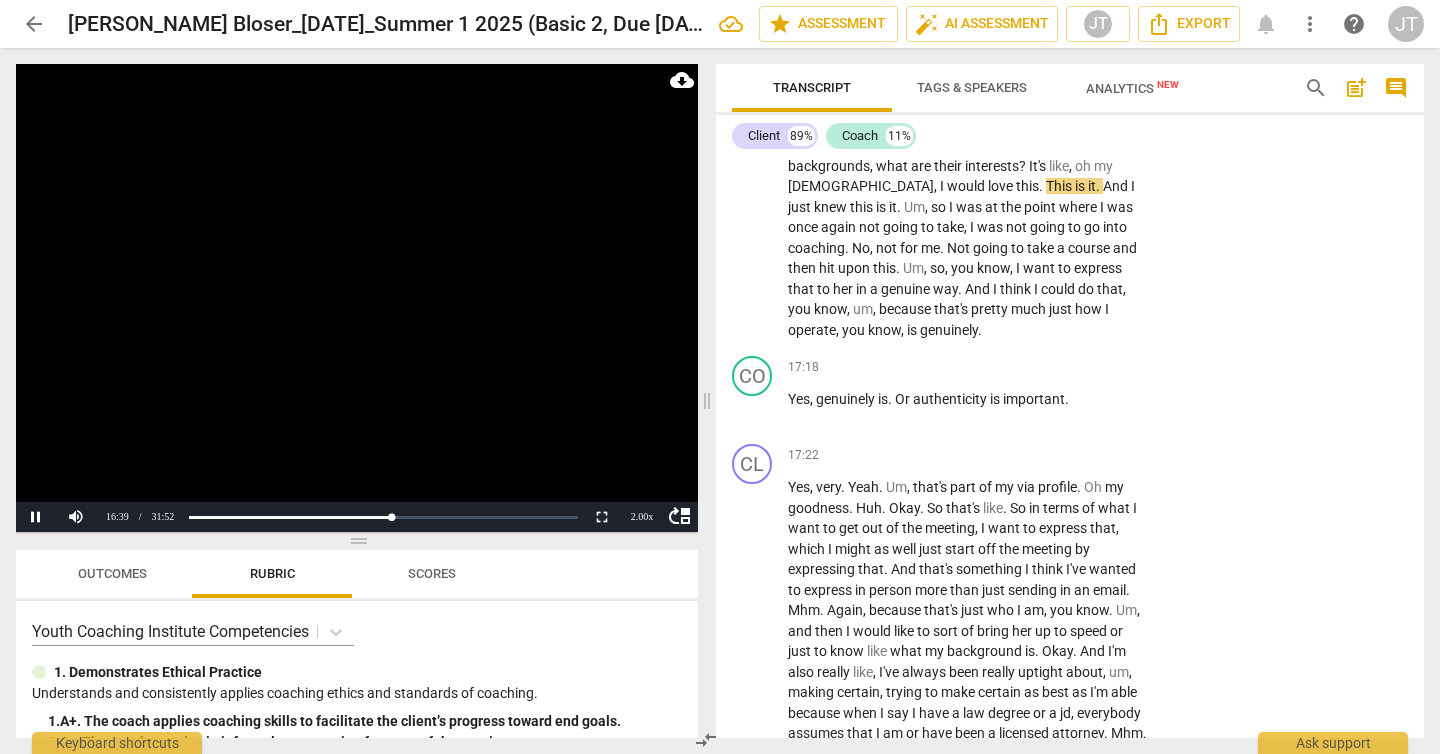 click at bounding box center [357, 298] 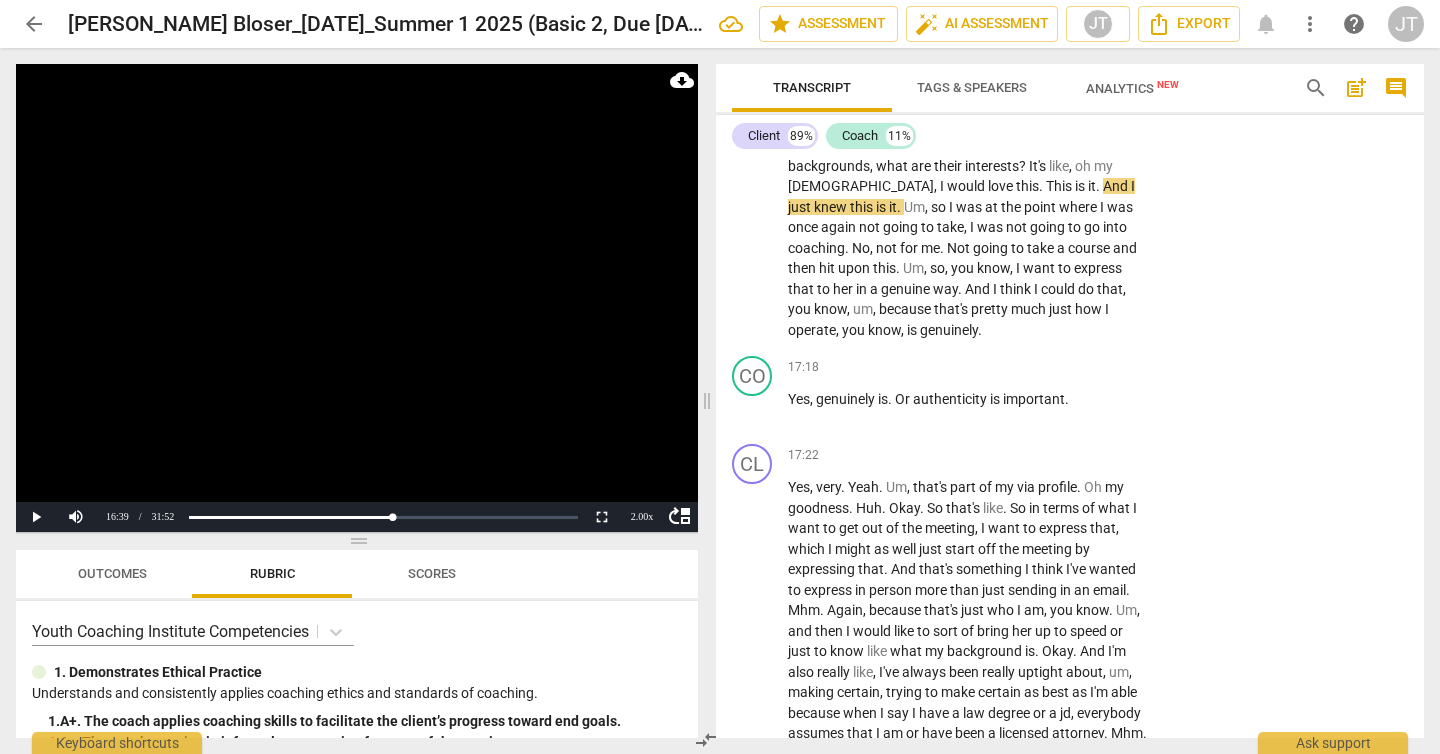 click at bounding box center [357, 298] 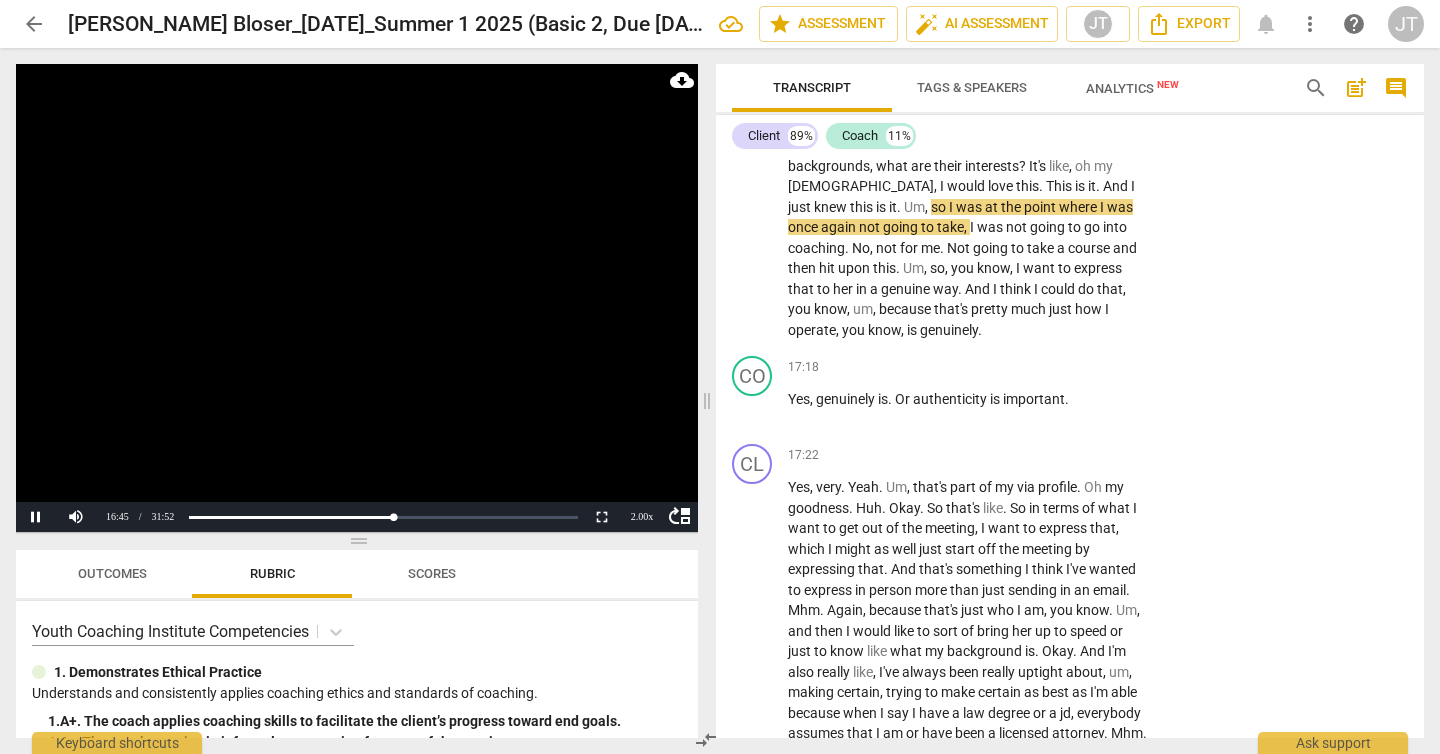 click at bounding box center [357, 298] 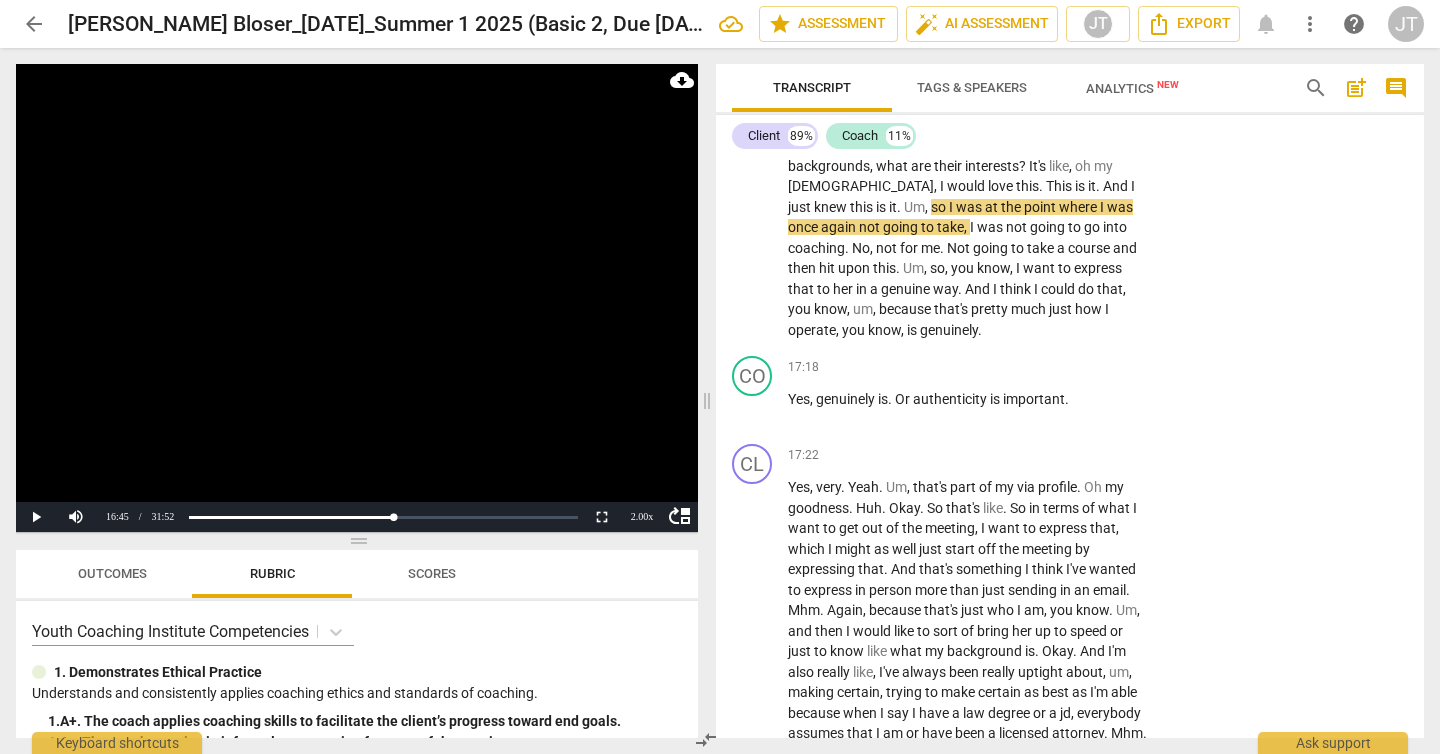 click at bounding box center [357, 298] 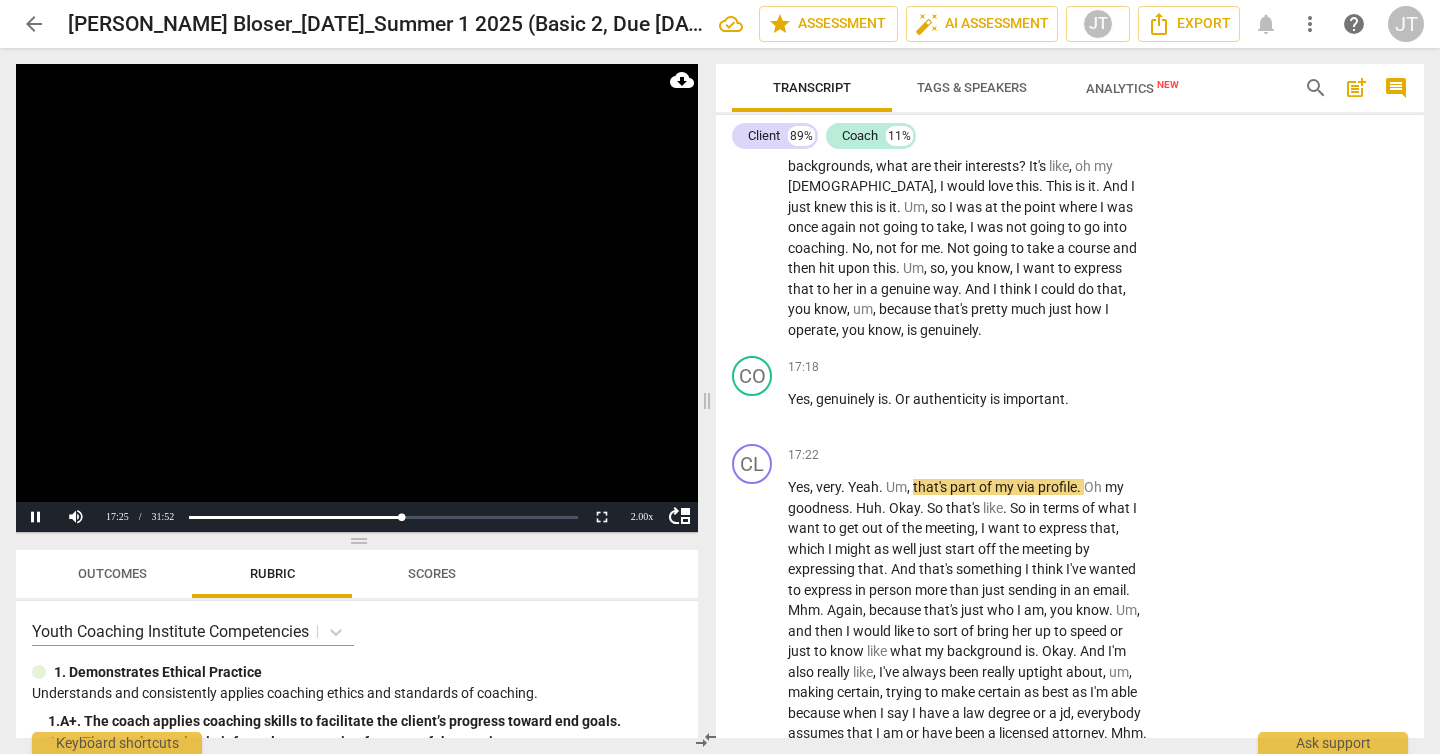click at bounding box center [357, 298] 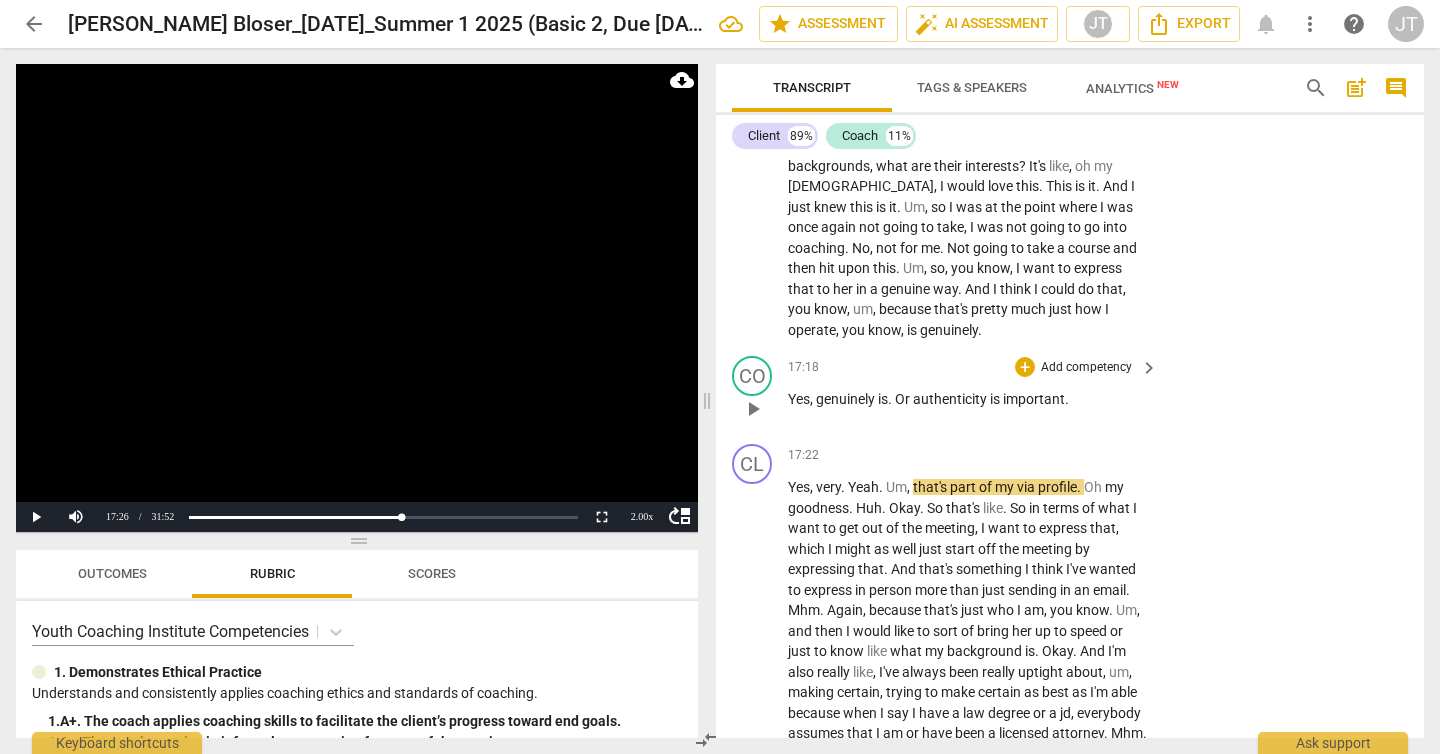scroll, scrollTop: 5254, scrollLeft: 0, axis: vertical 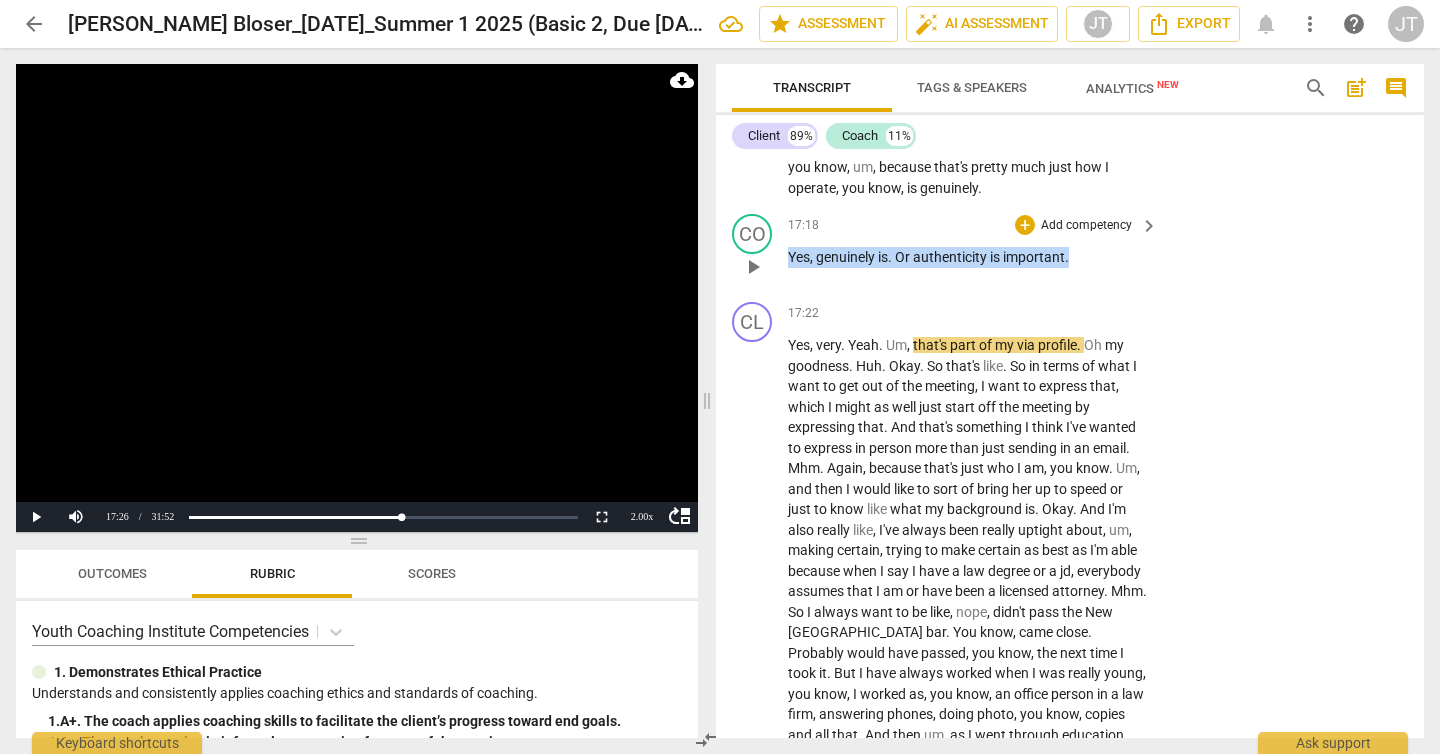 drag, startPoint x: 1084, startPoint y: 316, endPoint x: 786, endPoint y: 322, distance: 298.0604 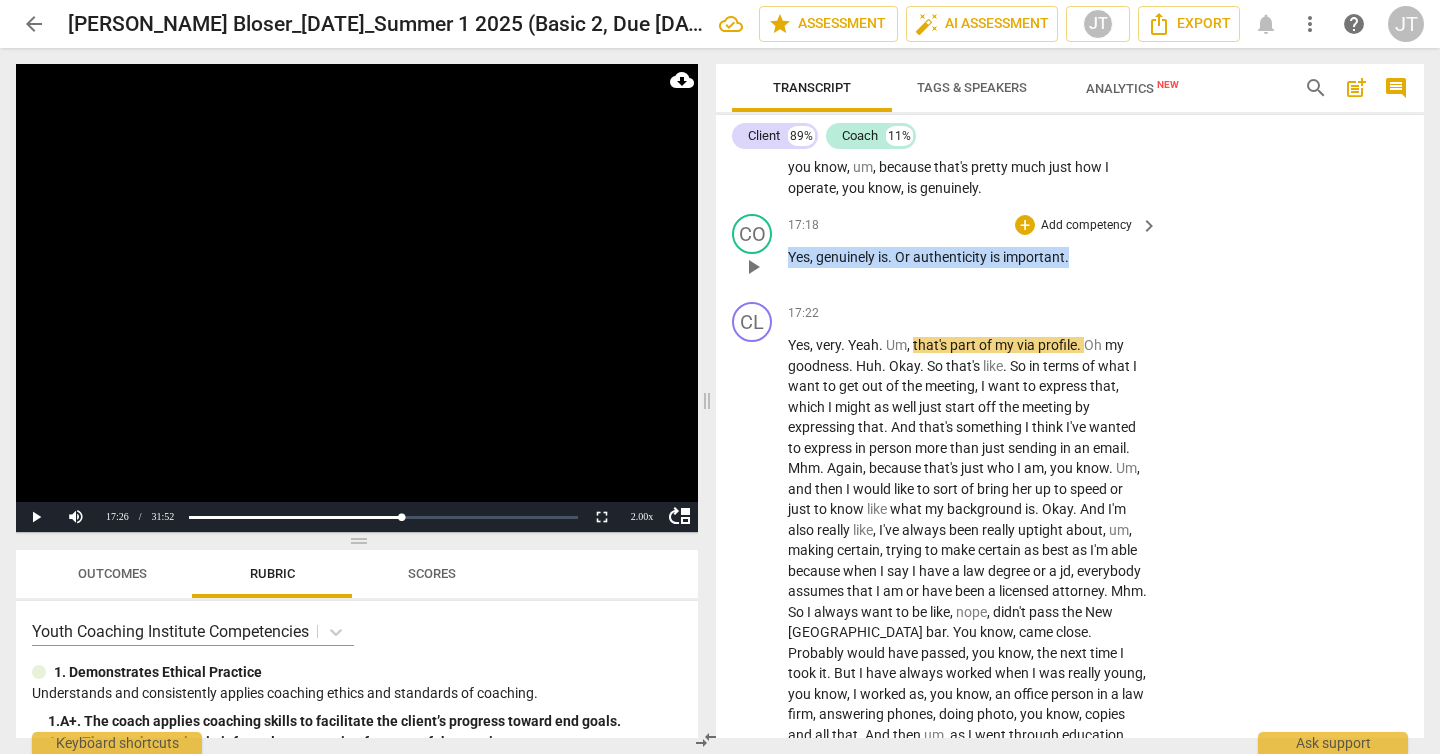 click on "CO play_arrow pause 17:18 + Add competency keyboard_arrow_right Yes ,   genuinely   is .   Or   authenticity   is   important ." at bounding box center [1070, 250] 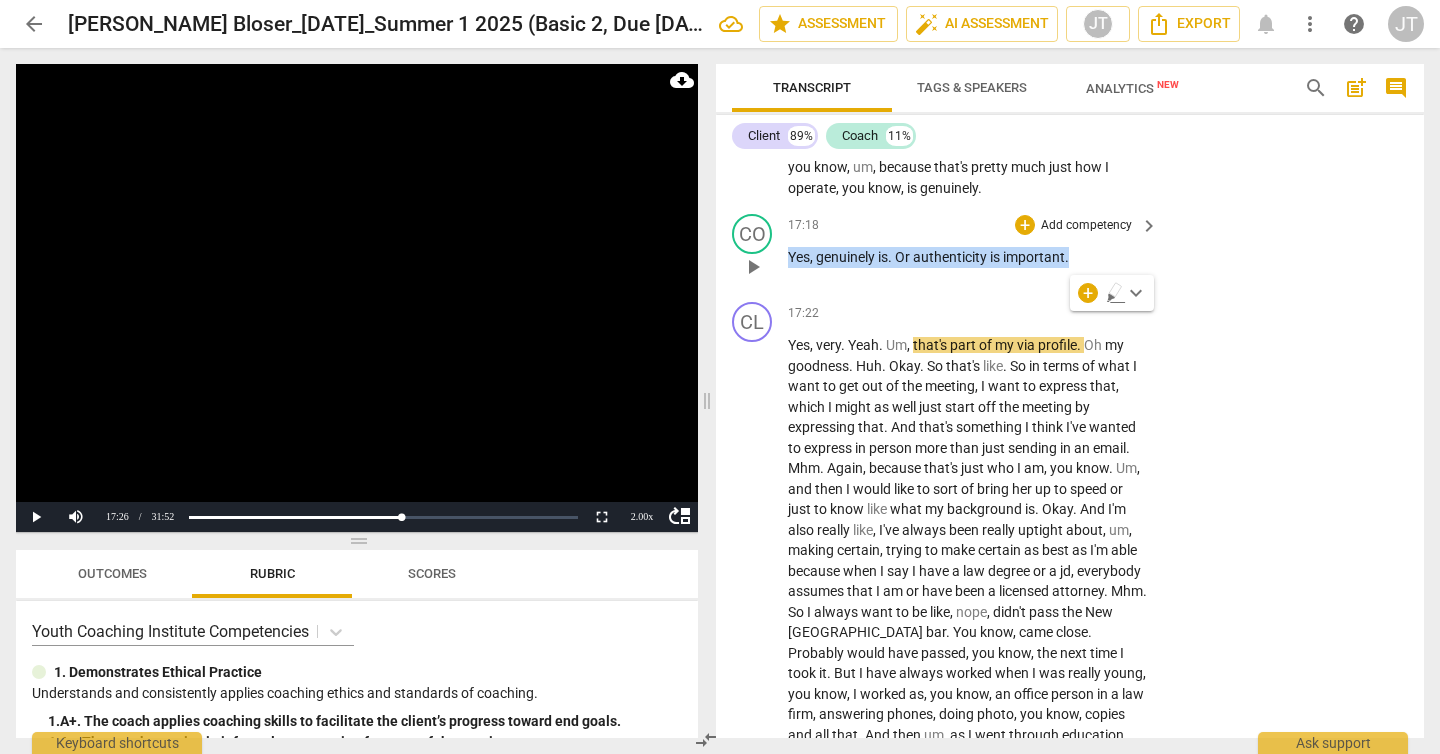 click on "Add competency" at bounding box center [1086, 226] 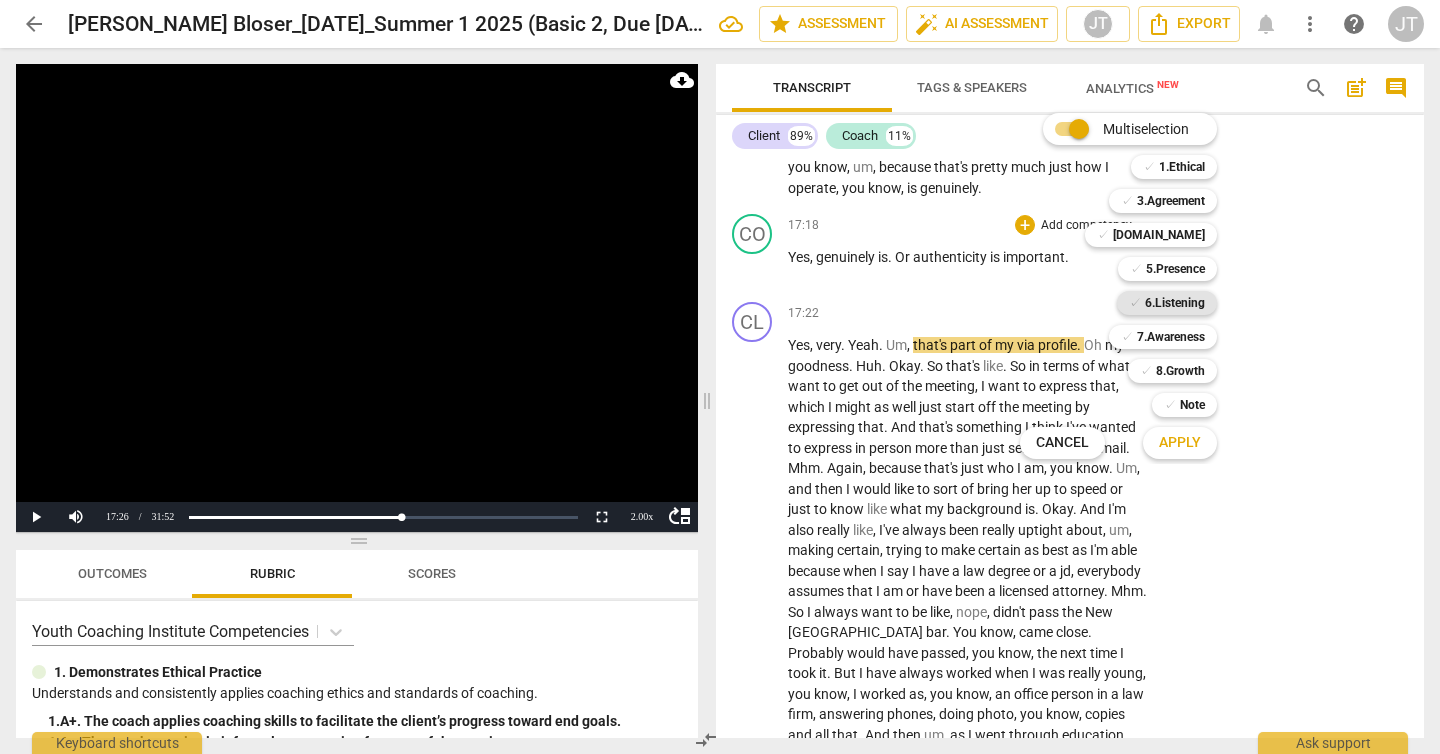 click on "6.Listening" at bounding box center (1175, 303) 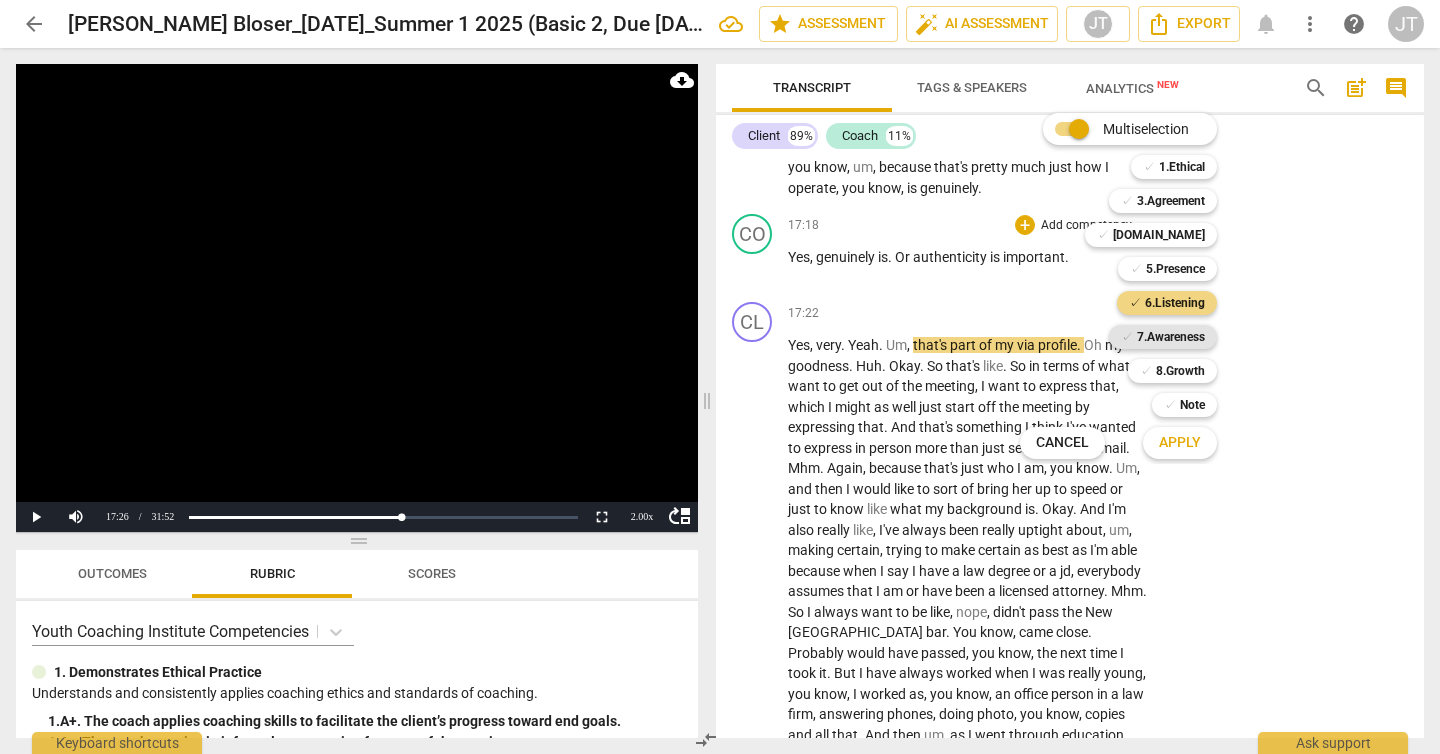 click on "7.Awareness" at bounding box center (1171, 337) 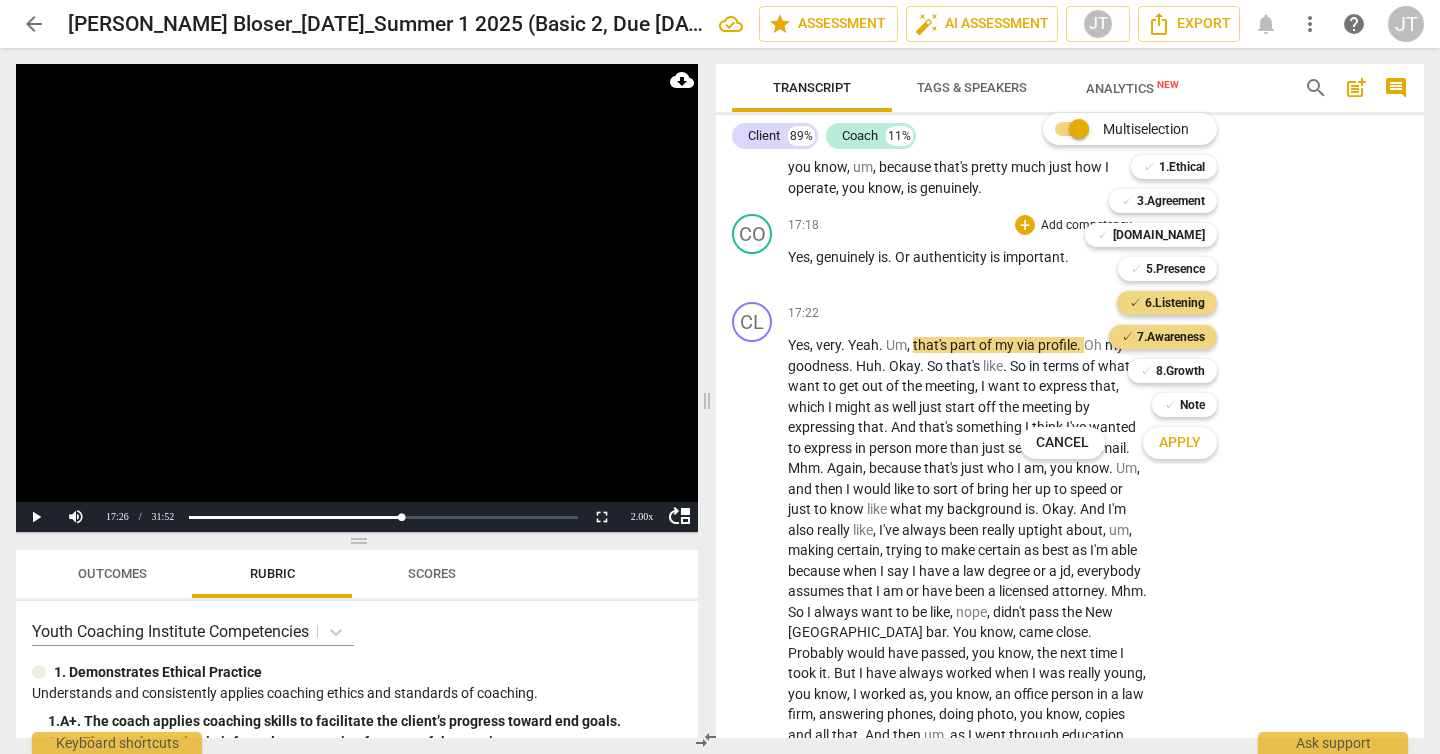 click on "Apply" at bounding box center (1180, 443) 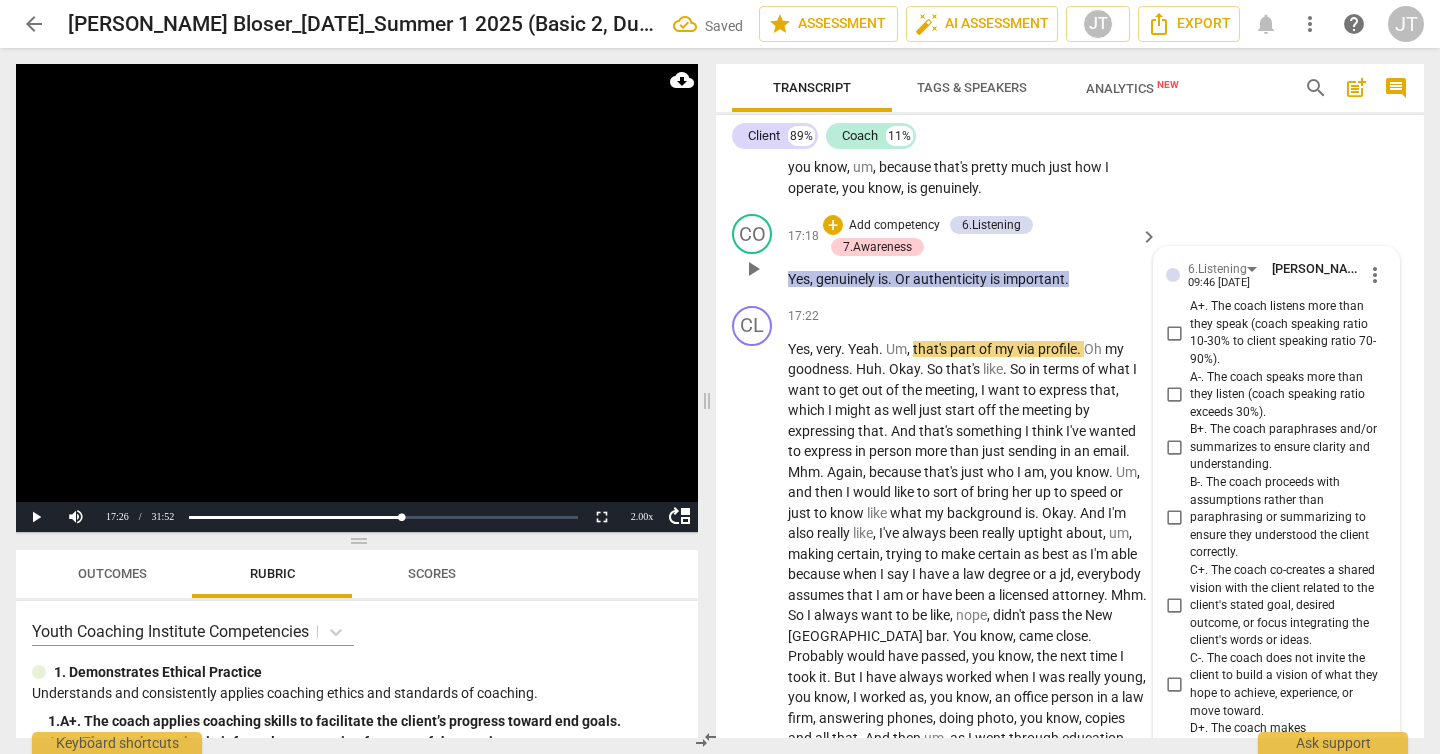 scroll, scrollTop: 5920, scrollLeft: 0, axis: vertical 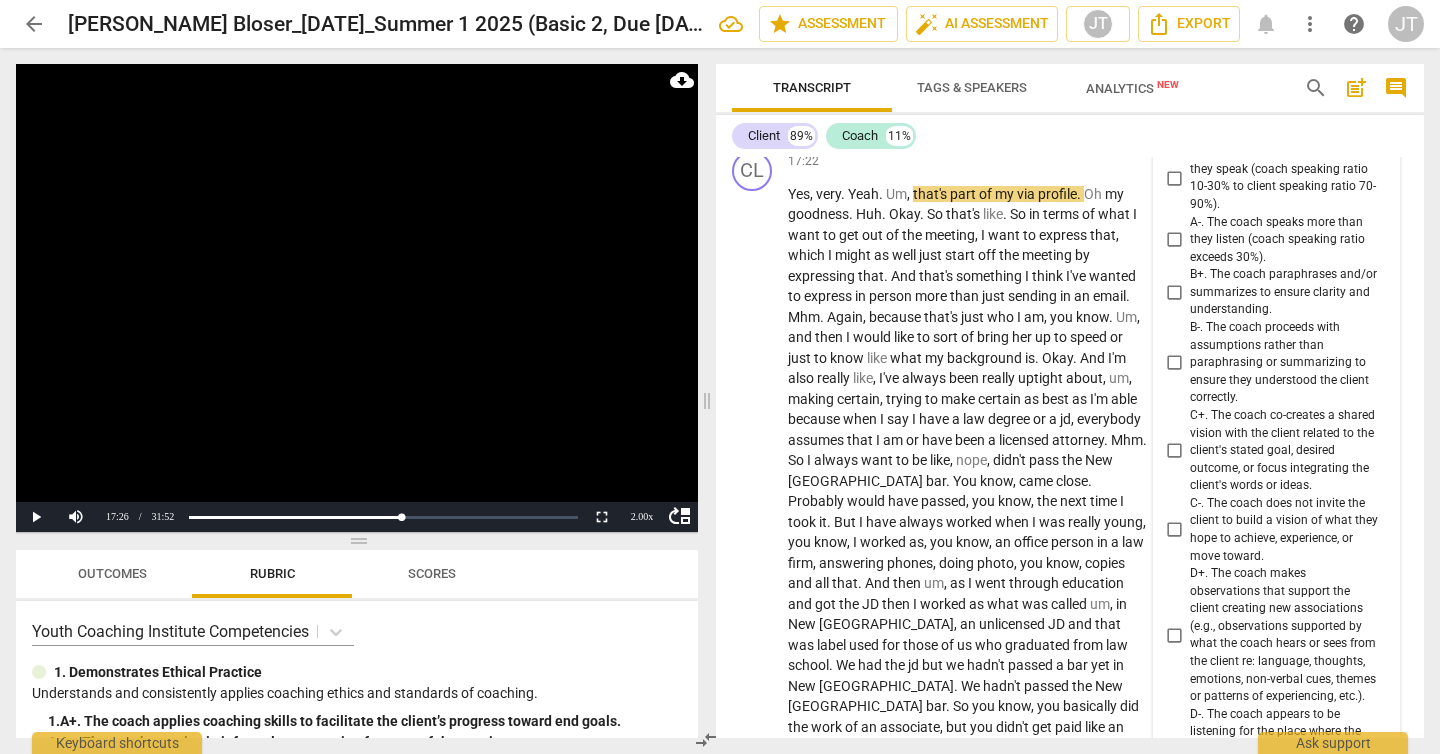 click on "B+. The coach paraphrases and/or summarizes to ensure clarity and understanding." at bounding box center [1284, 292] 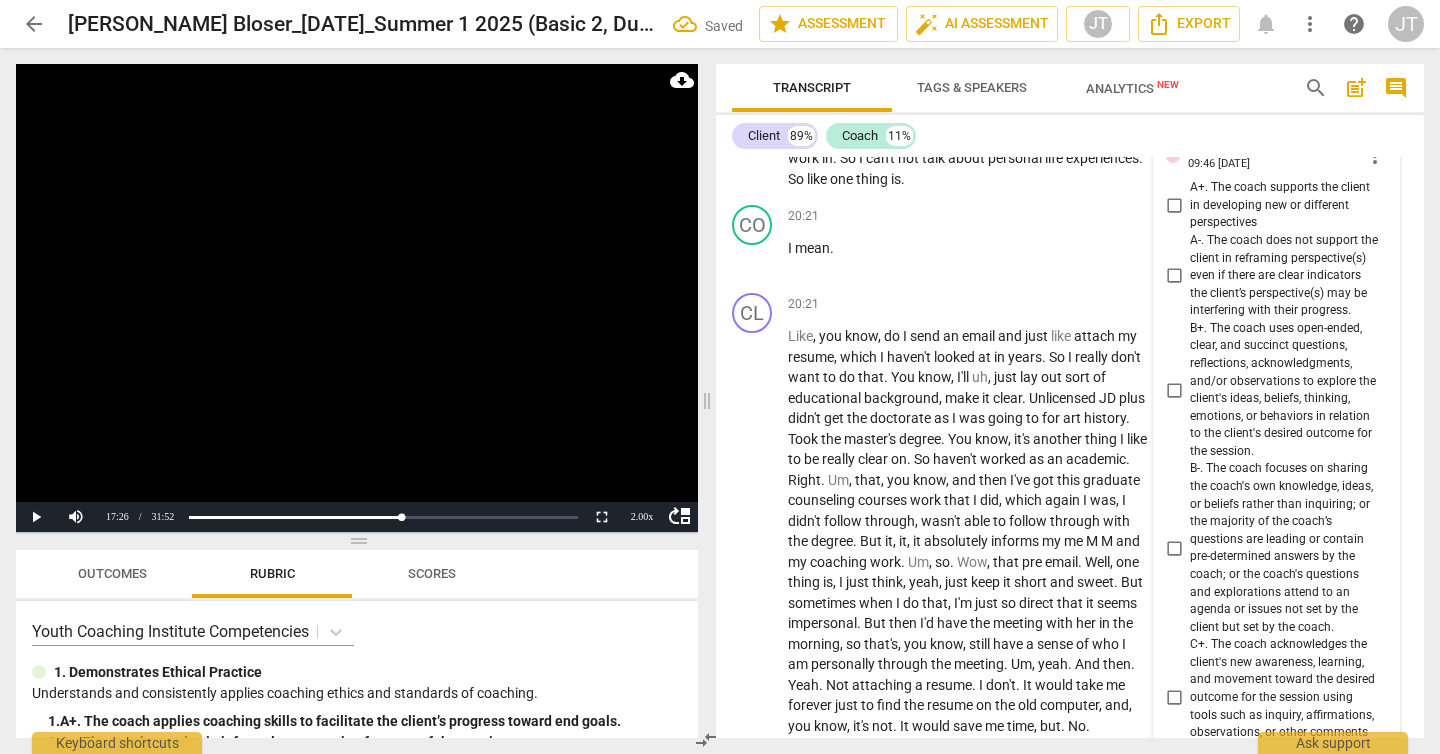 scroll, scrollTop: 6209, scrollLeft: 0, axis: vertical 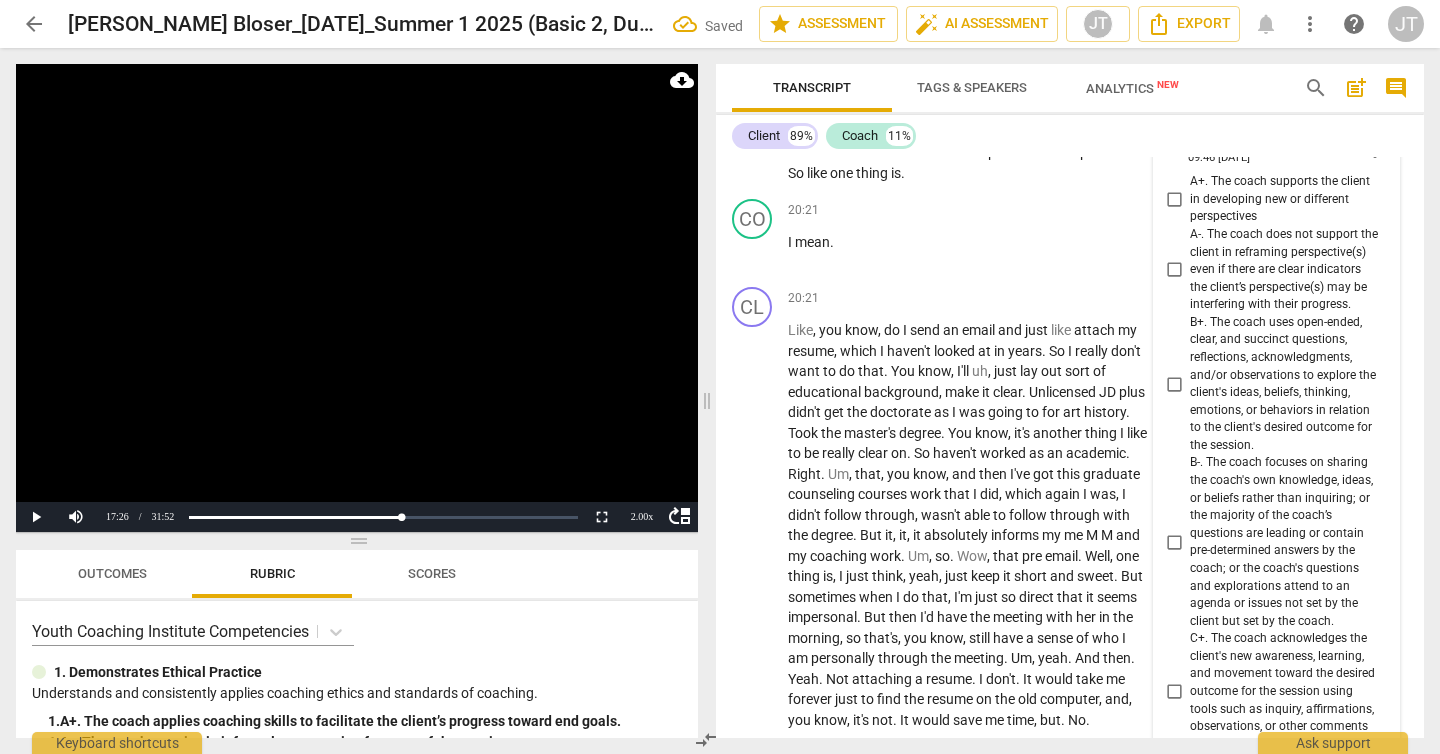 click on "B+. The coach uses open-ended, clear, and succinct questions, reflections, acknowledgments, and/or observations to explore the client's ideas, beliefs, thinking, emotions, or behaviors in relation to the client's desired outcome for the session." at bounding box center (1284, 384) 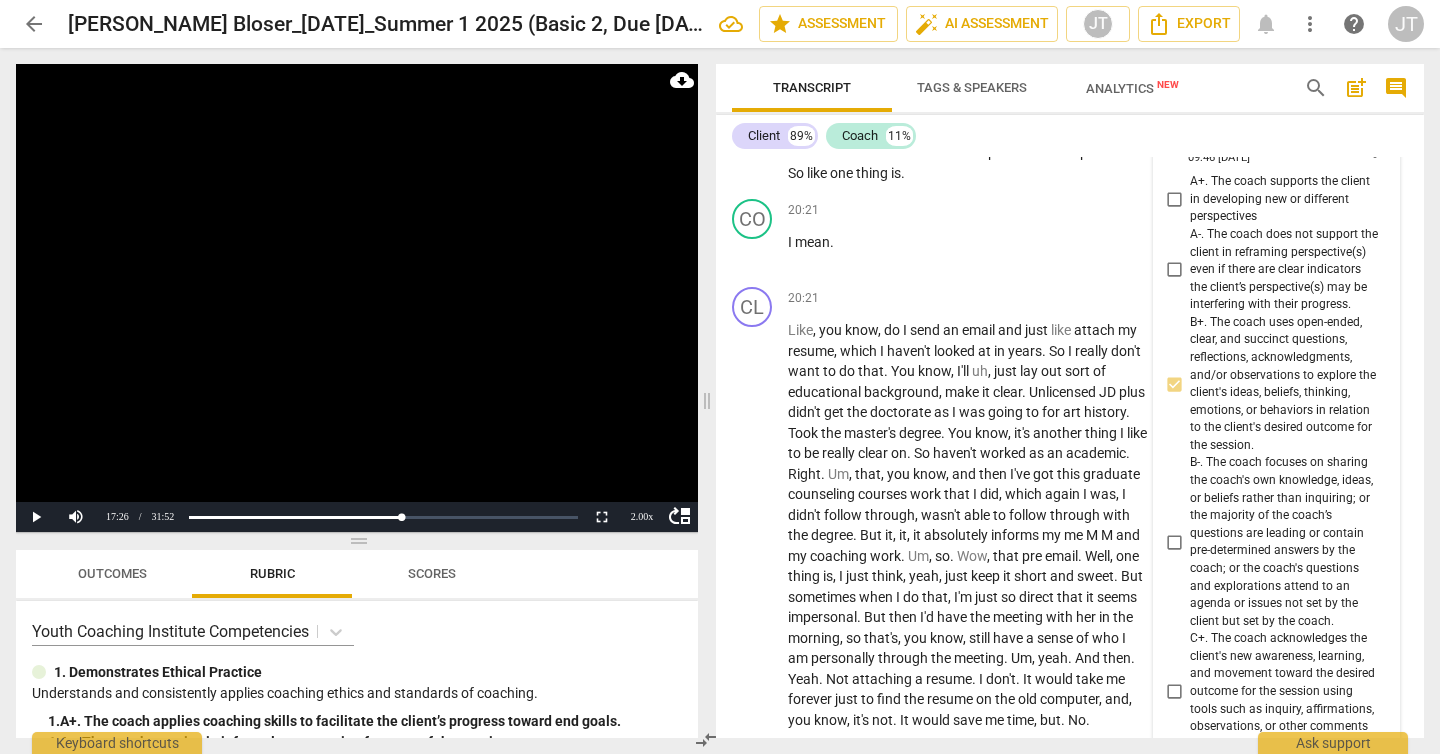 click at bounding box center (357, 298) 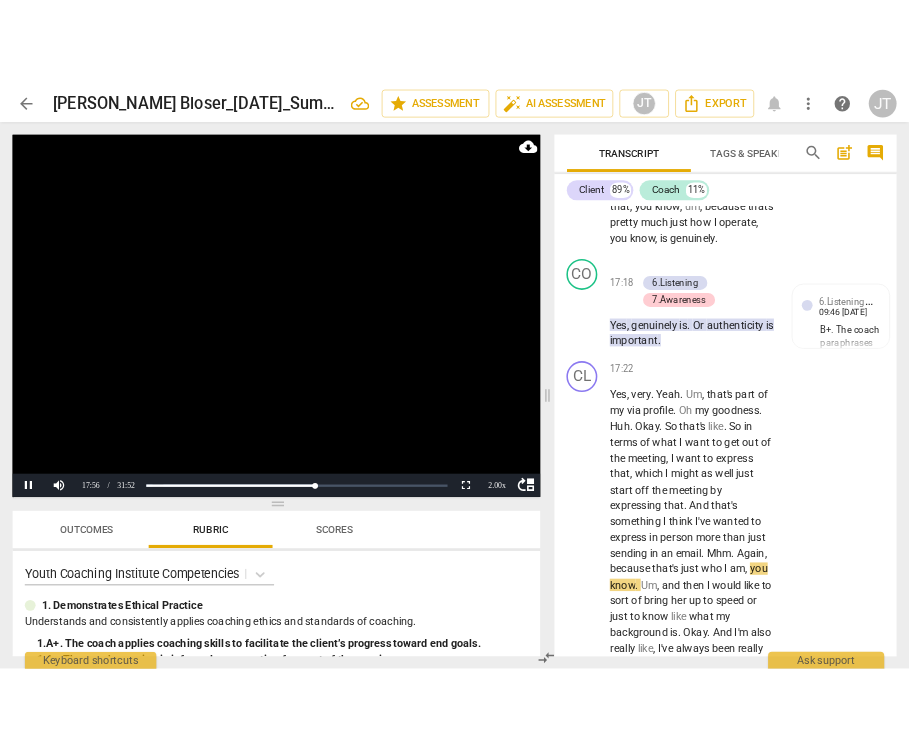 scroll, scrollTop: 15561, scrollLeft: 0, axis: vertical 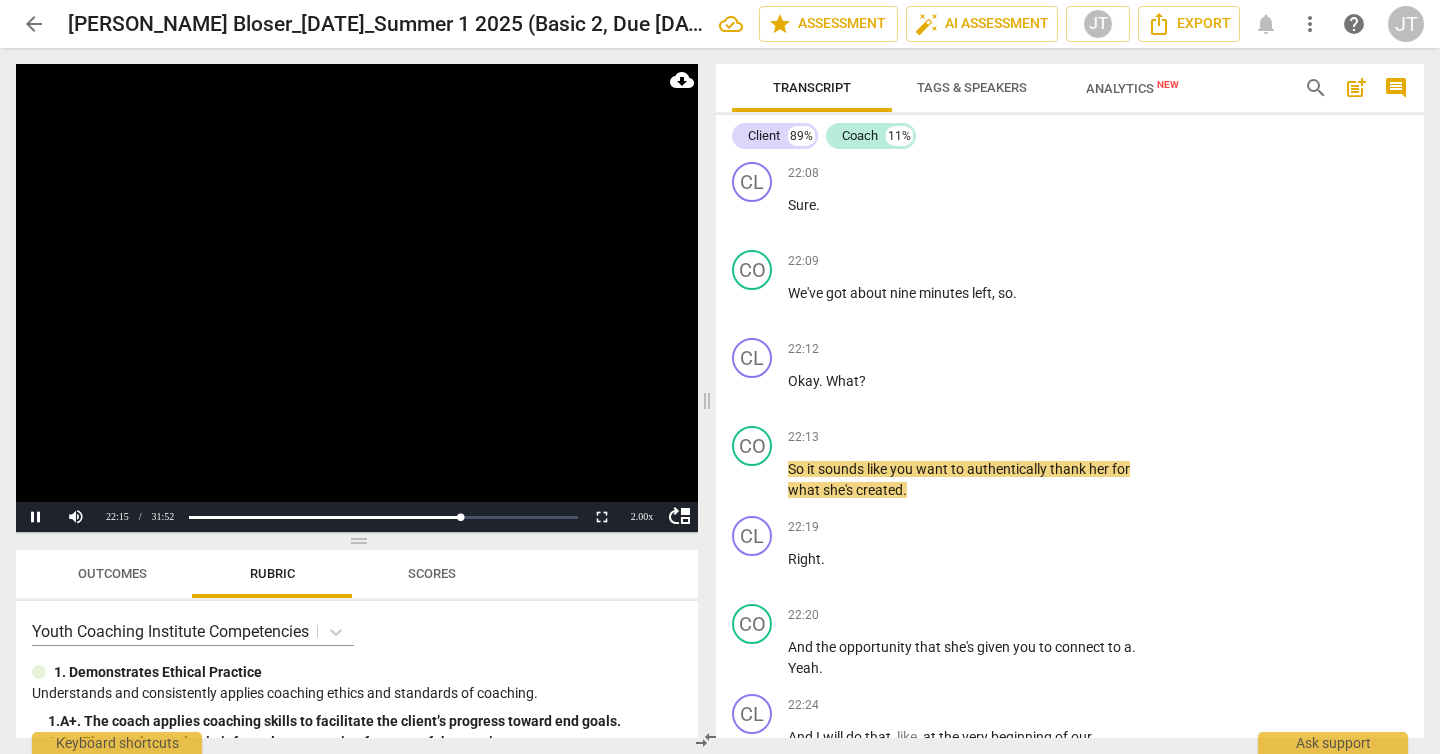 click at bounding box center (357, 298) 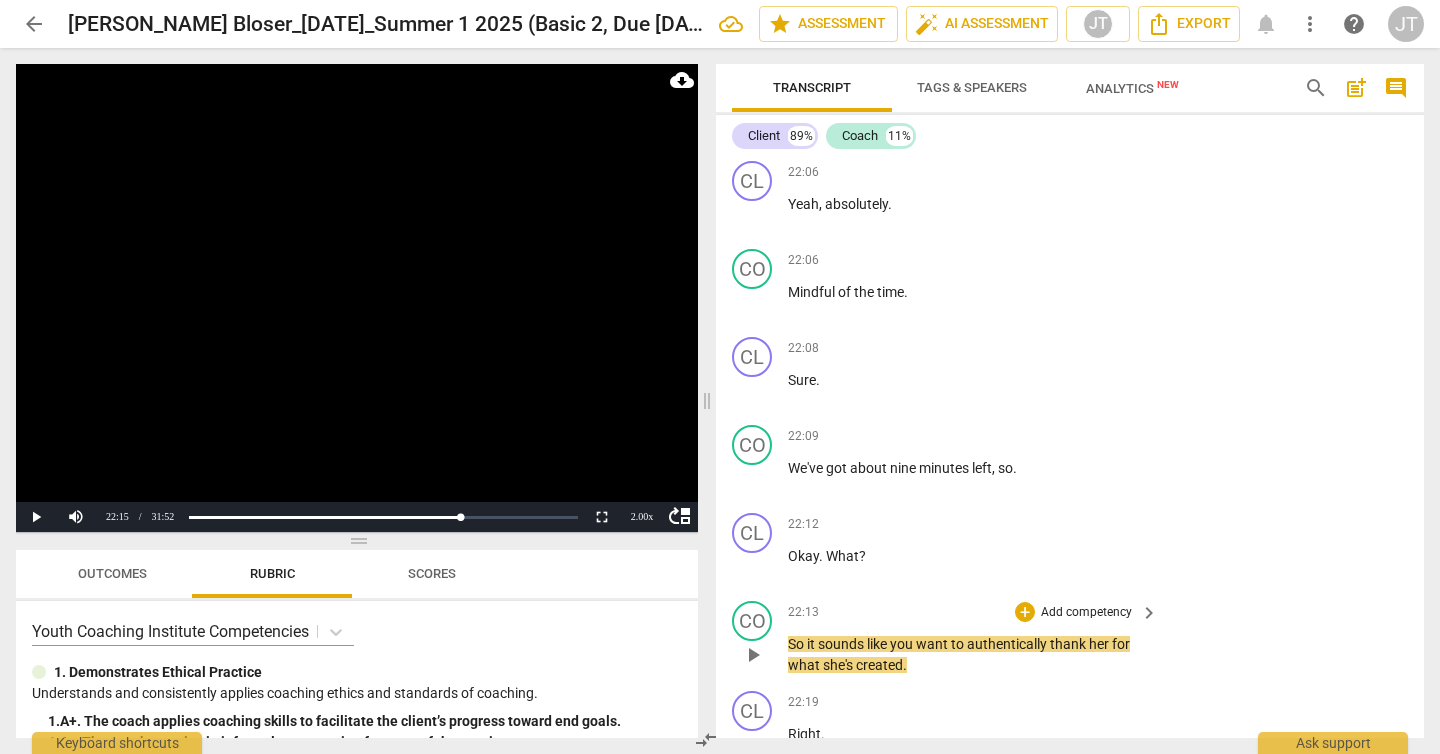 scroll, scrollTop: 6726, scrollLeft: 0, axis: vertical 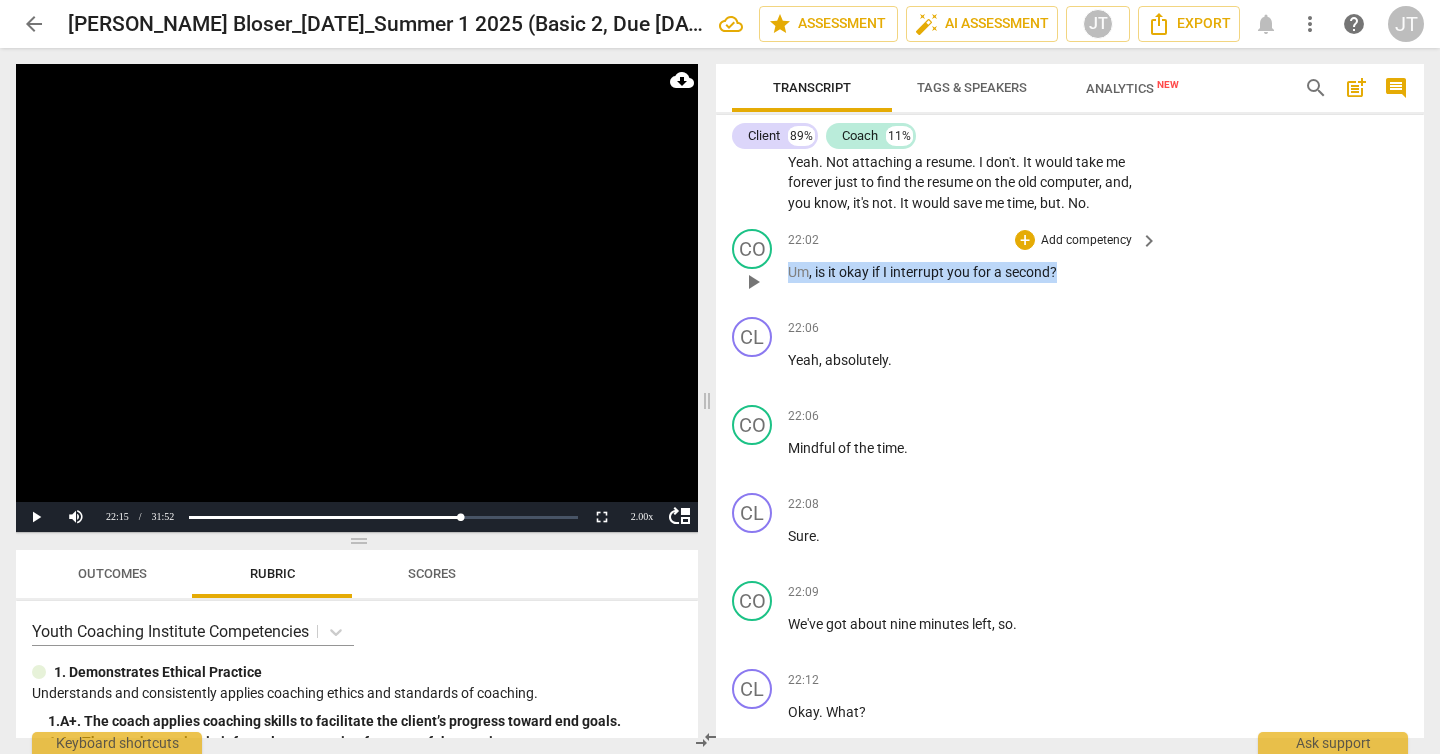 drag, startPoint x: 789, startPoint y: 335, endPoint x: 1060, endPoint y: 335, distance: 271 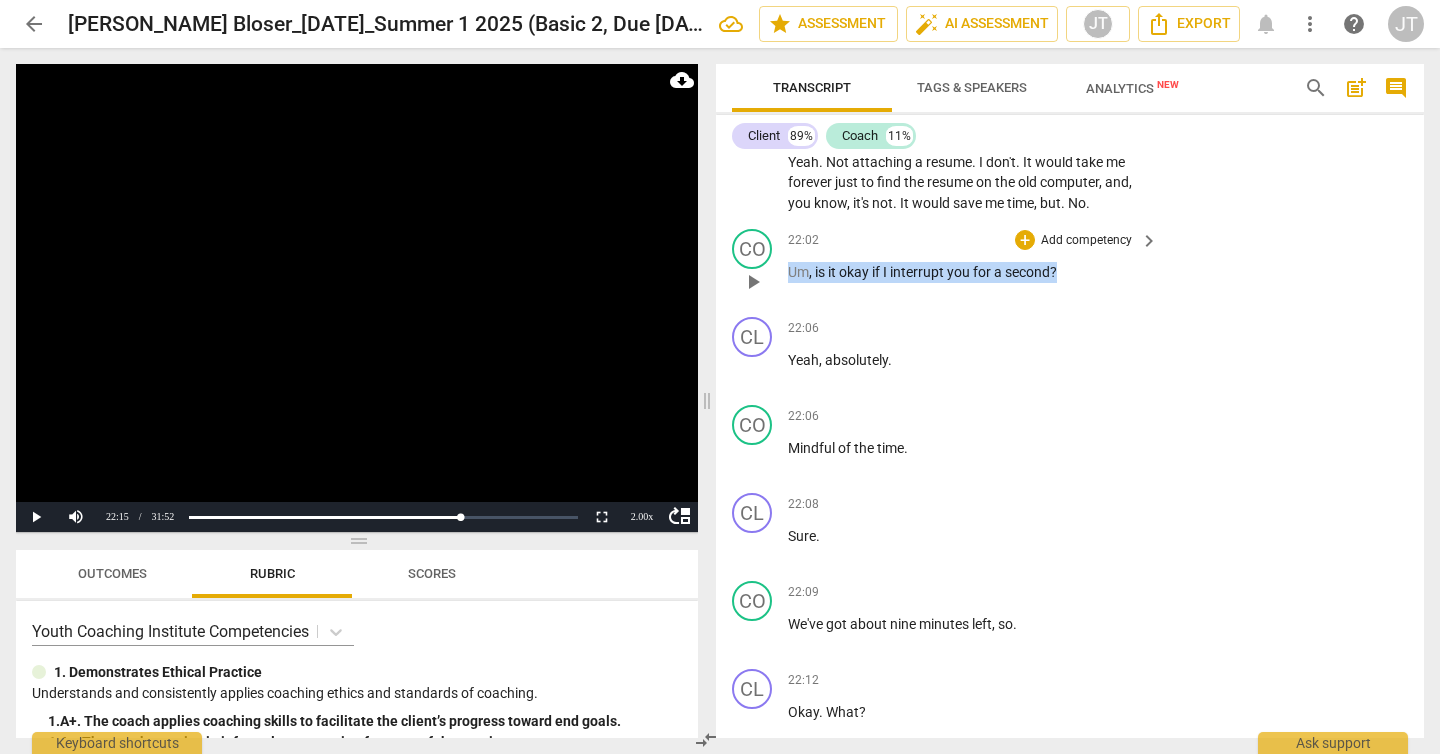 click on "Um ,   is   it   okay   if   I   interrupt   you   for   a   second ?" at bounding box center (968, 272) 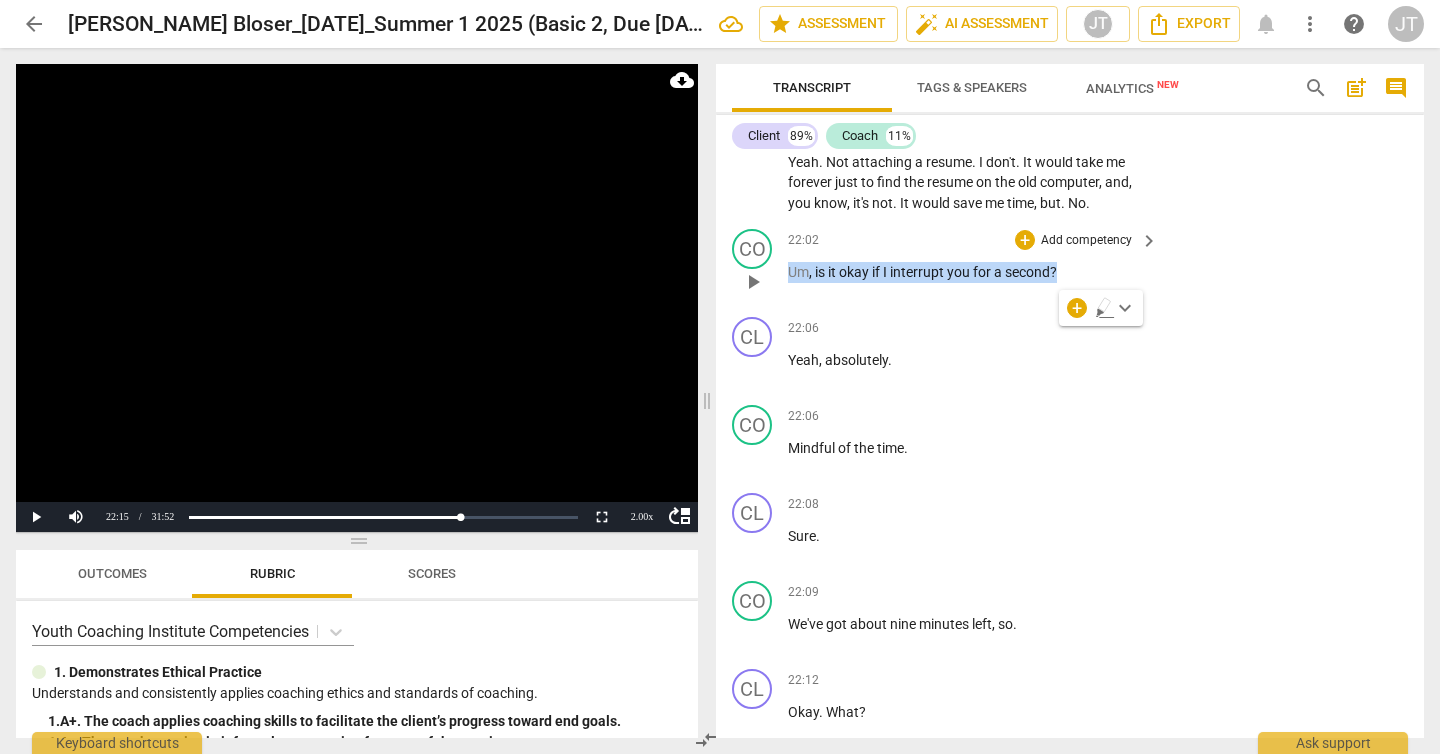click on "+ Add competency" at bounding box center [1074, 240] 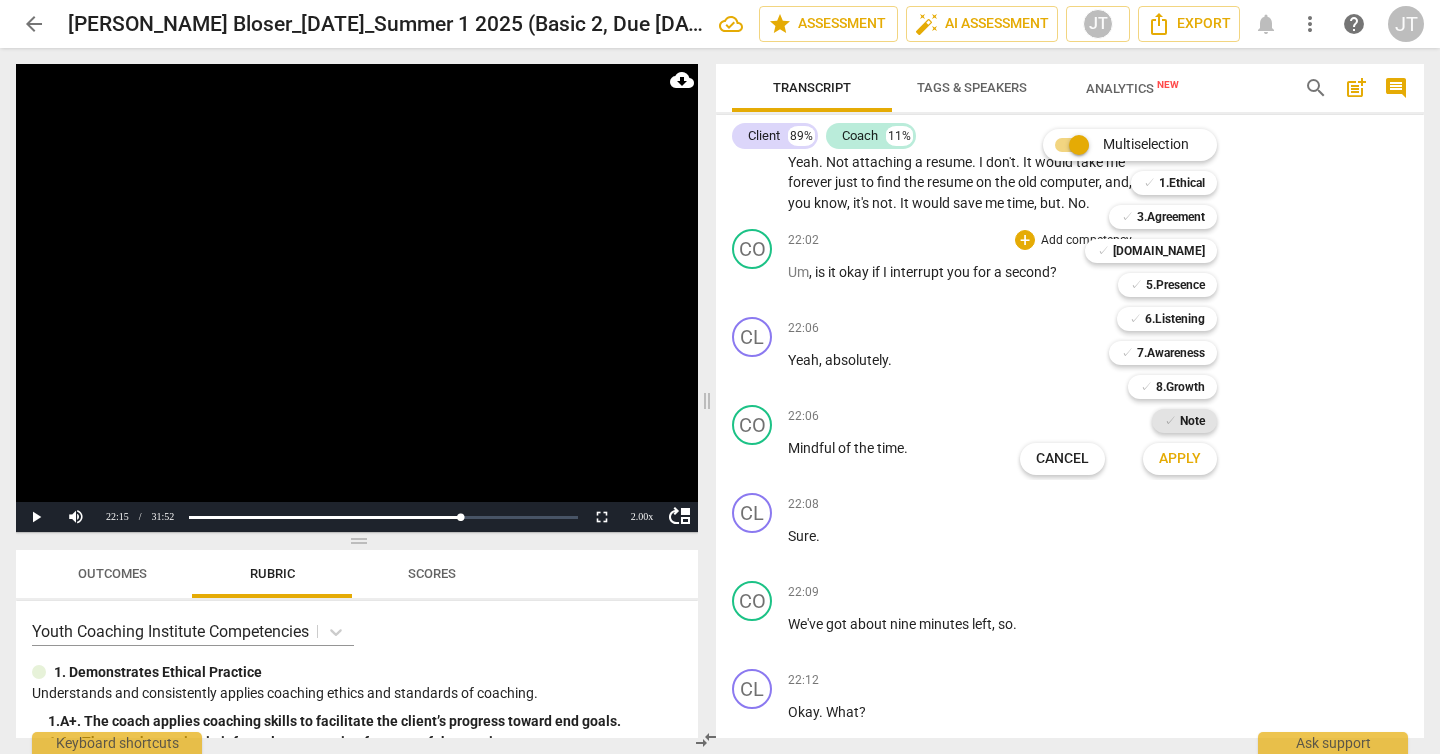 click on "✓" at bounding box center (1170, 421) 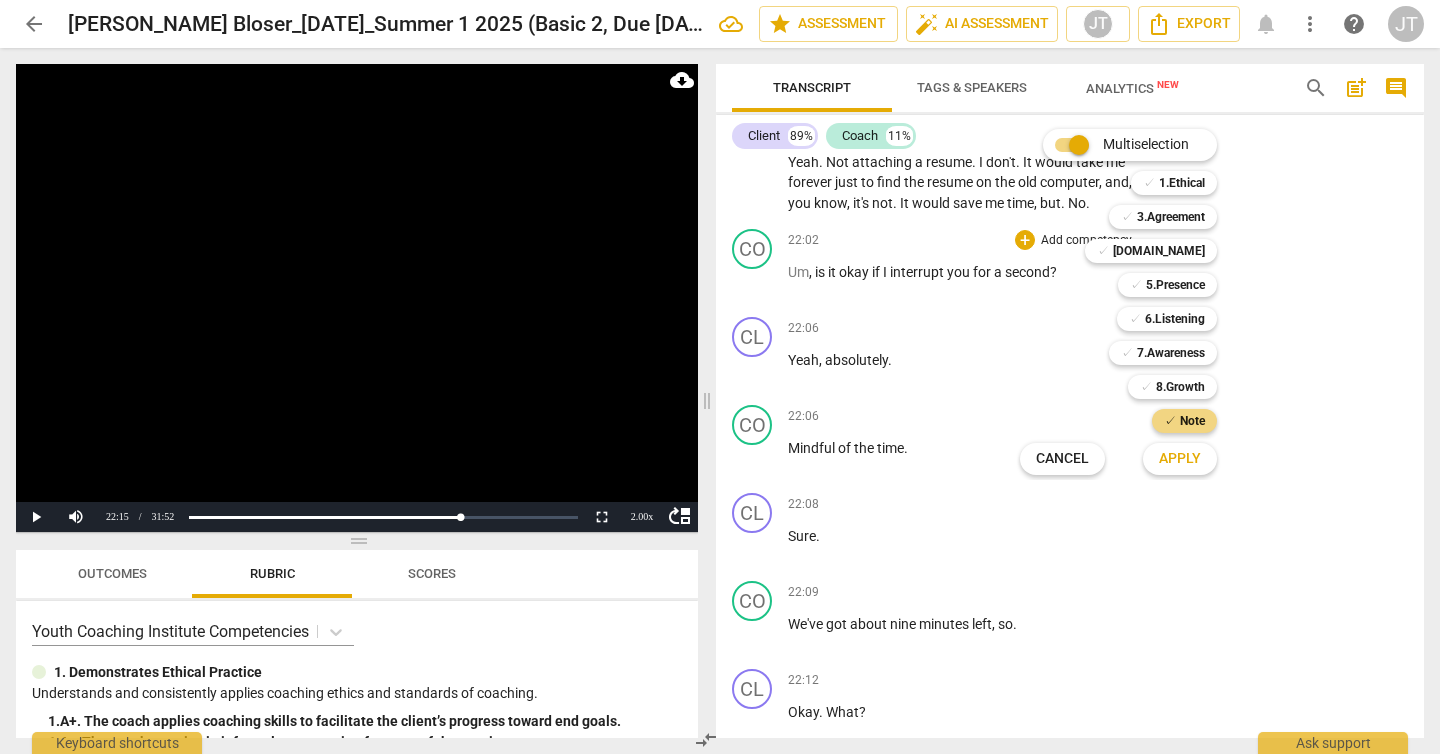 click on "Apply" at bounding box center (1180, 459) 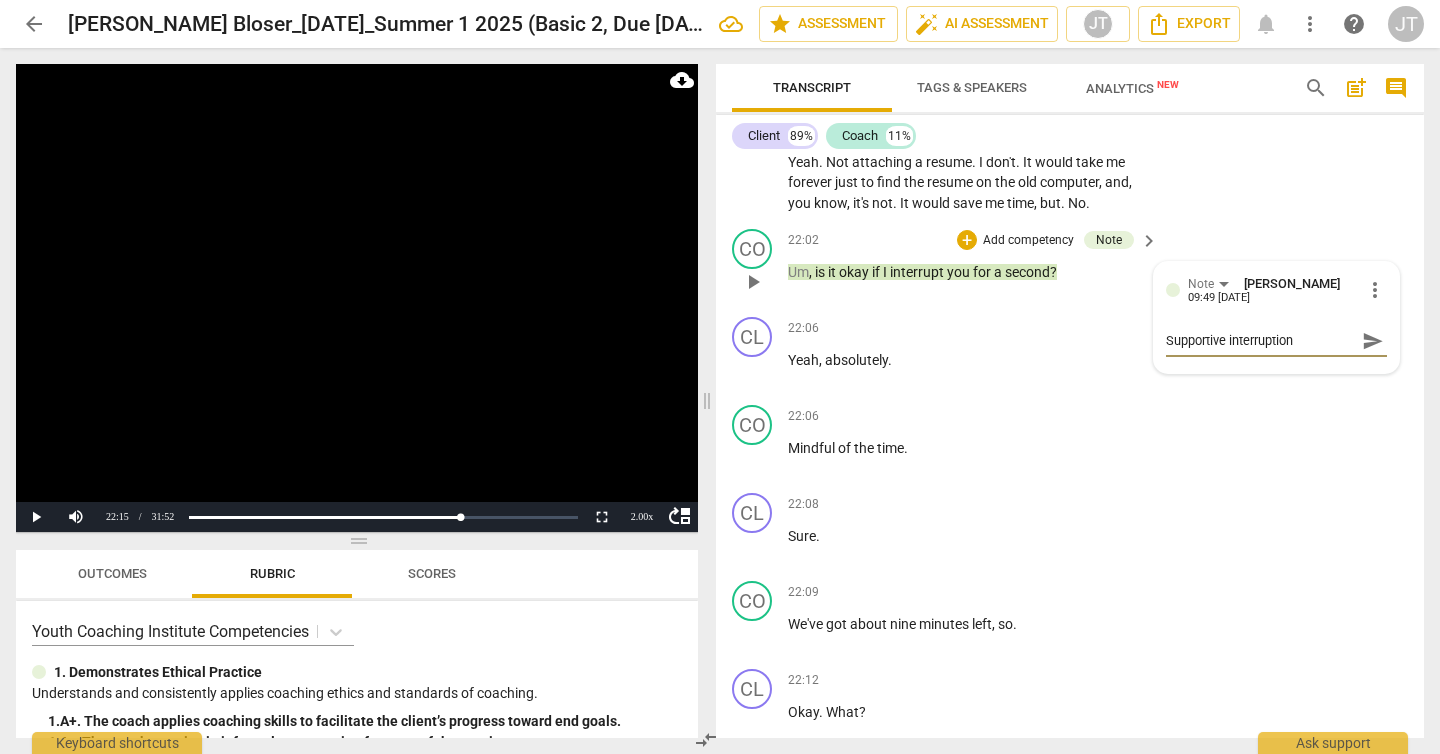 click on "send" at bounding box center (1373, 341) 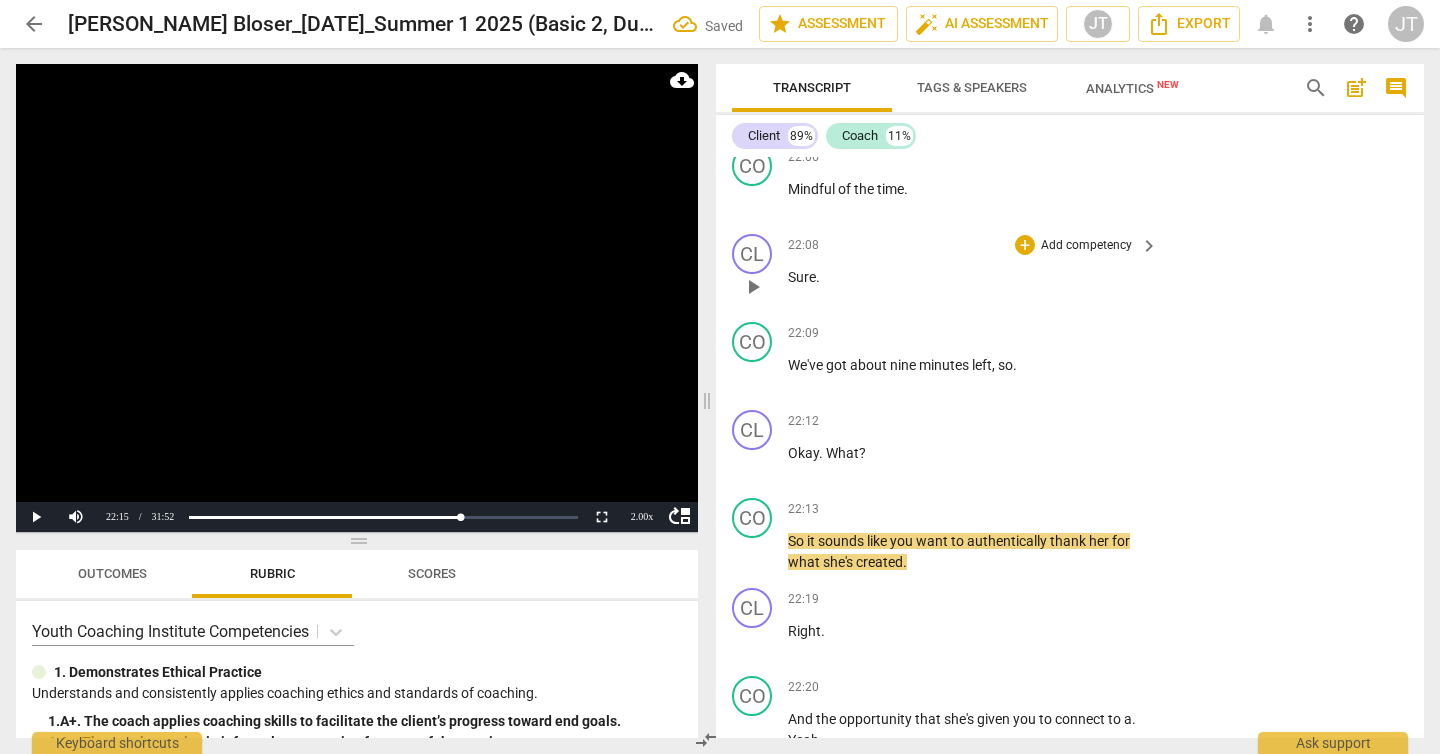 scroll, scrollTop: 7119, scrollLeft: 0, axis: vertical 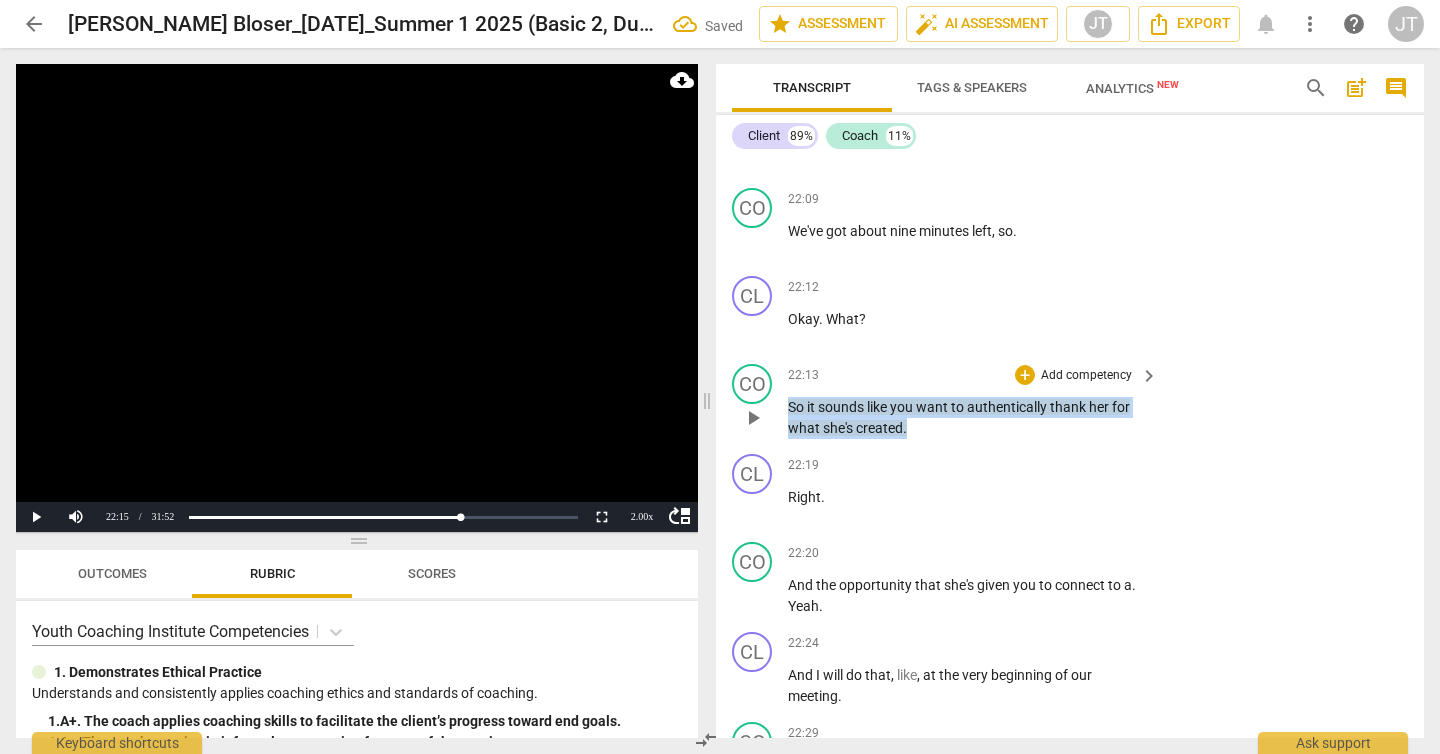 drag, startPoint x: 925, startPoint y: 488, endPoint x: 774, endPoint y: 472, distance: 151.84532 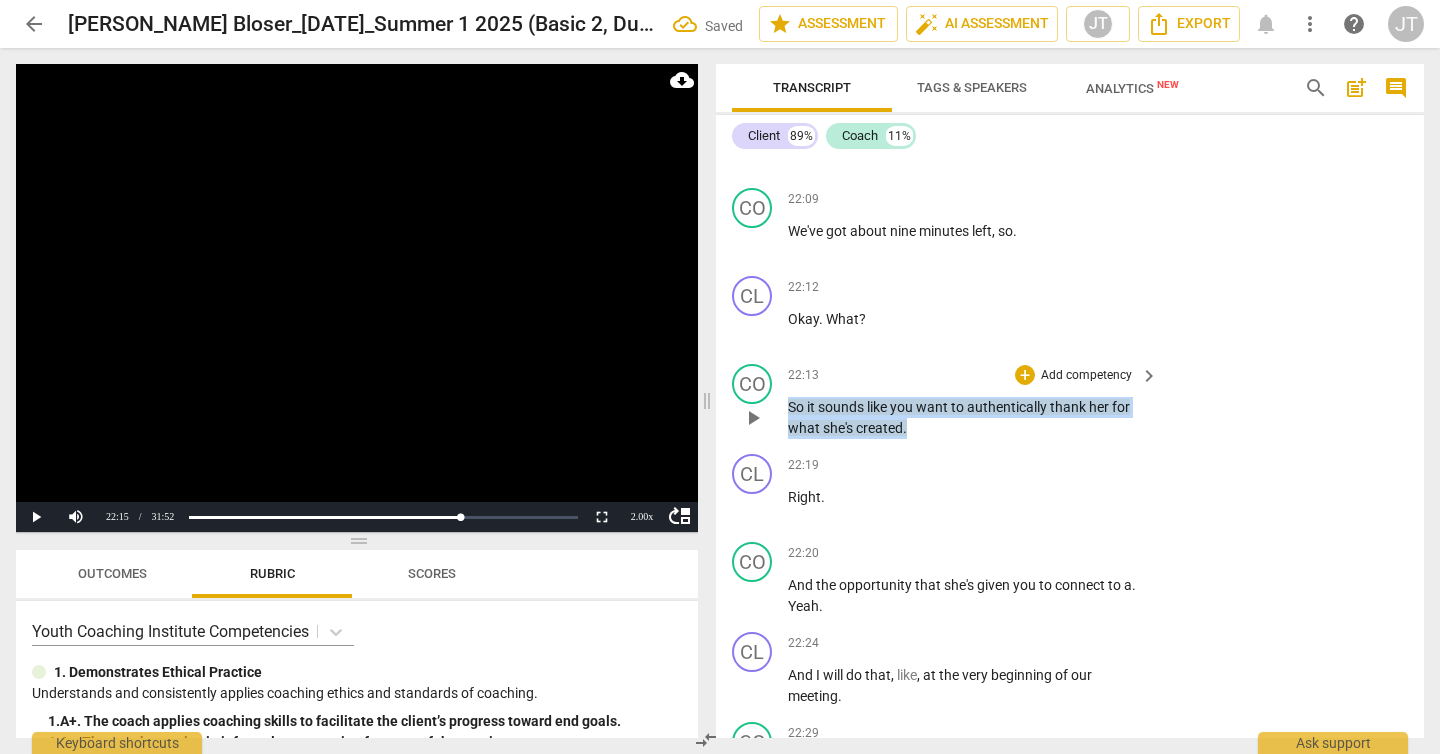 click on "CO play_arrow pause 22:13 + Add competency keyboard_arrow_right So   it   sounds   like   you   want   to   authentically   thank   her   for   what   she's   created ." at bounding box center (1070, 401) 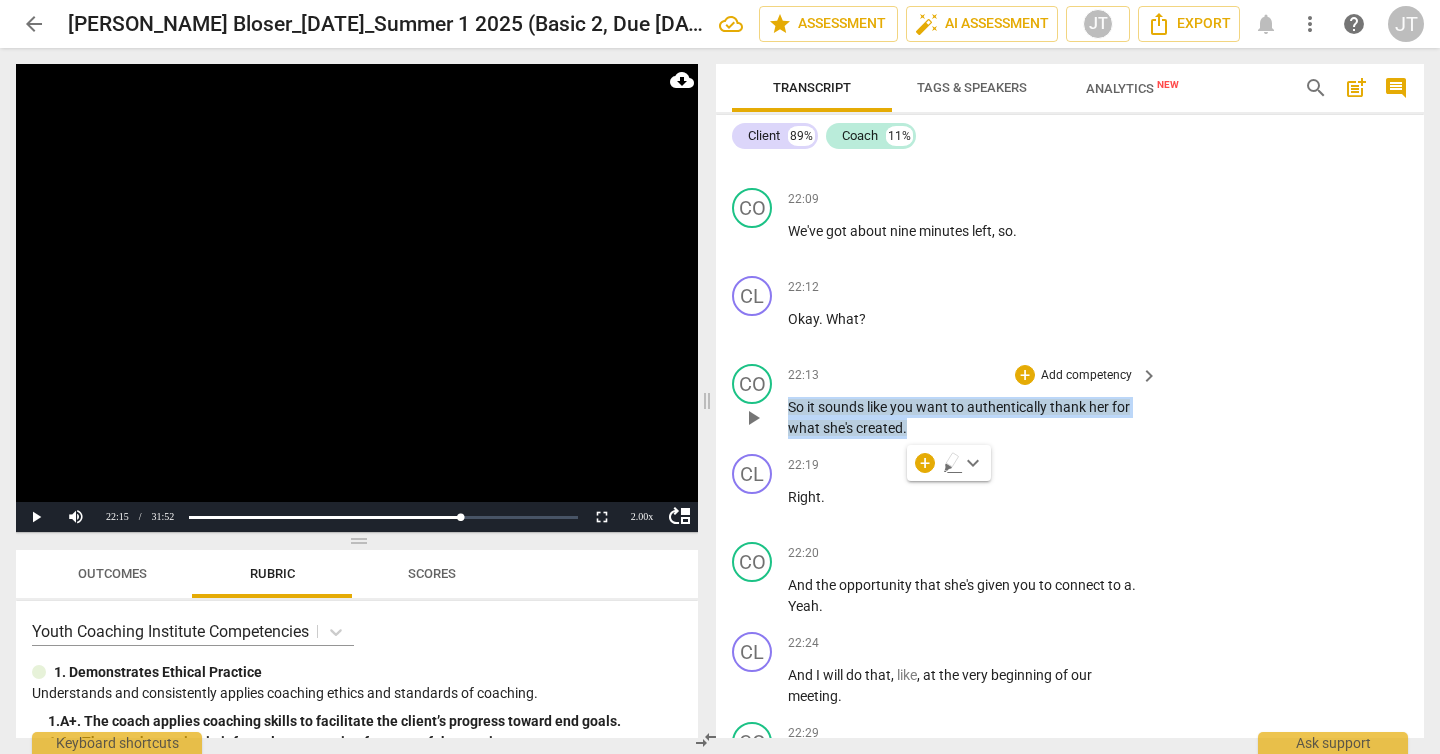 click on "Add competency" at bounding box center [1086, 376] 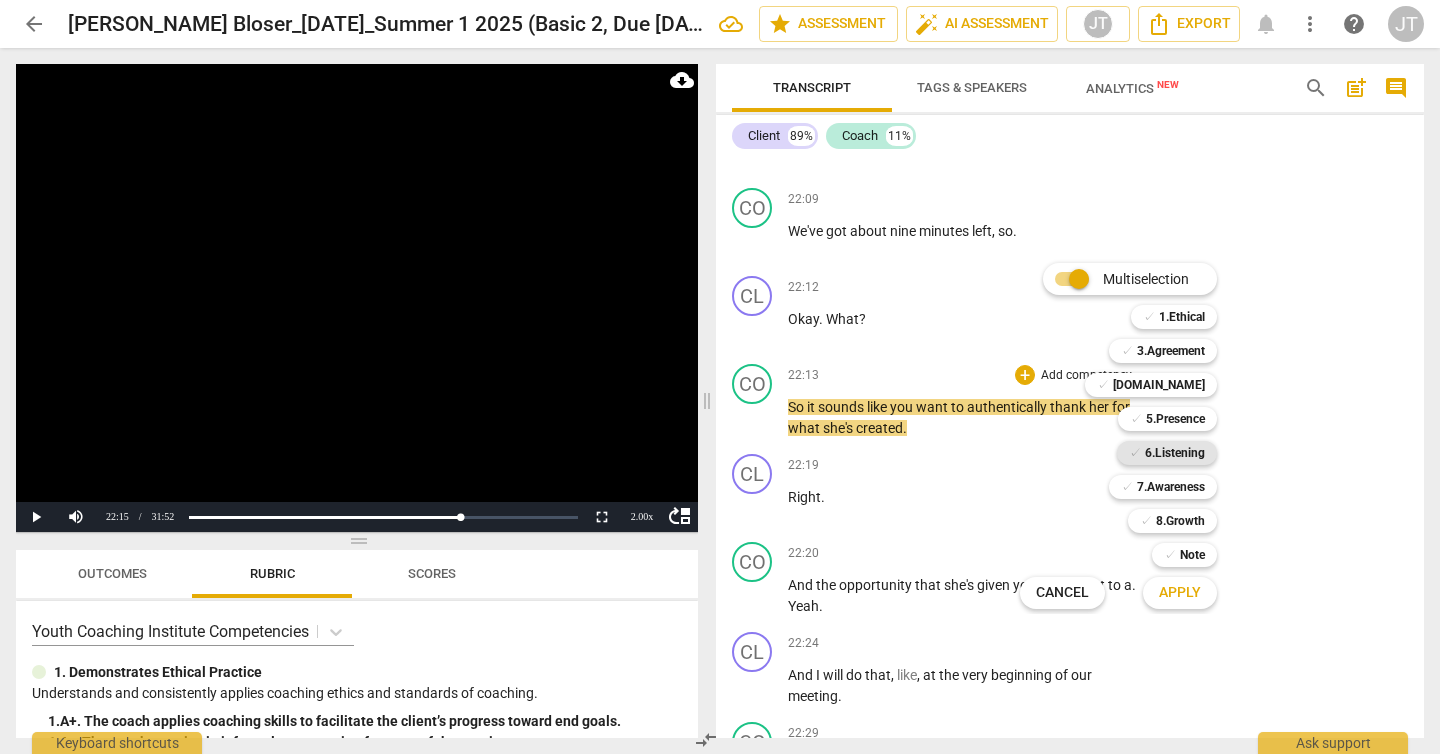 click on "6.Listening" at bounding box center [1175, 453] 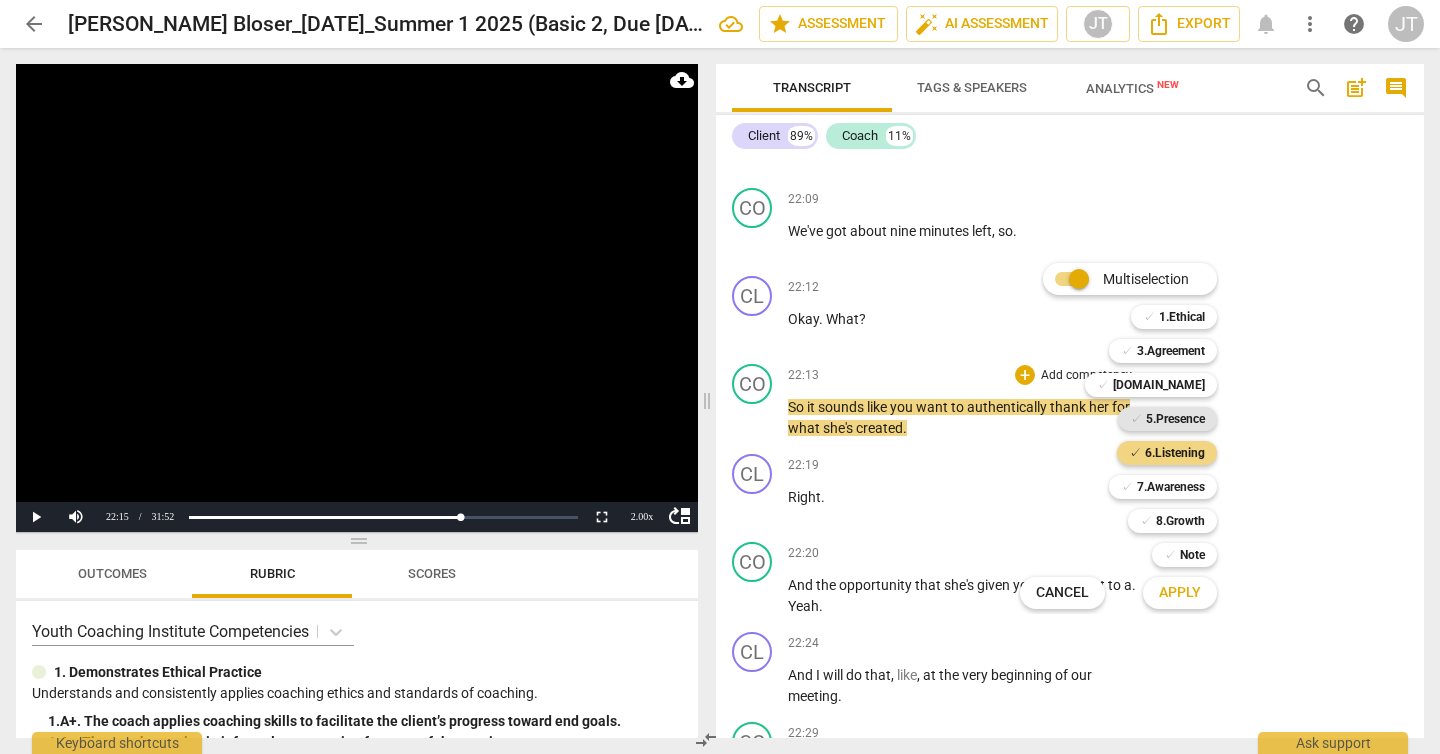 click on "5.Presence" at bounding box center [1175, 419] 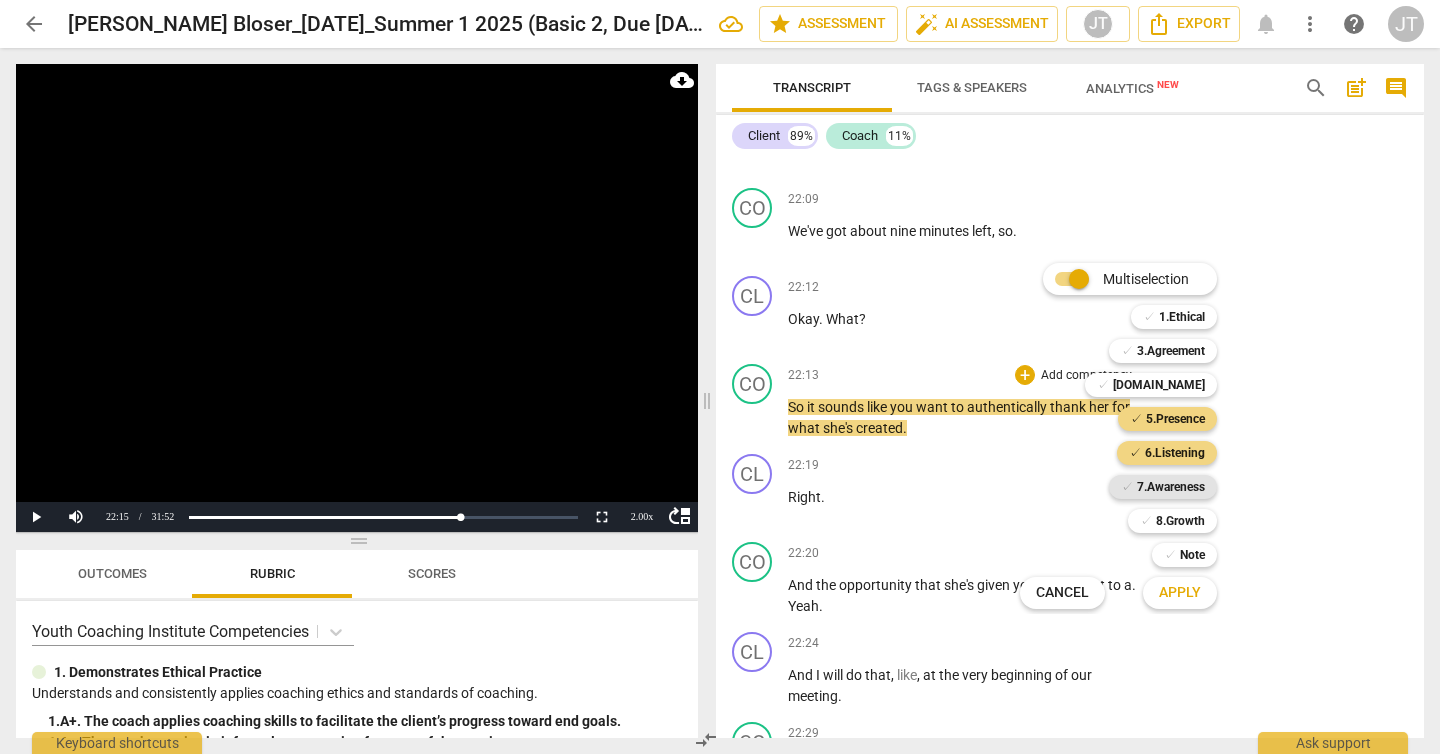 click on "7.Awareness" at bounding box center (1171, 487) 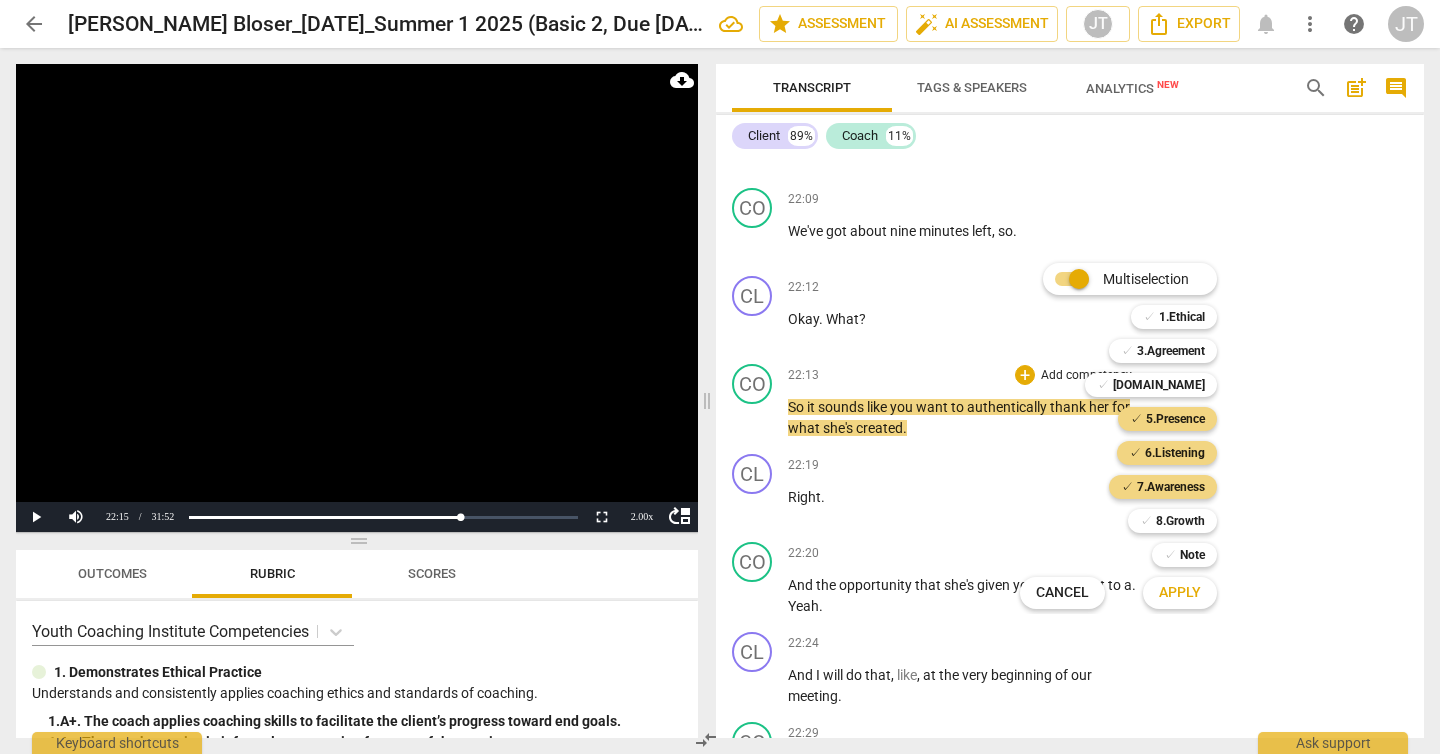click on "Apply" at bounding box center [1180, 593] 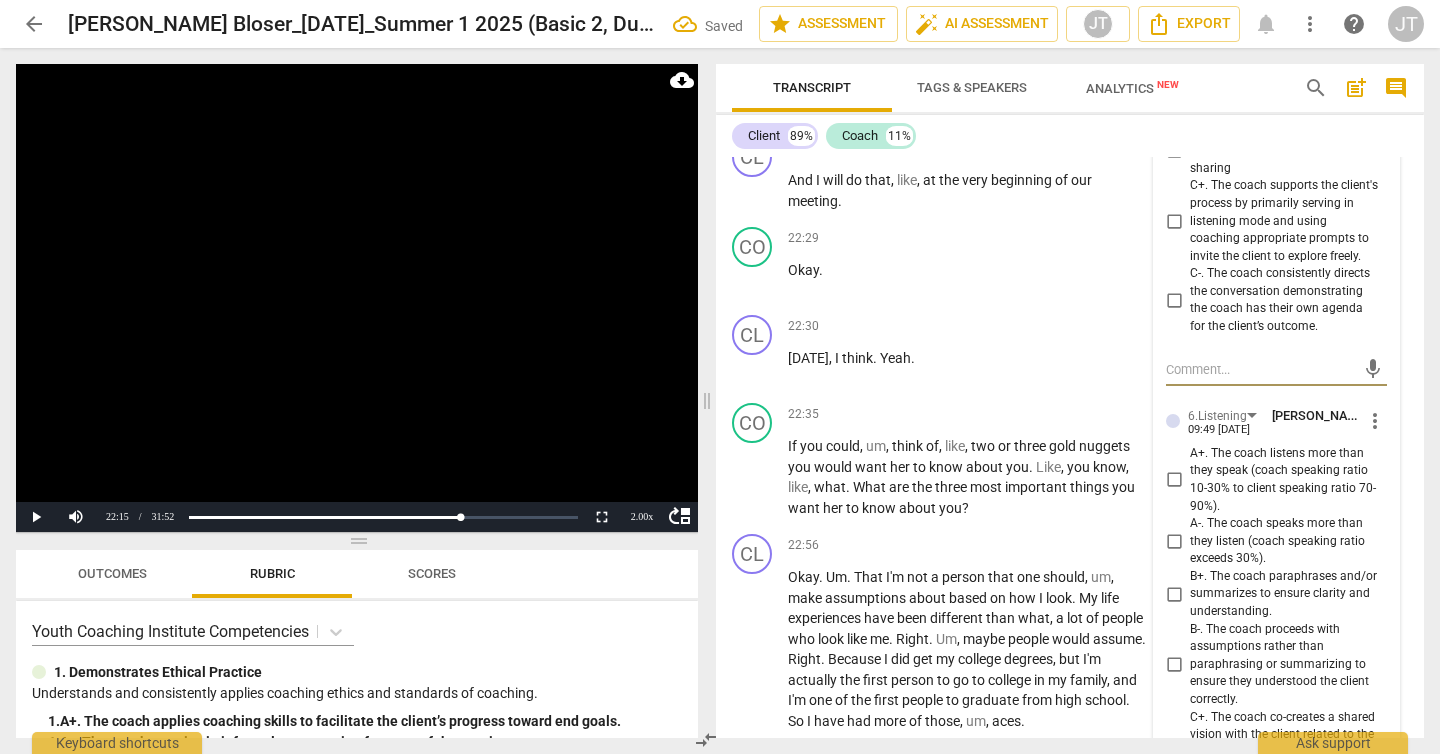 scroll, scrollTop: 7271, scrollLeft: 0, axis: vertical 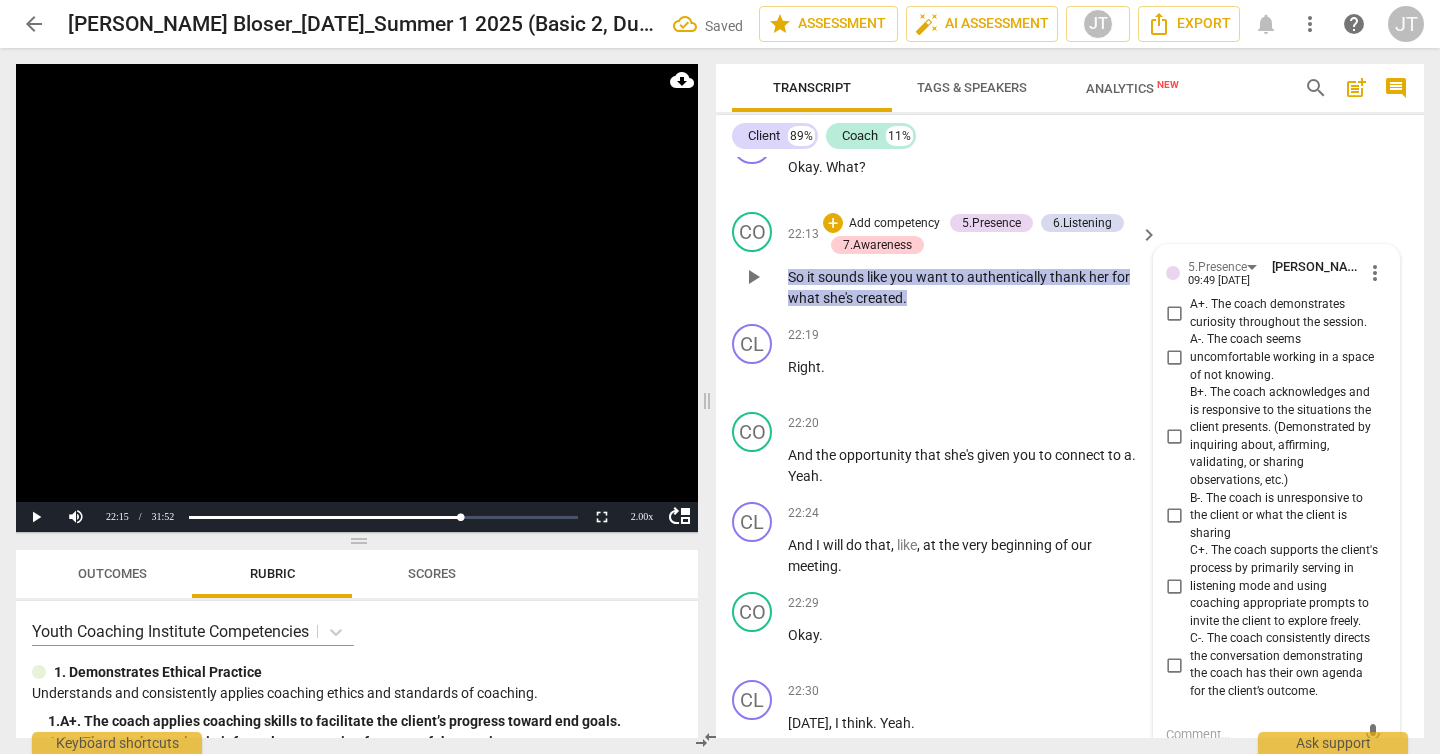 click on "A+. The coach demonstrates curiosity throughout the session." at bounding box center (1284, 313) 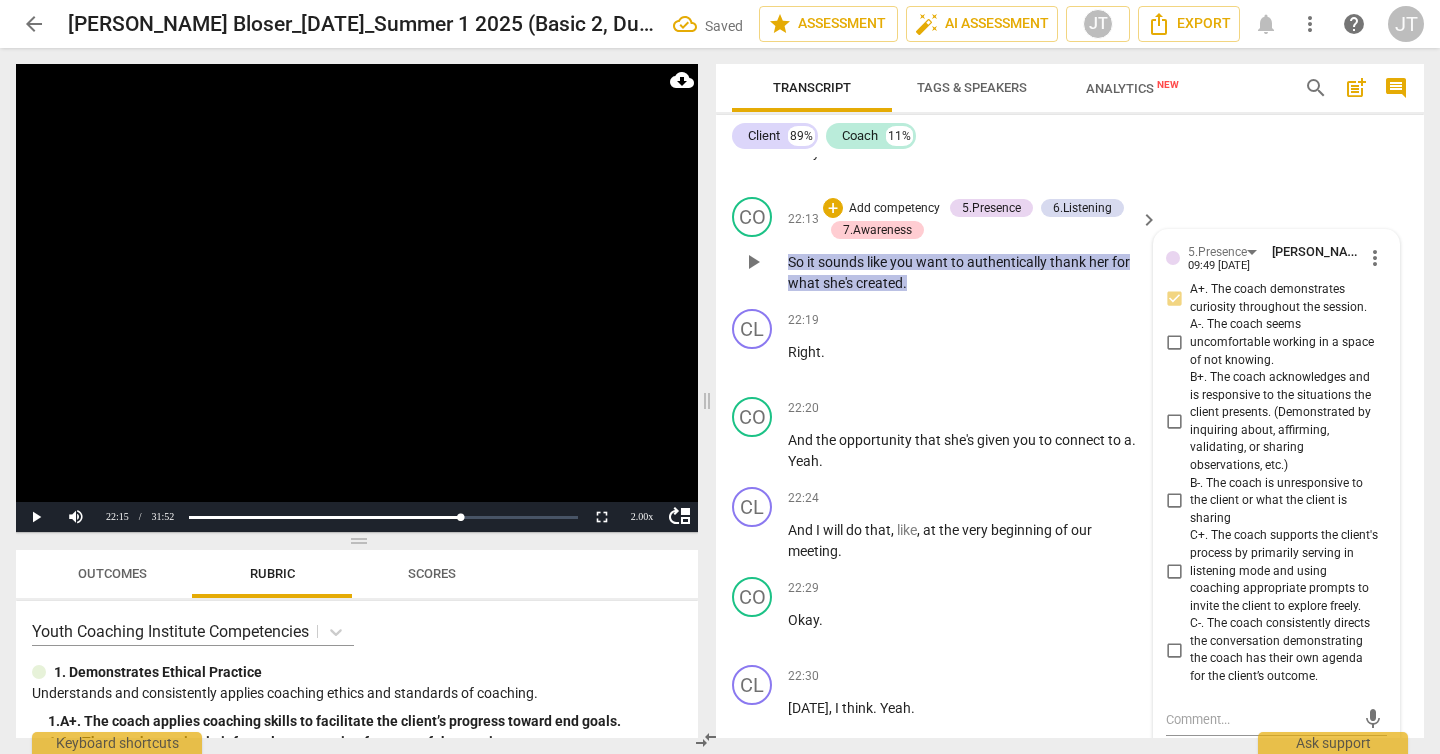 scroll, scrollTop: 7304, scrollLeft: 0, axis: vertical 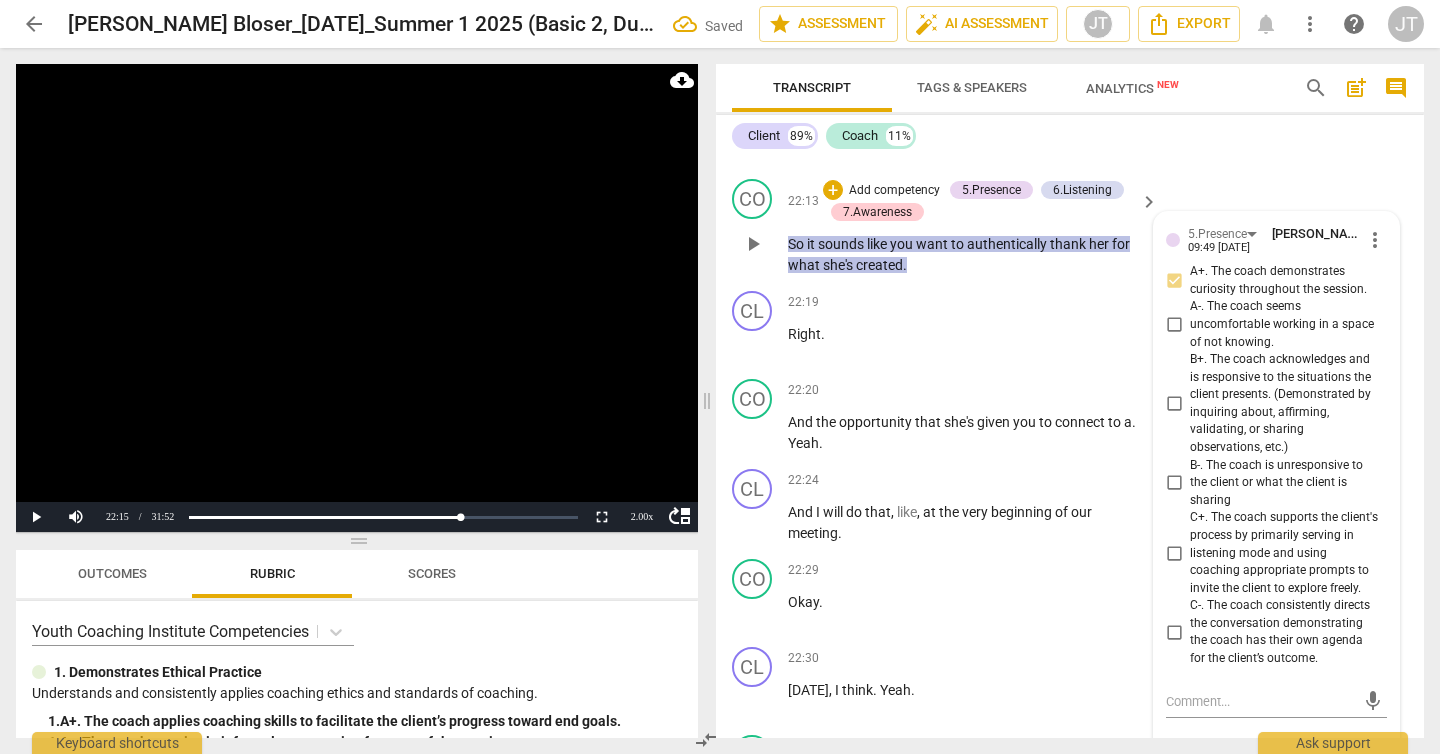 click on "B+. The coach acknowledges and is responsive to the situations the client presents. (Demonstrated by inquiring about, affirming, validating, or sharing observations, etc.)" at bounding box center (1284, 403) 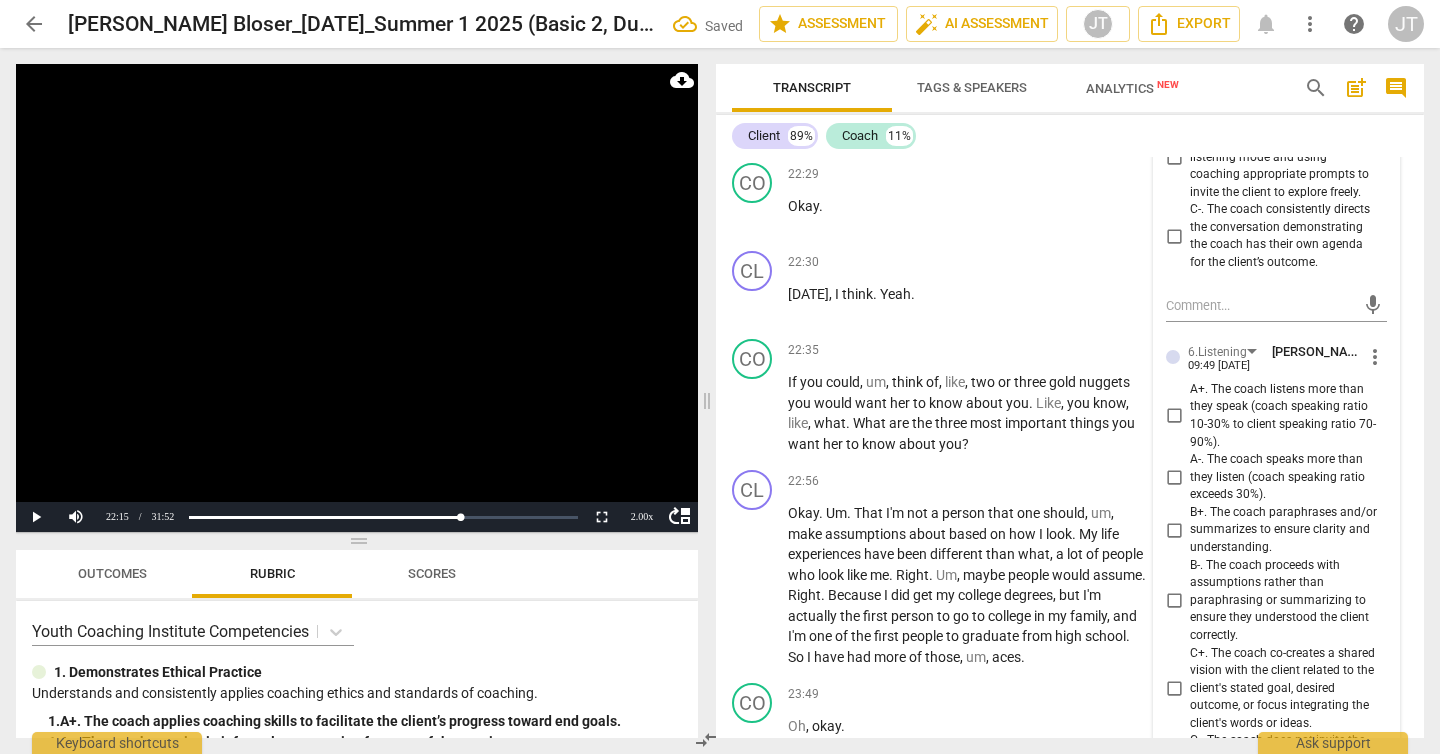 scroll, scrollTop: 7722, scrollLeft: 0, axis: vertical 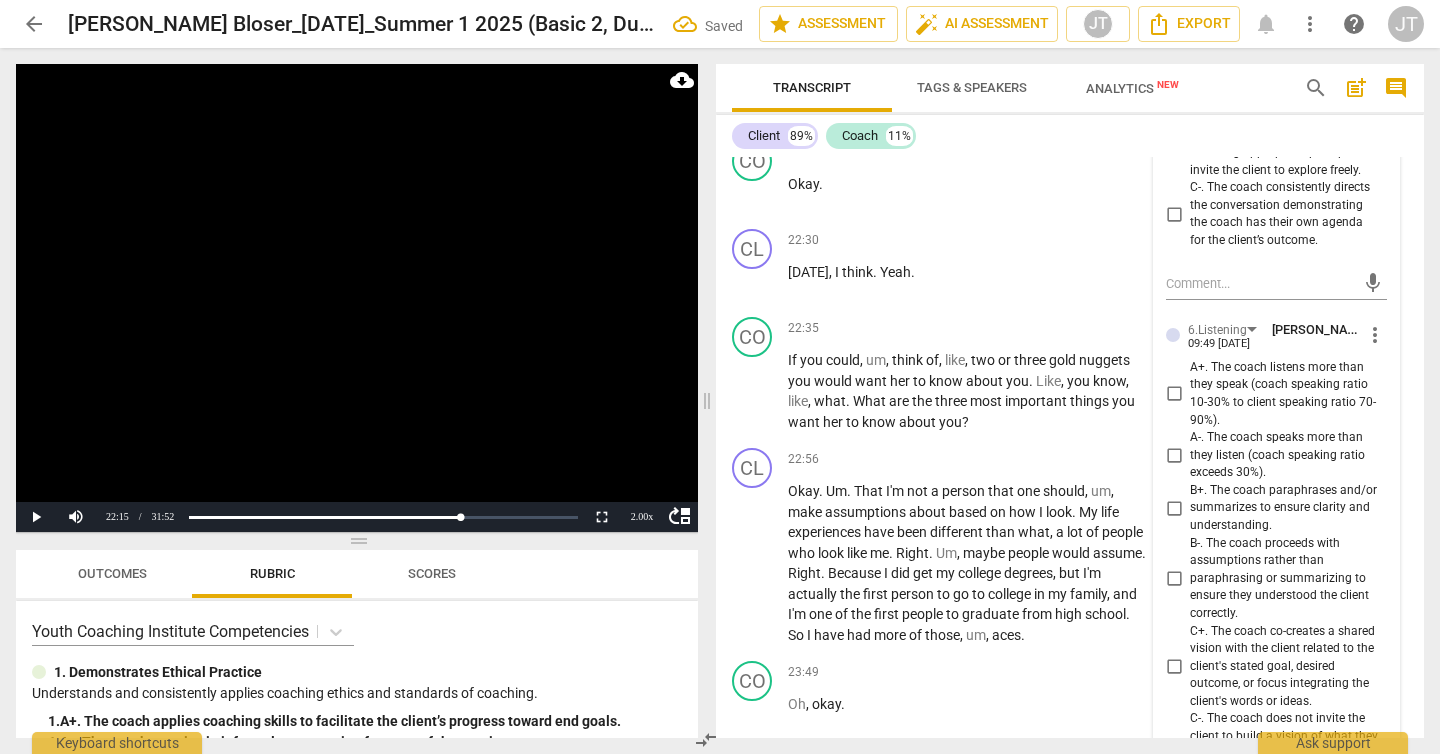 click on "B+. The coach paraphrases and/or summarizes to ensure clarity and understanding." at bounding box center (1284, 508) 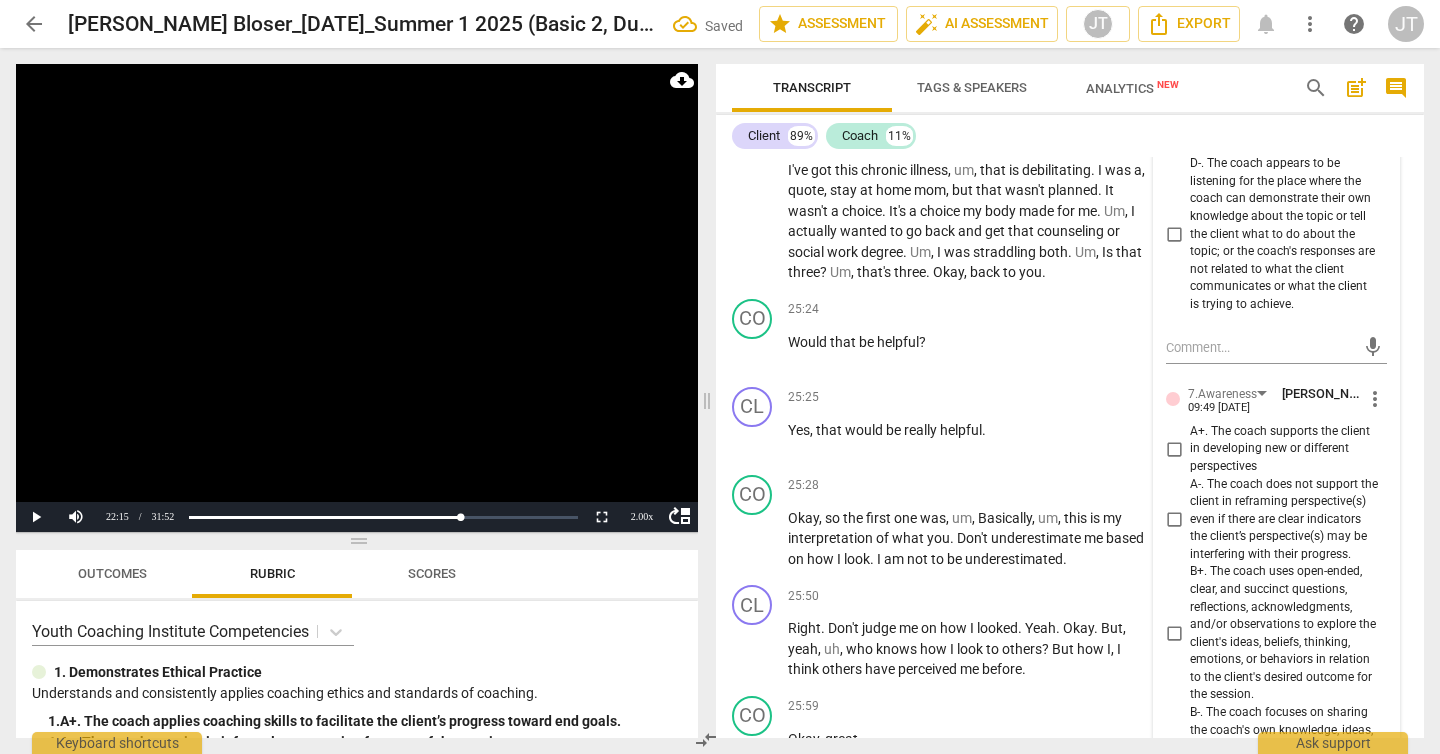 scroll, scrollTop: 8333, scrollLeft: 0, axis: vertical 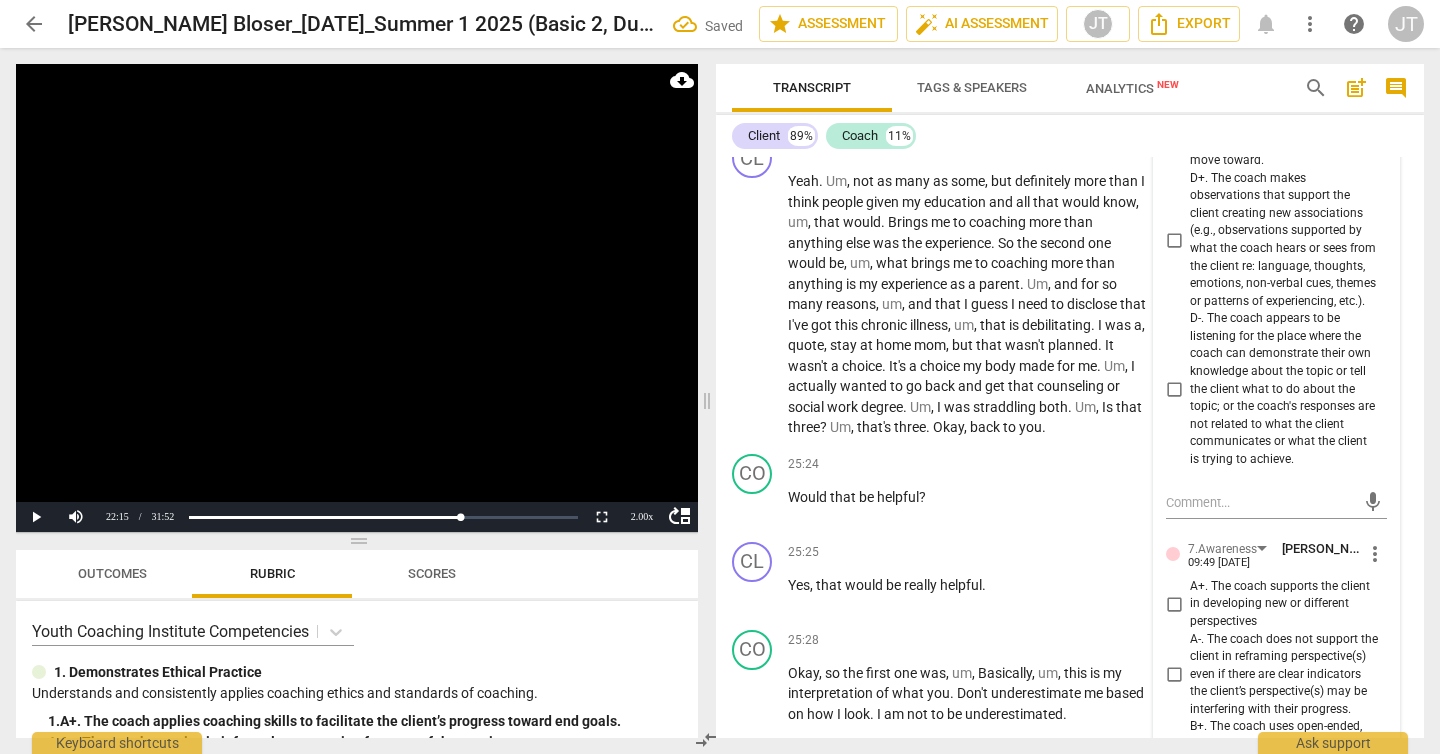 click on "D+. The coach makes observations that support the client creating new associations (e.g., observations supported by what the coach hears or sees from the client re: language, thoughts, emotions, non-verbal cues, themes or patterns of experiencing, etc.)." at bounding box center [1174, 240] 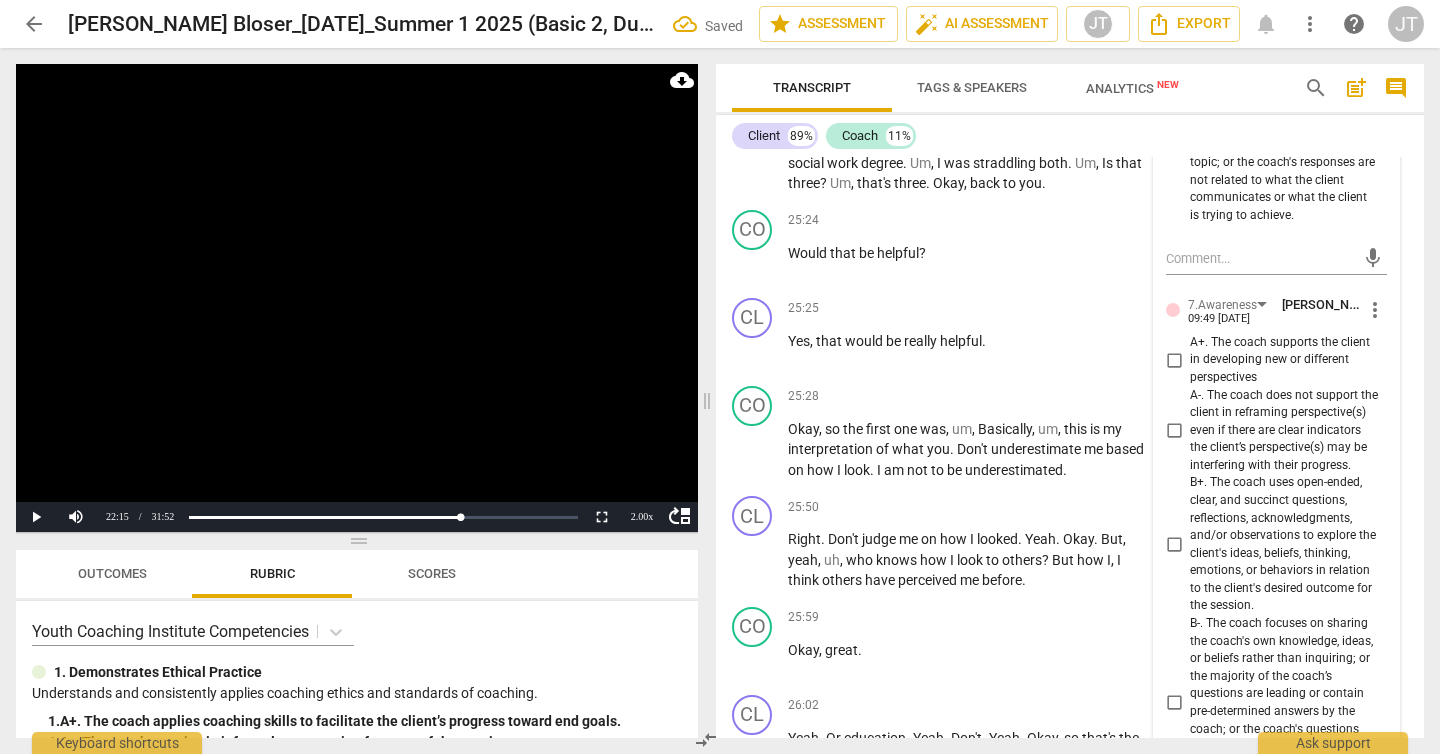 scroll, scrollTop: 8727, scrollLeft: 0, axis: vertical 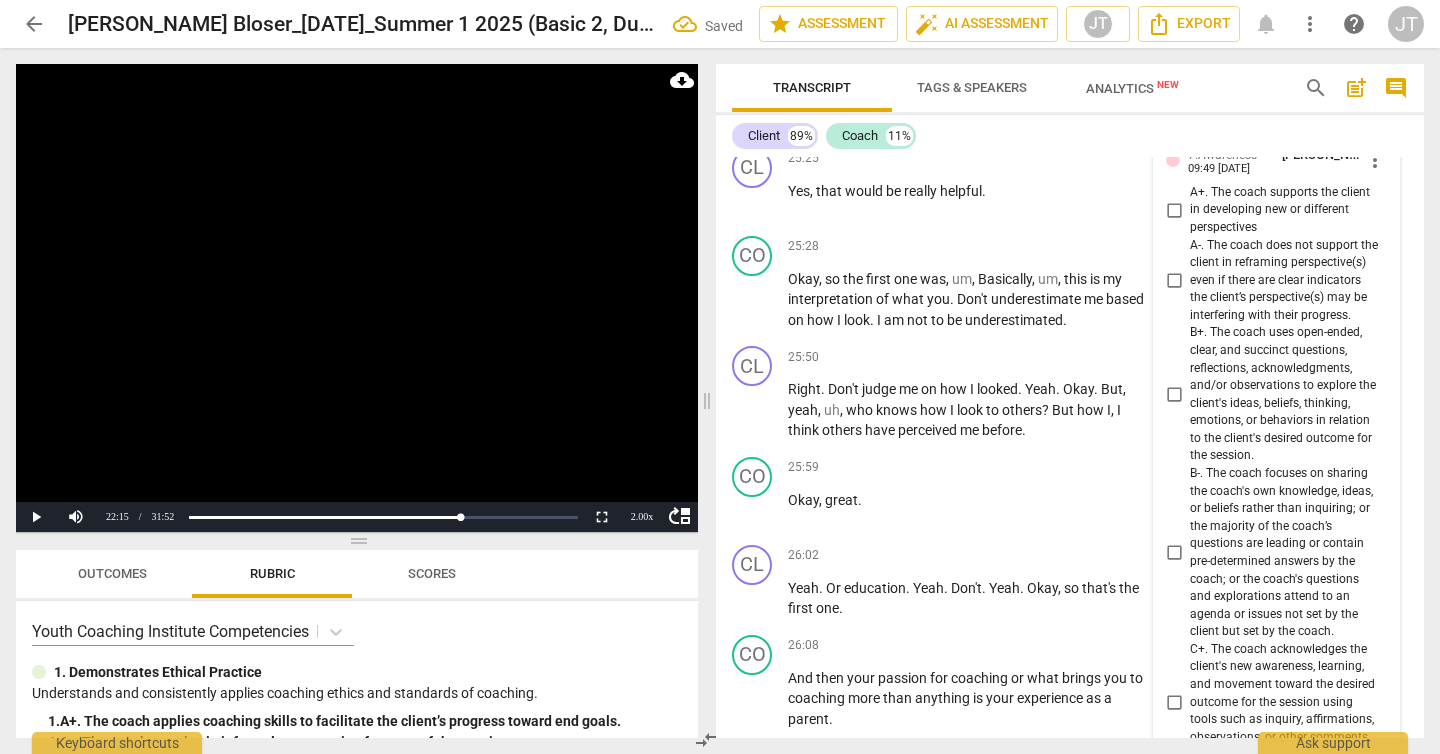 click on "A+. The coach supports the client in developing new or different perspectives" at bounding box center [1284, 210] 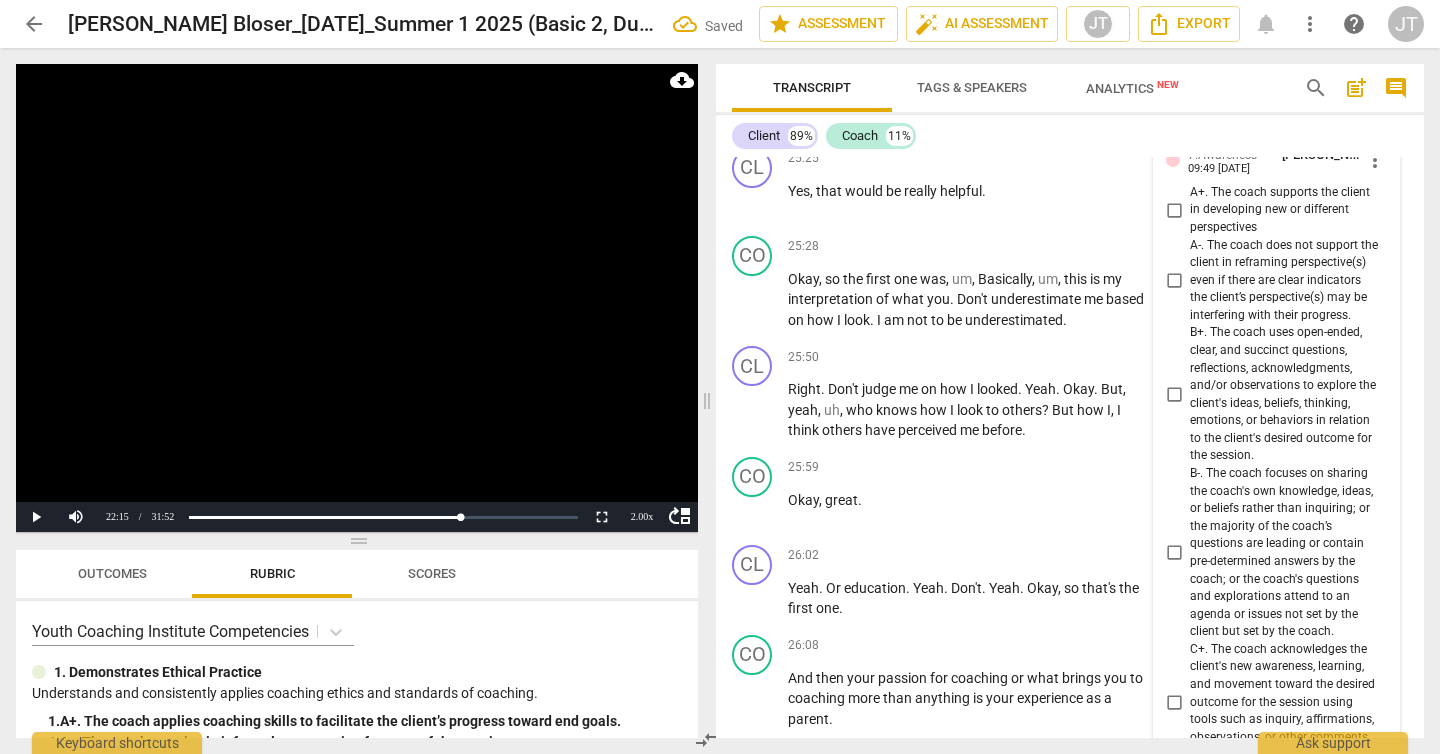 click on "A+. The coach supports the client in developing new or different perspectives" at bounding box center [1174, 210] 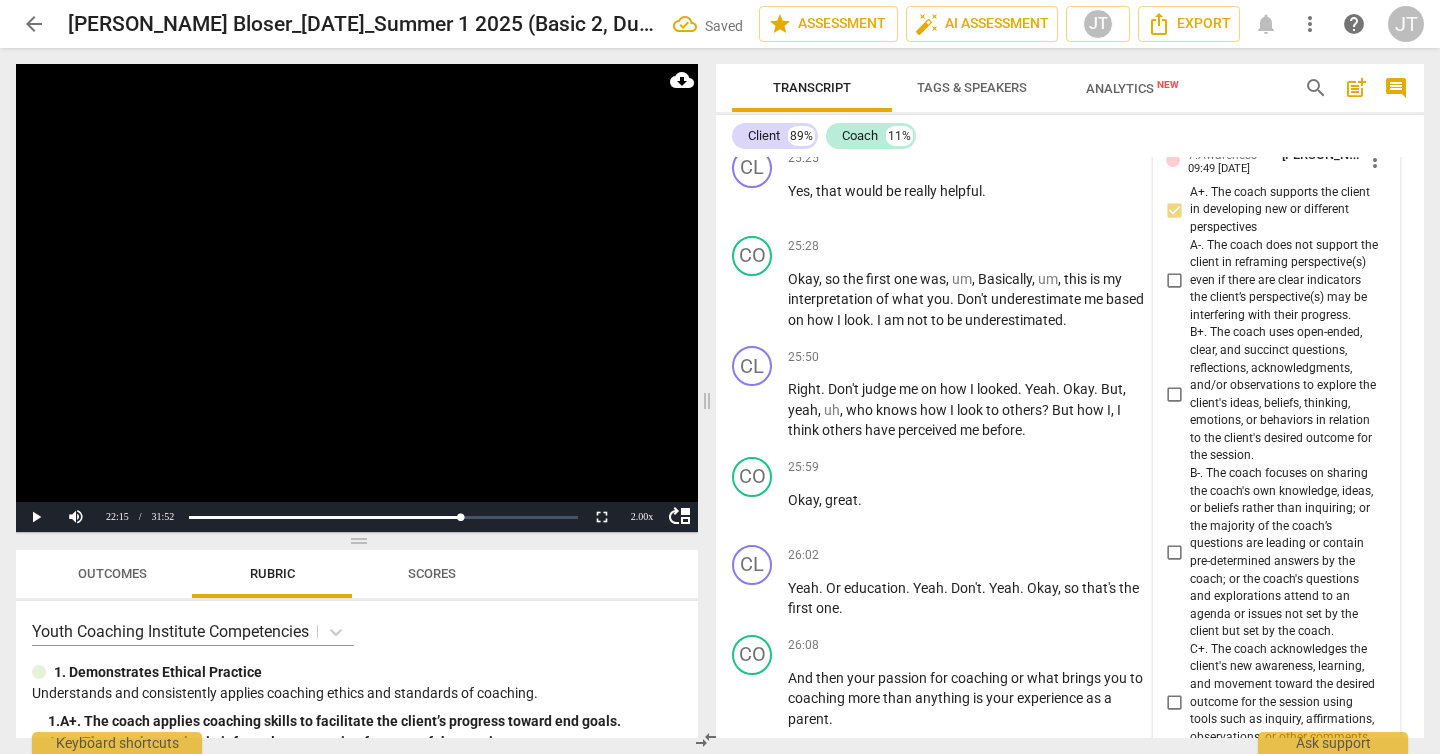 click on "B+. The coach uses open-ended, clear, and succinct questions, reflections, acknowledgments, and/or observations to explore the client's ideas, beliefs, thinking, emotions, or behaviors in relation to the client's desired outcome for the session." at bounding box center (1284, 394) 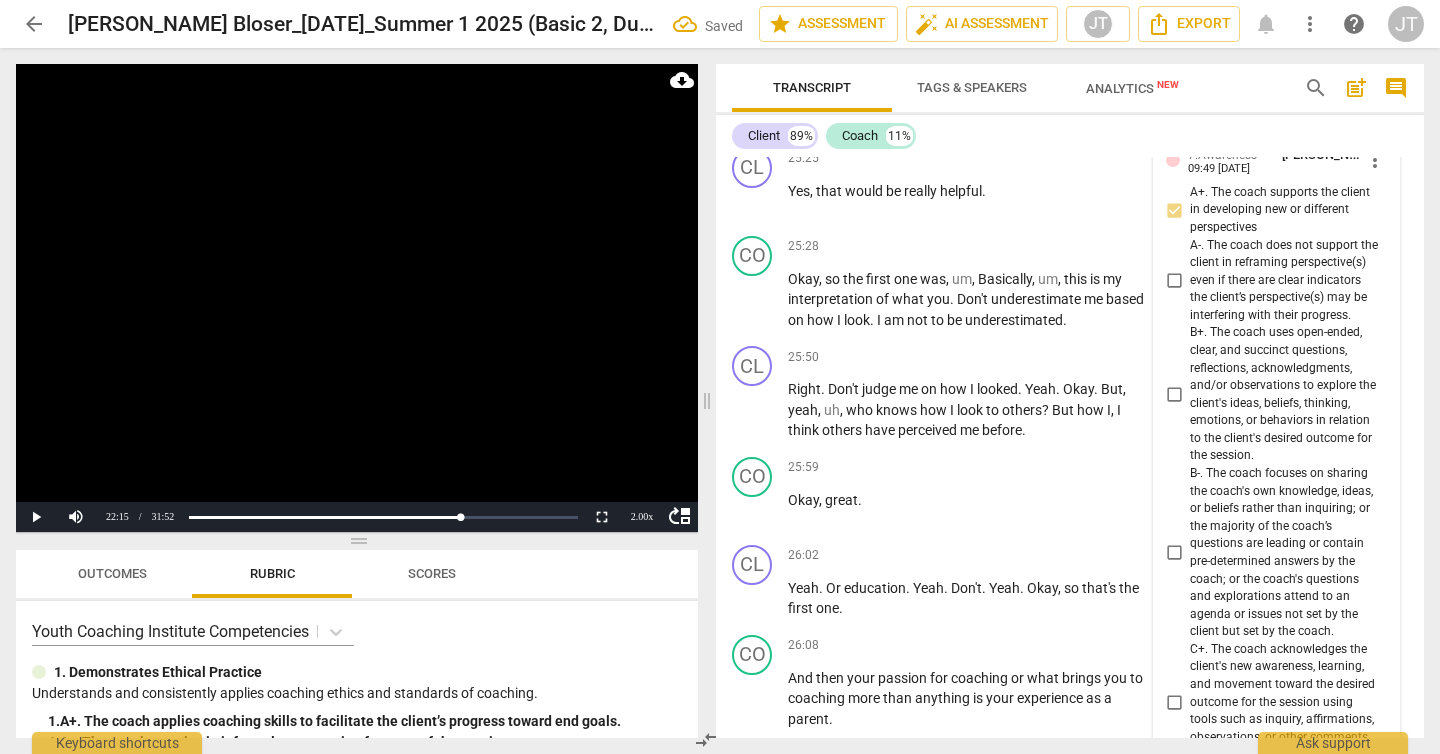 click on "B+. The coach uses open-ended, clear, and succinct questions, reflections, acknowledgments, and/or observations to explore the client's ideas, beliefs, thinking, emotions, or behaviors in relation to the client's desired outcome for the session." at bounding box center (1174, 395) 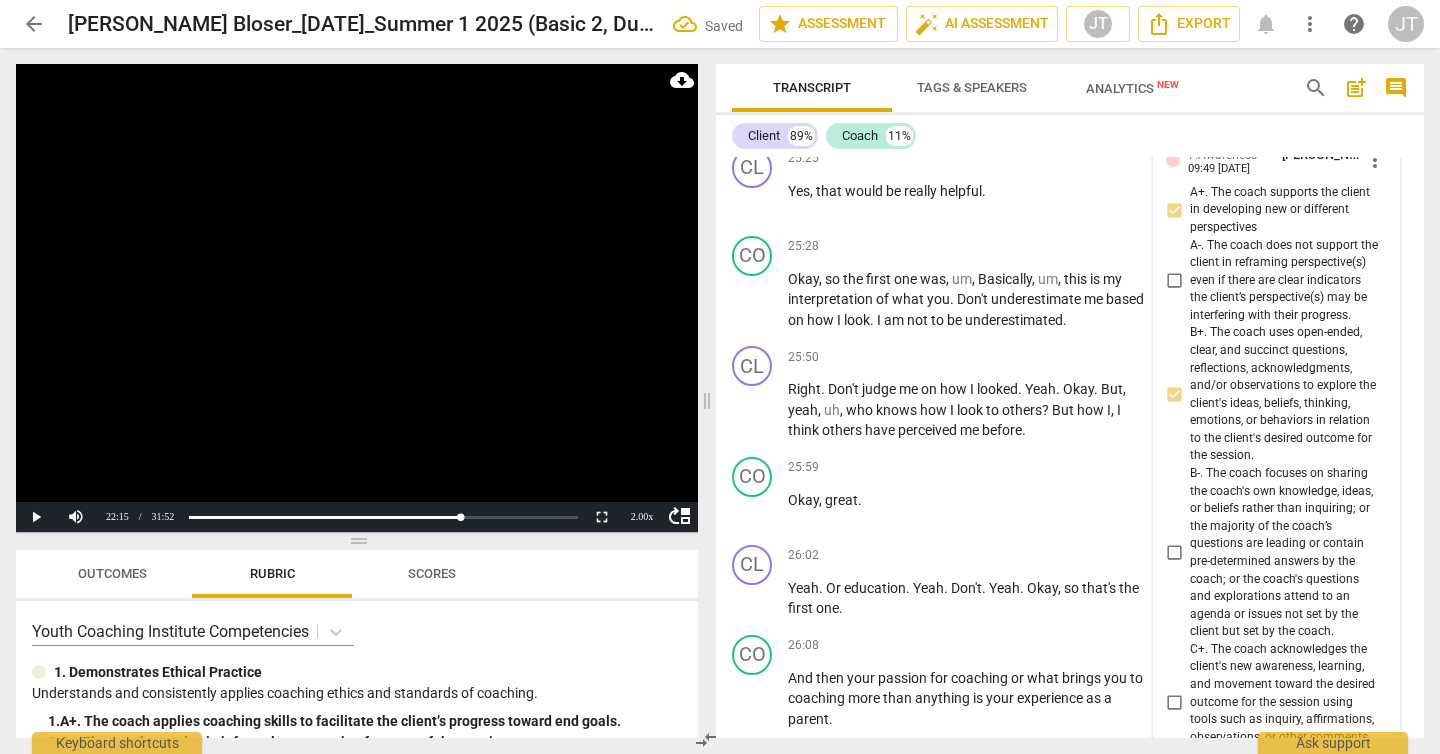 click at bounding box center (357, 298) 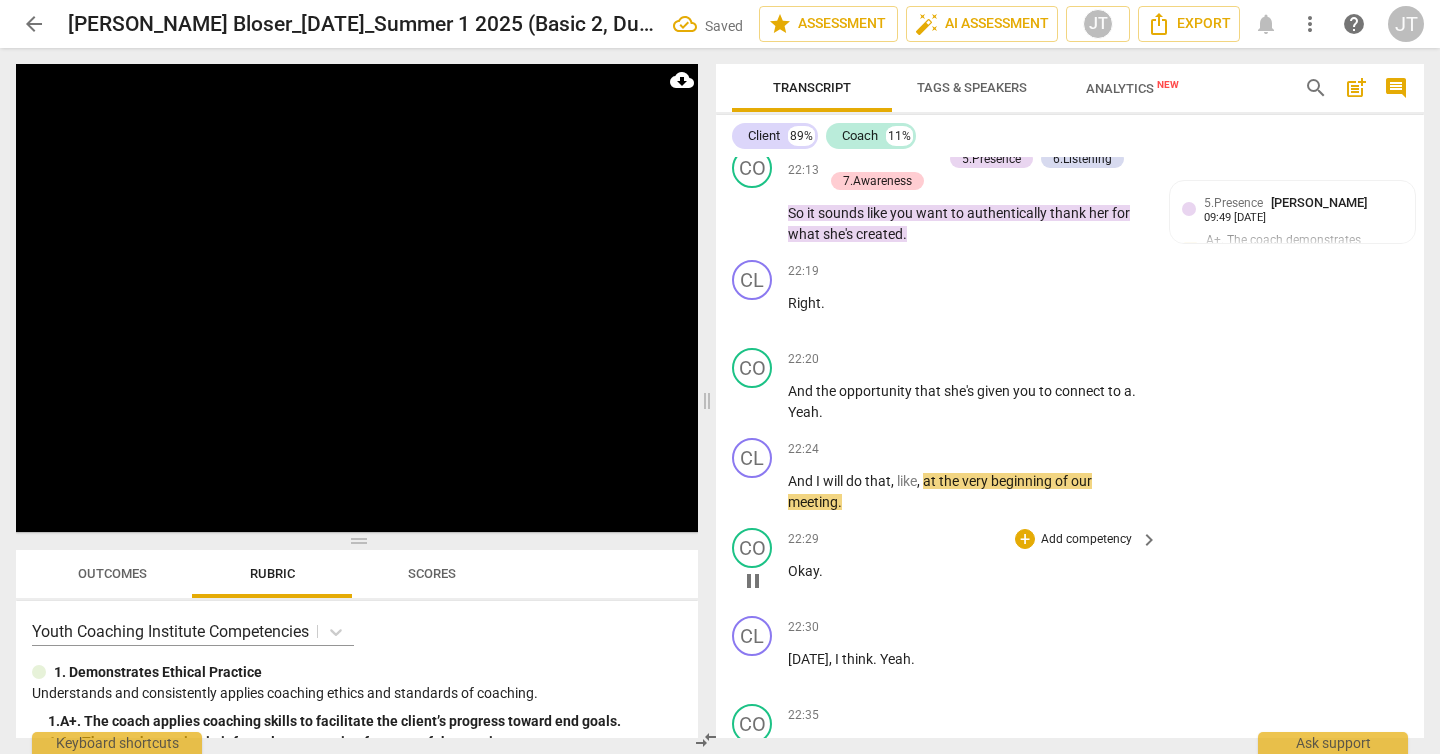 scroll, scrollTop: 7329, scrollLeft: 0, axis: vertical 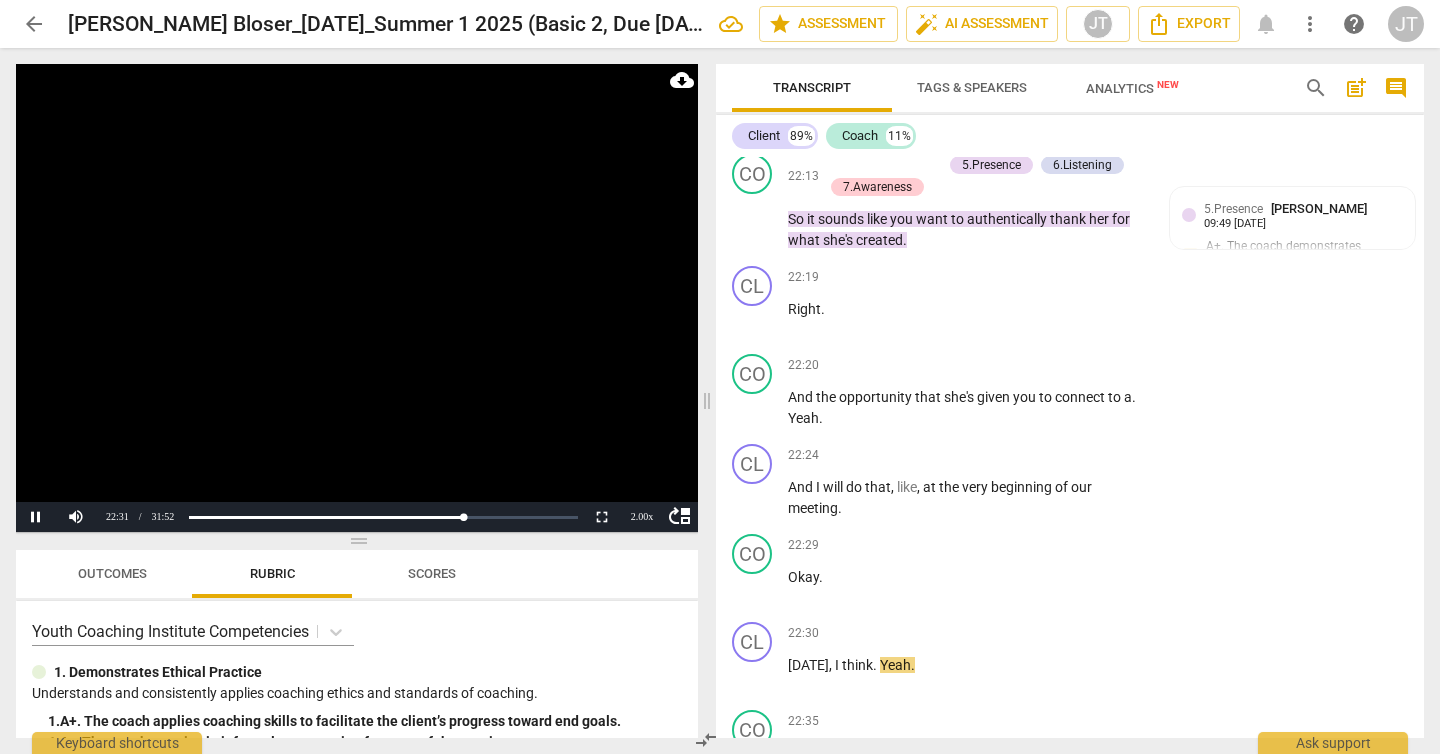 click at bounding box center [357, 298] 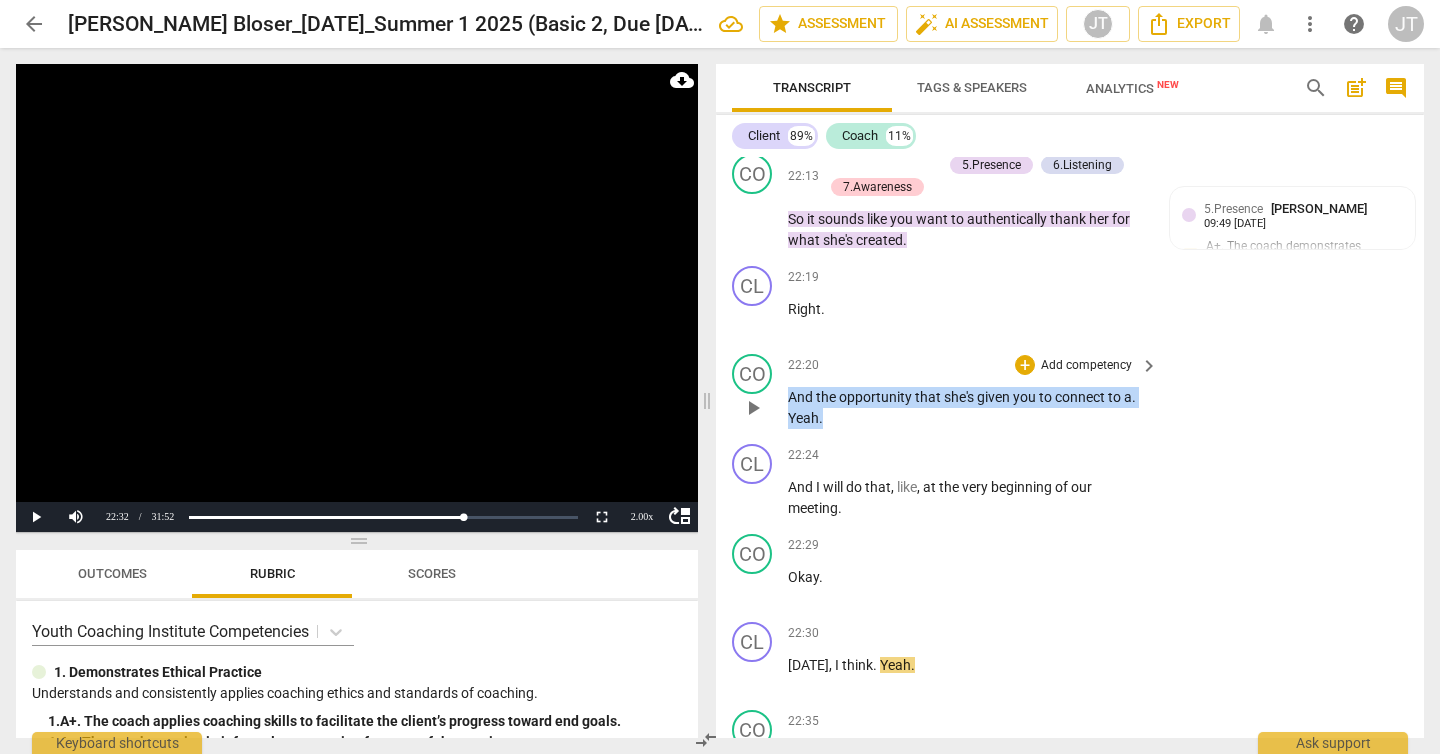 drag, startPoint x: 844, startPoint y: 476, endPoint x: 785, endPoint y: 460, distance: 61.13101 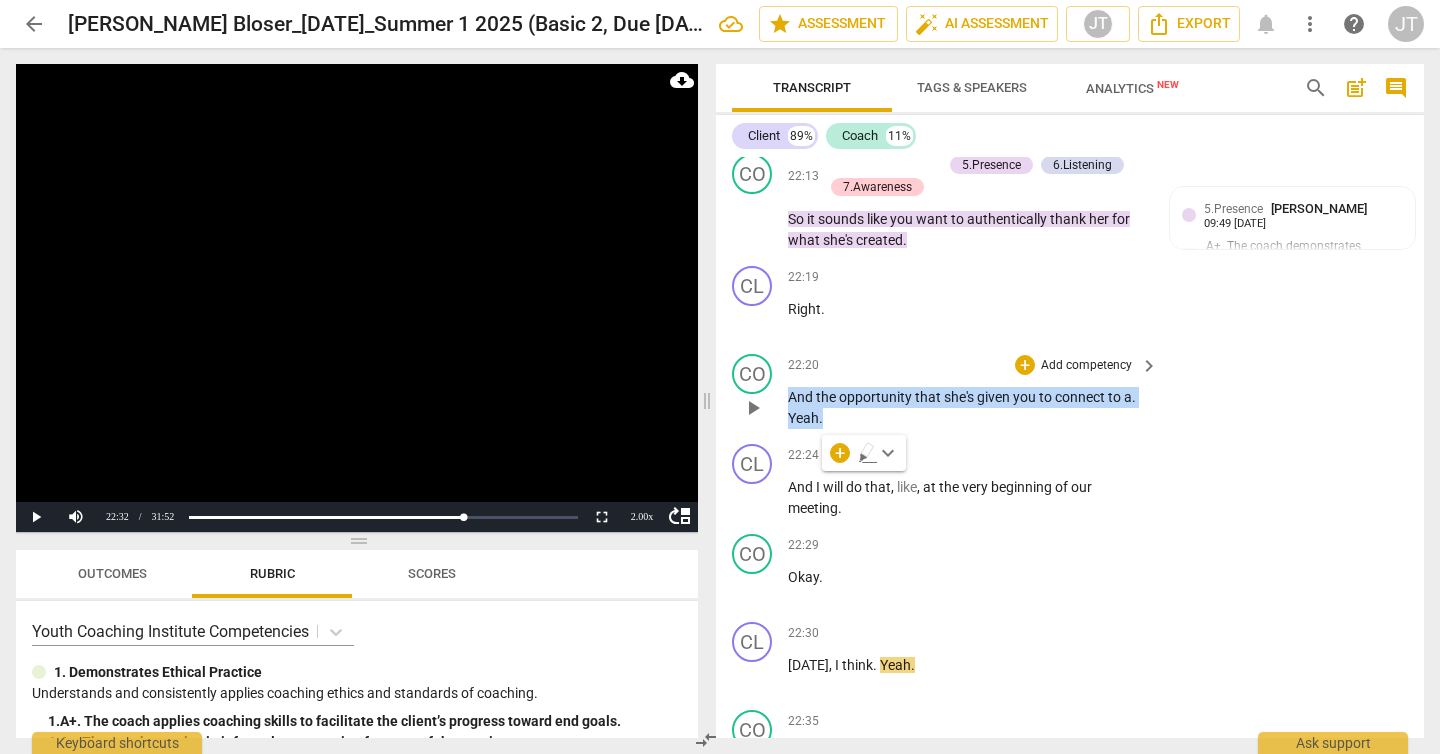 click on "Add competency" at bounding box center [1086, 366] 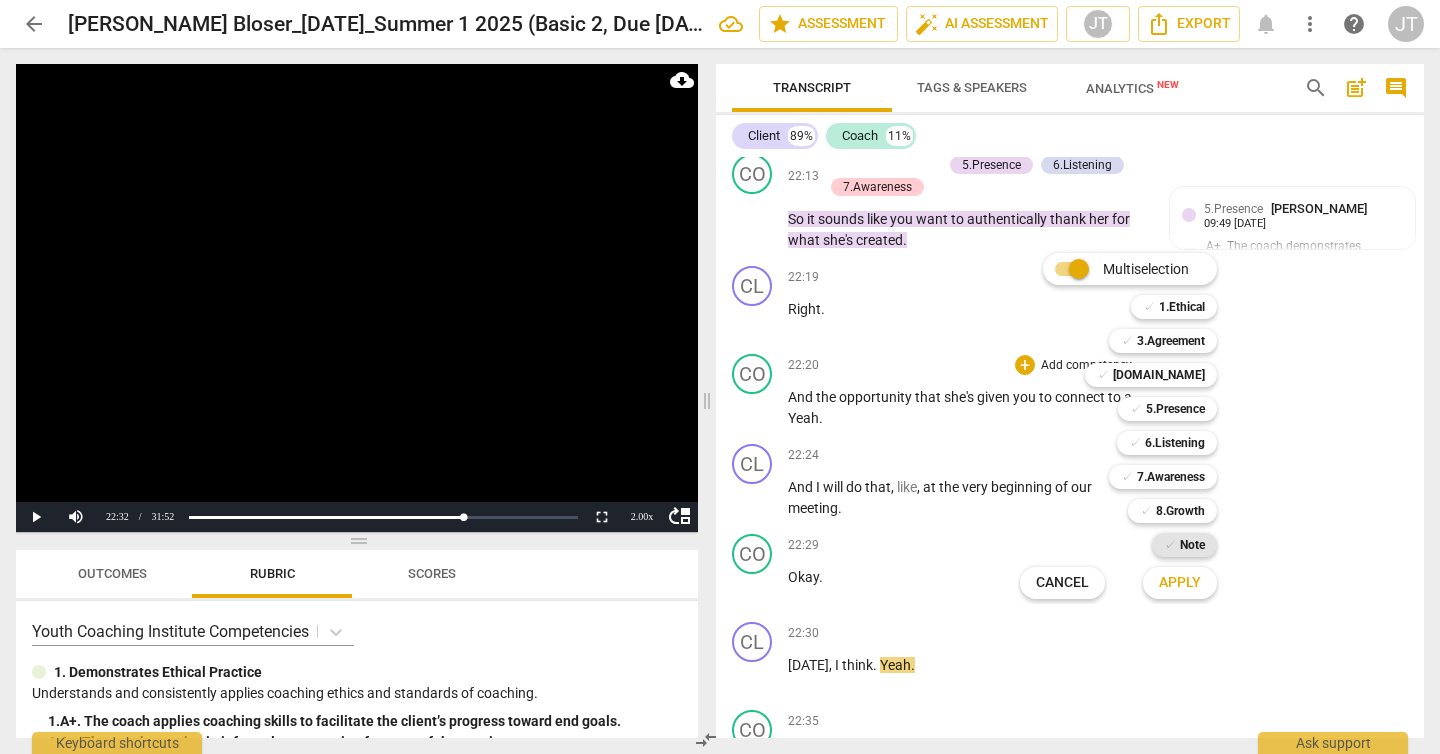 click on "✓" at bounding box center [1170, 545] 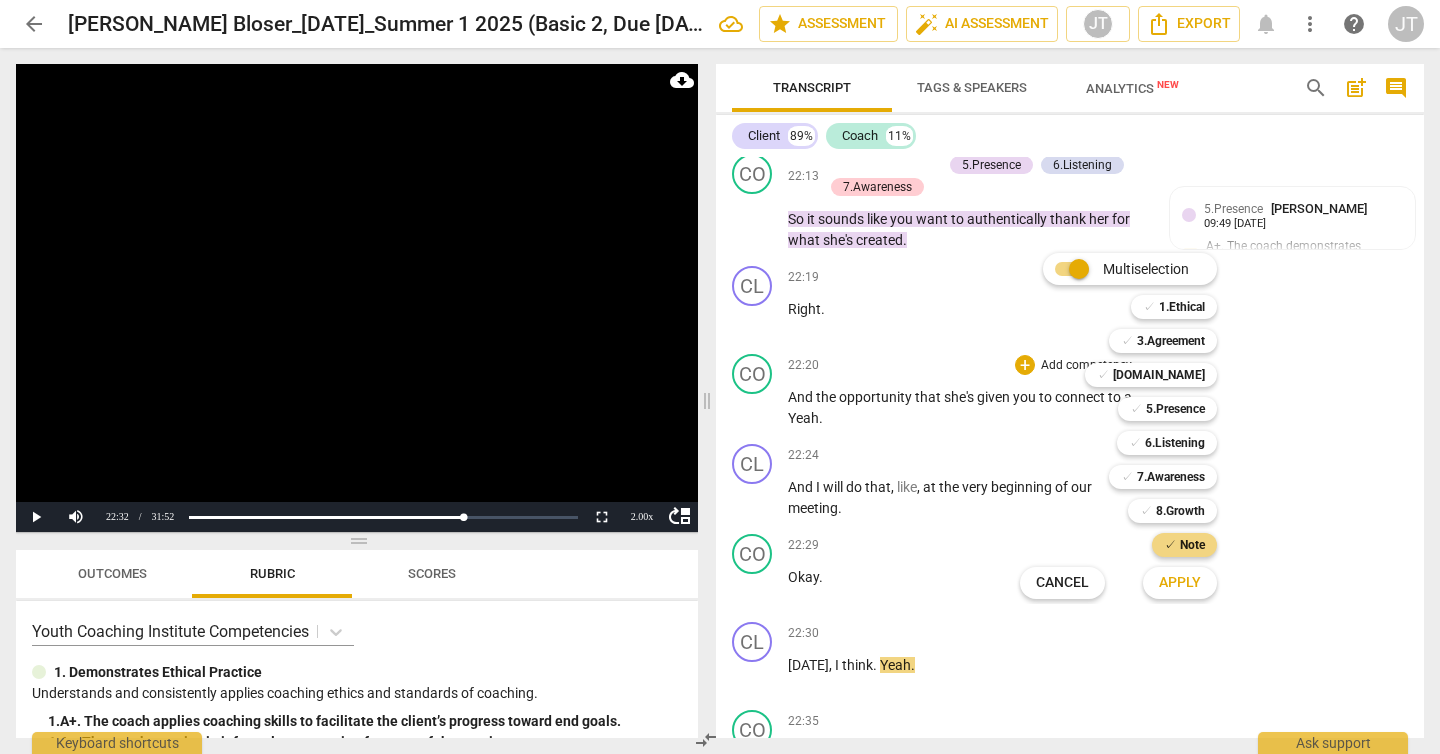 click on "Apply" at bounding box center (1180, 583) 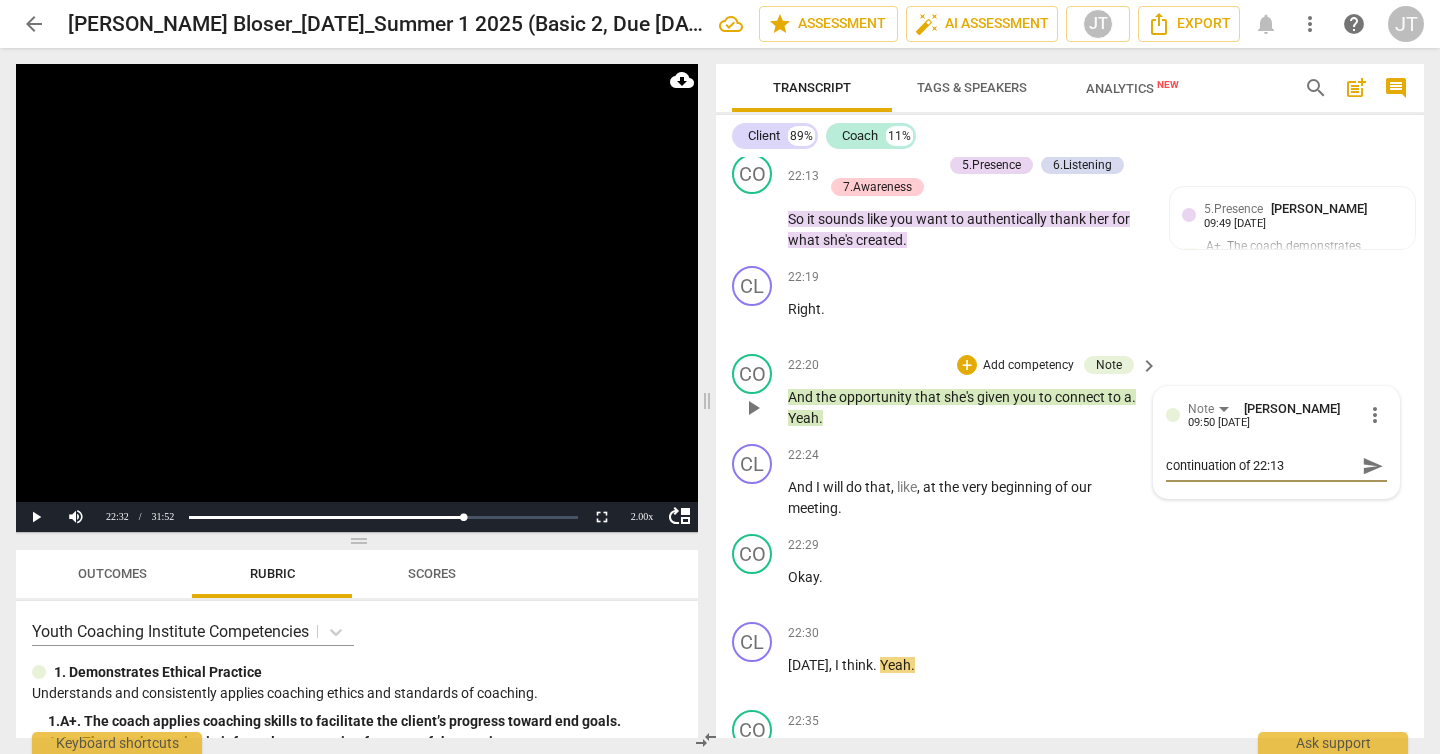 click on "send" at bounding box center [1373, 466] 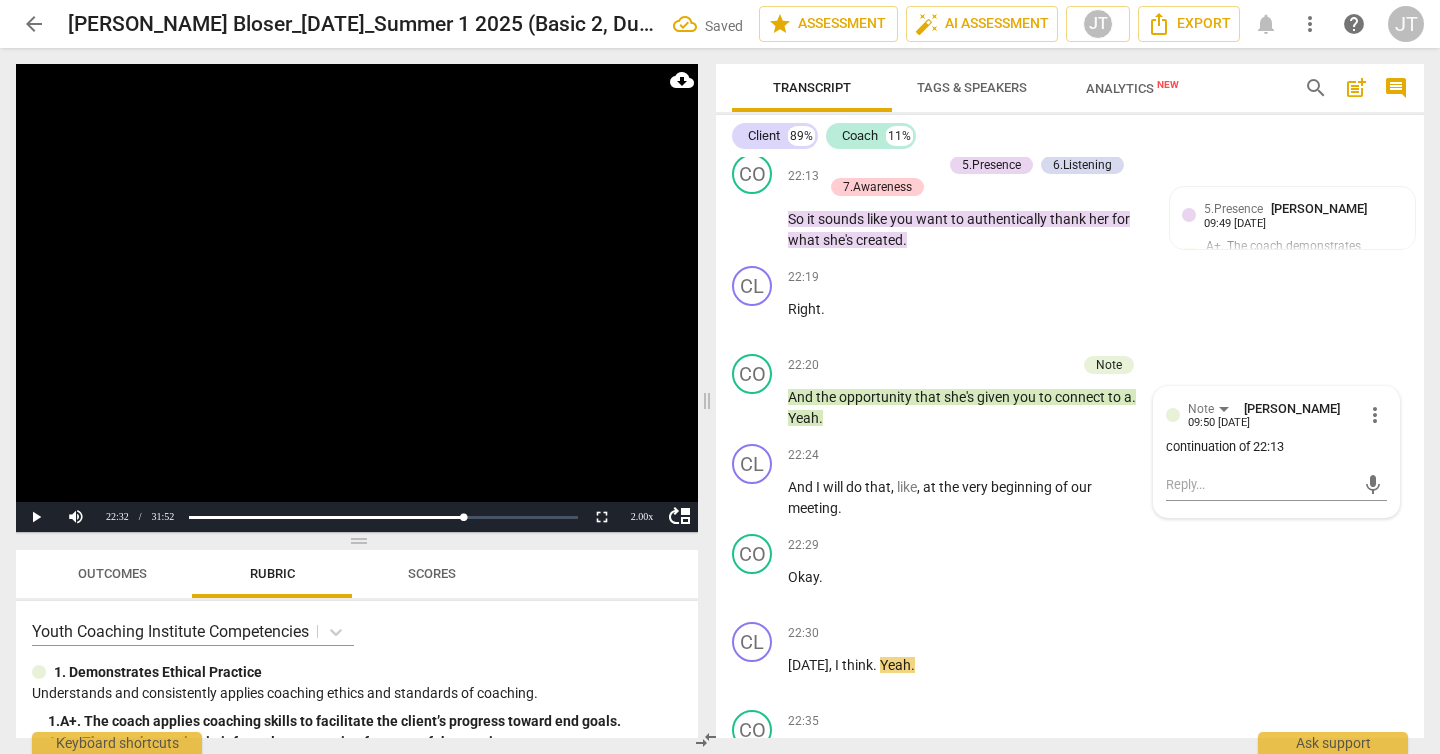 click at bounding box center (357, 298) 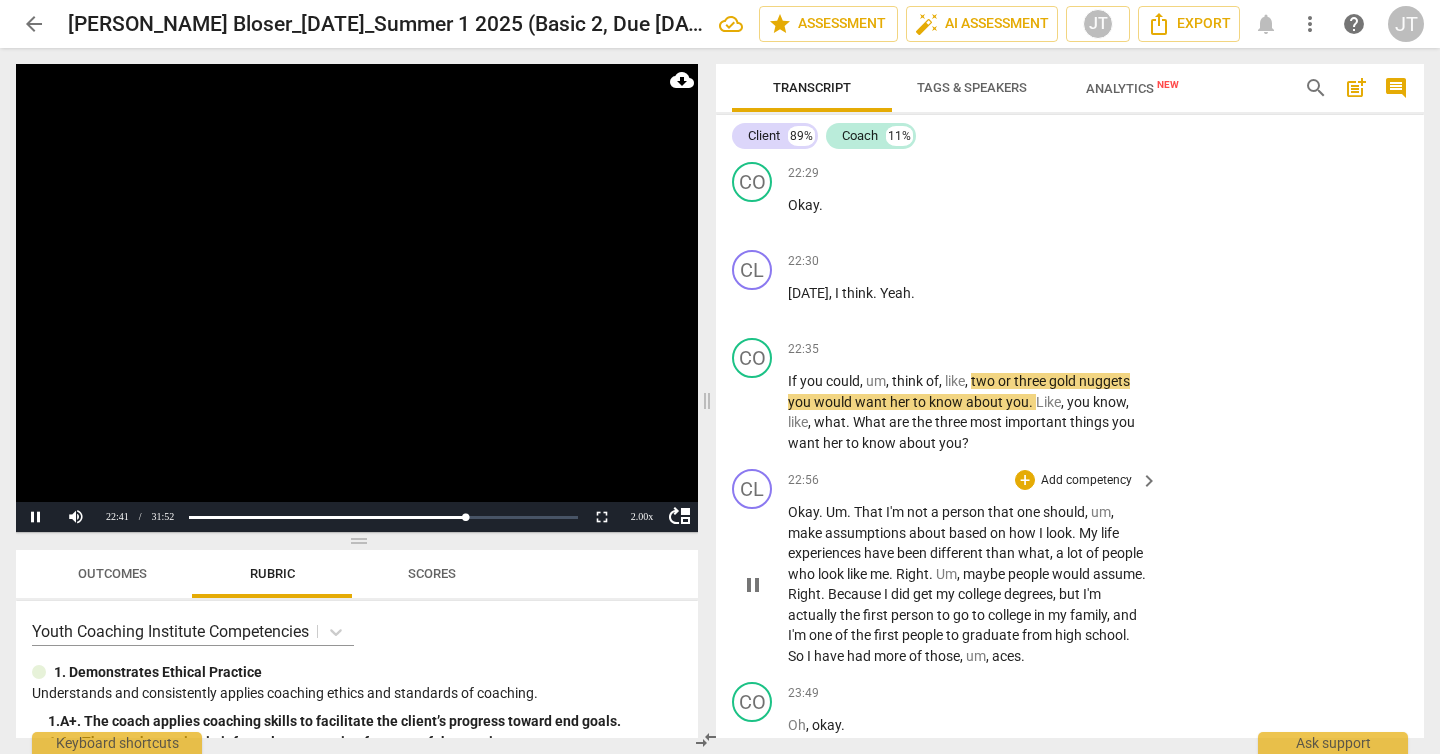 scroll, scrollTop: 7877, scrollLeft: 0, axis: vertical 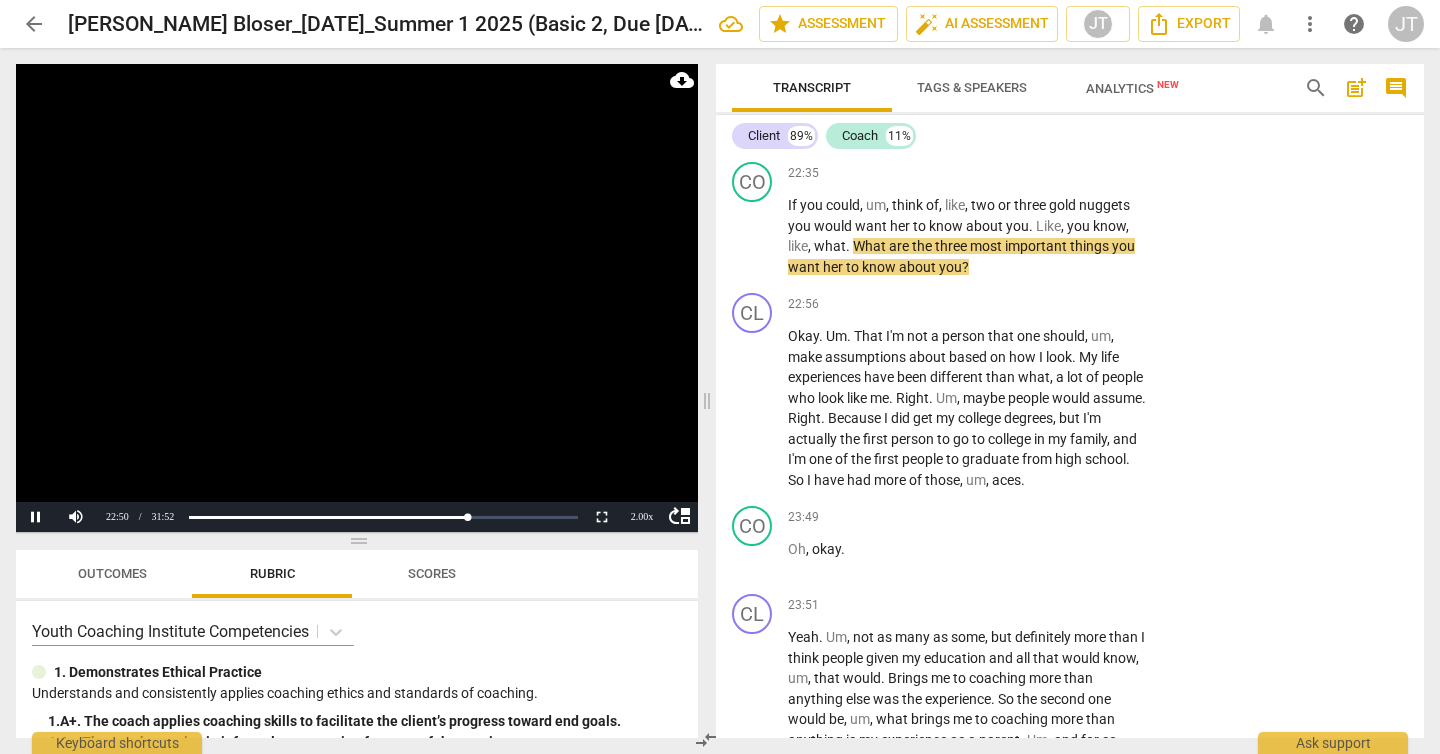 click at bounding box center [357, 298] 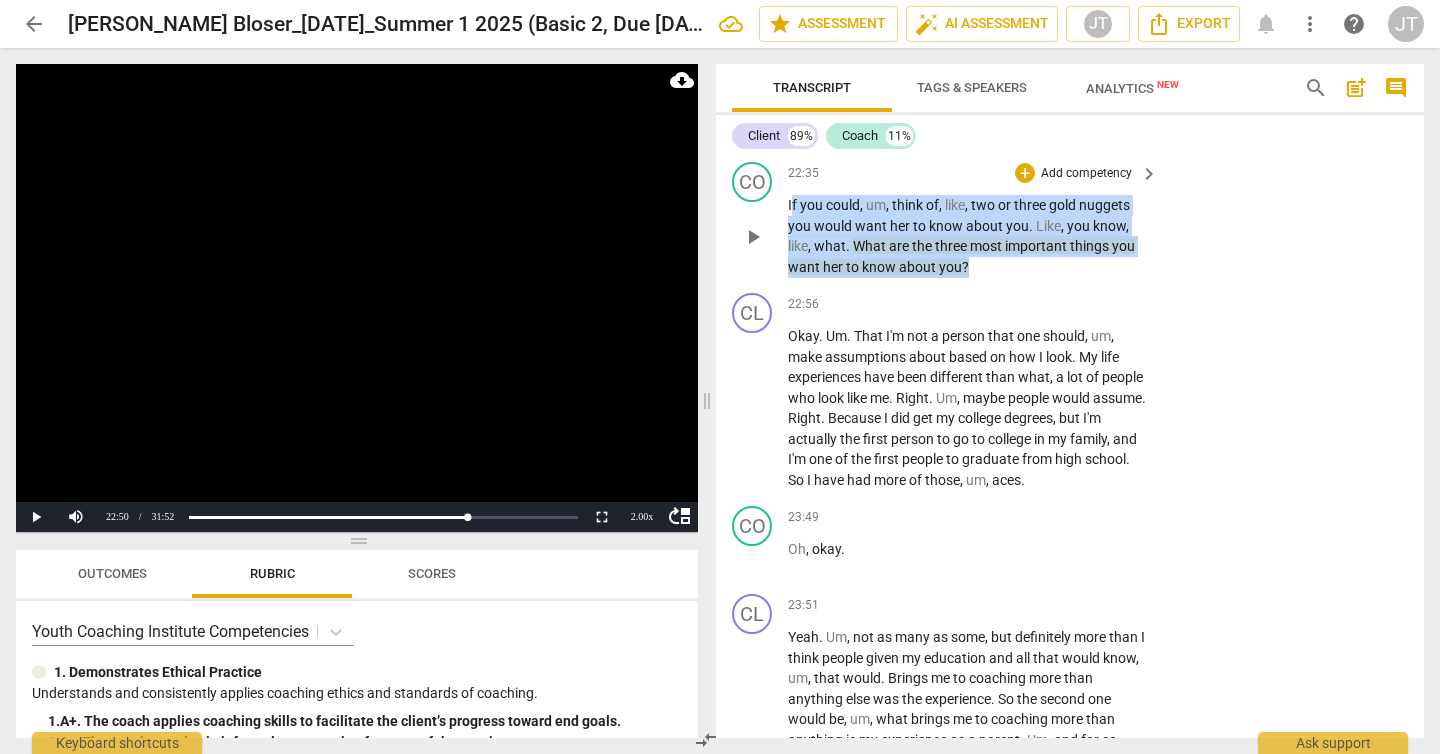 drag, startPoint x: 1054, startPoint y: 332, endPoint x: 790, endPoint y: 275, distance: 270.0833 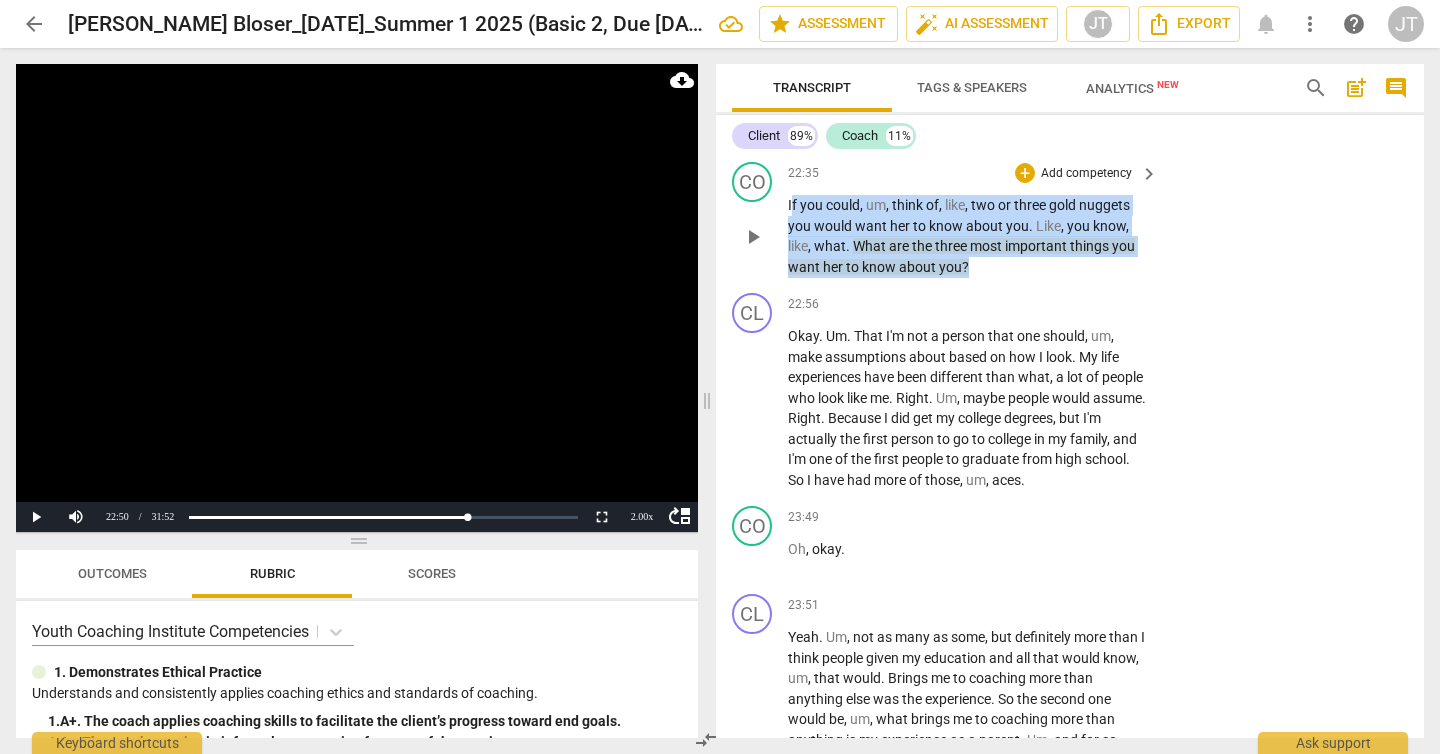click on "If   you   could ,   um ,   think   of ,   like ,   two   or   three   gold   nuggets   you   would   want   her   to   know   about   you .   Like ,   you   know ,   like ,   what .   What   are   the   three   most   important   things   you   want   her   to   know   about   you ?" at bounding box center (968, 236) 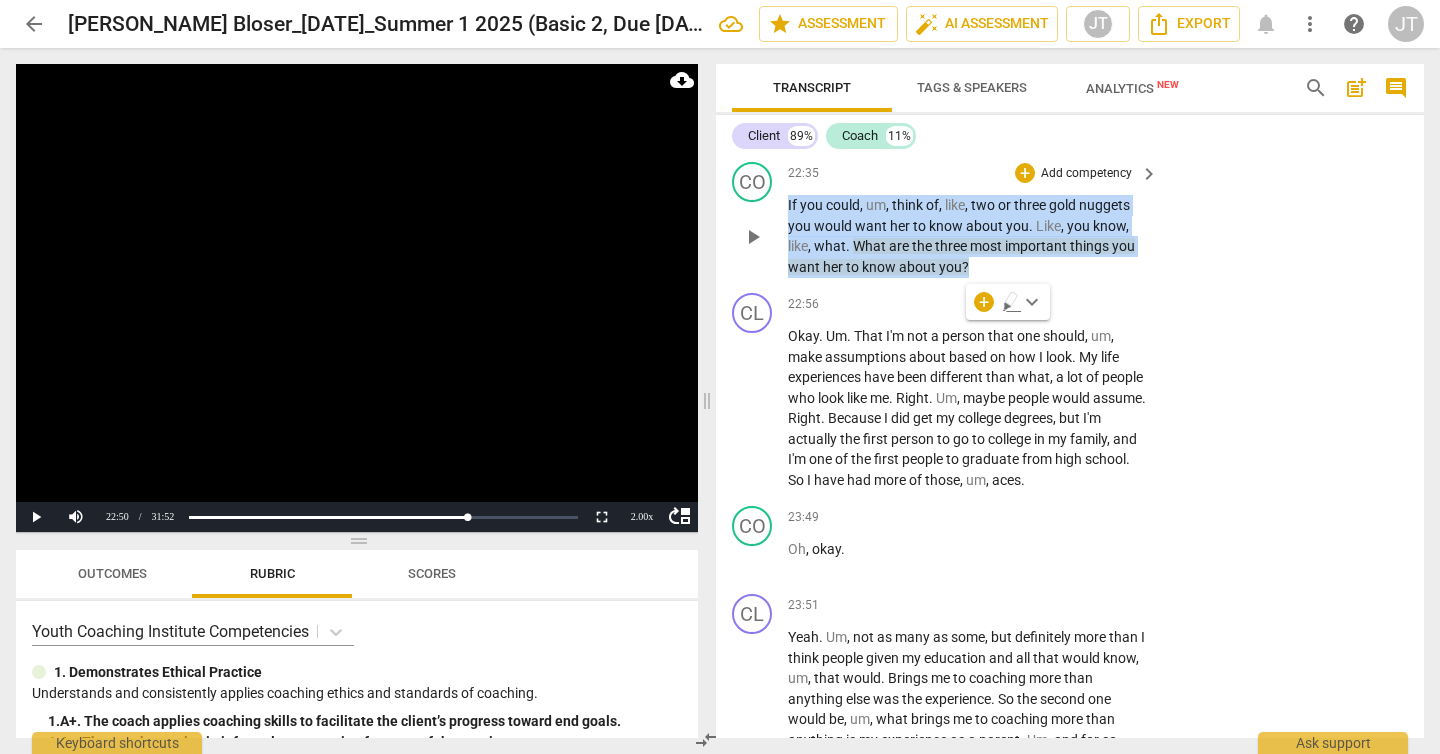 click on "Add competency" at bounding box center [1086, 174] 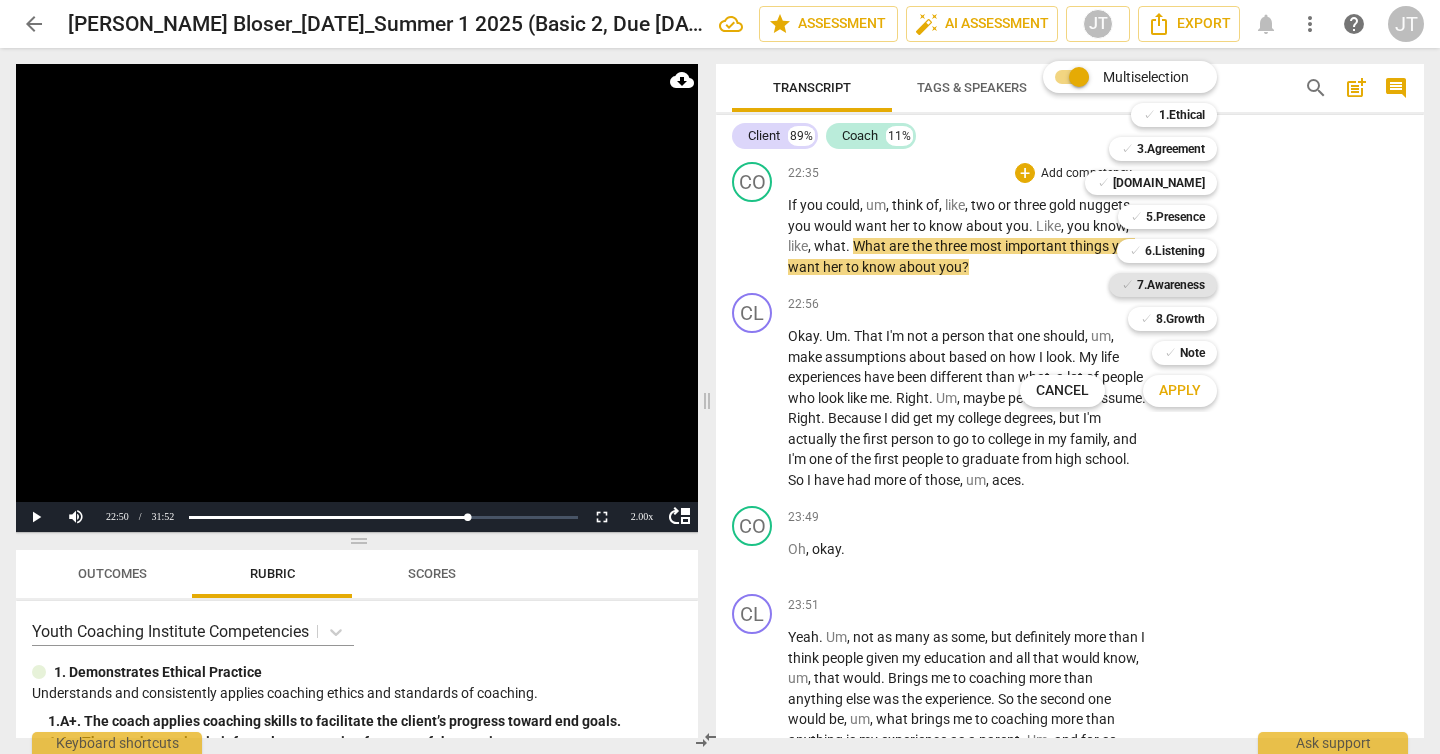 click on "7.Awareness" at bounding box center [1171, 285] 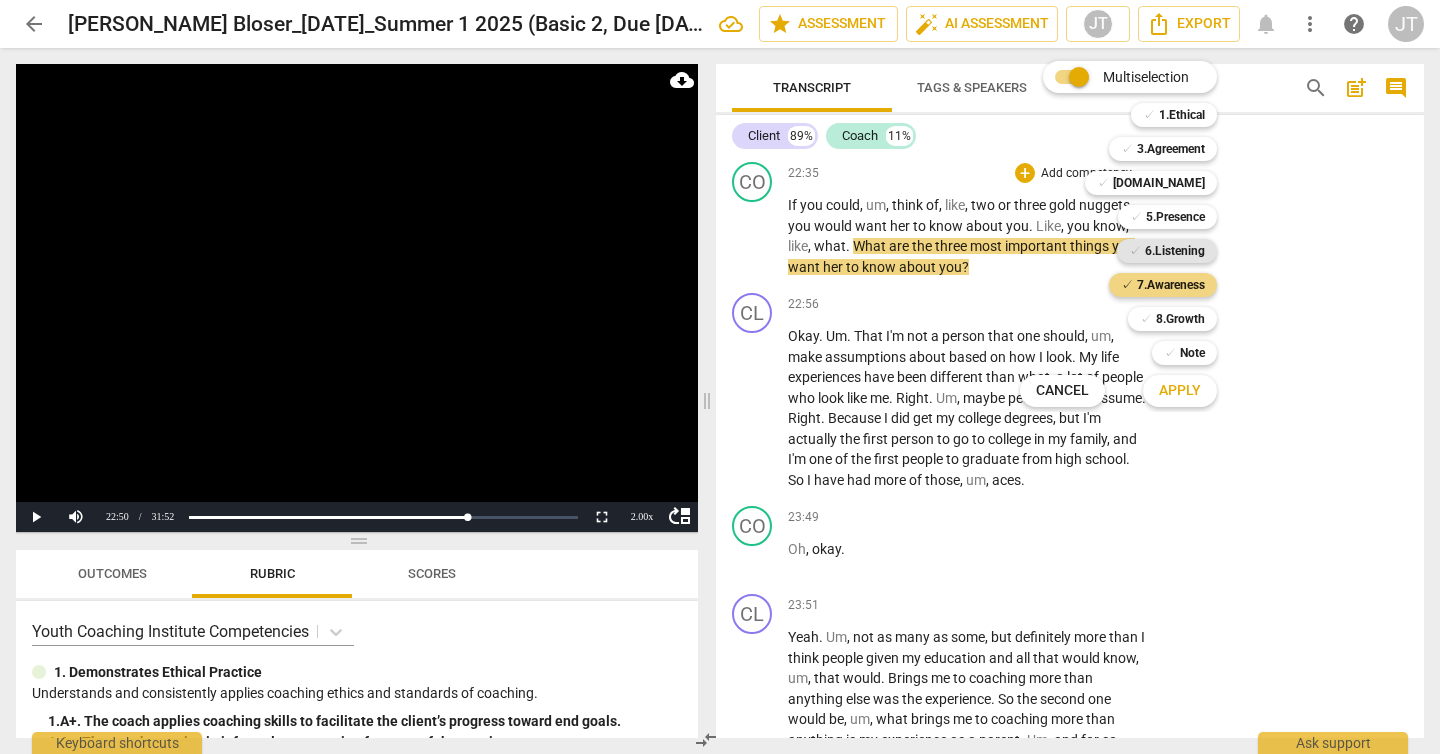 click on "6.Listening" at bounding box center [1175, 251] 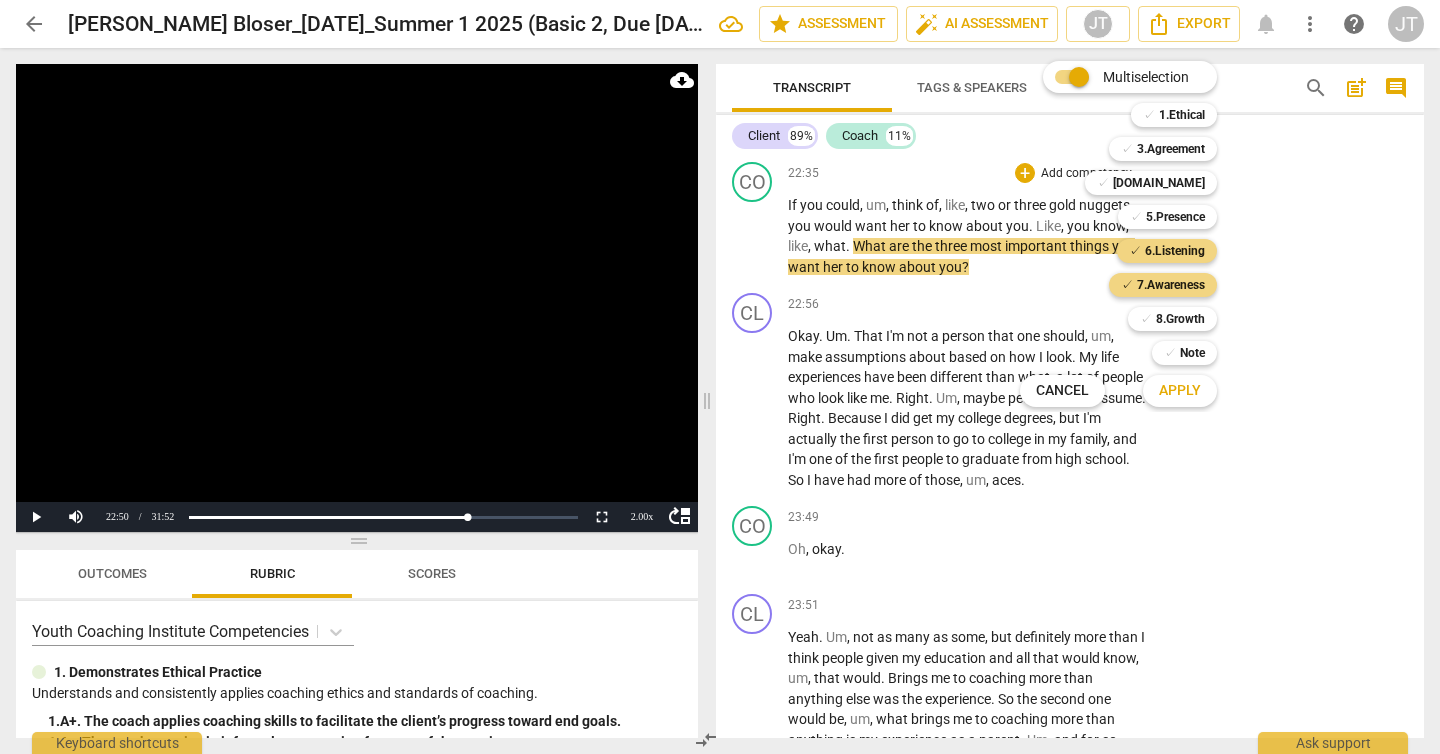 click on "Apply" at bounding box center (1180, 391) 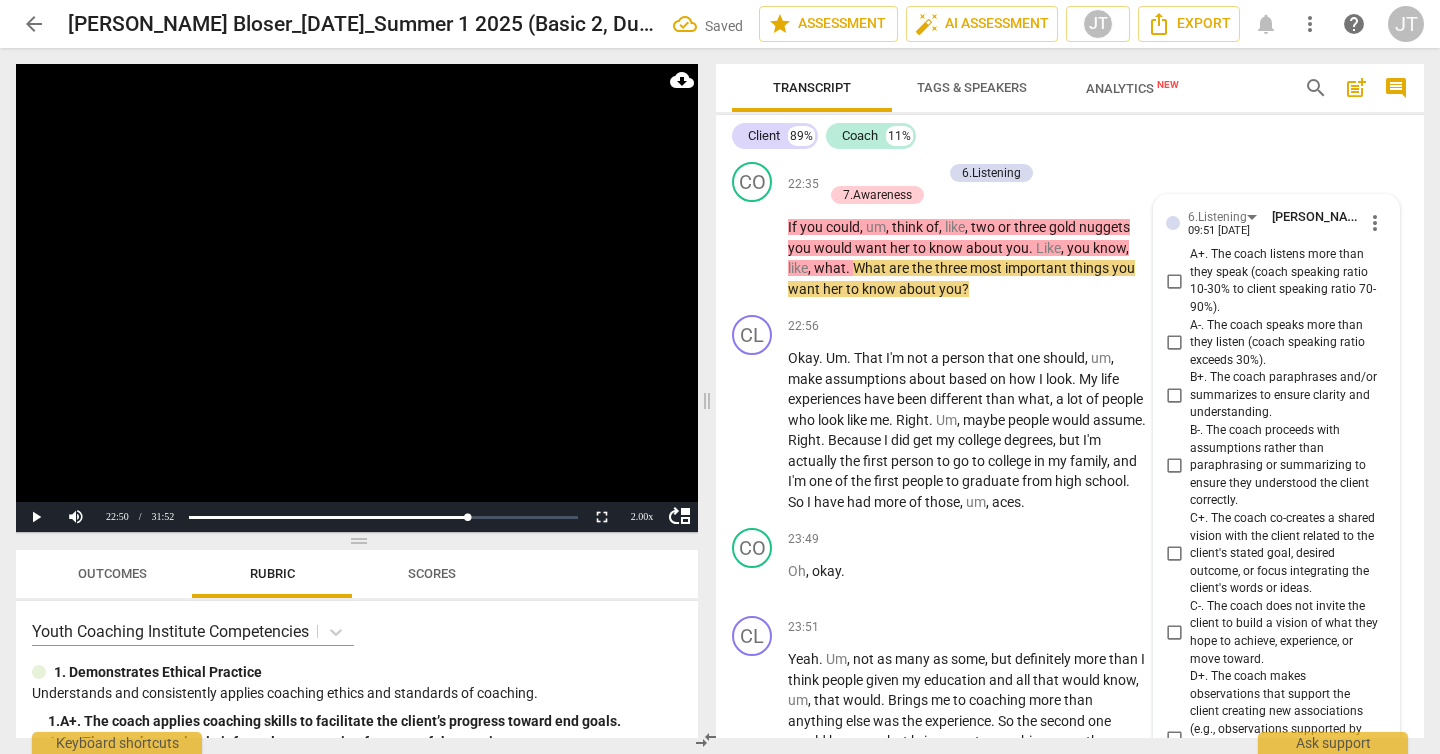 scroll, scrollTop: 8491, scrollLeft: 0, axis: vertical 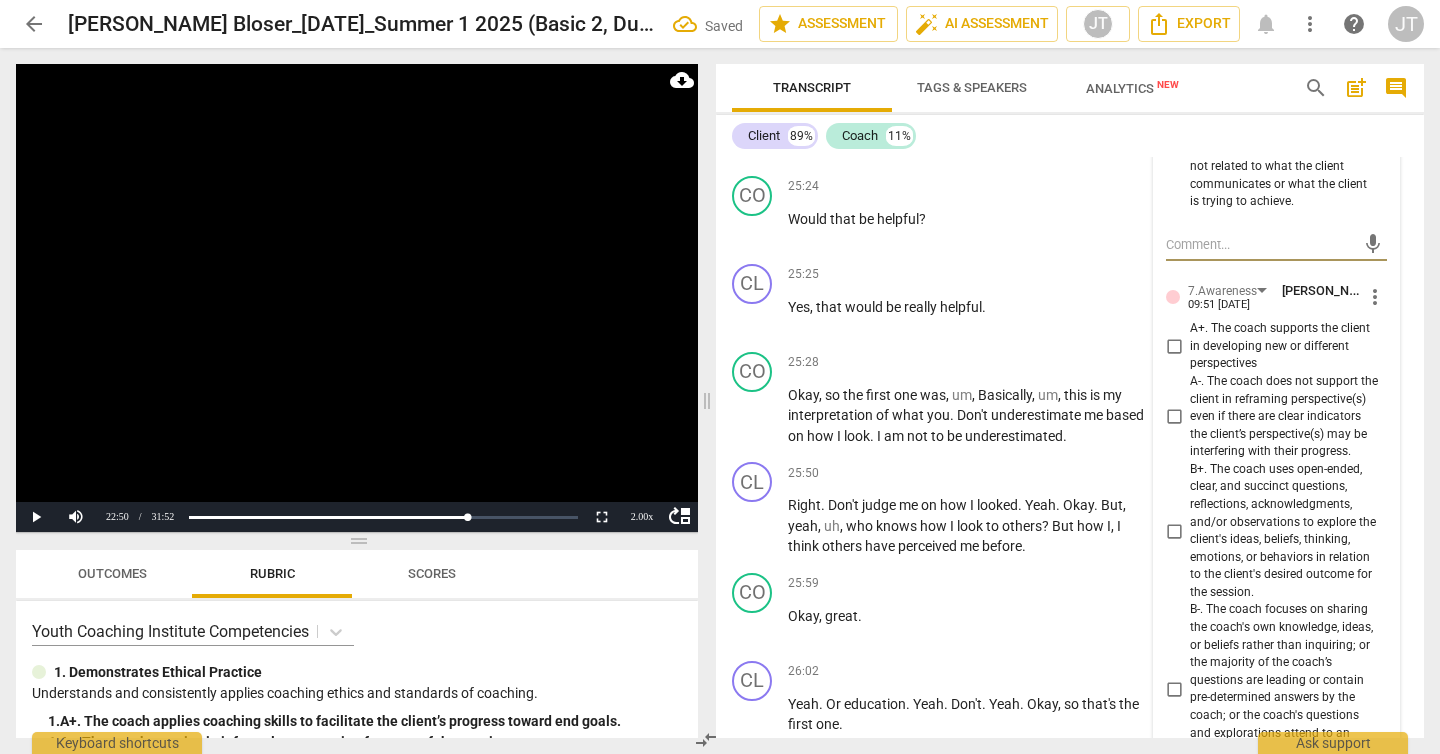 click on "A+. The coach supports the client in developing new or different perspectives" at bounding box center (1284, 346) 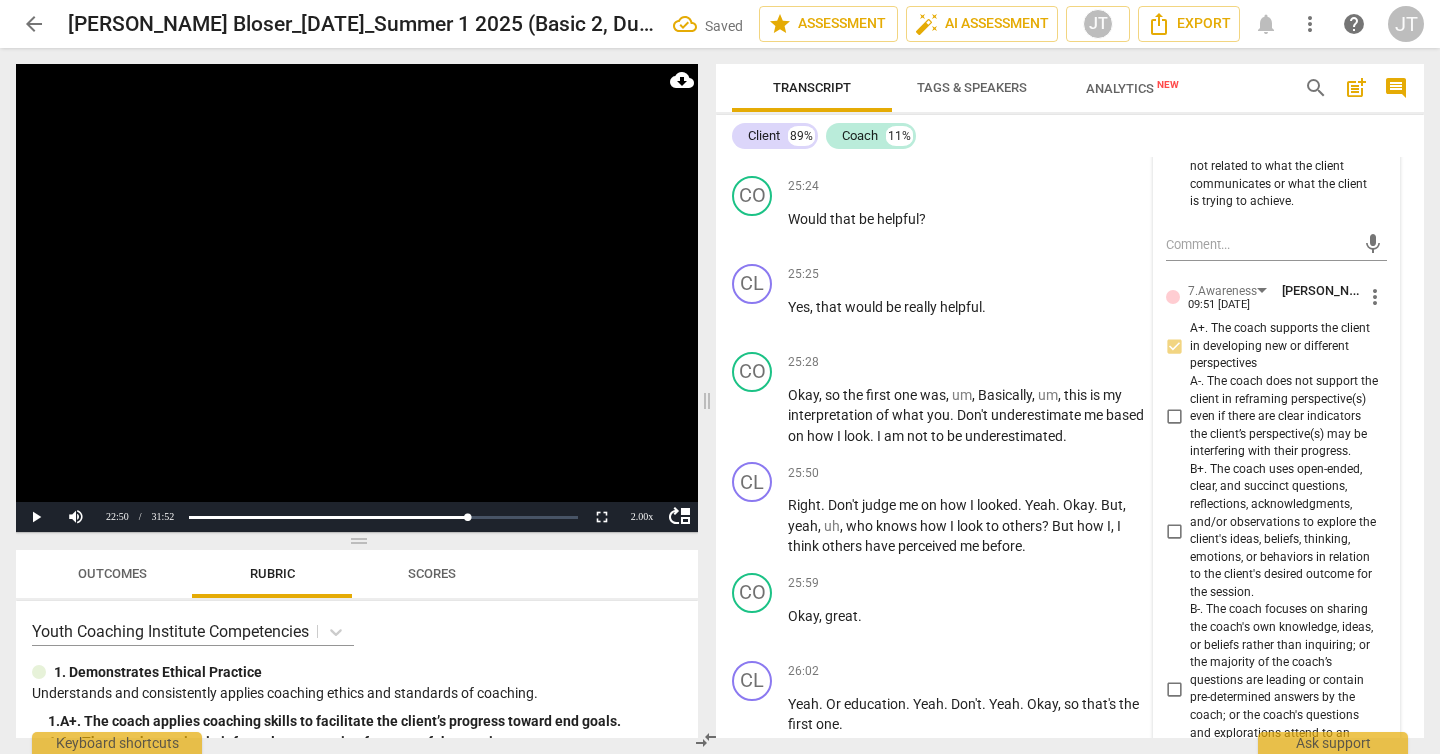 click on "B+. The coach uses open-ended, clear, and succinct questions, reflections, acknowledgments, and/or observations to explore the client's ideas, beliefs, thinking, emotions, or behaviors in relation to the client's desired outcome for the session." at bounding box center (1284, 531) 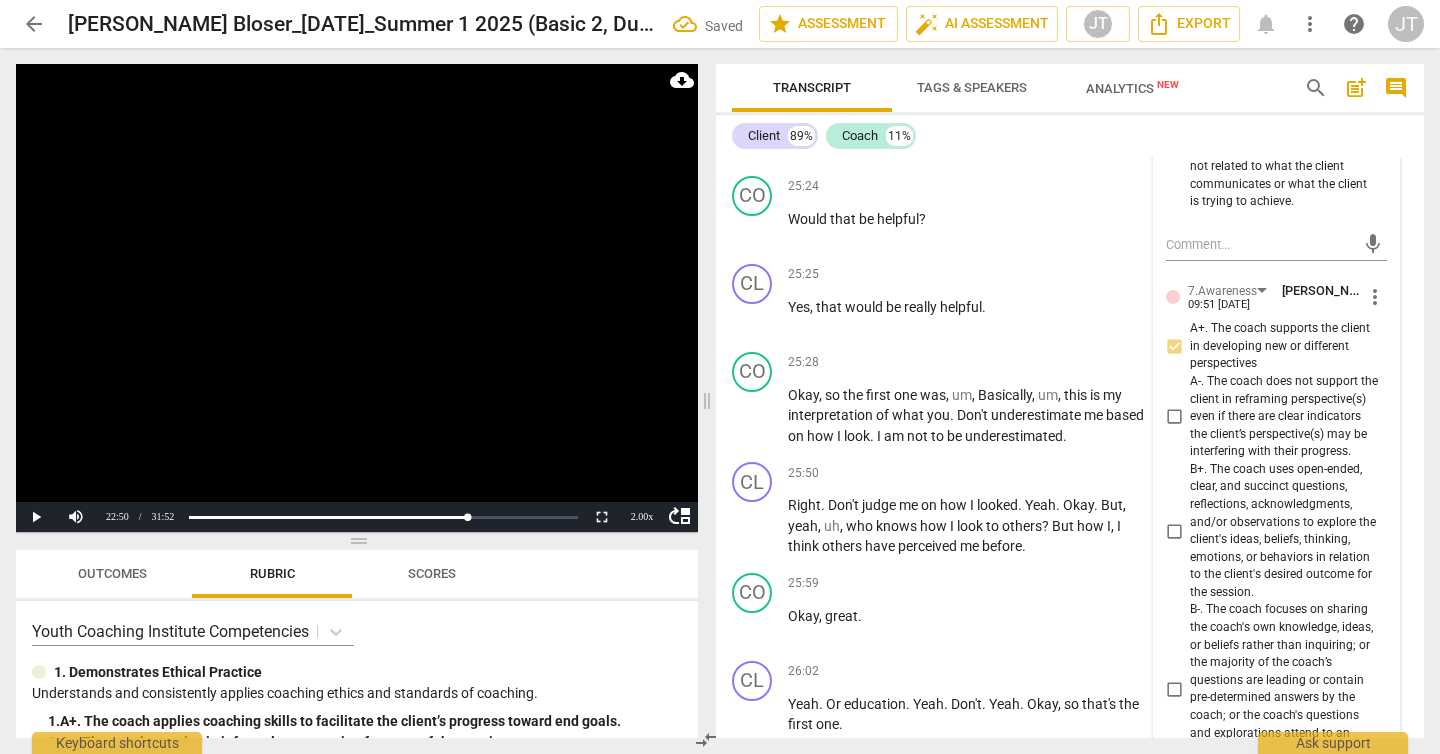 click on "B+. The coach uses open-ended, clear, and succinct questions, reflections, acknowledgments, and/or observations to explore the client's ideas, beliefs, thinking, emotions, or behaviors in relation to the client's desired outcome for the session." at bounding box center (1174, 531) 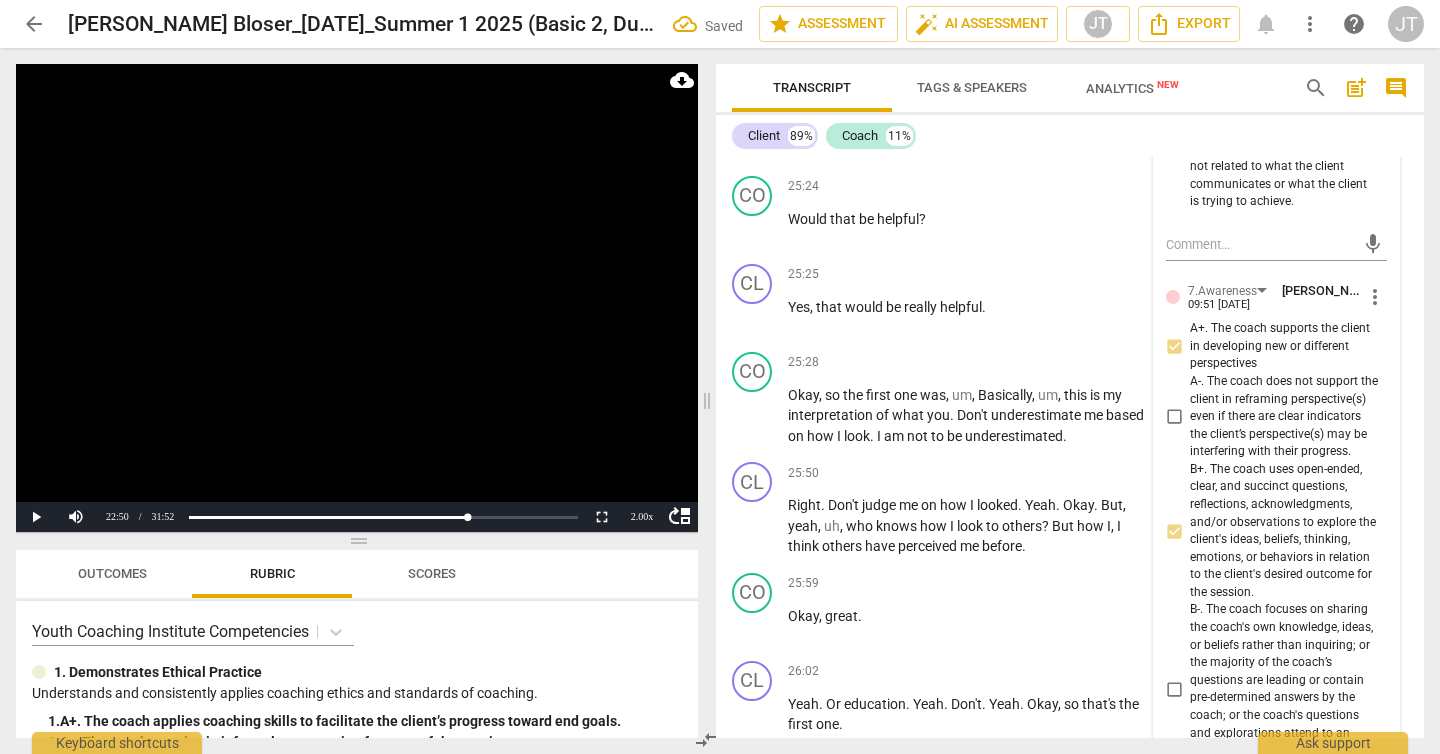 scroll, scrollTop: 7968, scrollLeft: 0, axis: vertical 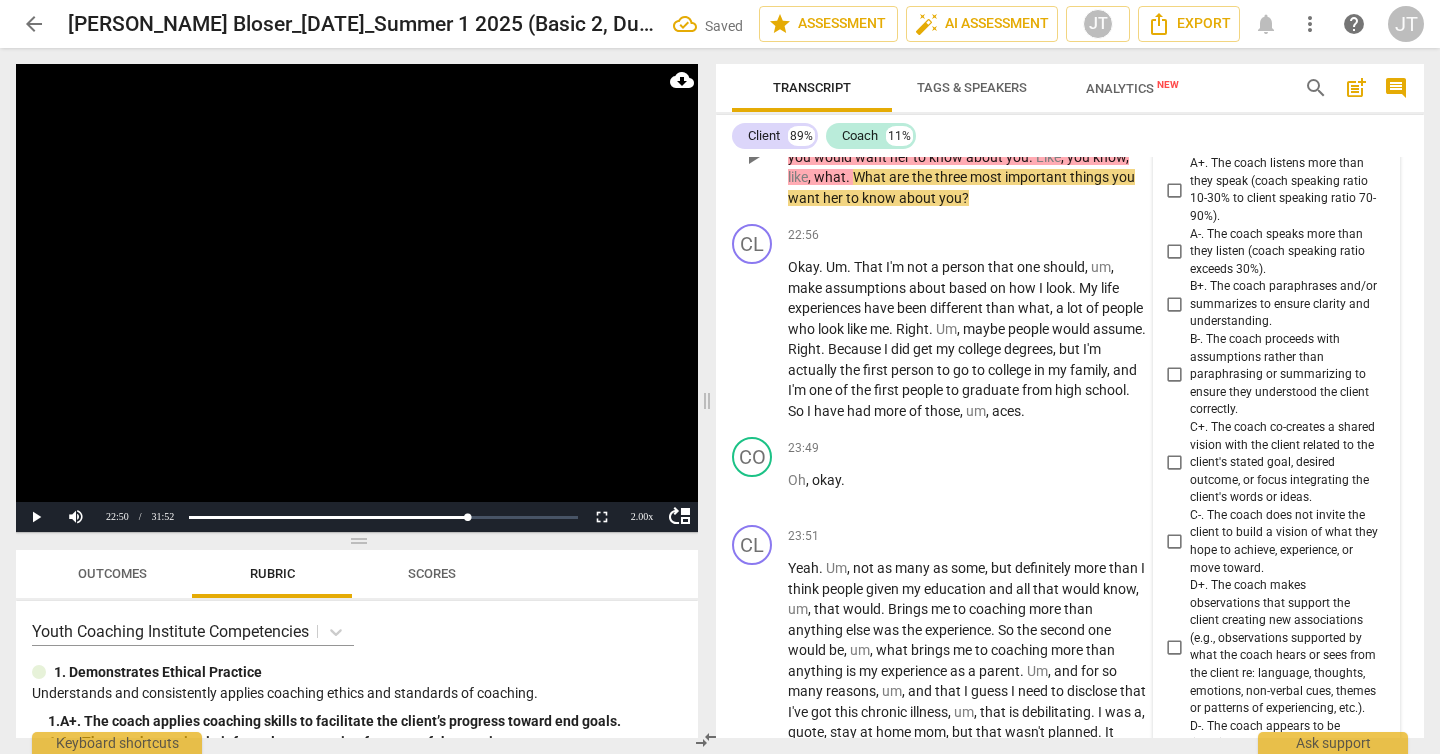 click on "C+. The coach co-creates a shared vision with the client related to the client's stated goal, desired outcome, or focus integrating the client's words or ideas." at bounding box center (1284, 463) 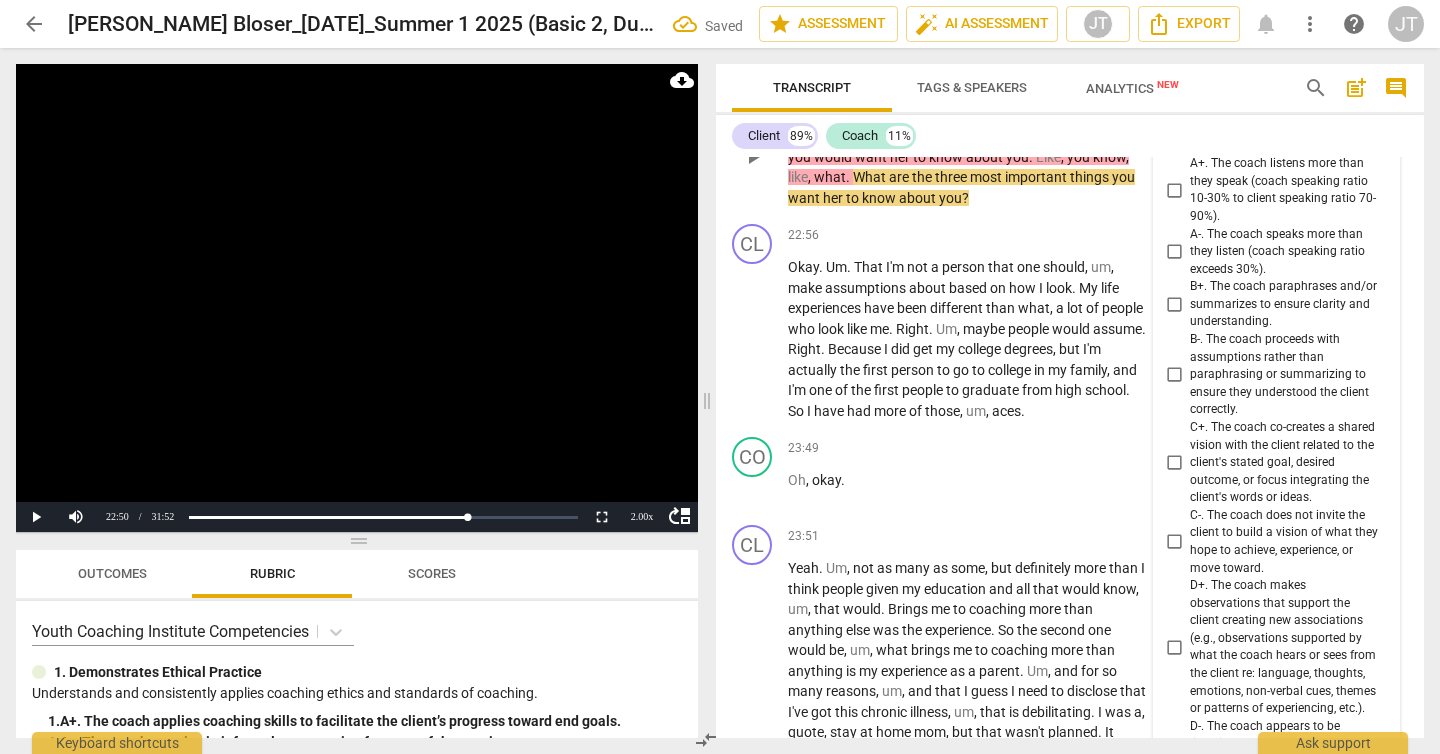 click on "C+. The coach co-creates a shared vision with the client related to the client's stated goal, desired outcome, or focus integrating the client's words or ideas." at bounding box center (1174, 463) 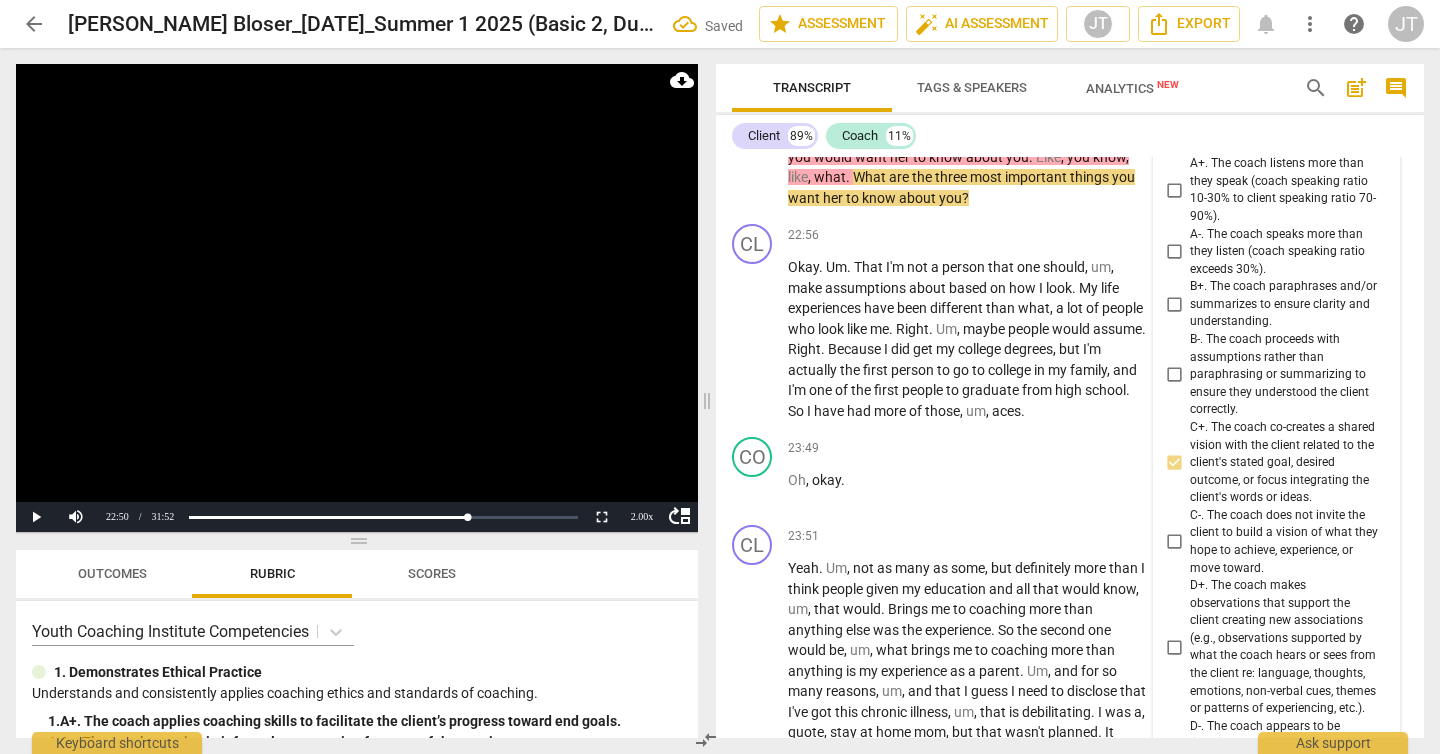 click at bounding box center [357, 298] 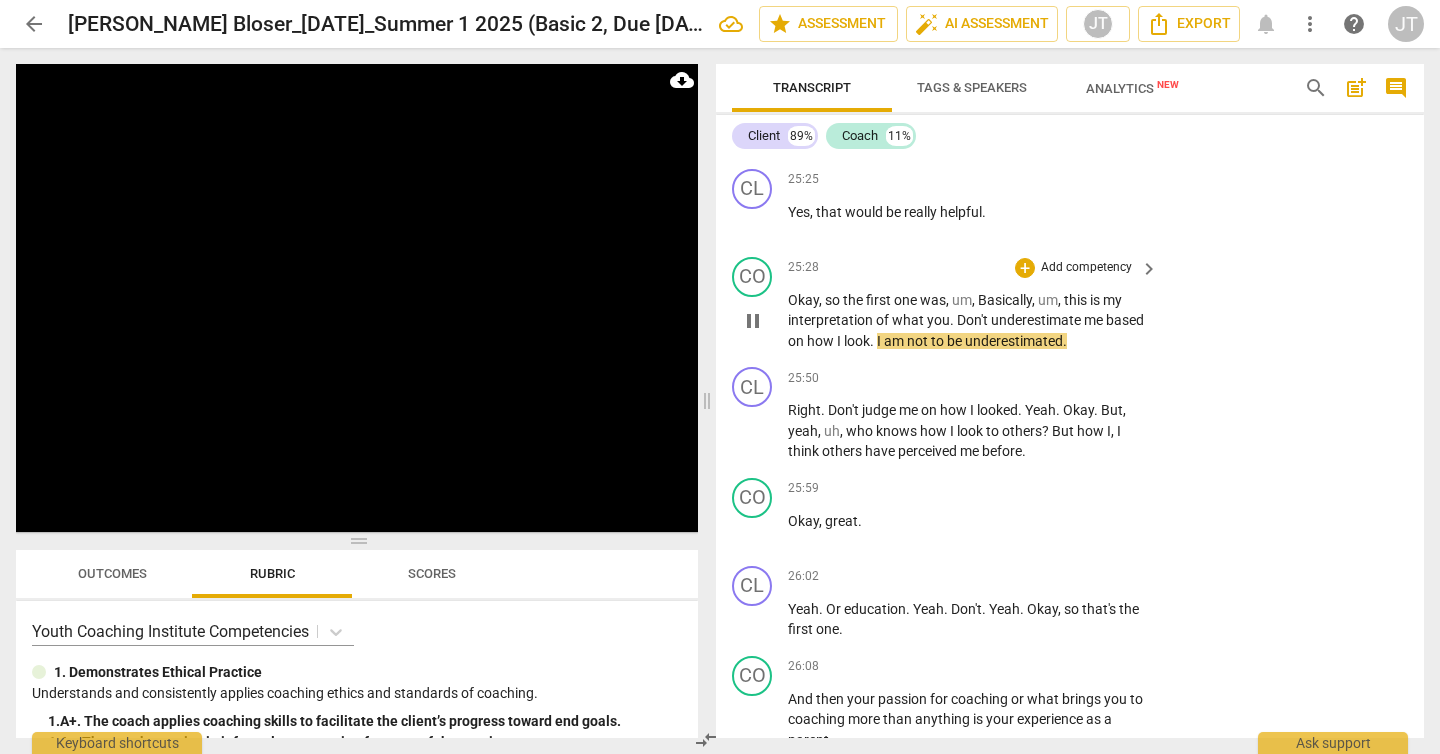 scroll, scrollTop: 8809, scrollLeft: 0, axis: vertical 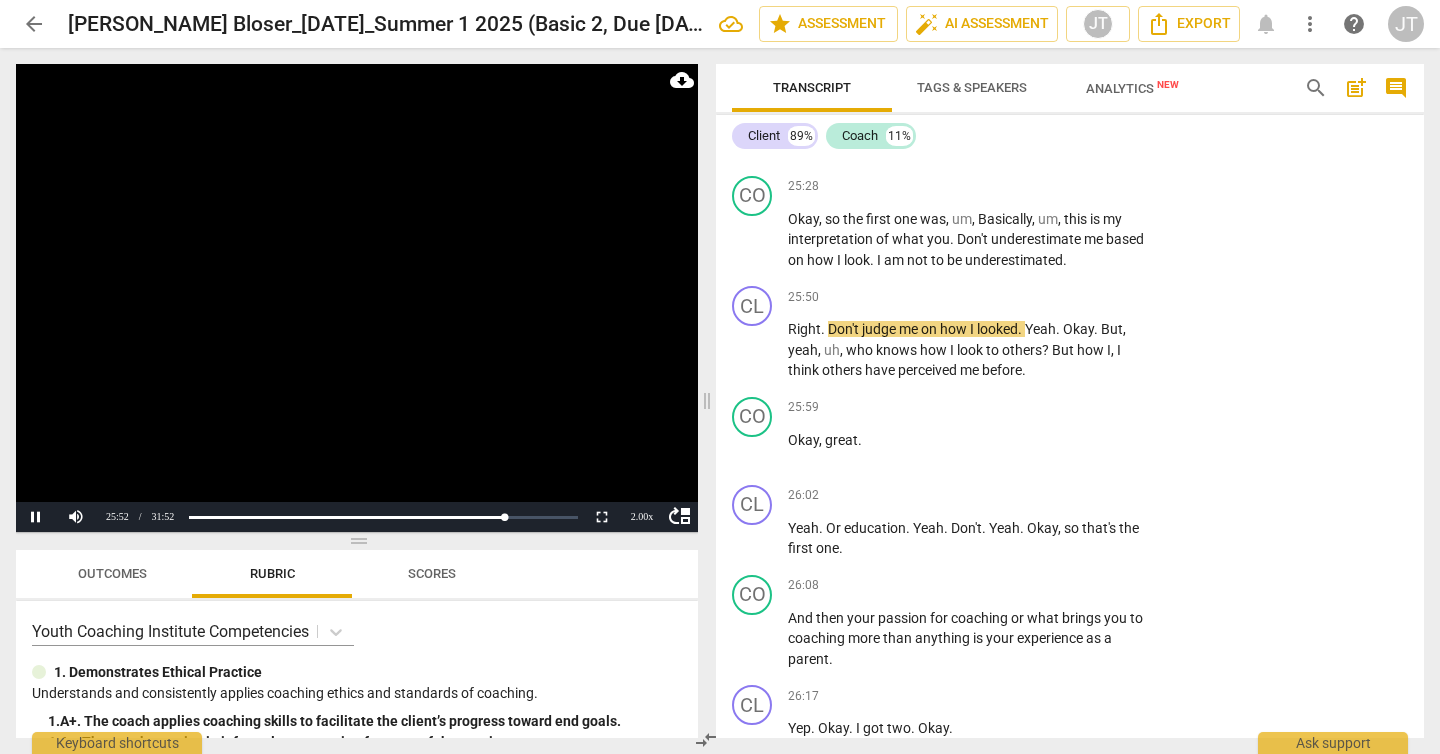 click at bounding box center (357, 298) 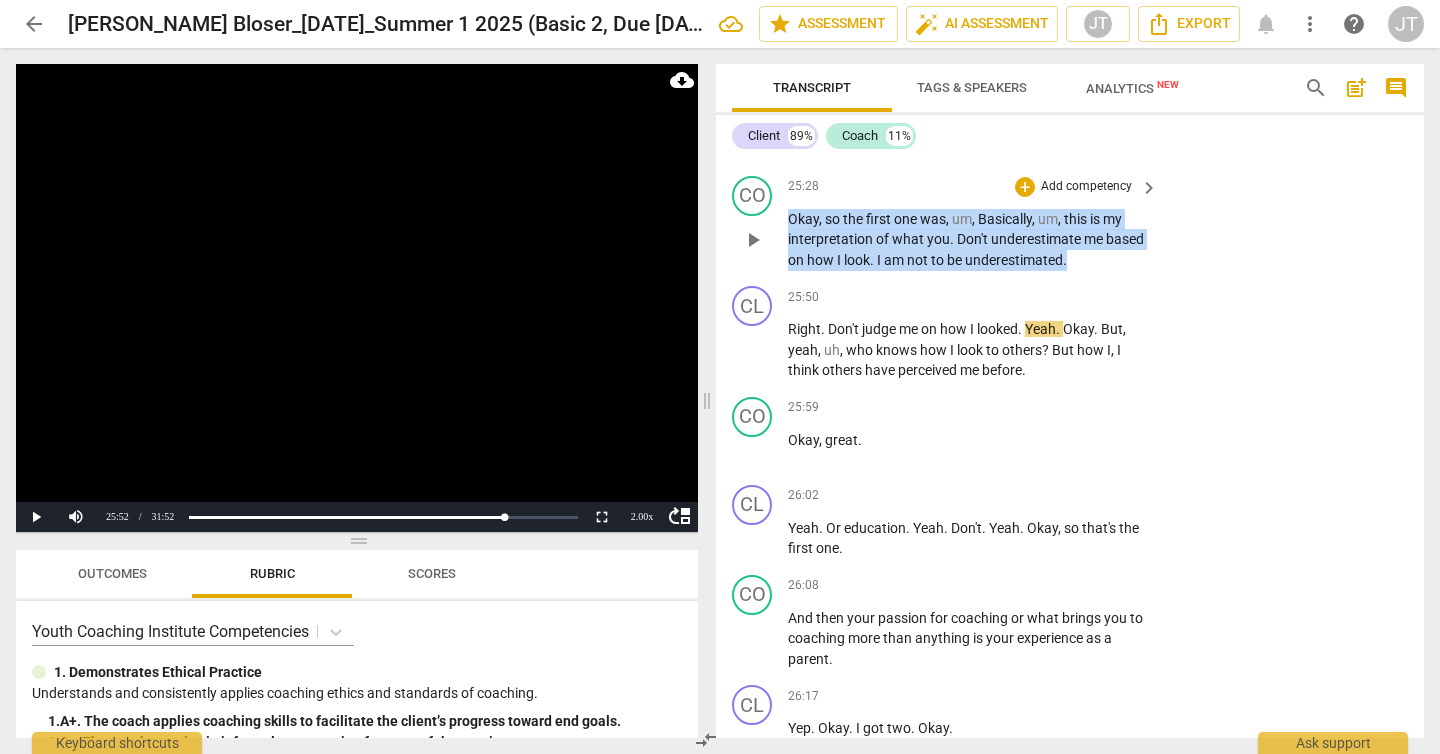 drag, startPoint x: 1120, startPoint y: 323, endPoint x: 768, endPoint y: 277, distance: 354.99295 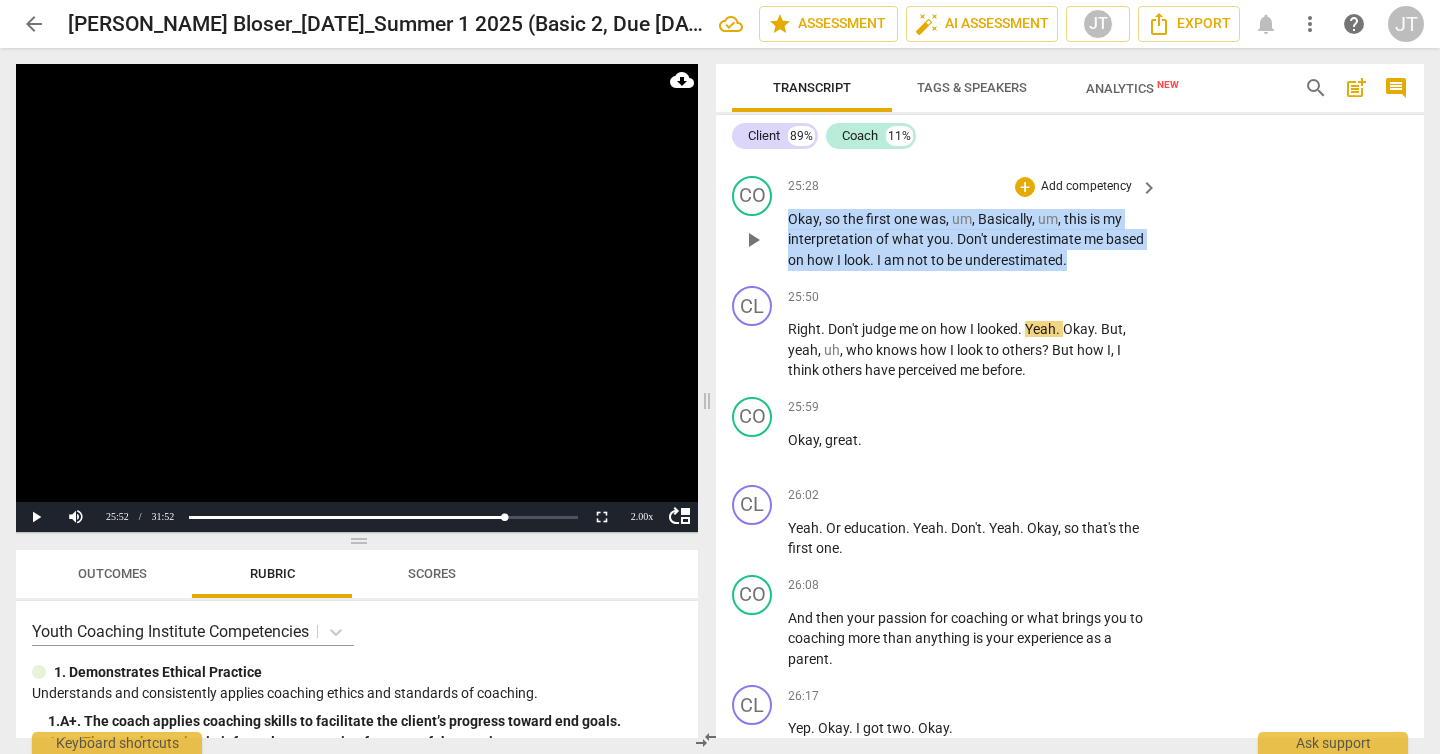 click on "CO play_arrow pause 25:28 + Add competency keyboard_arrow_right Okay ,   so   the   first   one   was ,   um ,   Basically ,   um ,   this   is   my   interpretation   of   what   you .   Don't   underestimate   me   based   on   how   I   look .   I   am   not   to   be   underestimated ." at bounding box center (1070, 223) 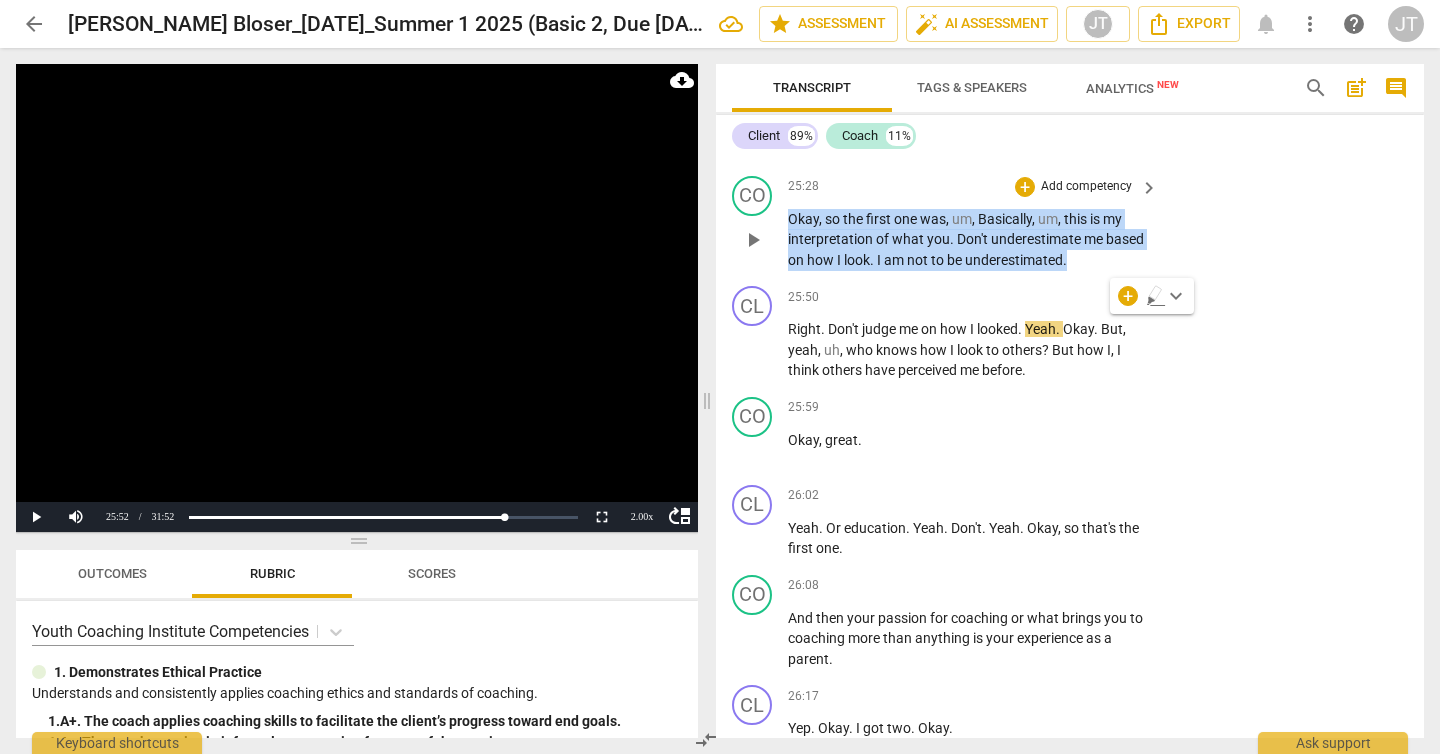 click on "Add competency" at bounding box center (1086, 187) 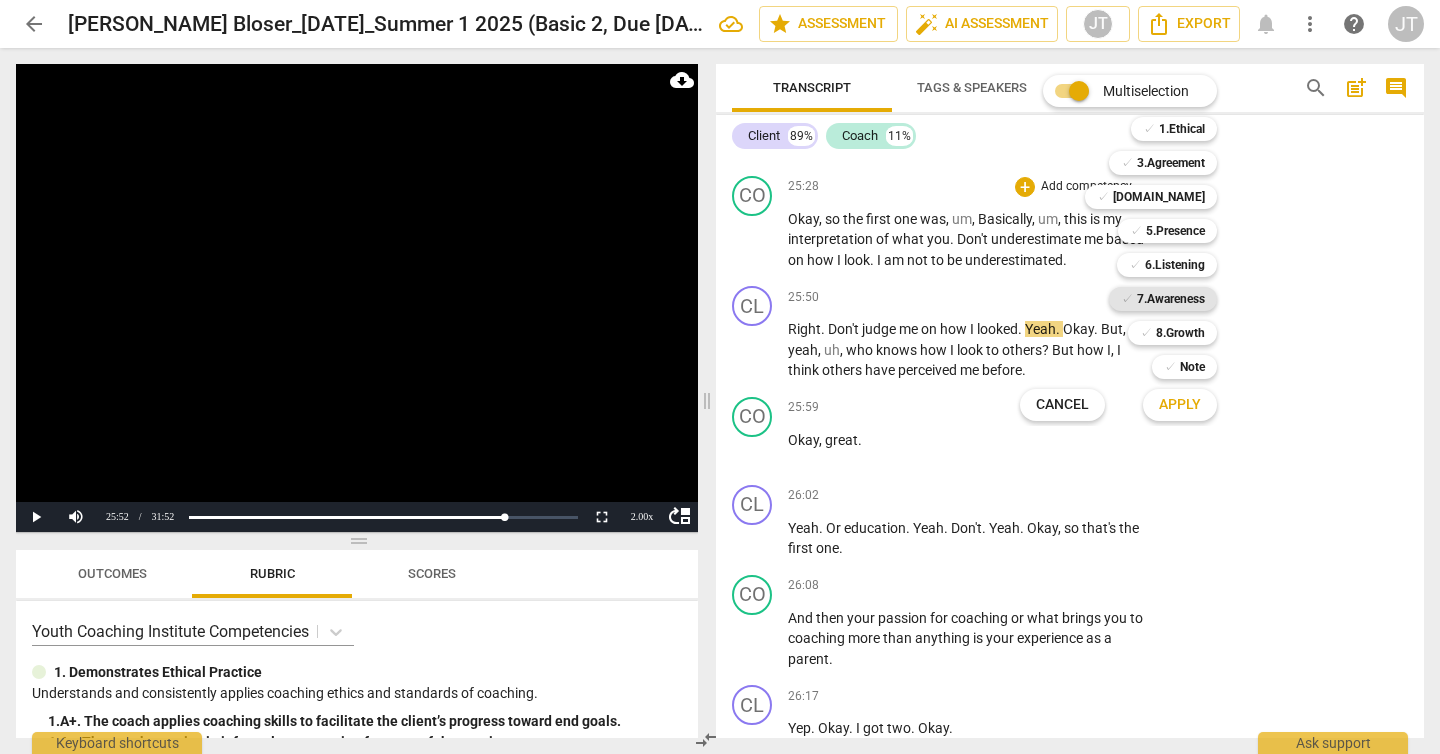 click on "7.Awareness" at bounding box center (1171, 299) 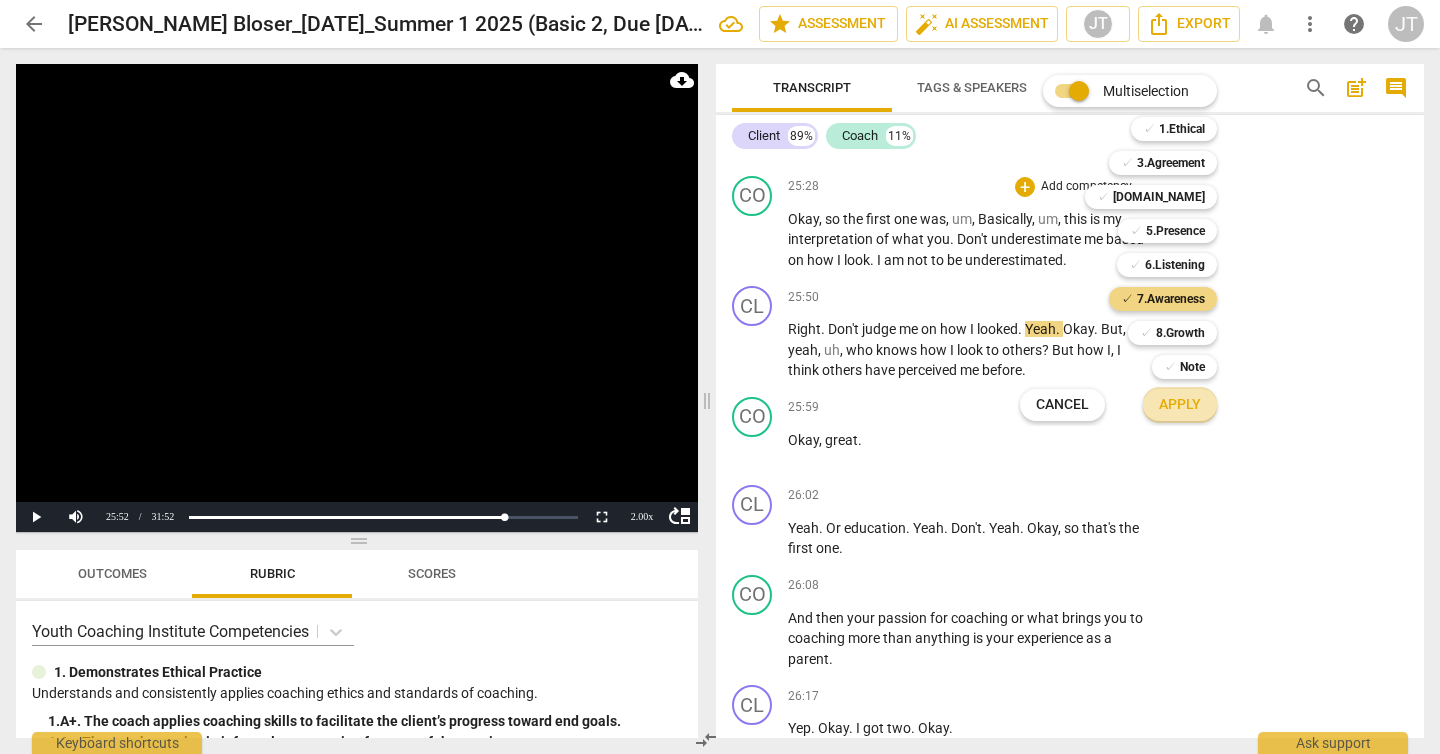 click on "Apply" at bounding box center (1180, 405) 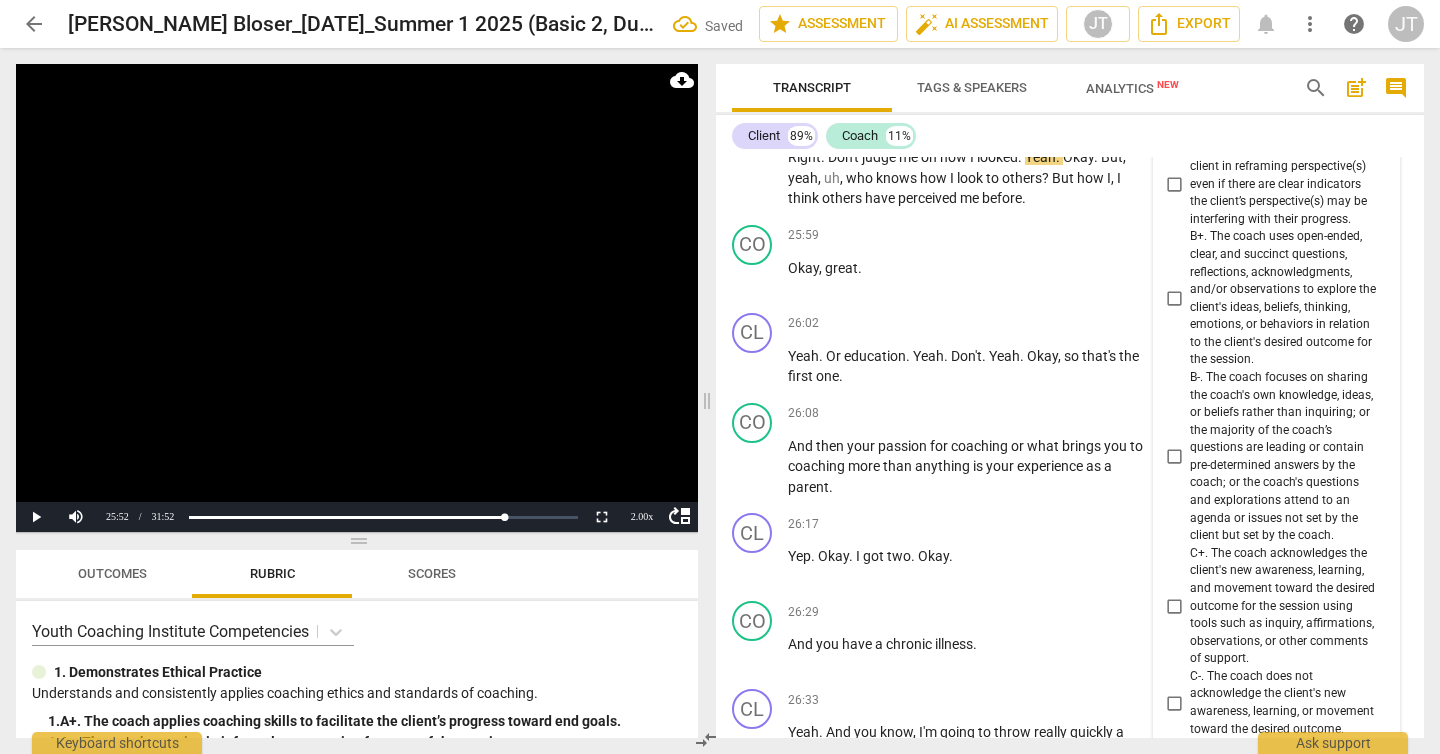 scroll, scrollTop: 8879, scrollLeft: 0, axis: vertical 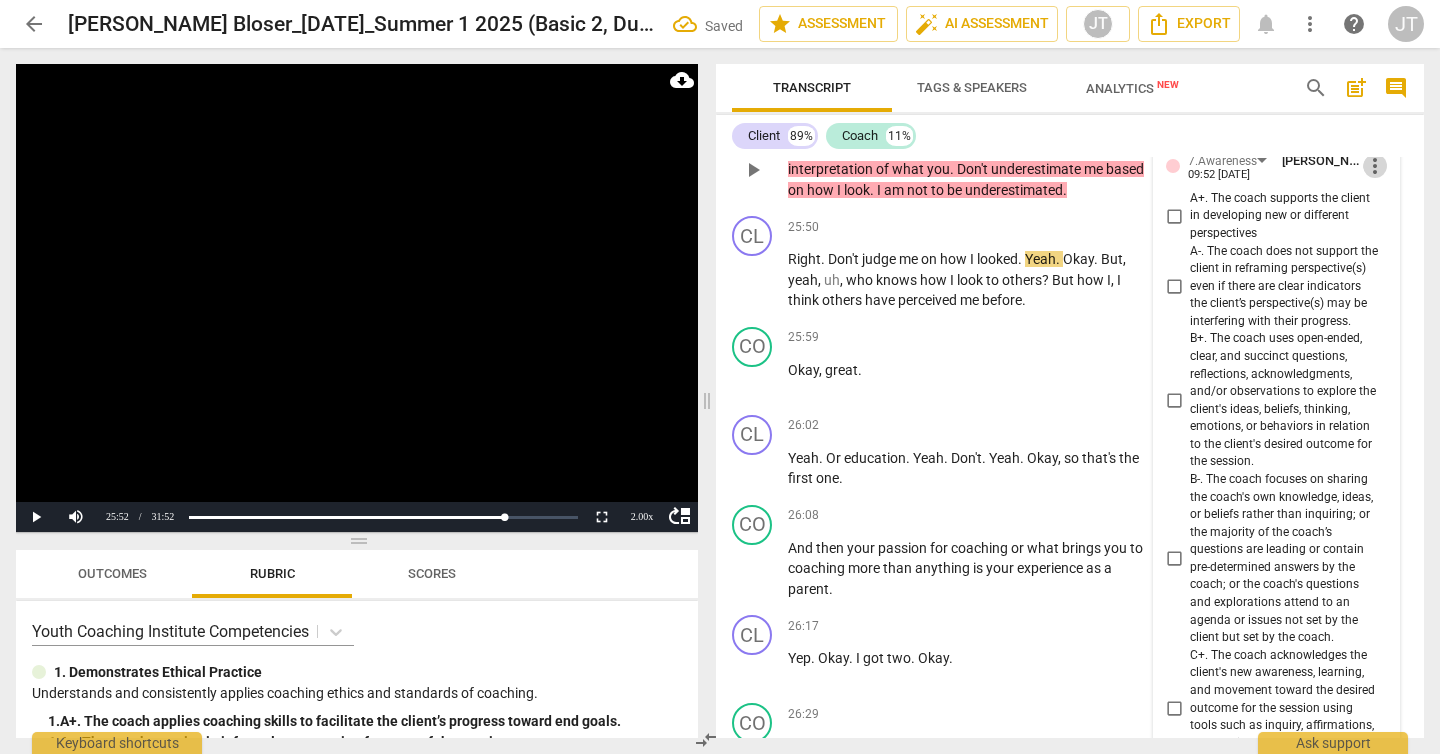 click on "more_vert" at bounding box center (1375, 166) 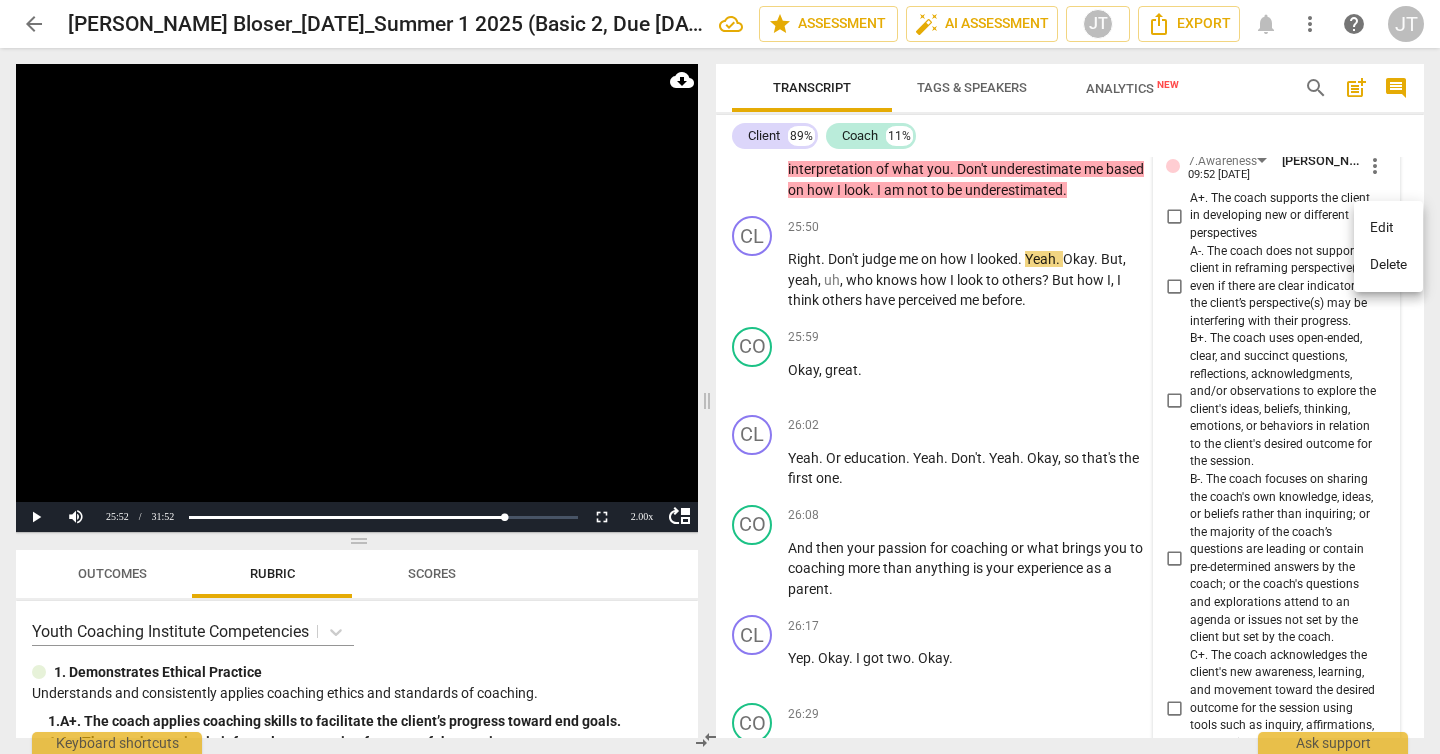 click on "Delete" at bounding box center (1388, 265) 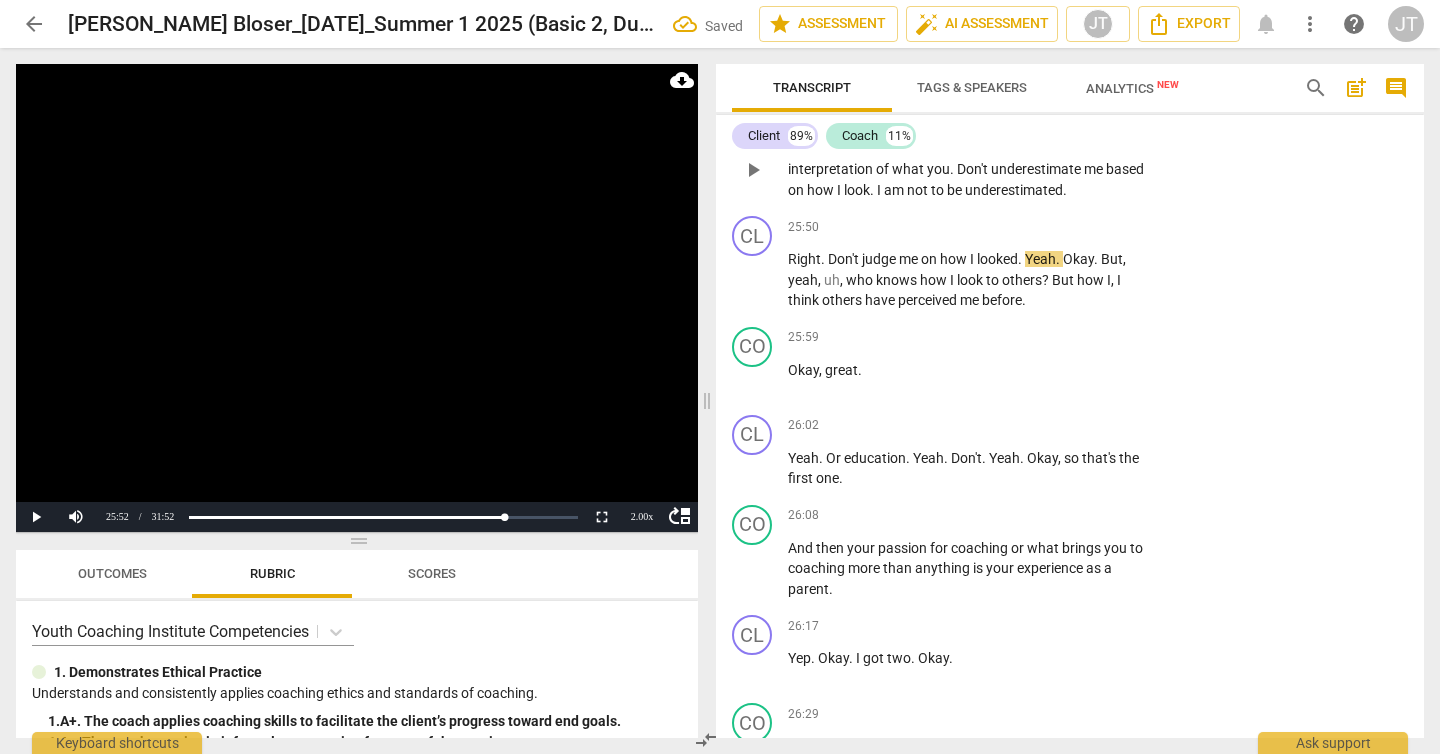 click on "Add competency" at bounding box center (1086, 117) 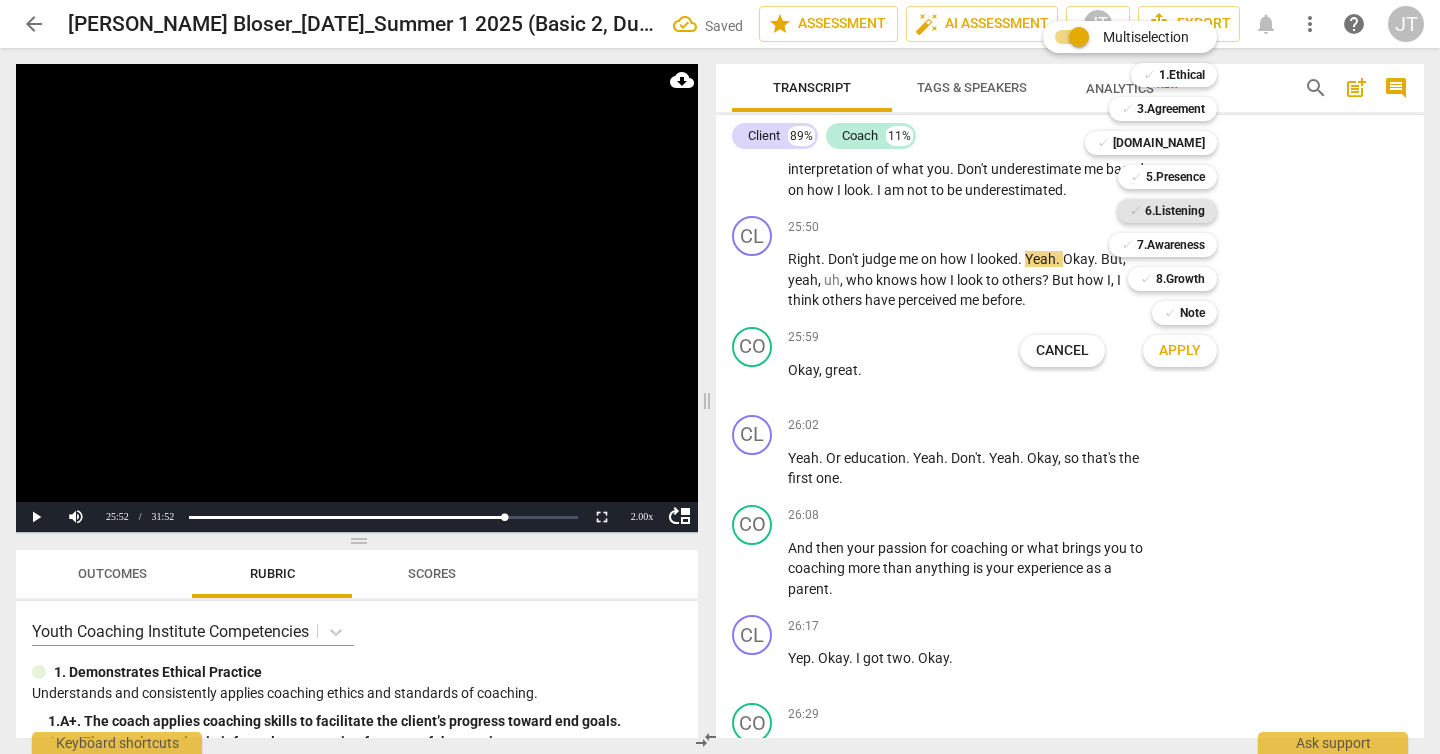 click on "6.Listening" at bounding box center (1175, 211) 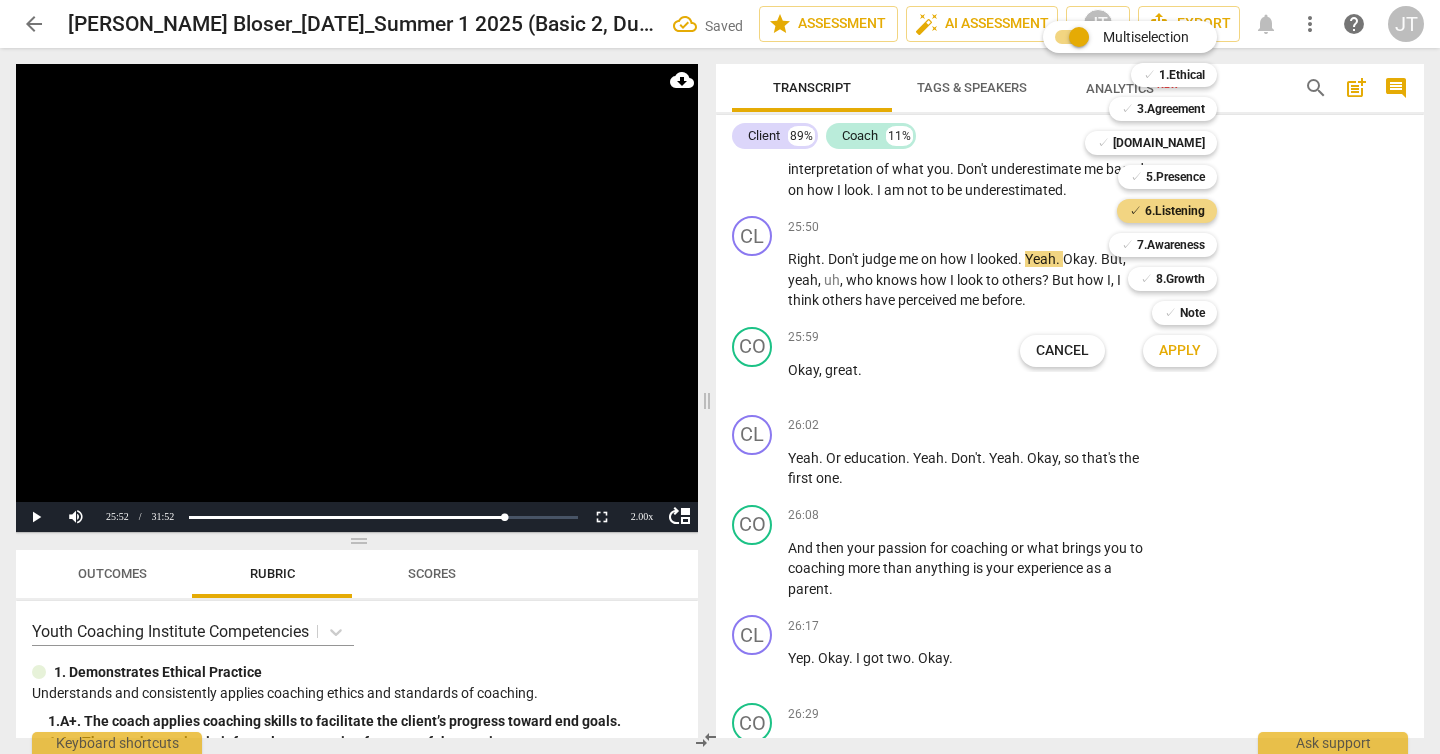 click on "Multiselection m ✓ 1.Ethical 1 ✓ 3.Agreement 2 ✓ [DOMAIN_NAME] 3 ✓ 5.Presence 4 ✓ 6.Listening 5 ✓ 7.Awareness 6 ✓ 8.Growth 7 ✓ Note 8 Cancel c Apply x" at bounding box center [1133, 194] 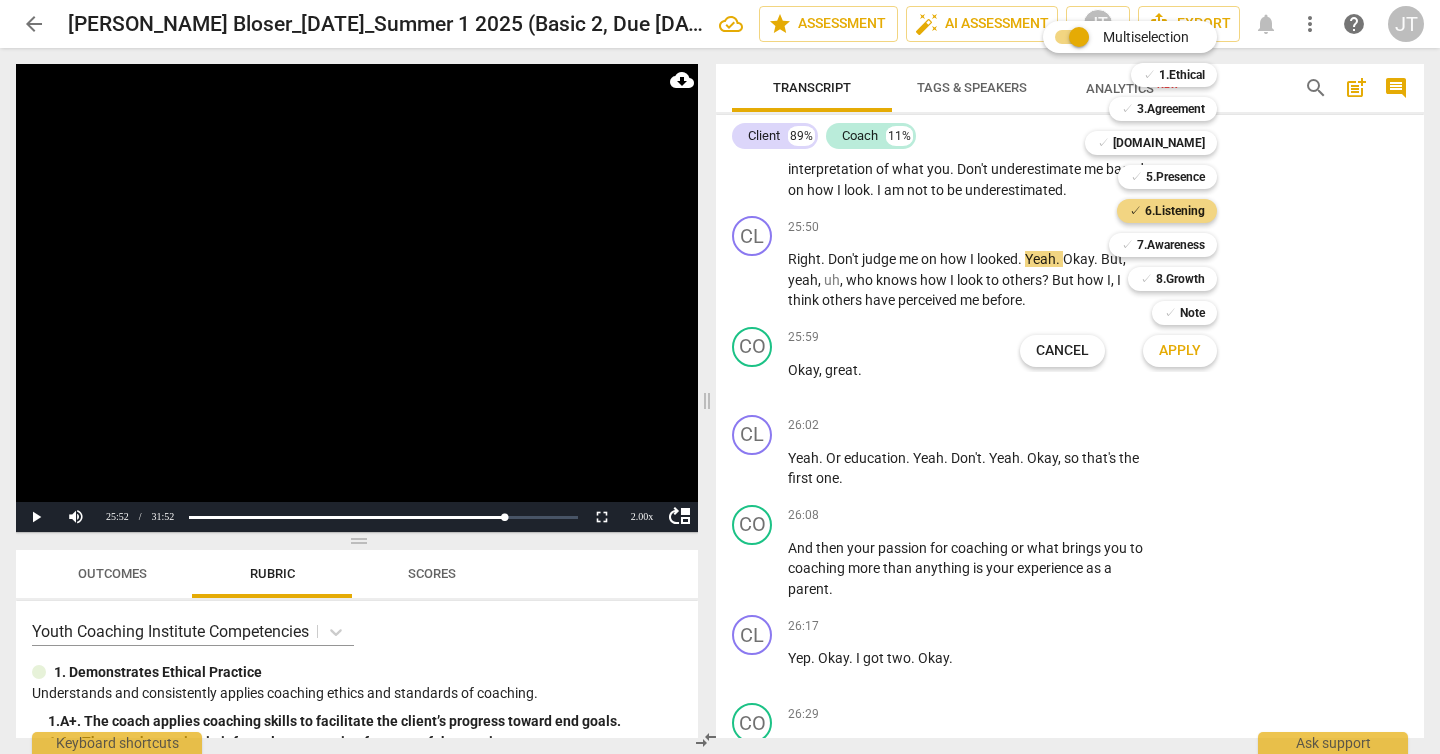 click on "Cancel" at bounding box center (1062, 351) 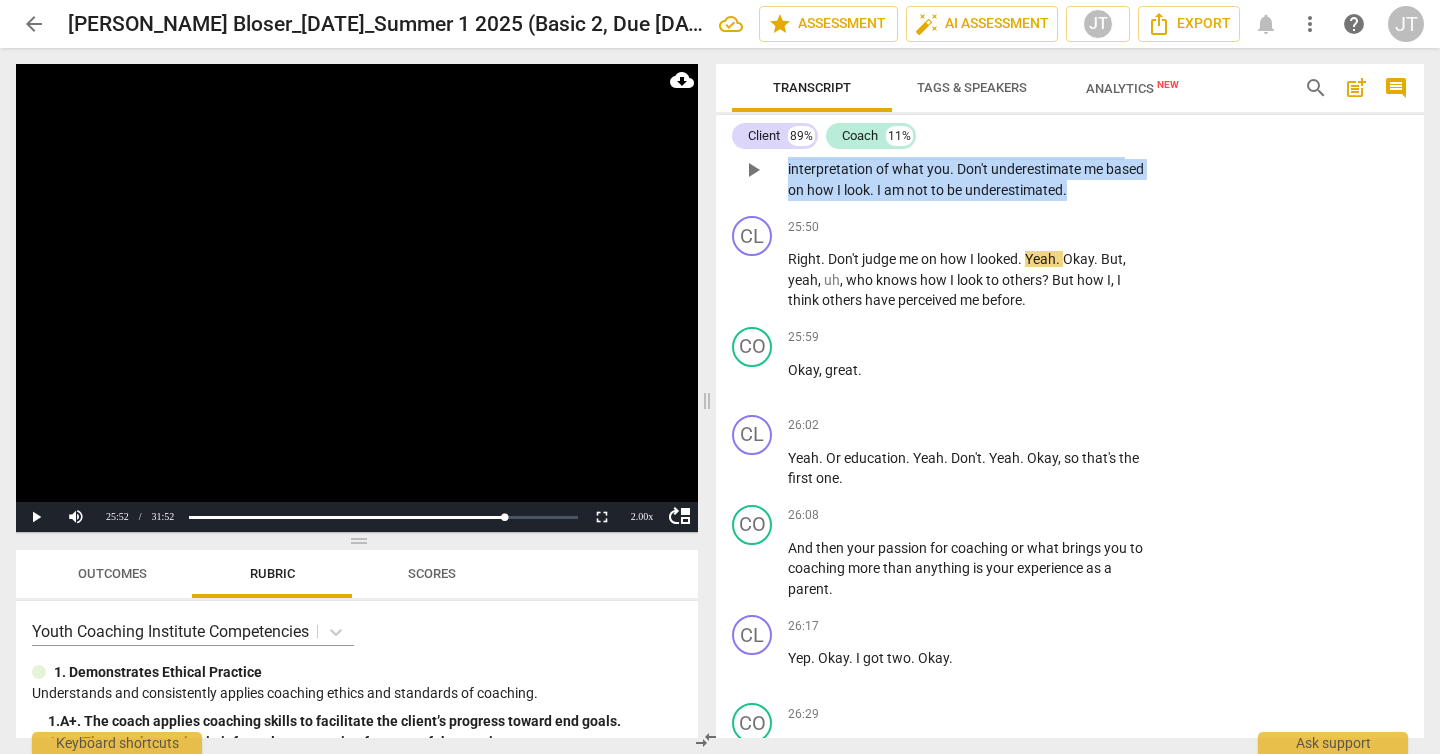 drag, startPoint x: 1110, startPoint y: 252, endPoint x: 759, endPoint y: 218, distance: 352.64288 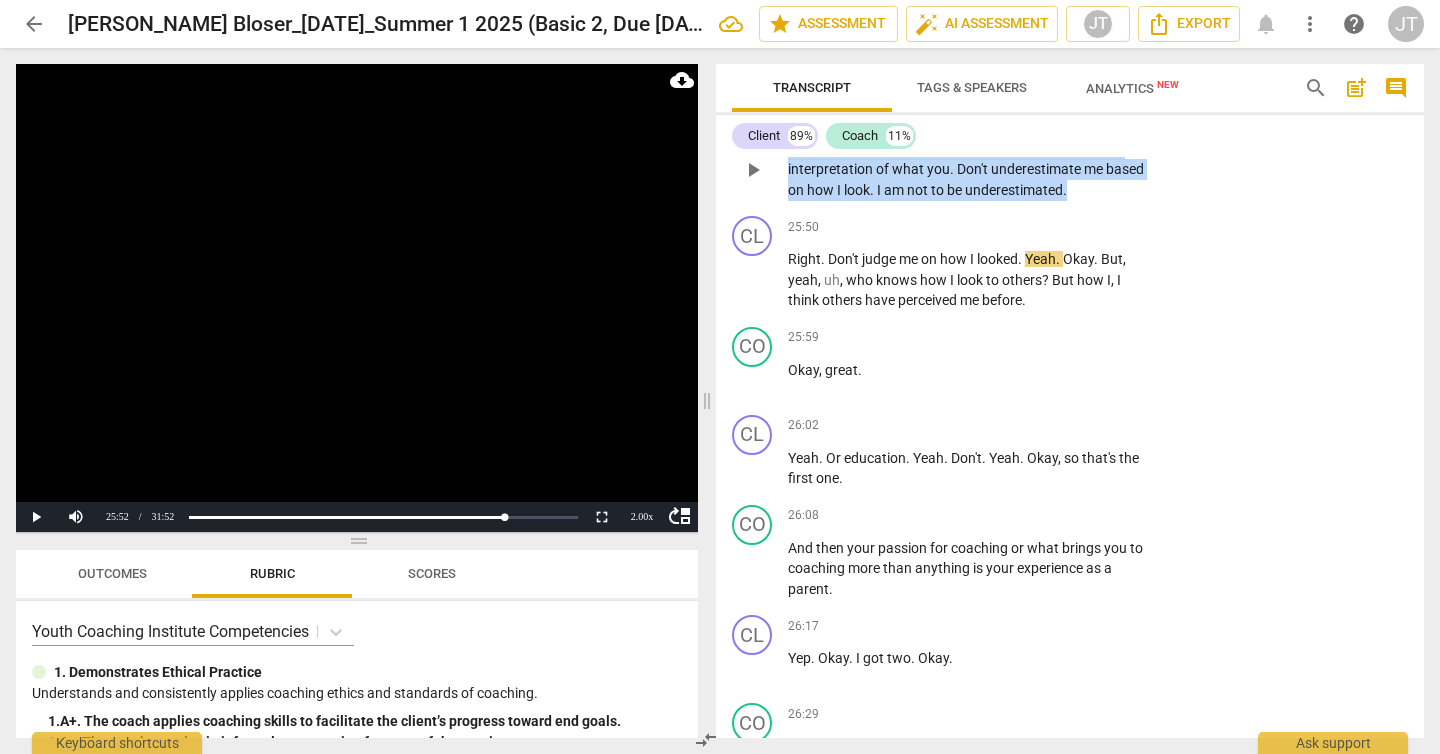 click on "CO play_arrow pause 25:28 + Add competency keyboard_arrow_right Okay ,   so   the   first   one   was ,   um ,   Basically ,   um ,   this   is   my   interpretation   of   what   you .   Don't   underestimate   me   based   on   how   I   look .   I   am   not   to   be   underestimated ." at bounding box center (1070, 153) 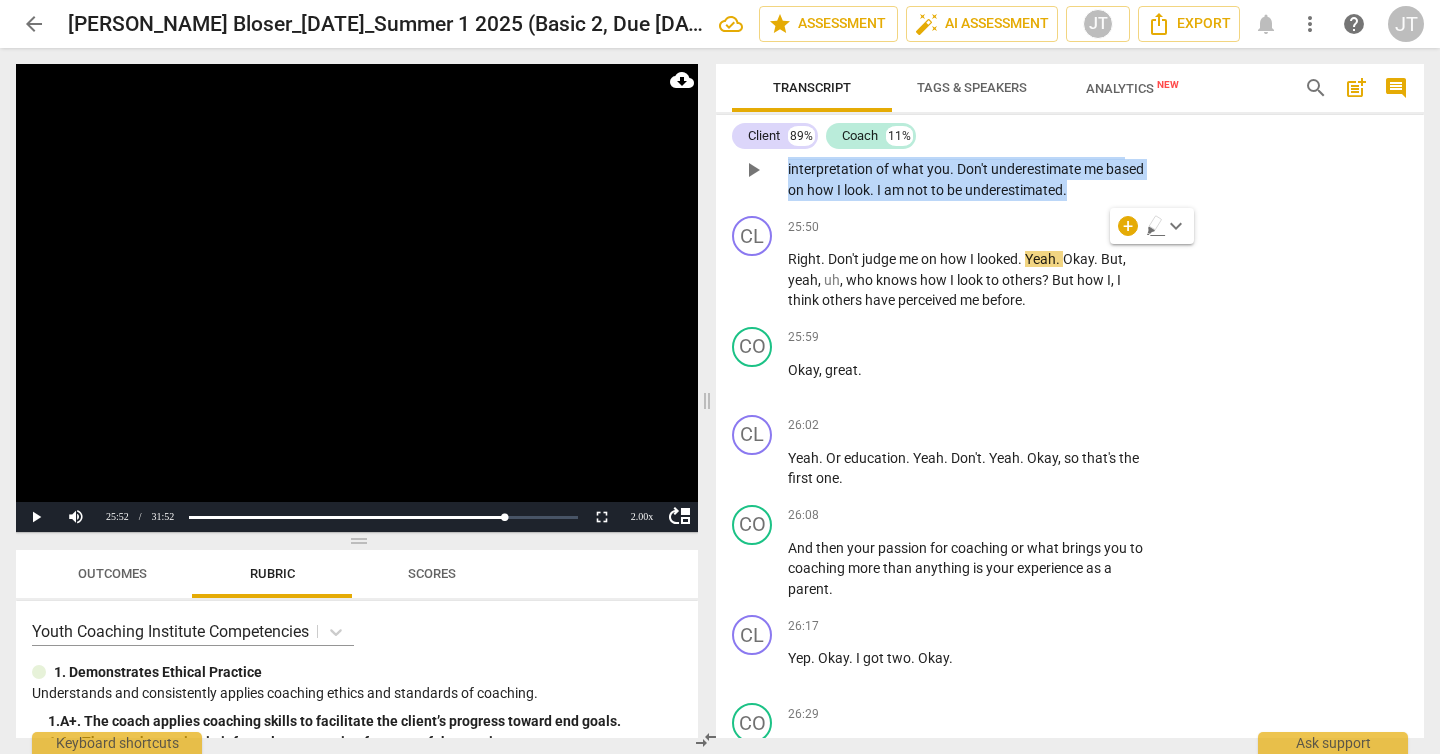click on "+ Add competency" at bounding box center [1074, 117] 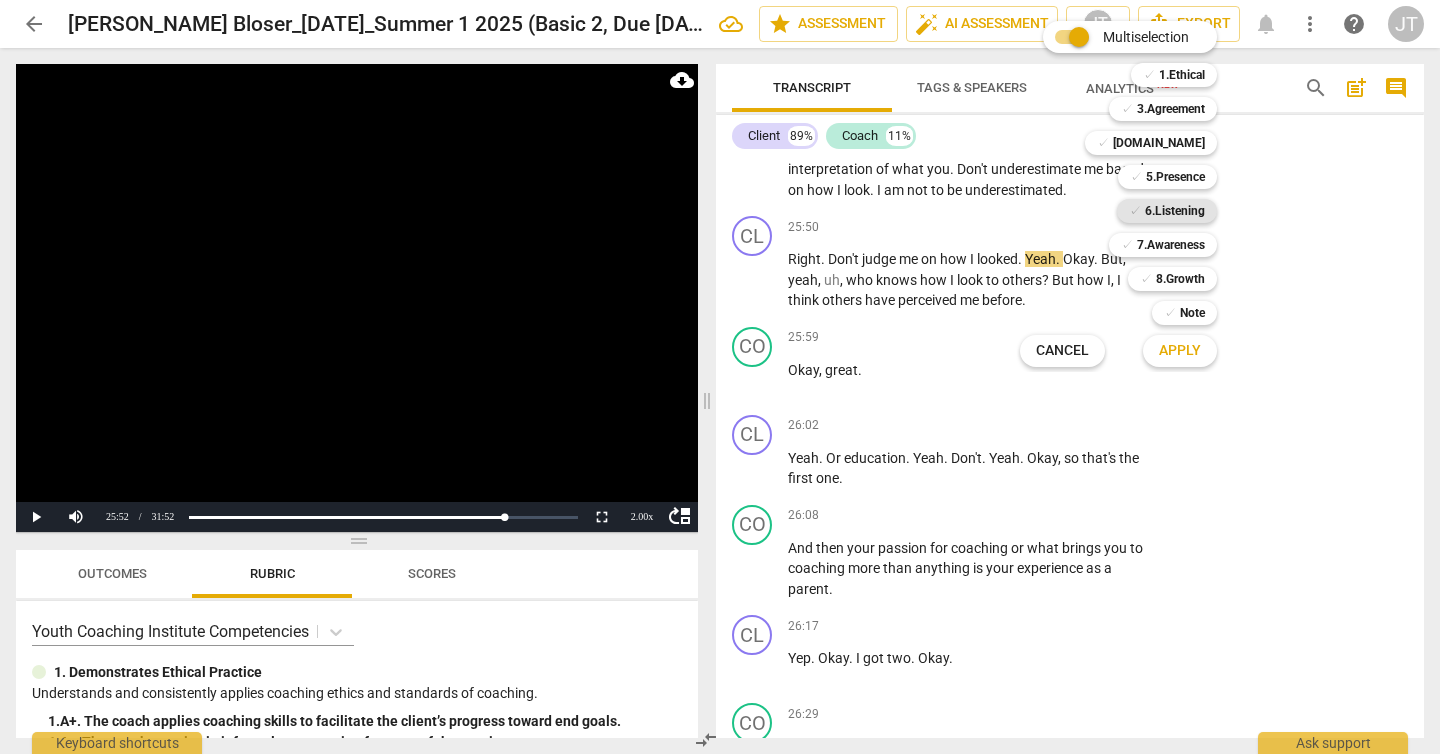 click on "6.Listening" at bounding box center (1175, 211) 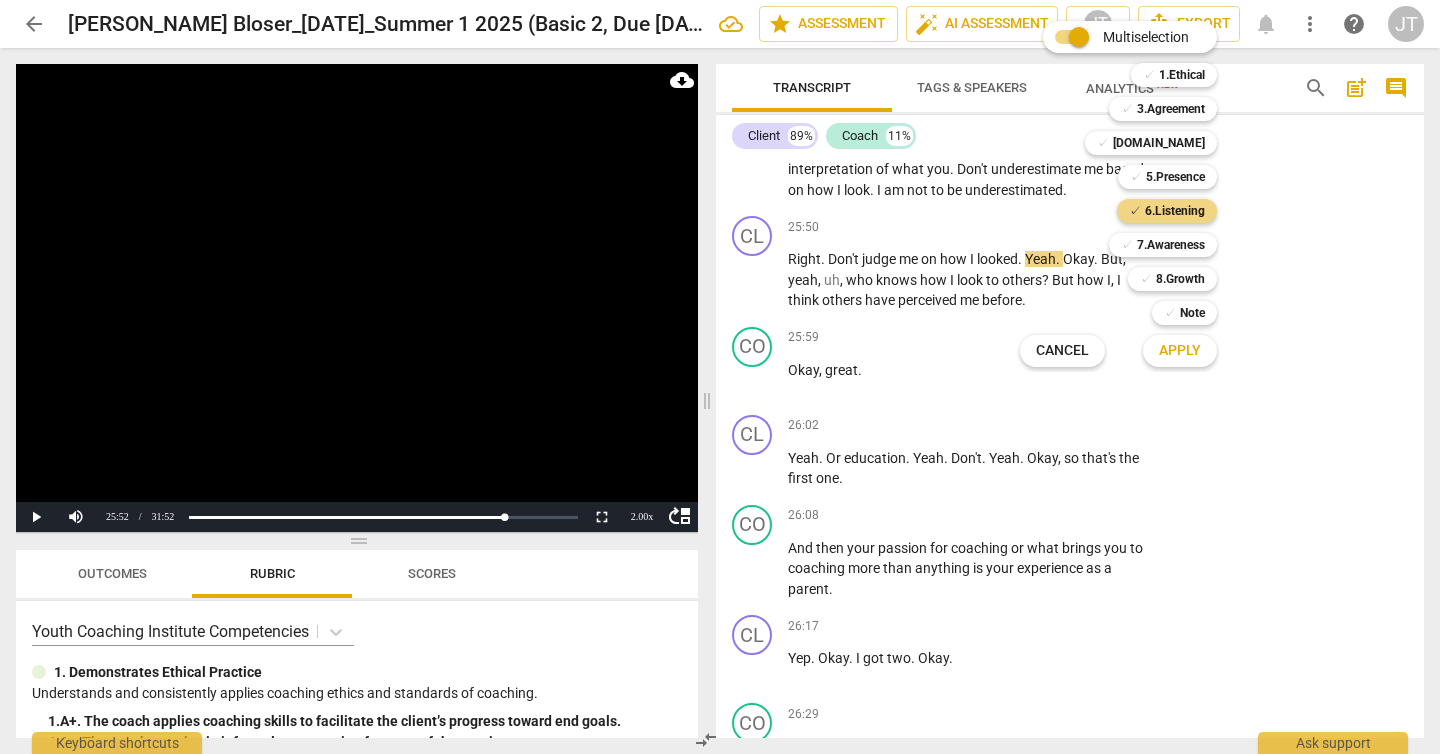 click on "Apply" at bounding box center [1180, 351] 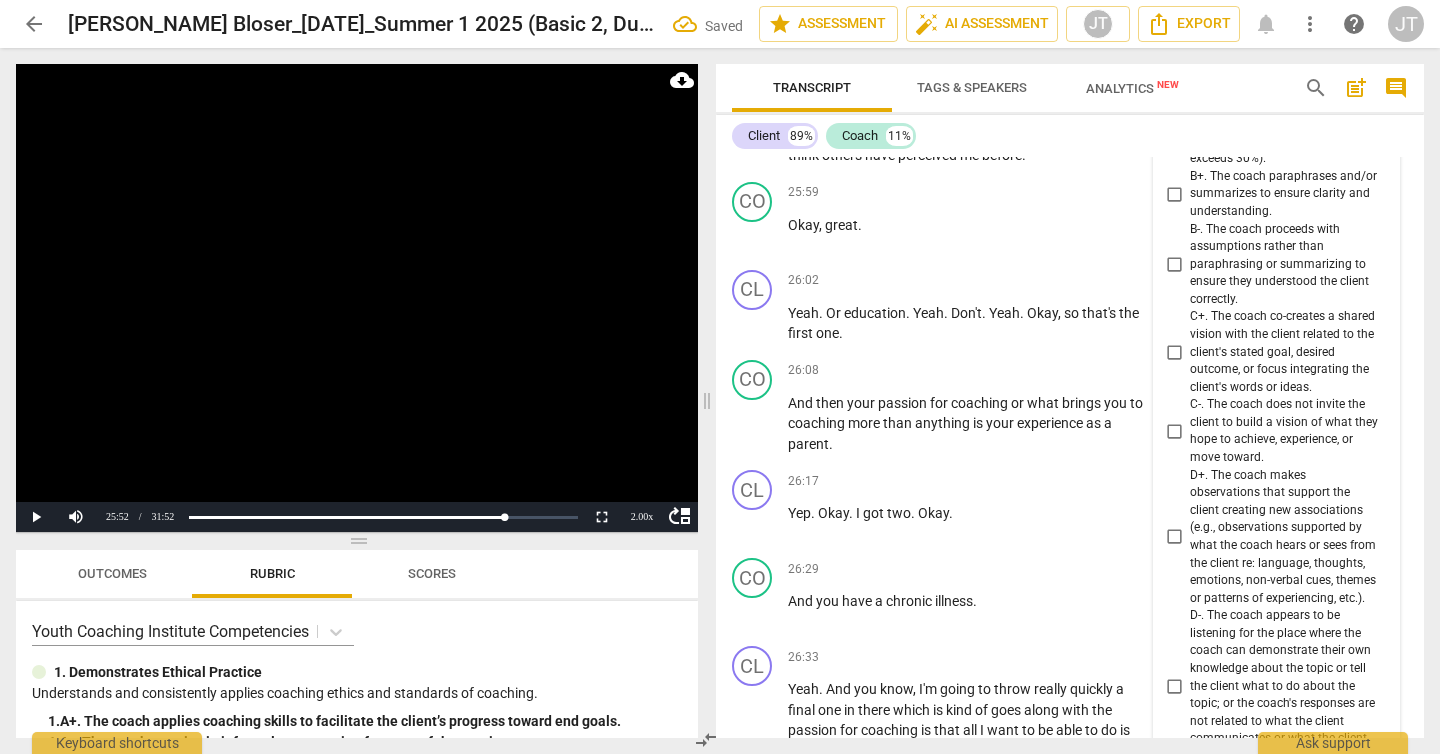 scroll, scrollTop: 8996, scrollLeft: 0, axis: vertical 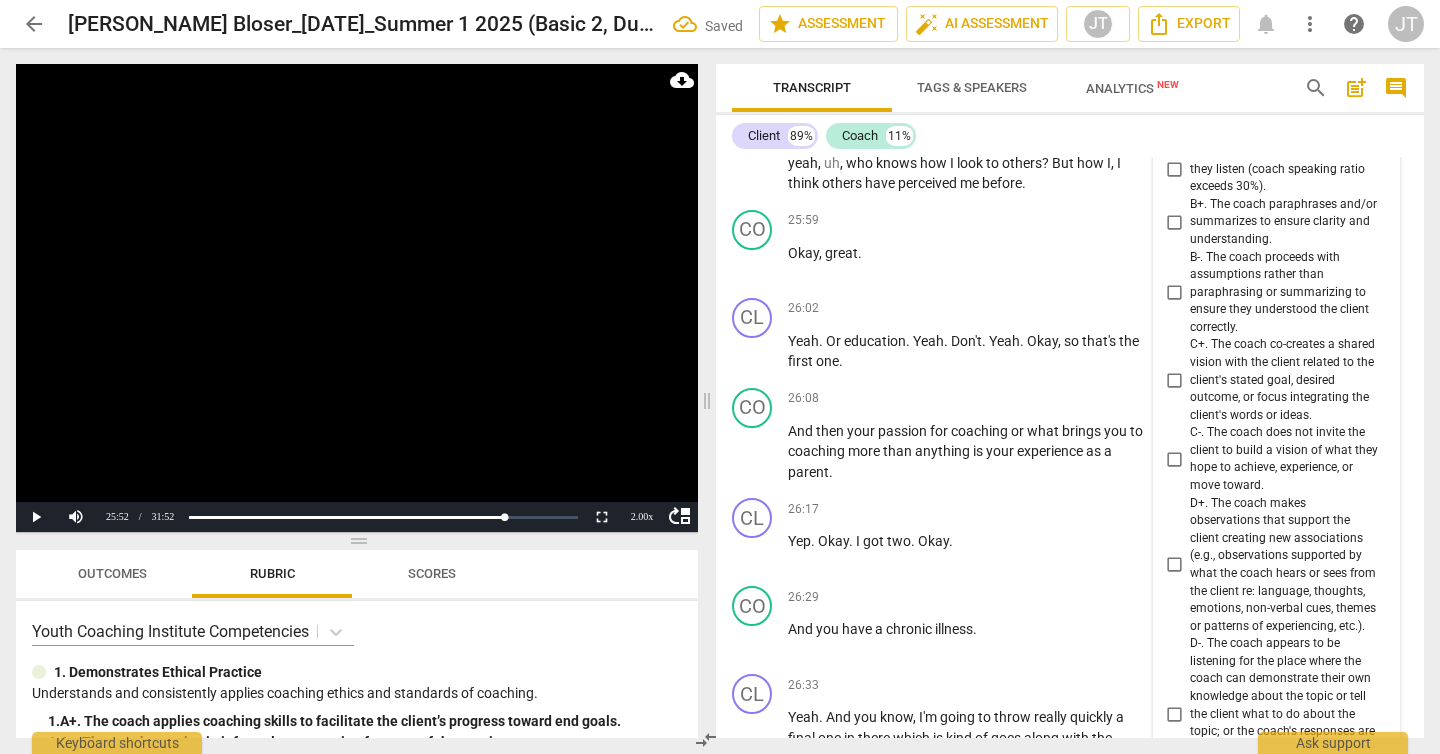 click on "B+. The coach paraphrases and/or summarizes to ensure clarity and understanding." at bounding box center [1174, 222] 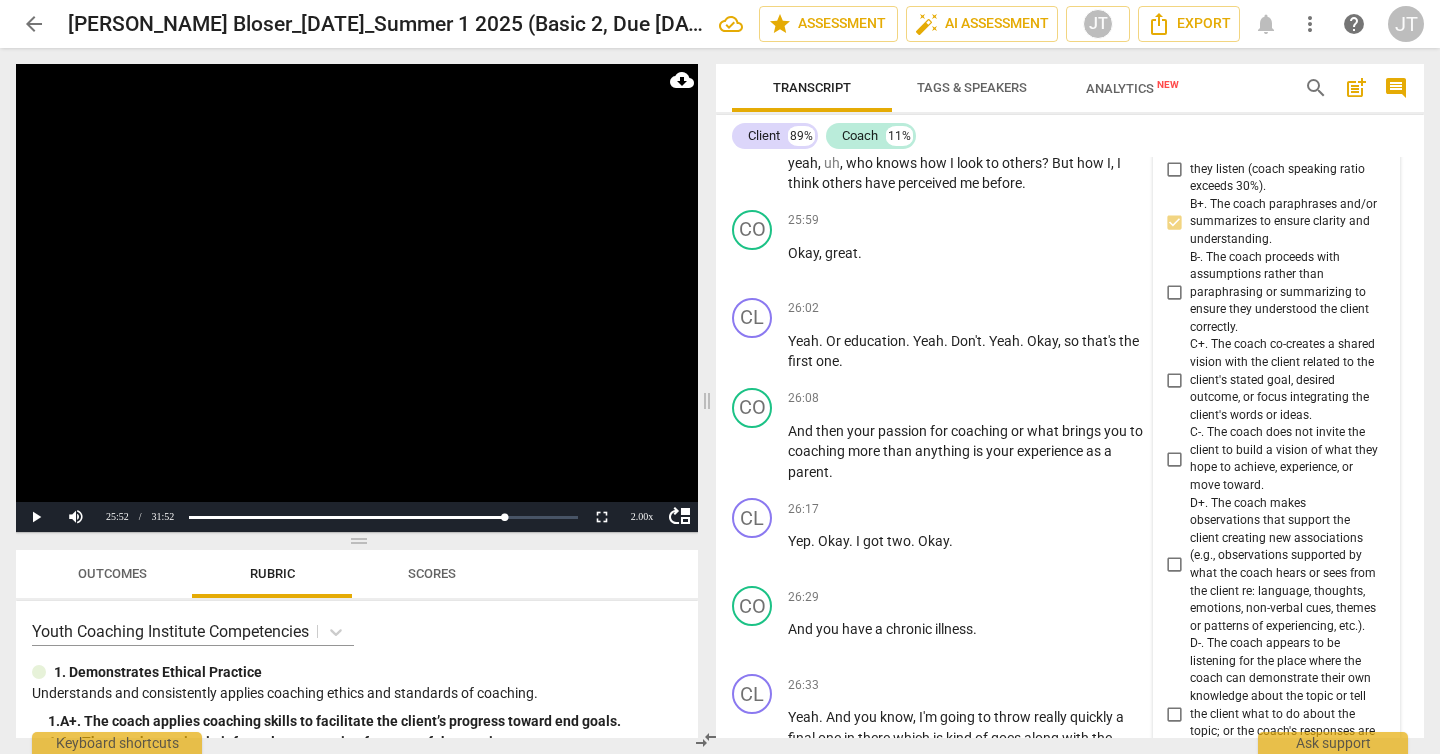 click at bounding box center (357, 298) 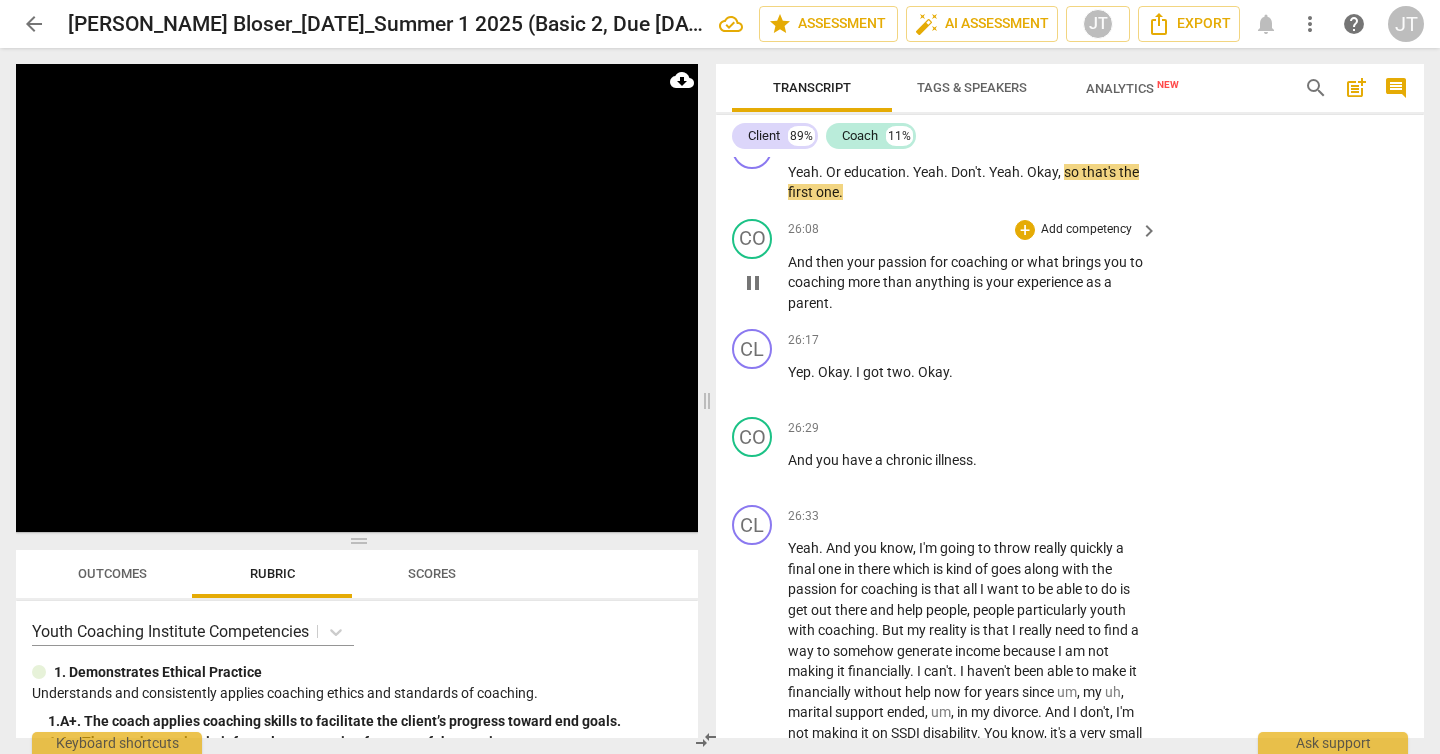 scroll, scrollTop: 9172, scrollLeft: 0, axis: vertical 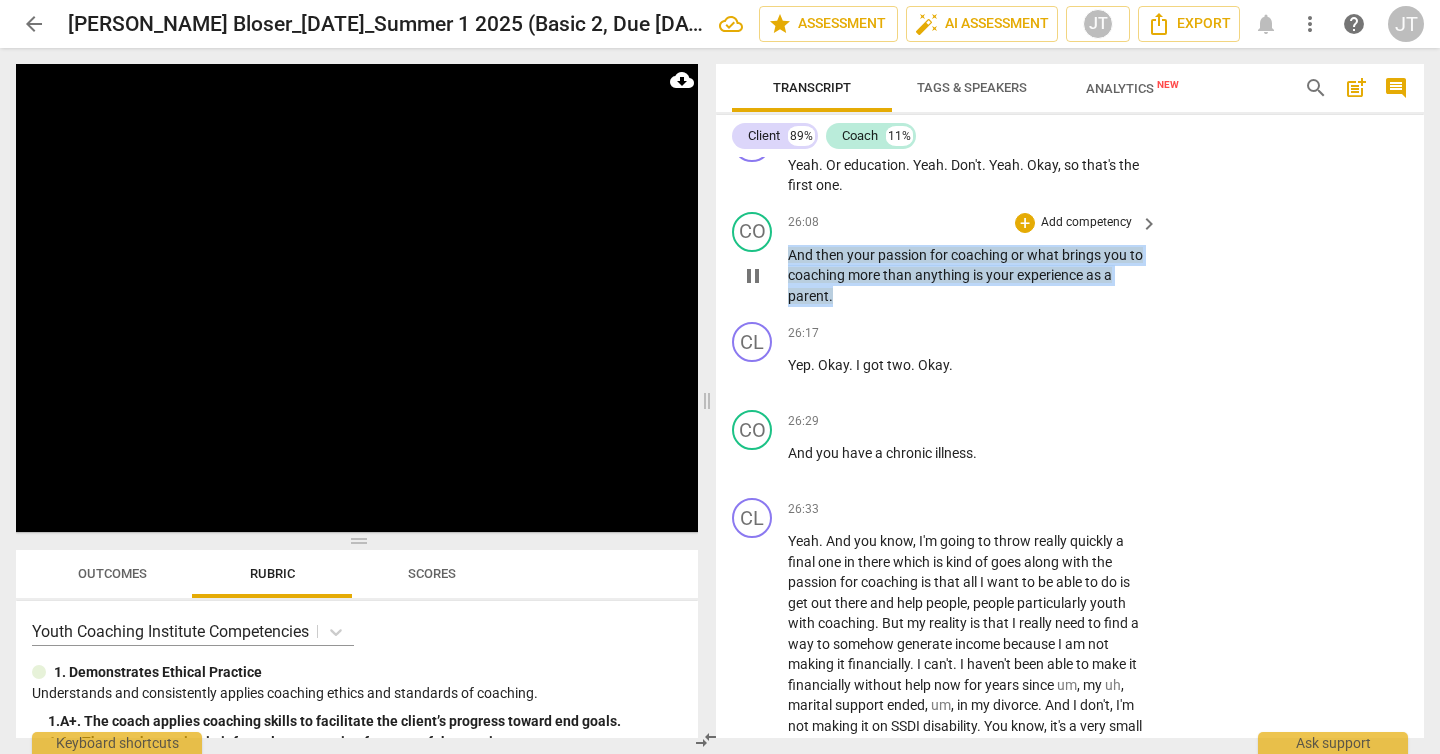 drag, startPoint x: 858, startPoint y: 360, endPoint x: 785, endPoint y: 316, distance: 85.23497 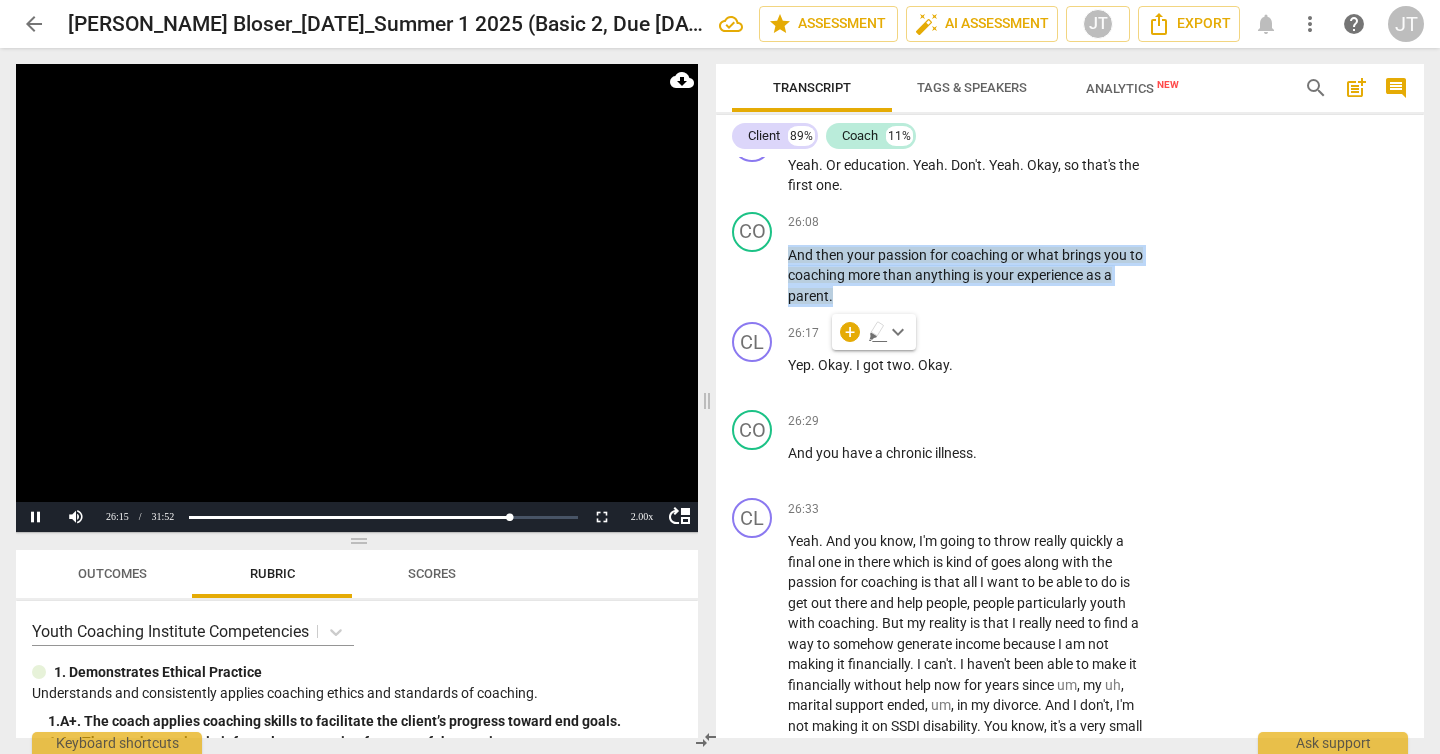 click at bounding box center [357, 298] 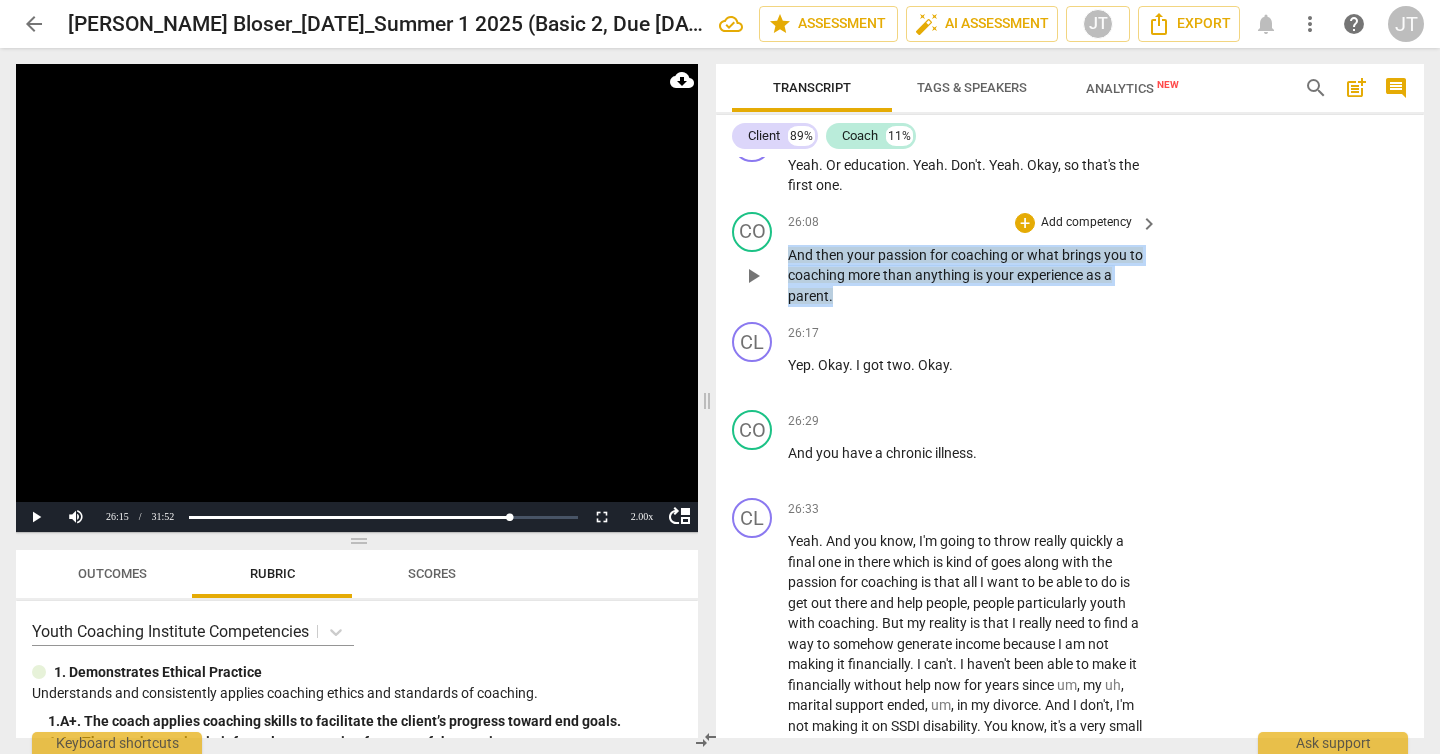 click on "Add competency" at bounding box center [1086, 223] 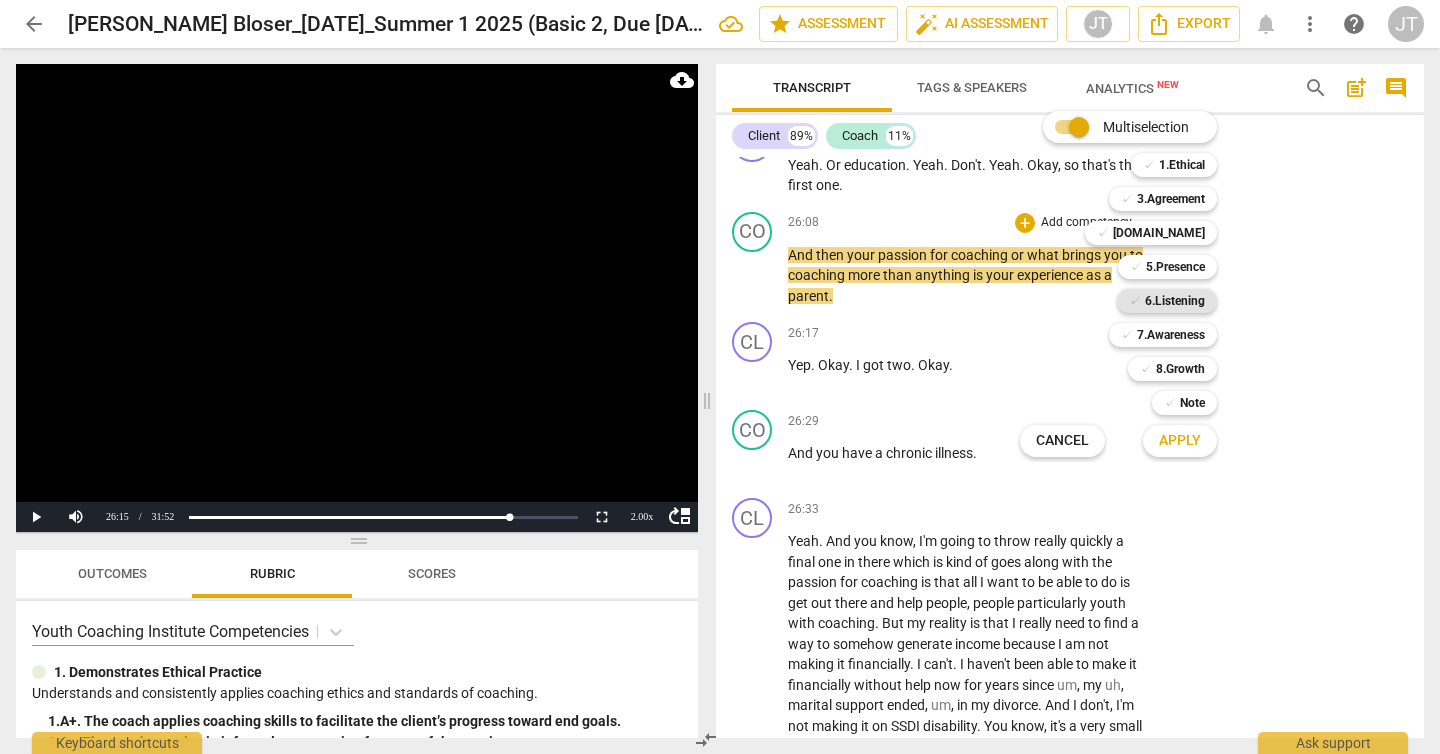 click on "6.Listening" at bounding box center [1175, 301] 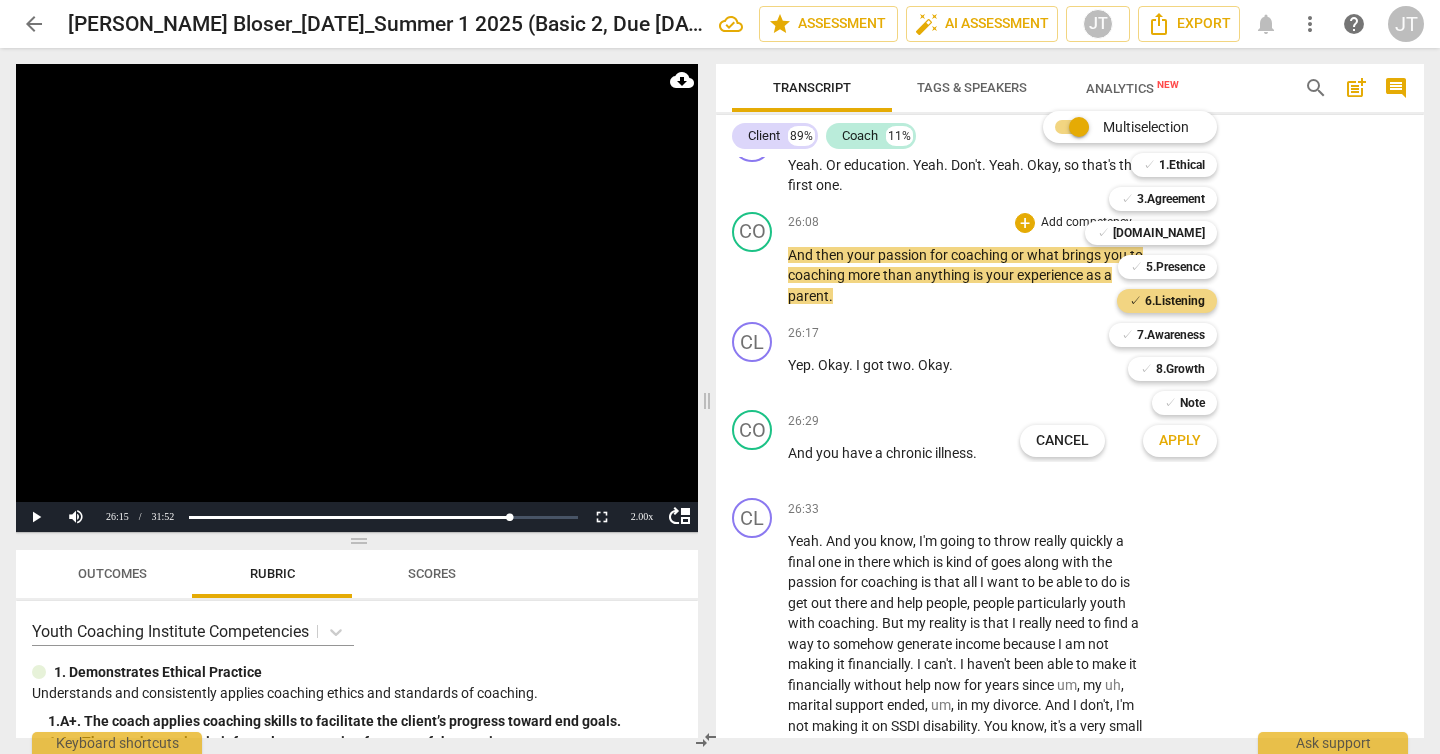 click on "Apply" at bounding box center (1180, 441) 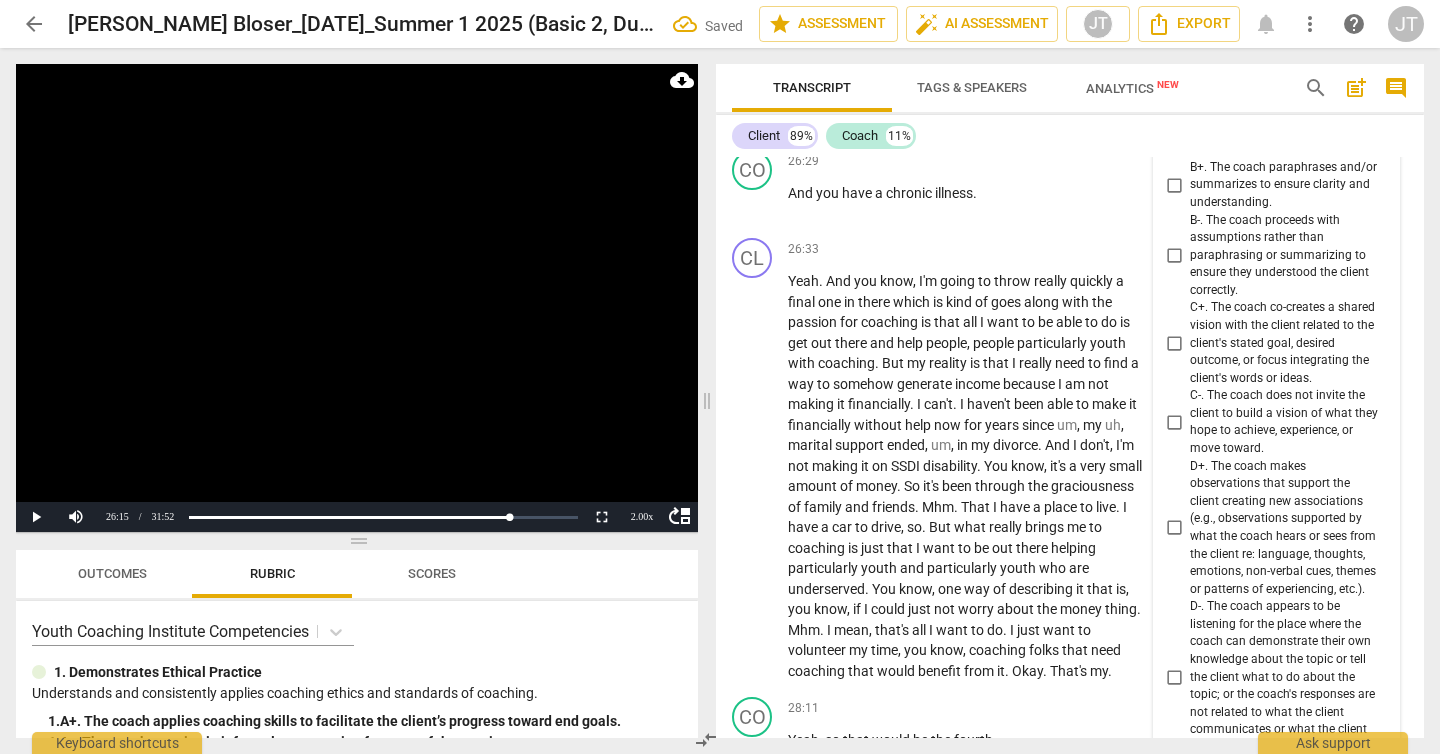 scroll, scrollTop: 9426, scrollLeft: 0, axis: vertical 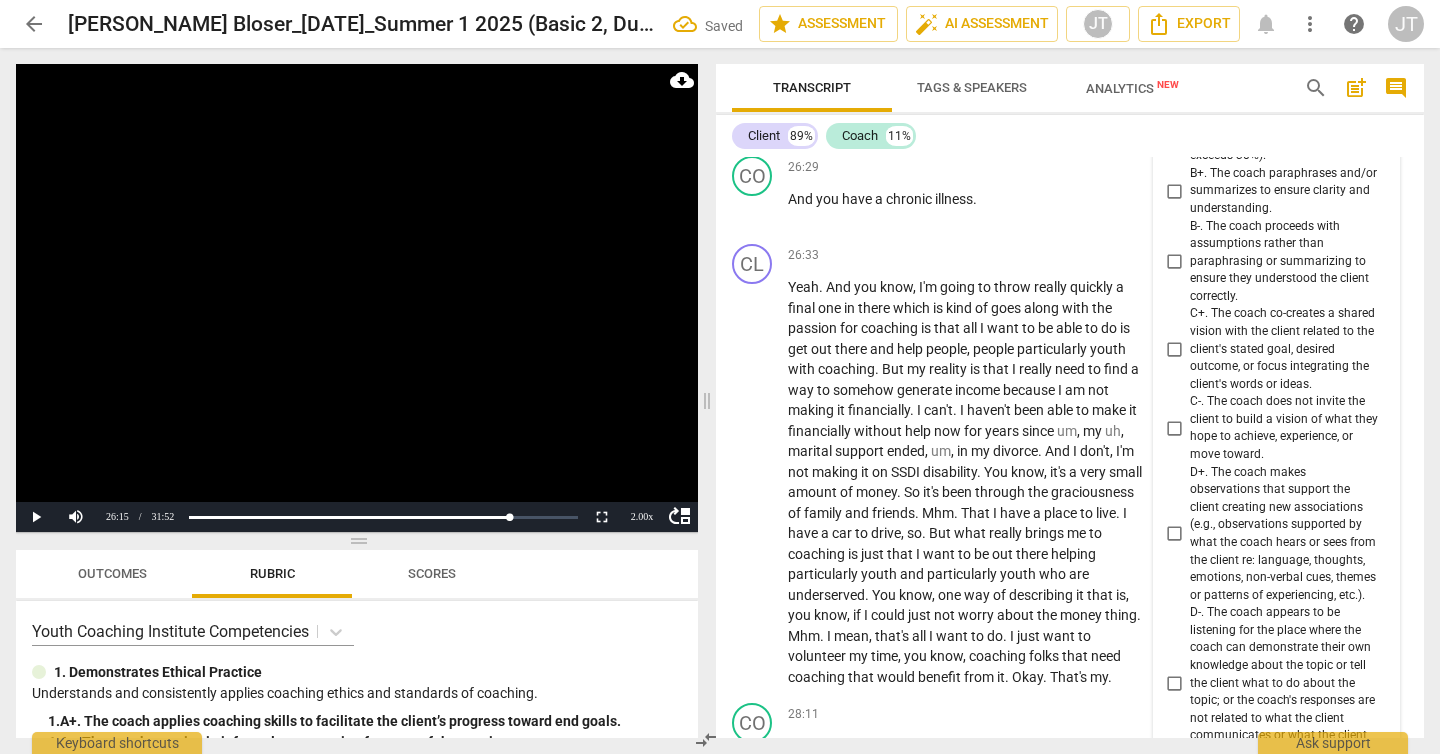 click on "B+. The coach paraphrases and/or summarizes to ensure clarity and understanding." at bounding box center [1284, 191] 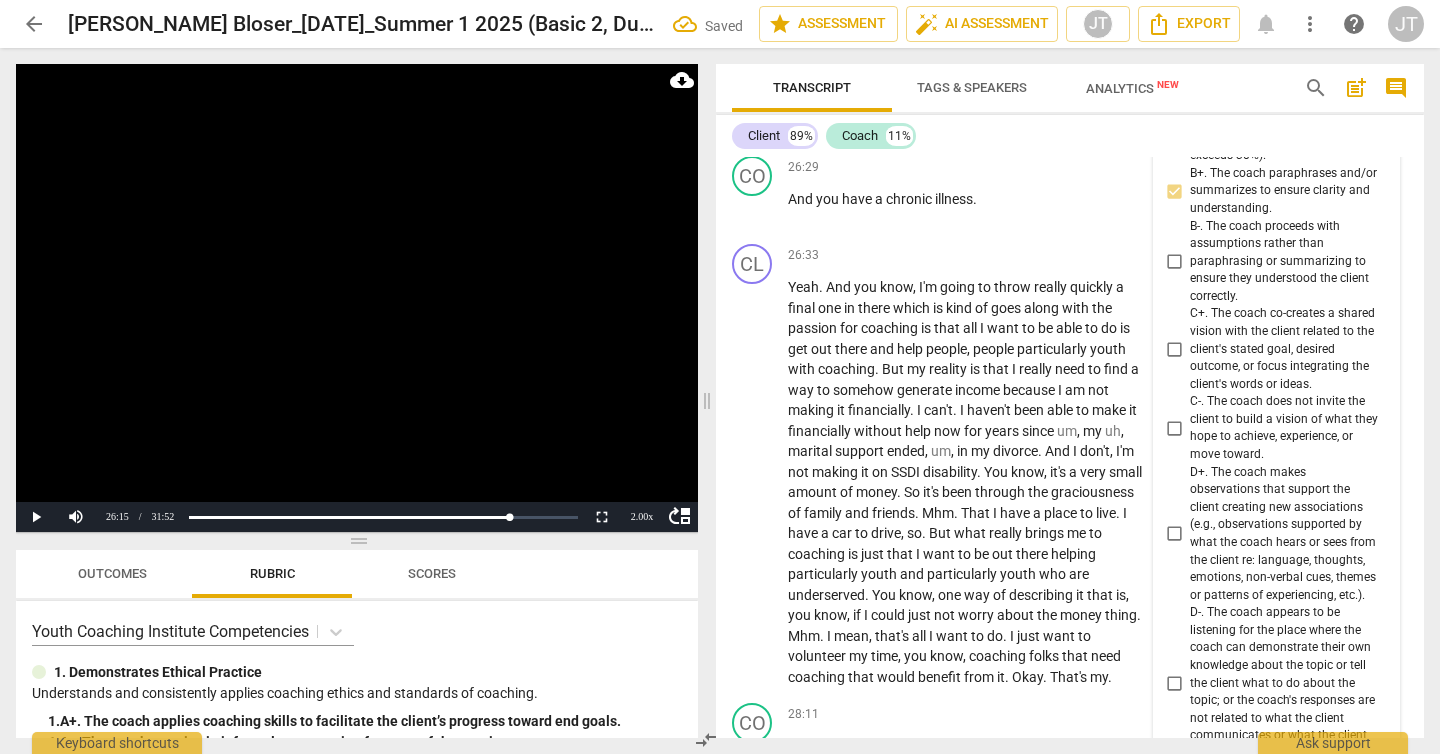 click at bounding box center [357, 298] 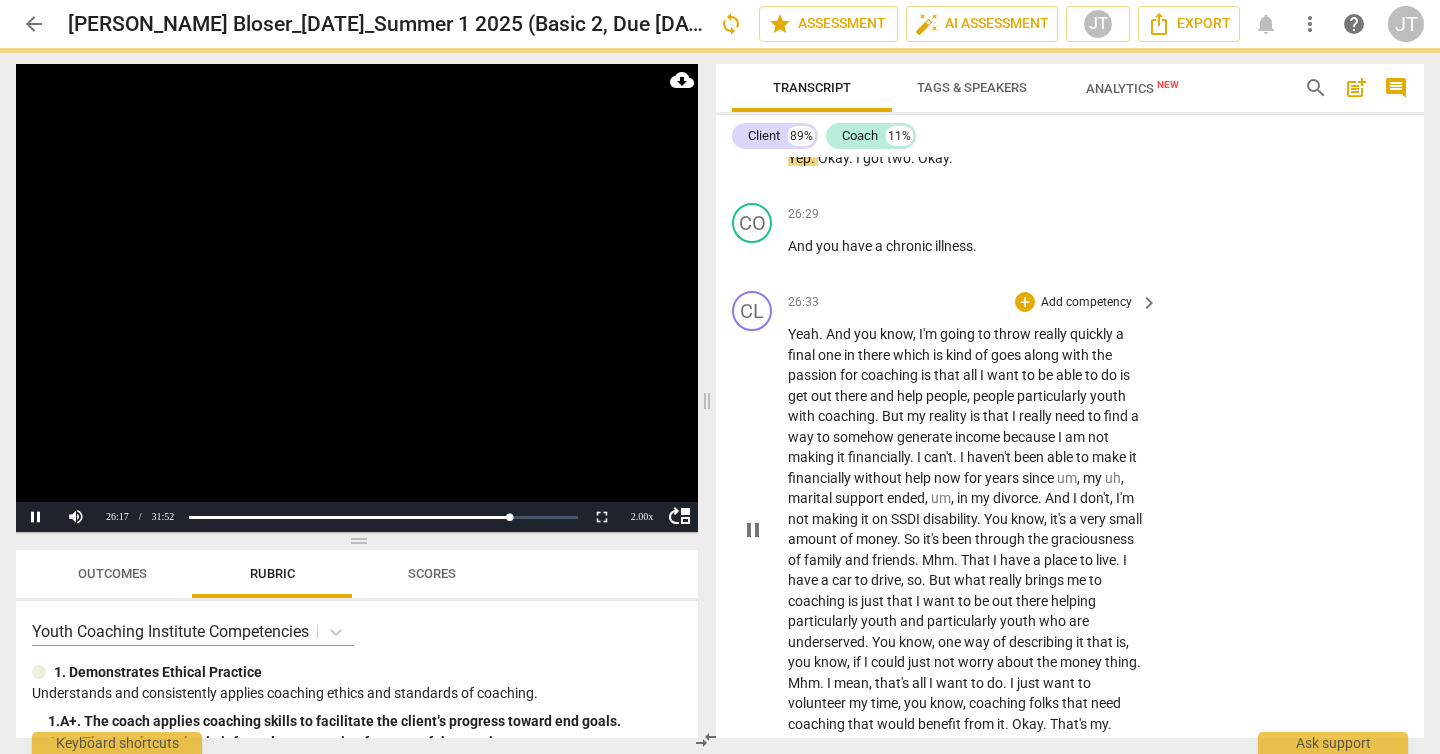 scroll, scrollTop: 9290, scrollLeft: 0, axis: vertical 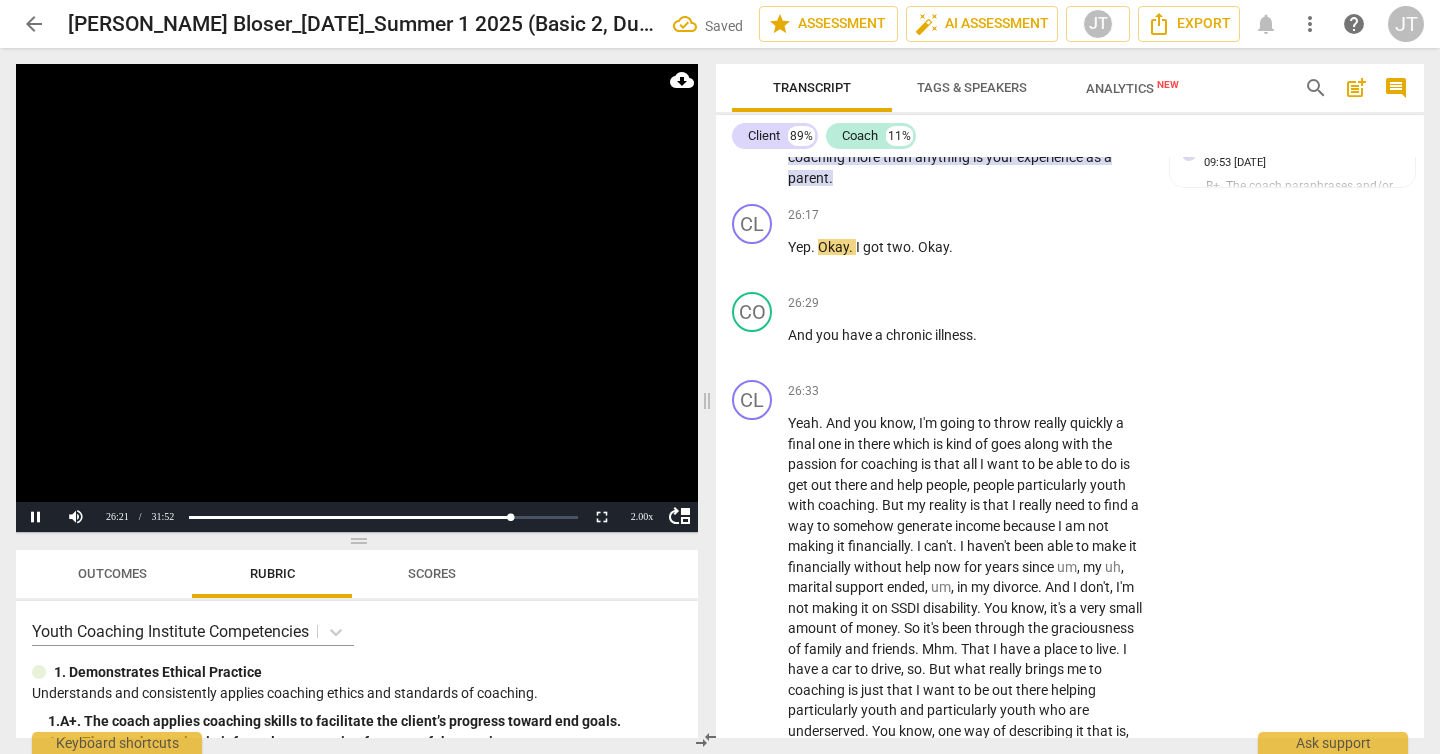 click at bounding box center (357, 298) 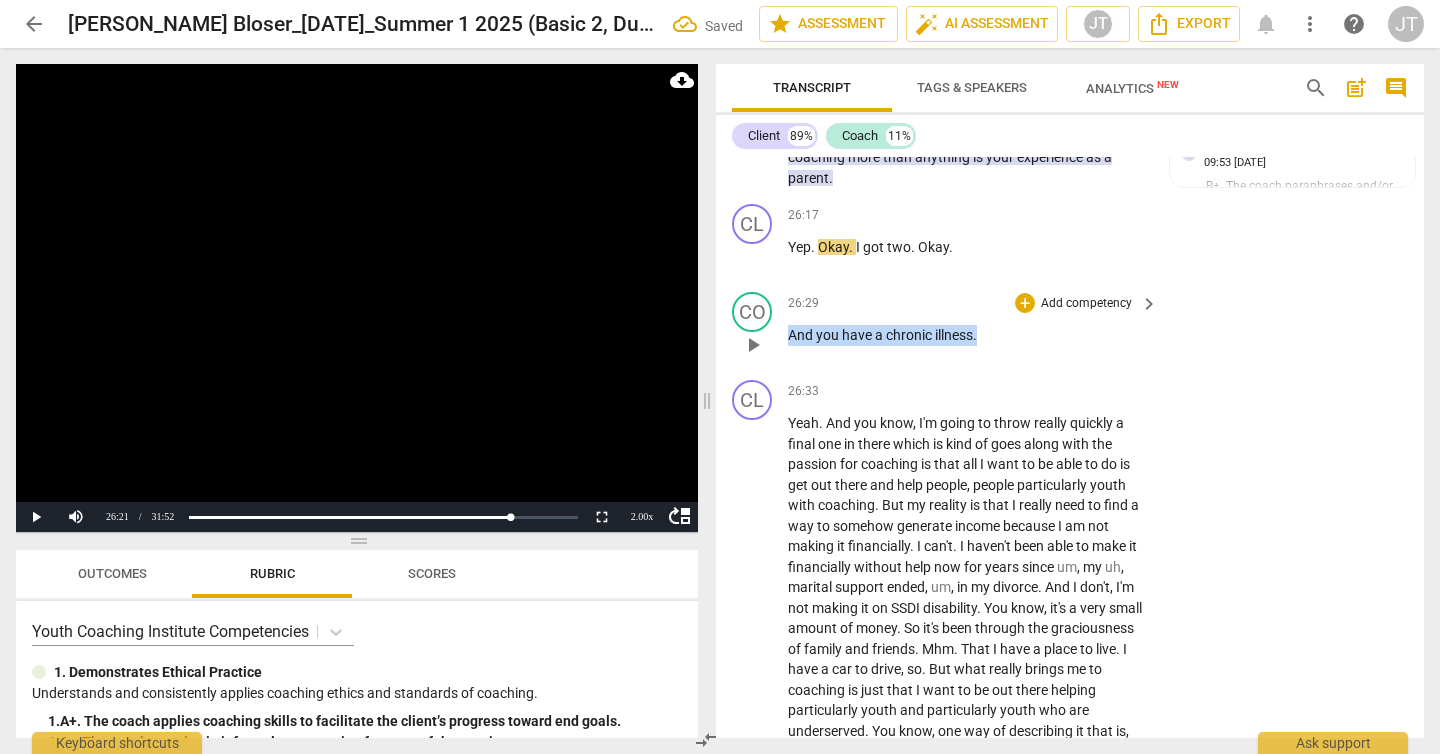drag, startPoint x: 991, startPoint y: 397, endPoint x: 786, endPoint y: 400, distance: 205.02196 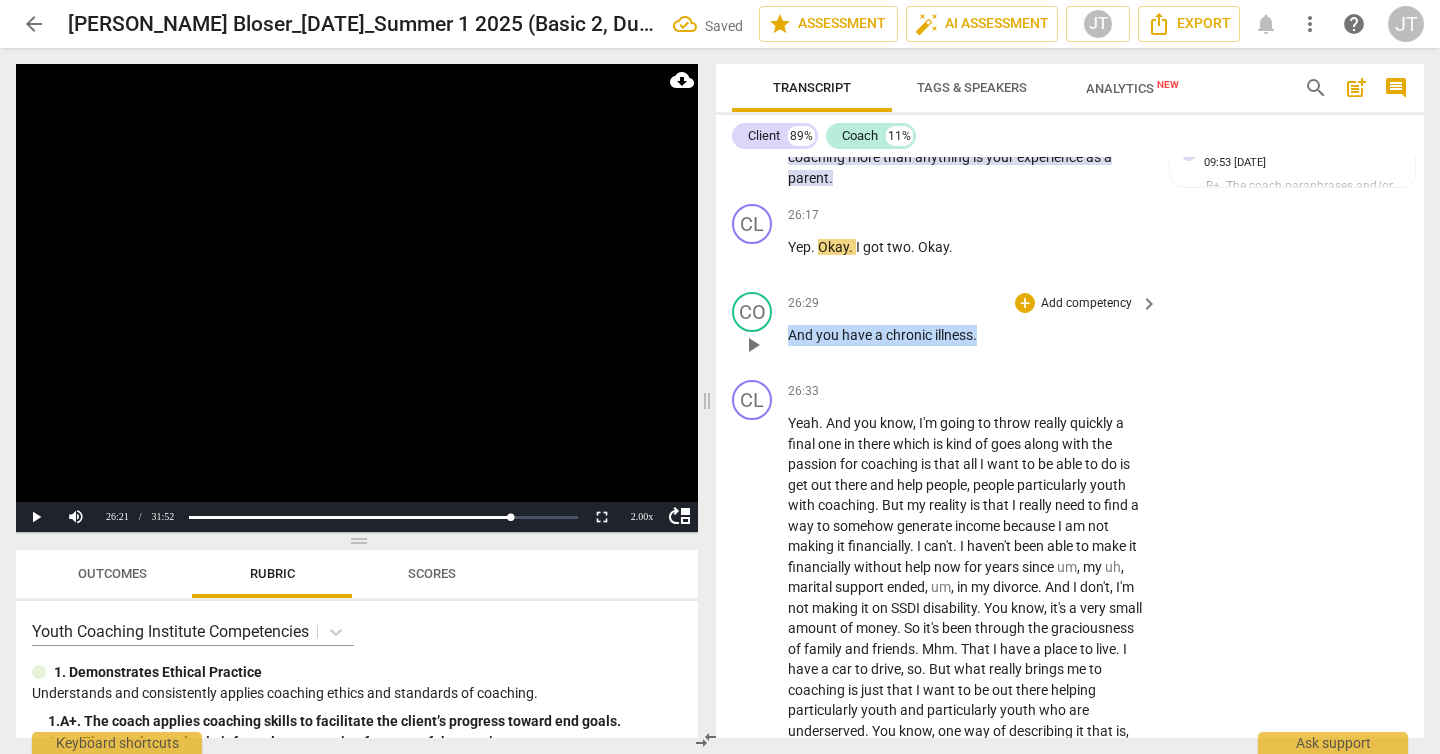 click on "CO play_arrow pause 26:29 + Add competency keyboard_arrow_right And   you   have   a   chronic   illness ." at bounding box center [1070, 328] 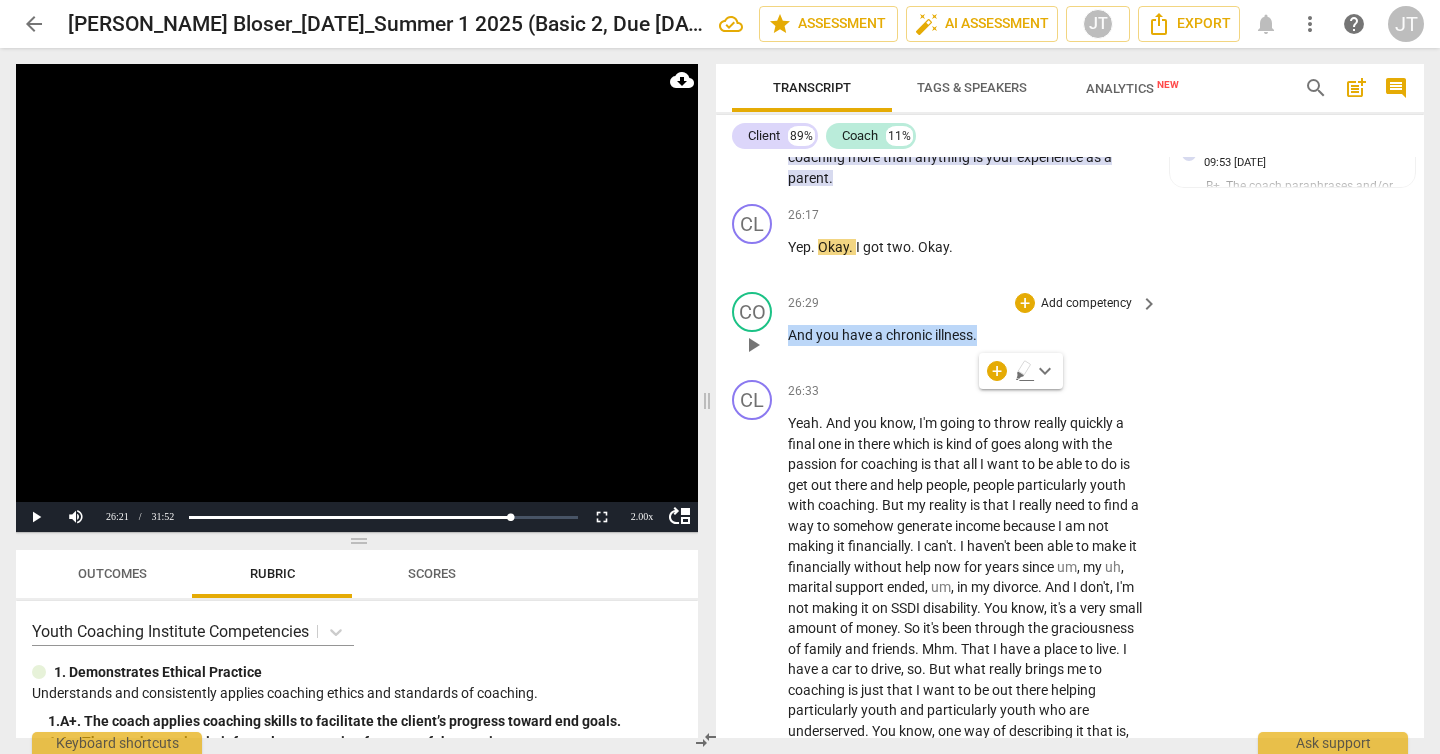 click on "Add competency" at bounding box center [1086, 304] 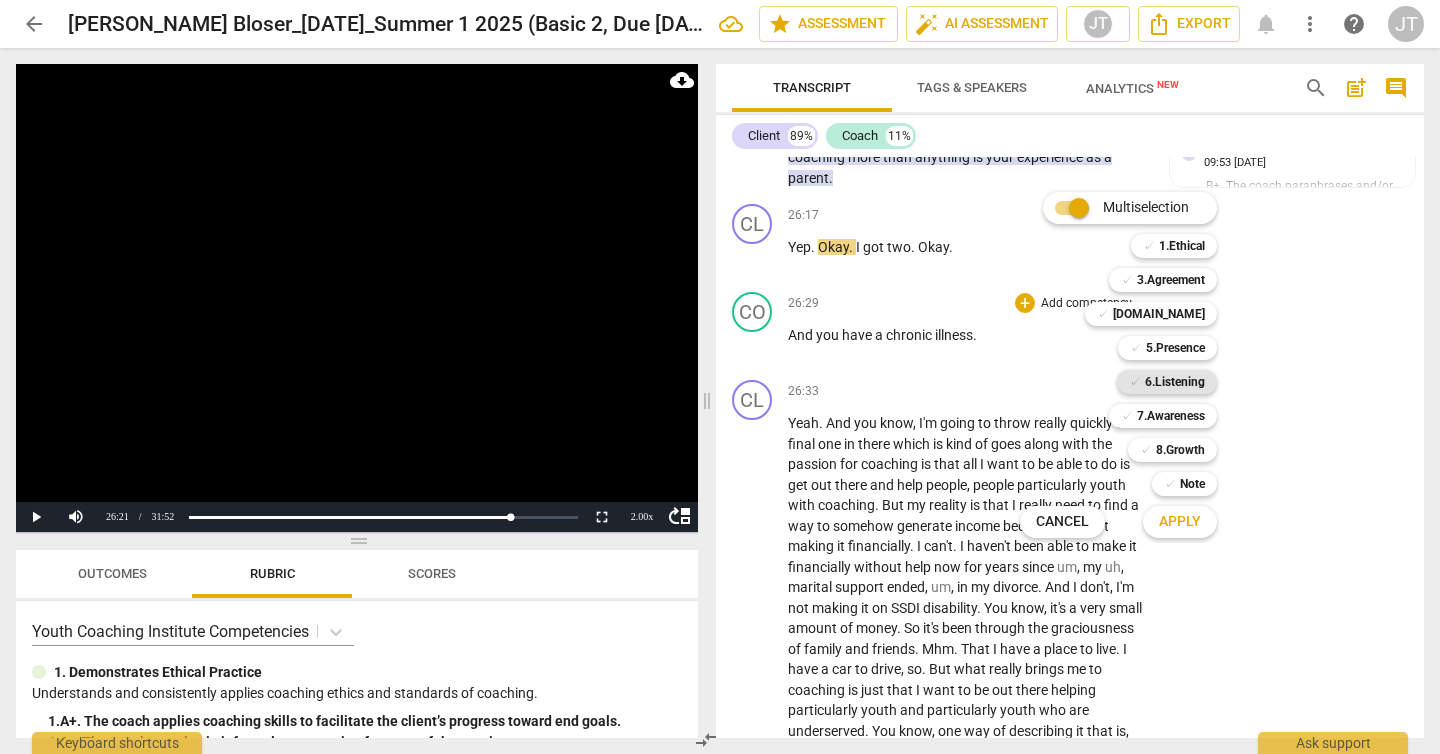 click on "6.Listening" at bounding box center (1175, 382) 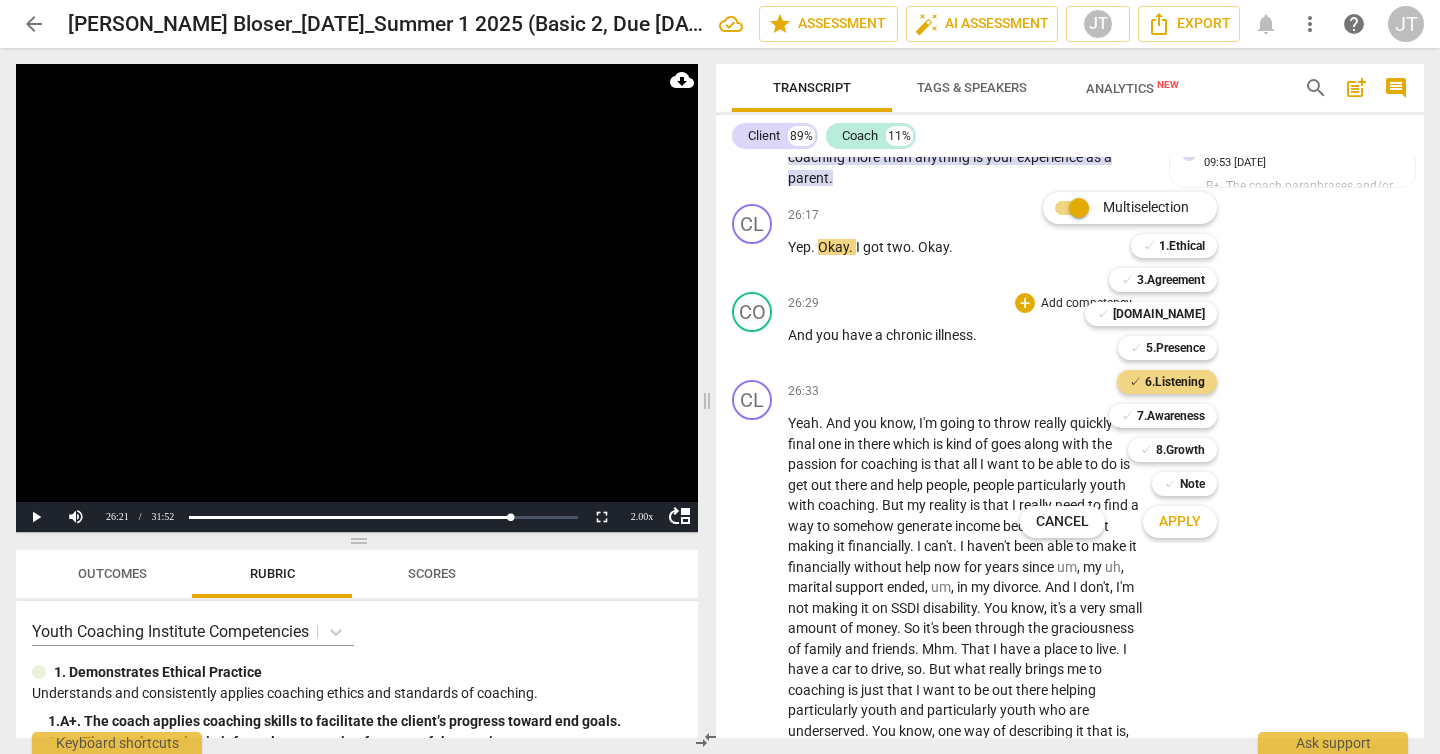 click on "Apply" at bounding box center (1180, 522) 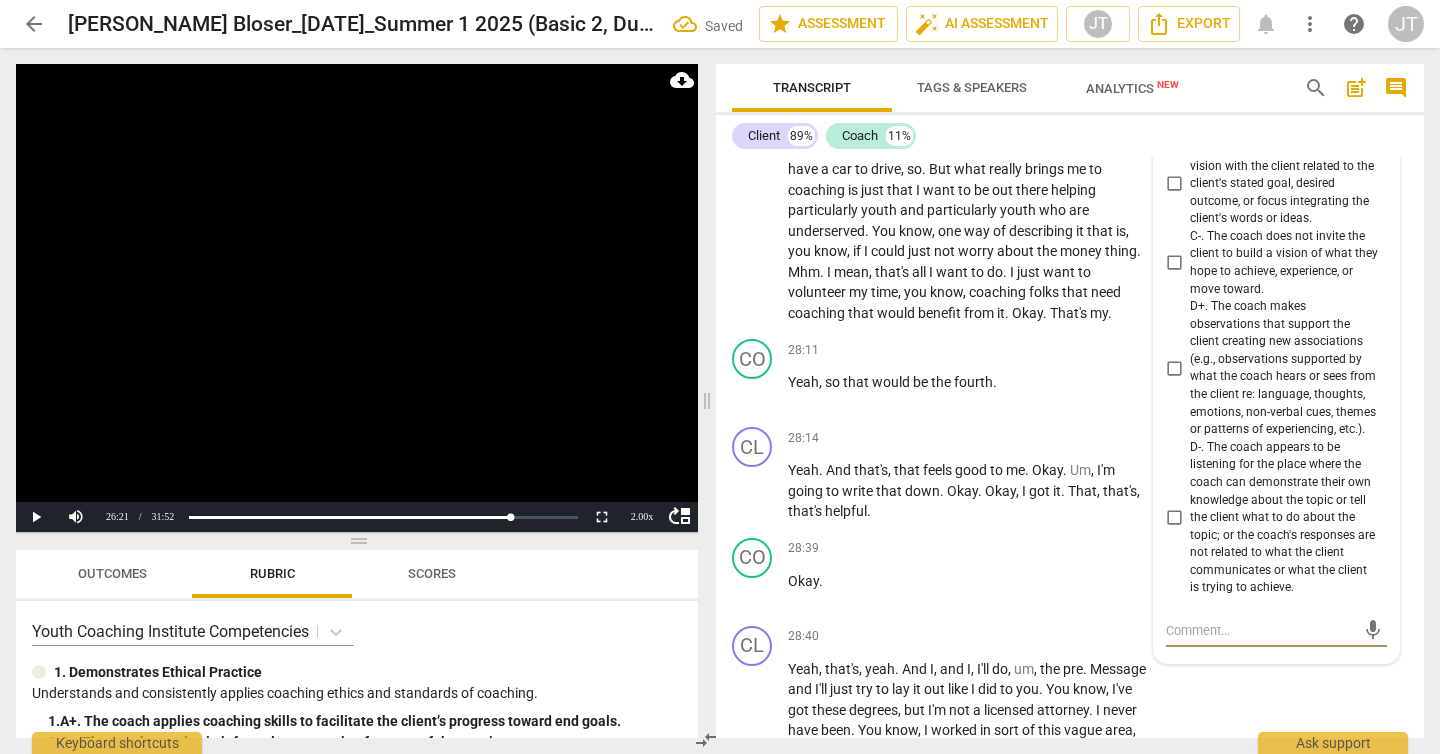 scroll, scrollTop: 9401, scrollLeft: 0, axis: vertical 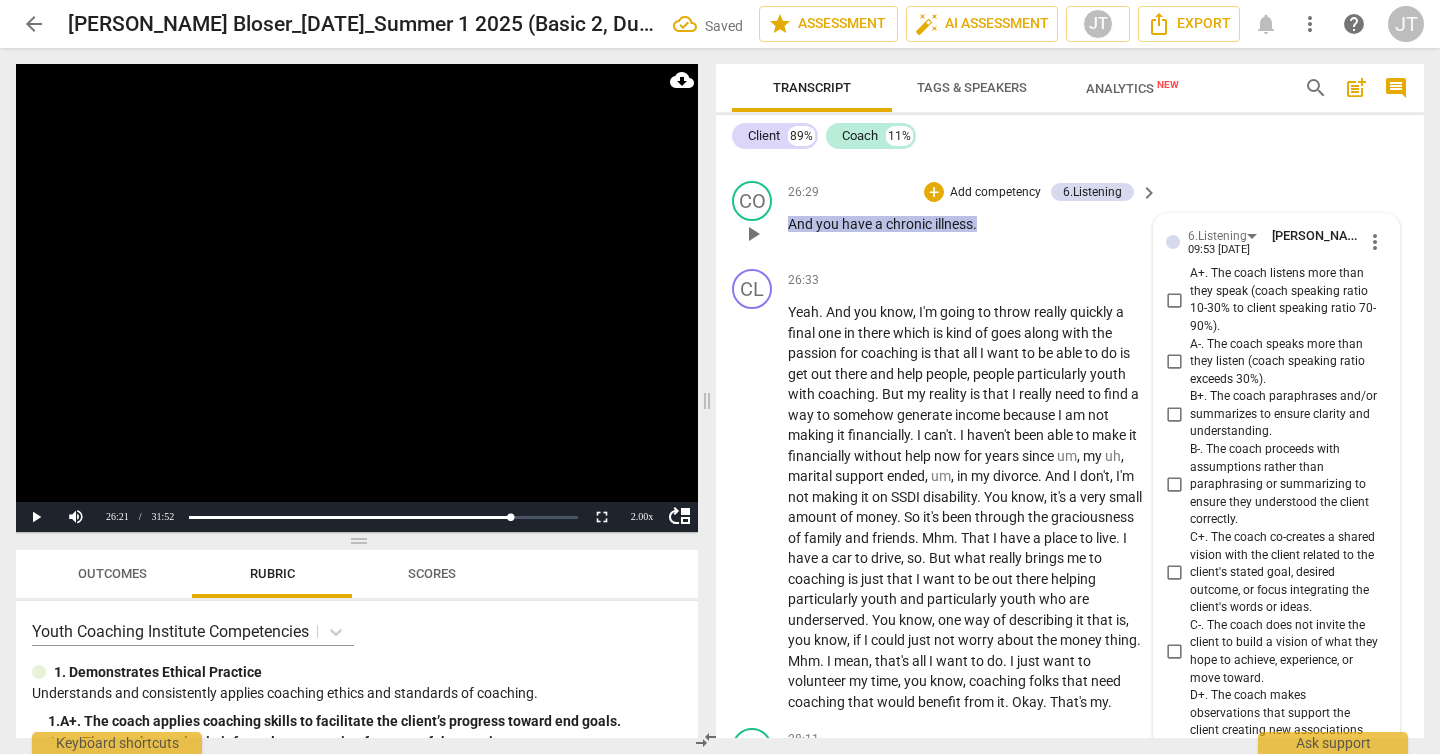 click on "B+. The coach paraphrases and/or summarizes to ensure clarity and understanding." at bounding box center [1284, 414] 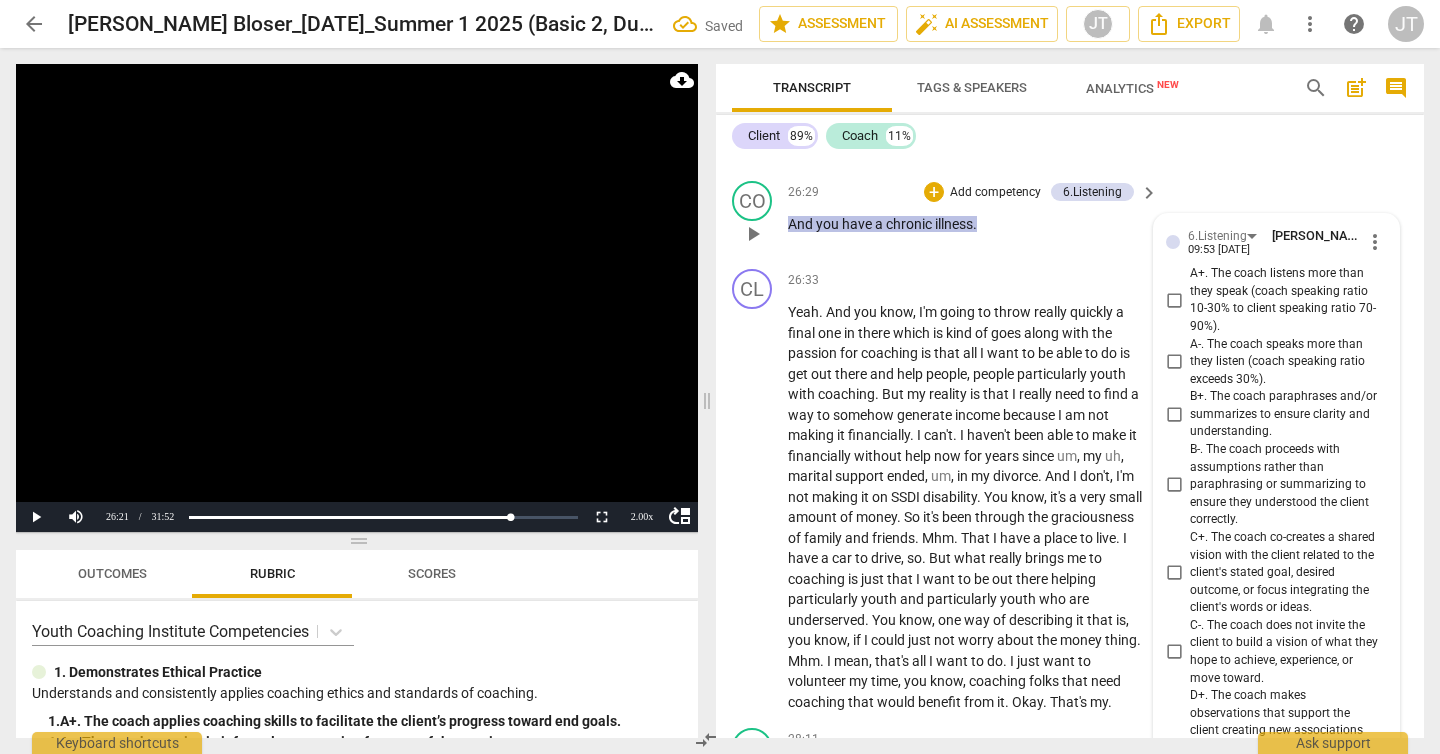click on "B+. The coach paraphrases and/or summarizes to ensure clarity and understanding." at bounding box center (1174, 415) 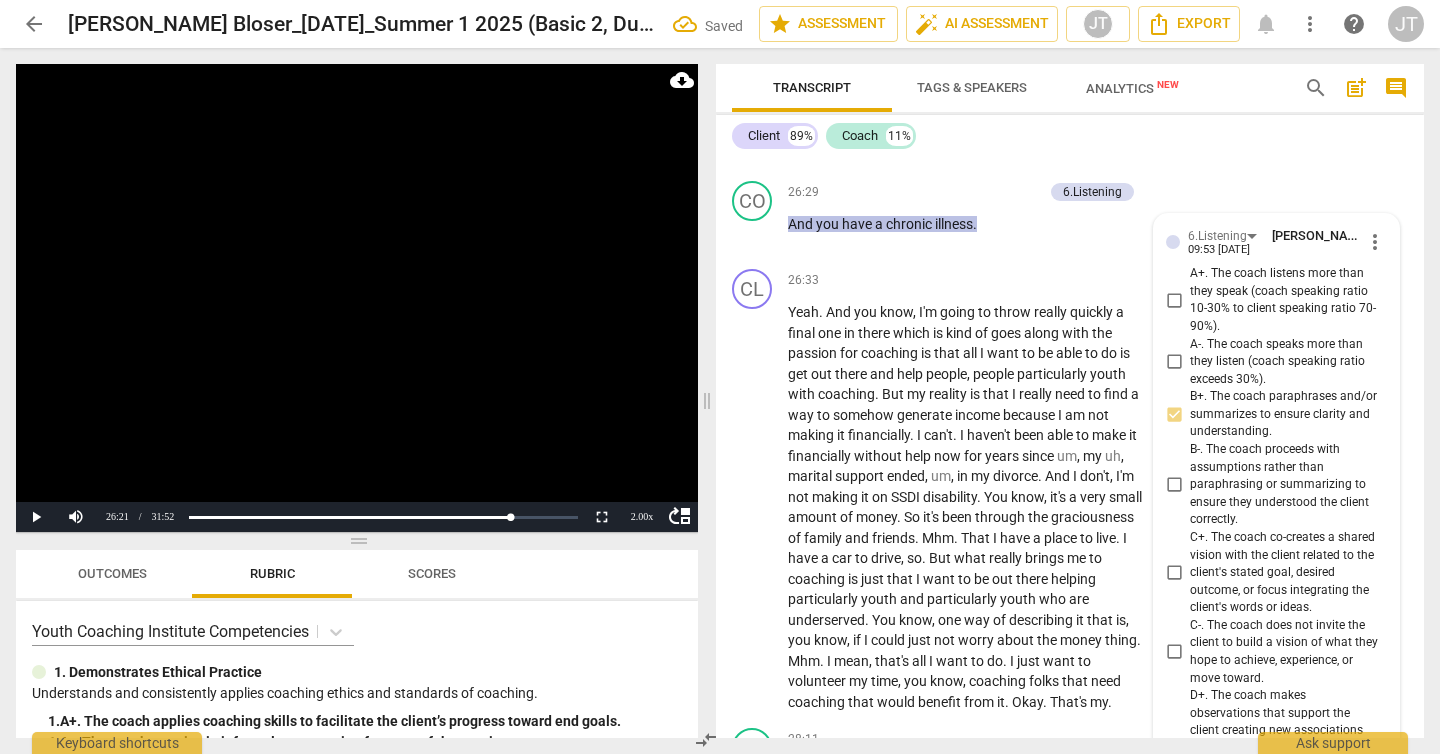 click at bounding box center [357, 298] 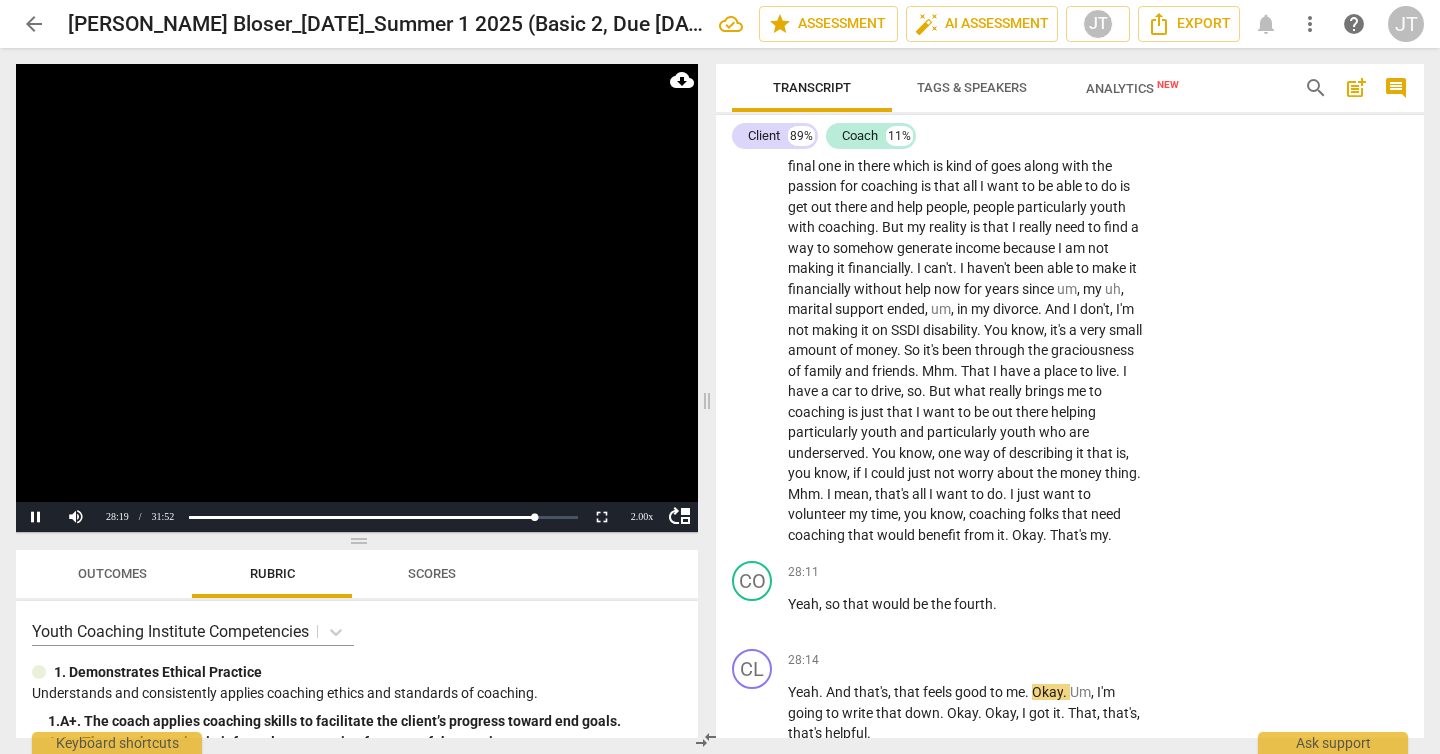 scroll, scrollTop: 9566, scrollLeft: 0, axis: vertical 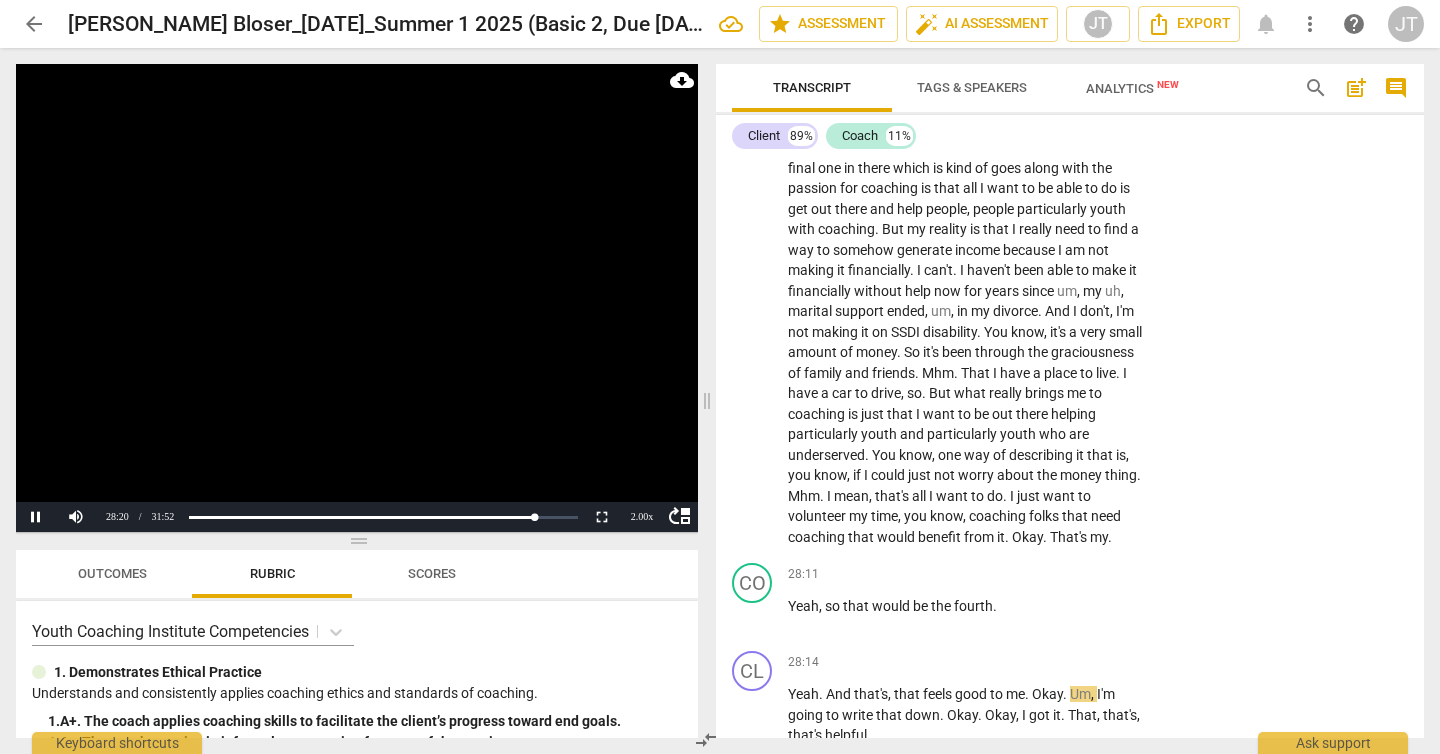 click at bounding box center [357, 298] 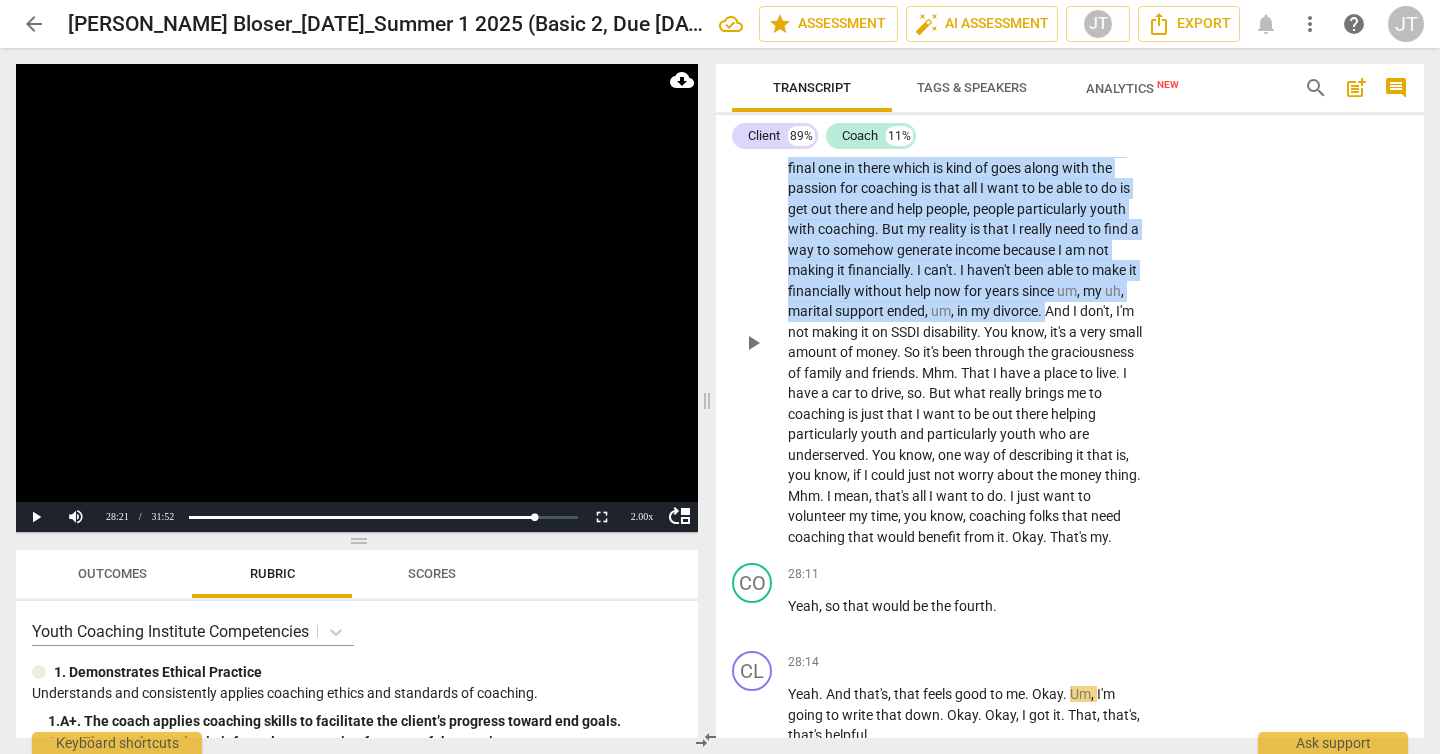 drag, startPoint x: 789, startPoint y: 208, endPoint x: 1049, endPoint y: 370, distance: 306.3397 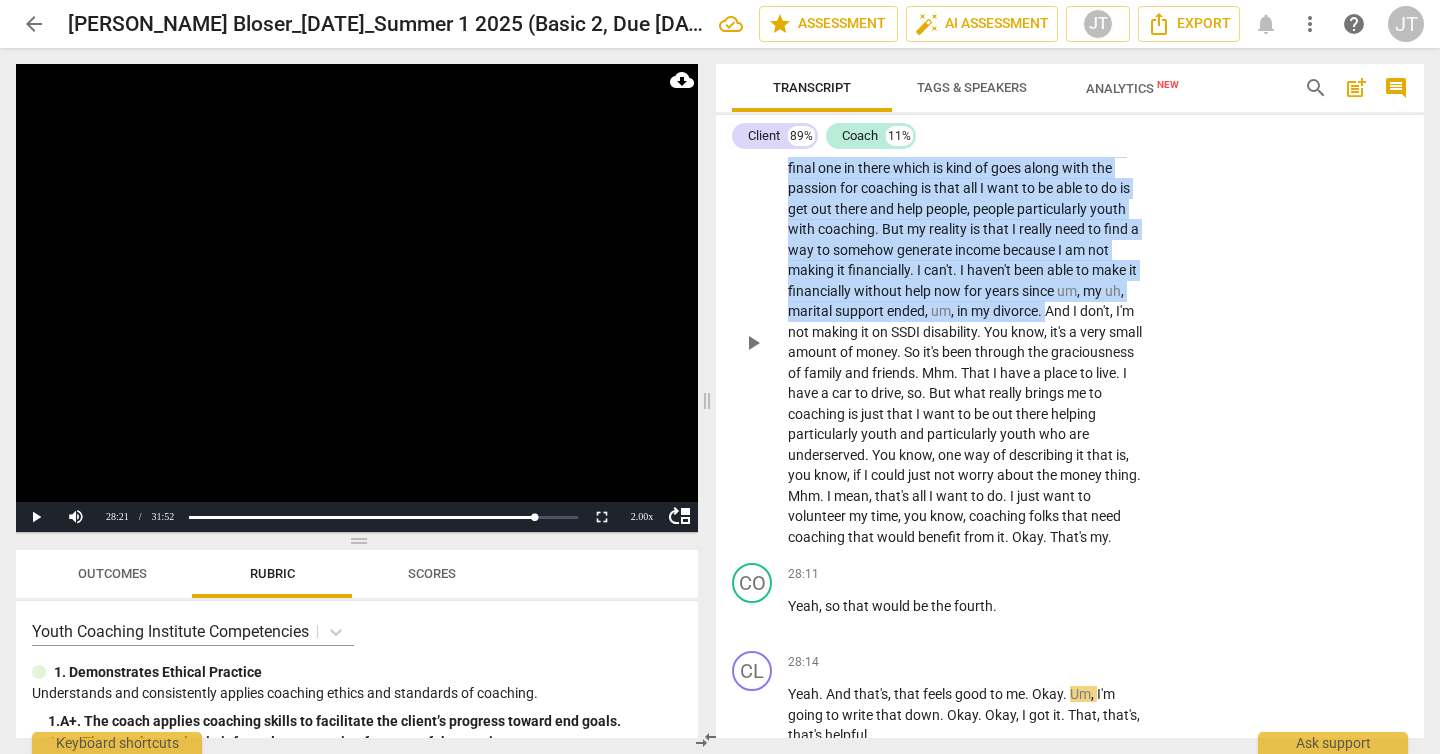 click on "Yeah .   And   you   know ,   I'm   going   to   throw   really   quickly   a   final   one   in   there   which   is   kind   of   goes   along   with   the   passion   for   coaching   is   that   all   I   want   to   be   able   to   do   is   get   out   there   and   help   people ,   people   particularly   youth   with   coaching .   But   my   reality   is   that   I   really   need   to   find   a   way   to   somehow   generate   income   because   I   am   not   making   it   financially .   I   can't .   I   haven't   been   able   to   make   it   financially   without   help   now   for   years   since   um ,   my   uh ,   marital   support   ended ,   um ,   in   my   divorce .   And   I   don't ,   I'm   not   making   it   on   SSDI   disability .   You   know ,   it's   a   very   small   amount   of   money .   So   it's   been   through   the   graciousness   of   family   and   friends .   Mhm .   That   I   have   a   place   to   live .   I   have   a   car   to   drive ,   so .   But" at bounding box center [968, 342] 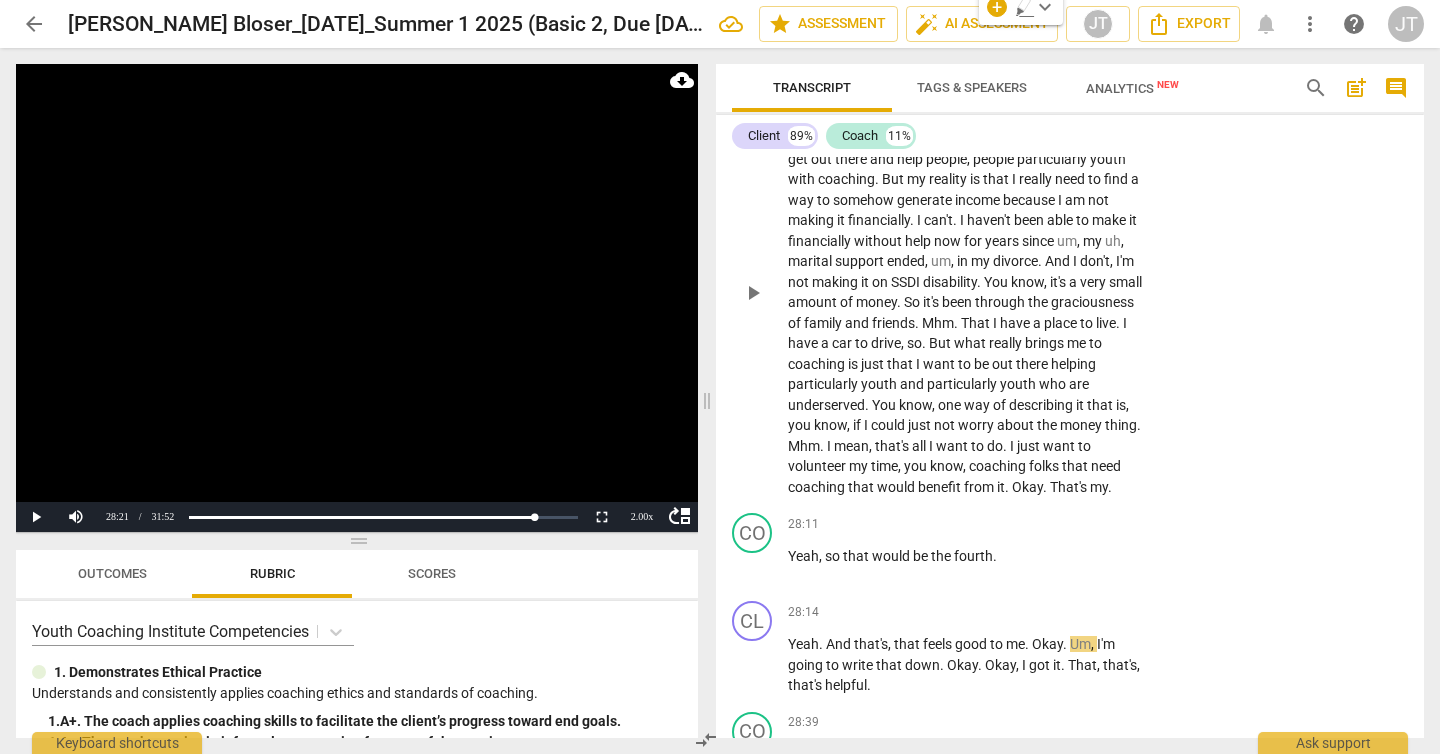 scroll, scrollTop: 9522, scrollLeft: 0, axis: vertical 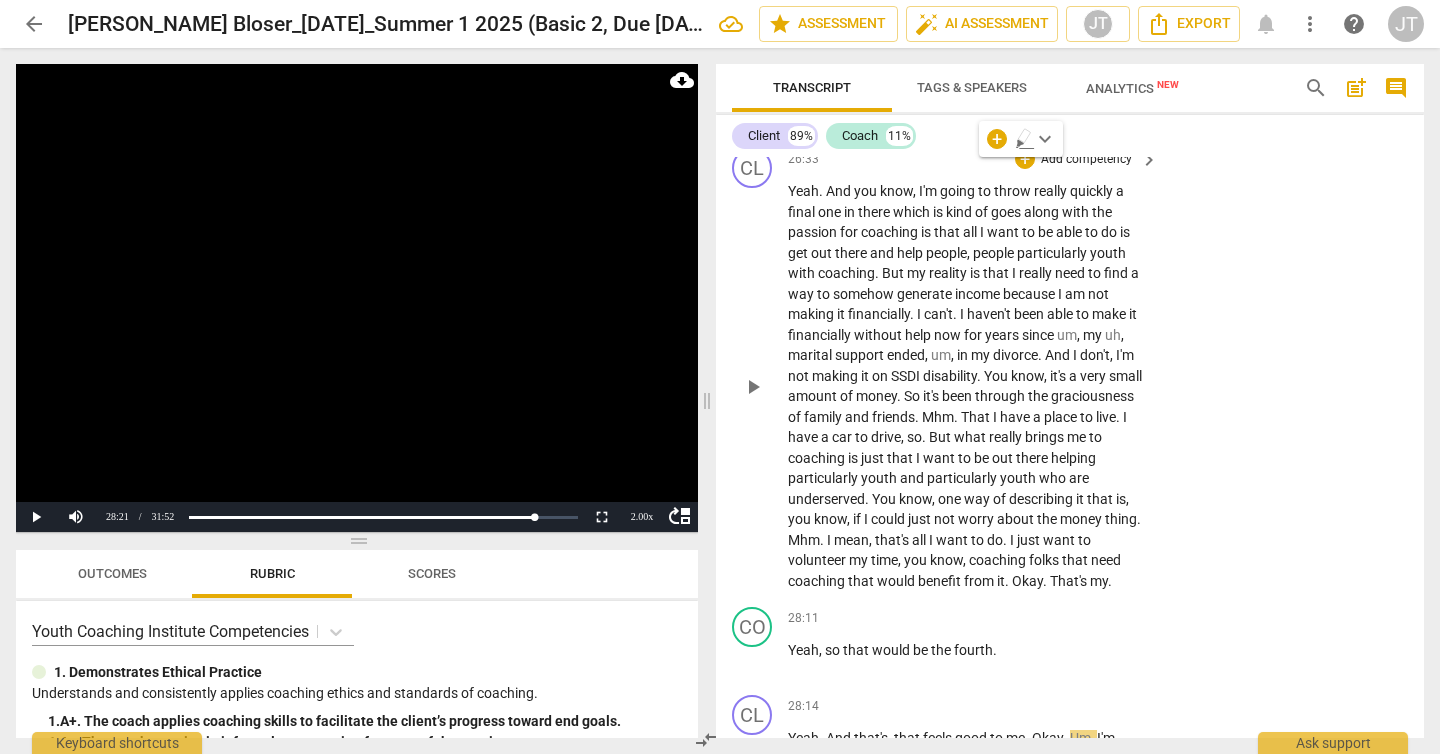 click on "know" at bounding box center [1027, 376] 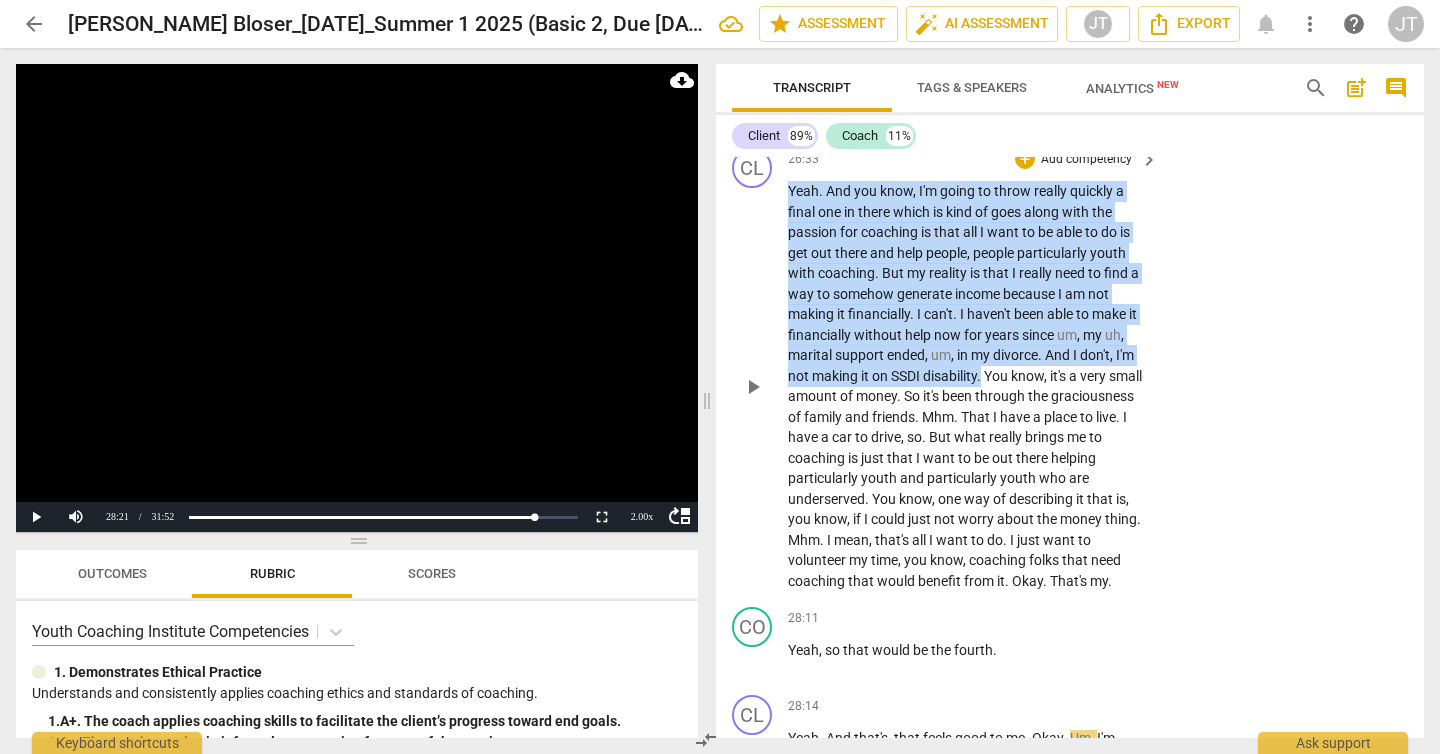 drag, startPoint x: 787, startPoint y: 250, endPoint x: 985, endPoint y: 436, distance: 271.66156 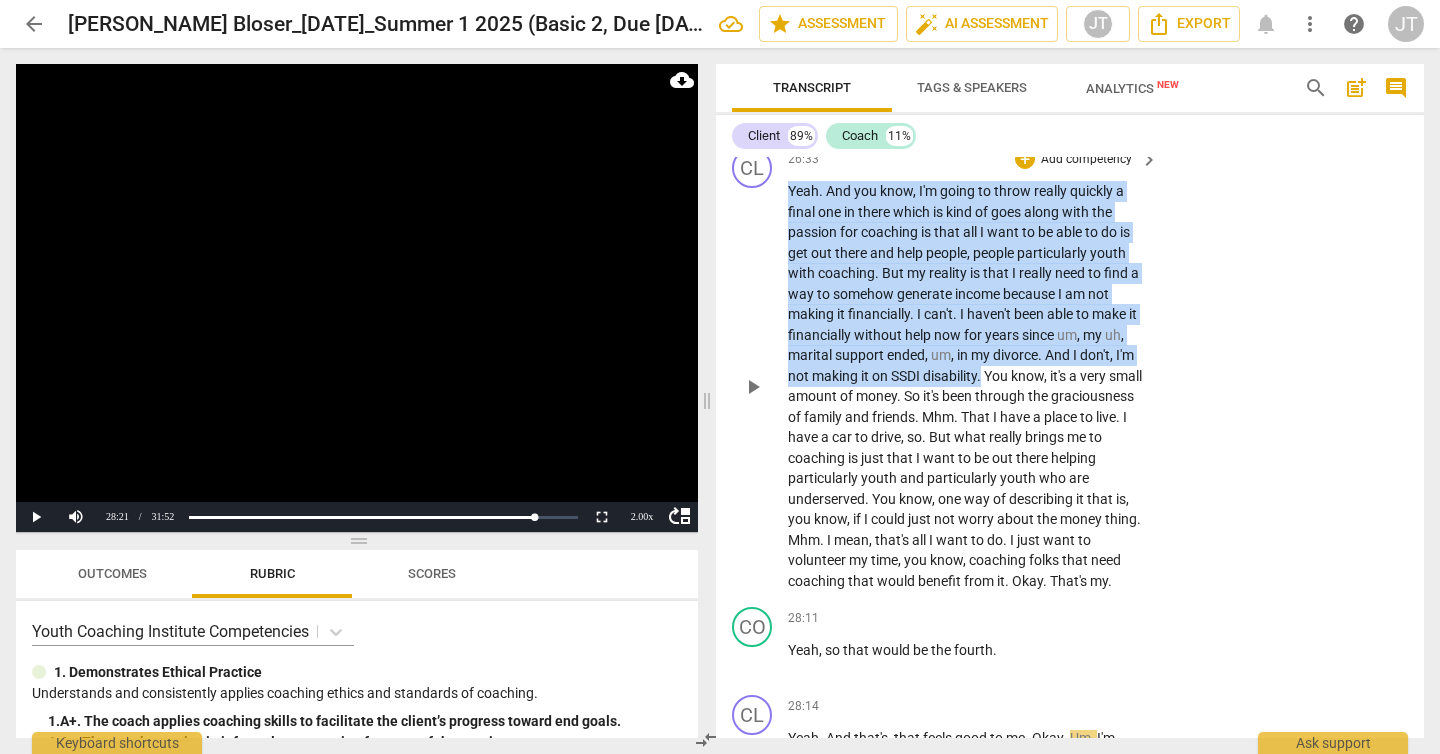 click on "Yeah .   And   you   know ,   I'm   going   to   throw   really   quickly   a   final   one   in   there   which   is   kind   of   goes   along   with   the   passion   for   coaching   is   that   all   I   want   to   be   able   to   do   is   get   out   there   and   help   people ,   people   particularly   youth   with   coaching .   But   my   reality   is   that   I   really   need   to   find   a   way   to   somehow   generate   income   because   I   am   not   making   it   financially .   I   can't .   I   haven't   been   able   to   make   it   financially   without   help   now   for   years   since   um ,   my   uh ,   marital   support   ended ,   um ,   in   my   divorce .   And   I   don't ,   I'm   not   making   it   on   SSDI   disability .   You   know ,   it's   a   very   small   amount   of   money .   So   it's   been   through   the   graciousness   of   family   and   friends .   Mhm .   That   I   have   a   place   to   live .   I   have   a   car   to   drive ,   so .   But" at bounding box center (968, 386) 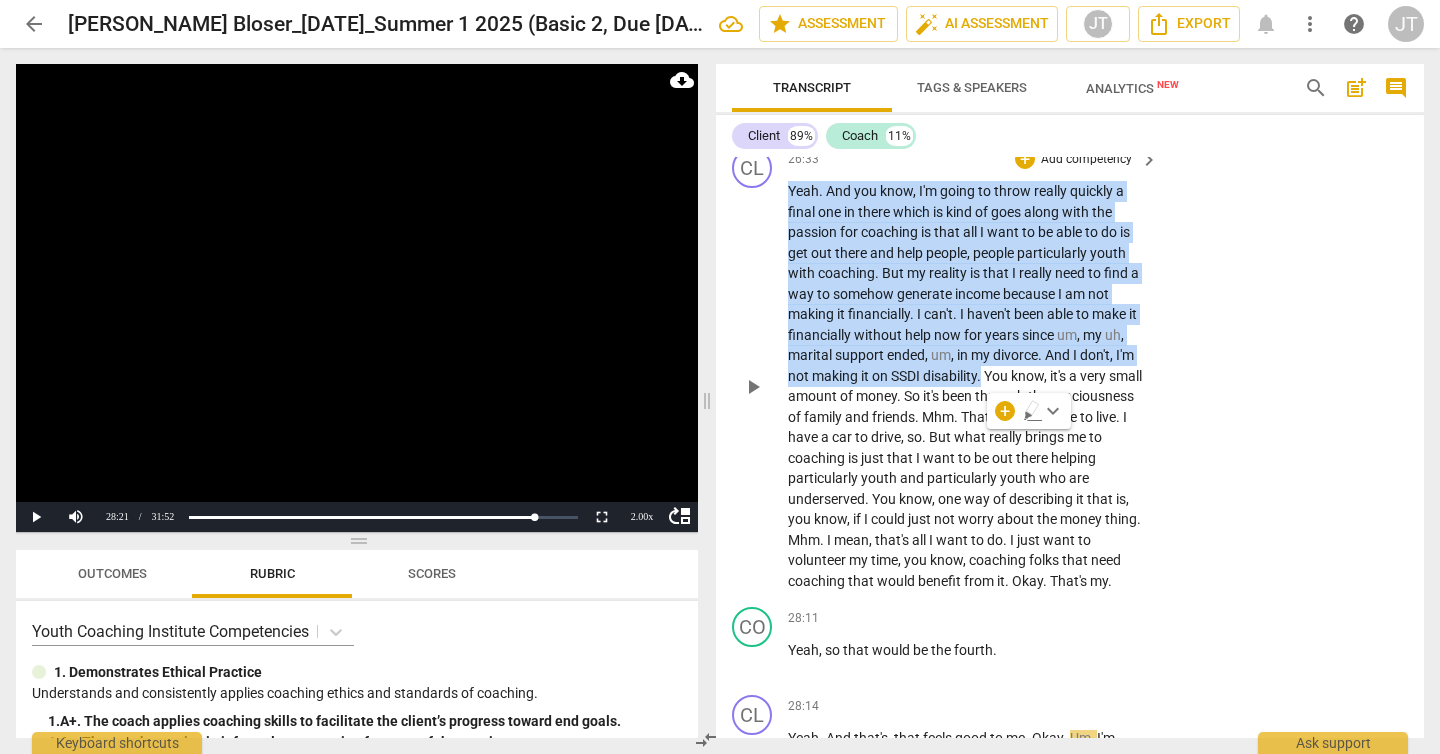 click on "Add competency" at bounding box center (1086, 160) 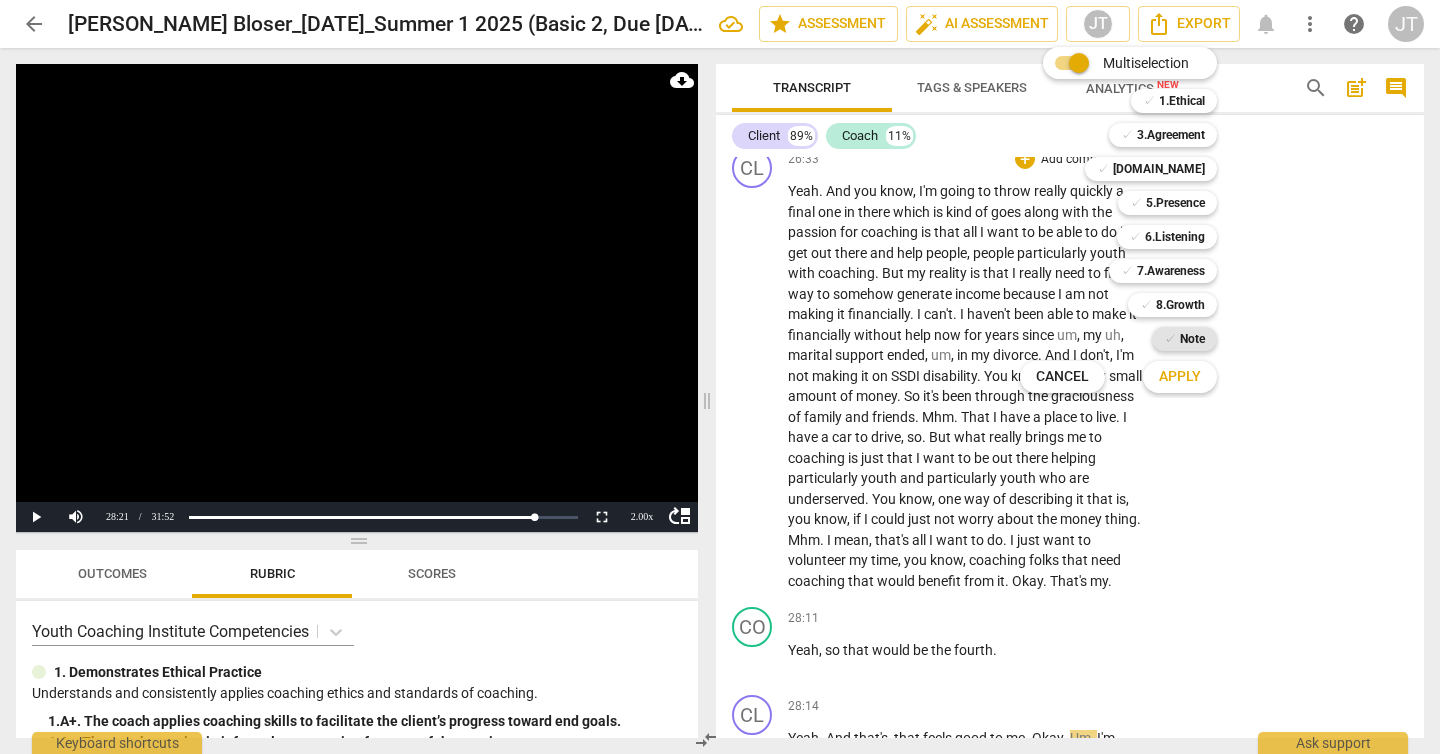 click on "Note" at bounding box center (1192, 339) 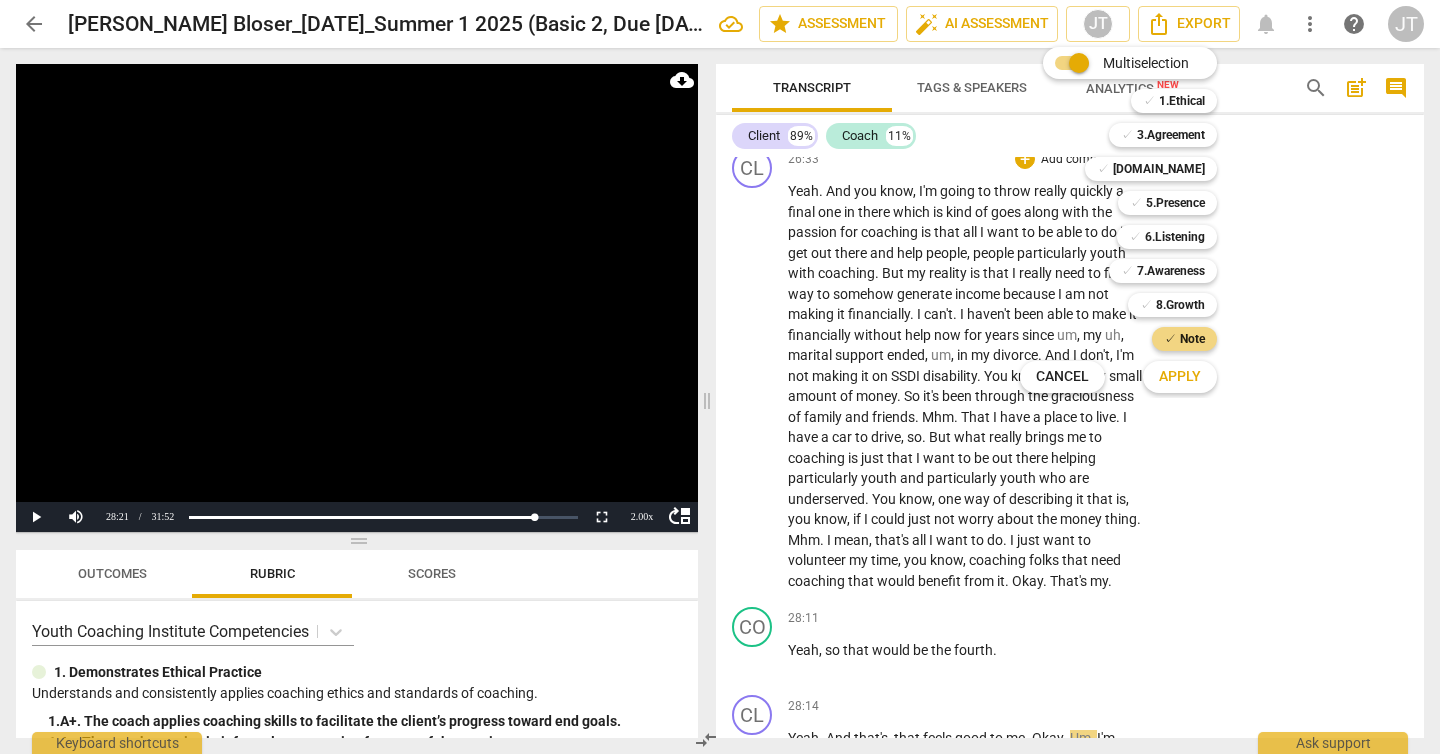 click on "Apply" at bounding box center [1180, 377] 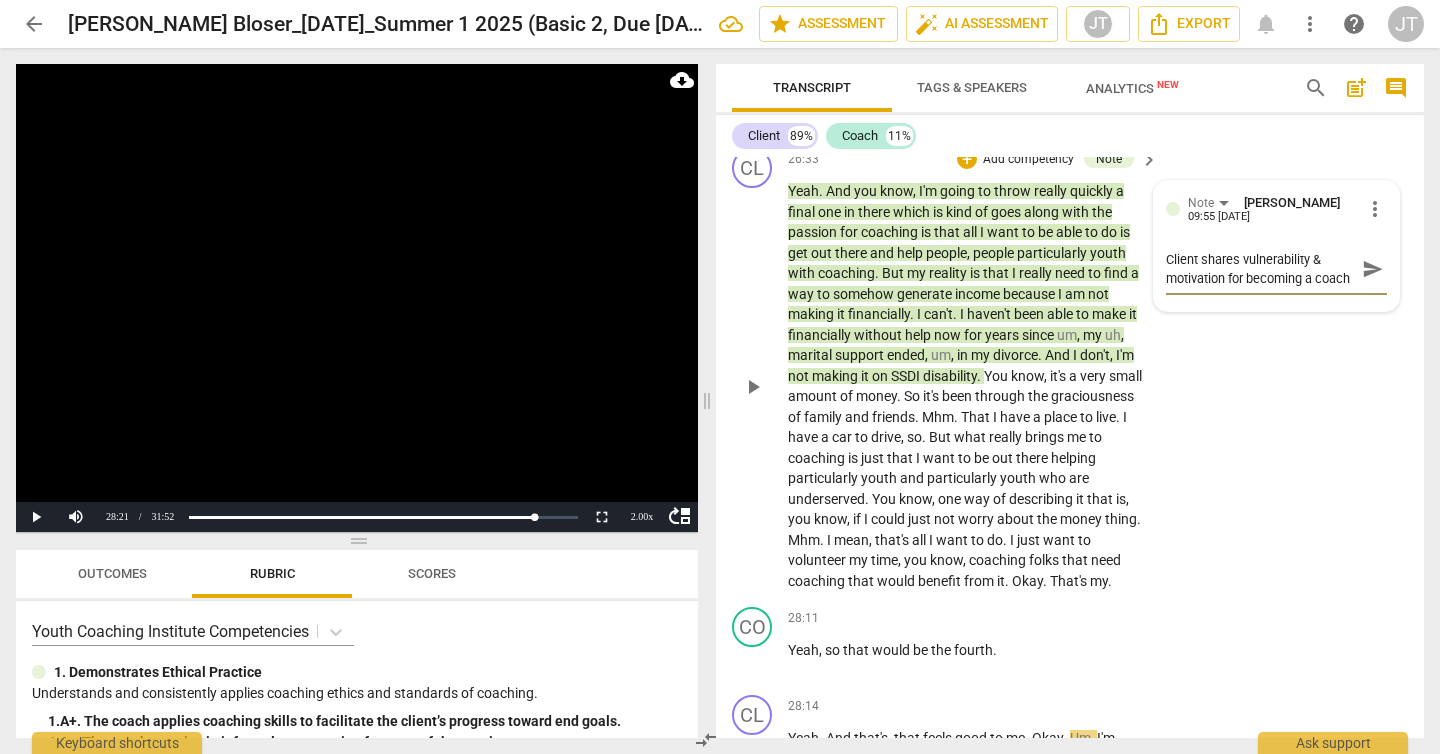 scroll, scrollTop: 17, scrollLeft: 0, axis: vertical 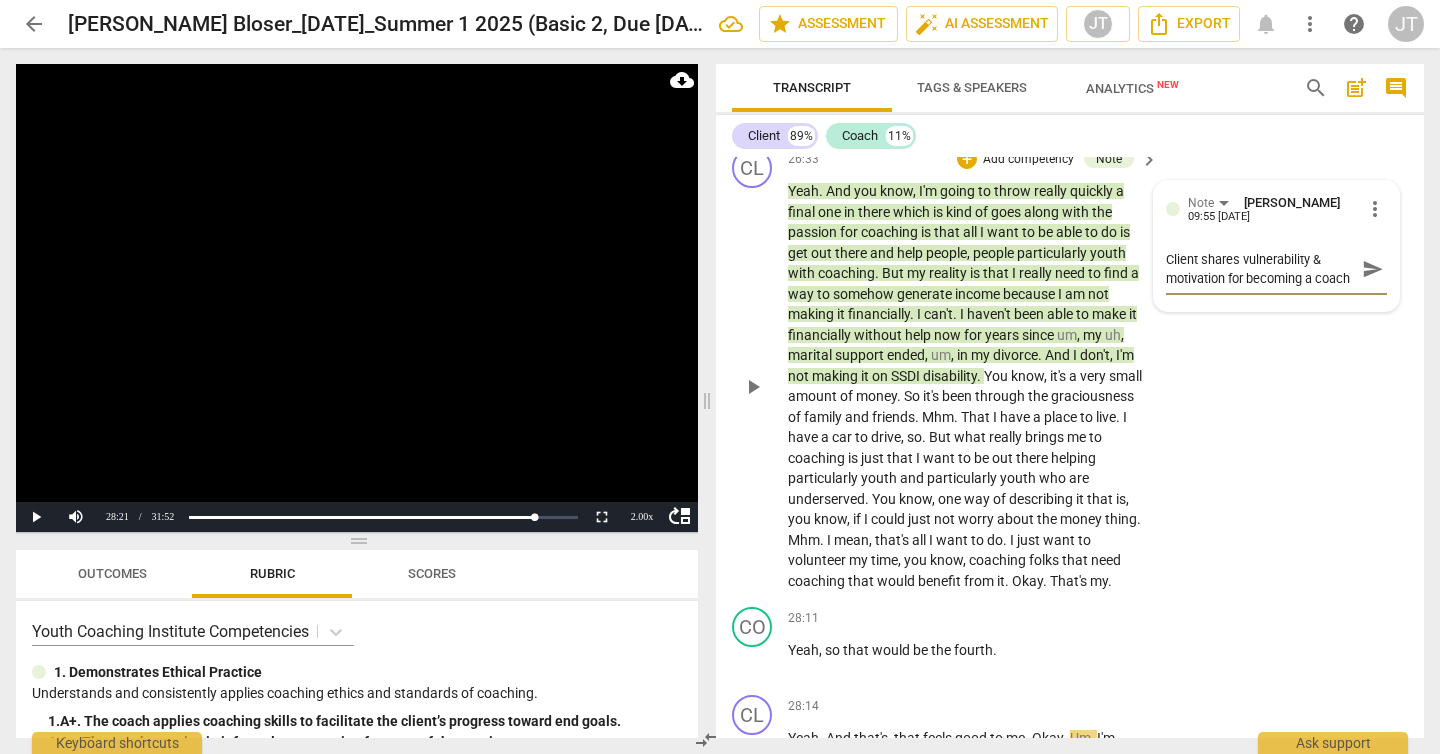 click on "send" at bounding box center [1373, 269] 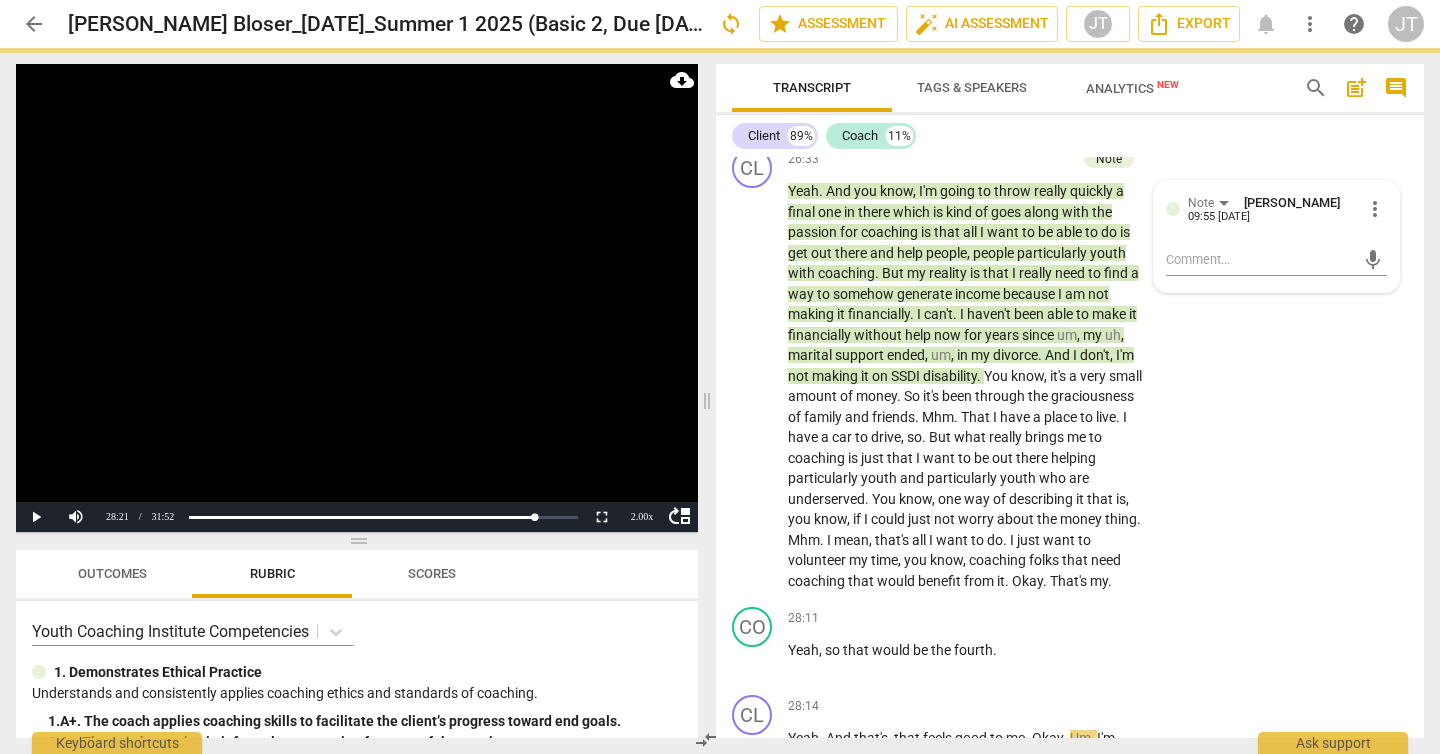scroll, scrollTop: 0, scrollLeft: 0, axis: both 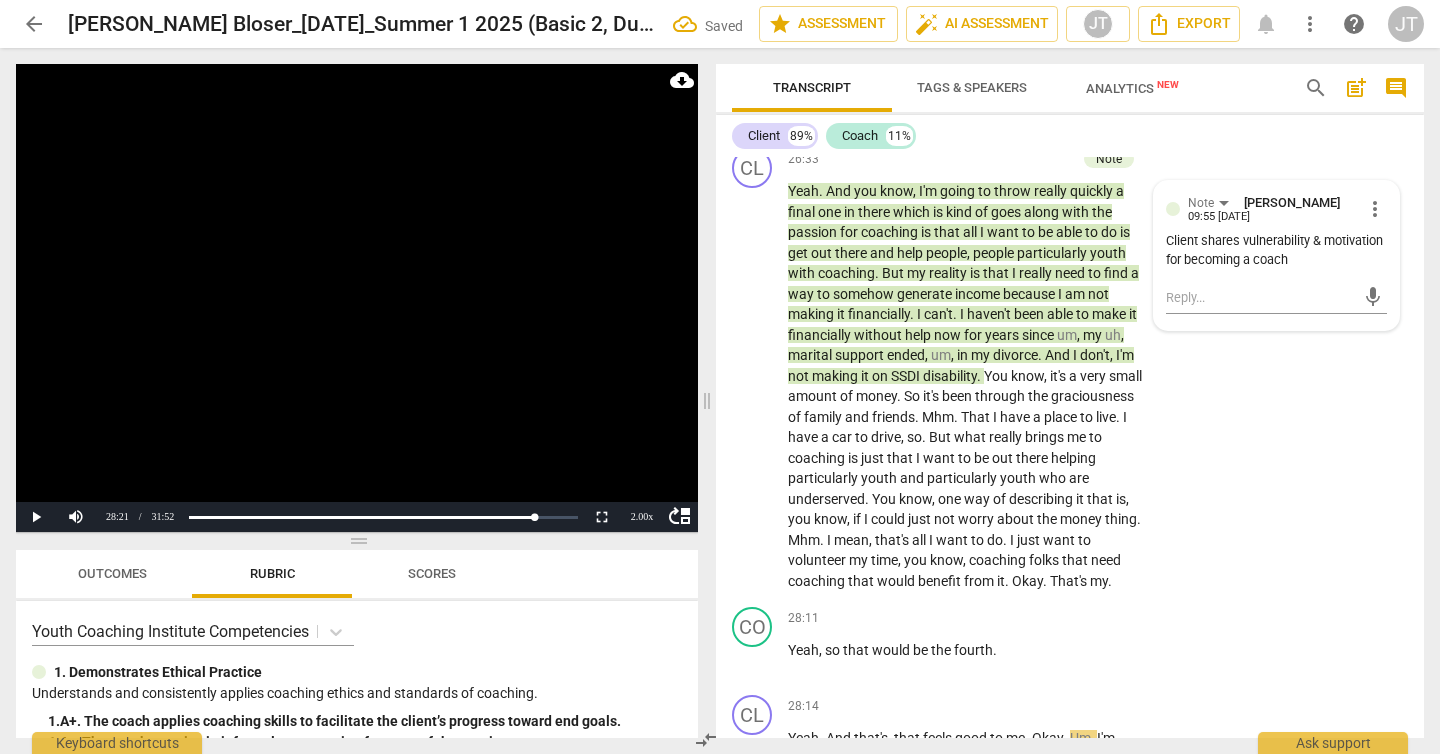 click at bounding box center [357, 298] 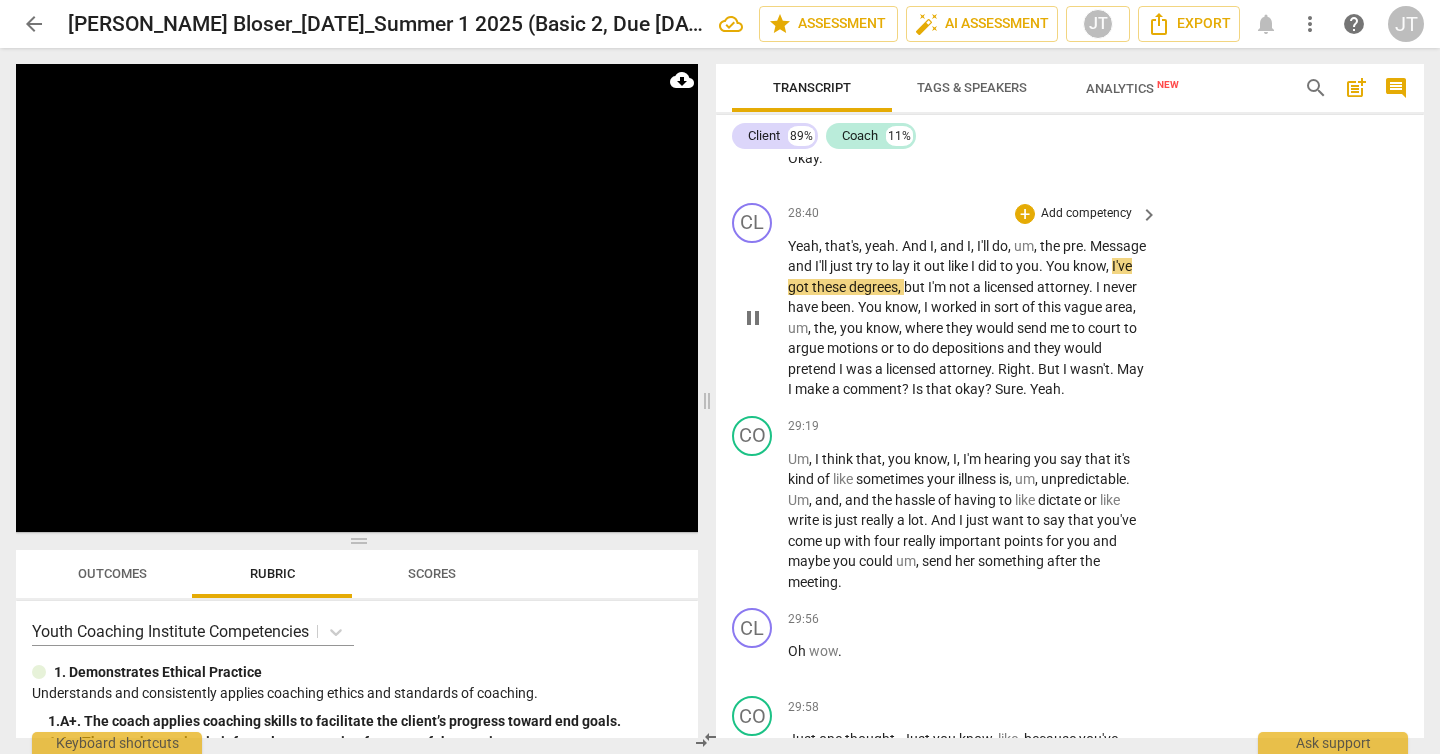 scroll, scrollTop: 10228, scrollLeft: 0, axis: vertical 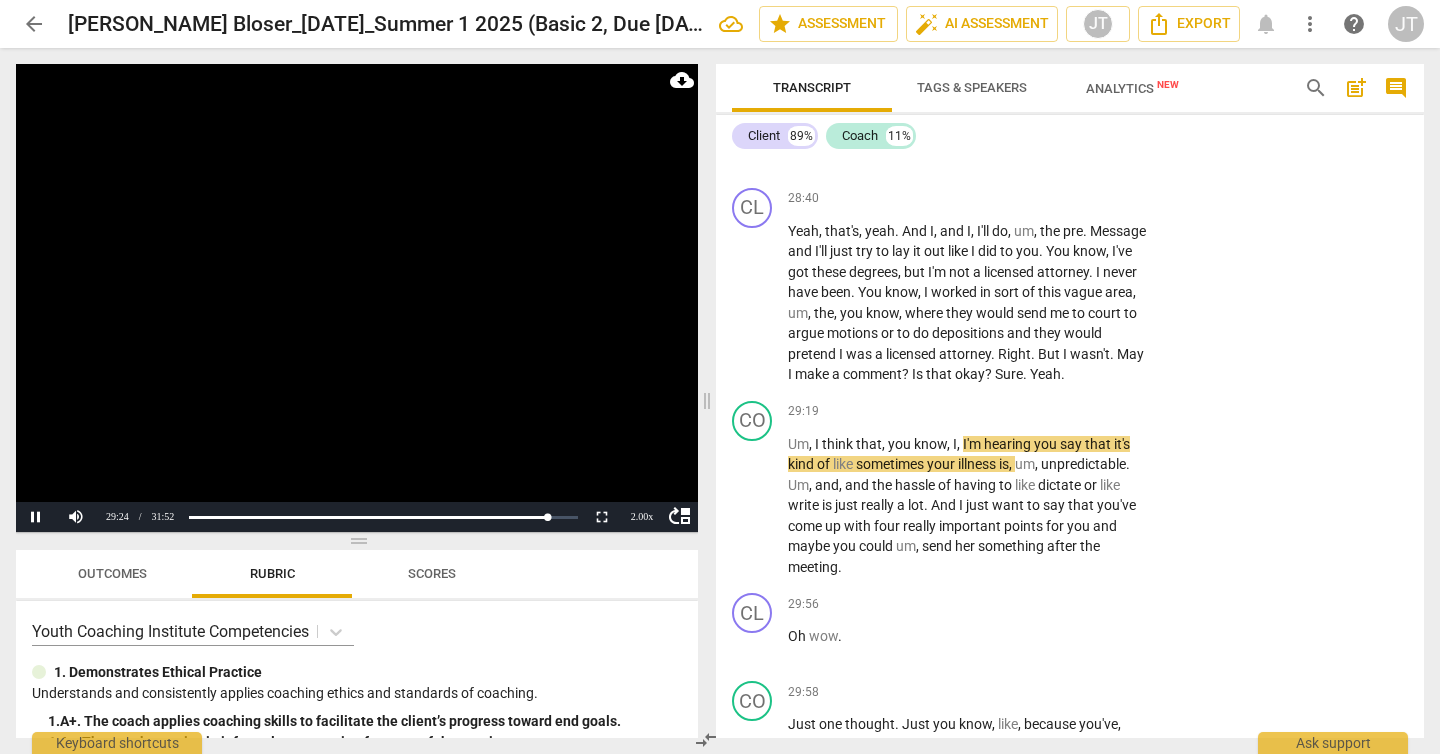 click at bounding box center [357, 298] 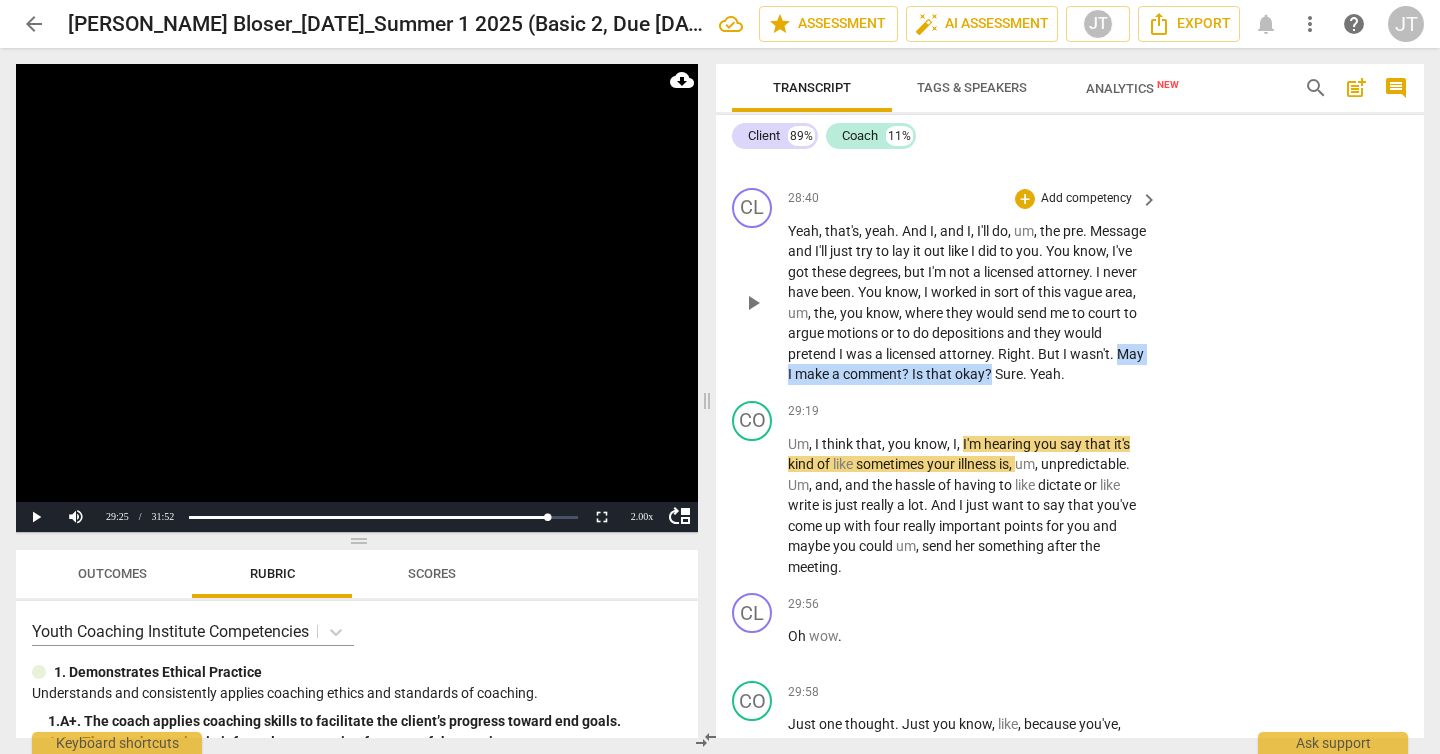 drag, startPoint x: 867, startPoint y: 437, endPoint x: 1099, endPoint y: 442, distance: 232.05388 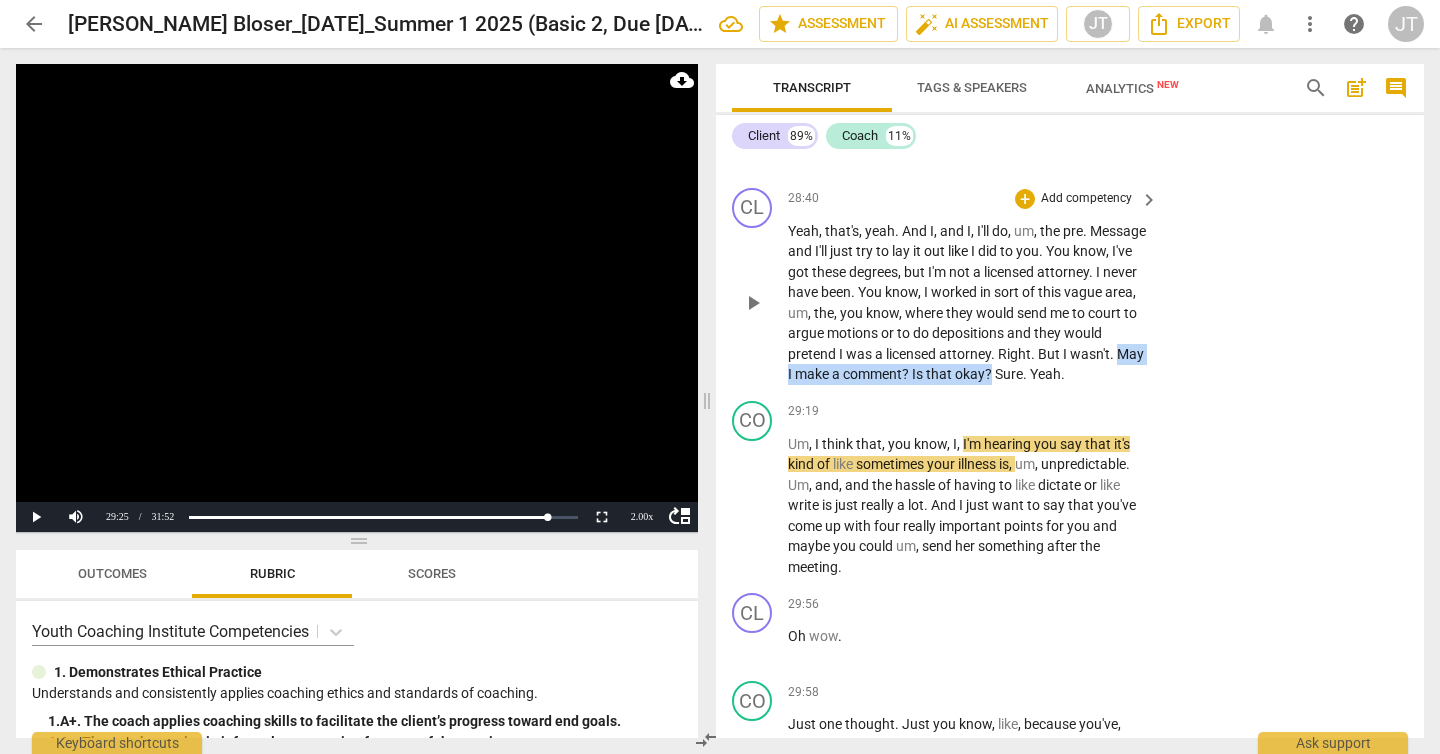 click on "Yeah ,   that's ,   yeah .   And   I ,   and   I ,   I'll   do ,   um ,   the   pre .   Message   and   I'll   just   try   to   lay   it   out   like   I   did   to   you .   You   know ,   I've   got   these   degrees ,   but   I'm   not   a   licensed   attorney .   I   never   have   been .   You   know ,   I   worked   in   sort   of   this   vague   area ,   um ,   the ,   you   know ,   where   they   would   send   me   to   court   to   argue   motions   or   to   do   depositions   and   they   would   pretend   I   was   a   licensed   attorney .   Right .   But   I   wasn't .   May   I   make   a   comment ?   Is   that   okay ?   Sure .   Yeah ." at bounding box center (968, 303) 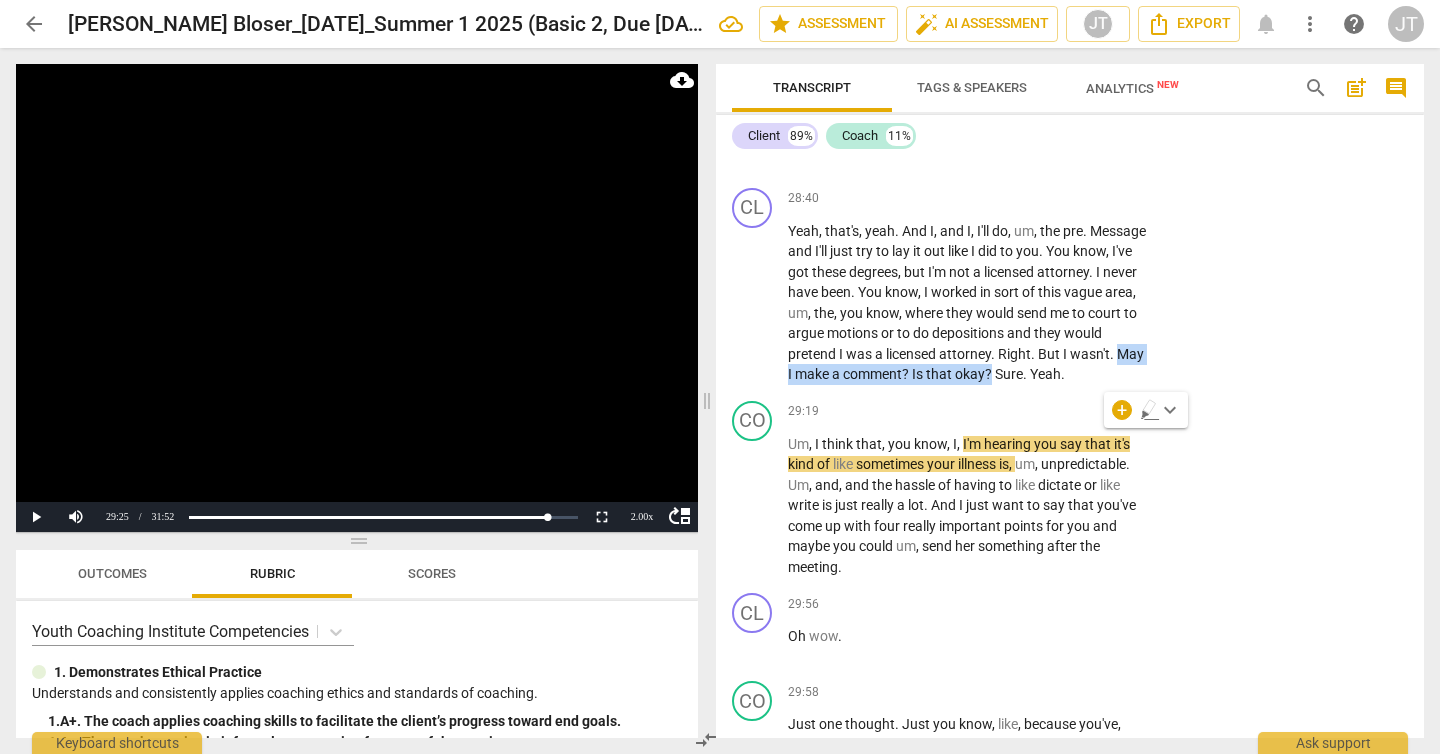 click at bounding box center [357, 298] 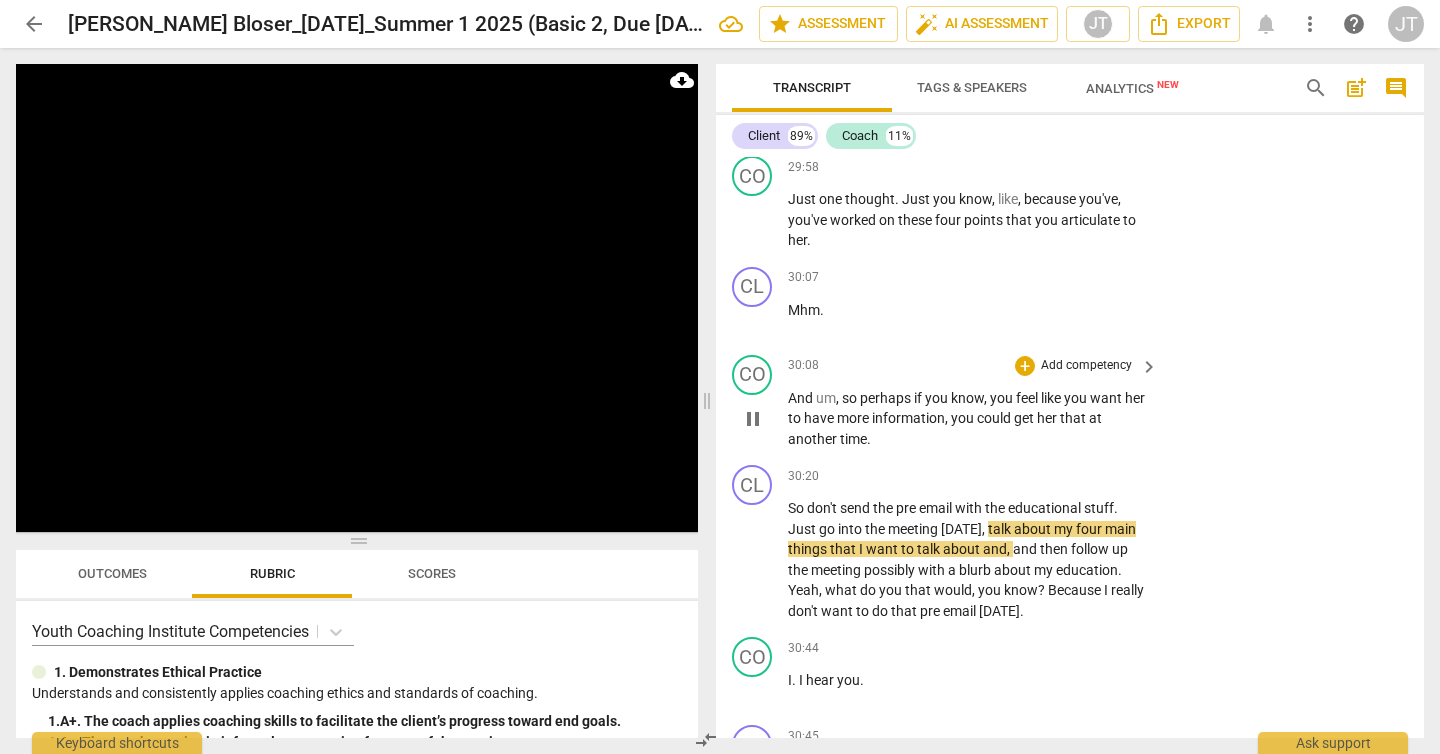 scroll, scrollTop: 10753, scrollLeft: 0, axis: vertical 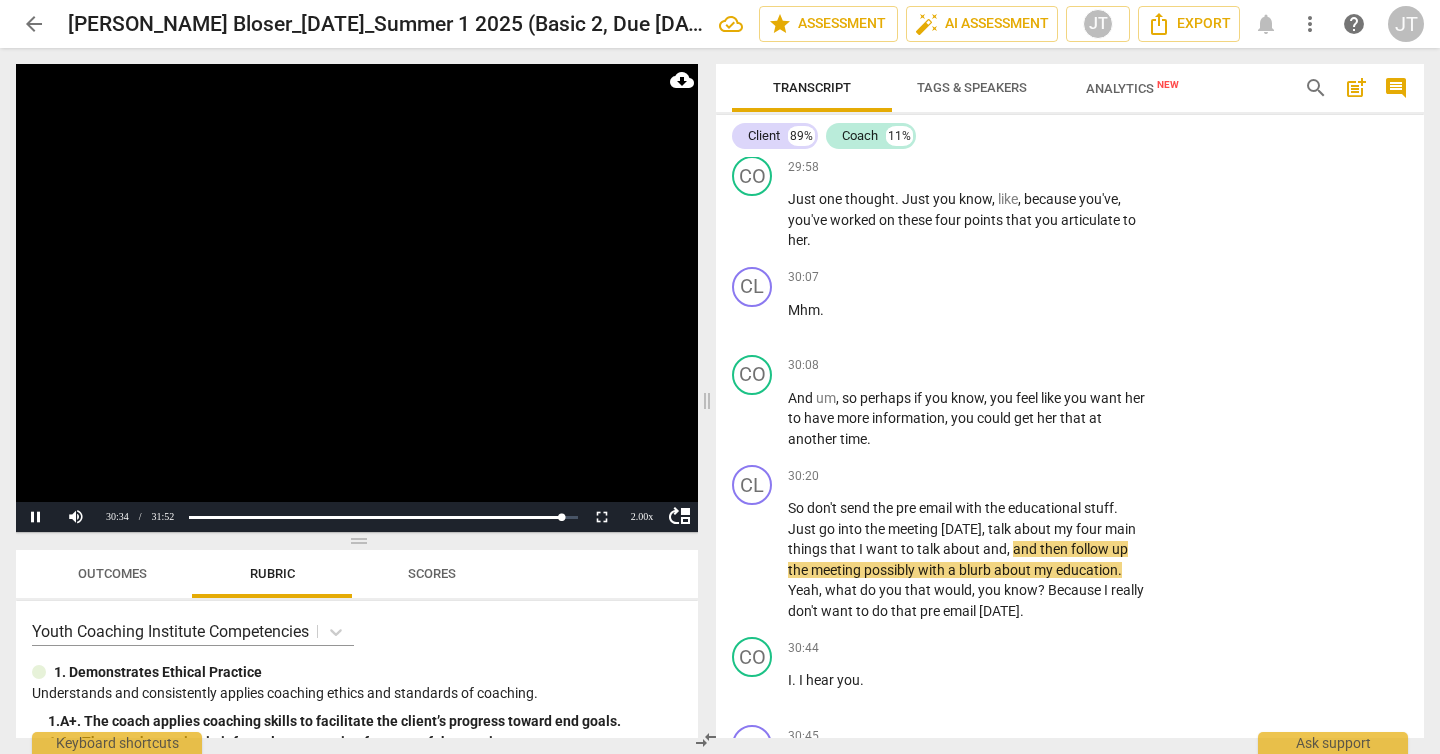 click at bounding box center (357, 298) 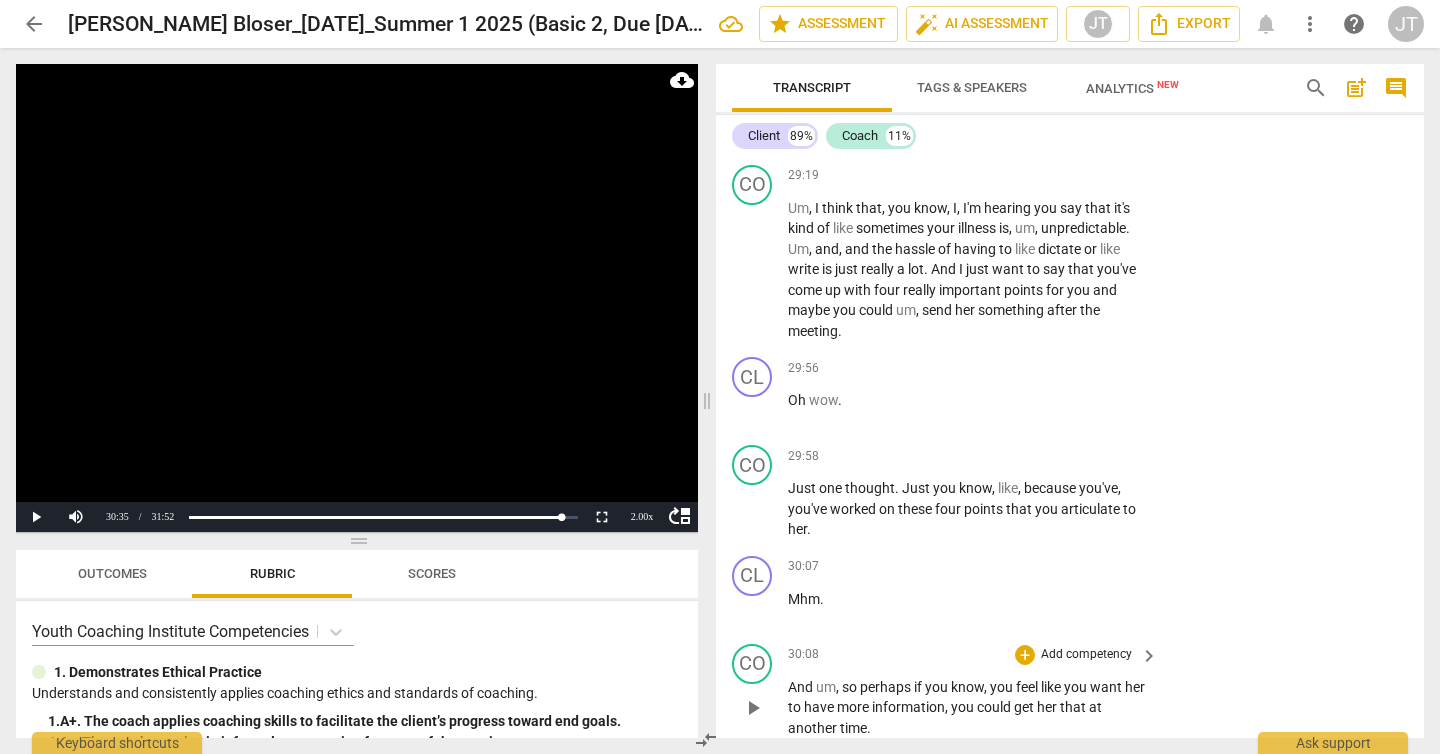 scroll, scrollTop: 10264, scrollLeft: 0, axis: vertical 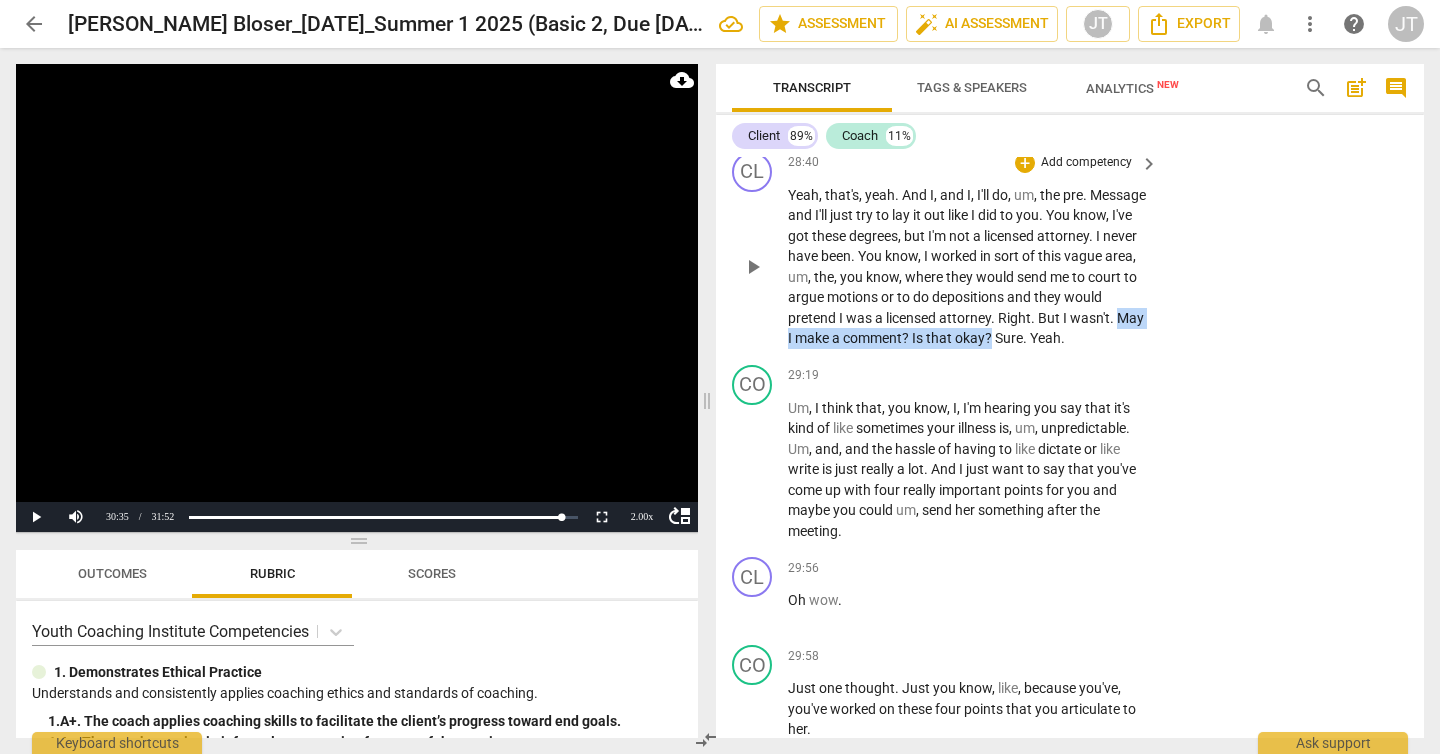 click on "Yeah ,   that's ,   yeah .   And   I ,   and   I ,   I'll   do ,   um ,   the   pre .   Message   and   I'll   just   try   to   lay   it   out   like   I   did   to   you .   You   know ,   I've   got   these   degrees ,   but   I'm   not   a   licensed   attorney .   I   never   have   been .   You   know ,   I   worked   in   sort   of   this   vague   area ,   um ,   the ,   you   know ,   where   they   would   send   me   to   court   to   argue   motions   or   to   do   depositions   and   they   would   pretend   I   was   a   licensed   attorney .   Right .   But   I   wasn't .   May   I   make   a   comment ?   Is   that   okay ?   Sure .   Yeah ." at bounding box center [968, 267] 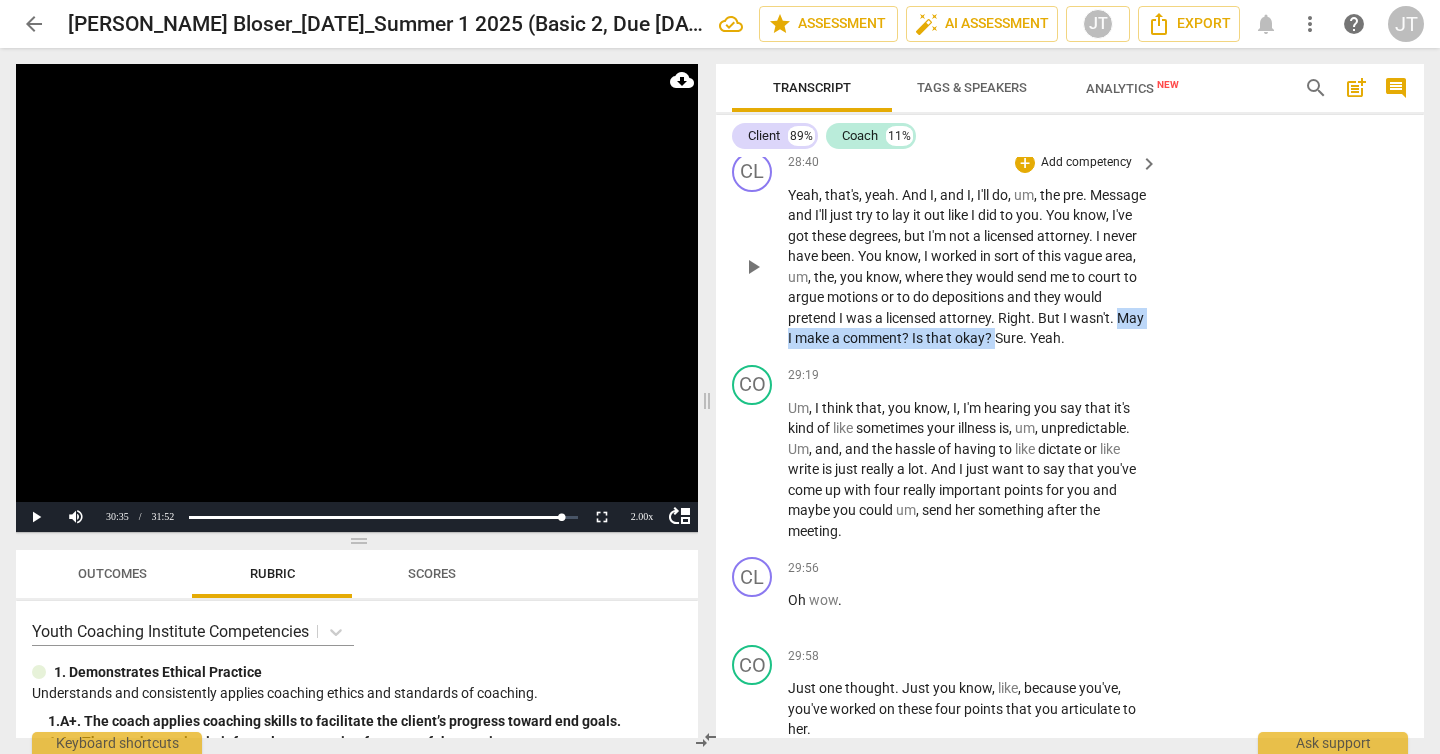 drag, startPoint x: 869, startPoint y: 399, endPoint x: 1102, endPoint y: 400, distance: 233.00215 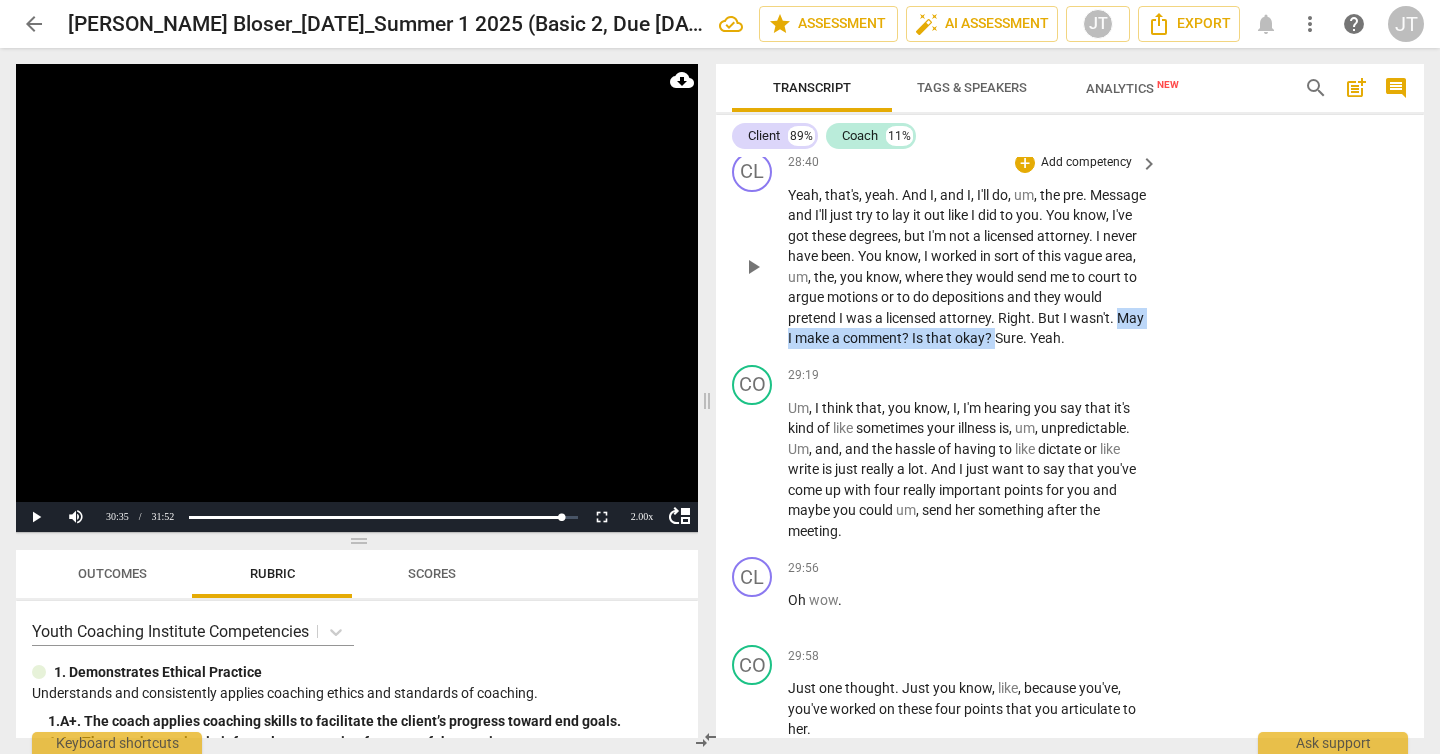 click on "Yeah ,   that's ,   yeah .   And   I ,   and   I ,   I'll   do ,   um ,   the   pre .   Message   and   I'll   just   try   to   lay   it   out   like   I   did   to   you .   You   know ,   I've   got   these   degrees ,   but   I'm   not   a   licensed   attorney .   I   never   have   been .   You   know ,   I   worked   in   sort   of   this   vague   area ,   um ,   the ,   you   know ,   where   they   would   send   me   to   court   to   argue   motions   or   to   do   depositions   and   they   would   pretend   I   was   a   licensed   attorney .   Right .   But   I   wasn't .   May   I   make   a   comment ?   Is   that   okay ?   Sure .   Yeah ." at bounding box center (968, 267) 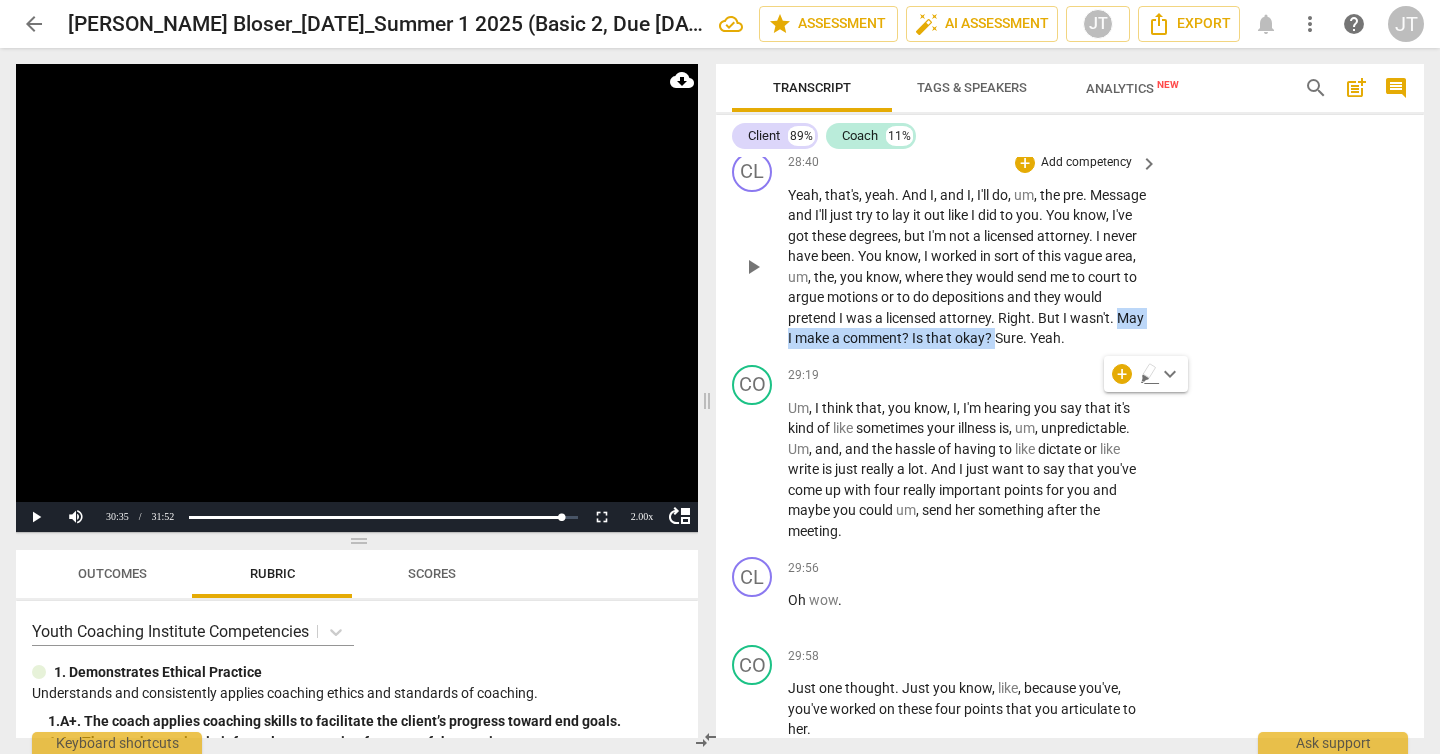 click on "Add competency" at bounding box center (1086, 163) 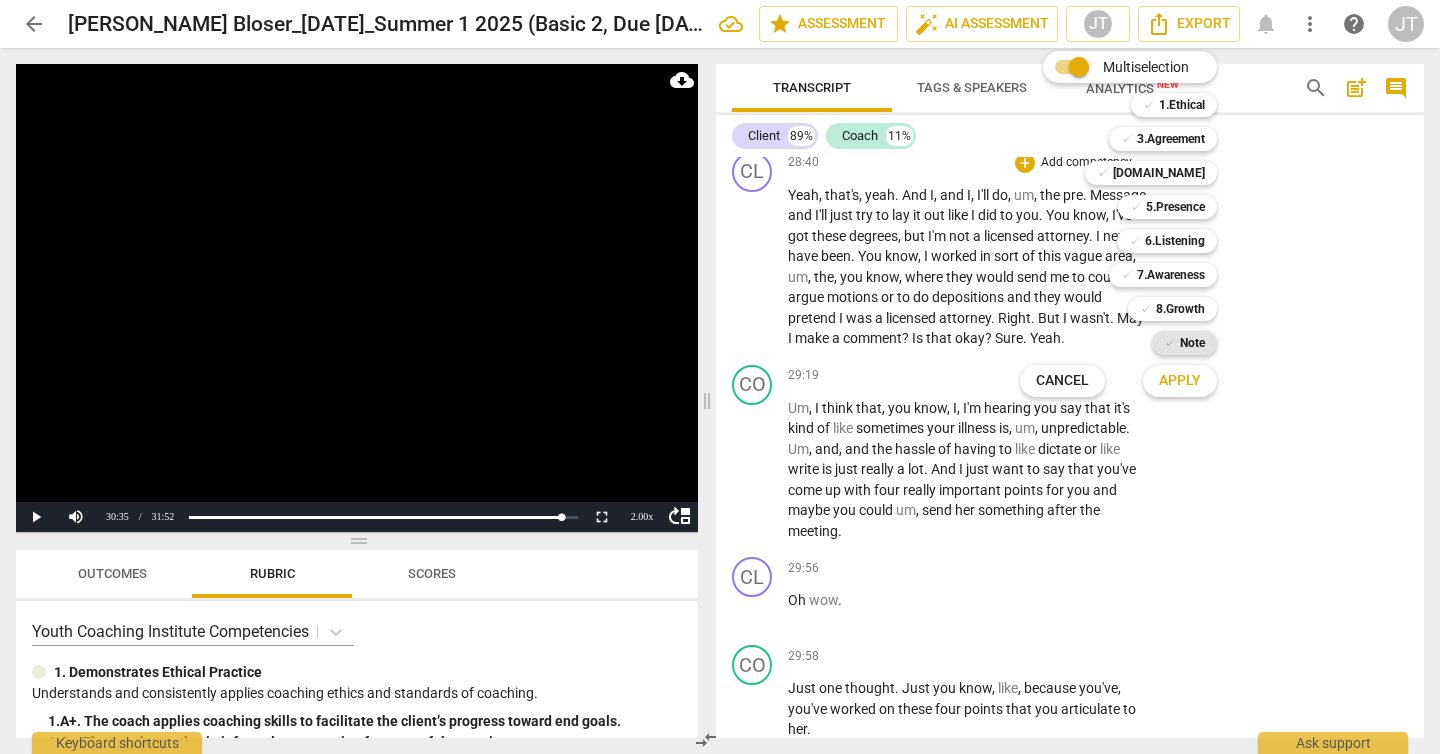 click on "Note" at bounding box center (1192, 343) 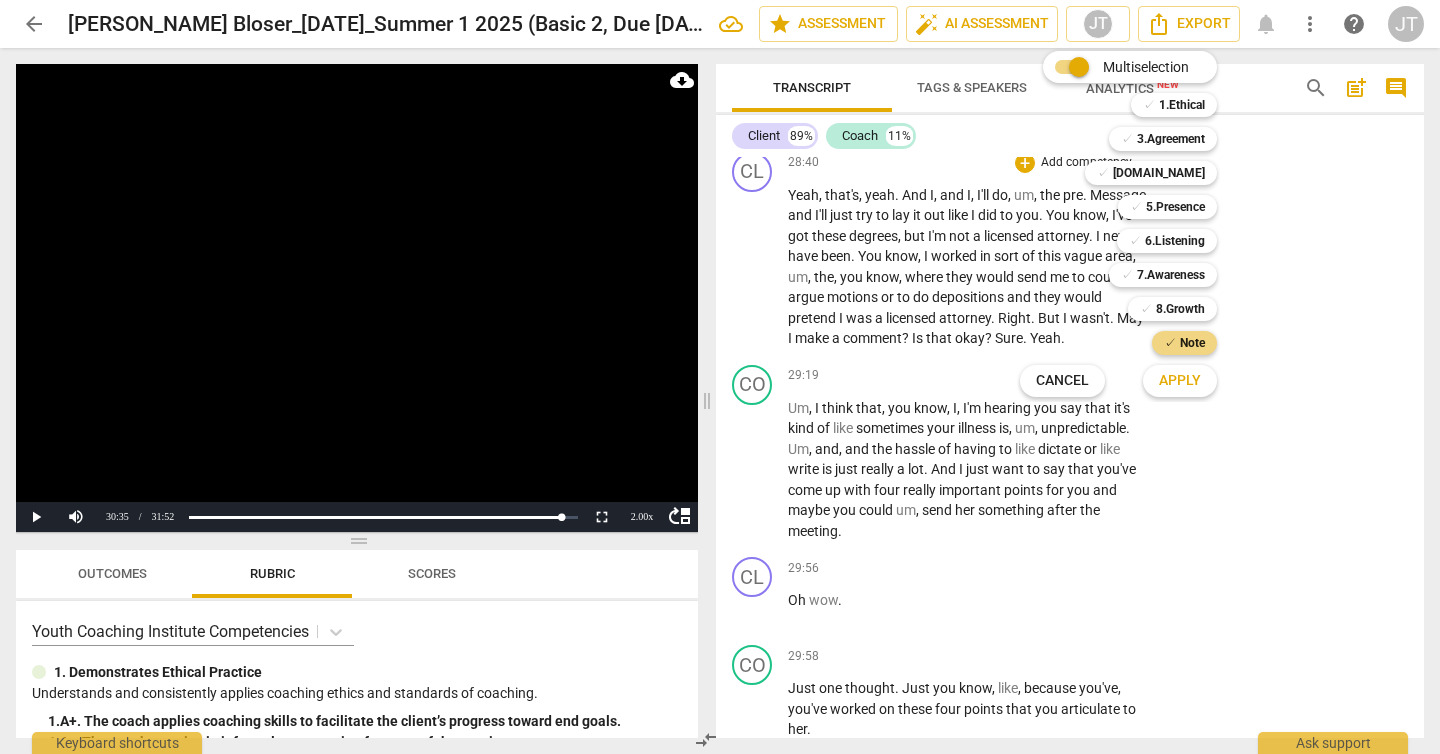 click on "Apply" at bounding box center [1180, 381] 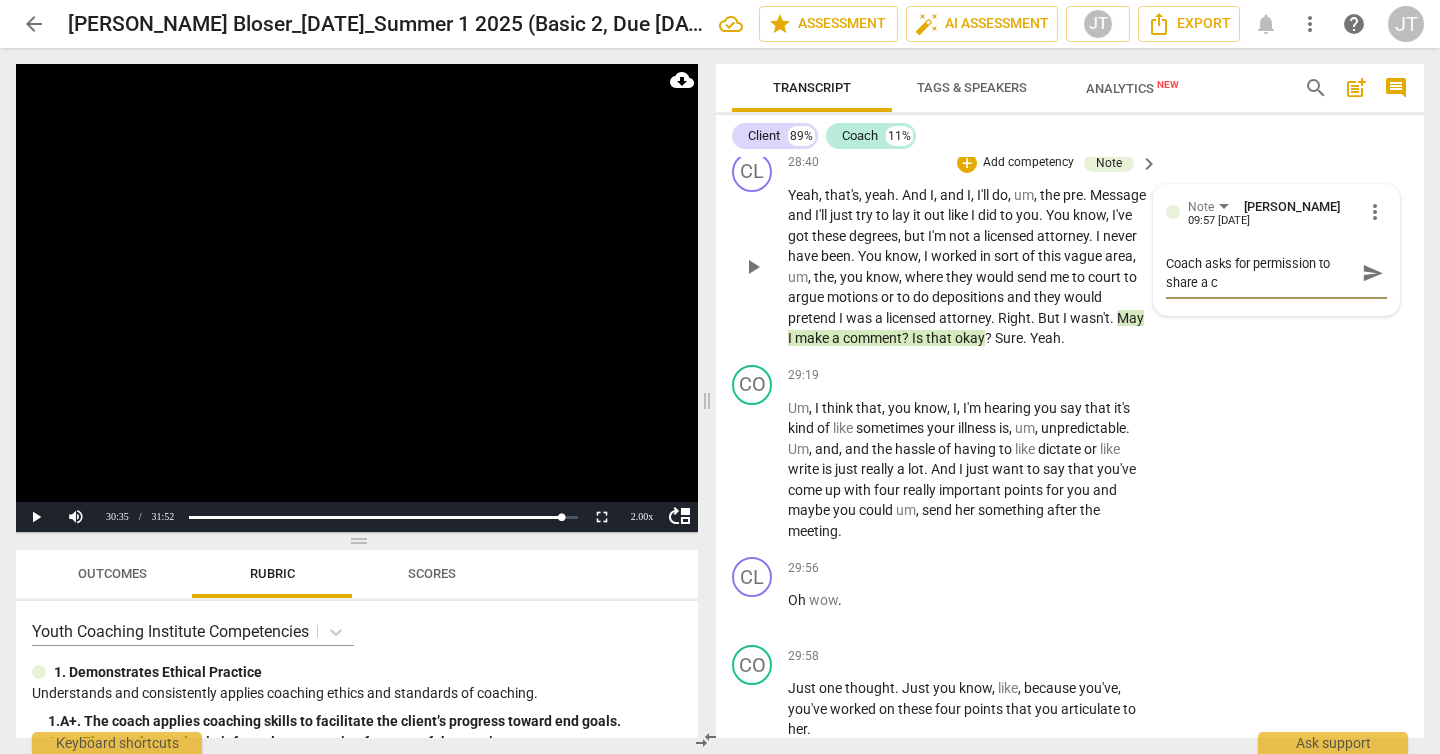 scroll, scrollTop: 0, scrollLeft: 0, axis: both 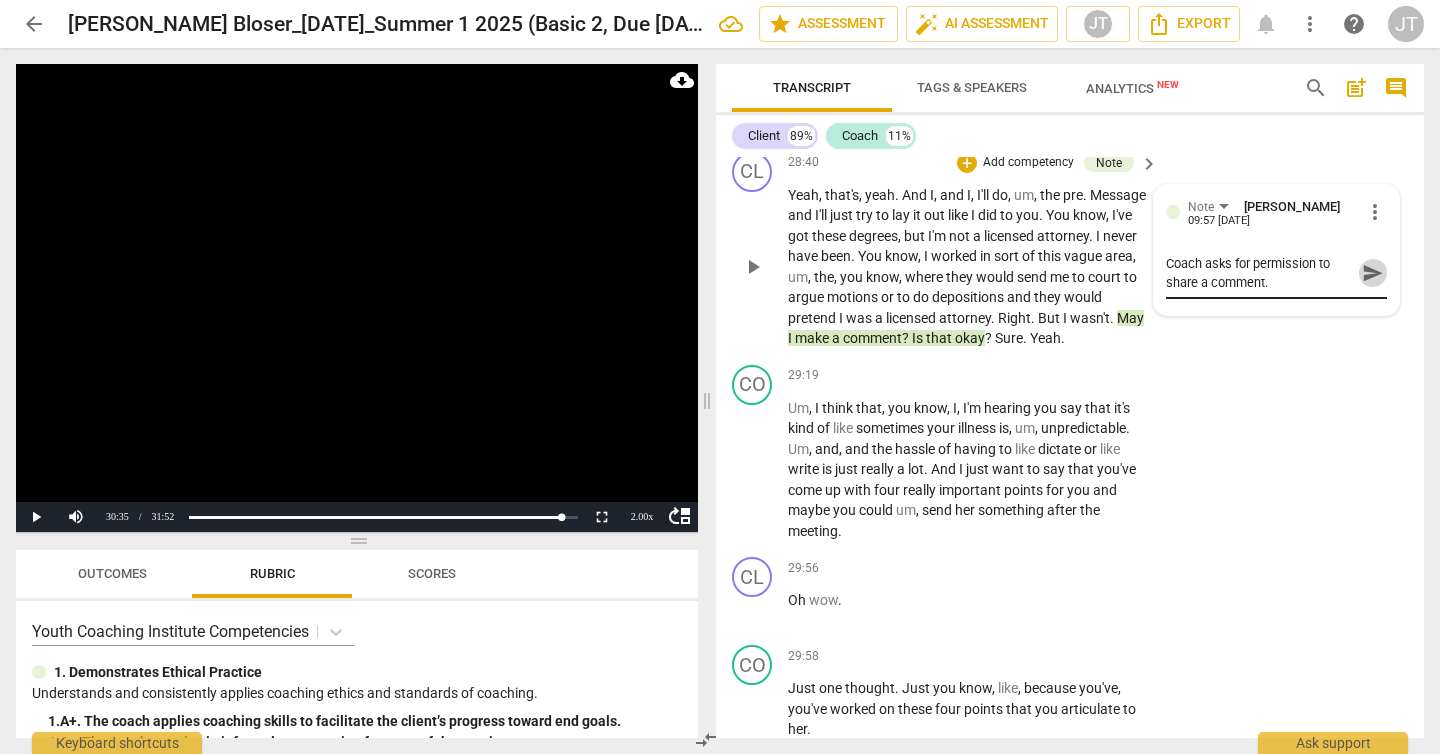 click on "send" at bounding box center [1373, 273] 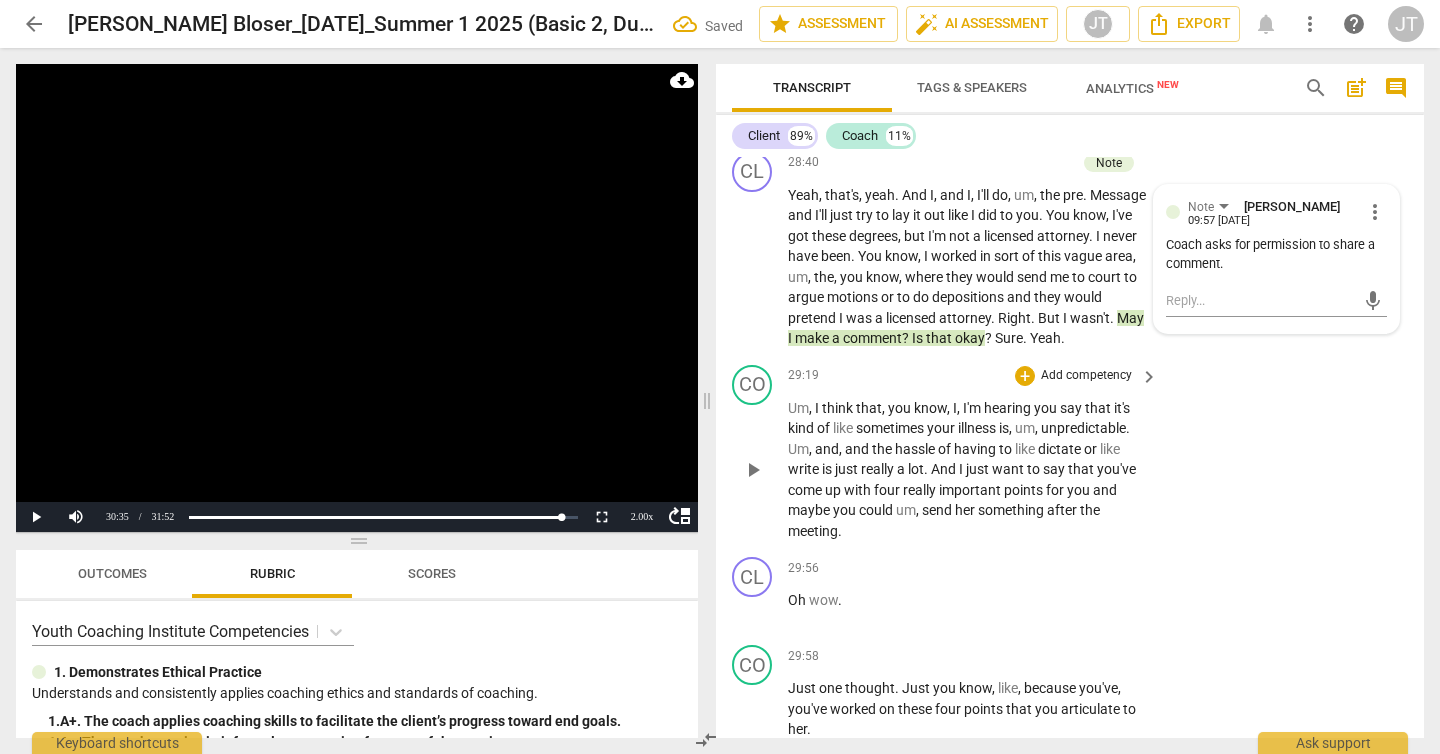 click on "important" at bounding box center [971, 490] 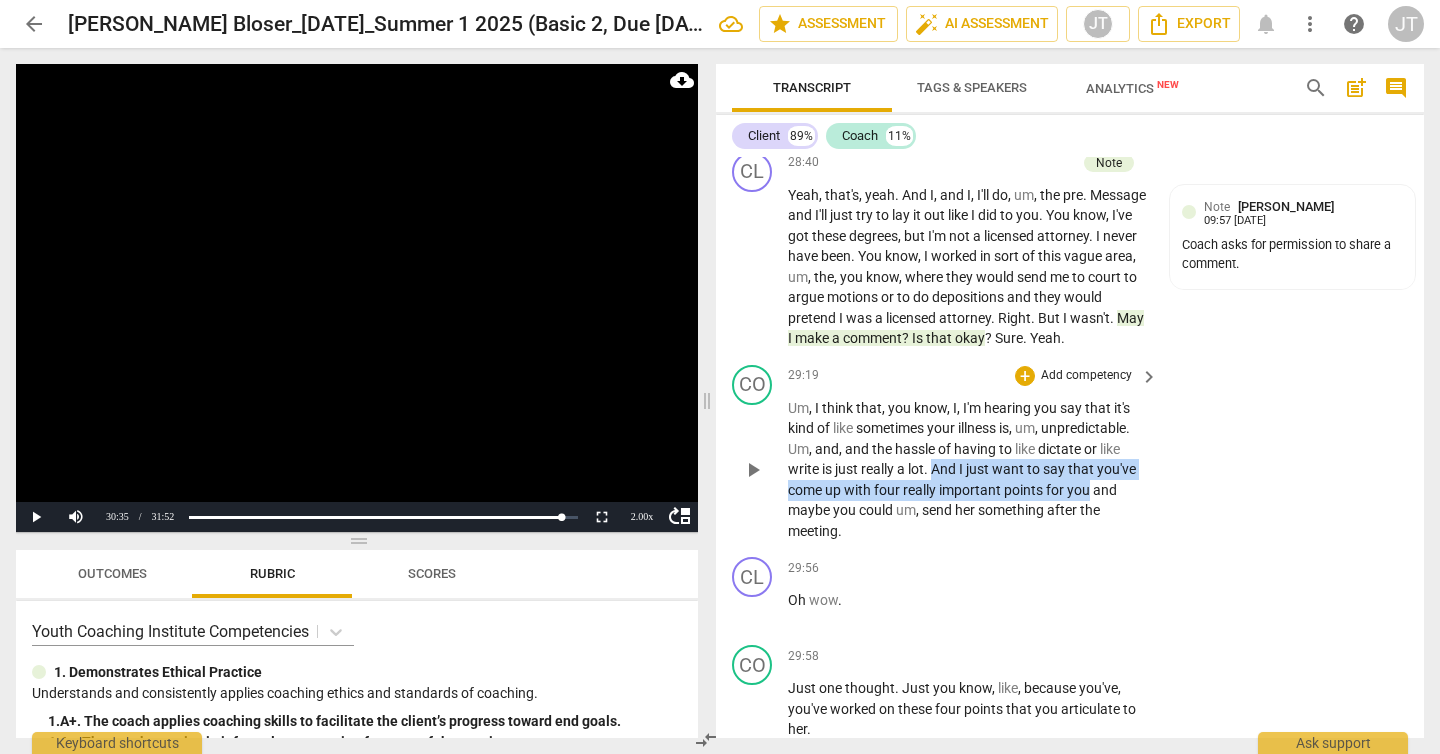 drag, startPoint x: 933, startPoint y: 550, endPoint x: 1091, endPoint y: 566, distance: 158.80806 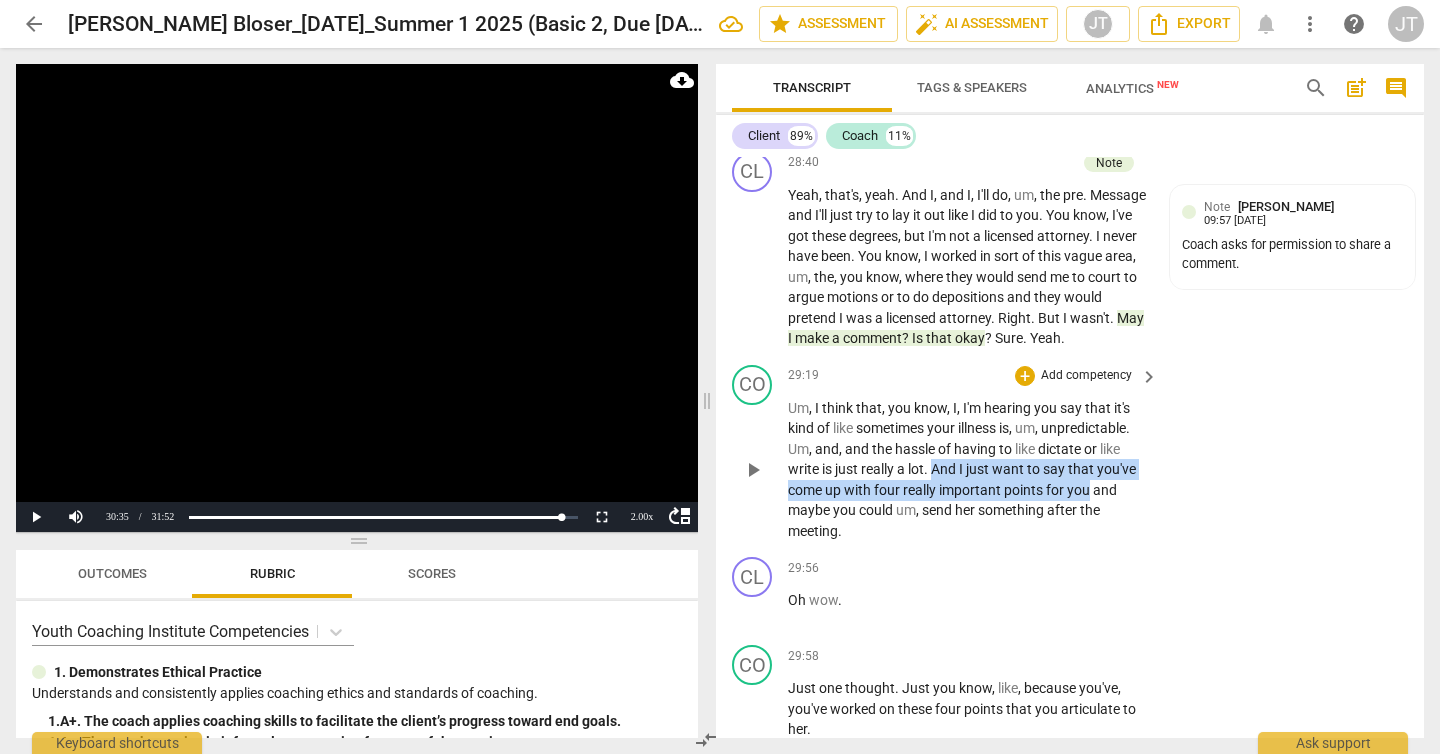 click on "Um ,   I   think   that ,   you   know ,   I ,   I'm   hearing   you   say   that   it's   kind   of   like   sometimes   your   illness   is ,   um ,   unpredictable .   Um ,   and ,   and   the   hassle   of   having   to   like   dictate   or   like   write   is   just   really   a   lot .   And   I   just   want   to   say   that   you've   come   up   with   four   really   important   points   for   you   and   maybe   you   could   um ,   send   her   something   after   the   meeting ." at bounding box center [968, 470] 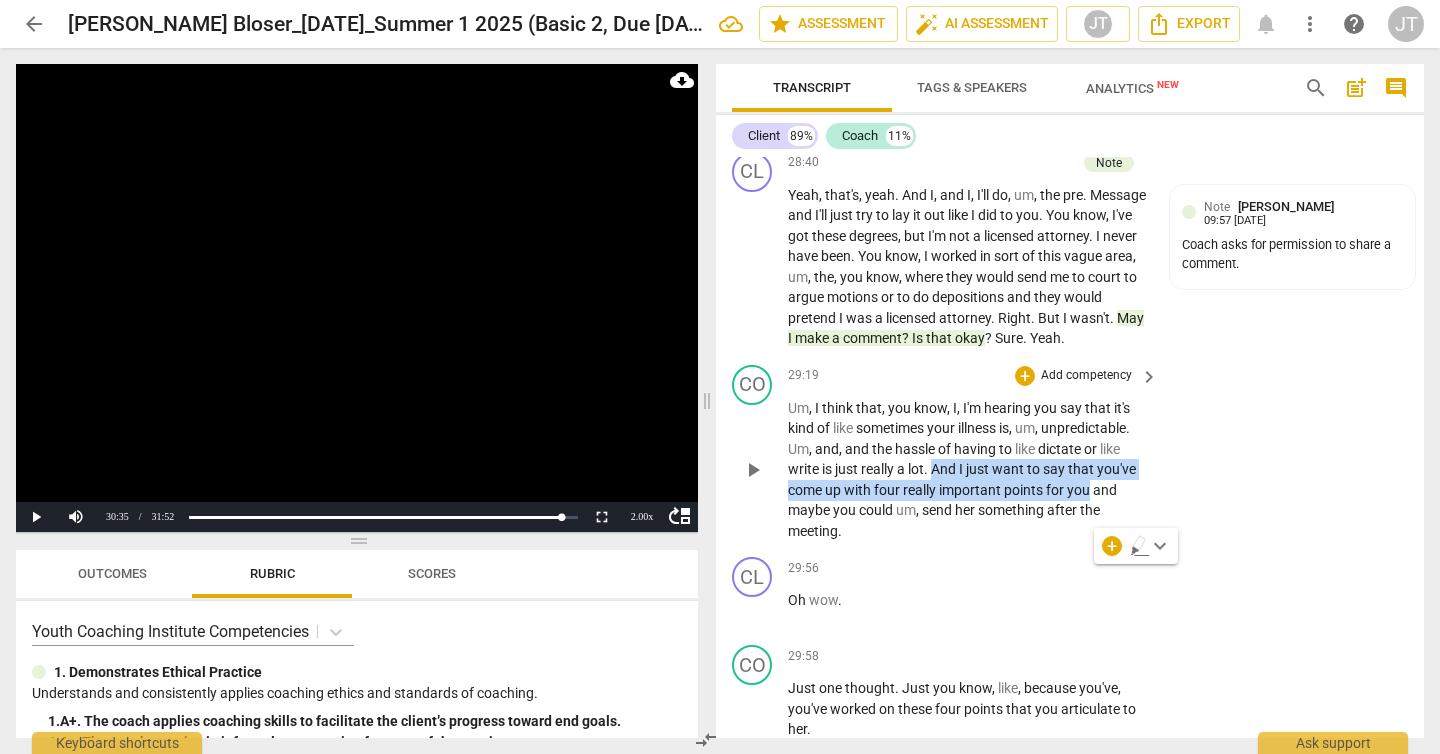 click on "Add competency" at bounding box center (1086, 376) 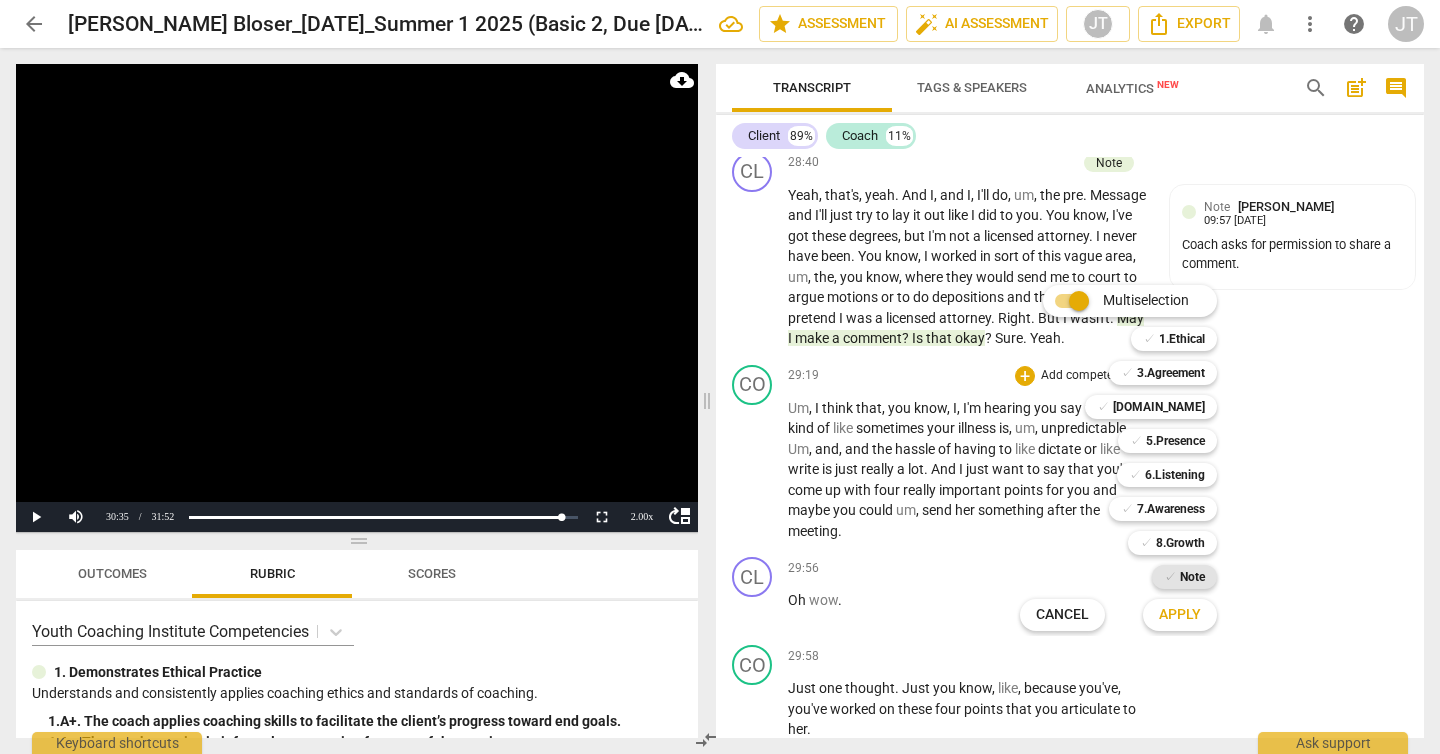 click on "Note" at bounding box center [1192, 577] 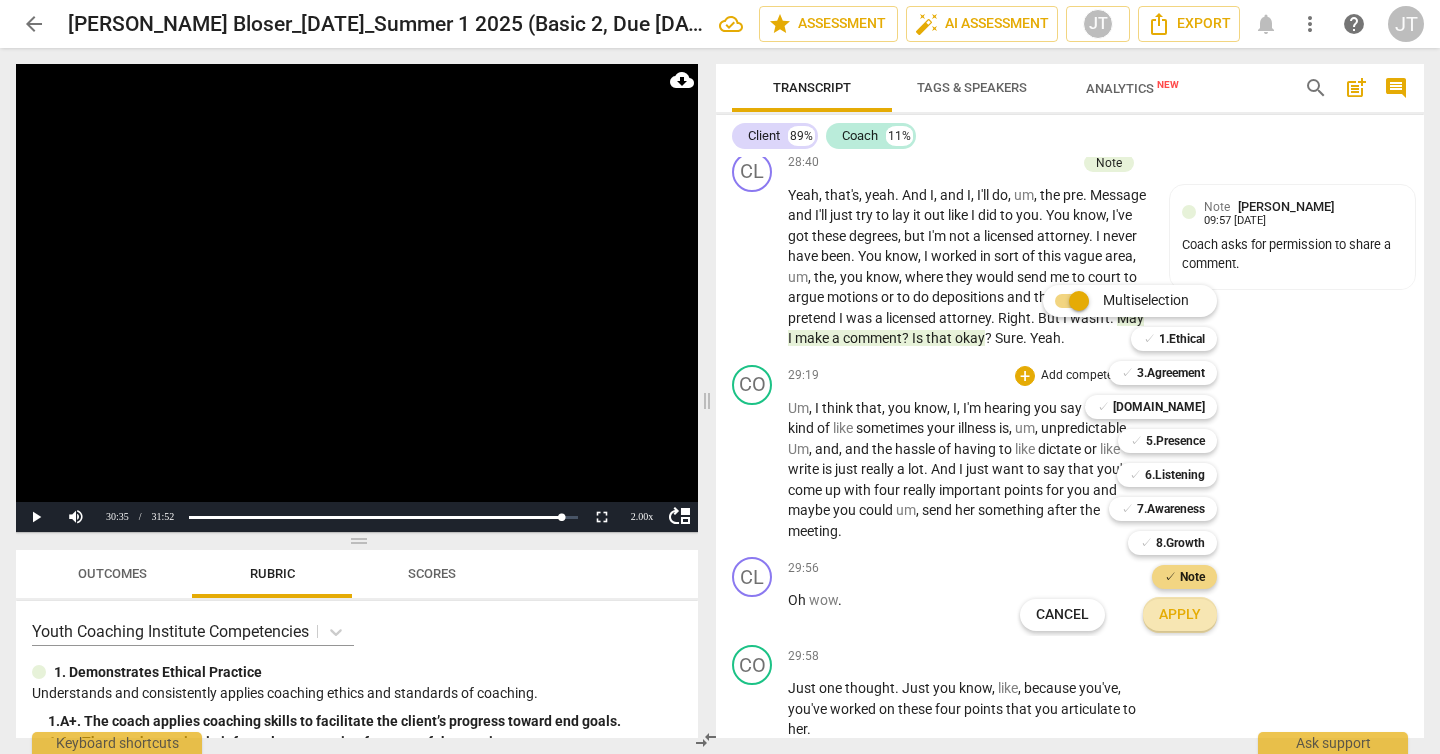 click on "Apply" at bounding box center (1180, 615) 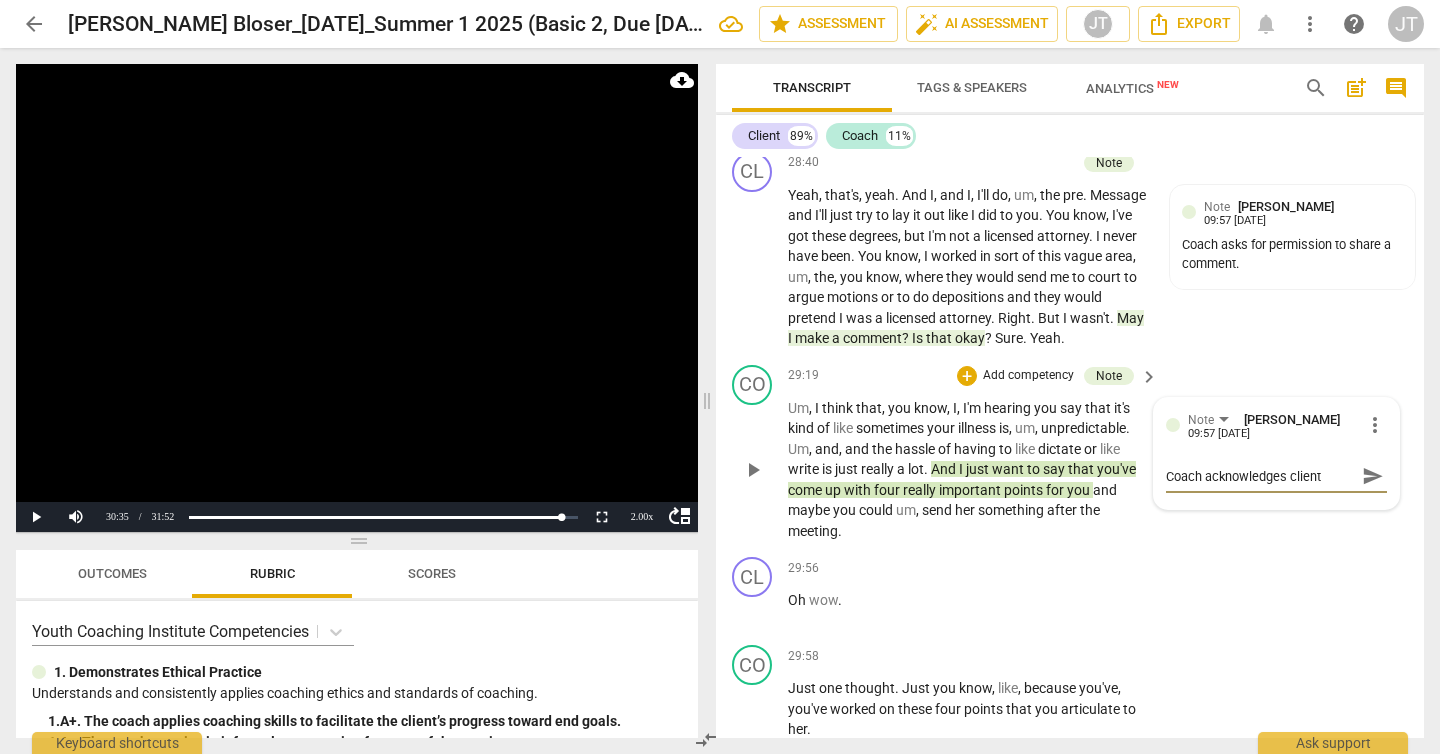 click on "send" at bounding box center [1373, 476] 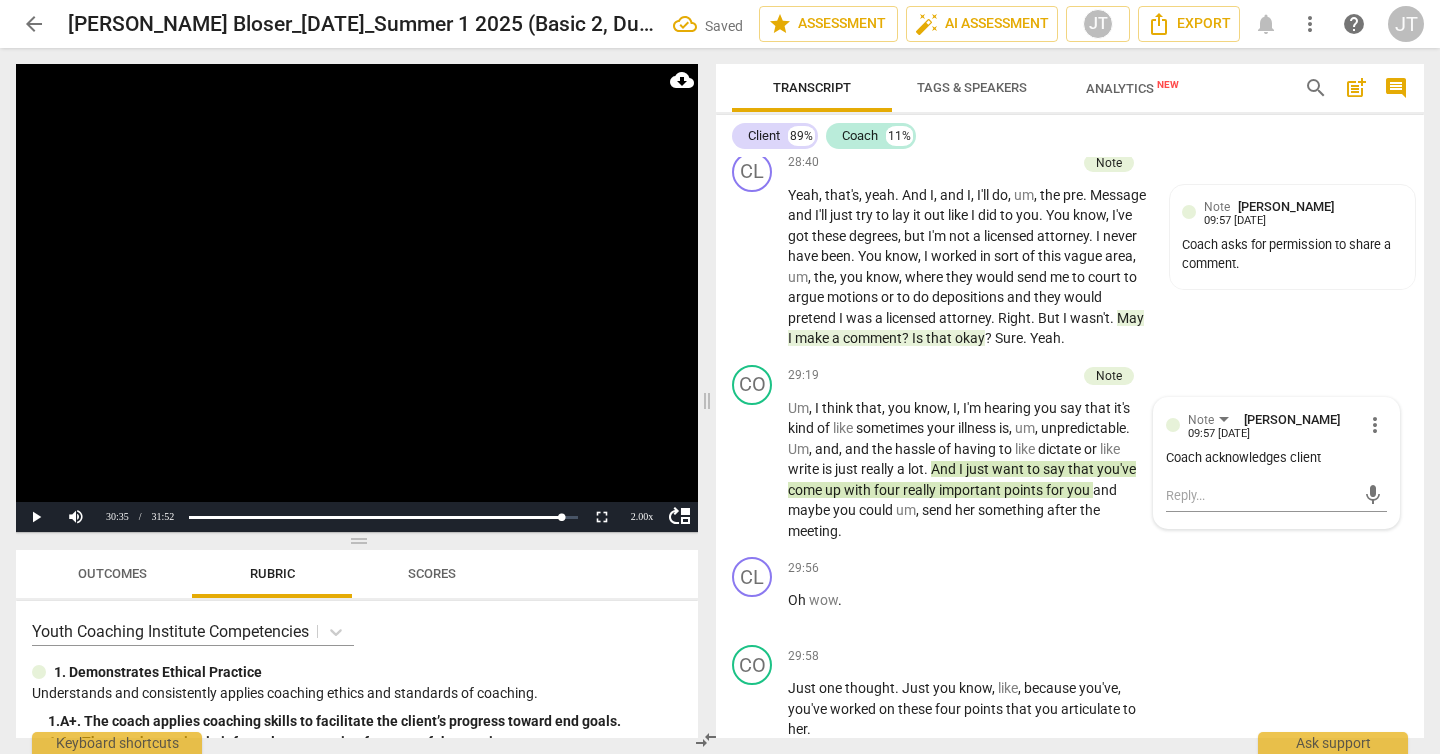 click at bounding box center (357, 298) 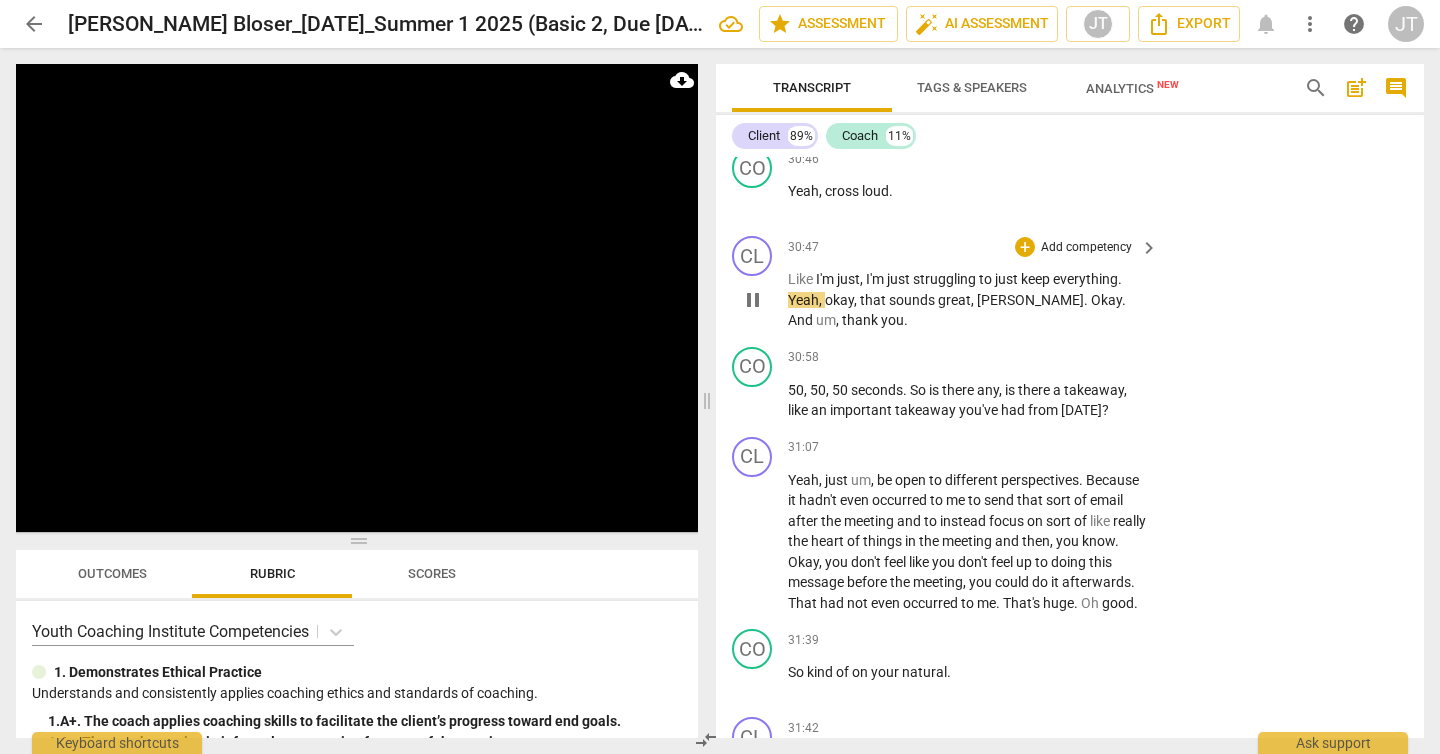 scroll, scrollTop: 11430, scrollLeft: 0, axis: vertical 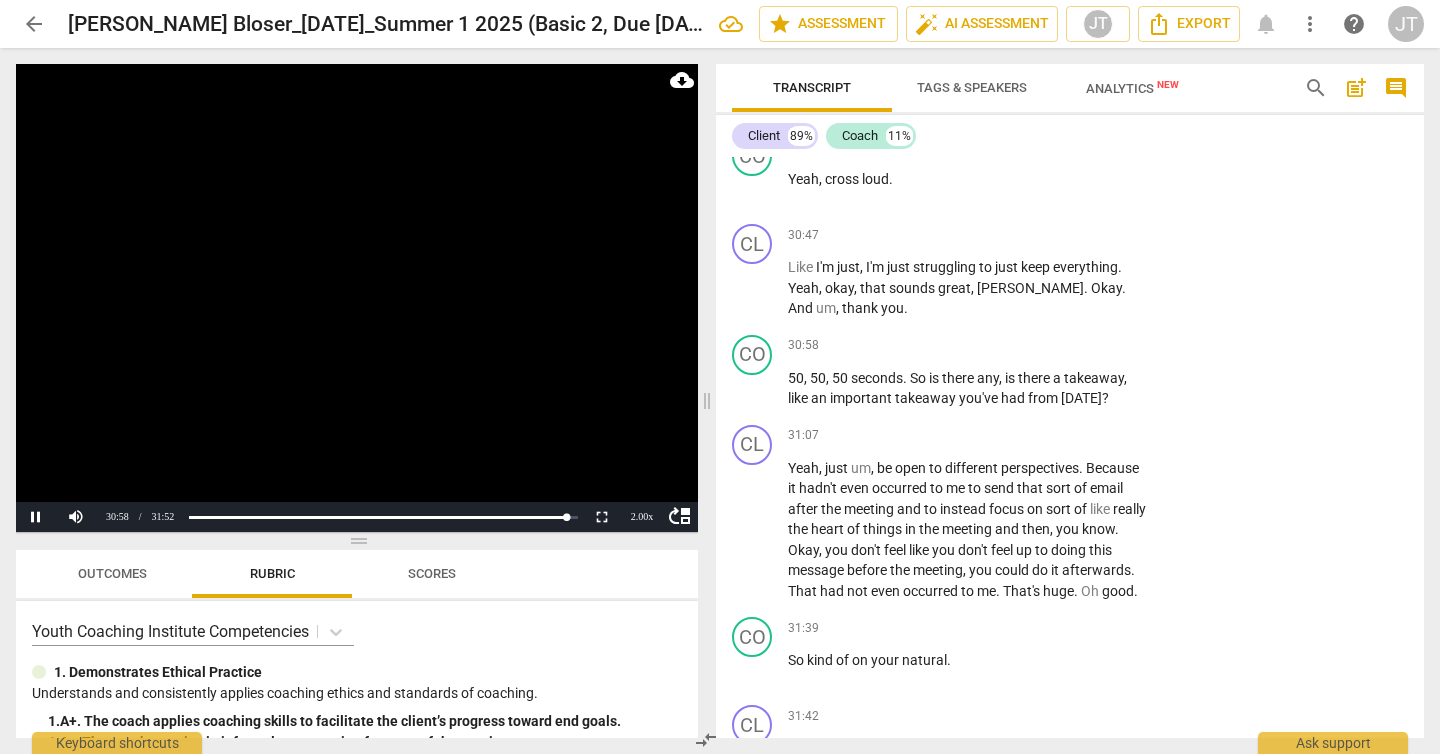 click at bounding box center (357, 298) 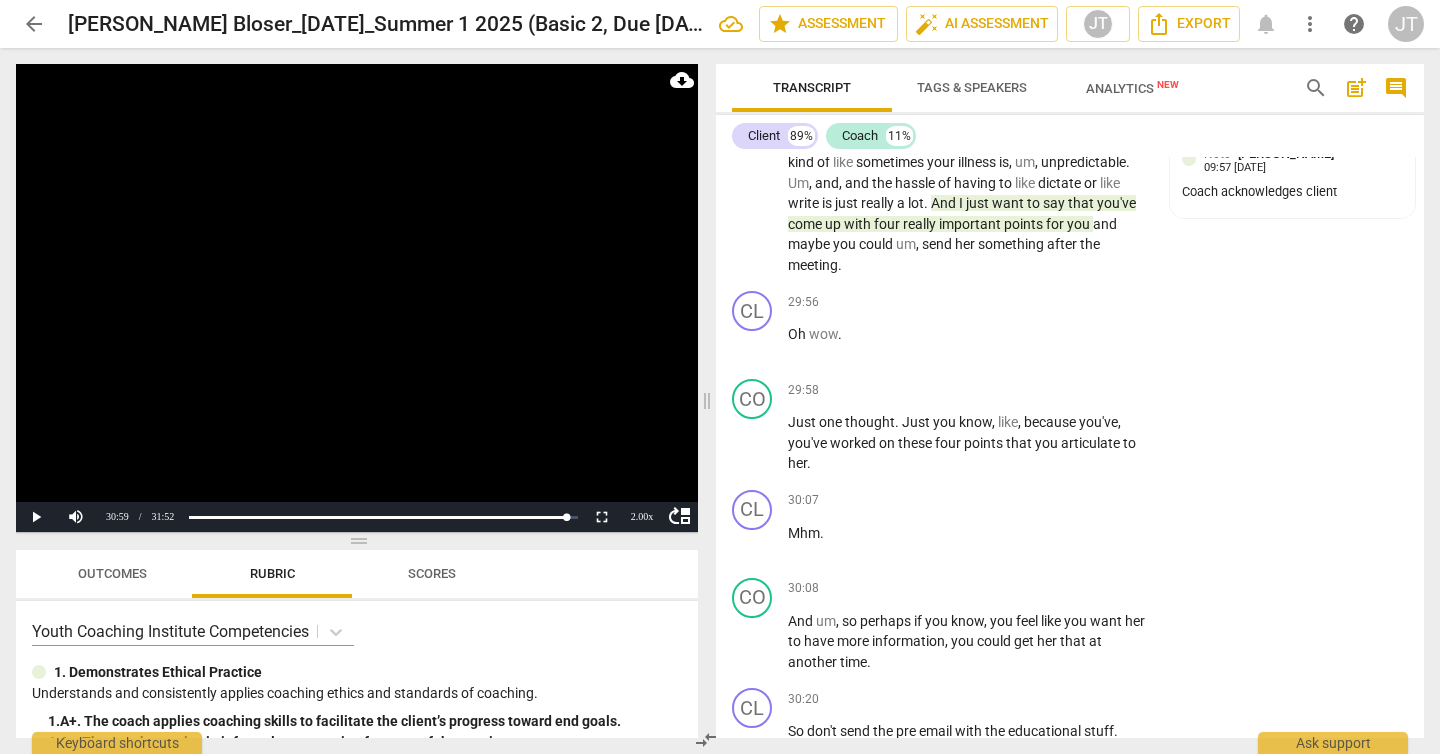 scroll, scrollTop: 10522, scrollLeft: 0, axis: vertical 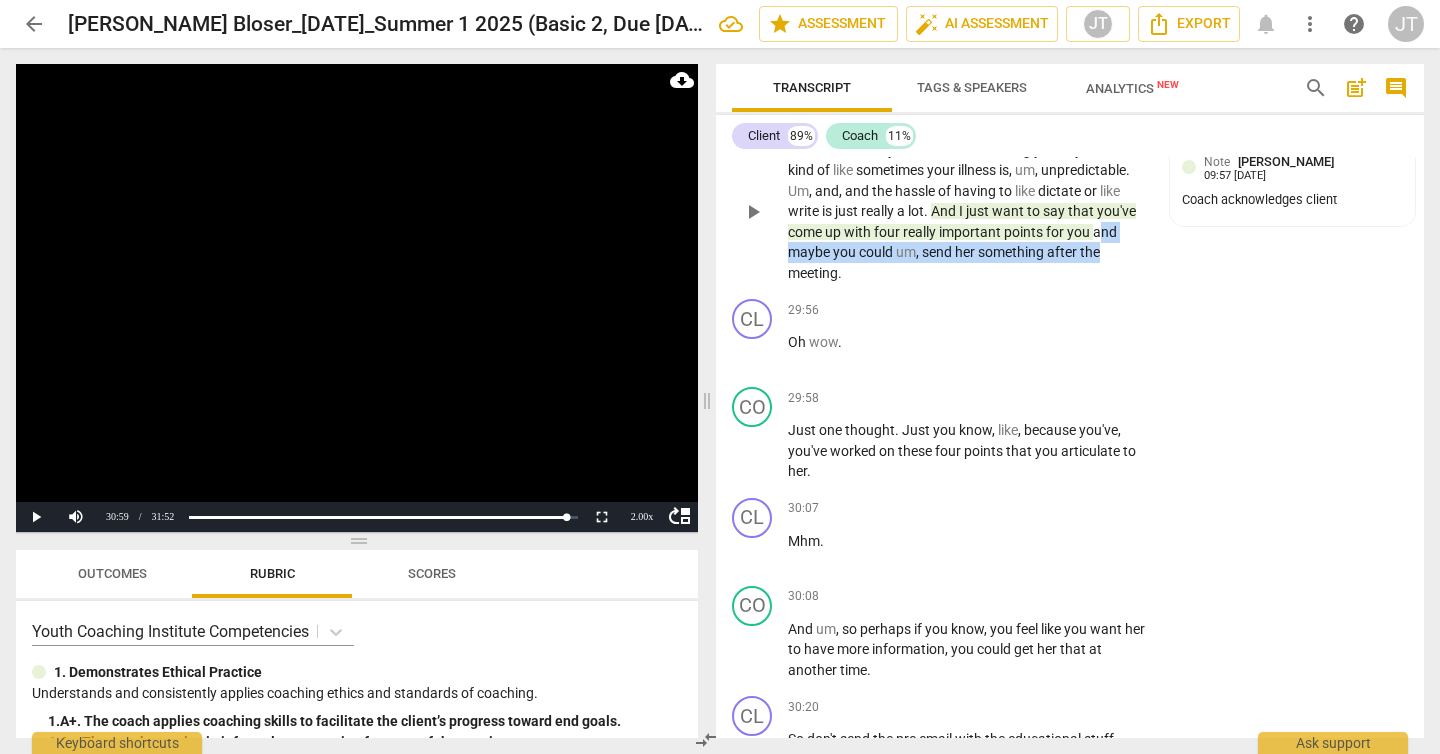drag, startPoint x: 1098, startPoint y: 316, endPoint x: 1098, endPoint y: 338, distance: 22 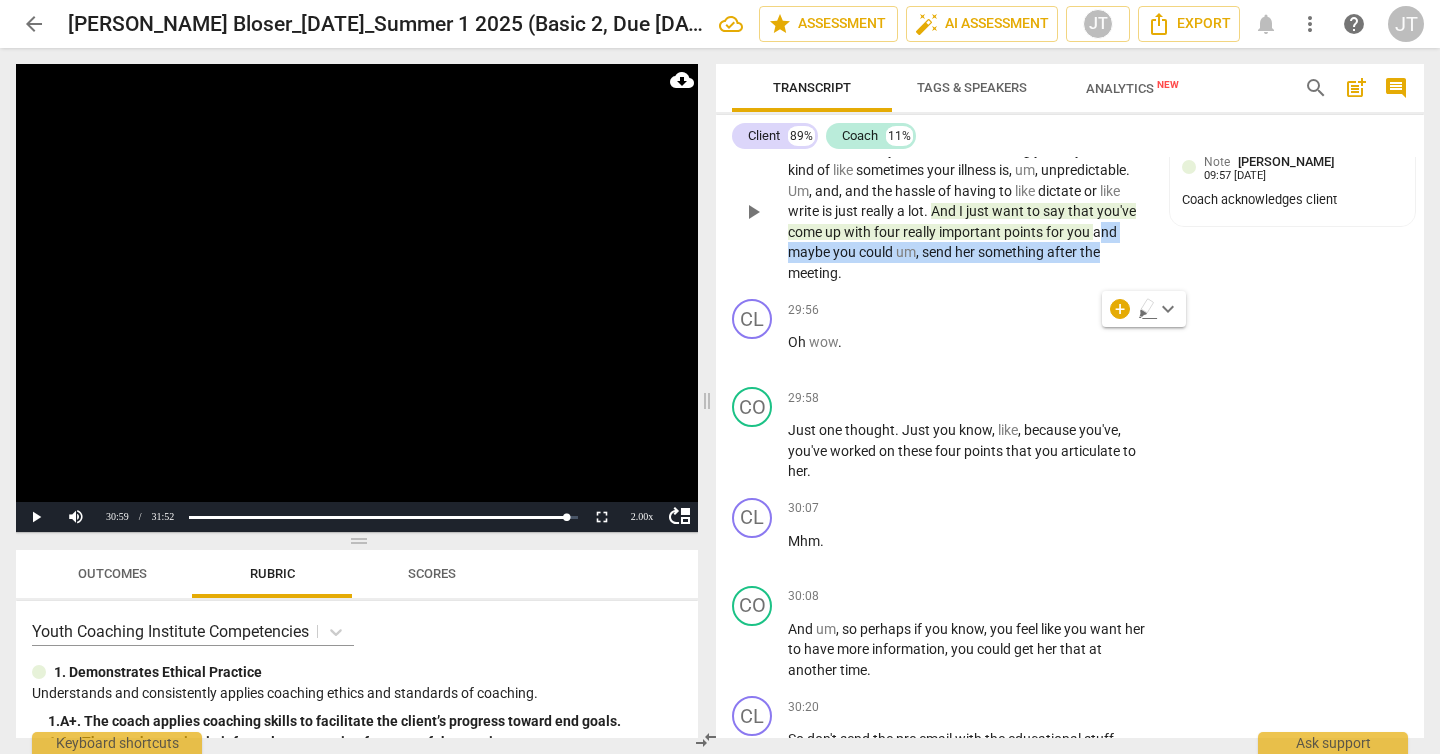 click on "the" at bounding box center [1090, 252] 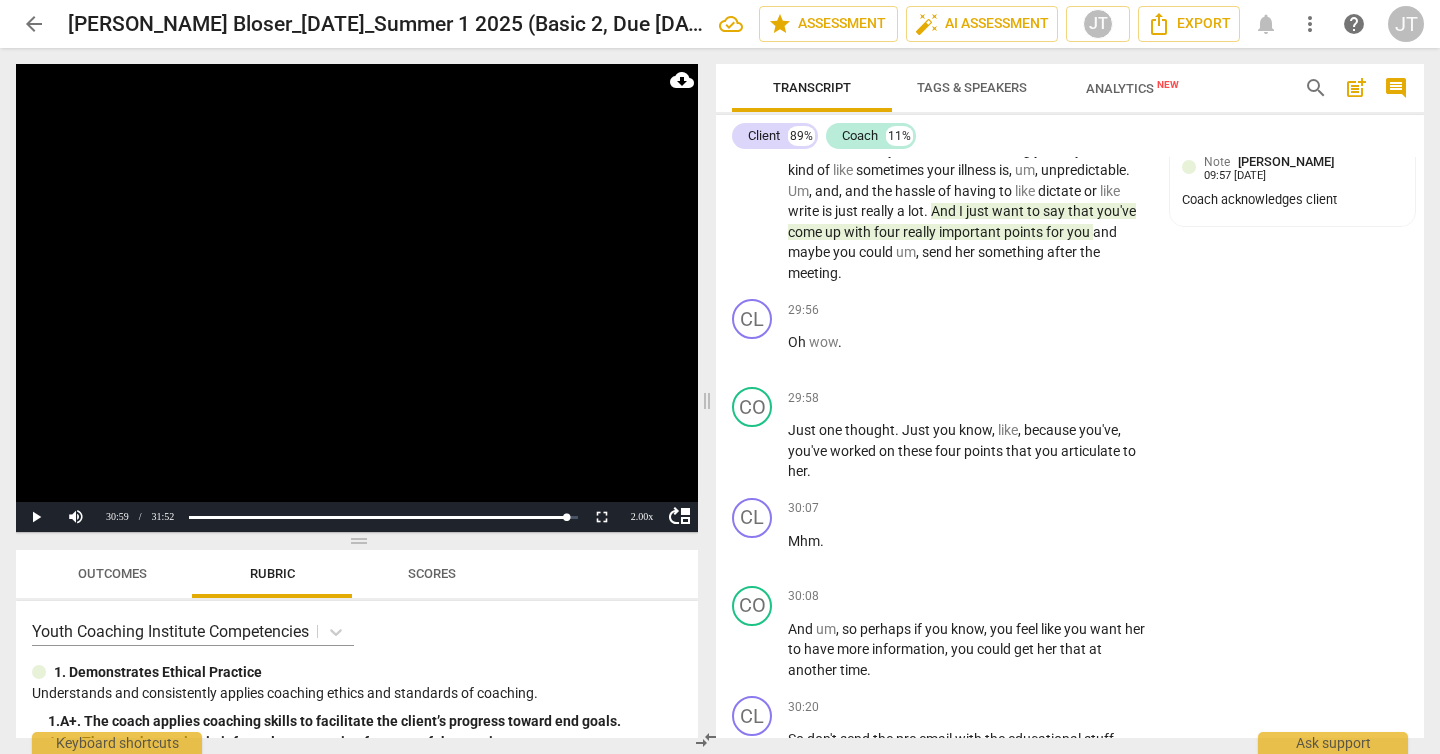 click at bounding box center (357, 298) 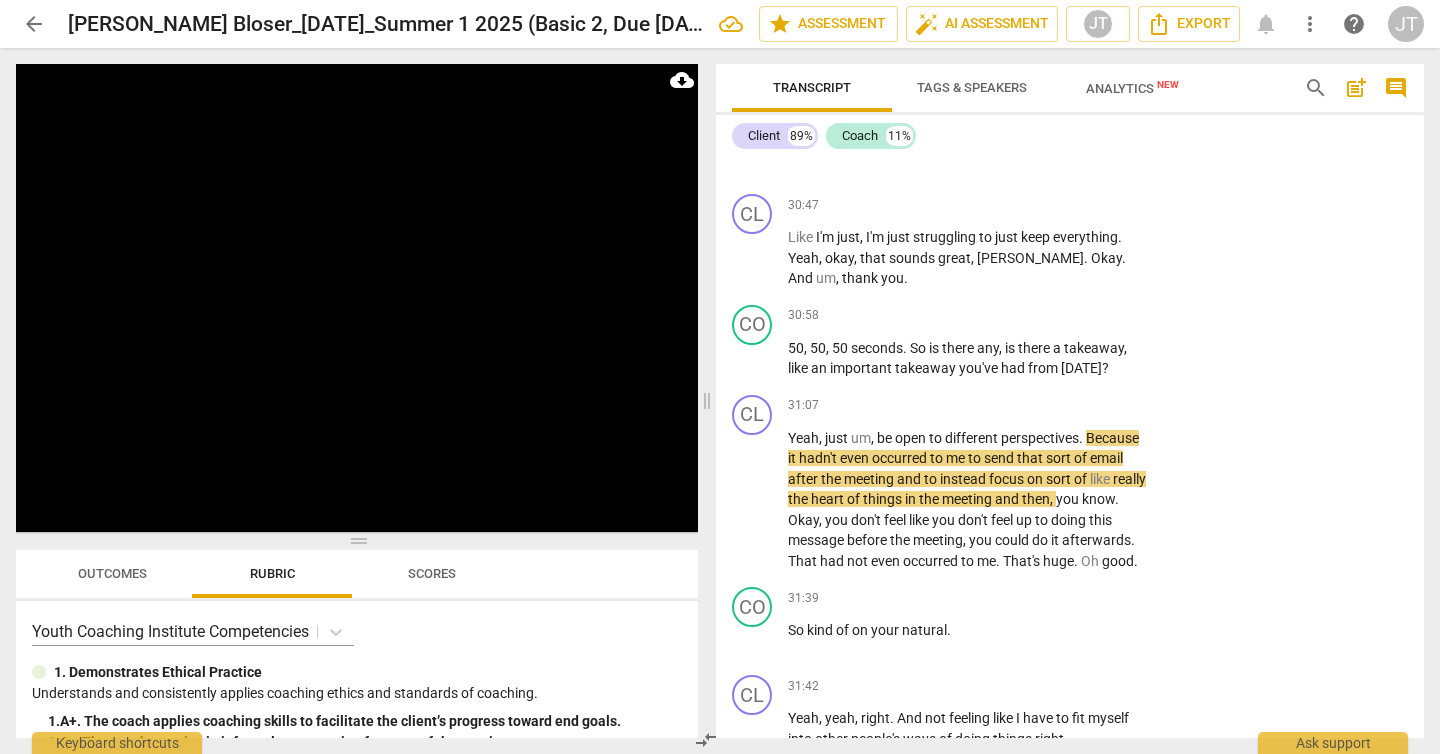 scroll, scrollTop: 11502, scrollLeft: 0, axis: vertical 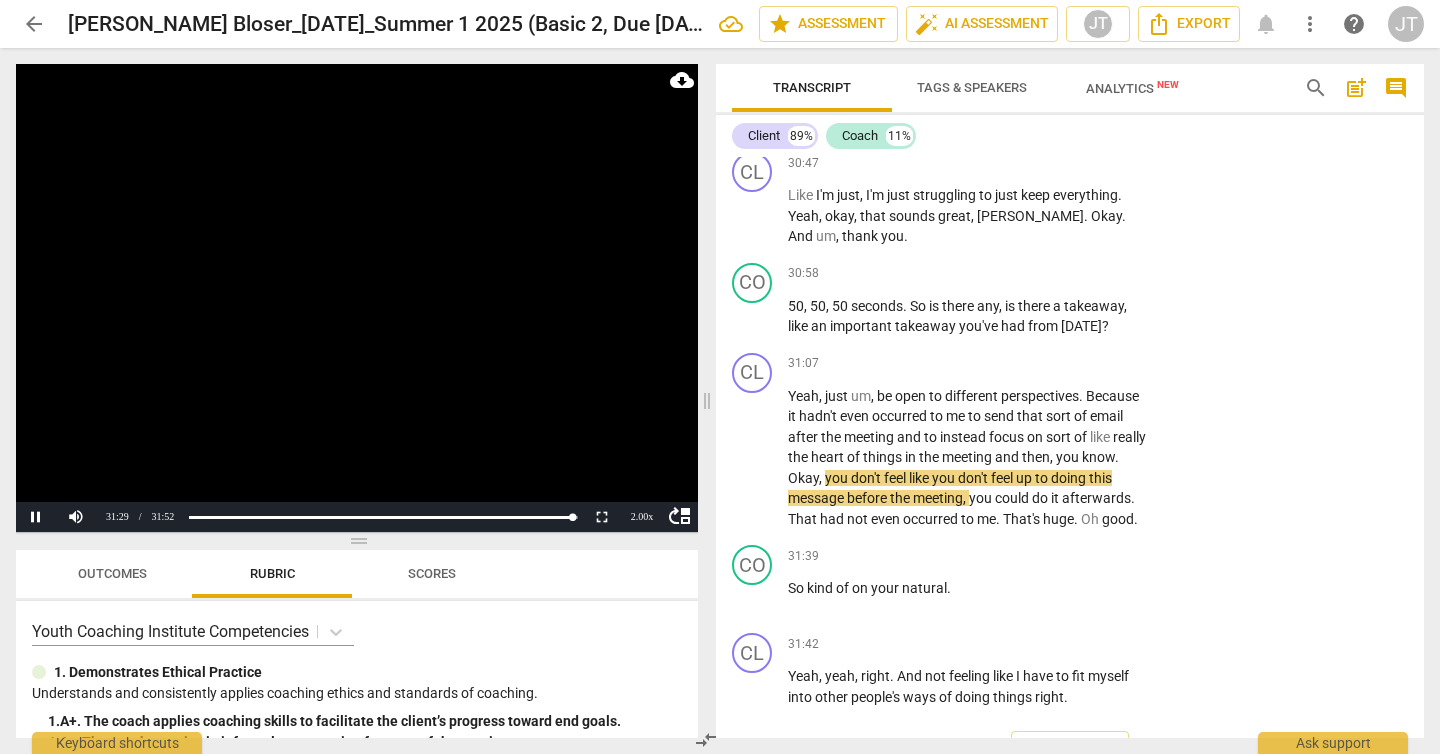 click at bounding box center [357, 298] 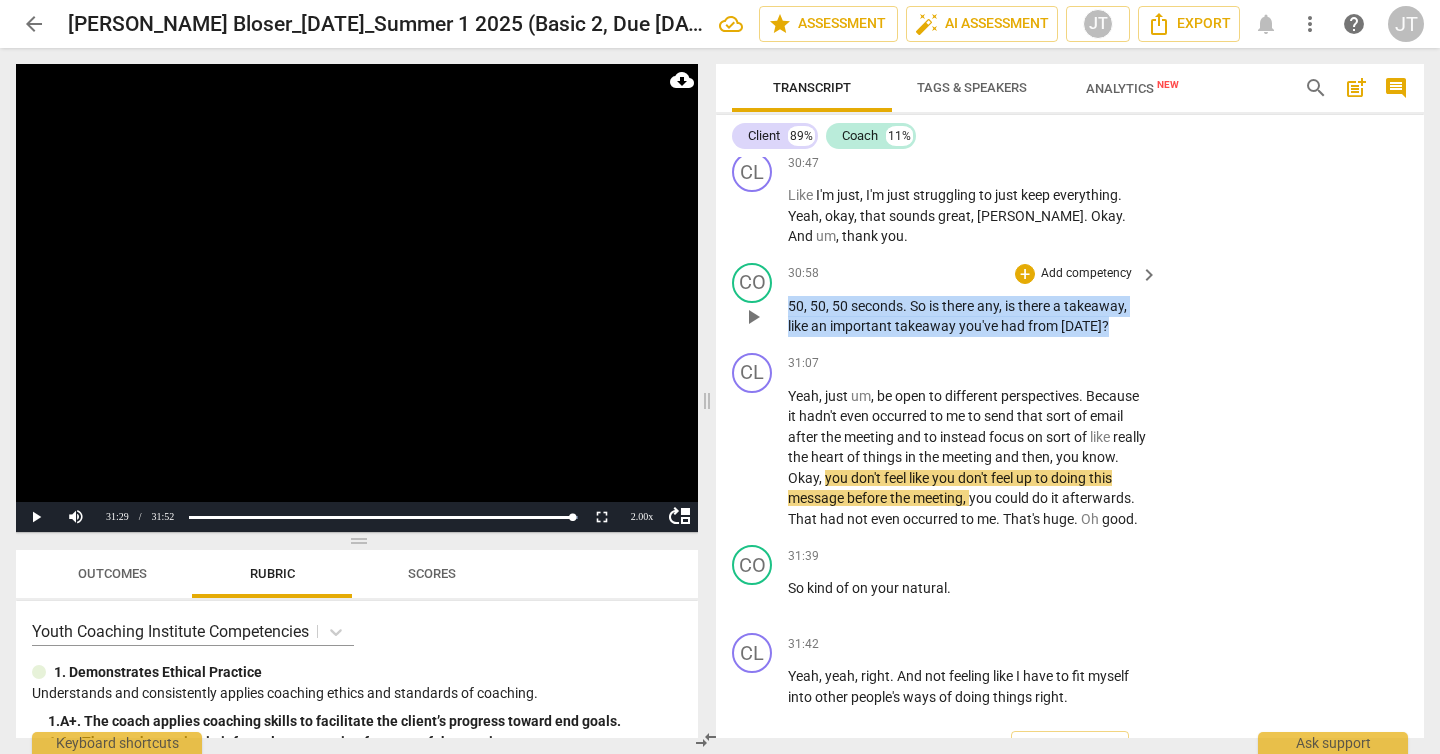 drag, startPoint x: 1117, startPoint y: 407, endPoint x: 773, endPoint y: 388, distance: 344.52432 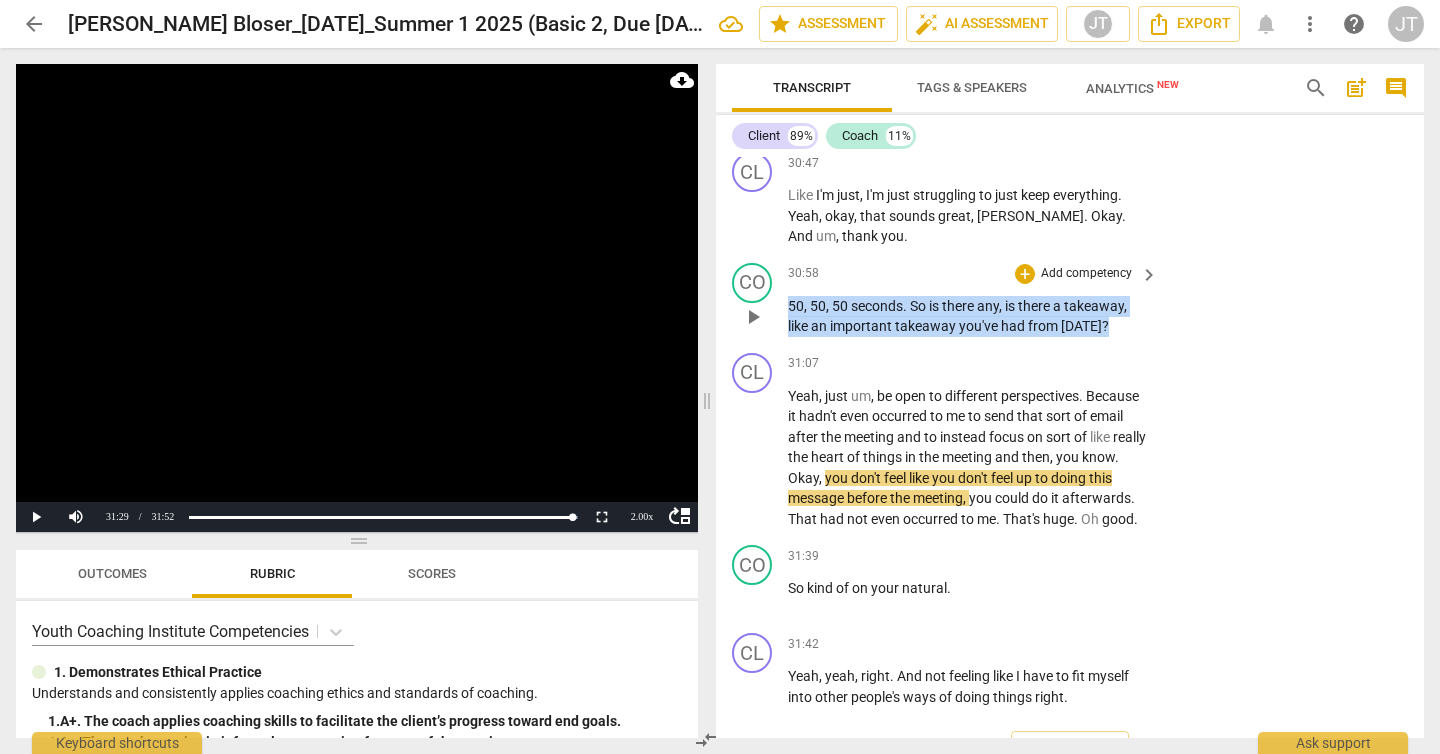 click on "CO play_arrow pause 30:58 + Add competency keyboard_arrow_right 50 ,   50 ,   50   seconds .   So   is   there   any ,   is   there   a   takeaway ,   like   an   important   takeaway   you've   had   from   [DATE] ?" at bounding box center [1070, 300] 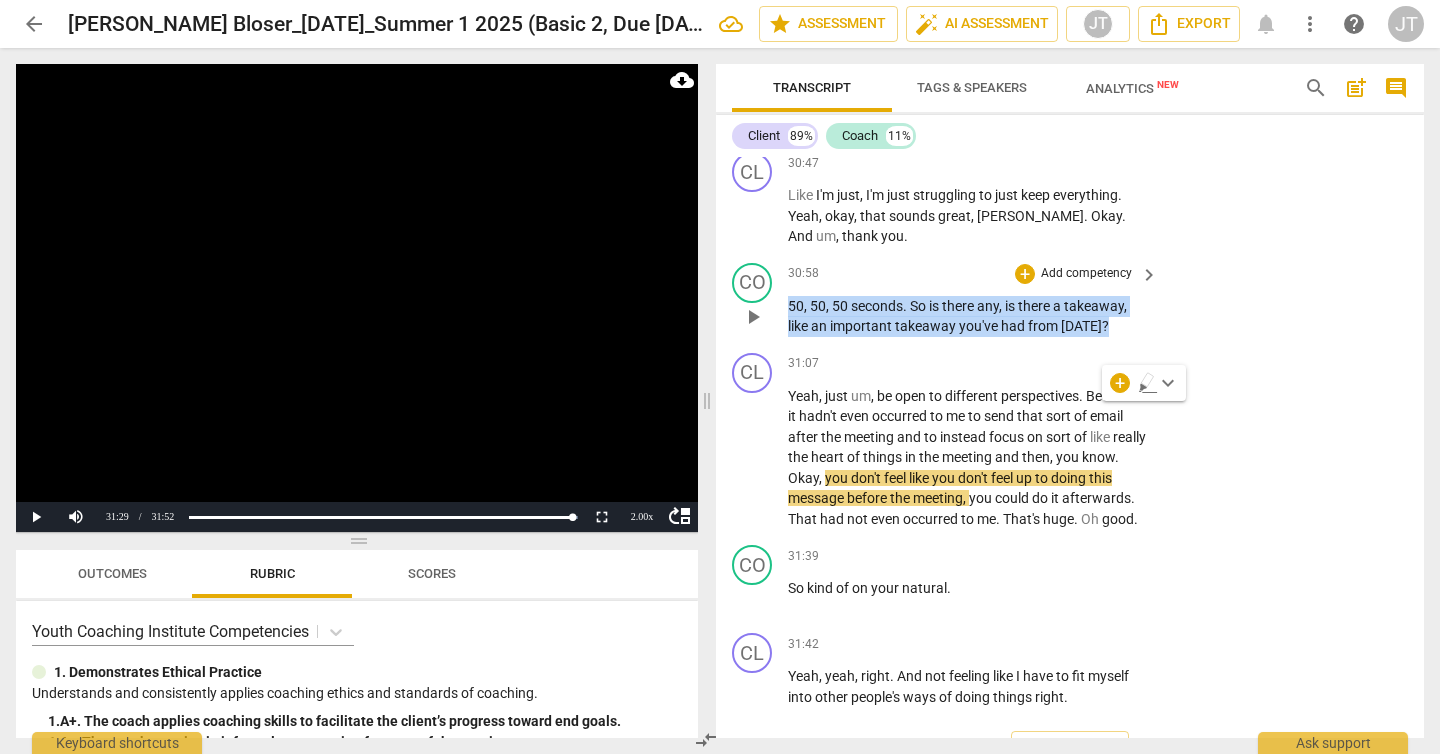 click on "+ Add competency" at bounding box center (1074, 274) 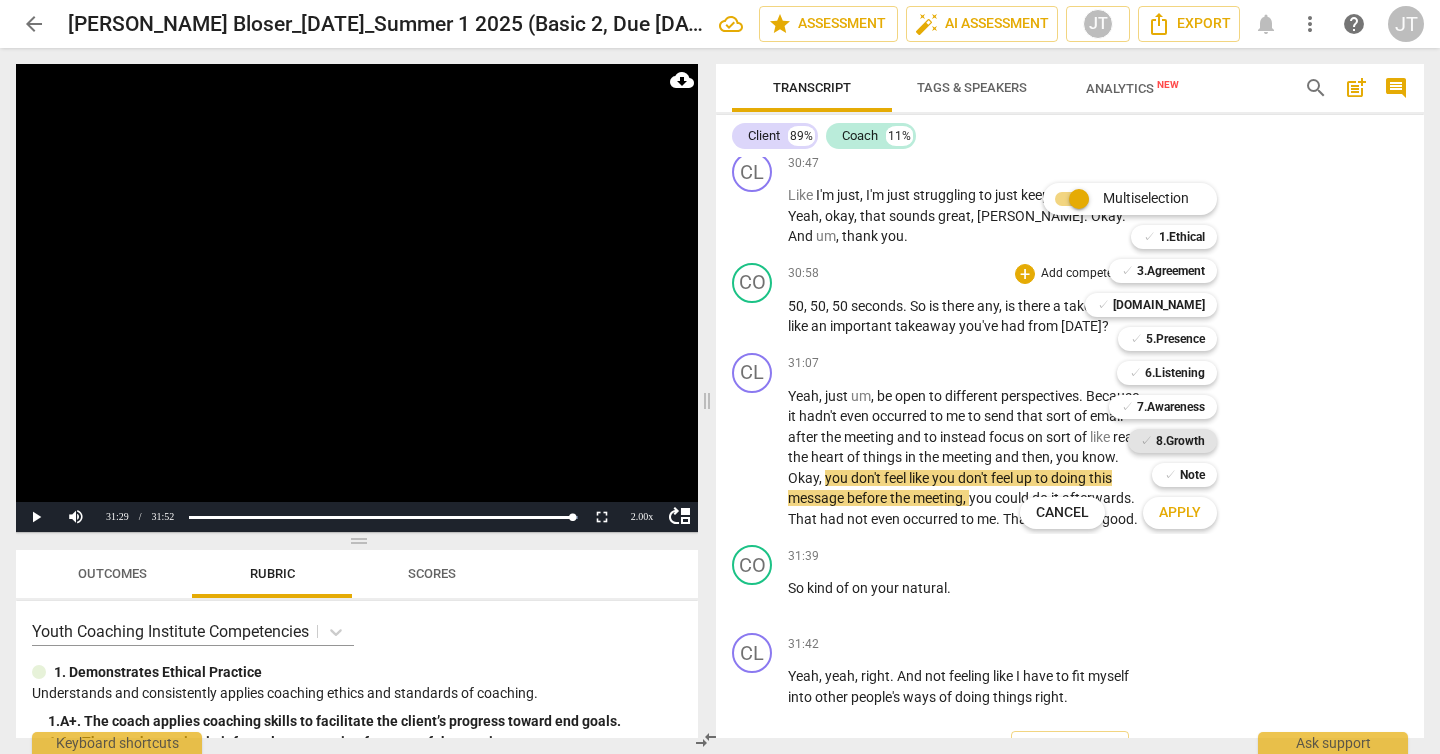 click on "8.Growth" at bounding box center (1180, 441) 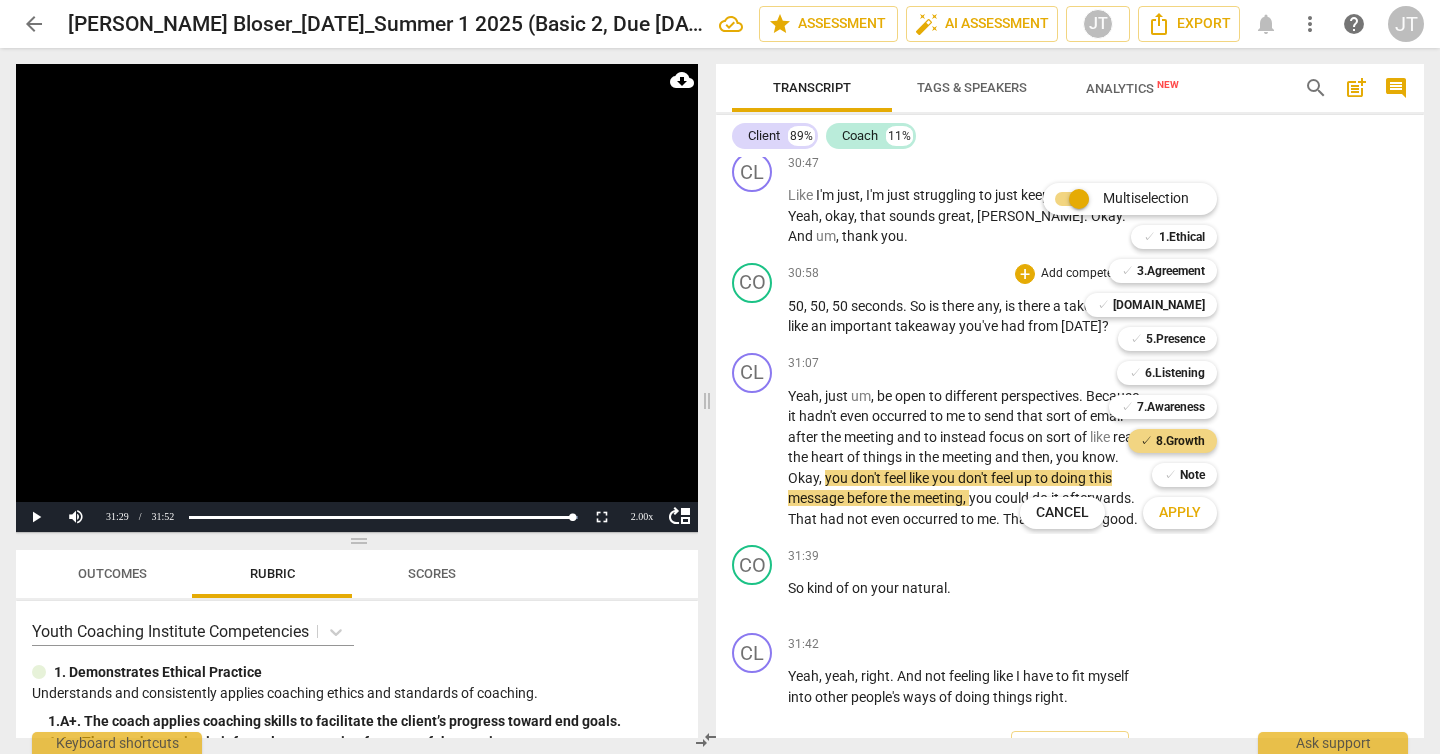 click on "Apply" at bounding box center (1180, 513) 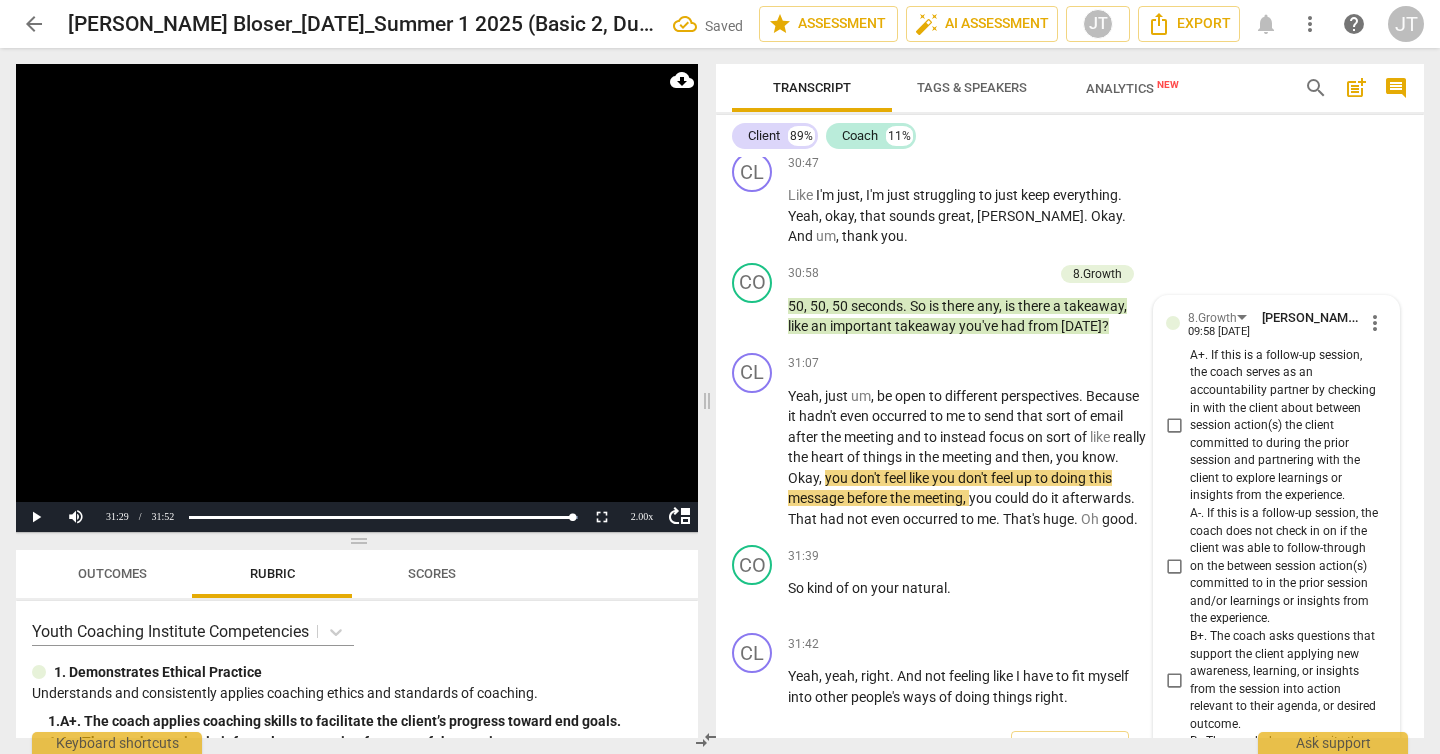 scroll, scrollTop: 12138, scrollLeft: 0, axis: vertical 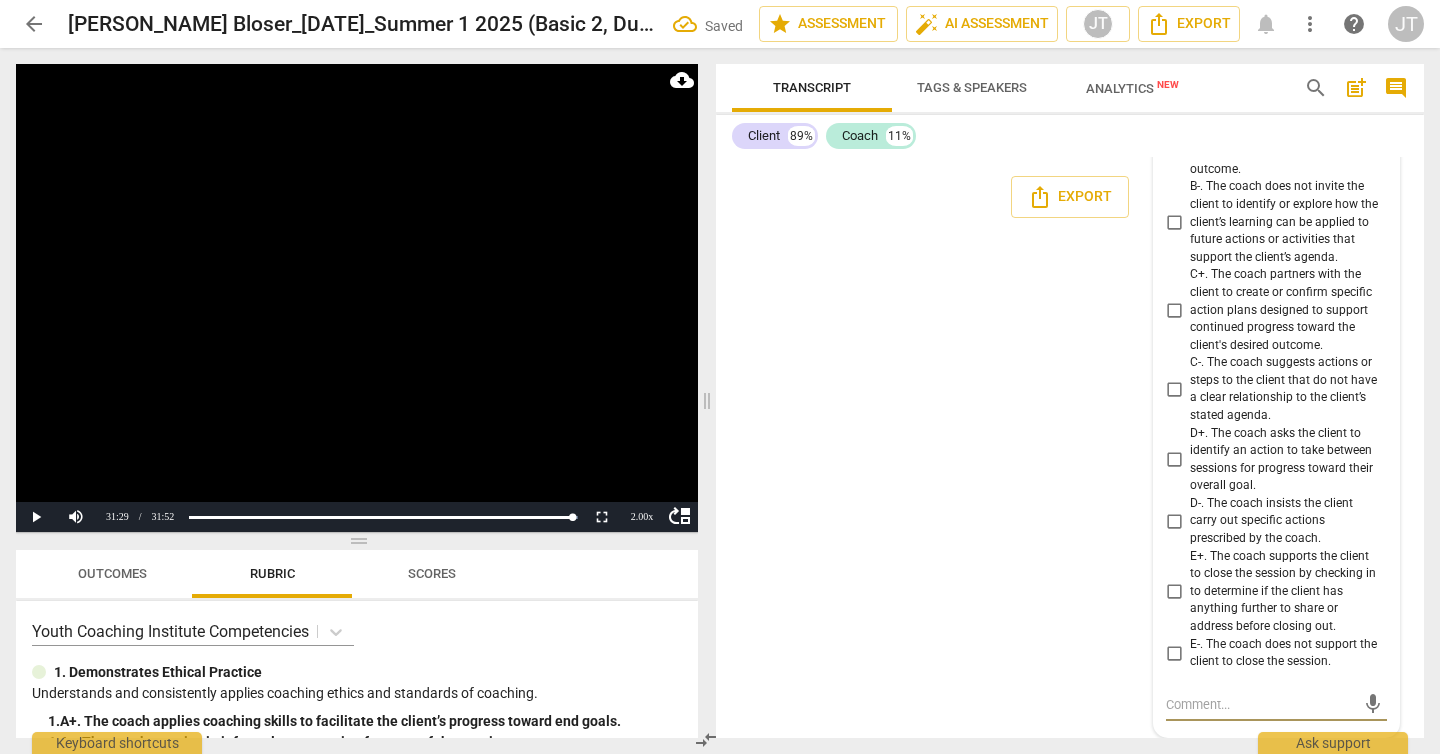 click on "E+. The coach supports the client to close the session by checking in to determine if the client has anything further to share or address before closing out." at bounding box center [1284, 592] 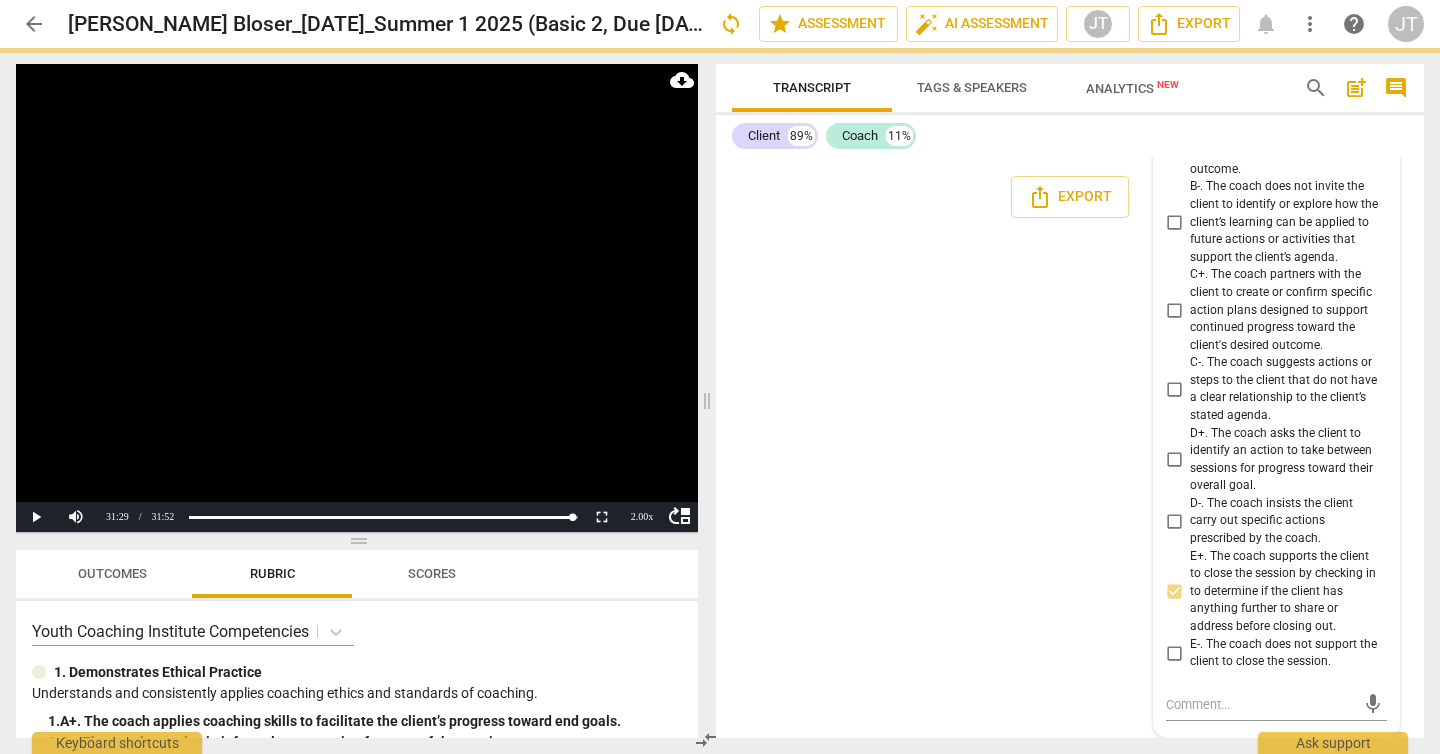 scroll, scrollTop: 12042, scrollLeft: 0, axis: vertical 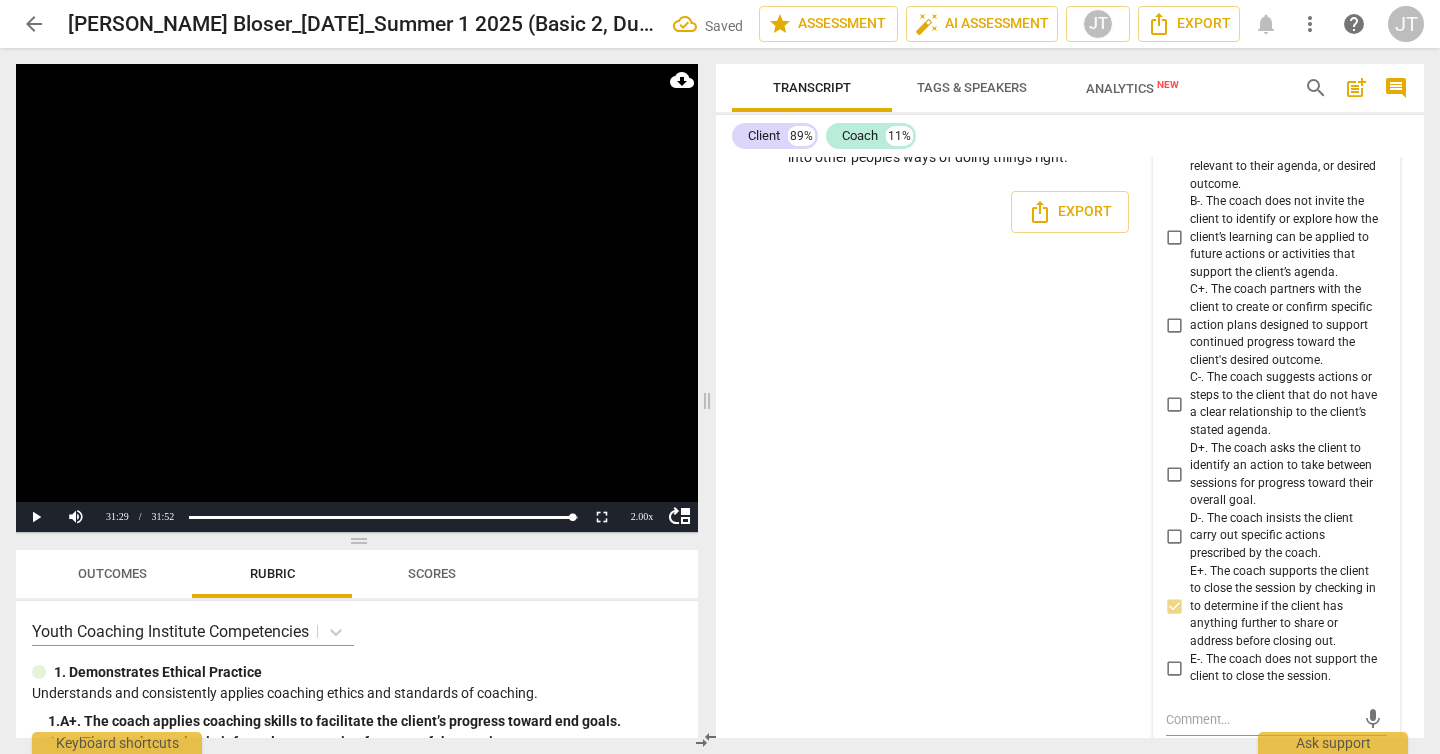 click at bounding box center (357, 298) 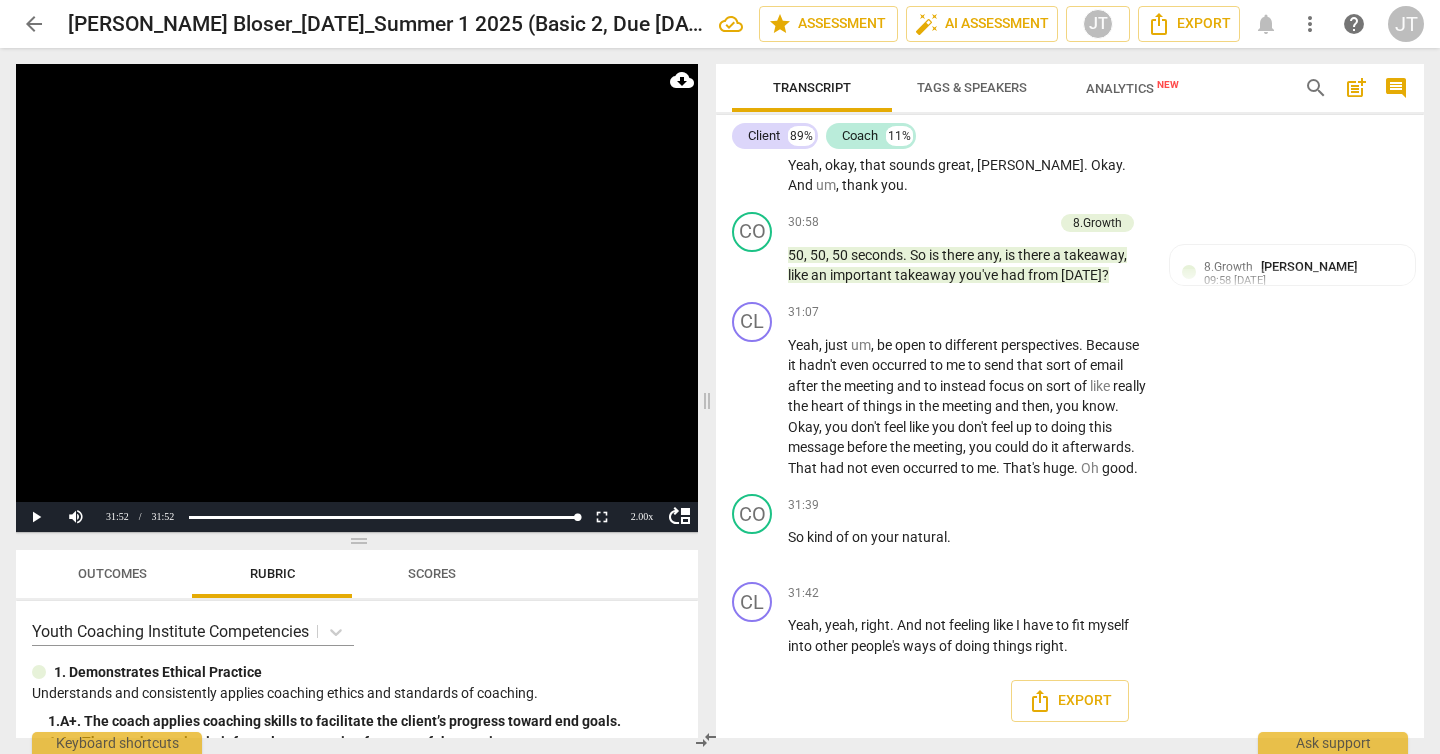 click on "Outcomes" at bounding box center (112, 573) 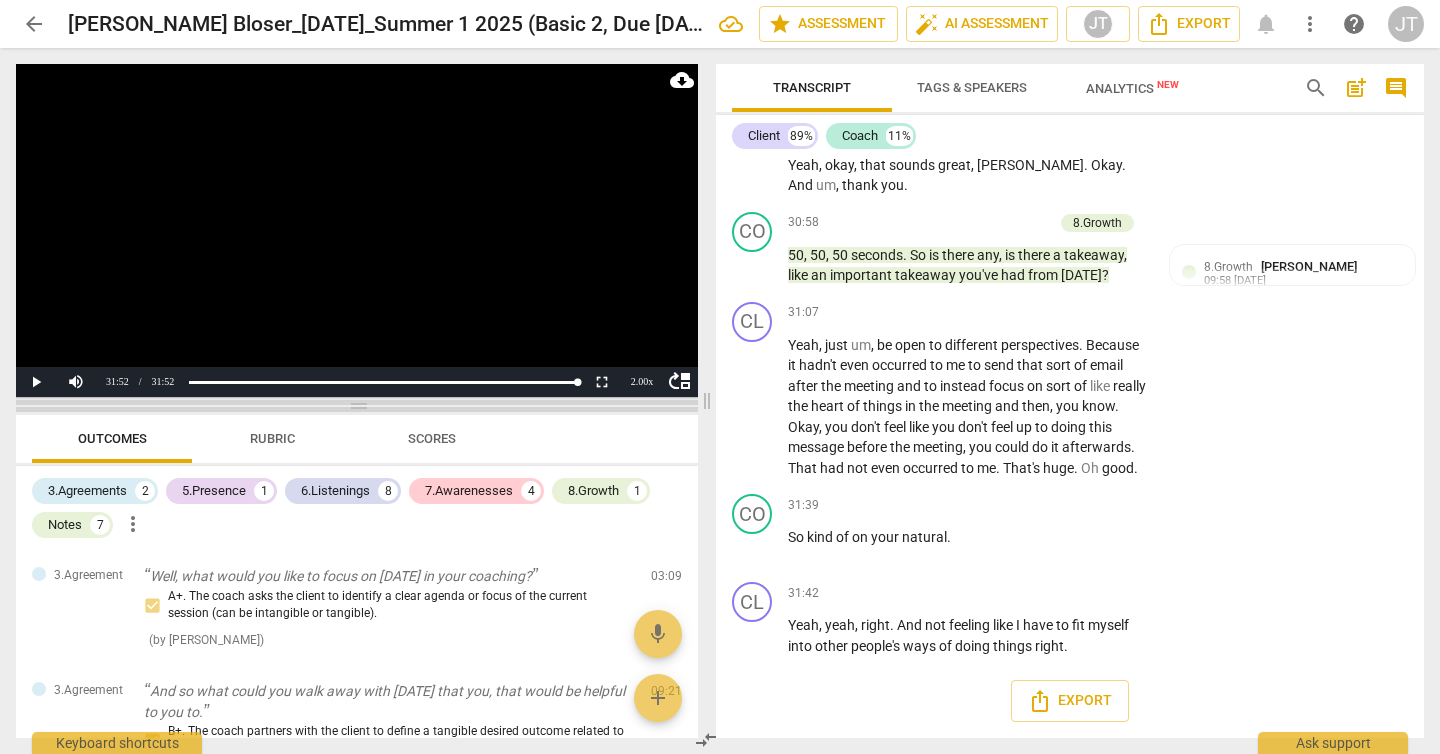 drag, startPoint x: 367, startPoint y: 542, endPoint x: 358, endPoint y: 407, distance: 135.29967 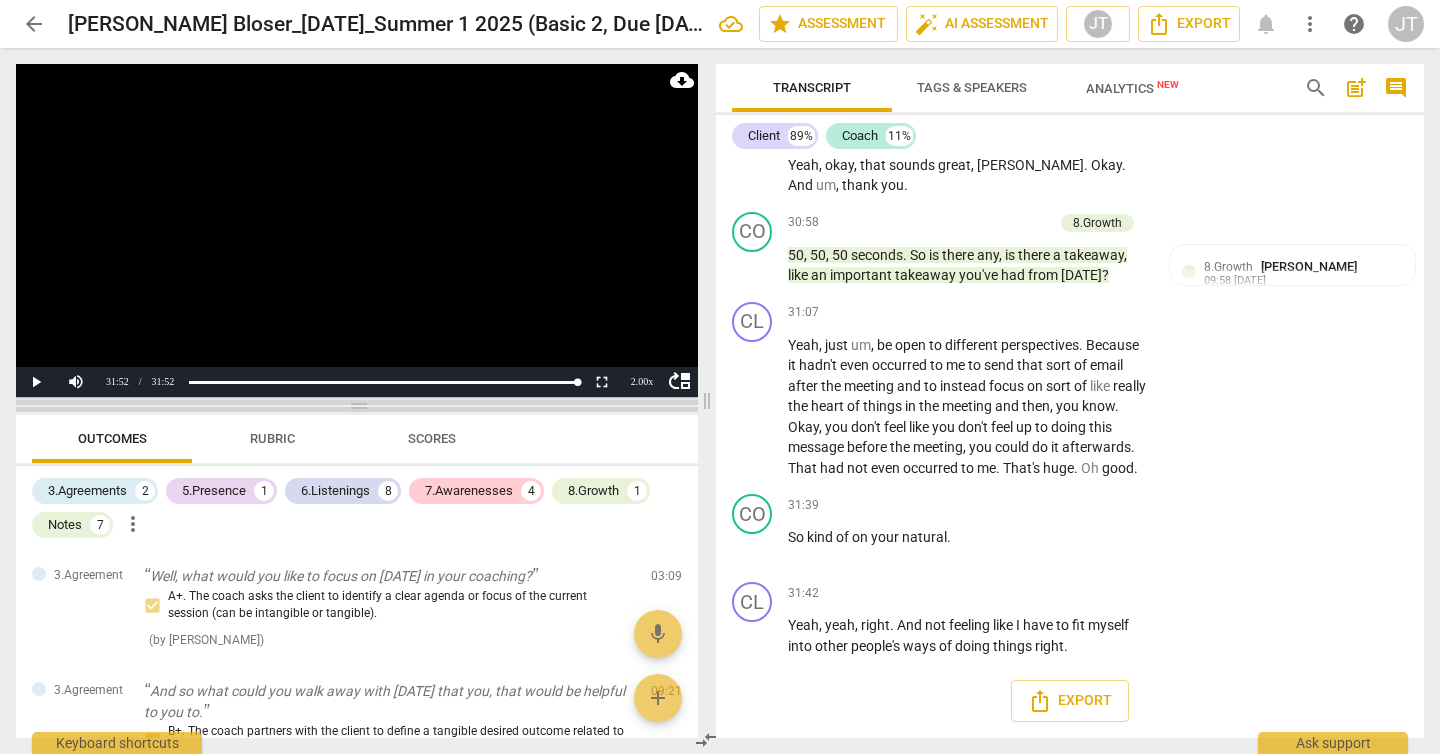 click at bounding box center (357, 406) 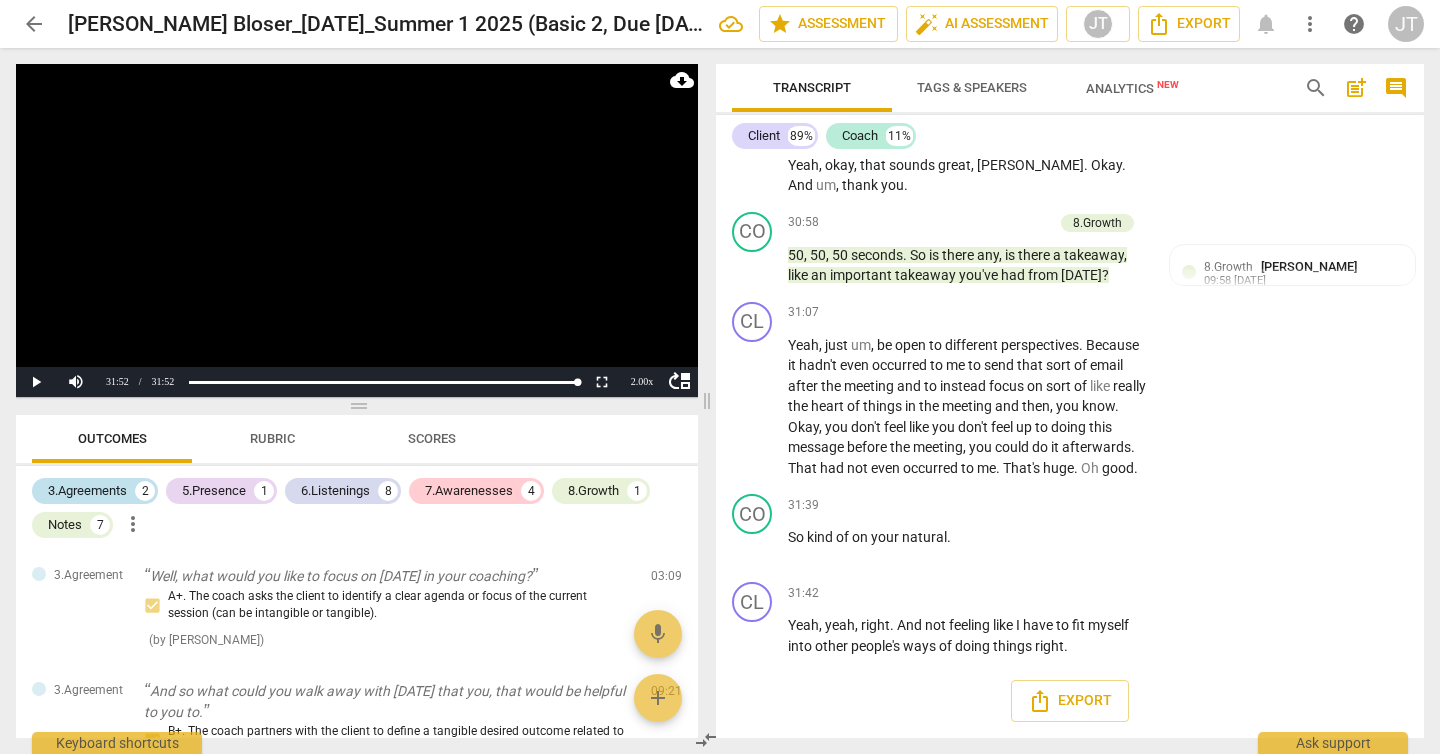 click on "3.Agreements" at bounding box center [87, 491] 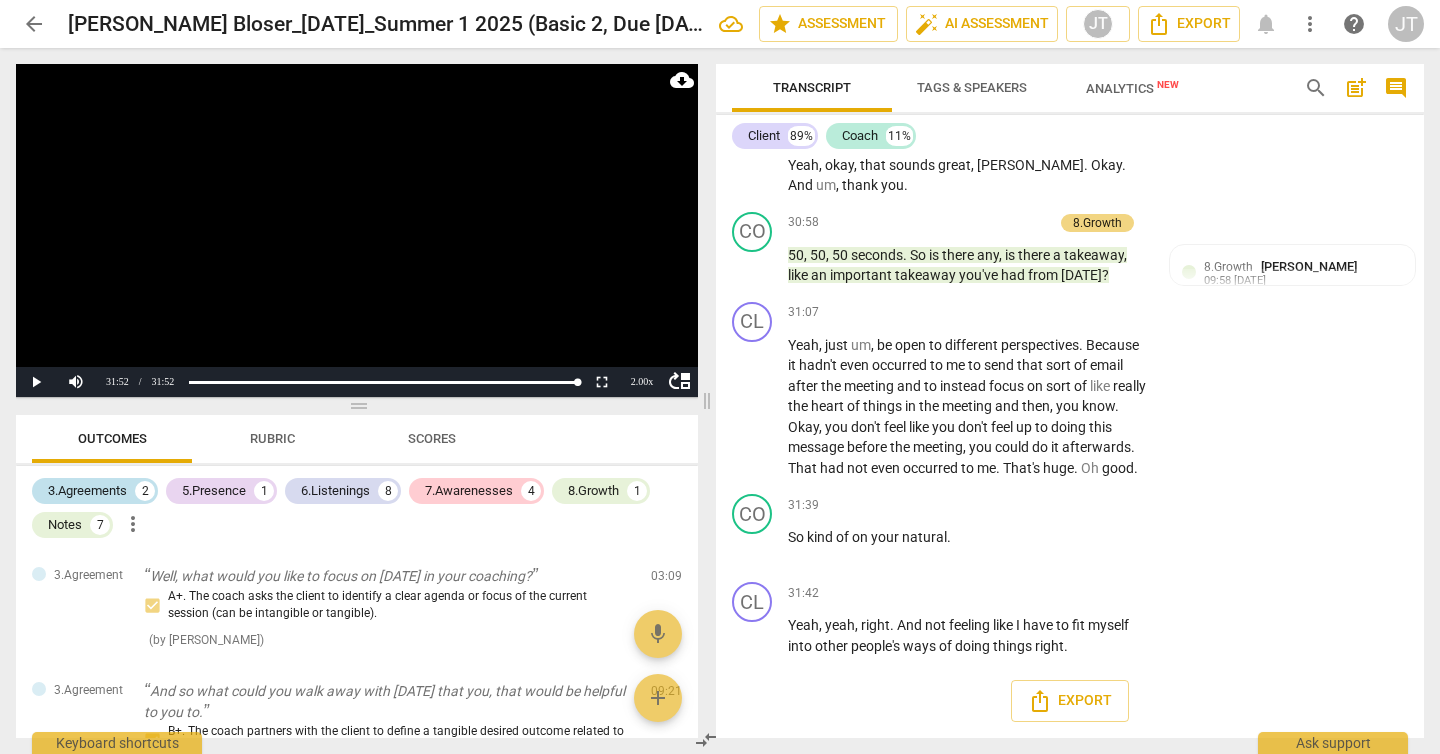 scroll, scrollTop: 11586, scrollLeft: 0, axis: vertical 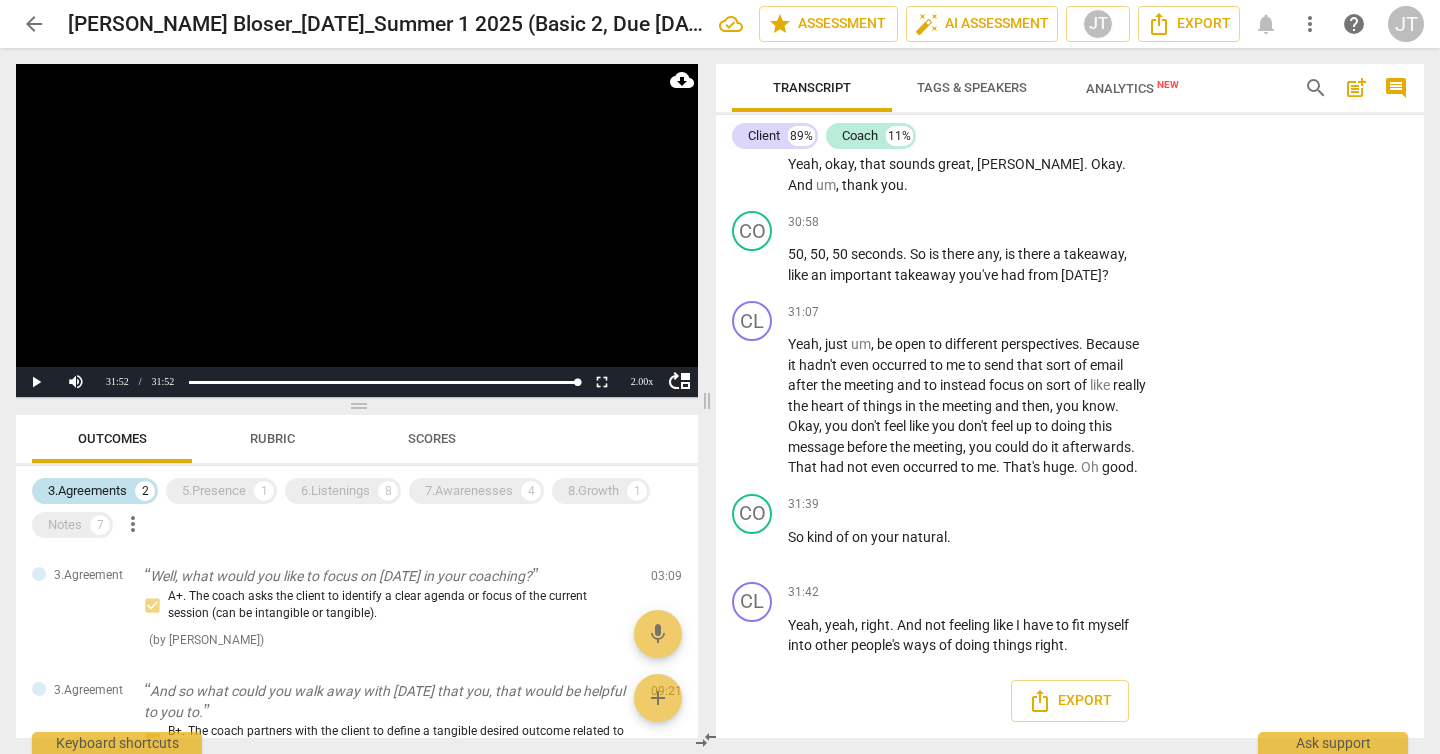 click on "3.Agreements" at bounding box center (87, 491) 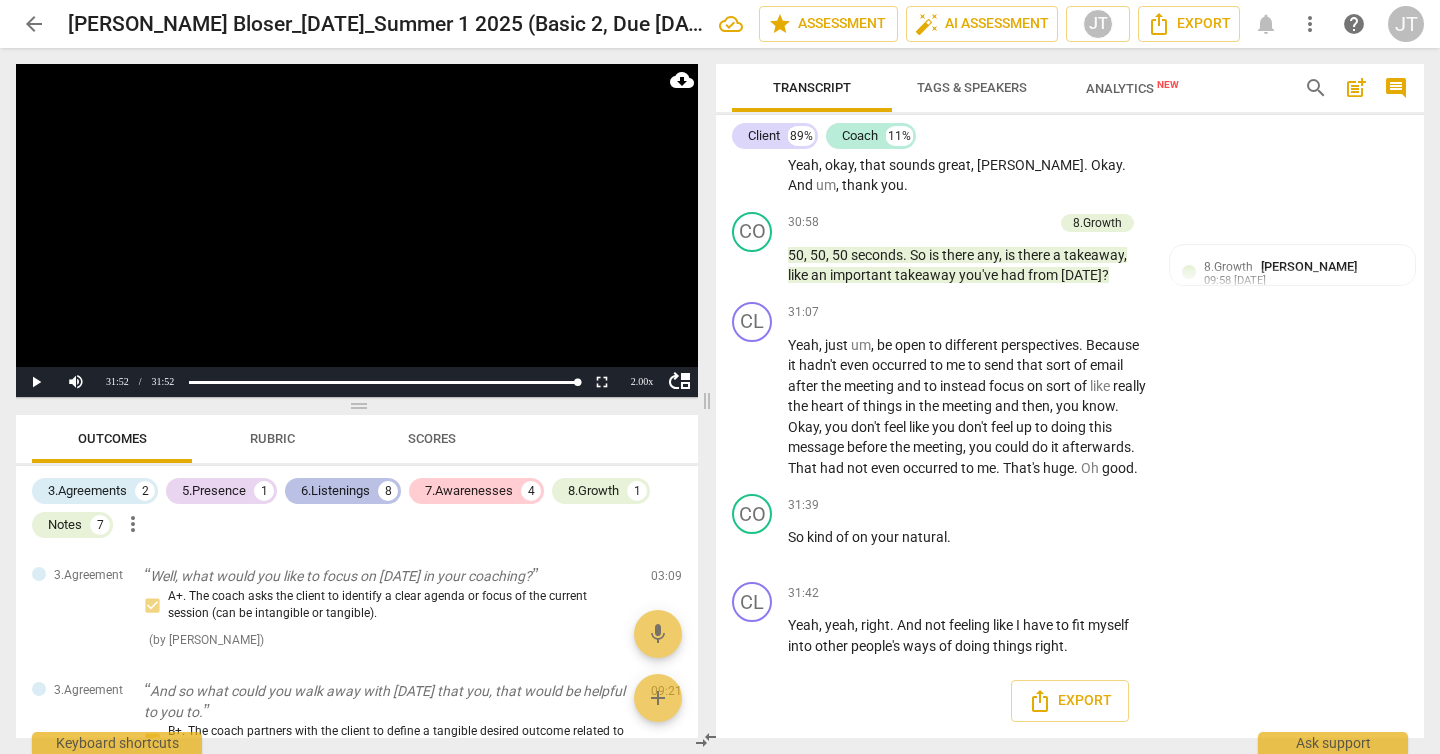 click on "6.Listenings" at bounding box center (335, 491) 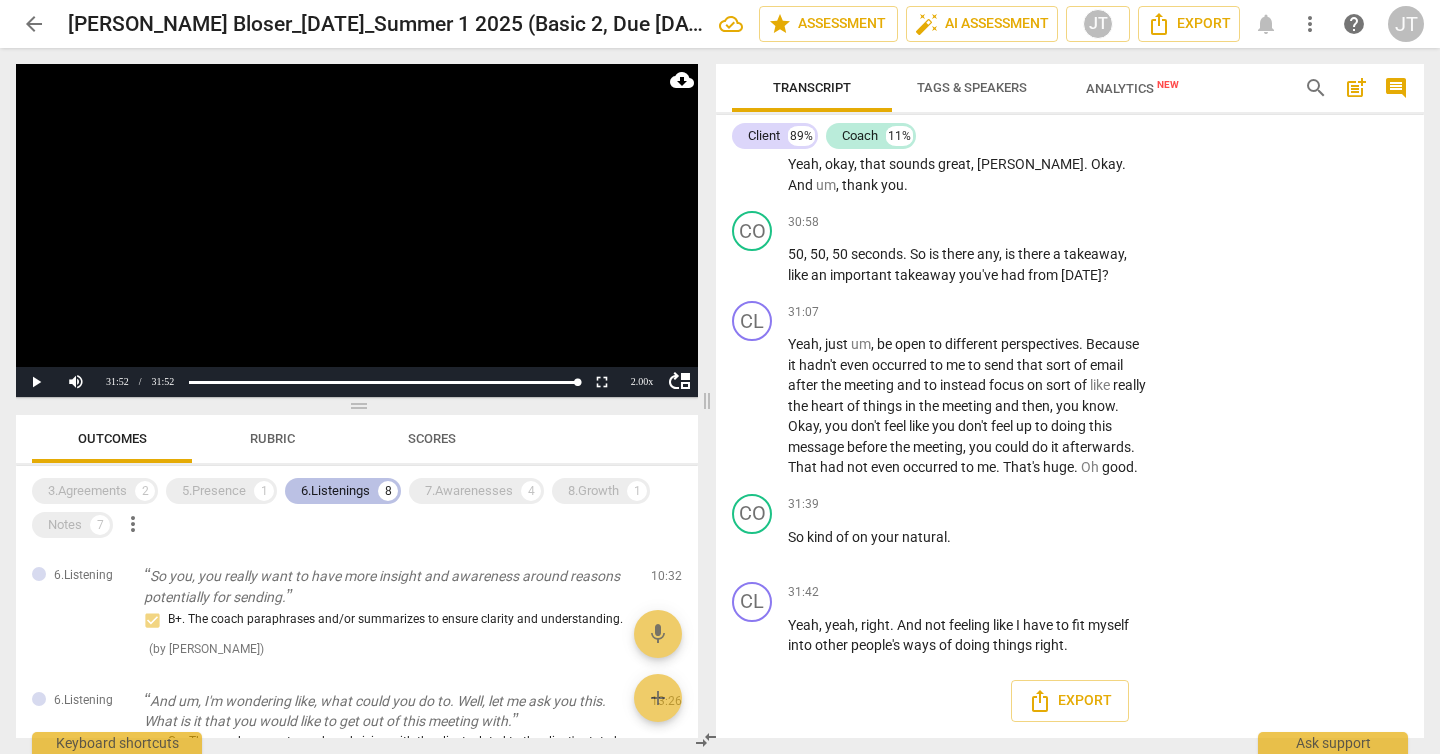 scroll, scrollTop: 11586, scrollLeft: 0, axis: vertical 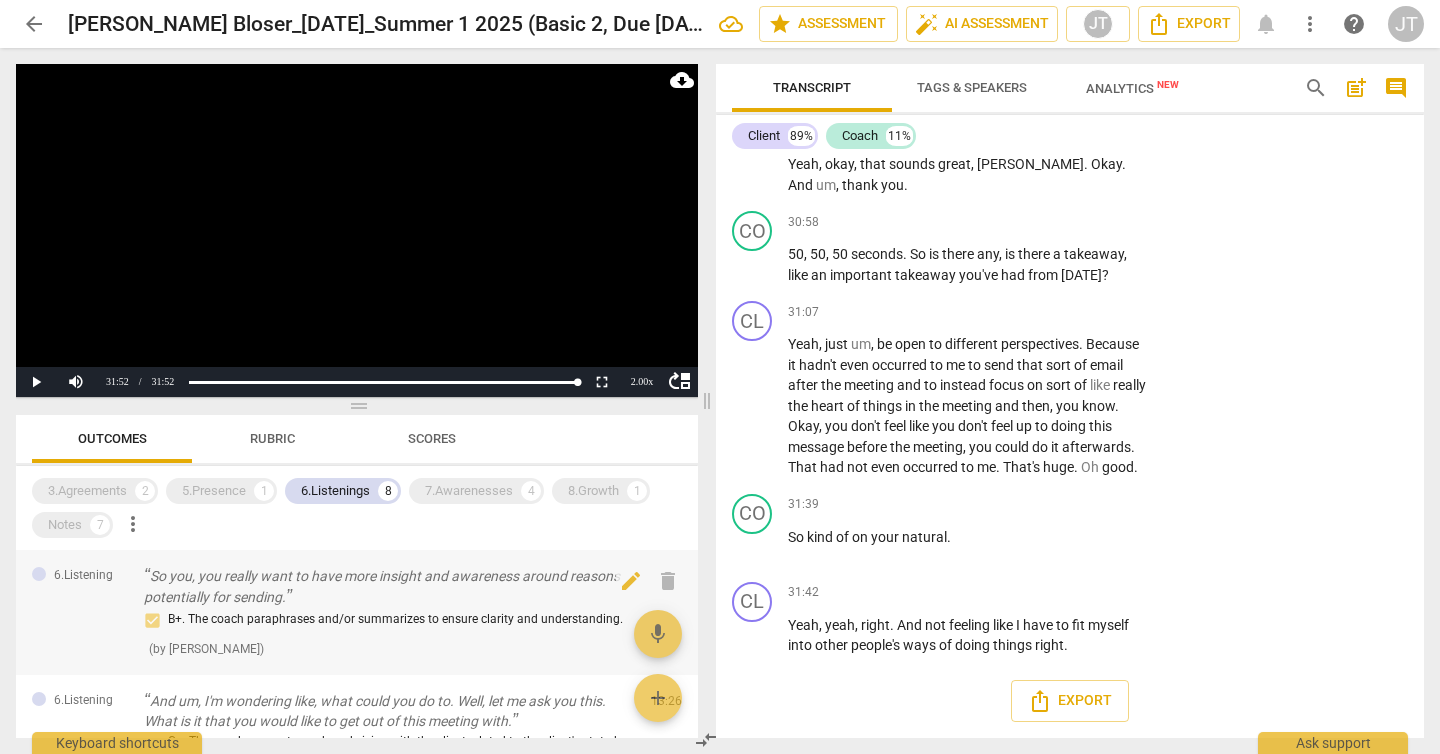 click on "So you, you really want to have more insight and awareness around reasons potentially for sending." at bounding box center [389, 586] 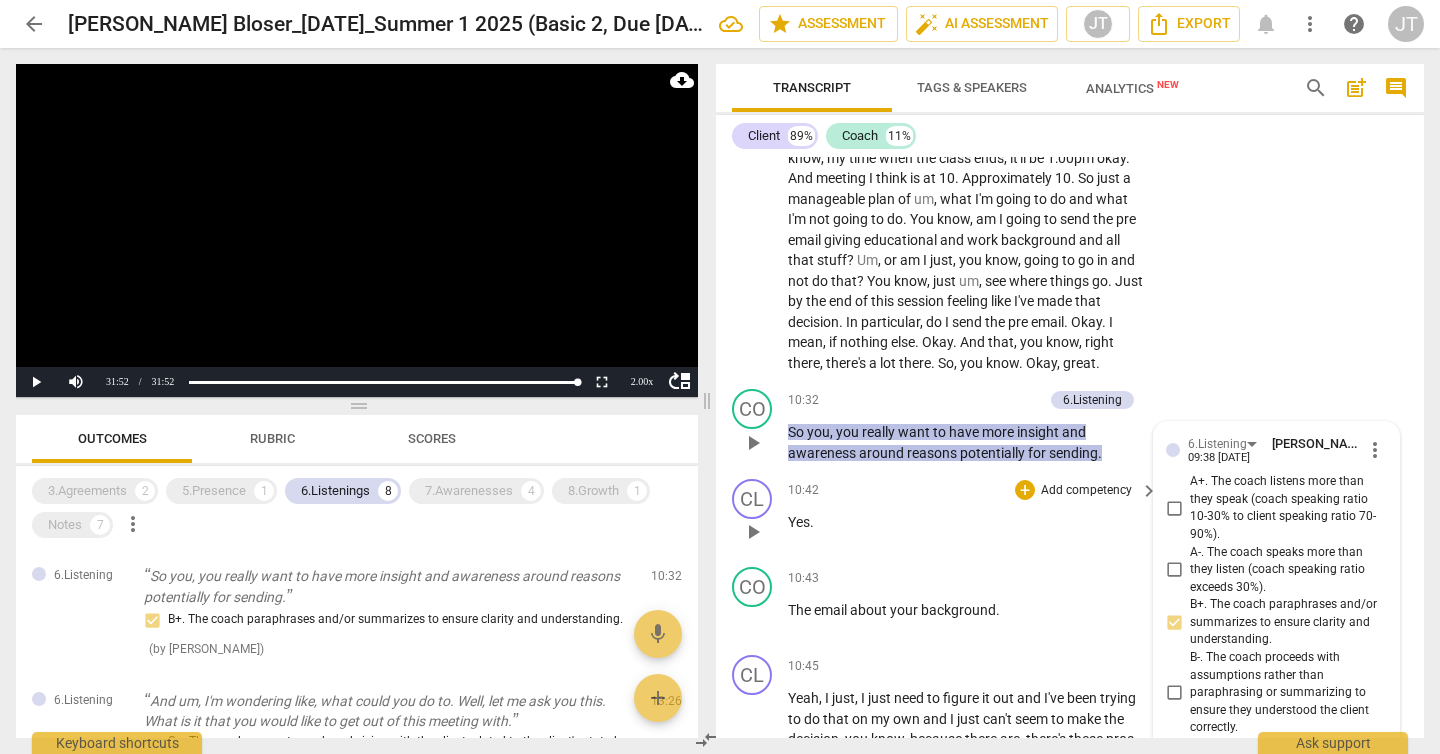 scroll, scrollTop: 2907, scrollLeft: 0, axis: vertical 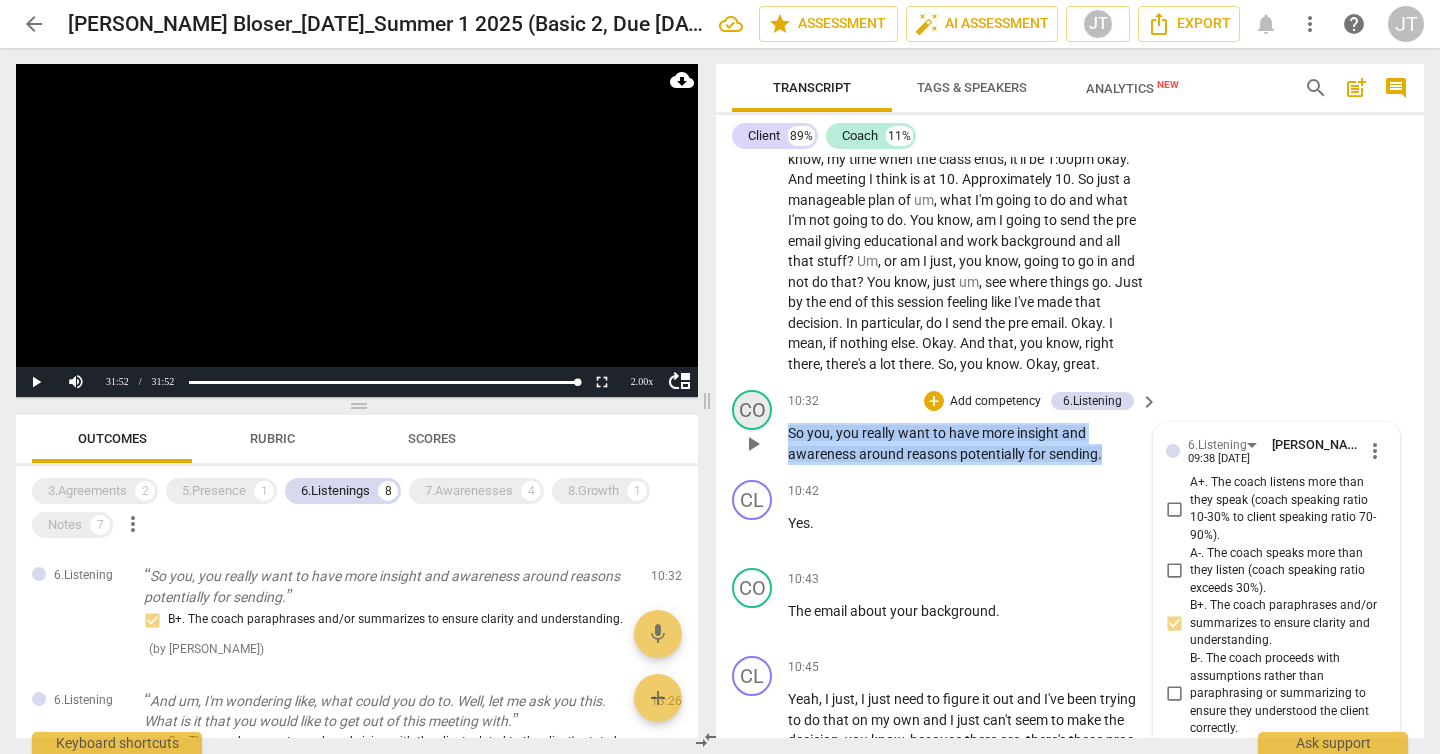 drag, startPoint x: 1112, startPoint y: 471, endPoint x: 741, endPoint y: 447, distance: 371.77548 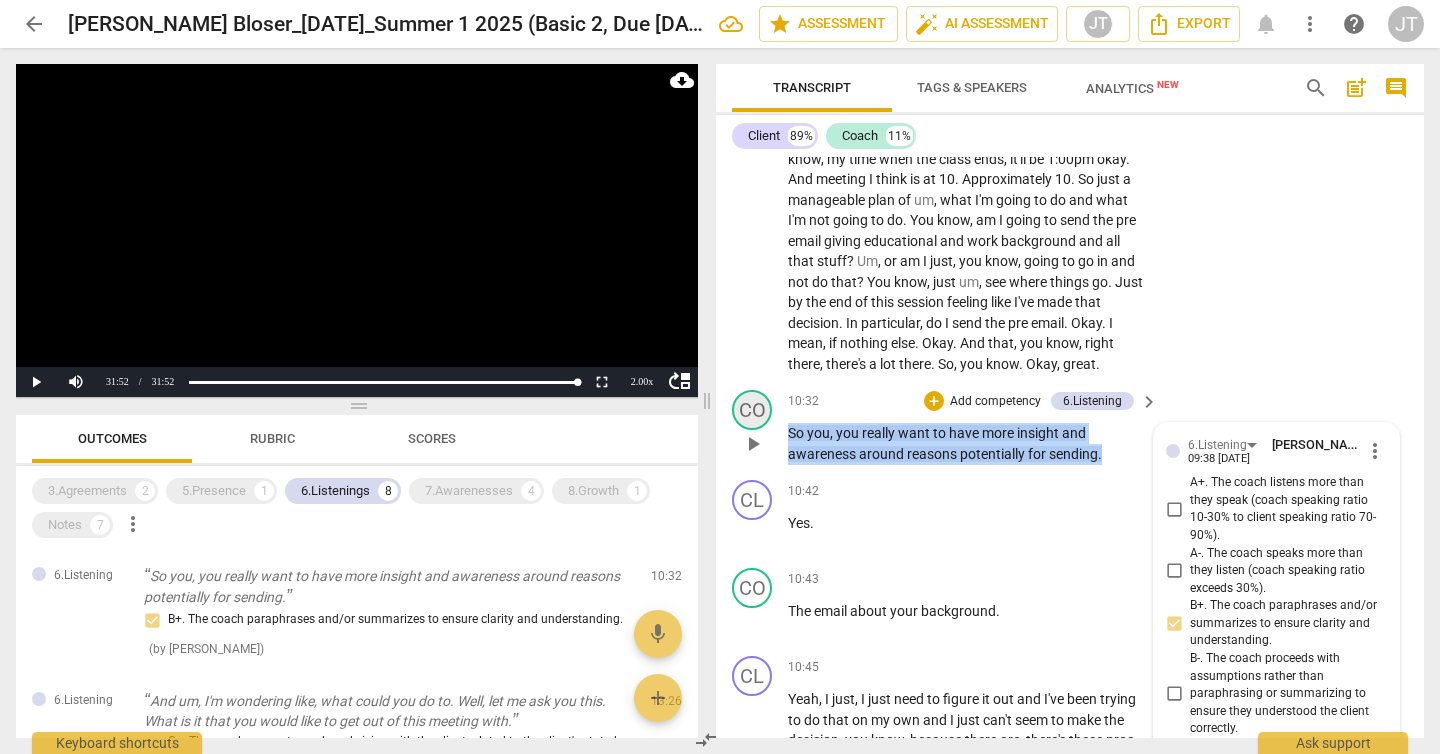 click on "CO play_arrow pause 10:32 + Add competency 6.Listening keyboard_arrow_right So   you ,   you   really   want   to   have   more   insight   and   awareness   around   reasons   potentially   for   sending . 6.Listening [PERSON_NAME] 09:38 [DATE] more_vert A+. The coach listens more than they speak (coach speaking ratio 10-30% to client speaking ratio 70-90%). A-. The coach speaks more than they listen (coach speaking ratio exceeds 30%). B+. The coach paraphrases and/or summarizes to ensure clarity and understanding. B-. The coach proceeds with assumptions rather than paraphrasing or summarizing to ensure they understood the client correctly. C+. The coach co-creates a shared vision with the client related to the client's stated goal, desired outcome, or focus integrating the client's words or ideas. C-. The coach does not invite the client to build a vision of what they hope to achieve, experience, or move toward. mic" at bounding box center [1070, 427] 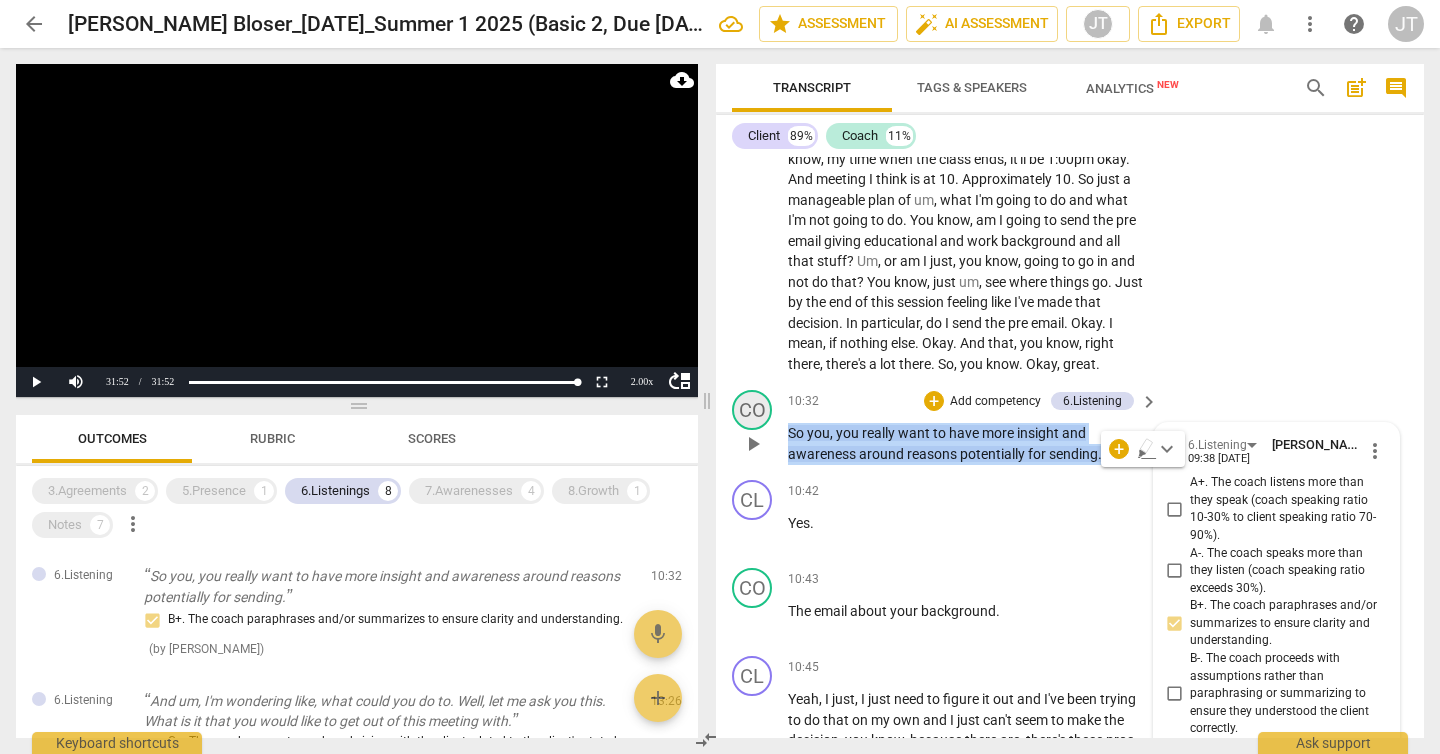 copy on "So   you ,   you   really   want   to   have   more   insight   and   awareness   around   reasons   potentially   for   sending ." 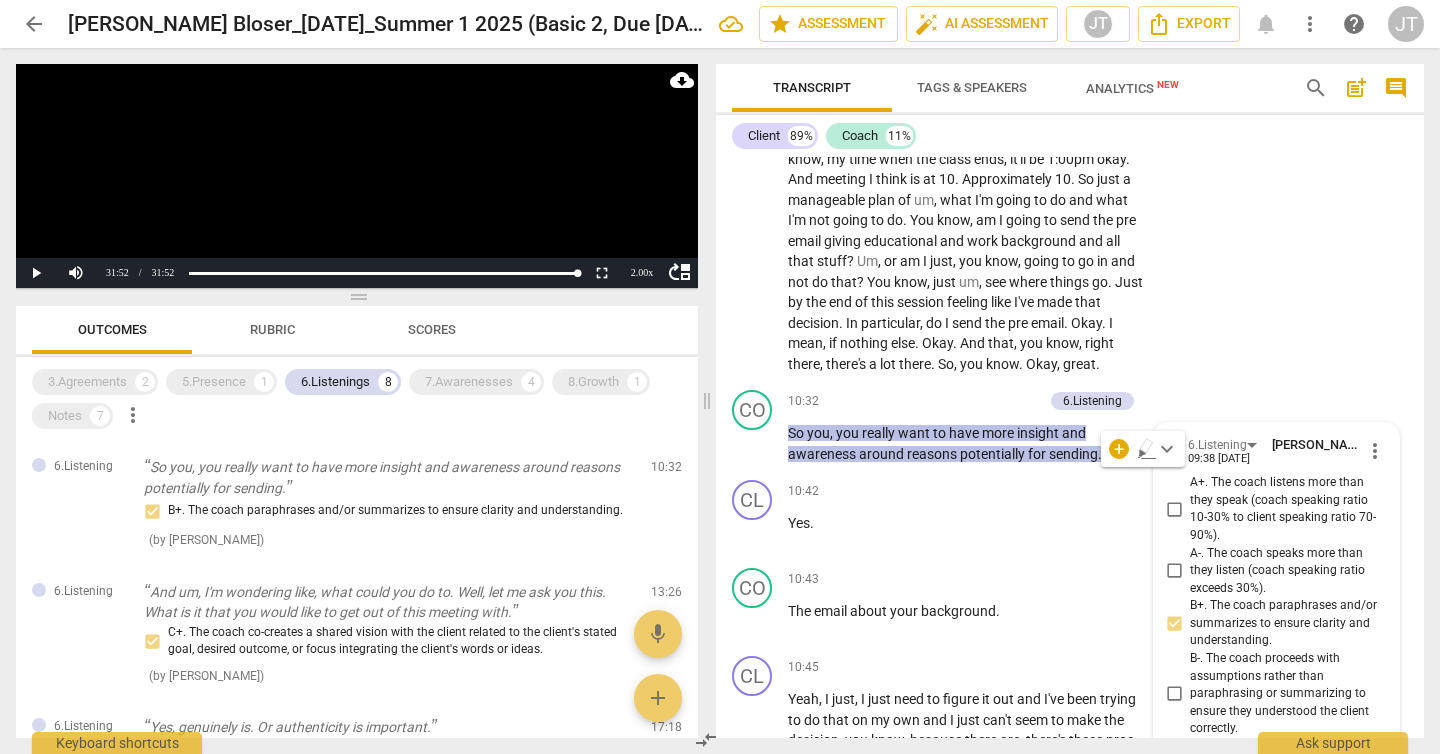 drag, startPoint x: 353, startPoint y: 403, endPoint x: 353, endPoint y: 294, distance: 109 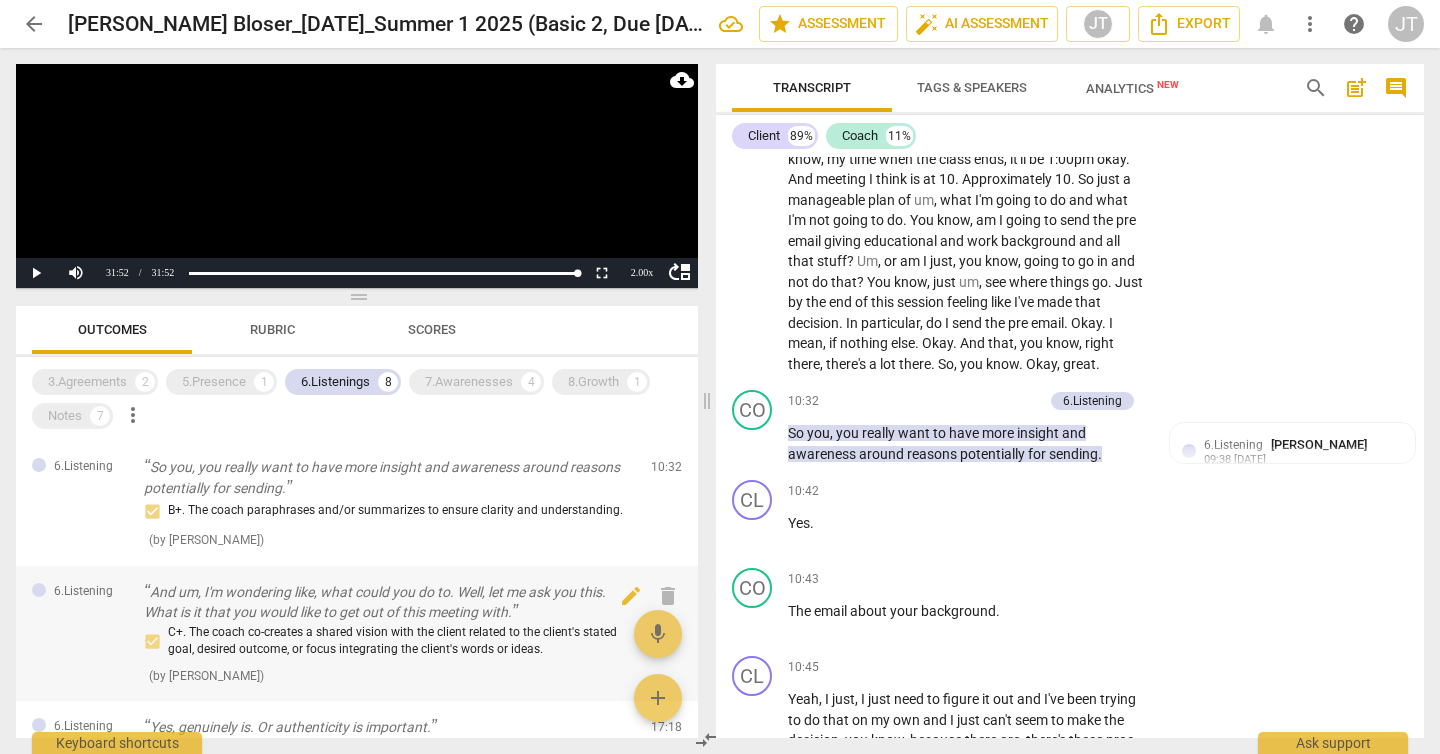 click on "And um, I'm wondering like, what could you do to. Well, let me ask you this. What is it that you would like to get out of this meeting with." at bounding box center (389, 602) 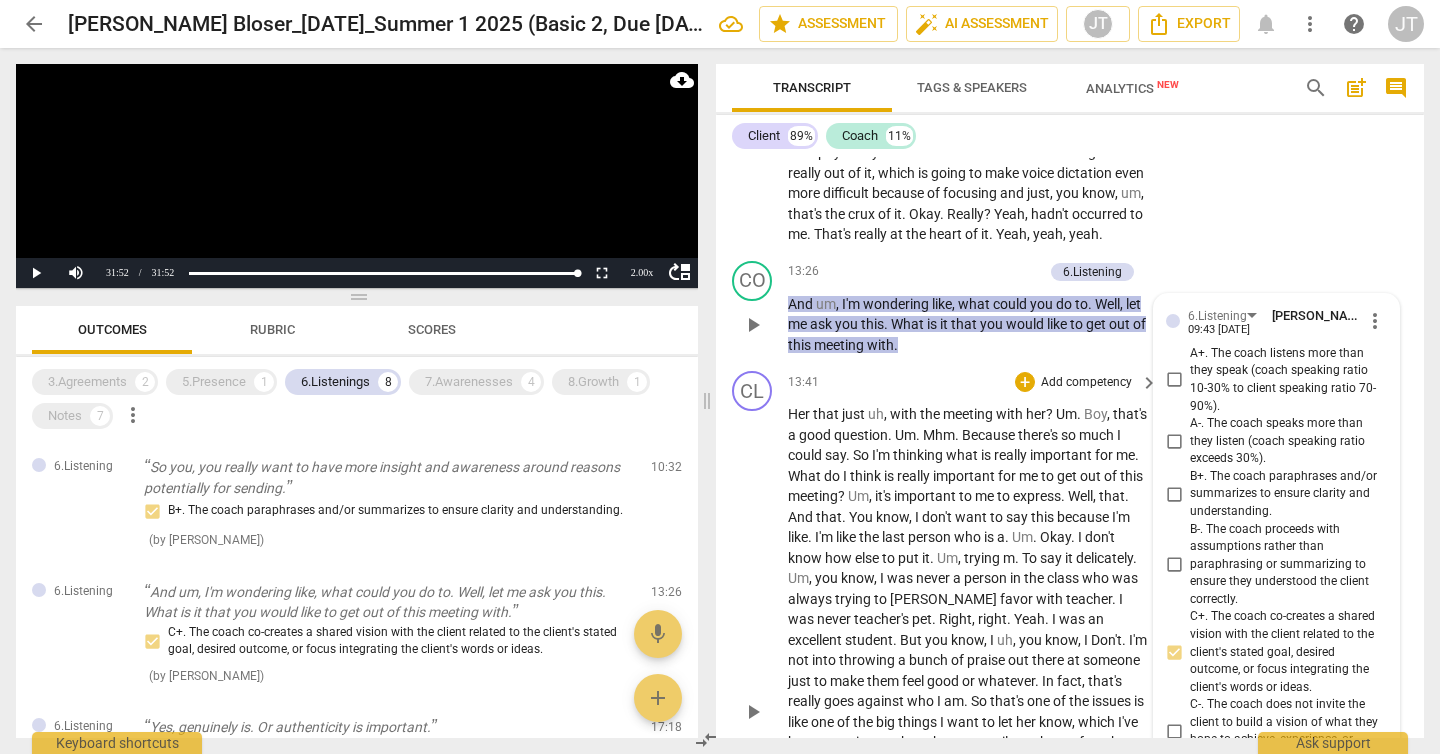 scroll, scrollTop: 3929, scrollLeft: 0, axis: vertical 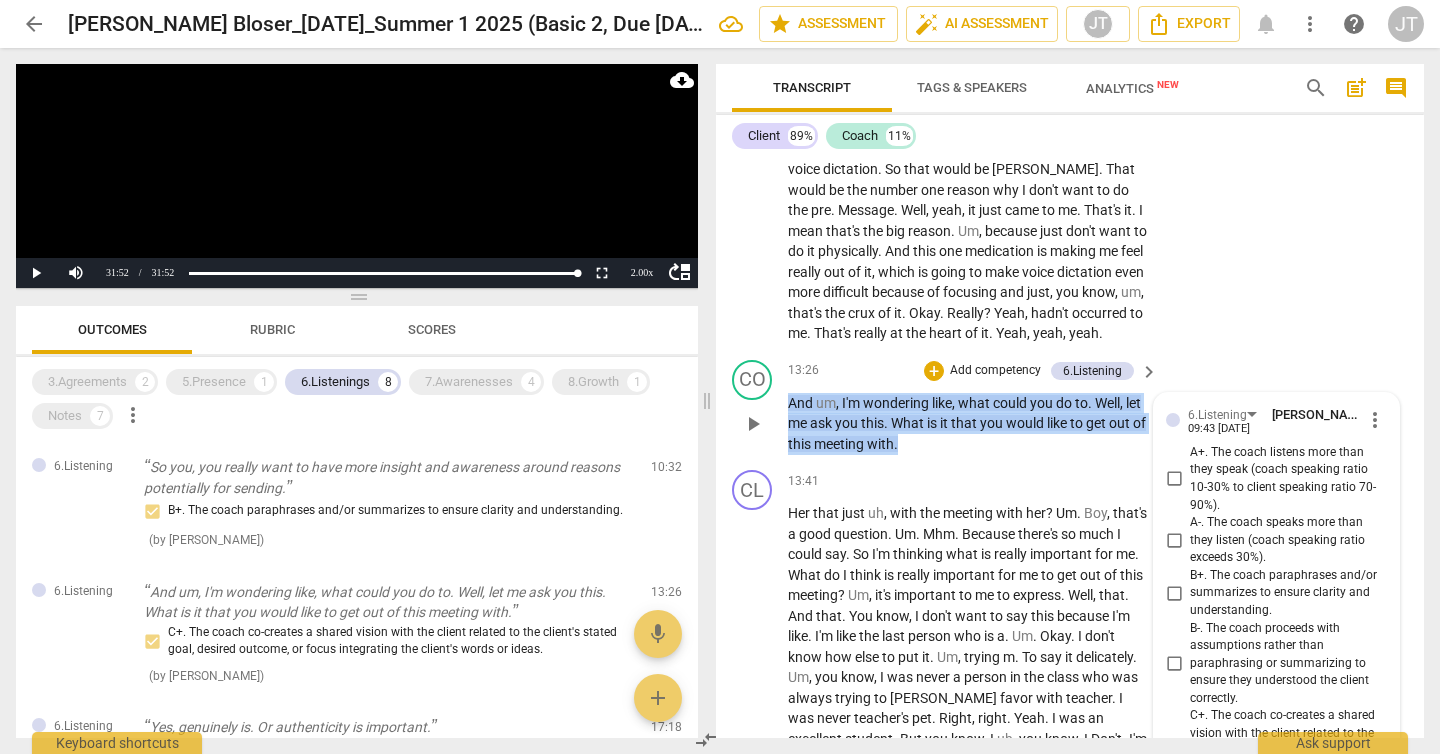drag, startPoint x: 973, startPoint y: 486, endPoint x: 742, endPoint y: 440, distance: 235.53555 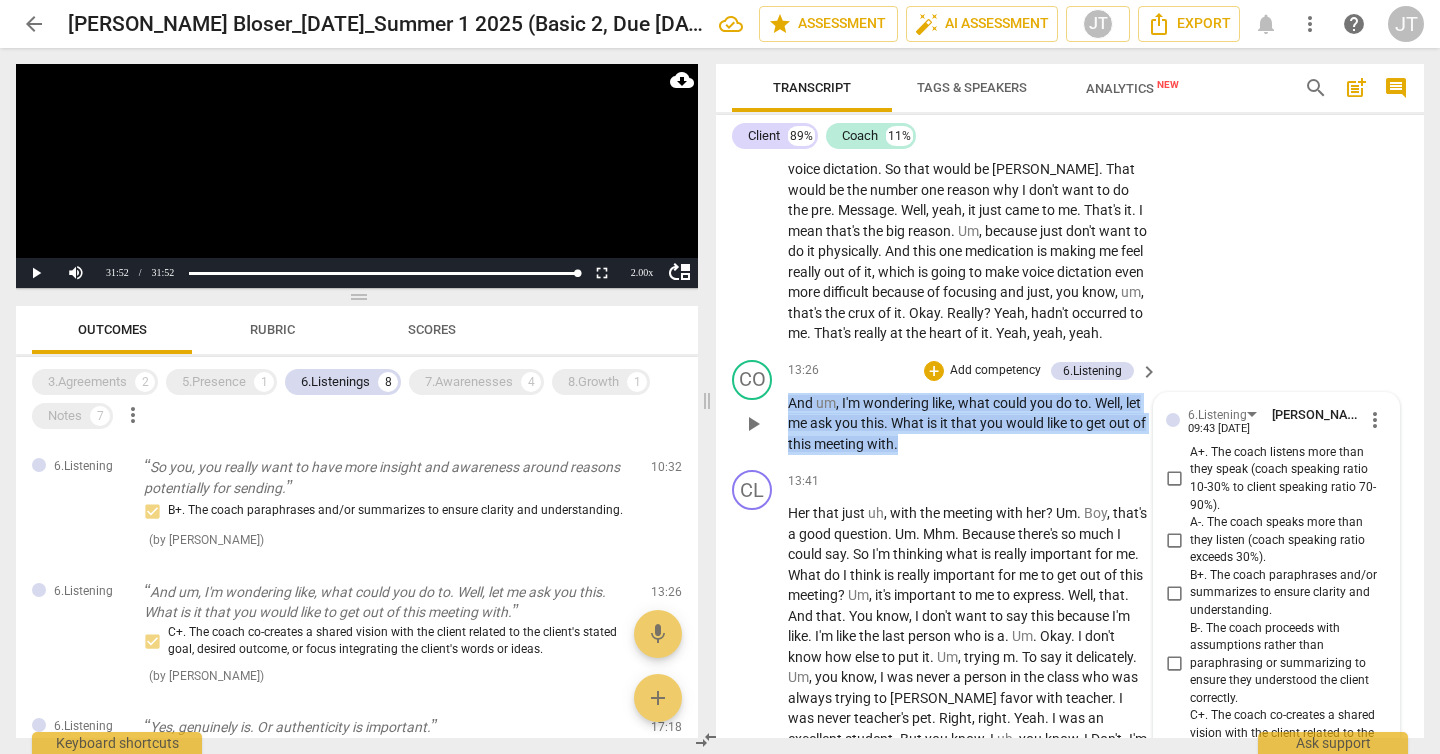 click on "CO play_arrow pause 13:26 + Add competency 6.Listening keyboard_arrow_right And   um ,   I'm   wondering   like ,   what   could   you   do   to .   Well ,   let   me   ask   you   this .   What   is   it   that   you   would   like   to   get   out   of   this   meeting   with . 6.Listening [PERSON_NAME] 09:43 [DATE] more_vert A+. The coach listens more than they speak (coach speaking ratio 10-30% to client speaking ratio 70-90%). A-. The coach speaks more than they listen (coach speaking ratio exceeds 30%). B+. The coach paraphrases and/or summarizes to ensure clarity and understanding. B-. The coach proceeds with assumptions rather than paraphrasing or summarizing to ensure they understood the client correctly. C+. The coach co-creates a shared vision with the client related to the client's stated goal, desired outcome, or focus integrating the client's words or ideas. C-. The coach does not invite the client to build a vision of what they hope to achieve, experience, or move toward. mic" at bounding box center [1070, 407] 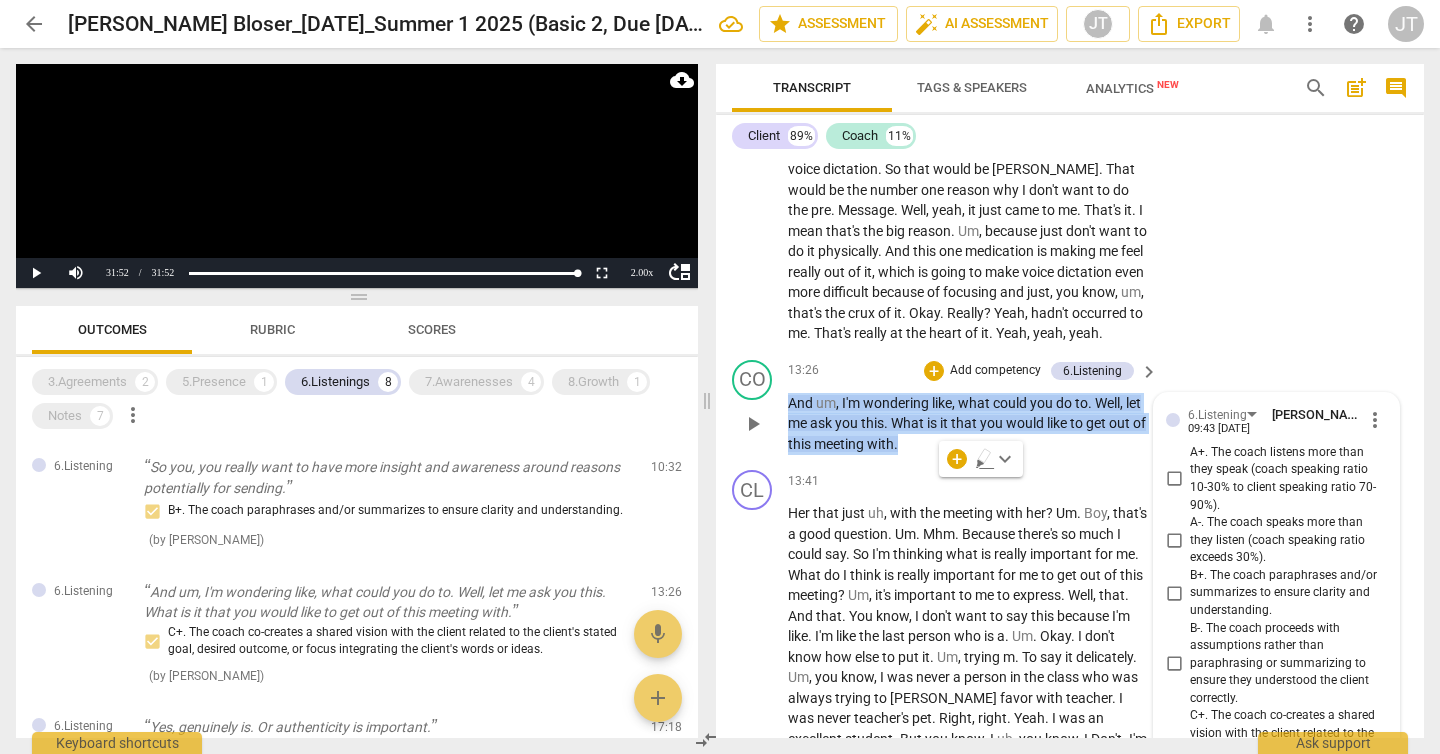 copy on "And   um ,   I'm   wondering   like ,   what   could   you   do   to .   Well ,   let   me   ask   you   this .   What   is   it   that   you   would   like   to   get   out   of   this   meeting   with ." 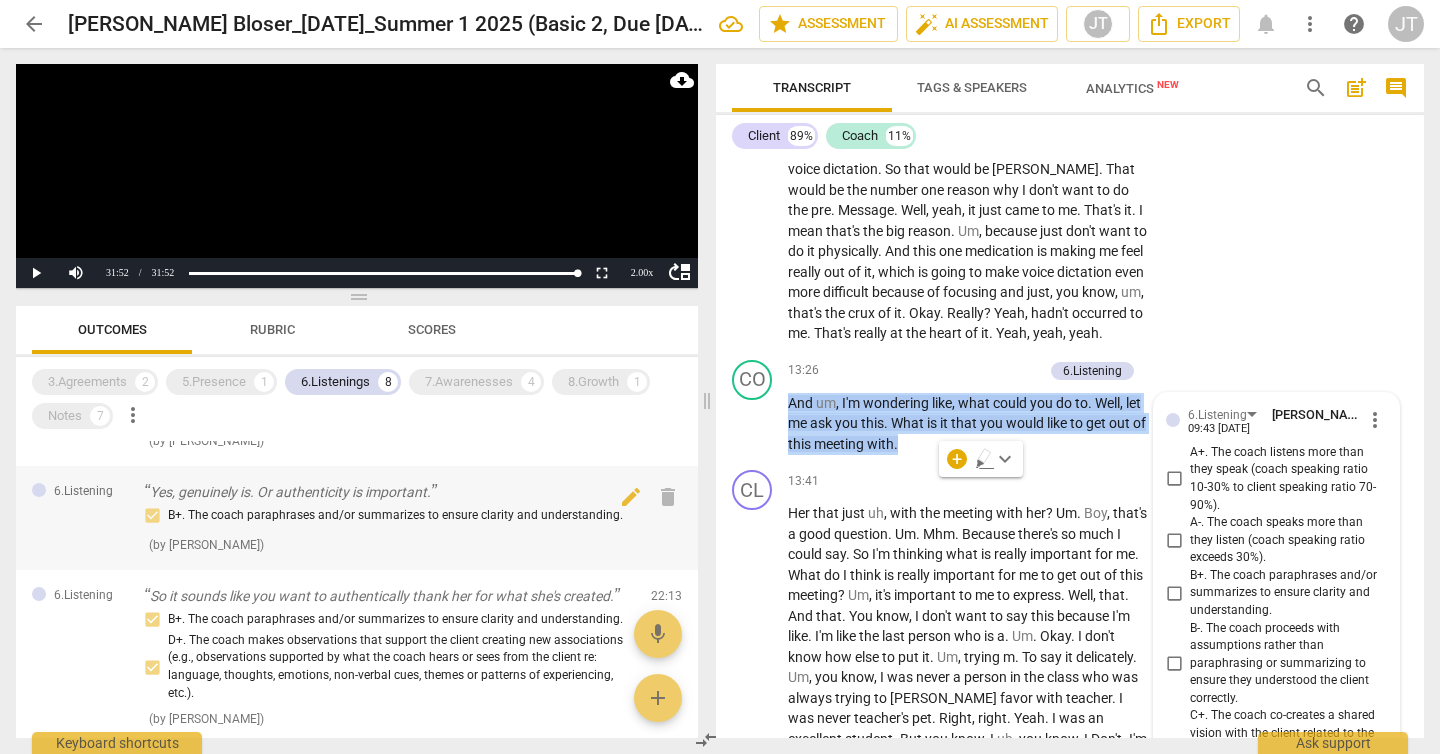 scroll, scrollTop: 237, scrollLeft: 0, axis: vertical 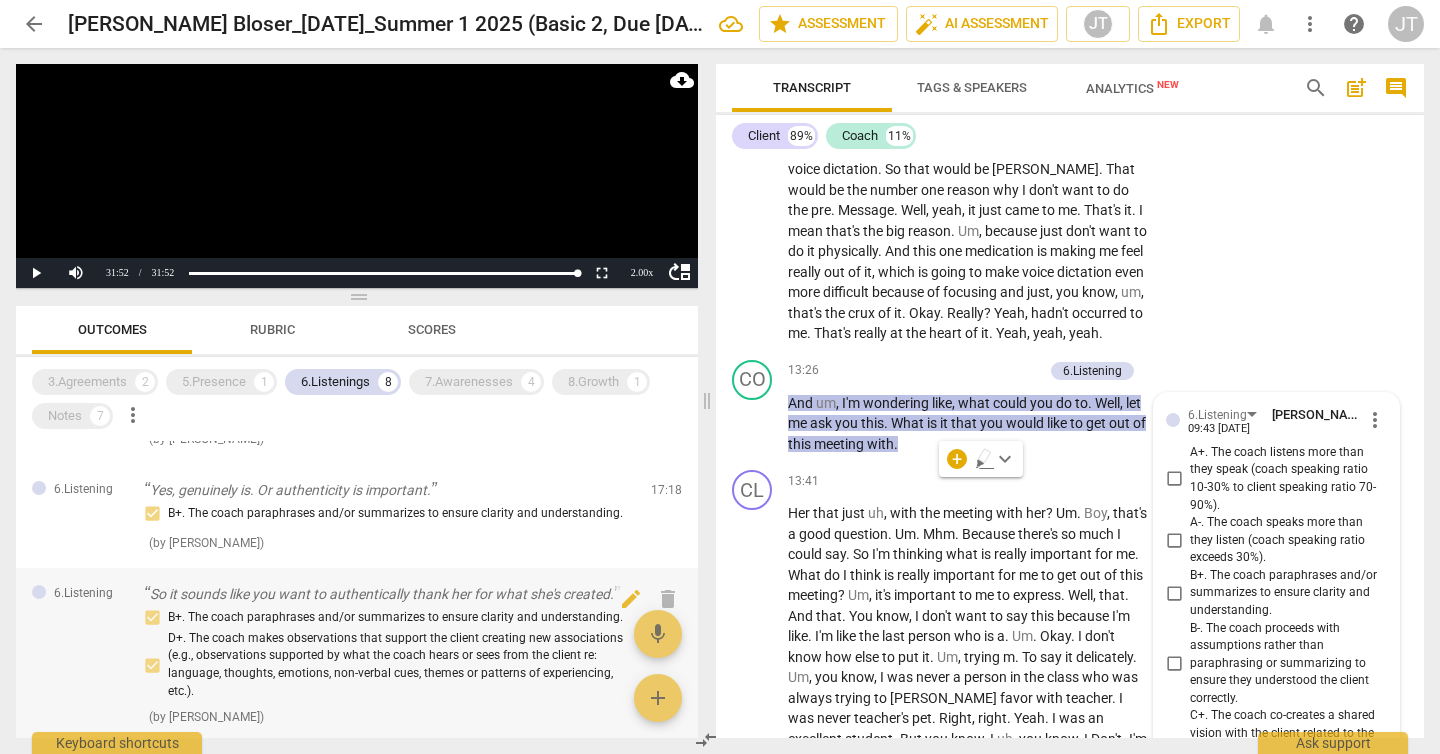 click on "So it sounds like you want to authentically thank her for what she's created." at bounding box center [389, 594] 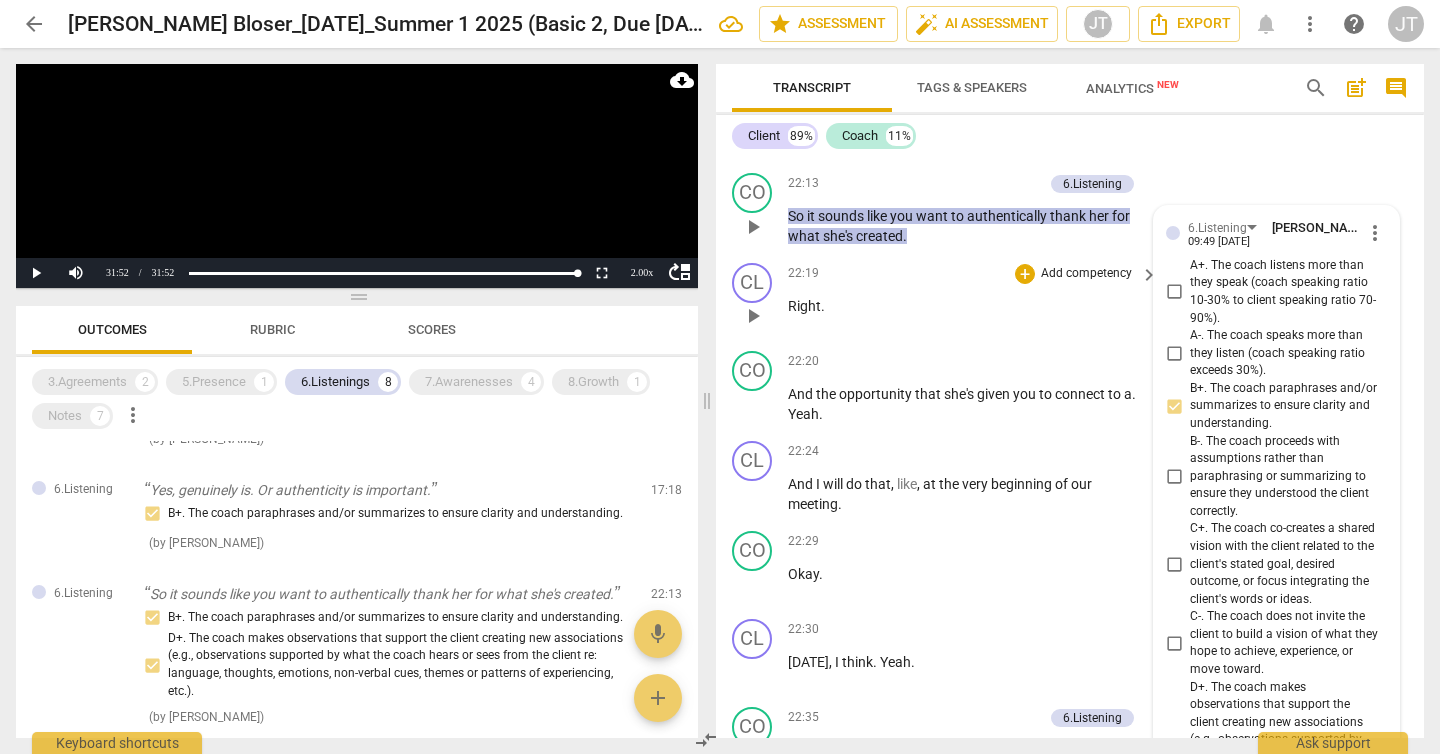 scroll, scrollTop: 7108, scrollLeft: 0, axis: vertical 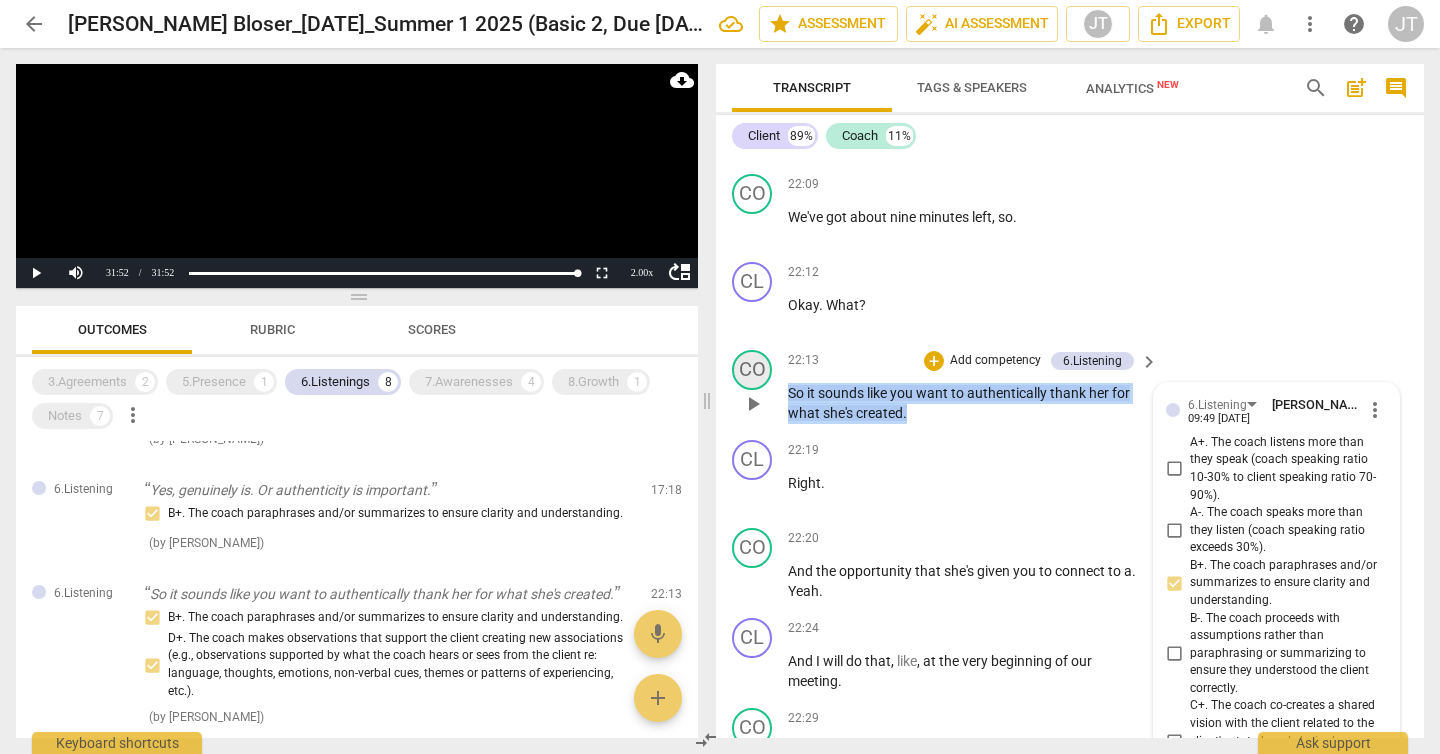 drag, startPoint x: 926, startPoint y: 475, endPoint x: 766, endPoint y: 443, distance: 163.16862 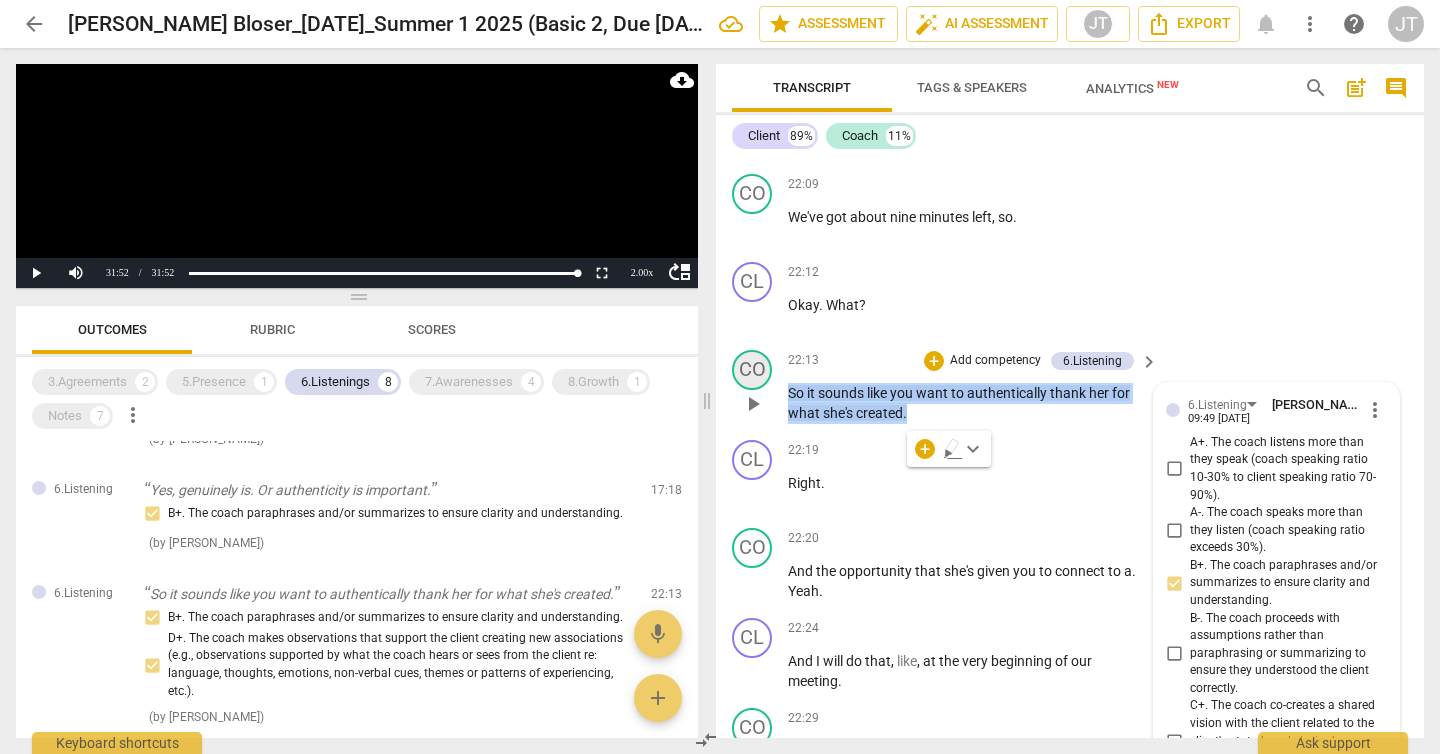 copy on "So   it   sounds   like   you   want   to   authentically   thank   her   for   what   she's   created ." 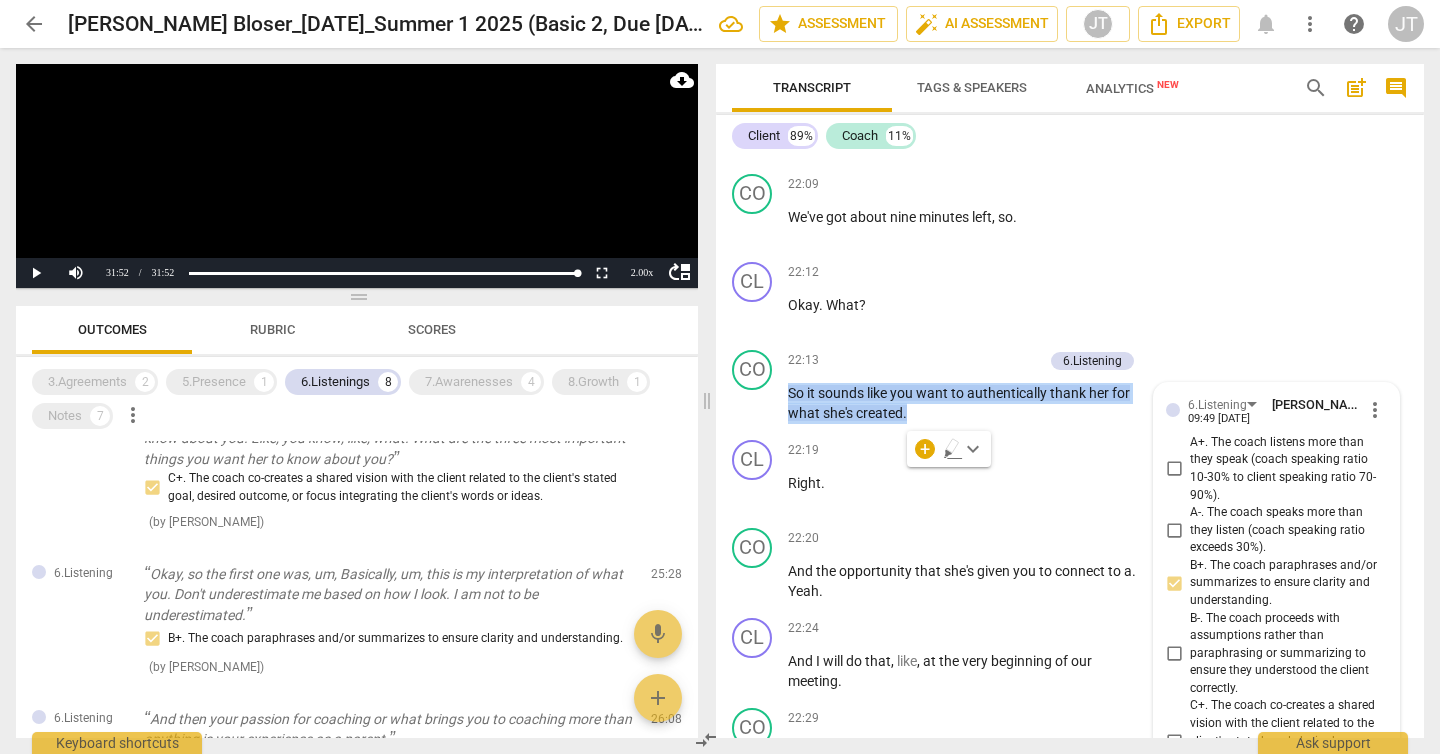 scroll, scrollTop: 520, scrollLeft: 0, axis: vertical 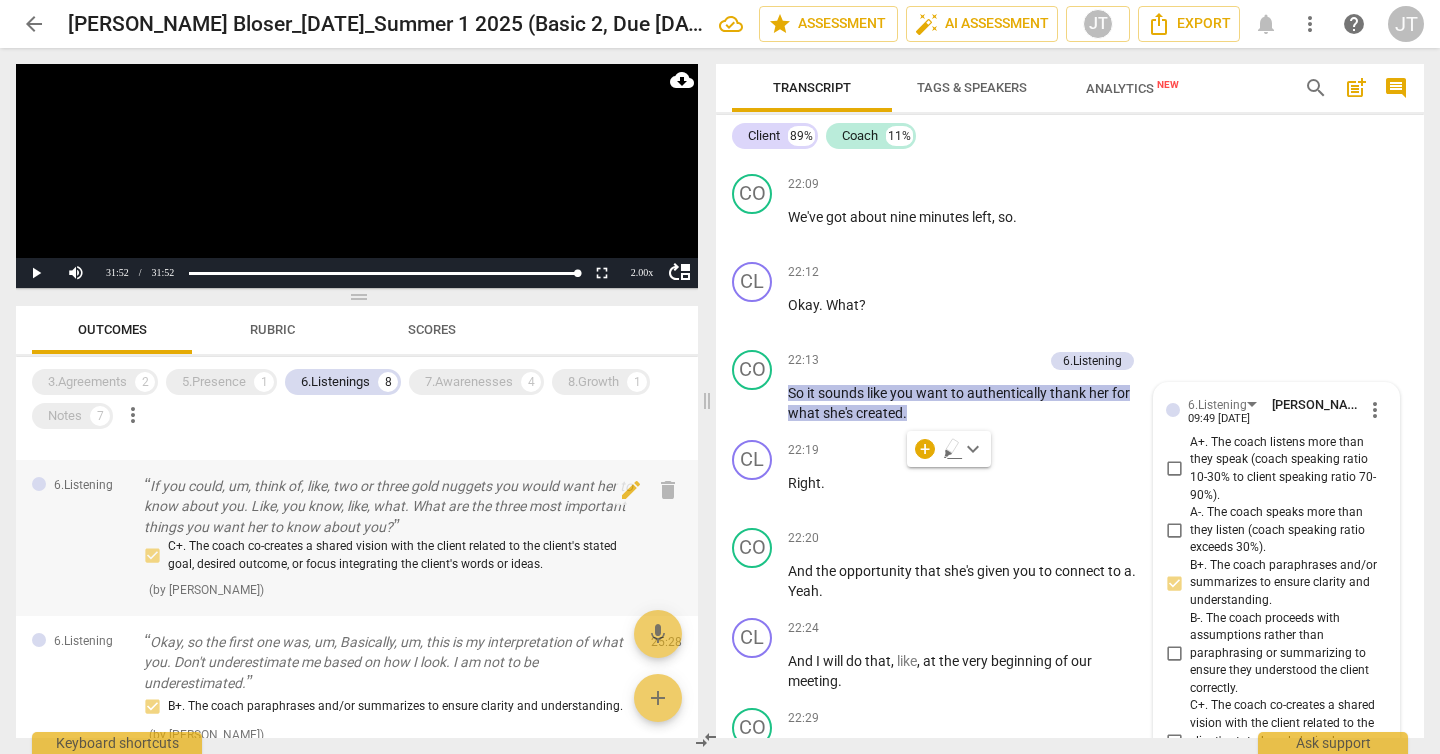 click on "If you could, um, think of, like, two or three gold nuggets you would want her to know about you. Like, you know, like, what. What are the three most important things you want her to know about you?" at bounding box center [389, 507] 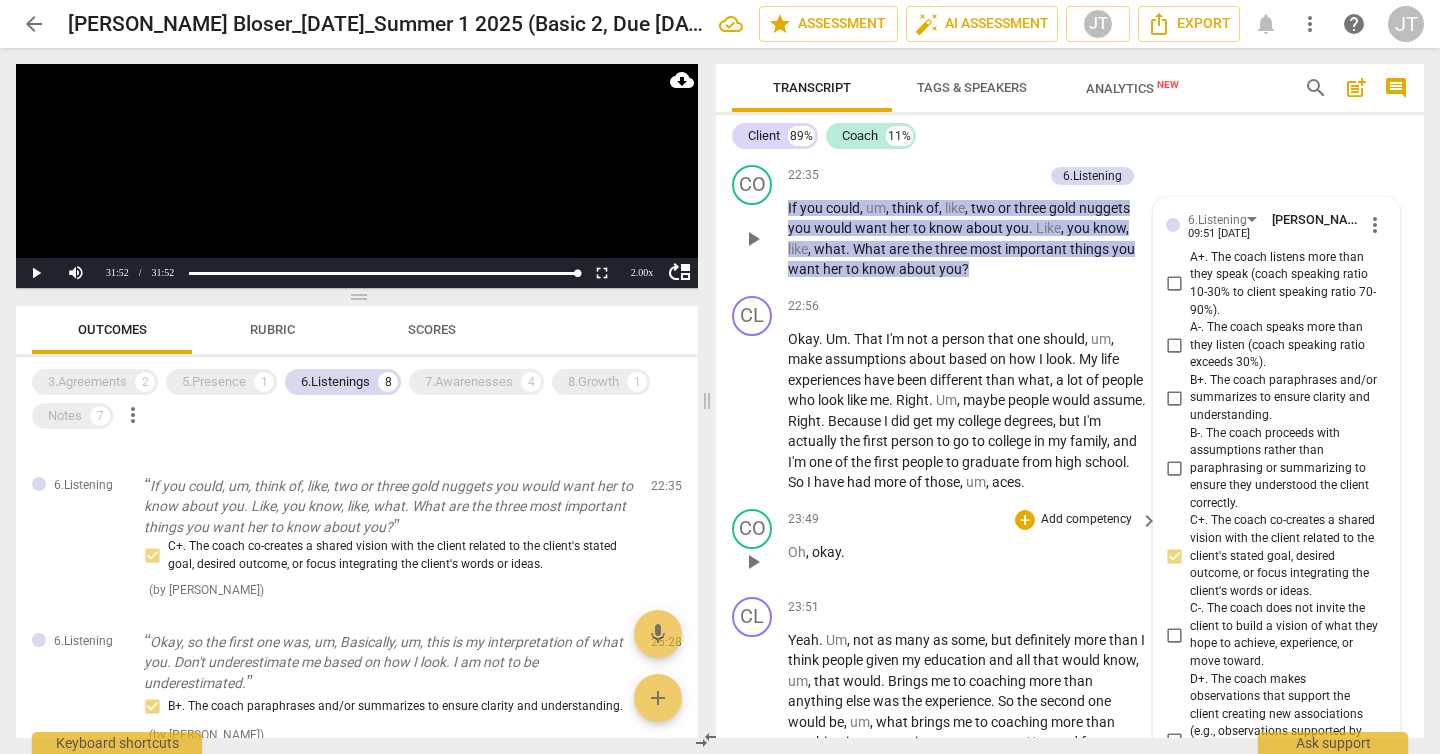 scroll, scrollTop: 7663, scrollLeft: 0, axis: vertical 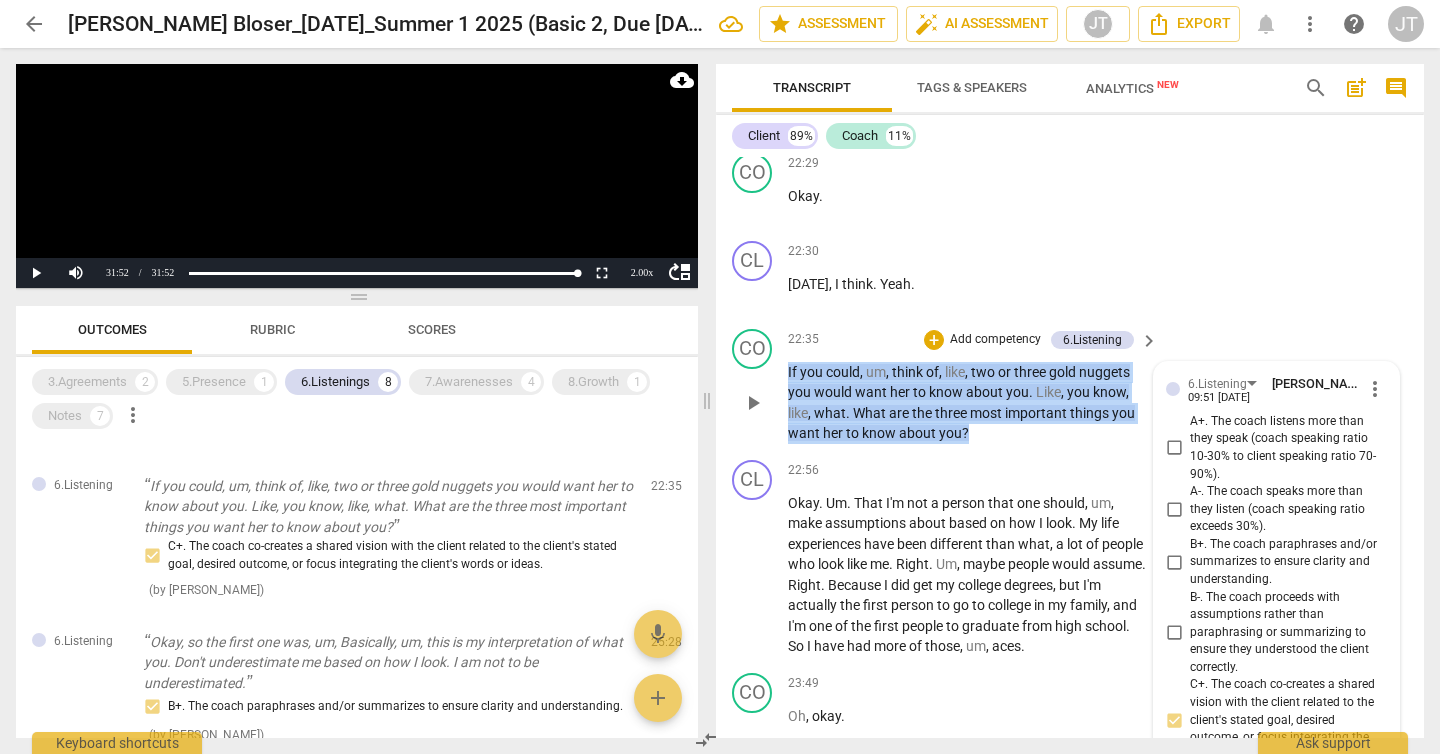 drag, startPoint x: 979, startPoint y: 497, endPoint x: 784, endPoint y: 430, distance: 206.18924 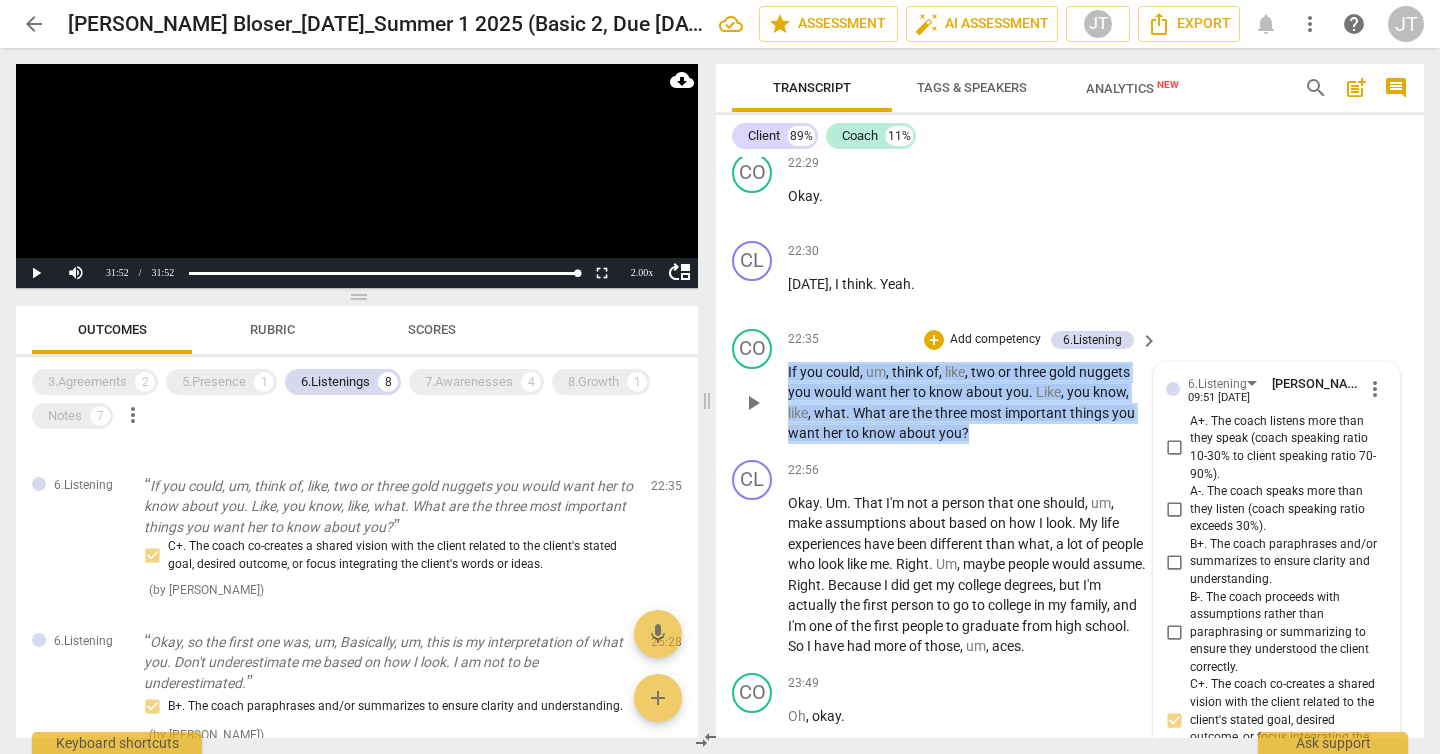 click on "CO play_arrow pause 22:35 + Add competency 6.Listening keyboard_arrow_right If   you   could ,   um ,   think   of ,   like ,   two   or   three   gold   nuggets   you   would   want   her   to   know   about   you .   Like ,   you   know ,   like ,   what .   What   are   the   three   most   important   things   you   want   her   to   know   about   you ? 6.Listening [PERSON_NAME] 09:51 [DATE] more_vert A+. The coach listens more than they speak (coach speaking ratio 10-30% to client speaking ratio 70-90%). A-. The coach speaks more than they listen (coach speaking ratio exceeds 30%). B+. The coach paraphrases and/or summarizes to ensure clarity and understanding. B-. The coach proceeds with assumptions rather than paraphrasing or summarizing to ensure they understood the client correctly. C+. The coach co-creates a shared vision with the client related to the client's stated goal, desired outcome, or focus integrating the client's words or ideas. mic" at bounding box center [1070, 386] 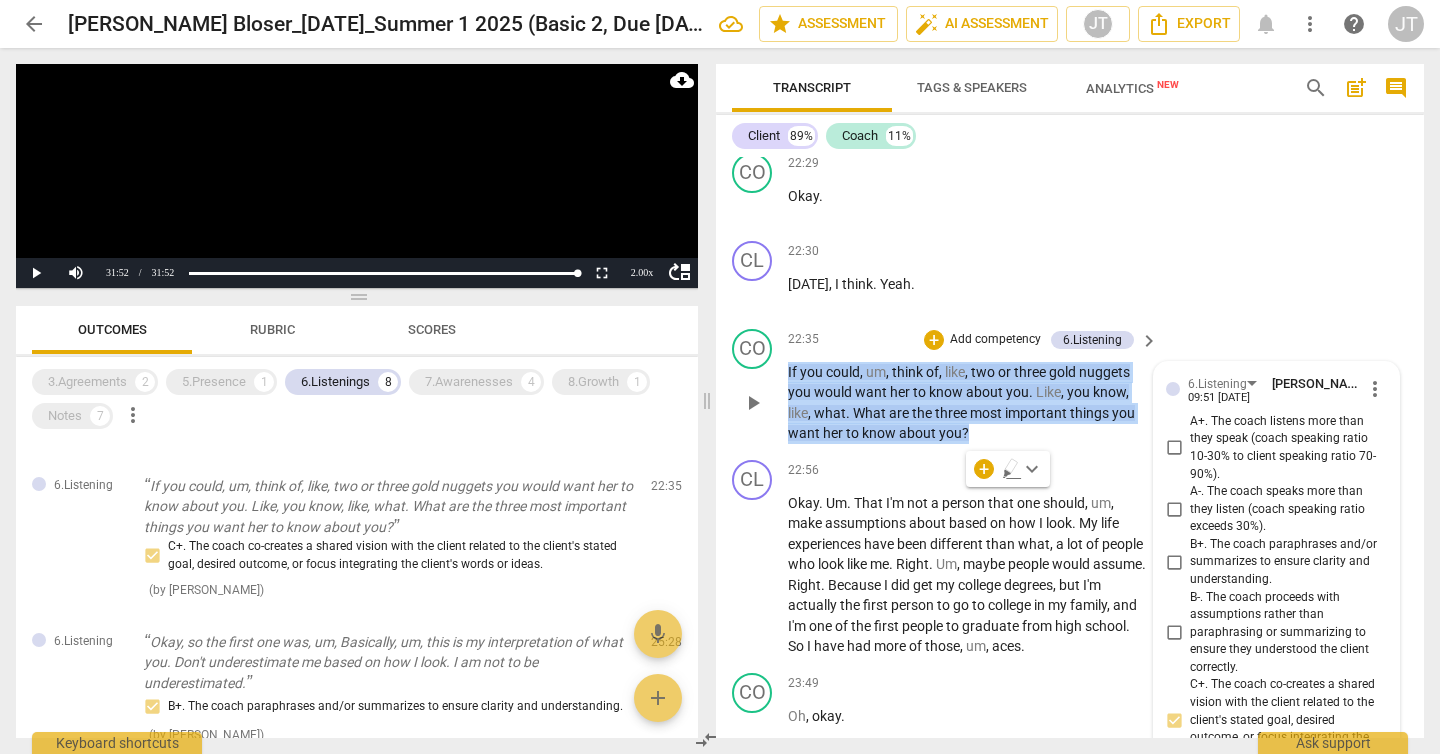 copy on "If   you   could ,   um ,   think   of ,   like ,   two   or   three   gold   nuggets   you   would   want   her   to   know   about   you .   Like ,   you   know ,   like ,   what .   What   are   the   three   most   important   things   you   want   her   to   know   about   you ?" 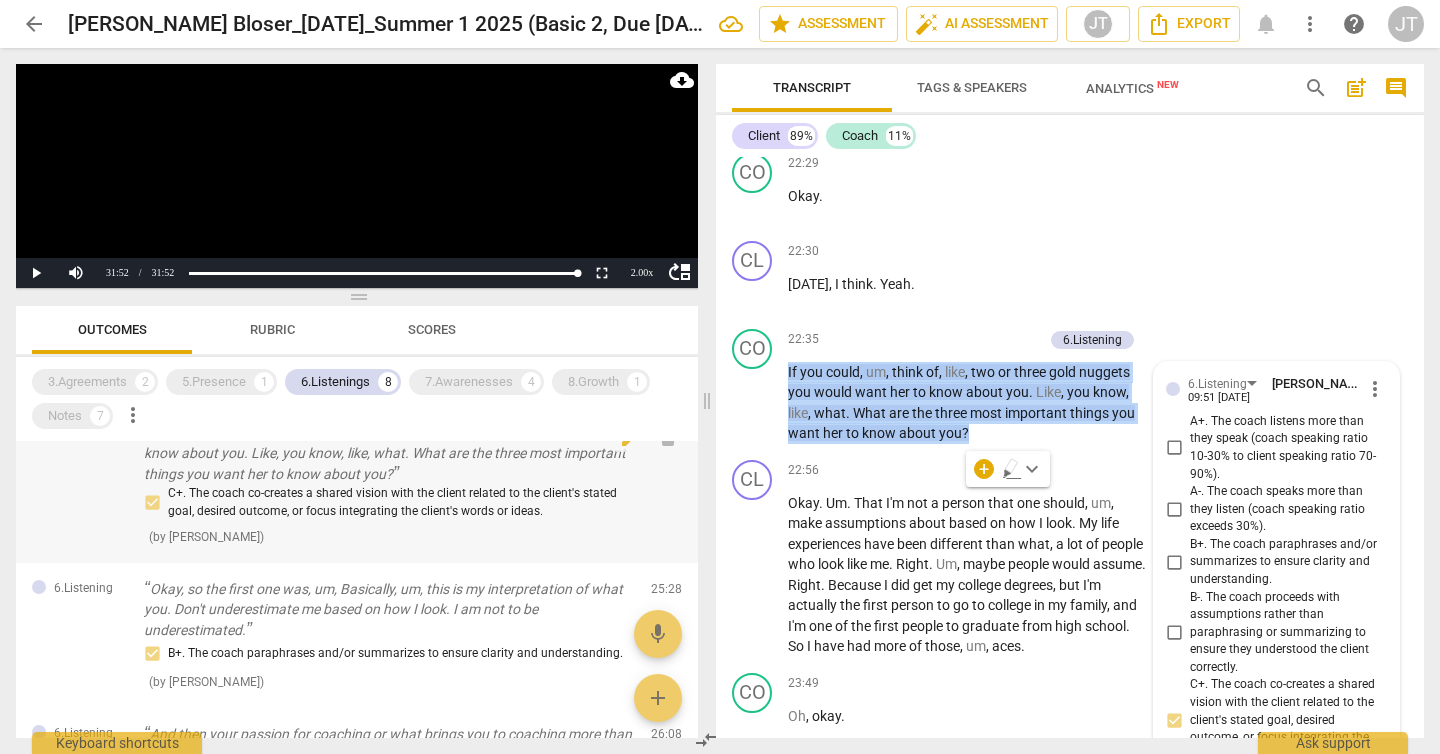 scroll, scrollTop: 577, scrollLeft: 0, axis: vertical 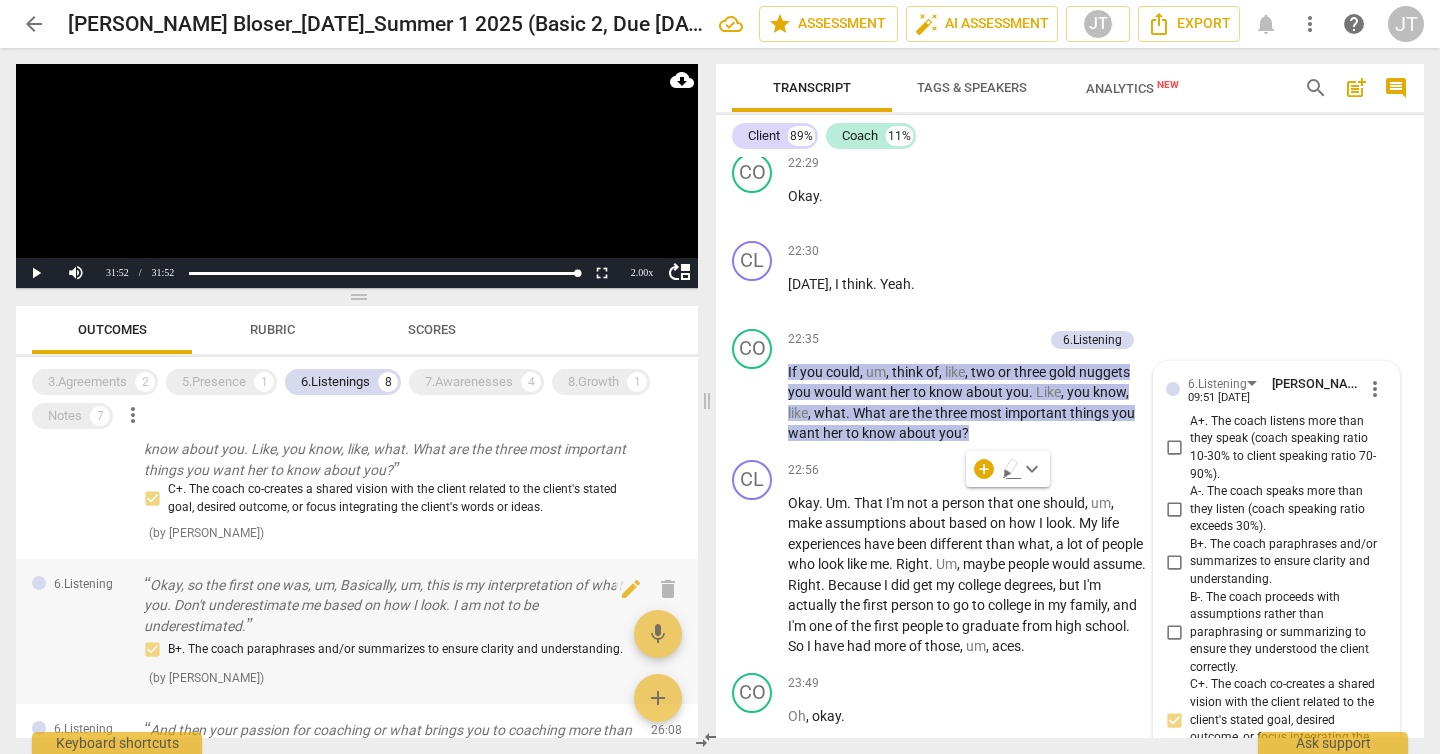 click on "Okay, so the first one was, um, Basically, um, this is my interpretation of what you. Don't underestimate me based on how I look. I am not to be underestimated." at bounding box center [389, 606] 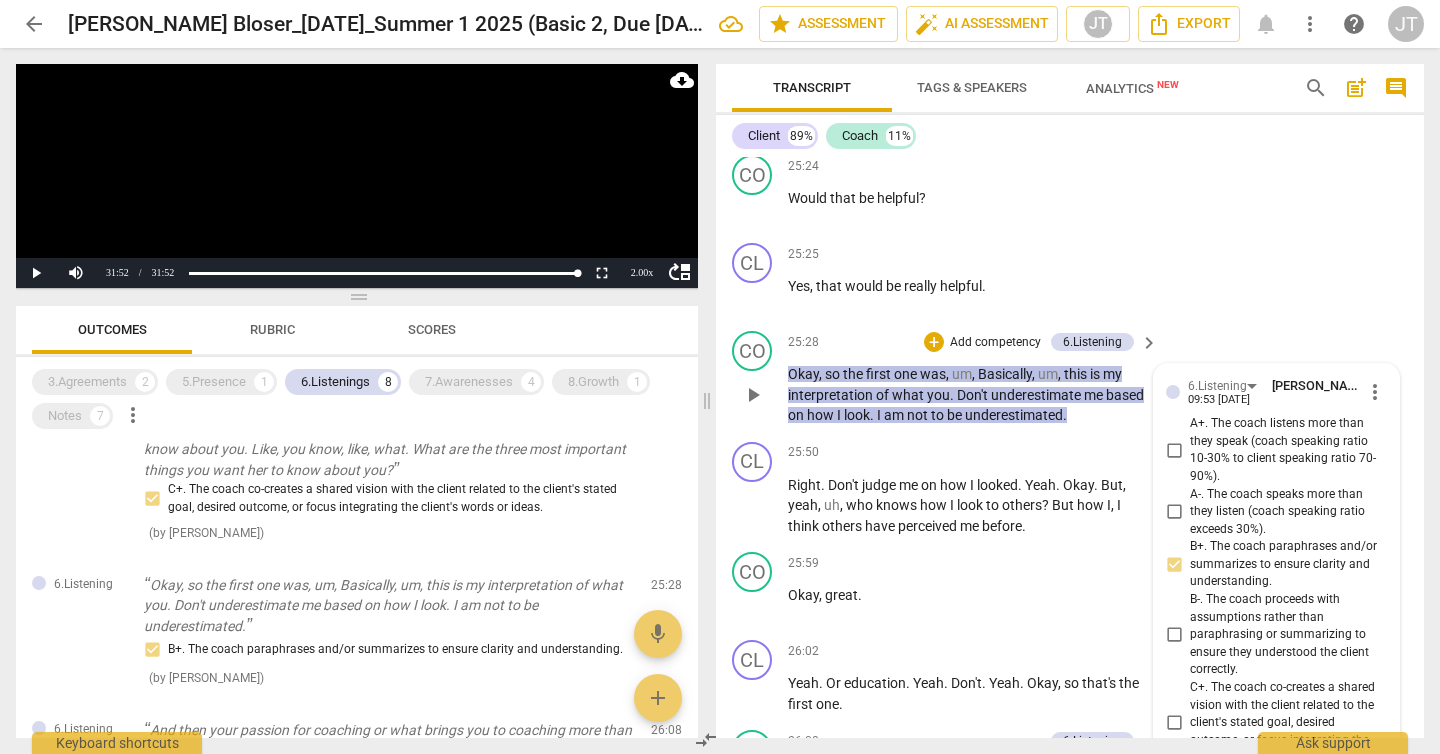 scroll, scrollTop: 8576, scrollLeft: 0, axis: vertical 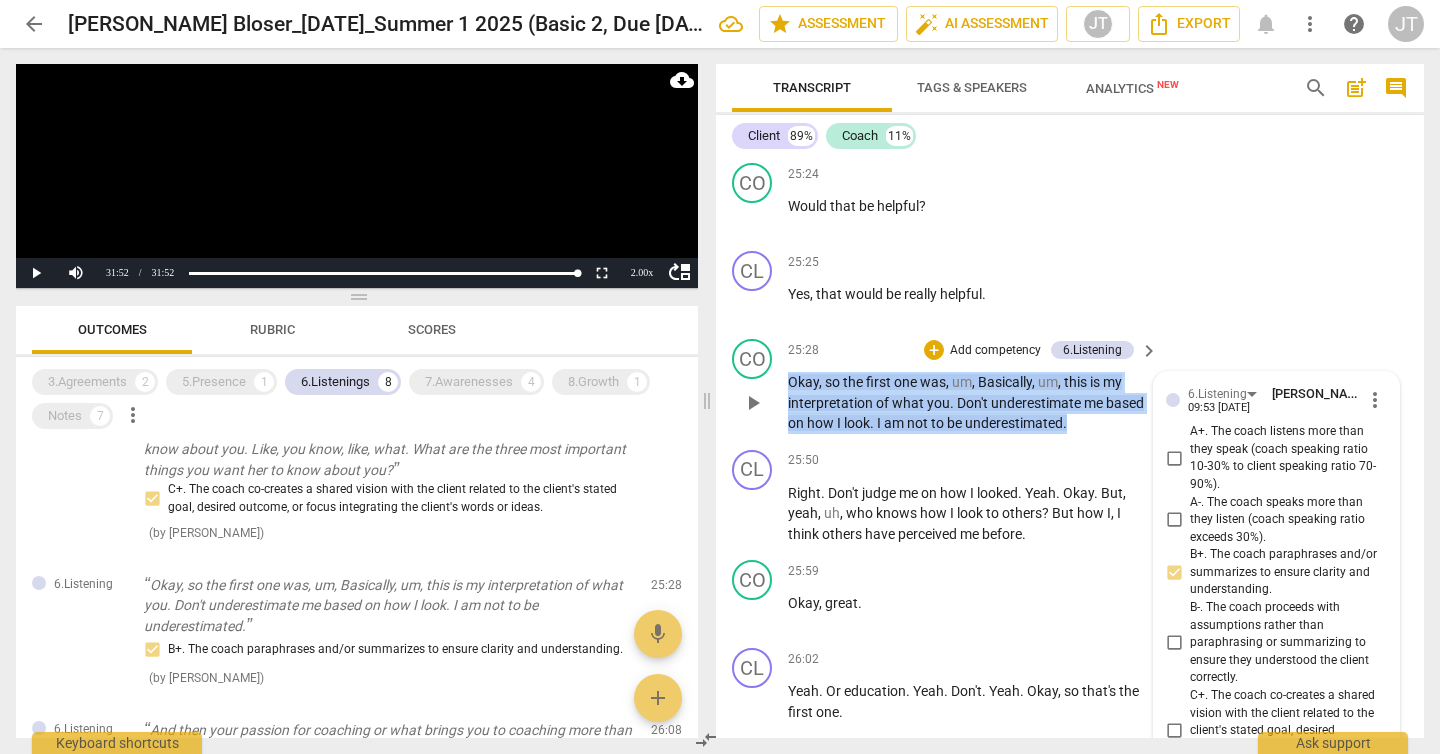 drag, startPoint x: 1121, startPoint y: 482, endPoint x: 782, endPoint y: 443, distance: 341.236 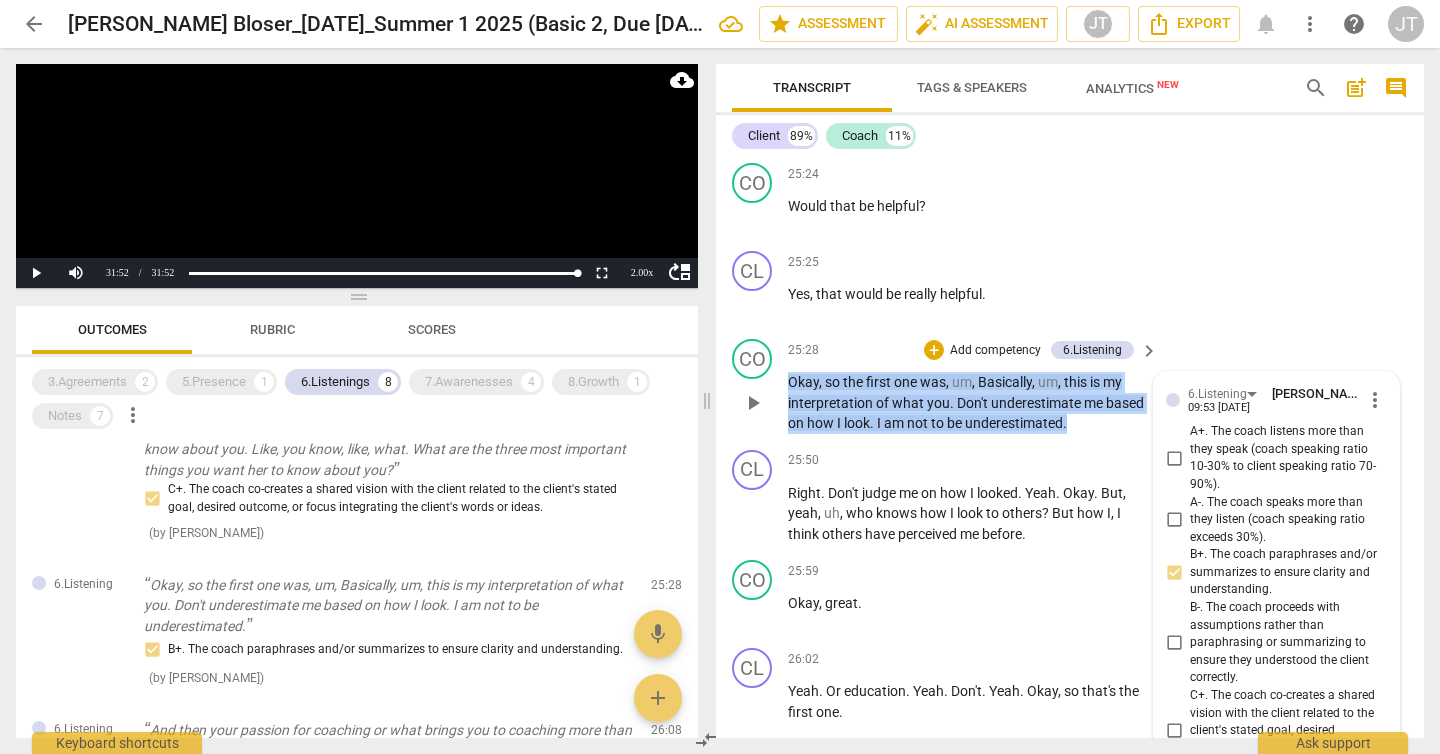 click on "CO play_arrow pause 25:28 + Add competency 6.Listening keyboard_arrow_right Okay ,   so   the   first   one   was ,   um ,   Basically ,   um ,   this   is   my   interpretation   of   what   you .   Don't   underestimate   me   based   on   how   I   look .   I   am   not   to   be   underestimated . 6.Listening [PERSON_NAME] 09:53 [DATE] more_vert A+. The coach listens more than they speak (coach speaking ratio 10-30% to client speaking ratio 70-90%). A-. The coach speaks more than they listen (coach speaking ratio exceeds 30%). B+. The coach paraphrases and/or summarizes to ensure clarity and understanding. B-. The coach proceeds with assumptions rather than paraphrasing or summarizing to ensure they understood the client correctly. C+. The coach co-creates a shared vision with the client related to the client's stated goal, desired outcome, or focus integrating the client's words or ideas. mic" at bounding box center (1070, 386) 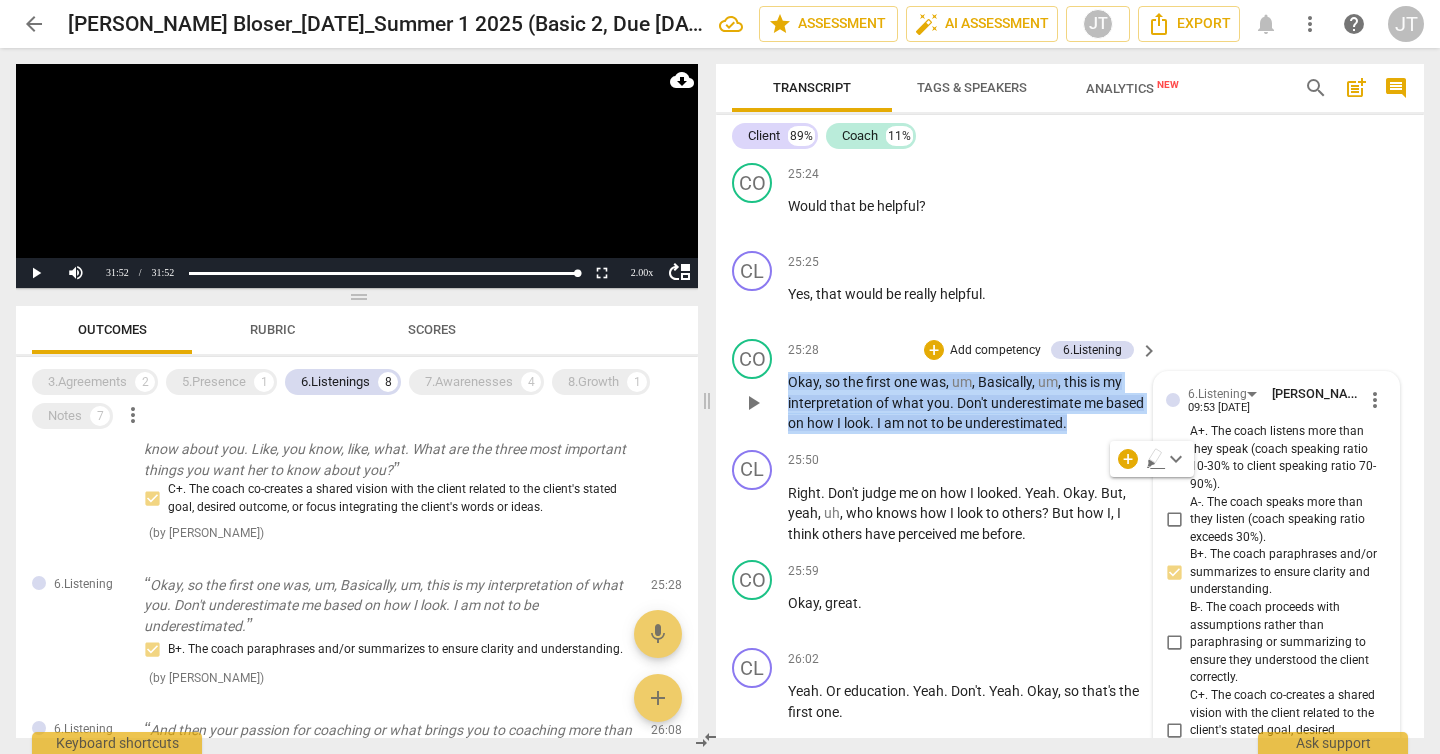 copy on "Okay ,   so   the   first   one   was ,   um ,   Basically ,   um ,   this   is   my   interpretation   of   what   you .   Don't   underestimate   me   based   on   how   I   look .   I   am   not   to   be   underestimated ." 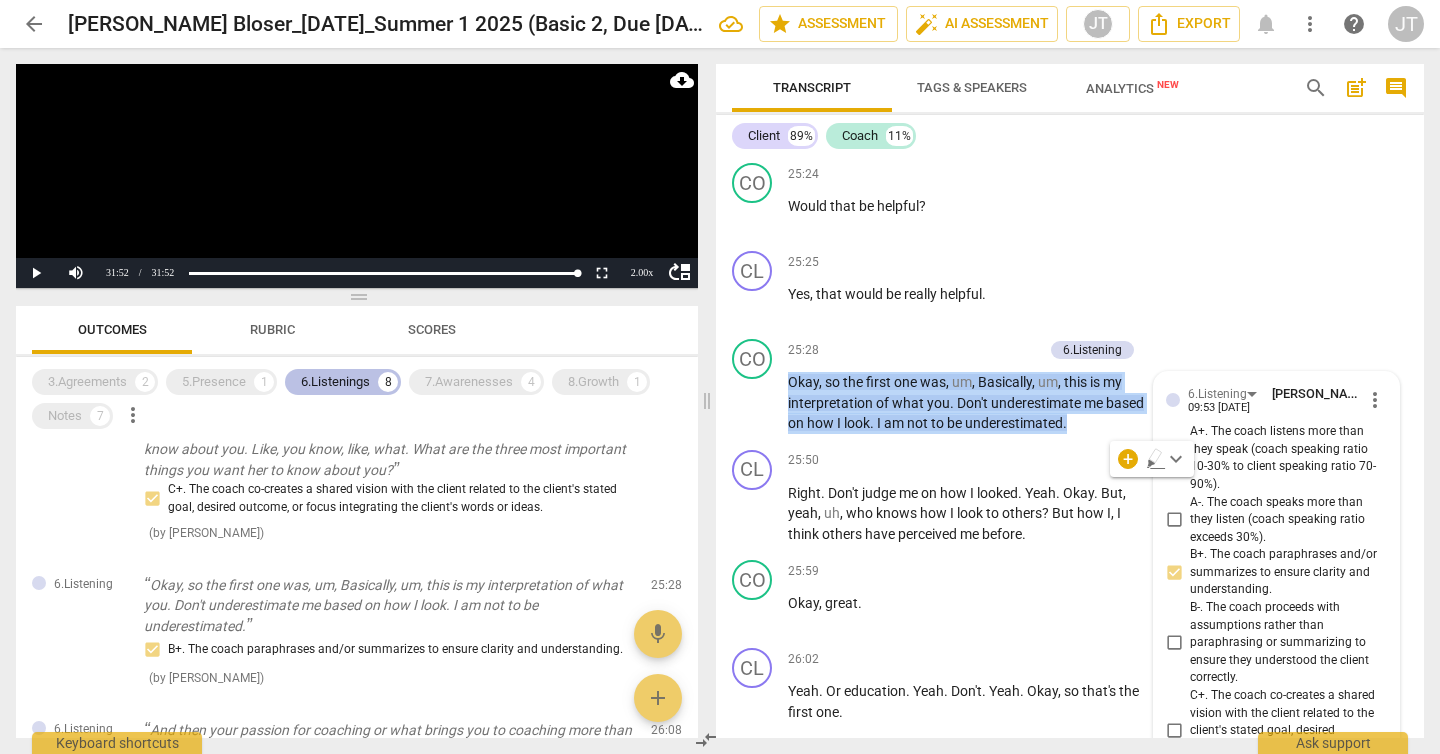 click on "6.Listenings" at bounding box center [335, 382] 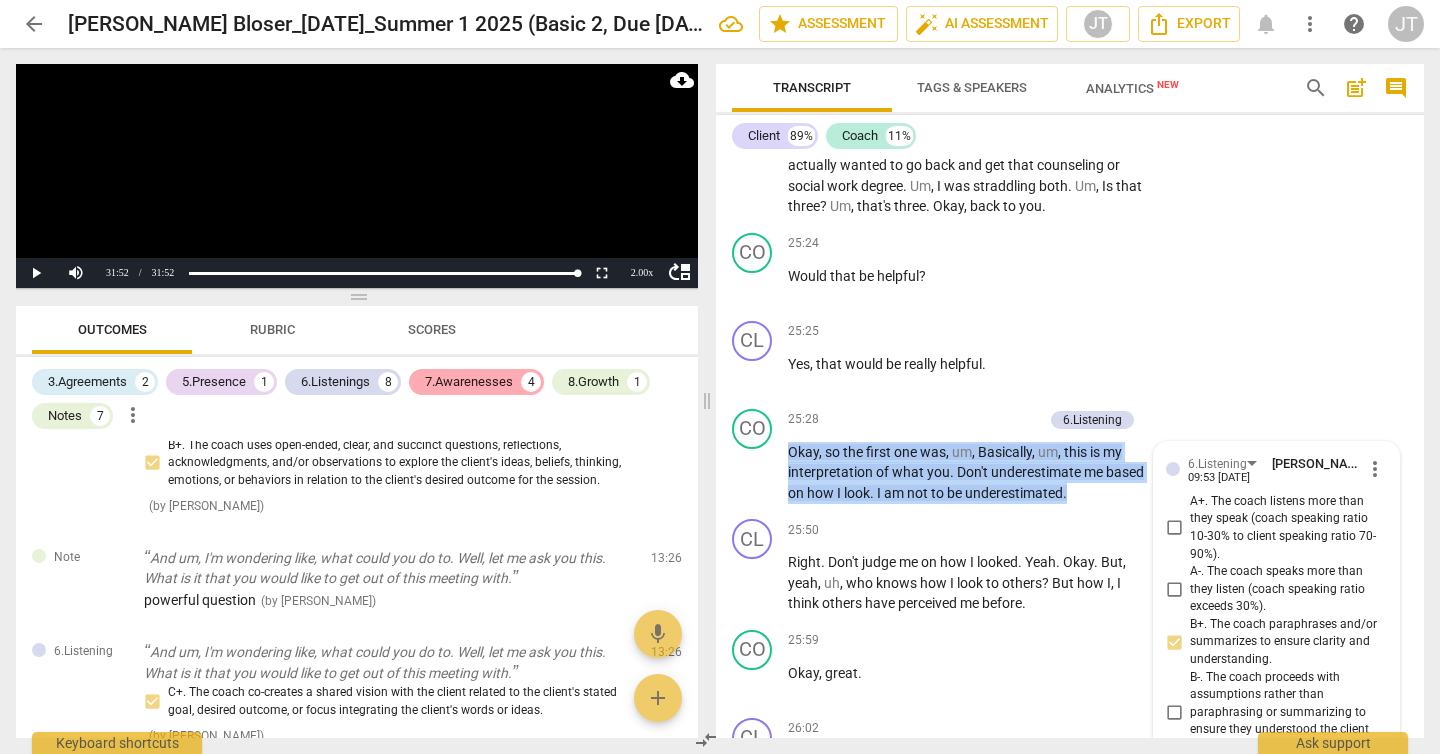 scroll, scrollTop: 1988, scrollLeft: 0, axis: vertical 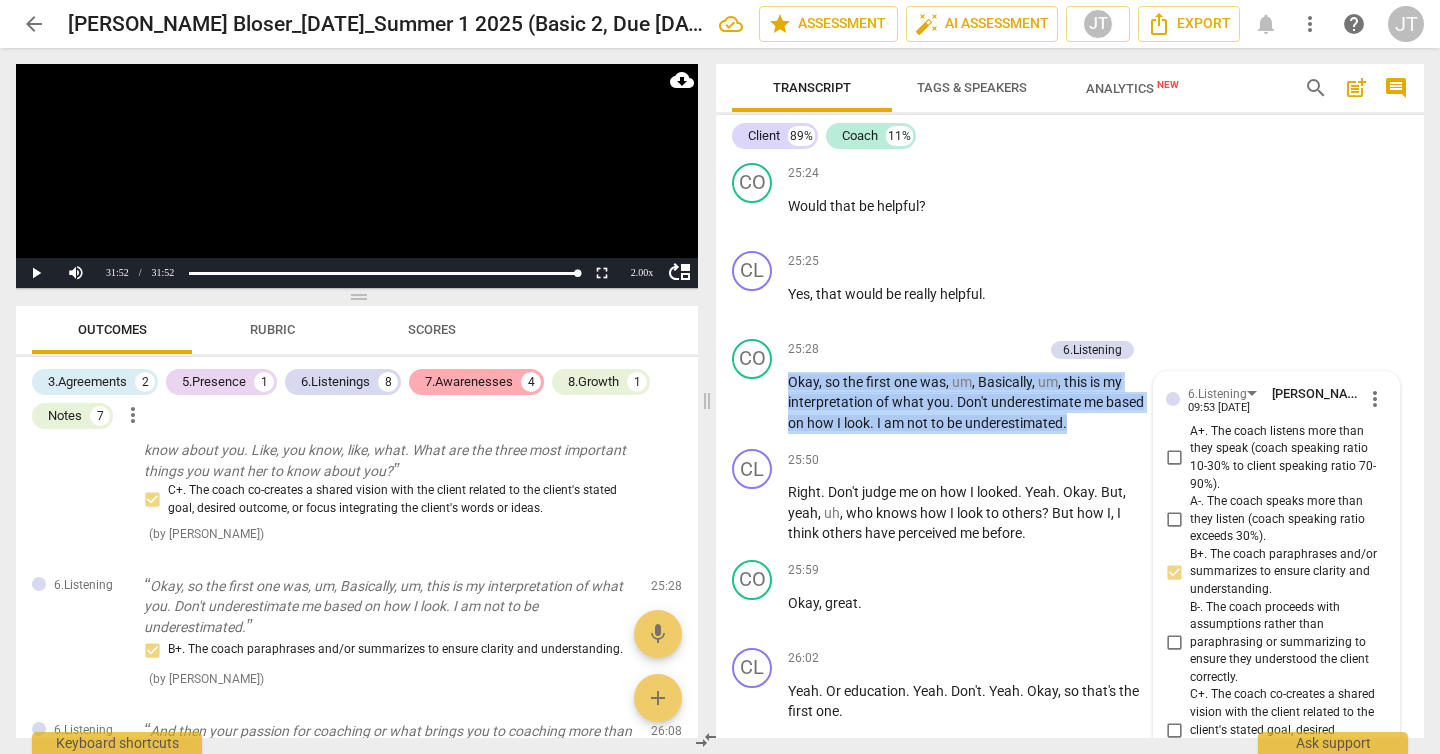 click on "7.Awarenesses" at bounding box center [469, 382] 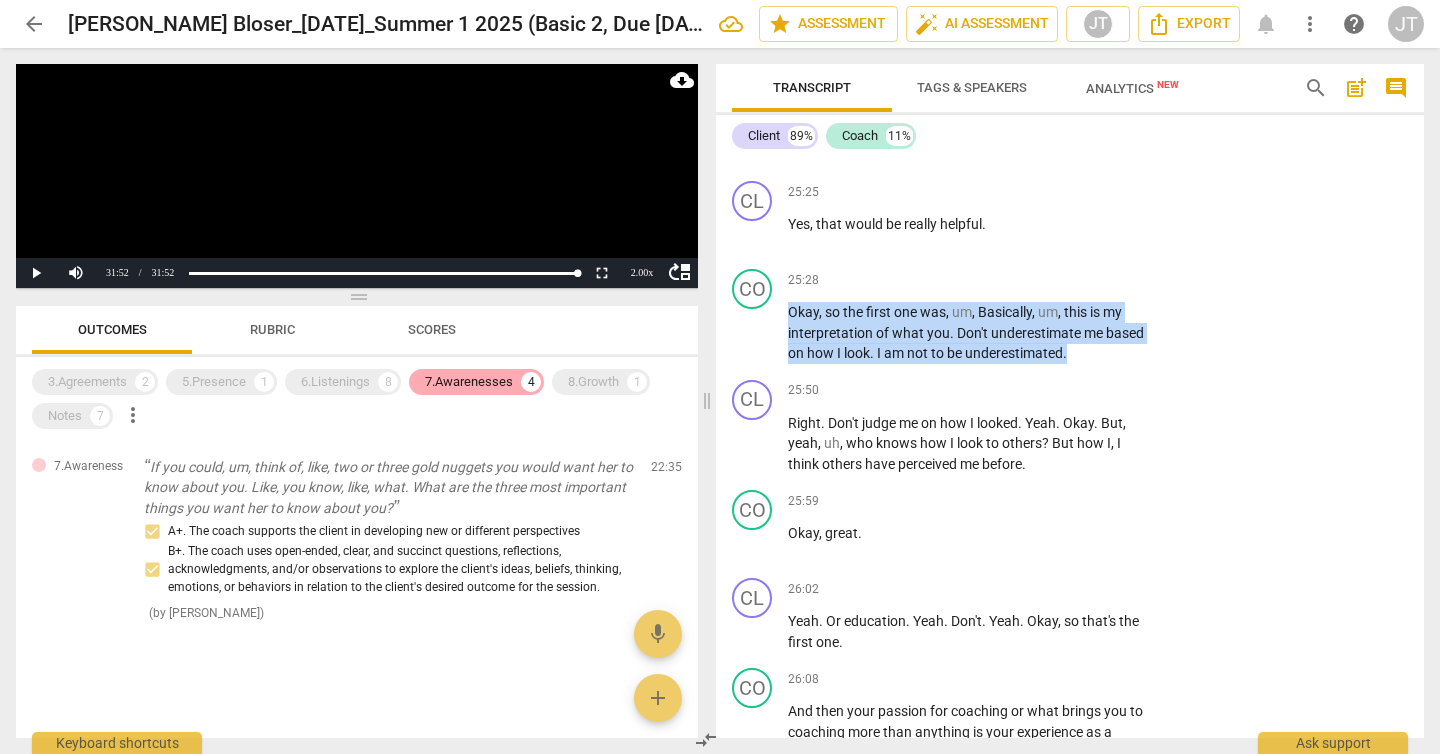 scroll, scrollTop: 467, scrollLeft: 0, axis: vertical 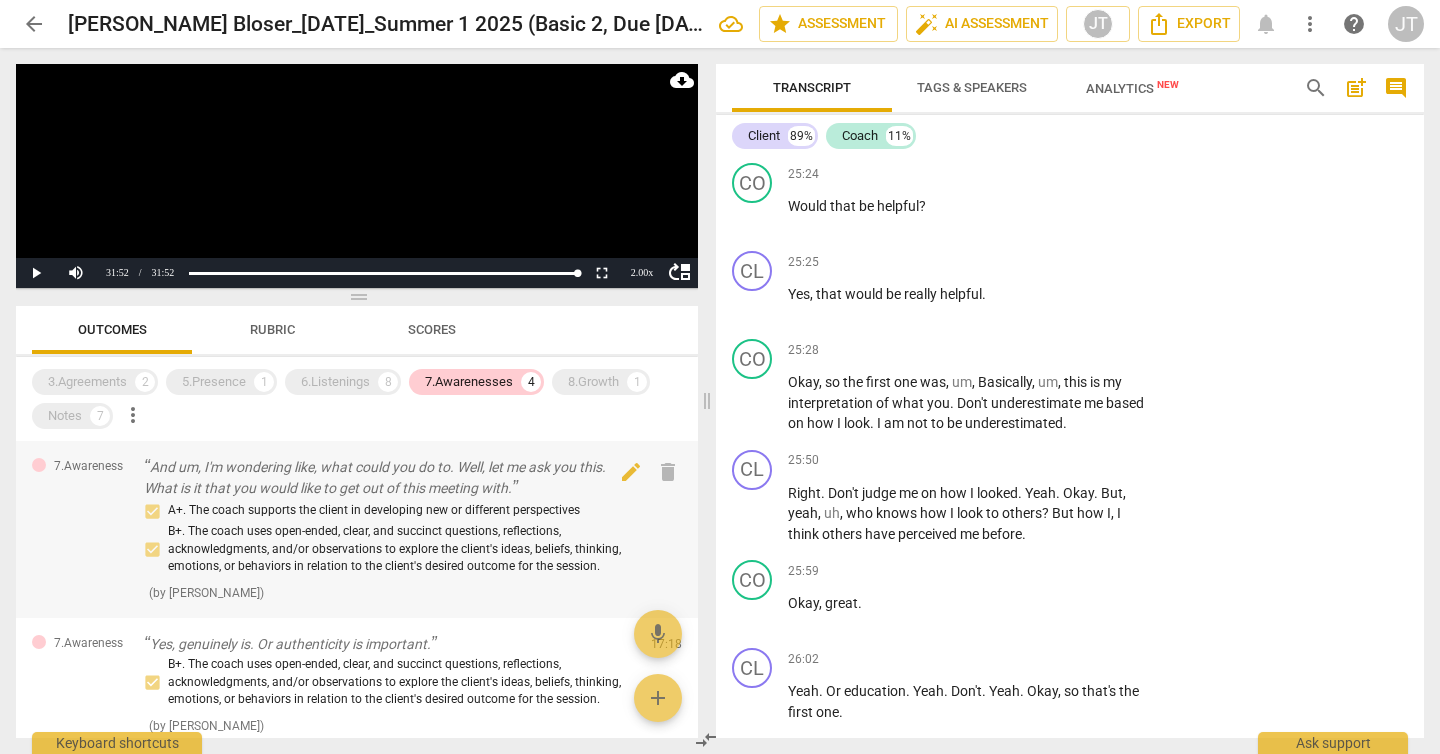 click on "And um, I'm wondering like, what could you do to. Well, let me ask you this. What is it that you would like to get out of this meeting with." at bounding box center (389, 477) 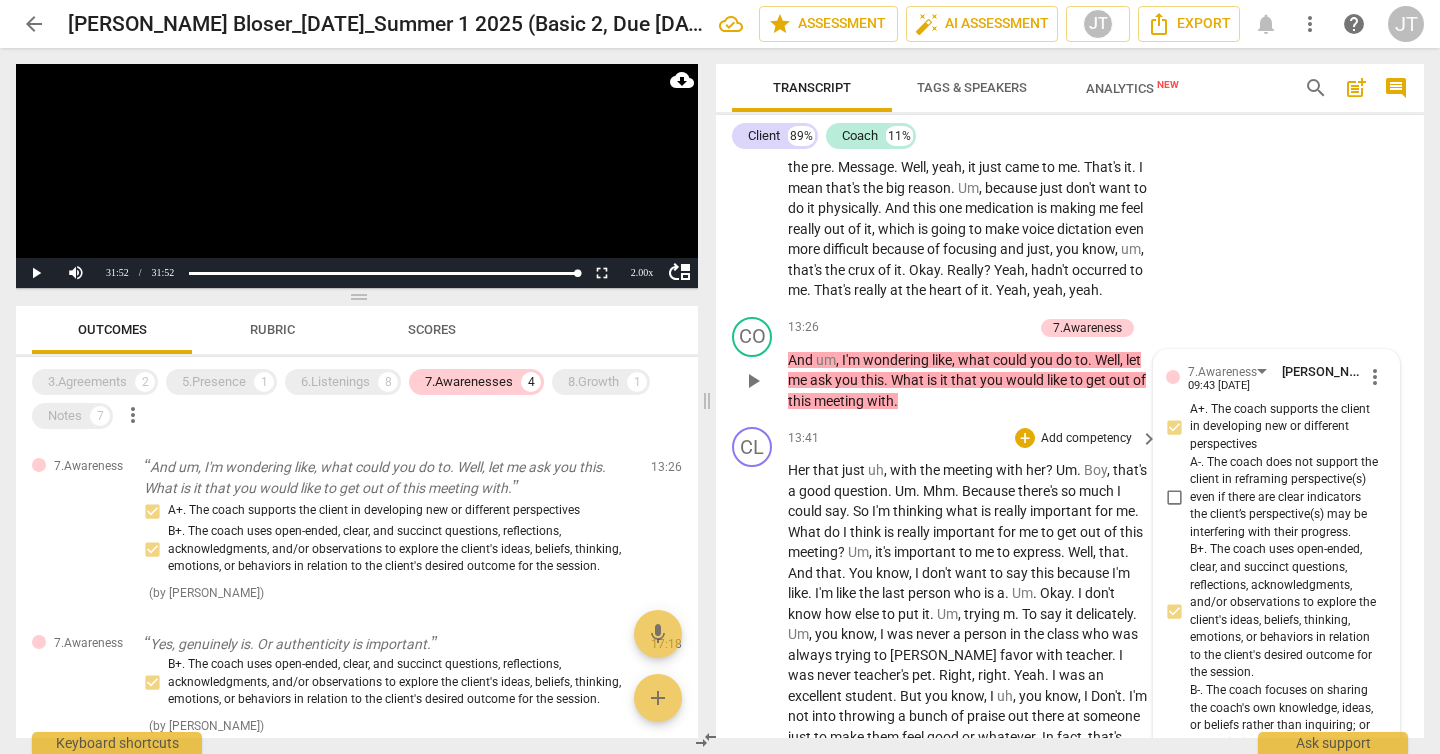 scroll, scrollTop: 3929, scrollLeft: 0, axis: vertical 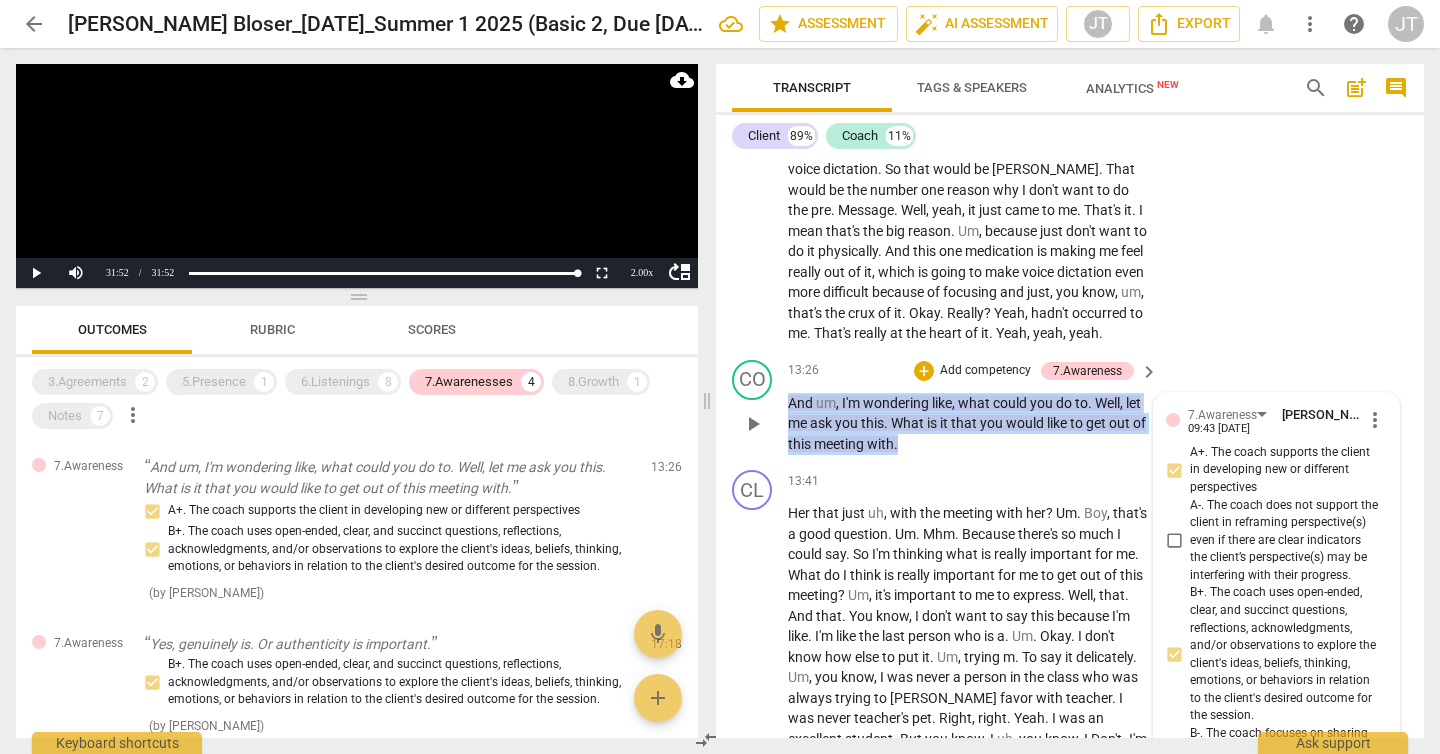 drag, startPoint x: 969, startPoint y: 482, endPoint x: 779, endPoint y: 445, distance: 193.5691 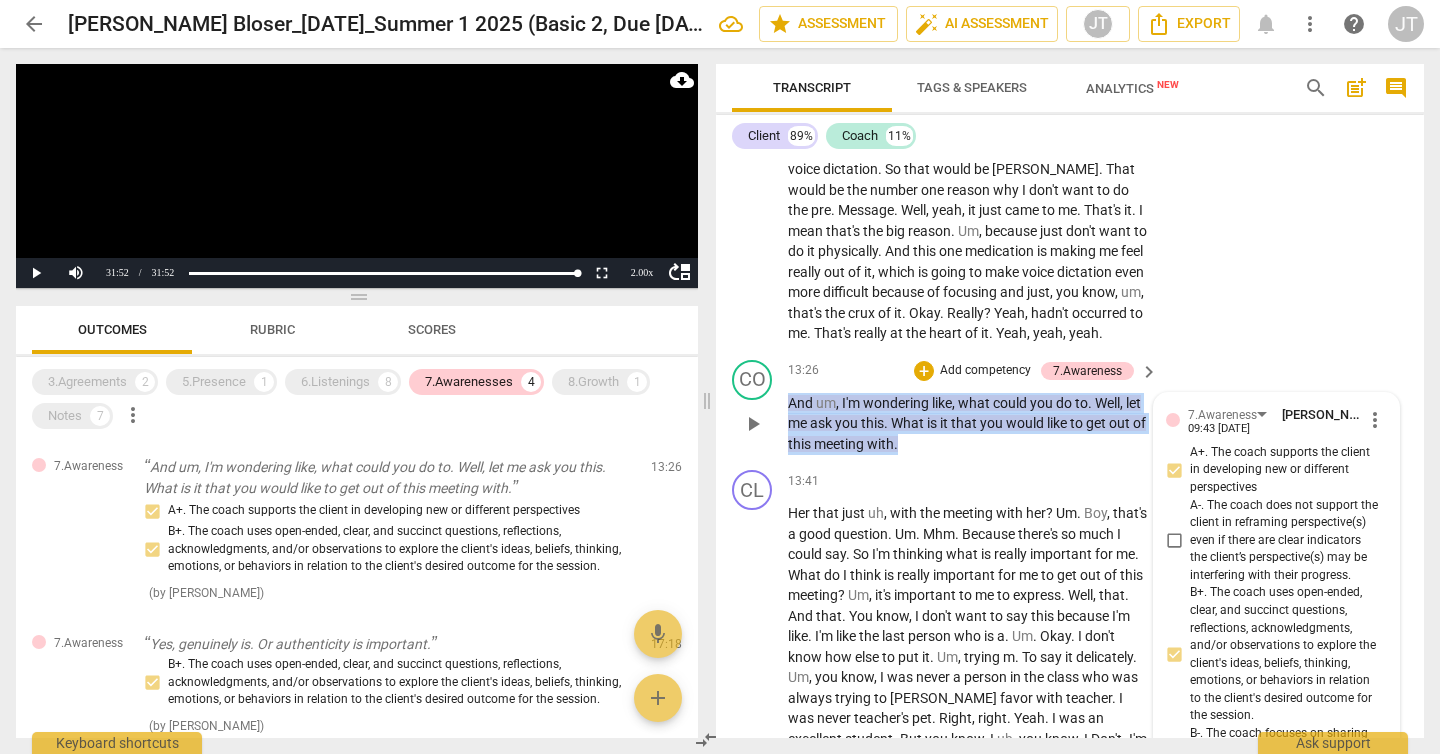 click on "CO play_arrow pause 13:26 + Add competency 7.Awareness keyboard_arrow_right And   um ,   I'm   wondering   like ,   what   could   you   do   to .   Well ,   let   me   ask   you   this .   What   is   it   that   you   would   like   to   get   out   of   this   meeting   with . 7.Awareness [PERSON_NAME] 09:43 [DATE] more_vert A+. The coach supports the client in developing new or different perspectives A-. The coach does not support the client in reframing perspective(s) even if there are clear indicators the client’s perspective(s) may be interfering with their progress. B+. The coach uses open-ended, clear, and succinct questions, reflections, acknowledgments, and/or observations to explore the client's ideas, beliefs, thinking, emotions, or behaviors in relation to the client's desired outcome for the session. C-. The coach does not acknowledge the client's new awareness, learning, or movement toward the desired outcome. mic" at bounding box center [1070, 407] 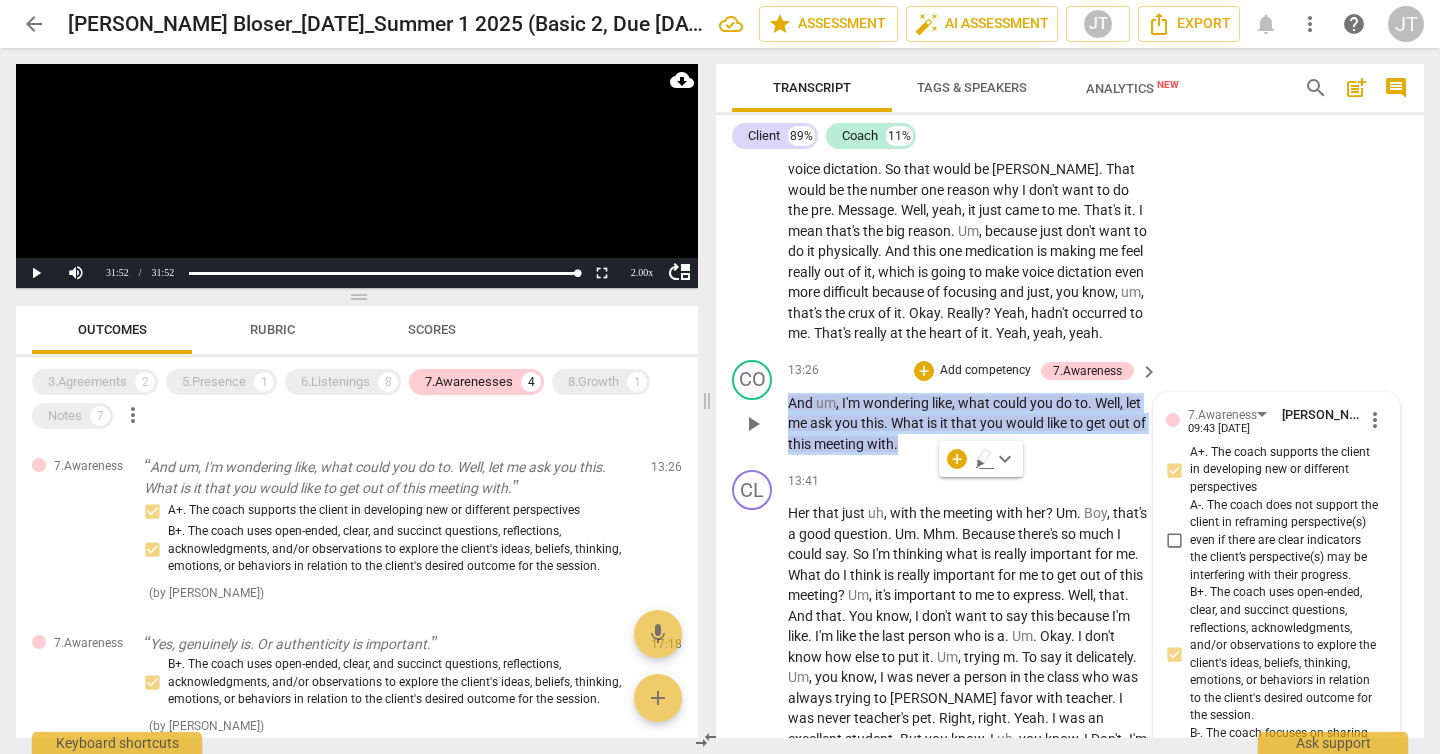 copy on "And   um ,   I'm   wondering   like ,   what   could   you   do   to .   Well ,   let   me   ask   you   this .   What   is   it   that   you   would   like   to   get   out   of   this   meeting   with ." 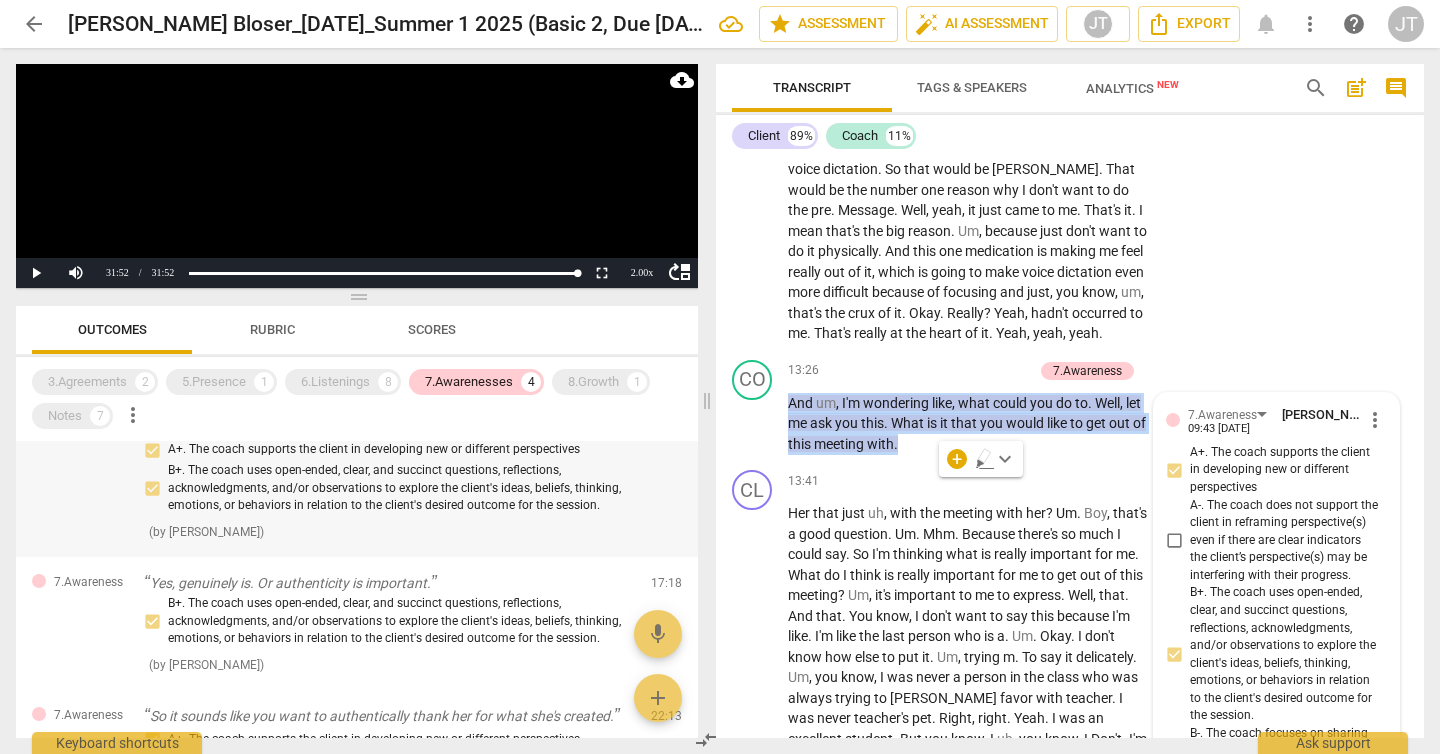 scroll, scrollTop: 65, scrollLeft: 0, axis: vertical 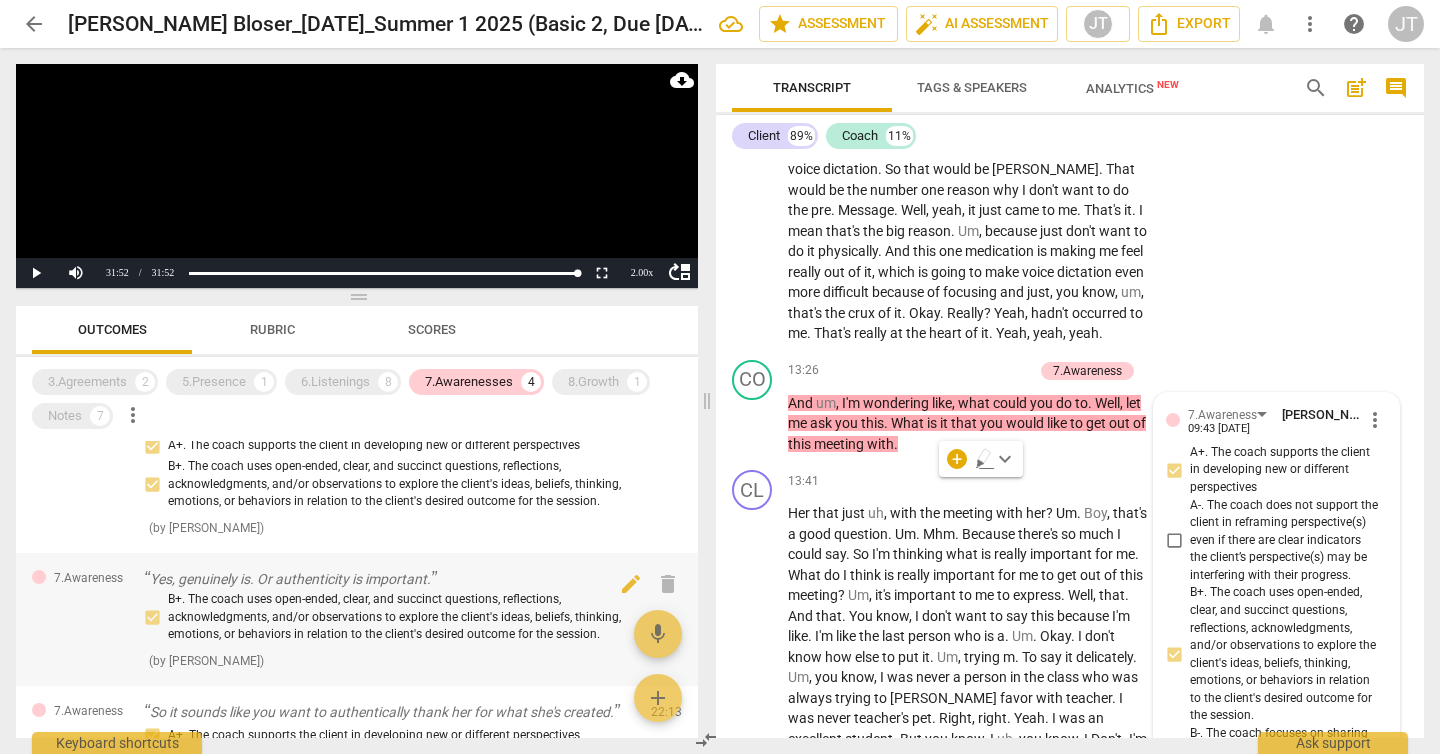 click on "B+. The coach uses open-ended, clear, and succinct questions, reflections, acknowledgments, and/or observations to explore the client's ideas, beliefs, thinking, emotions, or behaviors in relation to the client's desired outcome for the session." at bounding box center (389, 617) 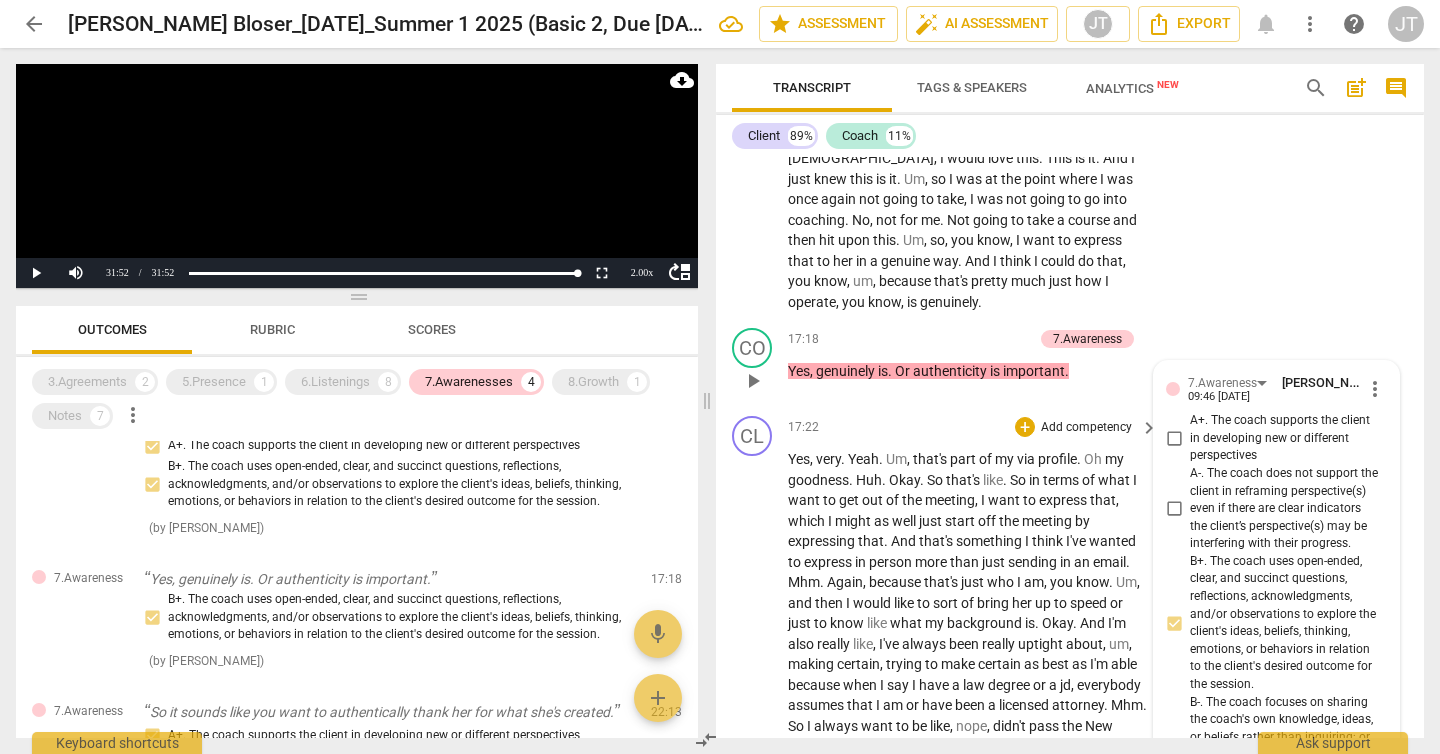scroll, scrollTop: 5096, scrollLeft: 0, axis: vertical 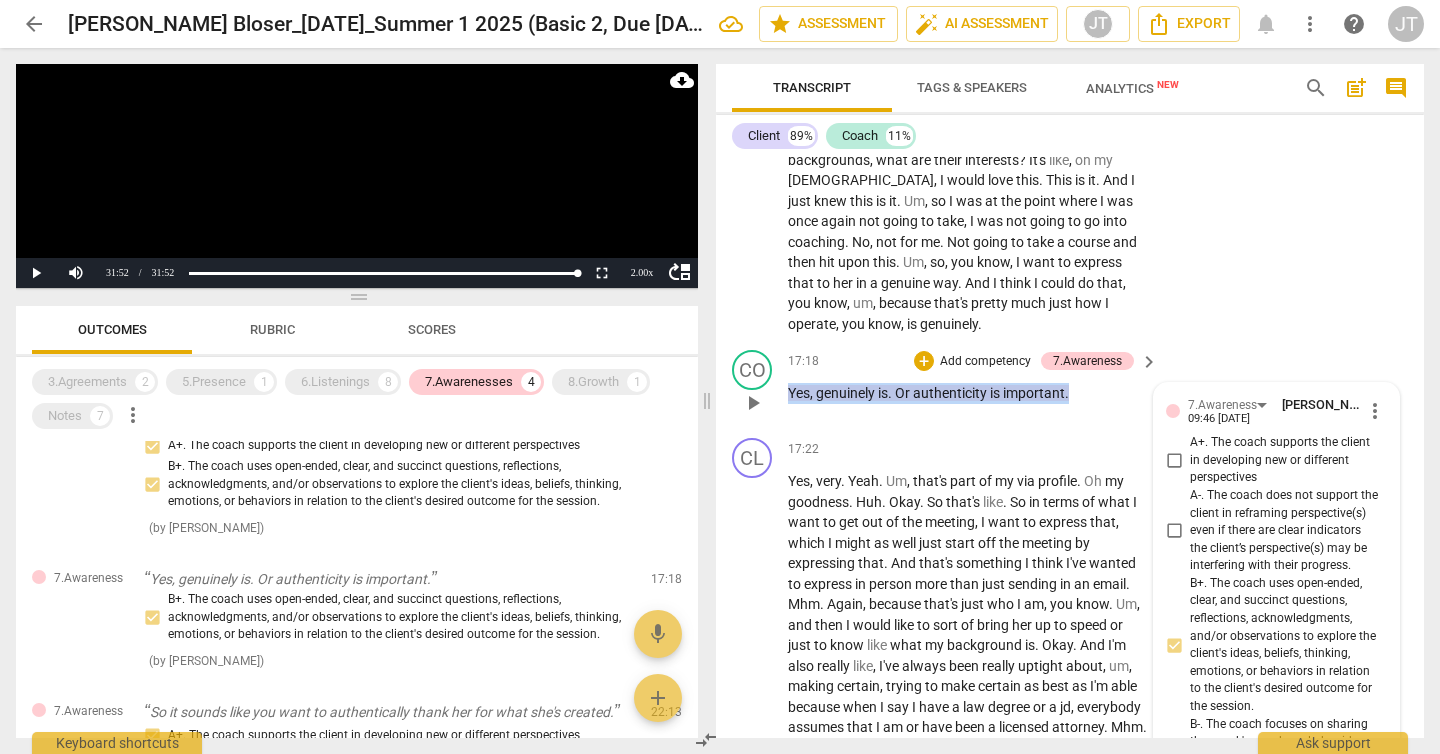 drag, startPoint x: 1089, startPoint y: 455, endPoint x: 782, endPoint y: 451, distance: 307.02606 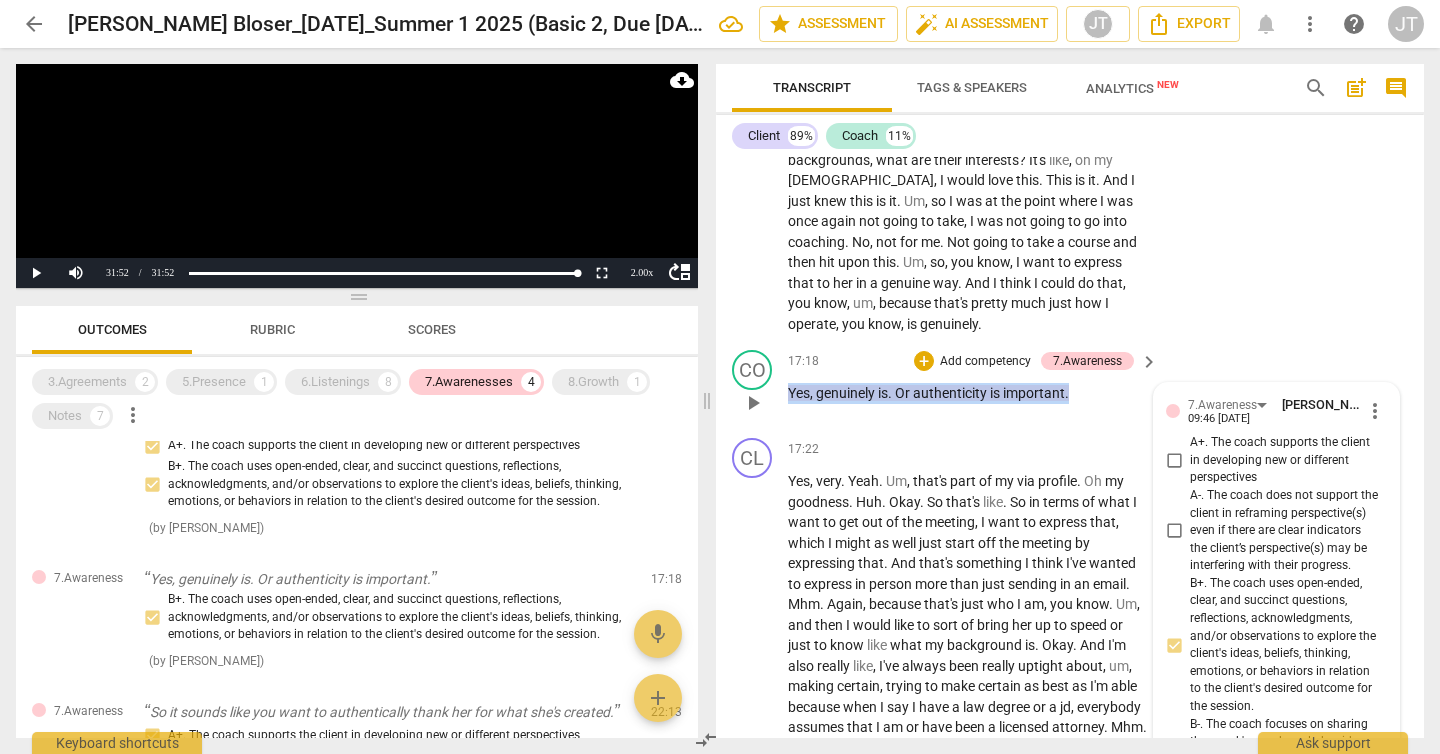 click on "CO play_arrow pause 17:18 + Add competency 7.Awareness keyboard_arrow_right Yes ,   genuinely   is .   Or   authenticity   is   important . 7.Awareness [PERSON_NAME] 09:46 [DATE] more_vert A+. The coach supports the client in developing new or different perspectives A-. The coach does not support the client in reframing perspective(s) even if there are clear indicators the client’s perspective(s) may be interfering with their progress. B+. The coach uses open-ended, clear, and succinct questions, reflections, acknowledgments, and/or observations to explore the client's ideas, beliefs, thinking, emotions, or behaviors in relation to the client's desired outcome for the session. B-. The coach focuses on sharing the coach's own knowledge, ideas, or beliefs rather than inquiring; or the majority of the coach’s questions are leading or contain pre-determined answers by the coach; or the coach's questions and explorations attend to an agenda or issues not set by the client but set by the coach. mic" at bounding box center [1070, 386] 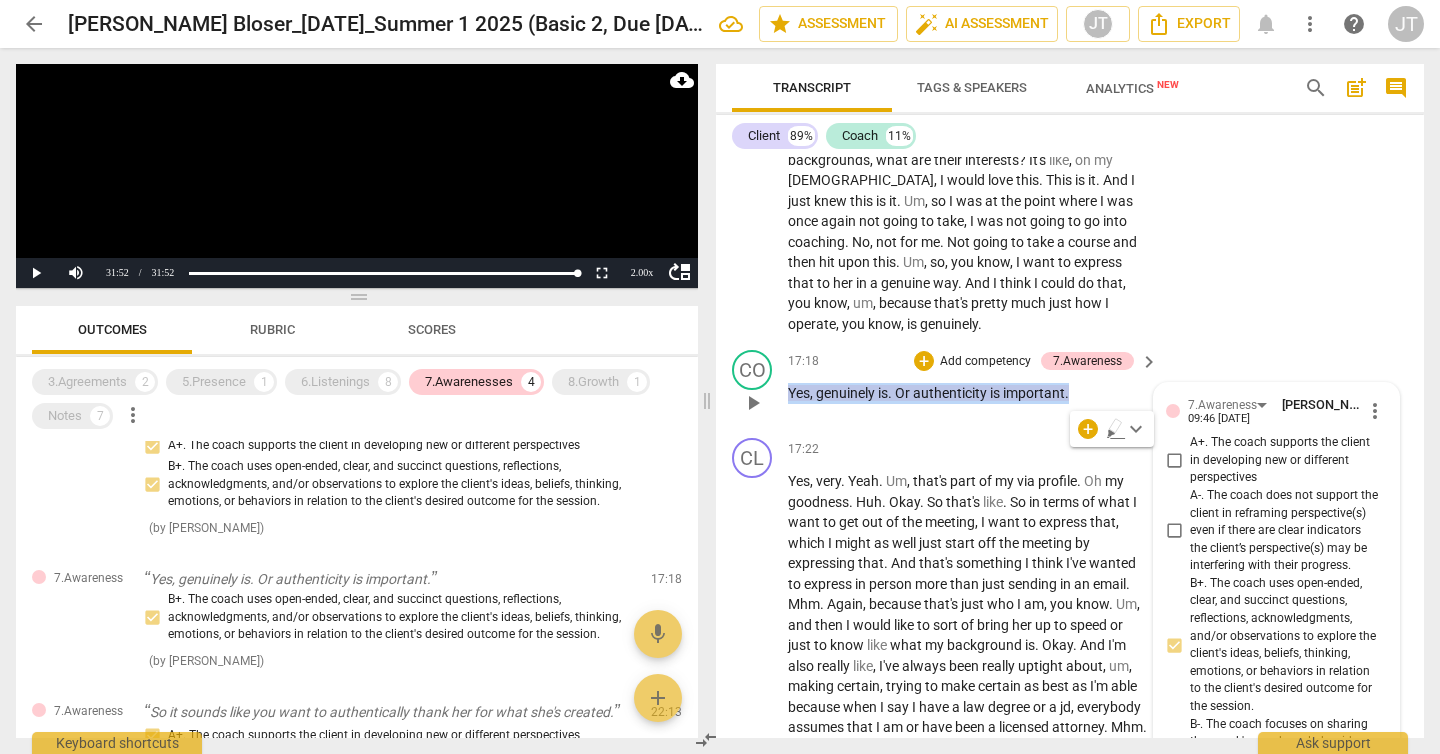 copy on "Yes ,   genuinely   is .   Or   authenticity   is   important ." 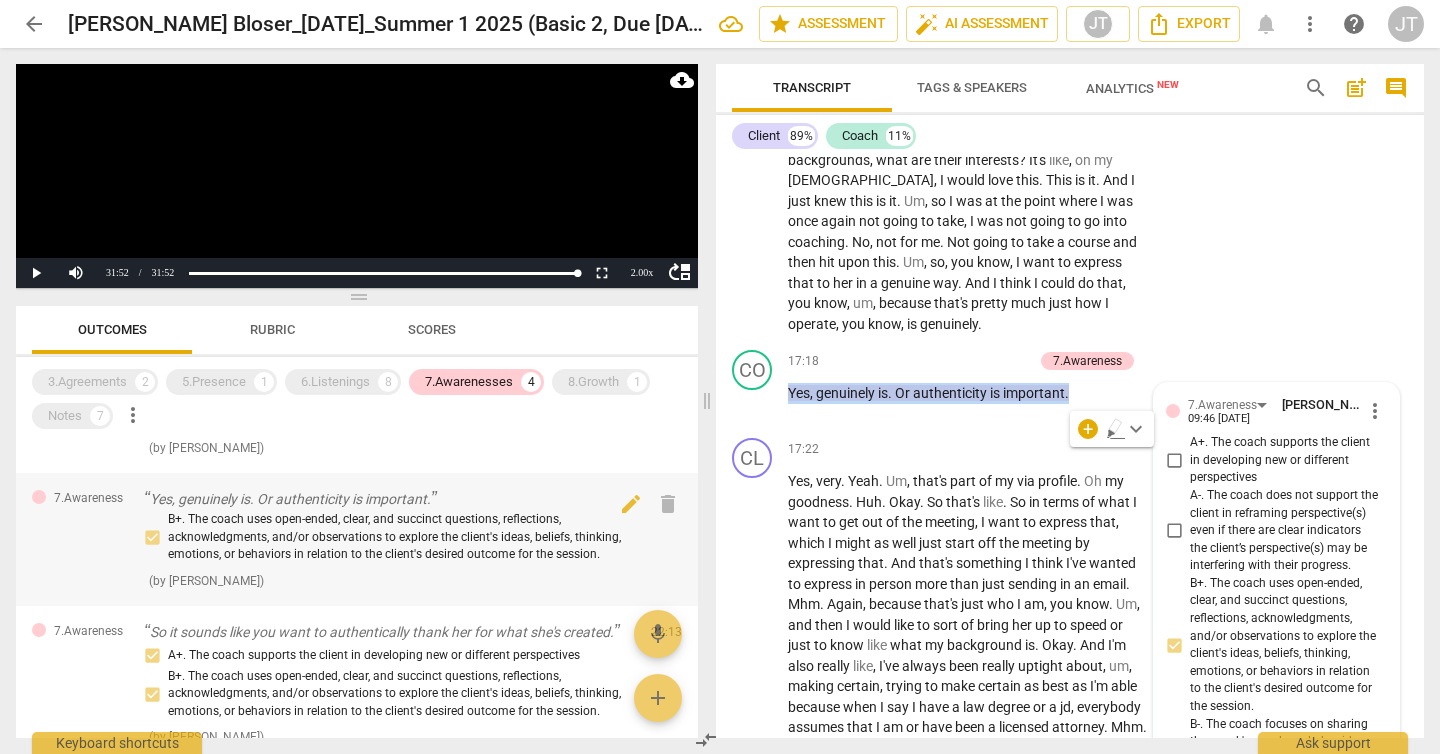 scroll, scrollTop: 154, scrollLeft: 0, axis: vertical 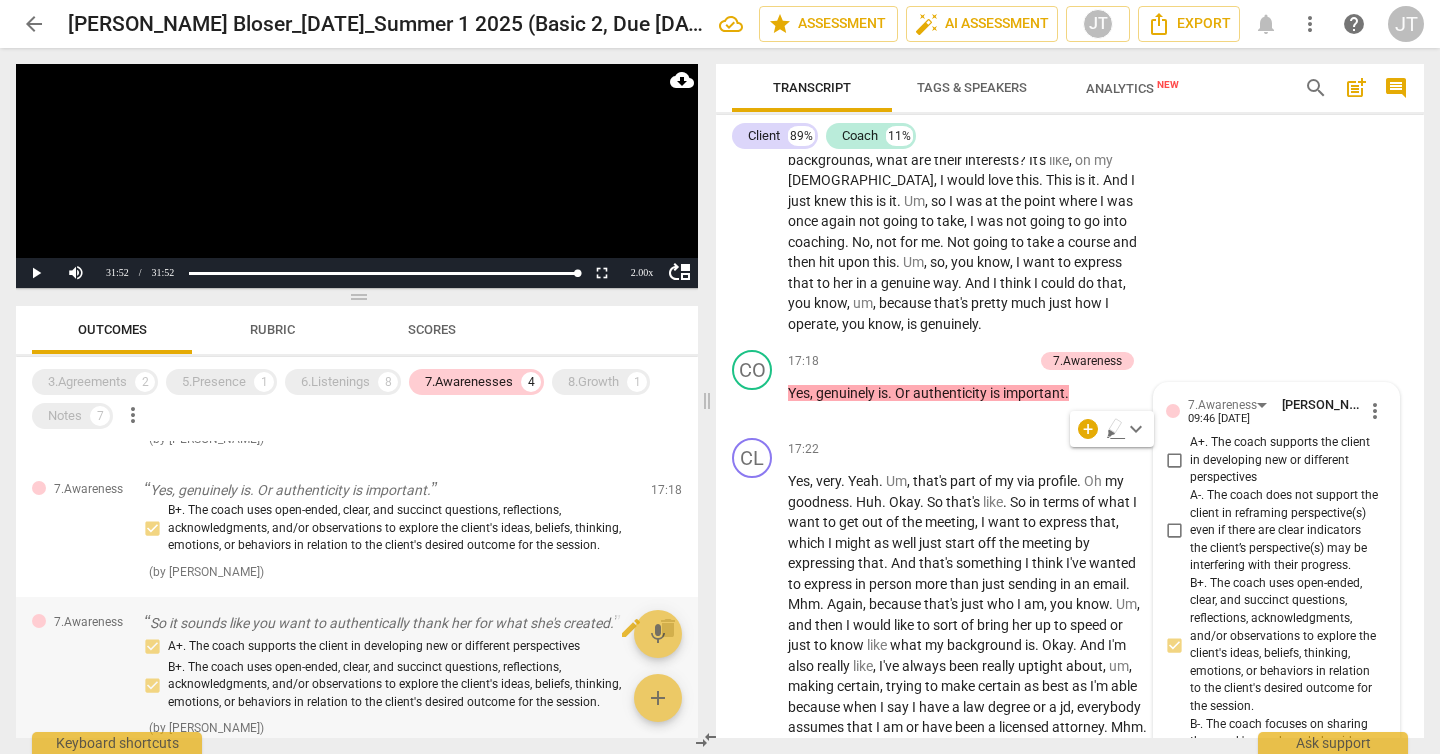 click on "So it sounds like you want to authentically thank her for what she's created." at bounding box center (389, 623) 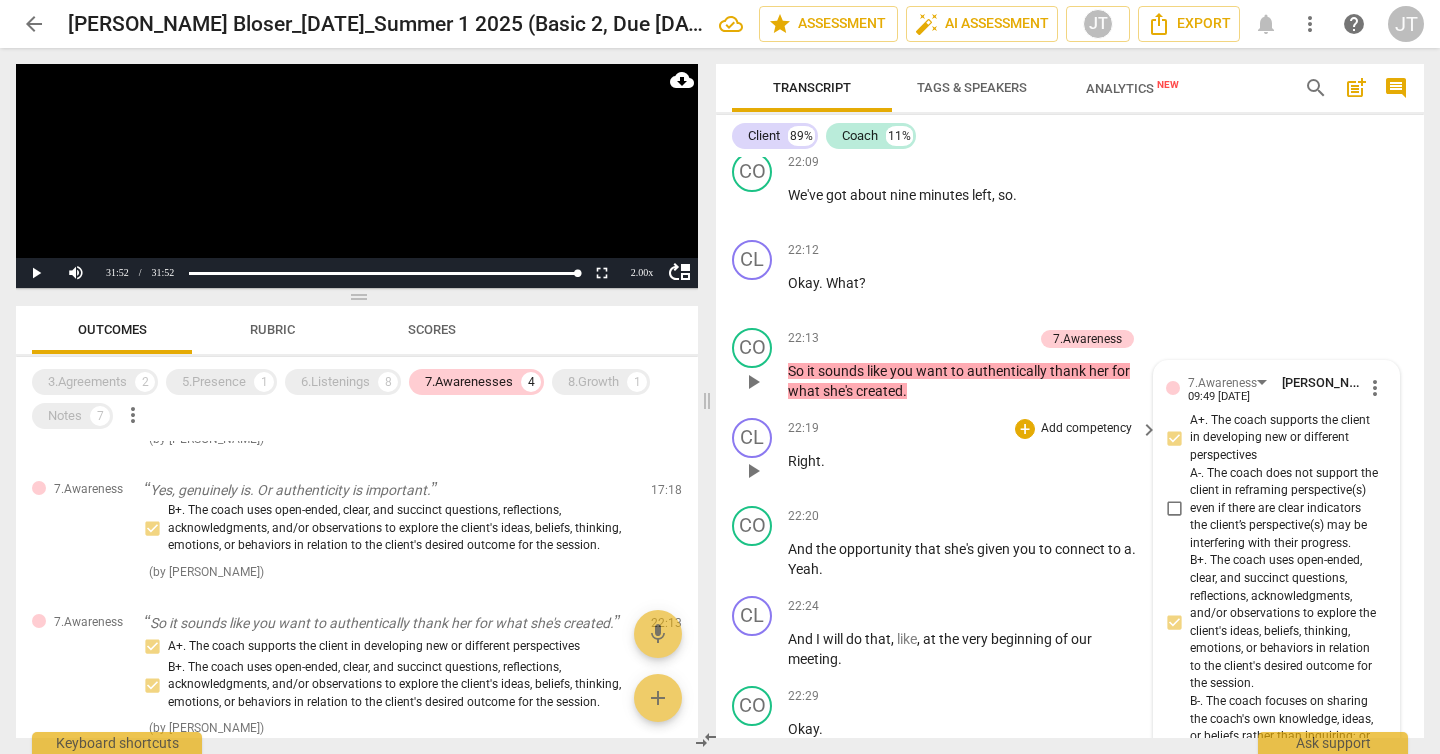 scroll, scrollTop: 7108, scrollLeft: 0, axis: vertical 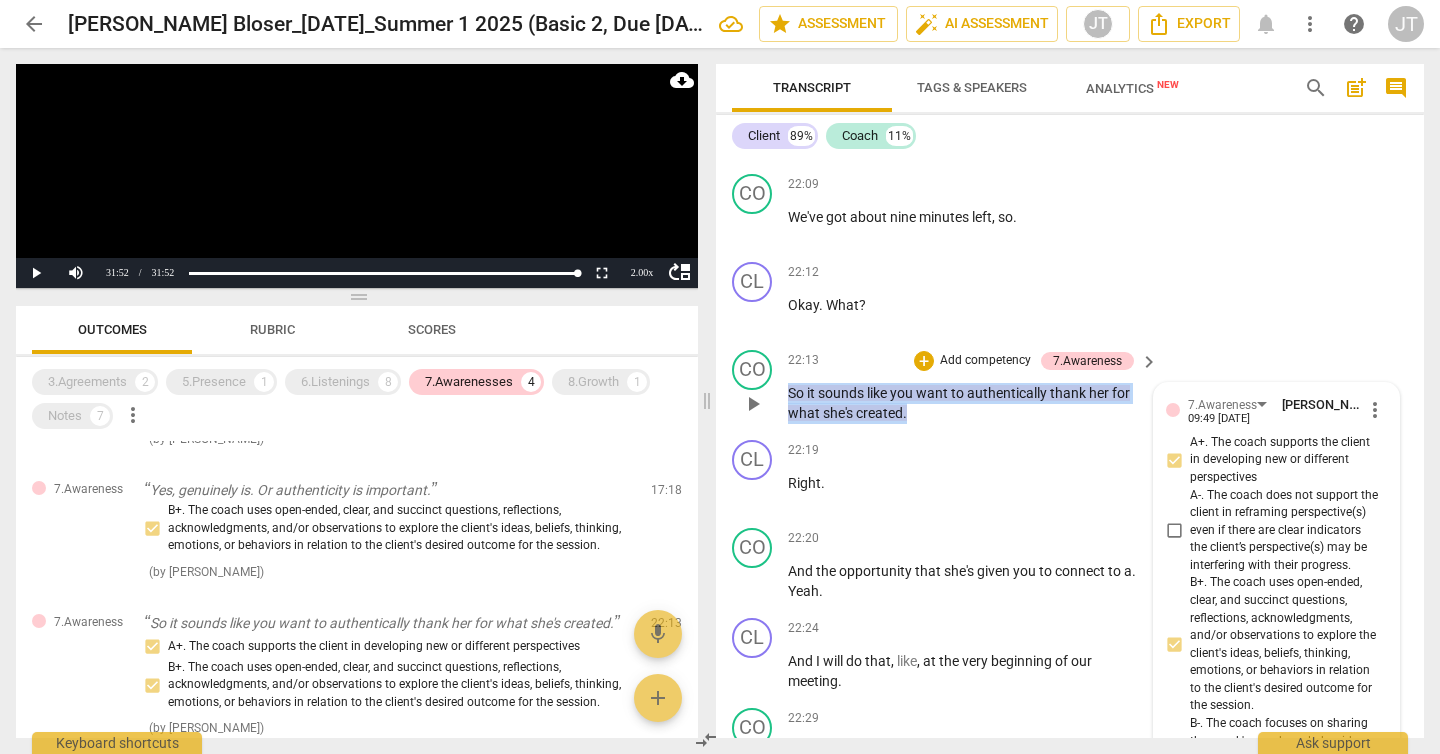 drag, startPoint x: 937, startPoint y: 479, endPoint x: 781, endPoint y: 456, distance: 157.6864 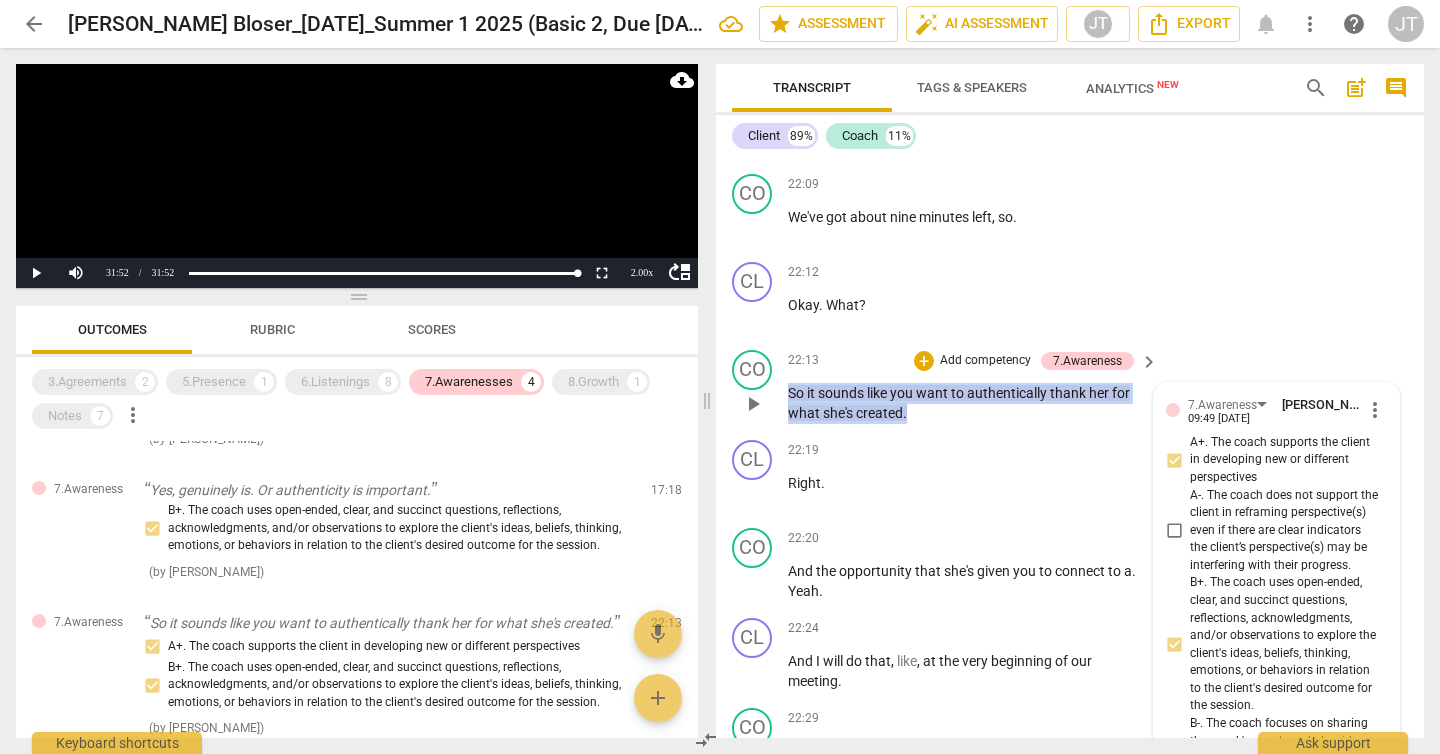 click on "CO play_arrow pause 22:13 + Add competency 7.Awareness keyboard_arrow_right So   it   sounds   like   you   want   to   authentically   thank   her   for   what   she's   created . 7.Awareness [PERSON_NAME] 09:49 [DATE] more_vert A+. The coach supports the client in developing new or different perspectives A-. The coach does not support the client in reframing perspective(s) even if there are clear indicators the client’s perspective(s) may be interfering with their progress. B+. The coach uses open-ended, clear, and succinct questions, reflections, acknowledgments, and/or observations to explore the client's ideas, beliefs, thinking, emotions, or behaviors in relation to the client's desired outcome for the session. C+. The coach acknowledges the client's new awareness, learning, and movement toward the desired outcome for the session using tools such as inquiry, affirmations, observations, or other comments of support. mic" at bounding box center [1070, 387] 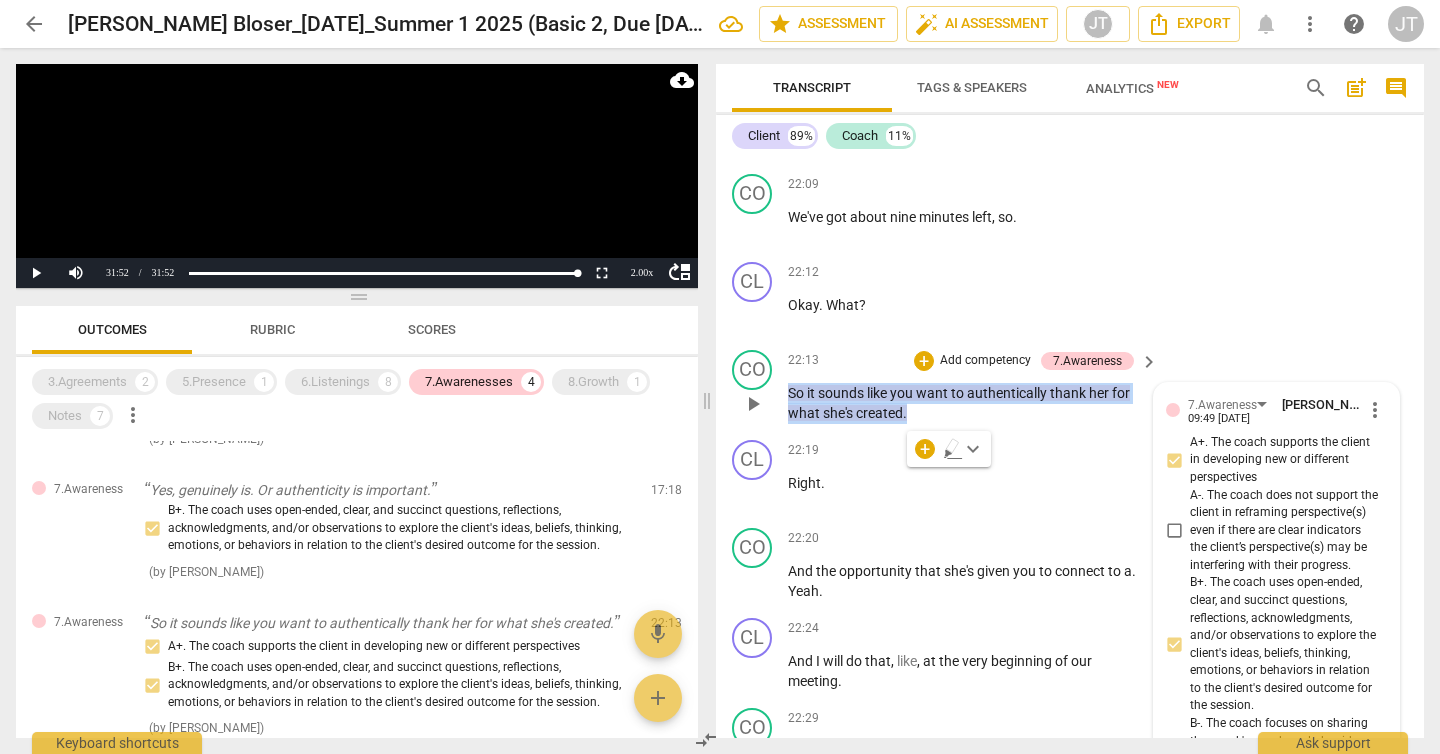 copy on "So   it   sounds   like   you   want   to   authentically   thank   her   for   what   she's   created ." 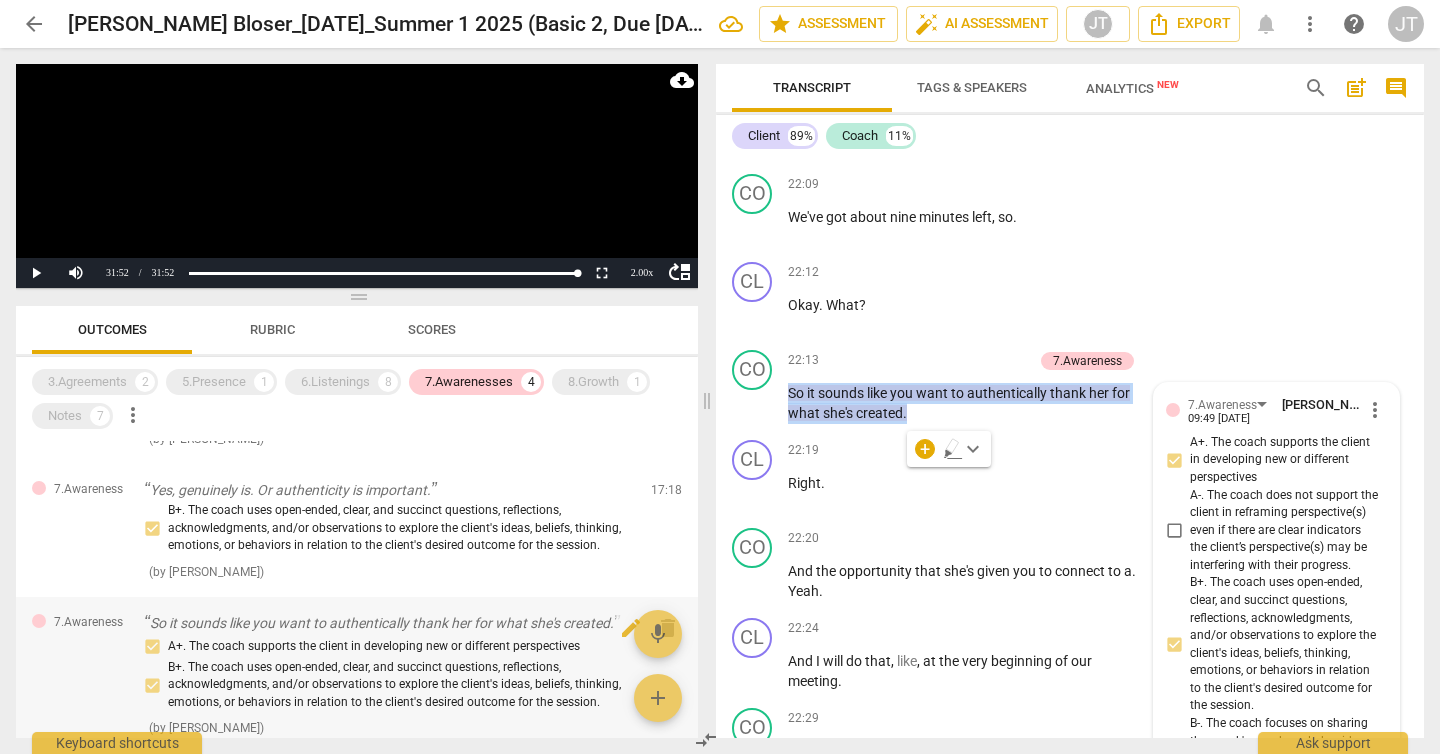 scroll, scrollTop: 326, scrollLeft: 0, axis: vertical 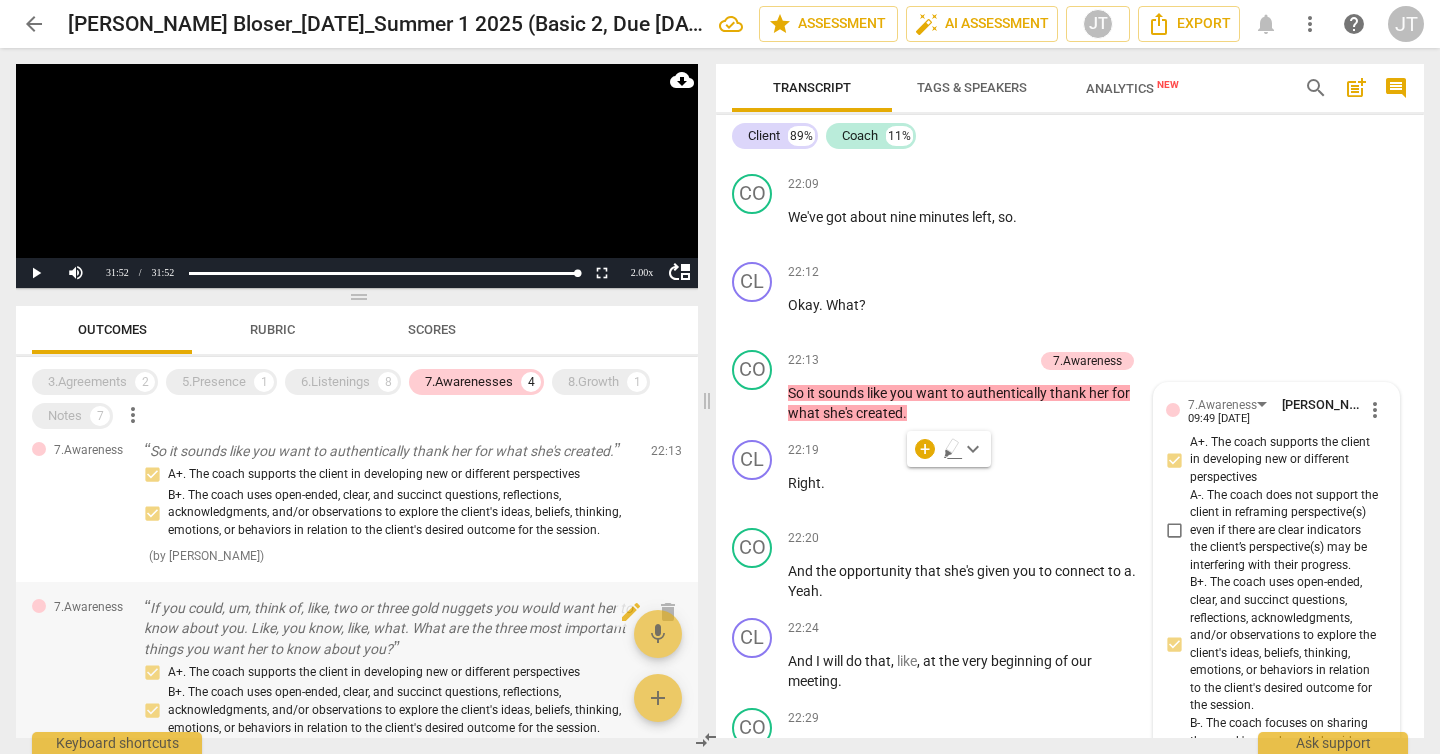 click on "If you could, um, think of, like, two or three gold nuggets you would want her to know about you. Like, you know, like, what. What are the three most important things you want her to know about you?" at bounding box center (389, 629) 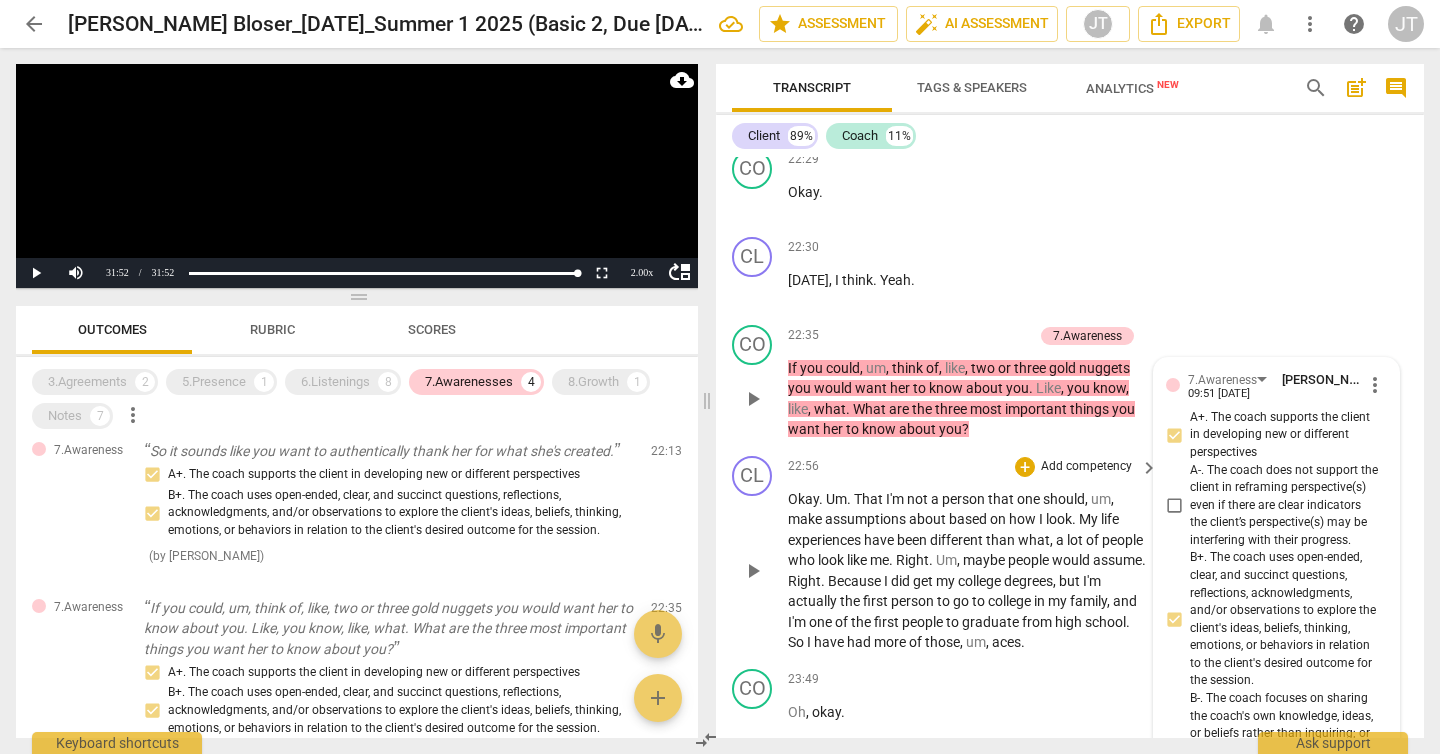 scroll, scrollTop: 7663, scrollLeft: 0, axis: vertical 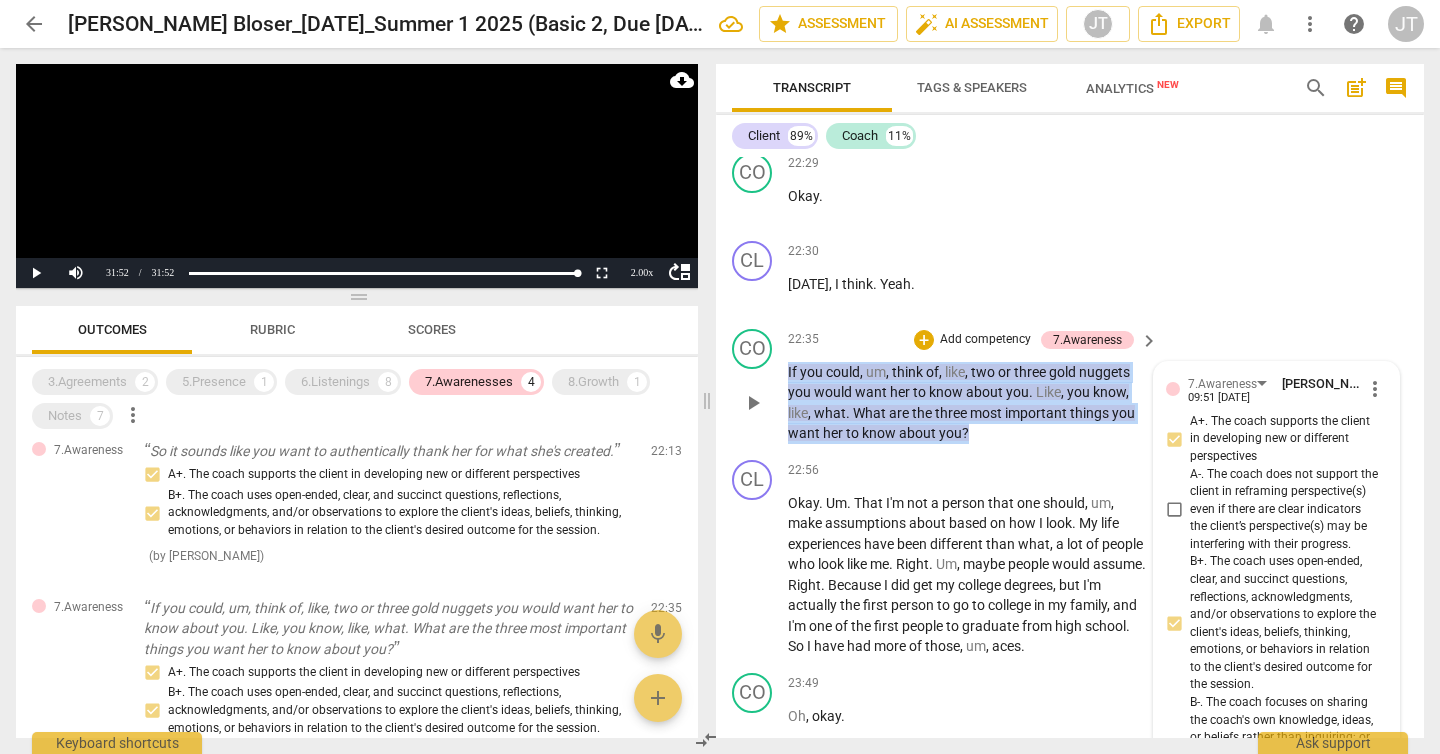 drag, startPoint x: 995, startPoint y: 496, endPoint x: 775, endPoint y: 436, distance: 228.03508 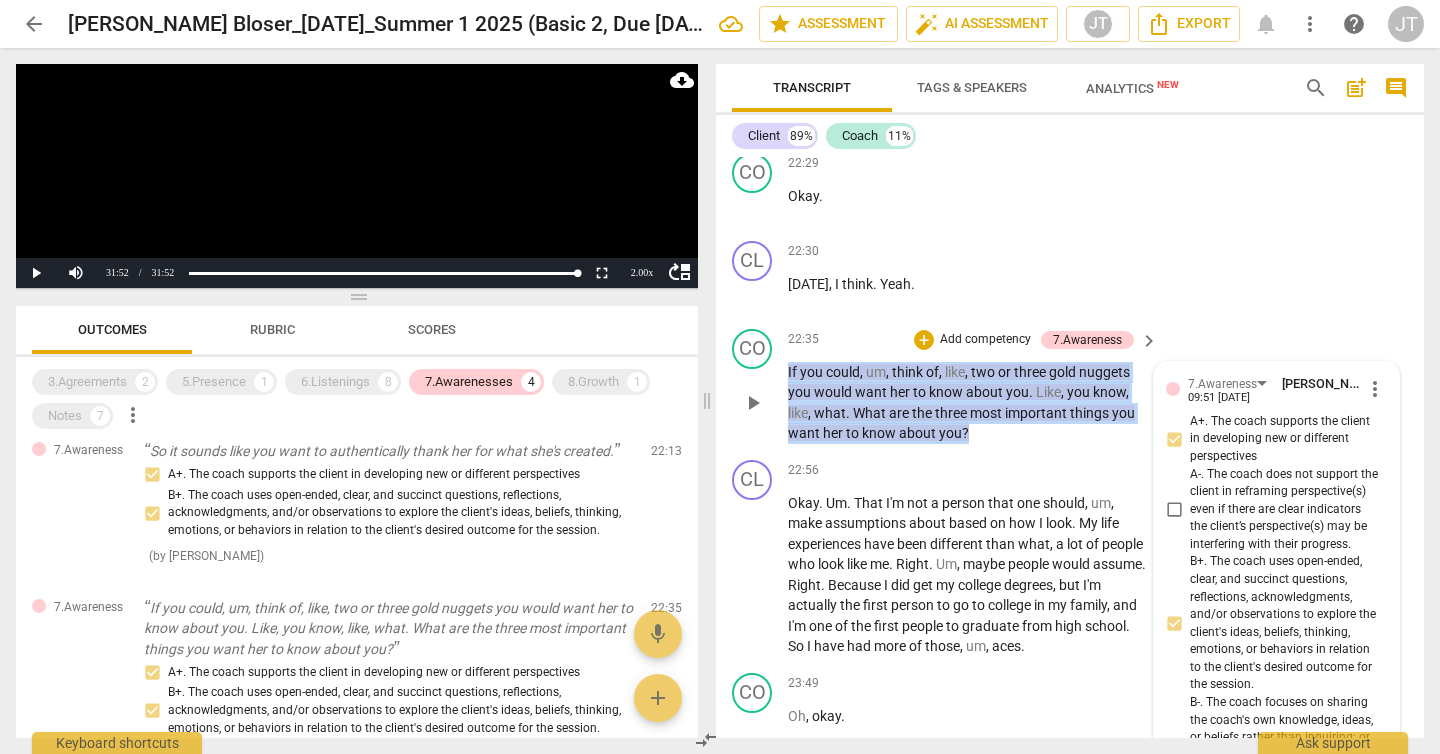 click on "CO play_arrow pause 22:35 + Add competency 7.Awareness keyboard_arrow_right If   you   could ,   um ,   think   of ,   like ,   two   or   three   gold   nuggets   you   would   want   her   to   know   about   you .   Like ,   you   know ,   like ,   what .   What   are   the   three   most   important   things   you   want   her   to   know   about   you ? 7.Awareness [PERSON_NAME] 09:51 [DATE] more_vert A+. The coach supports the client in developing new or different perspectives A-. The coach does not support the client in reframing perspective(s) even if there are clear indicators the client’s perspective(s) may be interfering with their progress. B+. The coach uses open-ended, clear, and succinct questions, reflections, acknowledgments, and/or observations to explore the client's ideas, beliefs, thinking, emotions, or behaviors in relation to the client's desired outcome for the session. mic" at bounding box center (1070, 386) 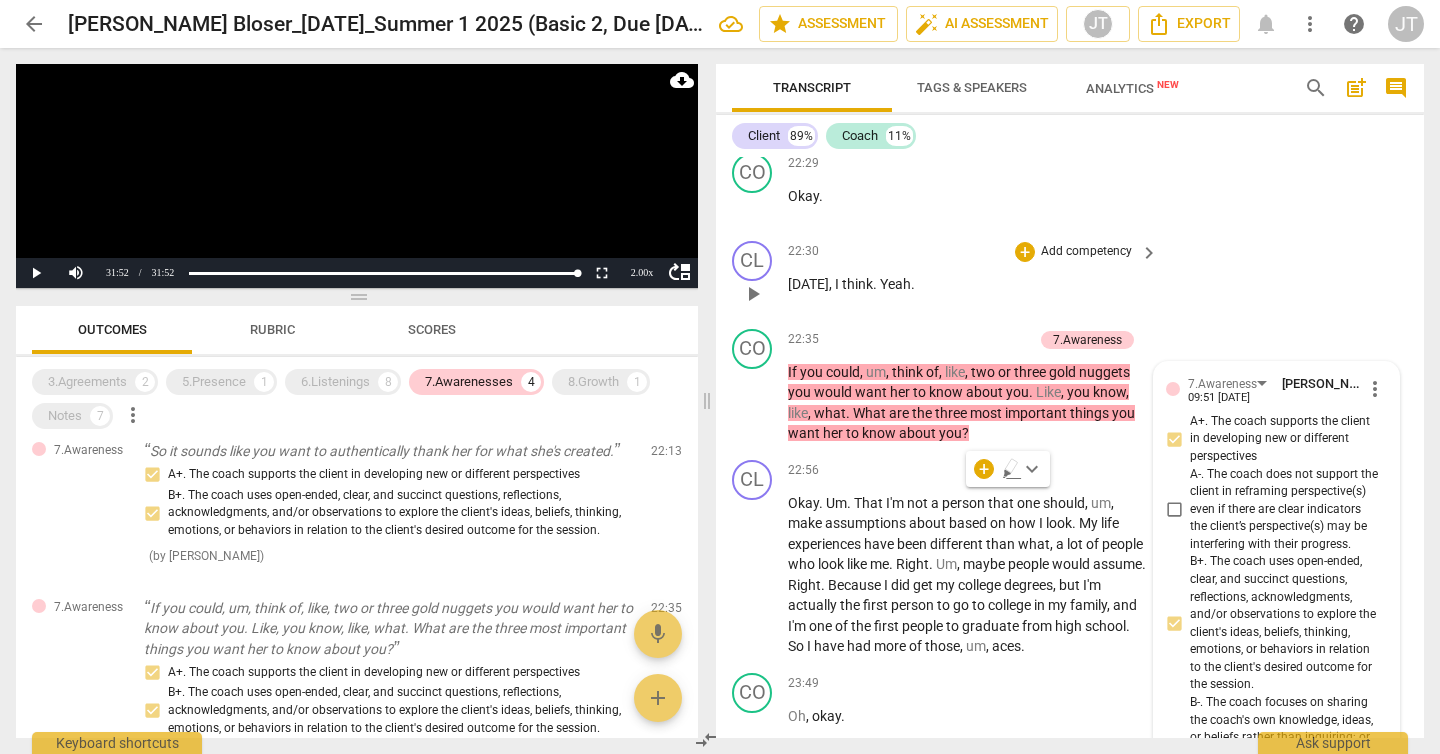 click on "CL play_arrow pause 22:30 + Add competency keyboard_arrow_right [DATE] ,   I   think .   Yeah ." at bounding box center [1070, 277] 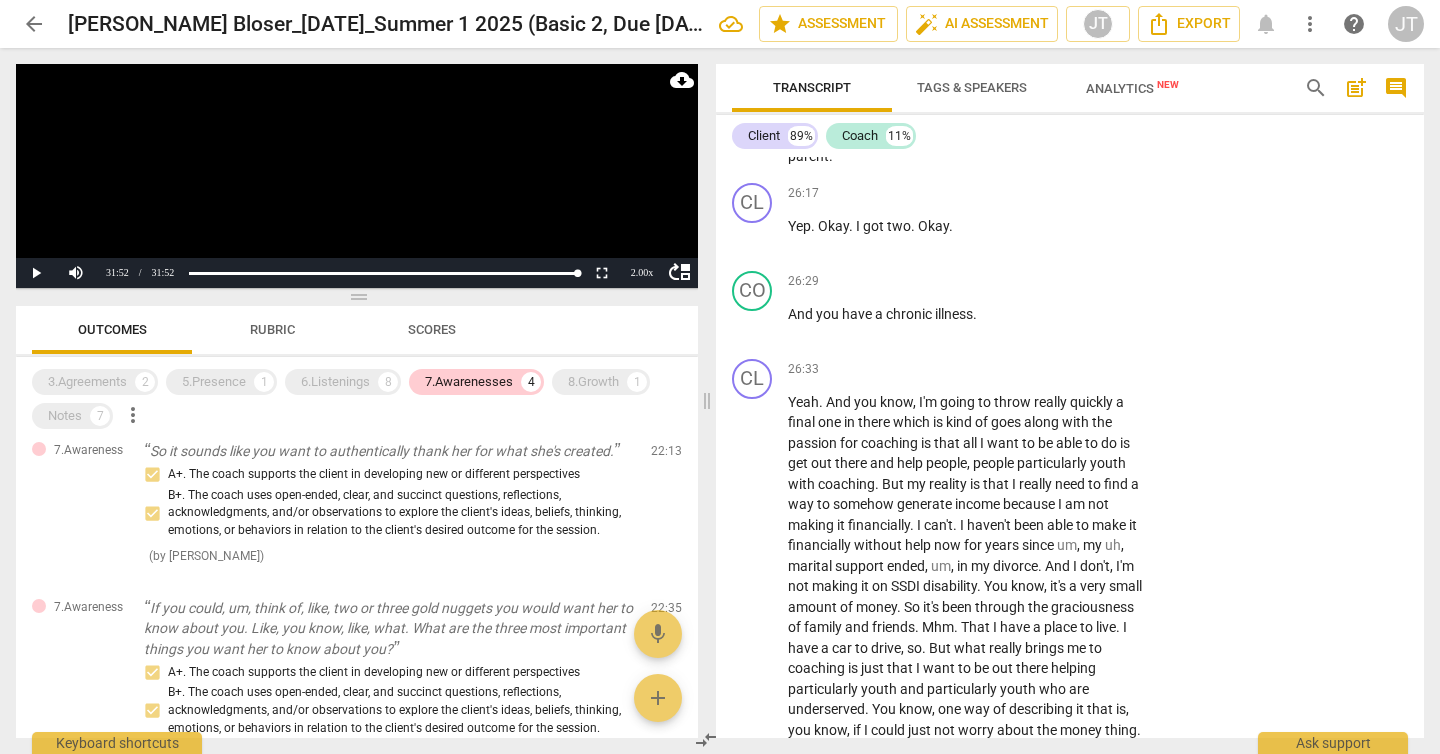 scroll, scrollTop: 9461, scrollLeft: 0, axis: vertical 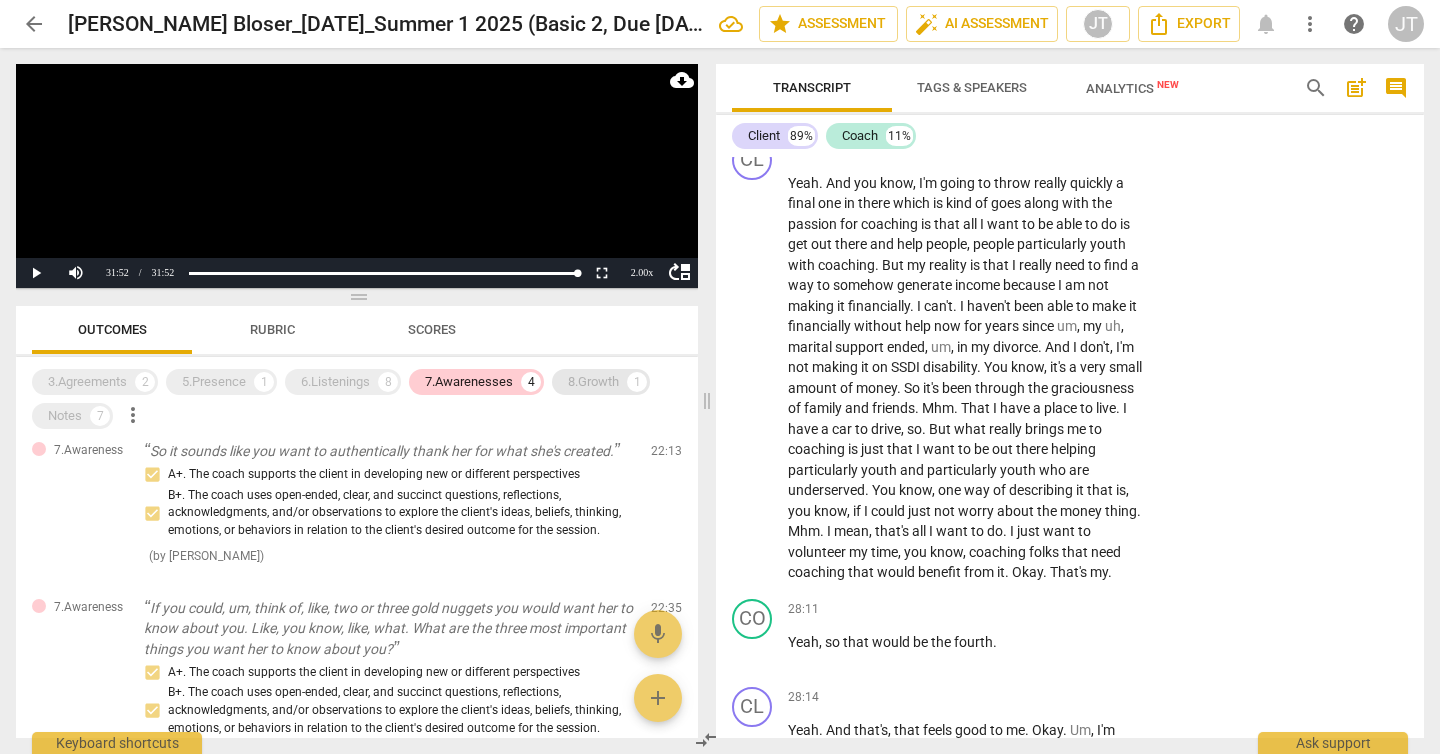 click on "8.Growth" at bounding box center (593, 382) 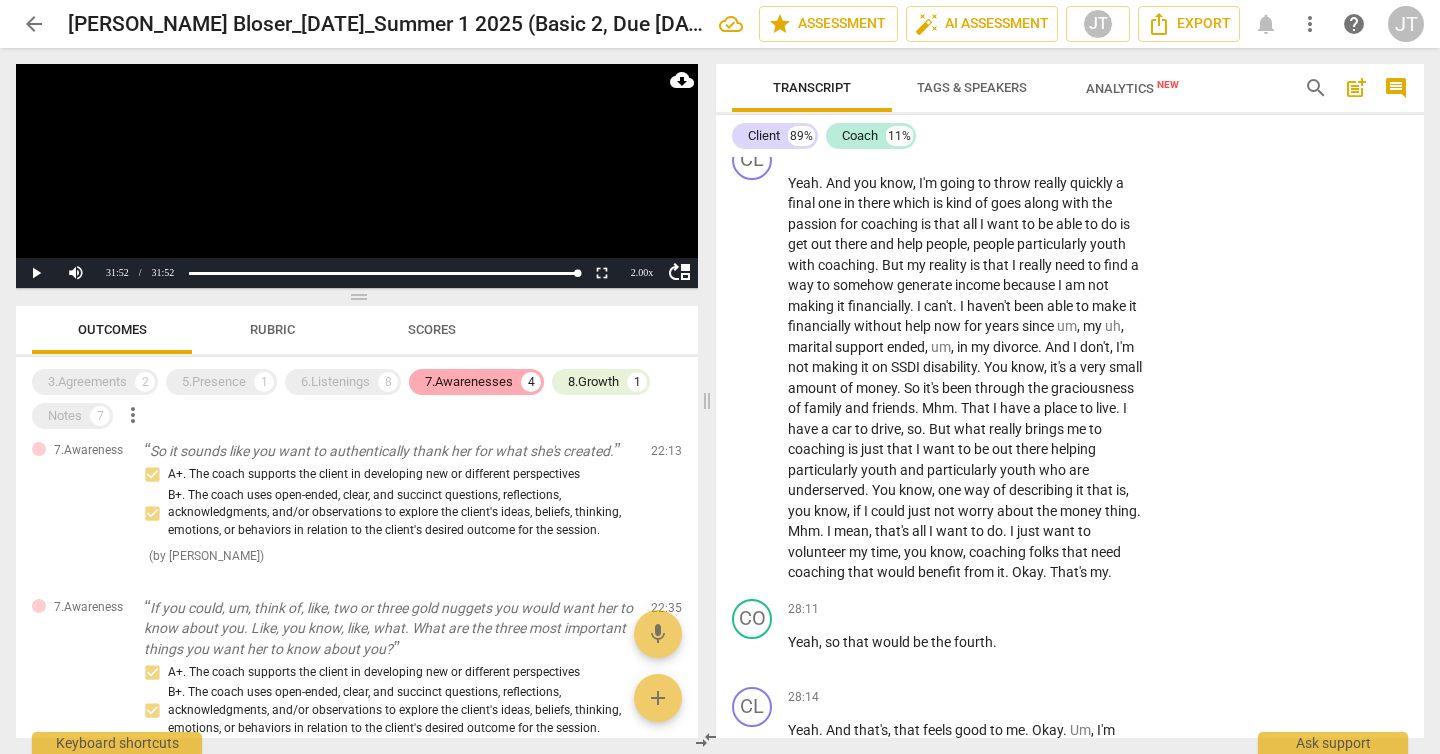 click on "7.Awarenesses" at bounding box center [469, 382] 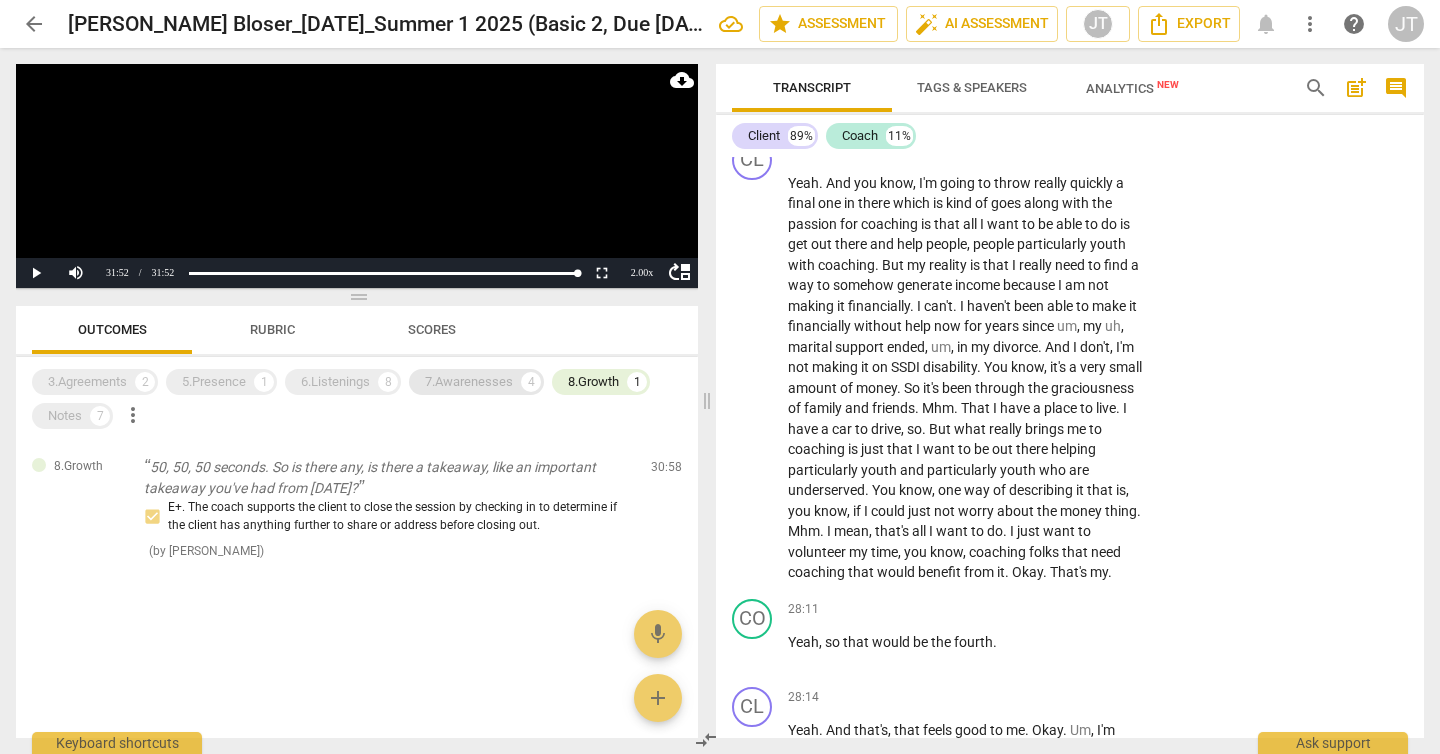 scroll, scrollTop: 0, scrollLeft: 0, axis: both 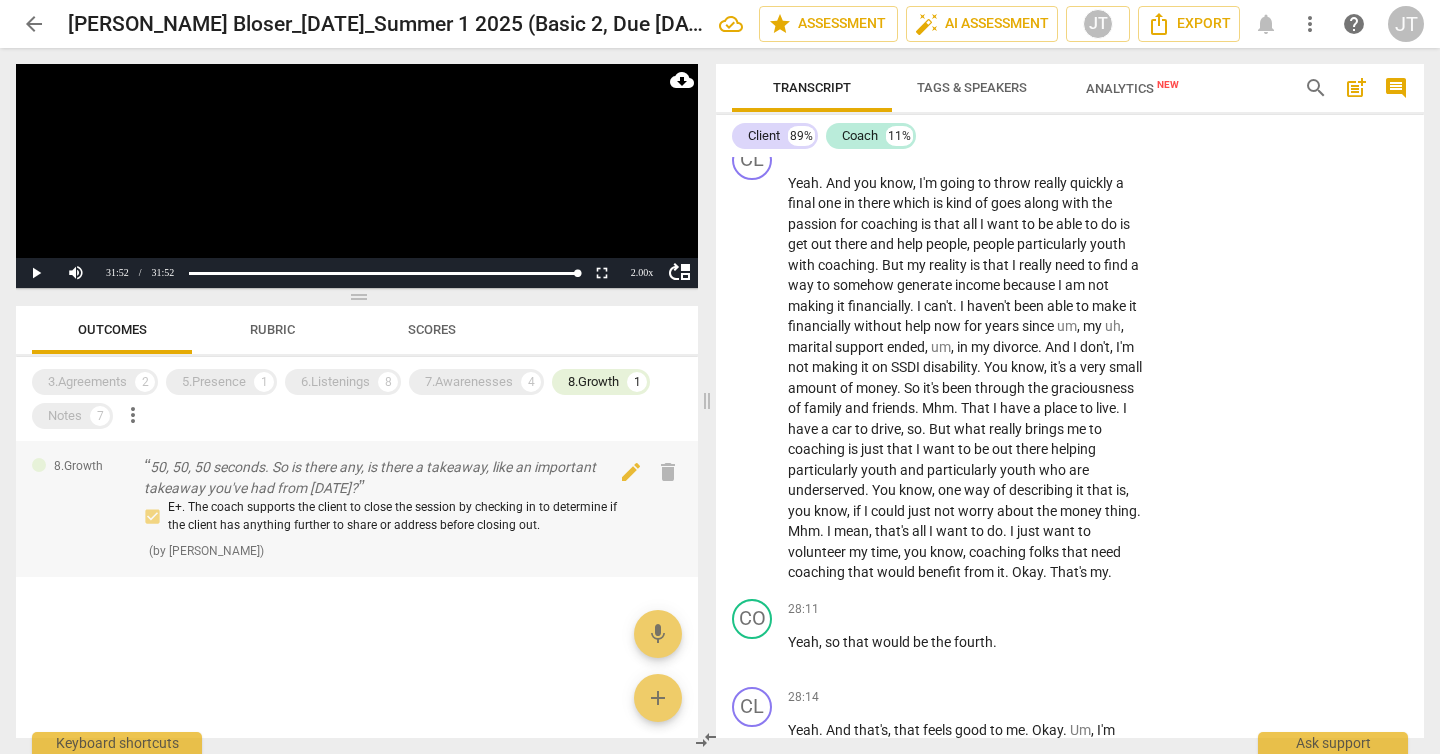 click on "50, 50, 50 seconds. So is there any, is there a takeaway, like an important takeaway you've had from [DATE]?" at bounding box center [389, 477] 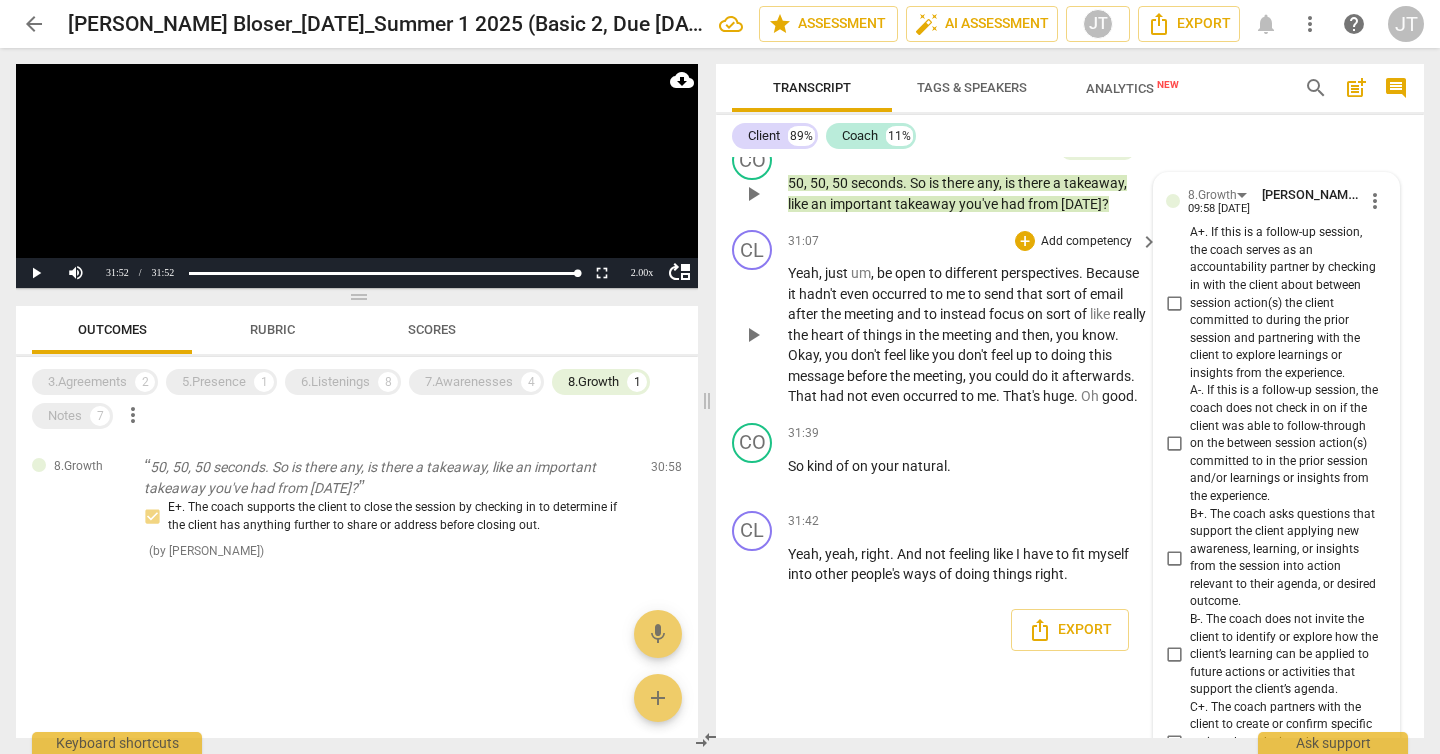 scroll, scrollTop: 11366, scrollLeft: 0, axis: vertical 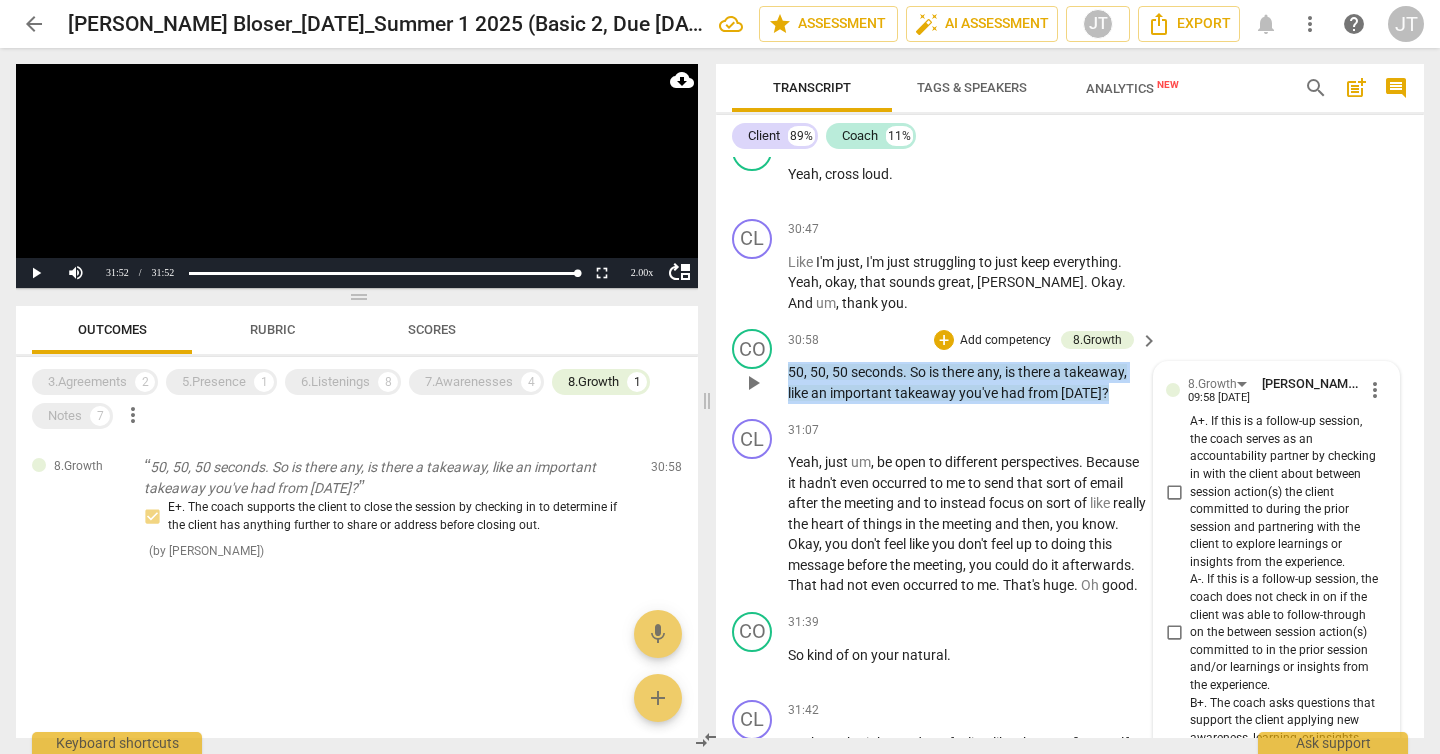 drag, startPoint x: 1129, startPoint y: 481, endPoint x: 763, endPoint y: 459, distance: 366.6606 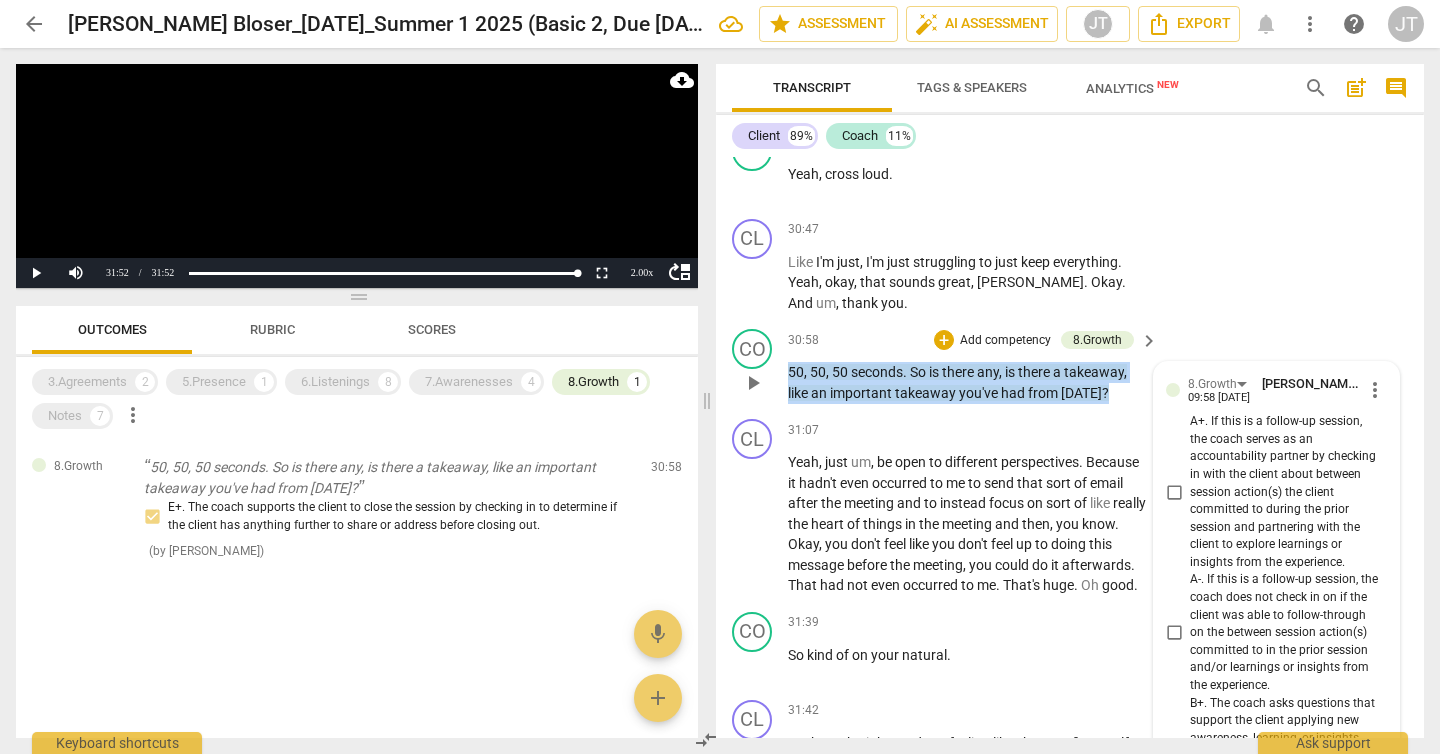 click on "CO play_arrow pause 30:58 + Add competency 8.Growth keyboard_arrow_right 50 ,   50 ,   50   seconds .   So   is   there   any ,   is   there   a   takeaway ,   like   an   important   takeaway   you've   had   from   [DATE] ? 8.Growth [PERSON_NAME] 09:58 [DATE] more_vert A+. If this is a follow-up session, the coach serves as an accountability partner by checking in with the client about between session action(s) the client committed to during the prior session and partnering with the client to explore learnings or insights from the experience. A-. If this is a follow-up session, the coach does not check in on if the client was able to follow-through on the between session action(s) committed to in the prior session and/or learnings or insights from
the experience. B+. The coach asks questions that support the client applying new awareness, learning, or insights from the session into action relevant to their agenda, or desired outcome. E-. The coach does not support the client to close the session. mic" at bounding box center (1070, 366) 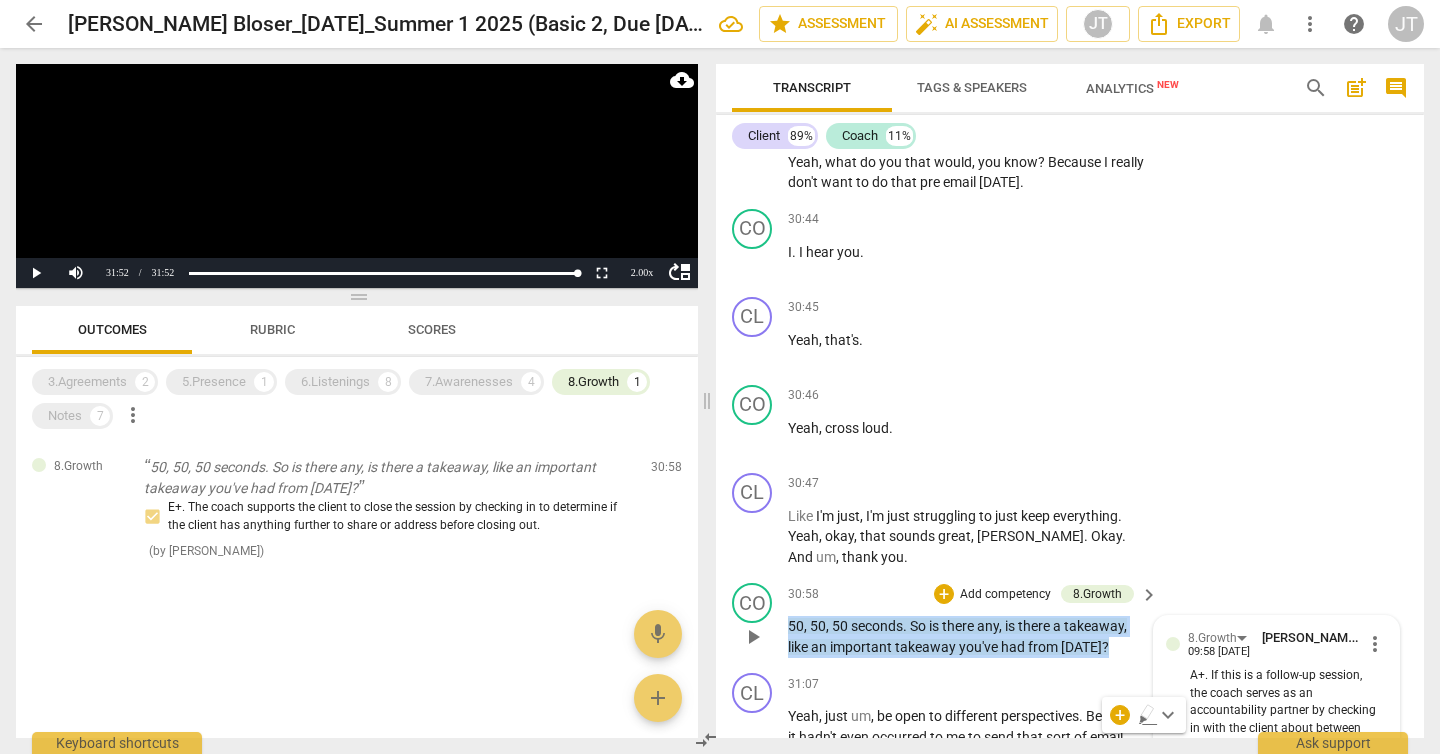 scroll, scrollTop: 11085, scrollLeft: 0, axis: vertical 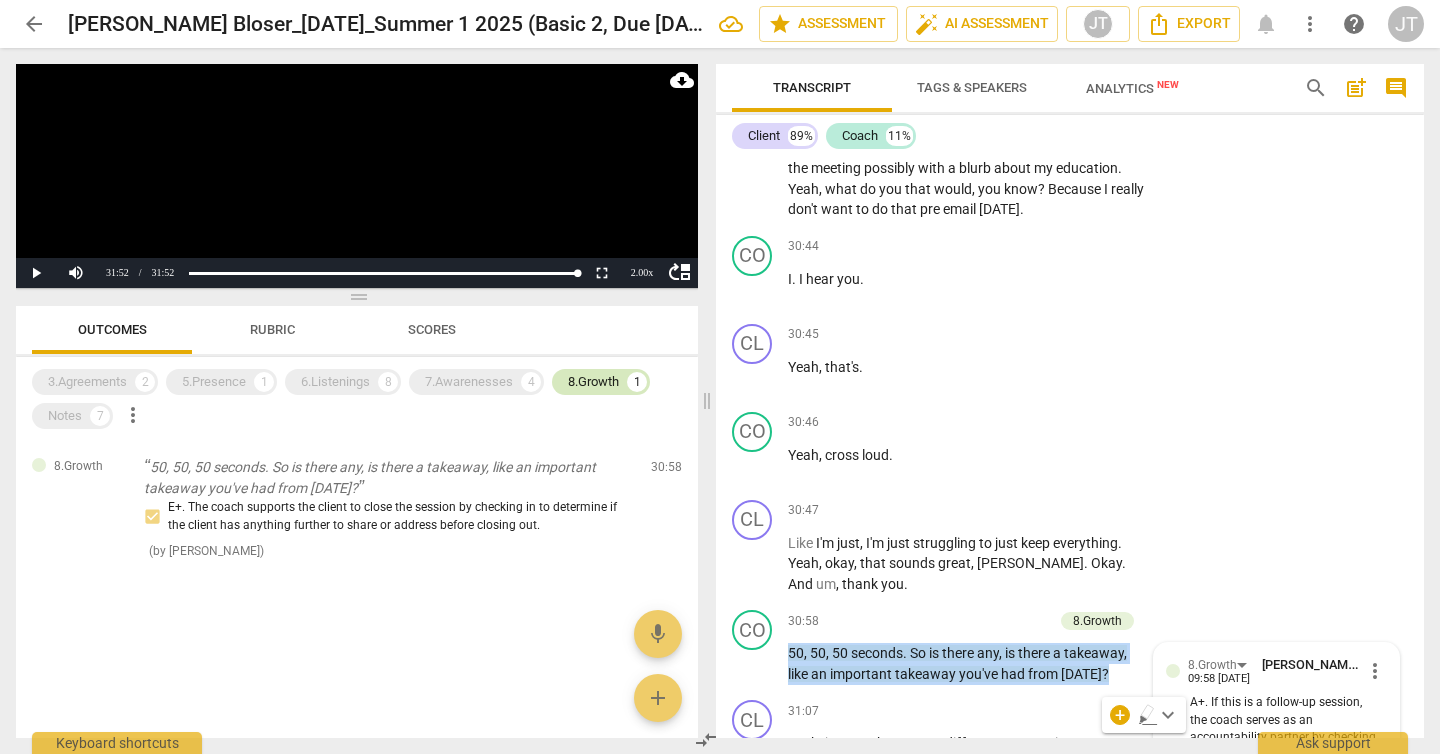 click on "8.Growth" at bounding box center [593, 382] 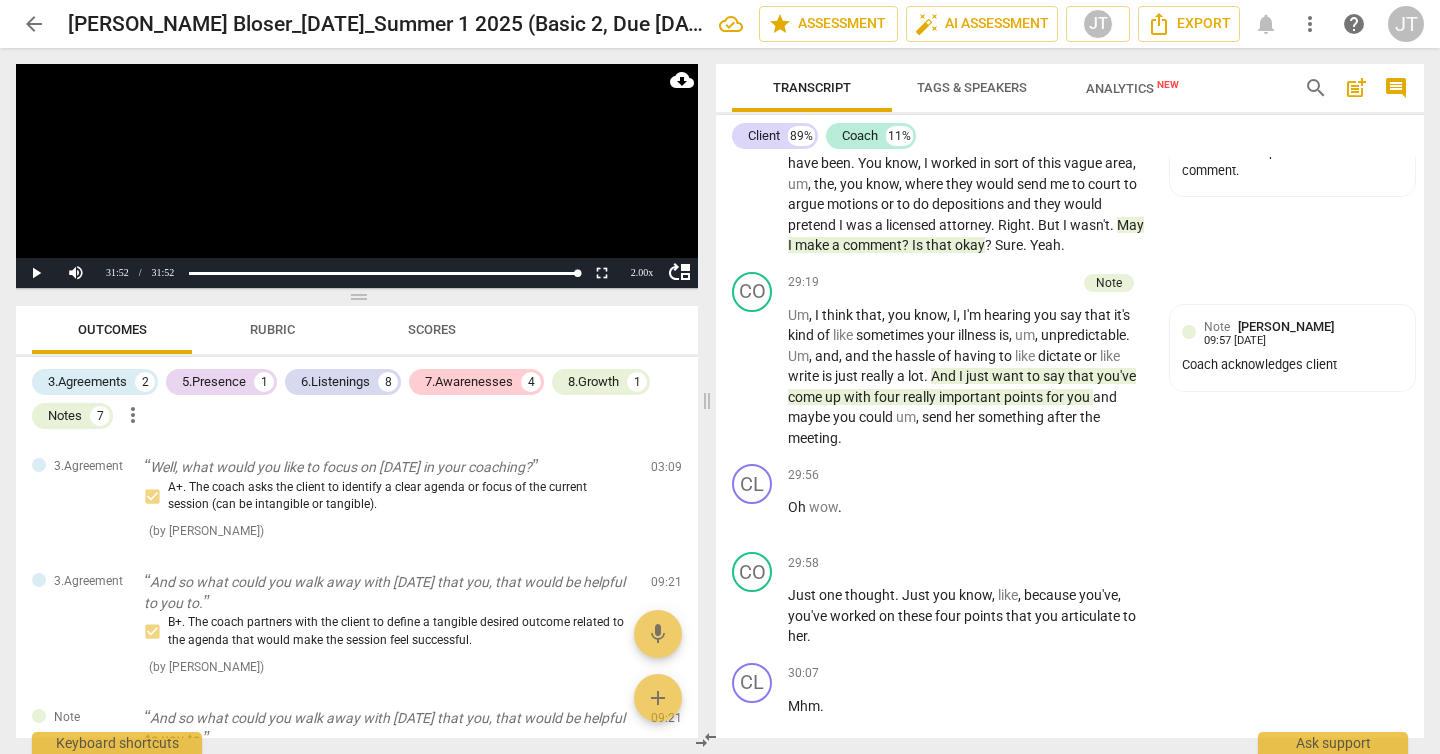 scroll, scrollTop: 10362, scrollLeft: 0, axis: vertical 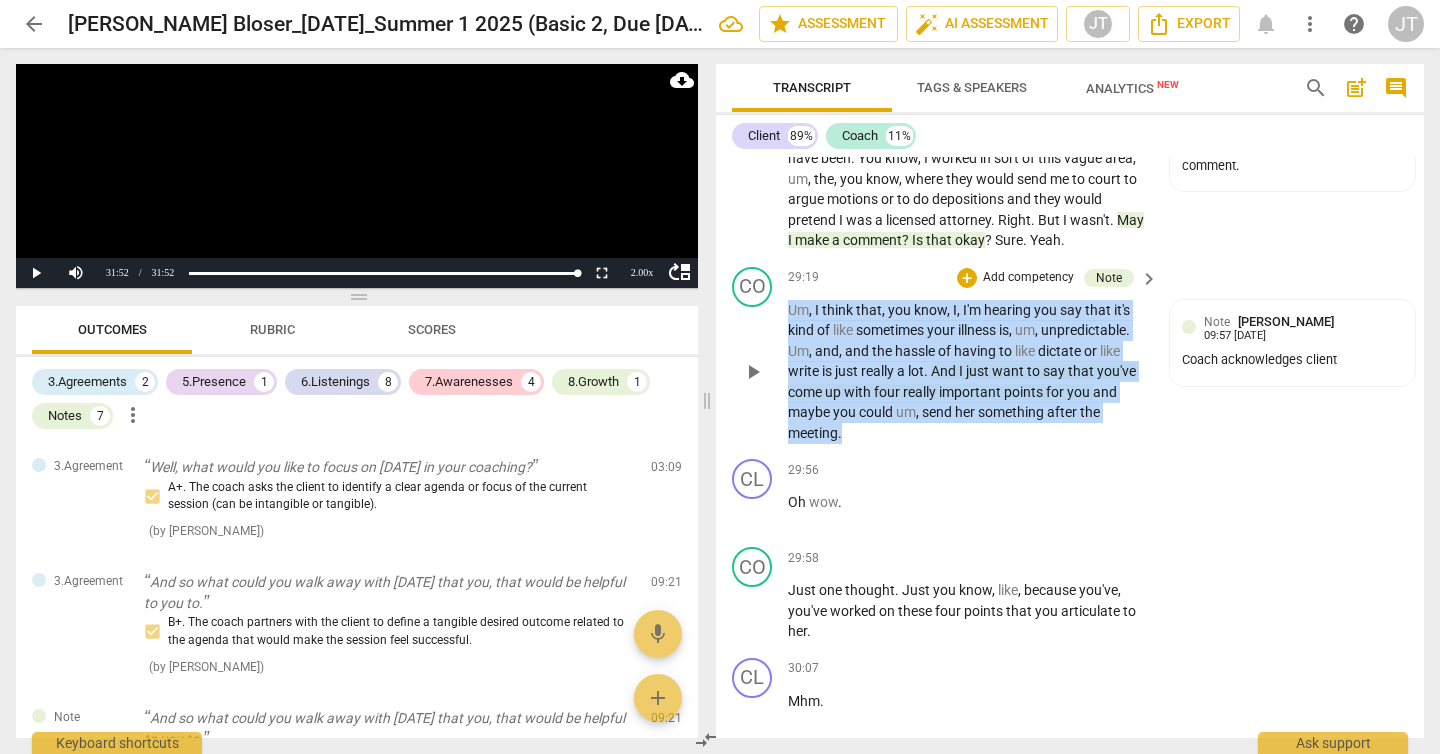 drag, startPoint x: 858, startPoint y: 519, endPoint x: 776, endPoint y: 399, distance: 145.34097 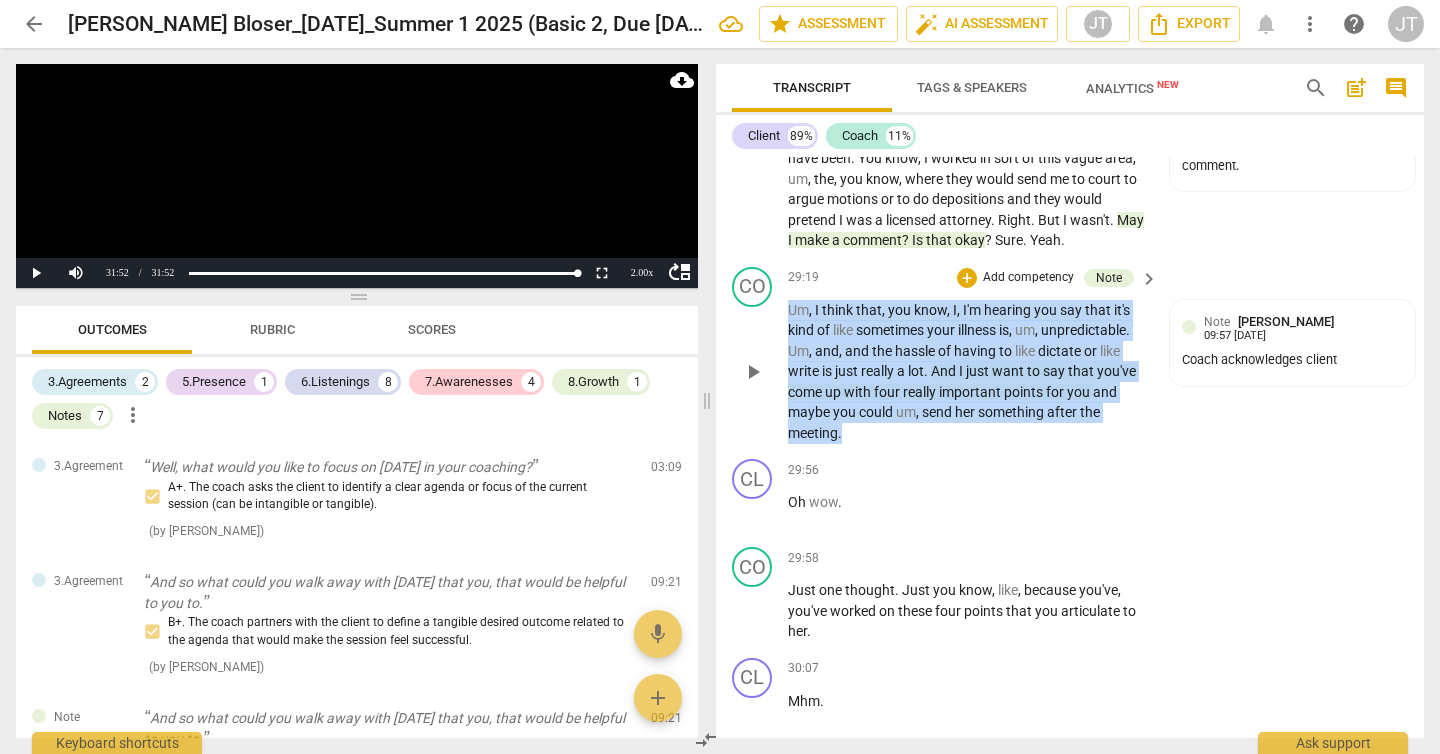 click on "CO play_arrow pause 29:19 + Add competency Note keyboard_arrow_right Um ,   I   think   that ,   you   know ,   I ,   I'm   hearing   you   say   that   it's   kind   of   like   sometimes   your   illness   is ,   um ,   unpredictable .   Um ,   and ,   and   the   hassle   of   having   to   like   dictate   or   like   write   is   just   really   a   lot .   And   I   just   want   to   say   that   you've   come   up   with   four   really   important   points   for   you   and   maybe   you   could   um ,   send   her   something   after   the   meeting . Note [PERSON_NAME] 09:57 [DATE] Coach acknowledges client" at bounding box center [1070, 355] 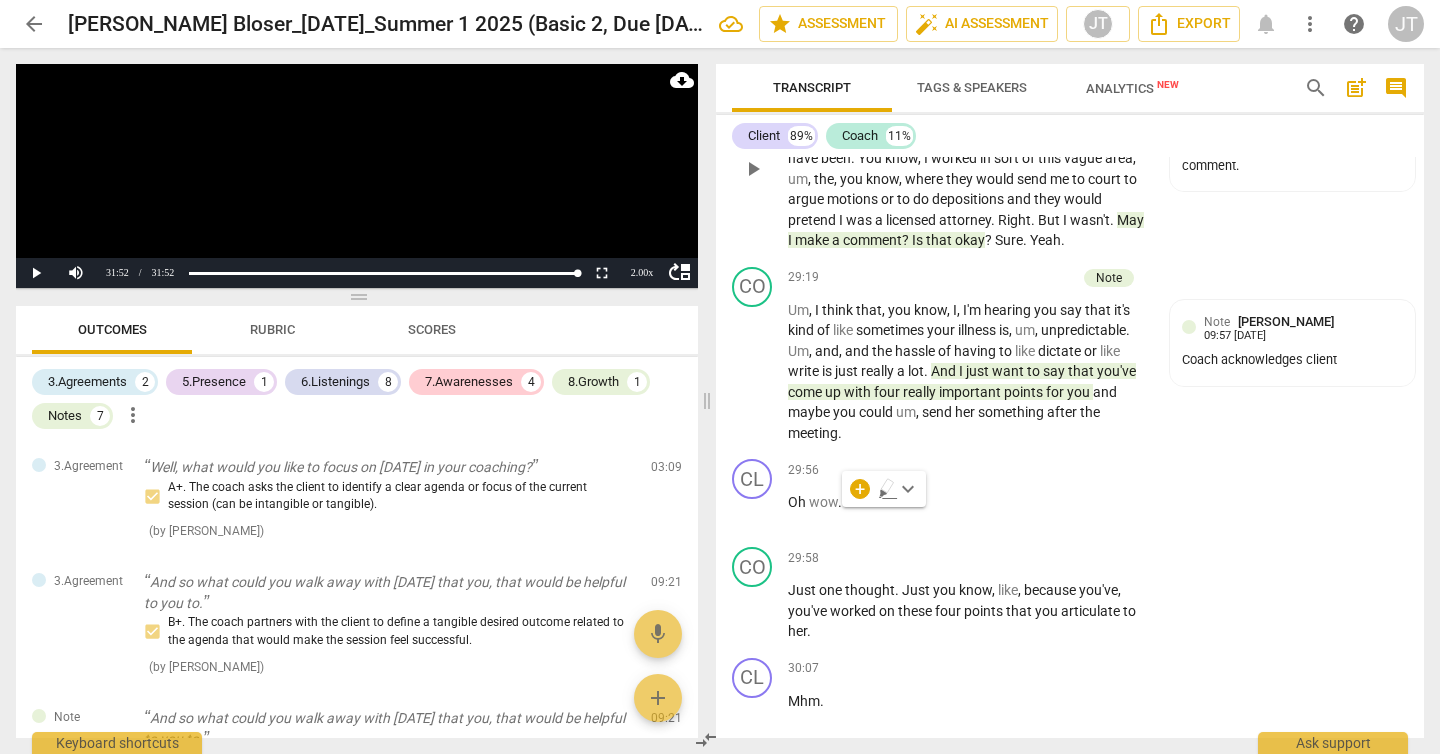 click on "May" at bounding box center [1130, 220] 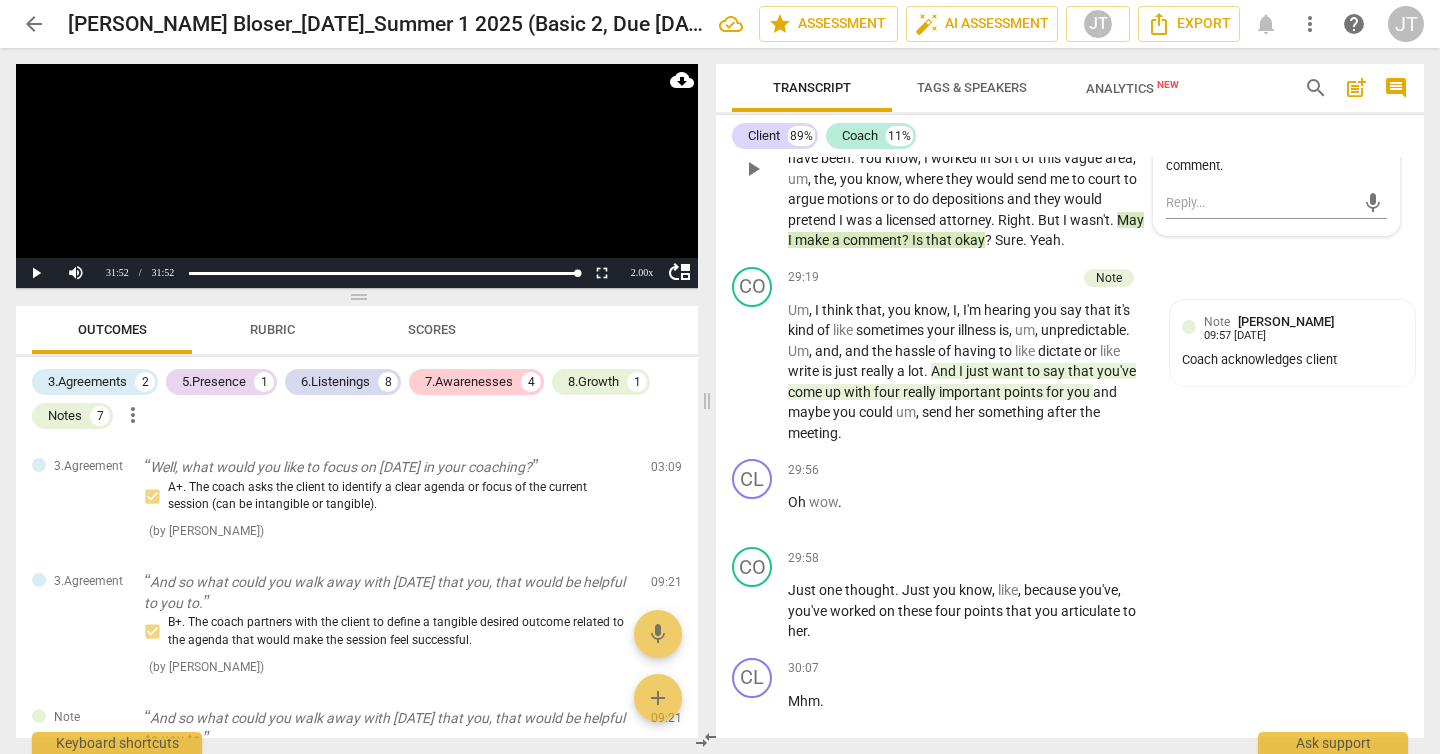 click on "May" at bounding box center [1130, 220] 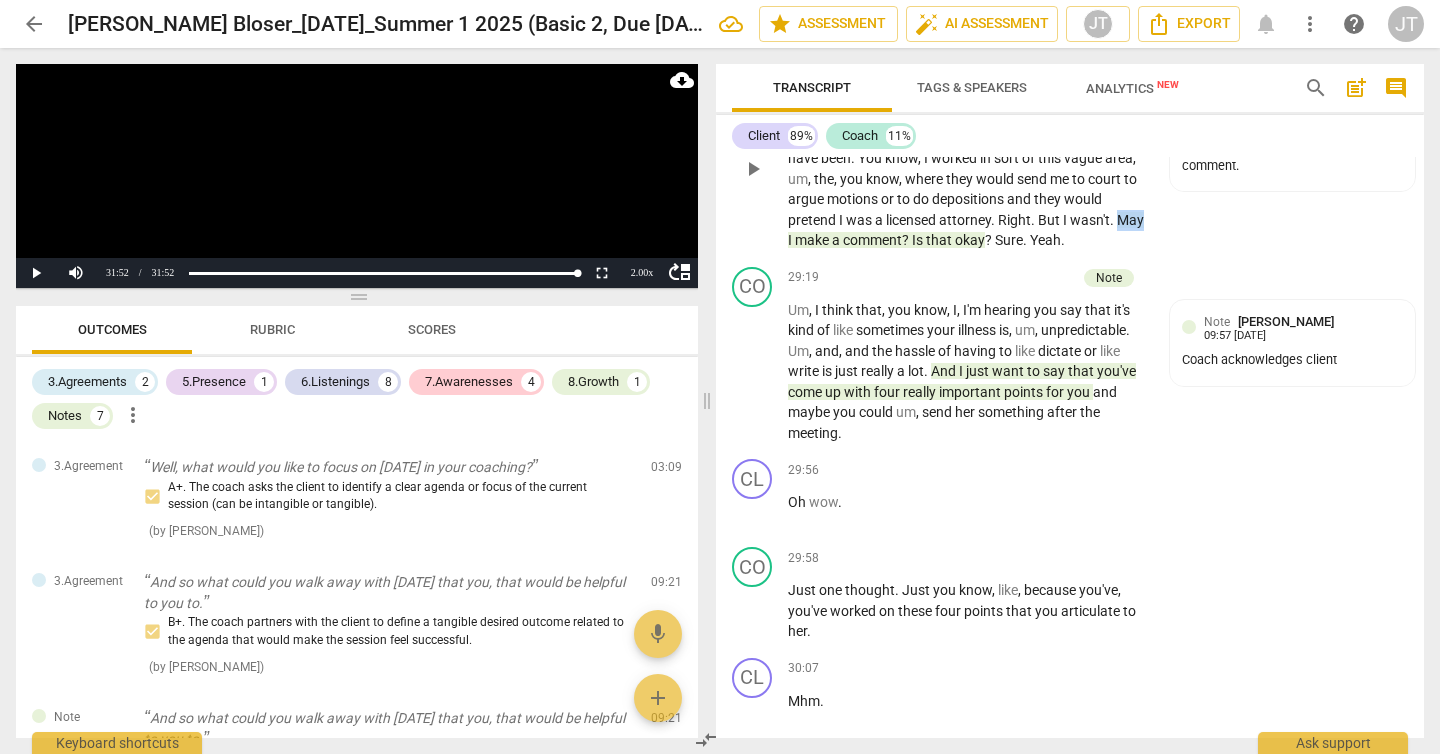 click on "May" at bounding box center (1130, 220) 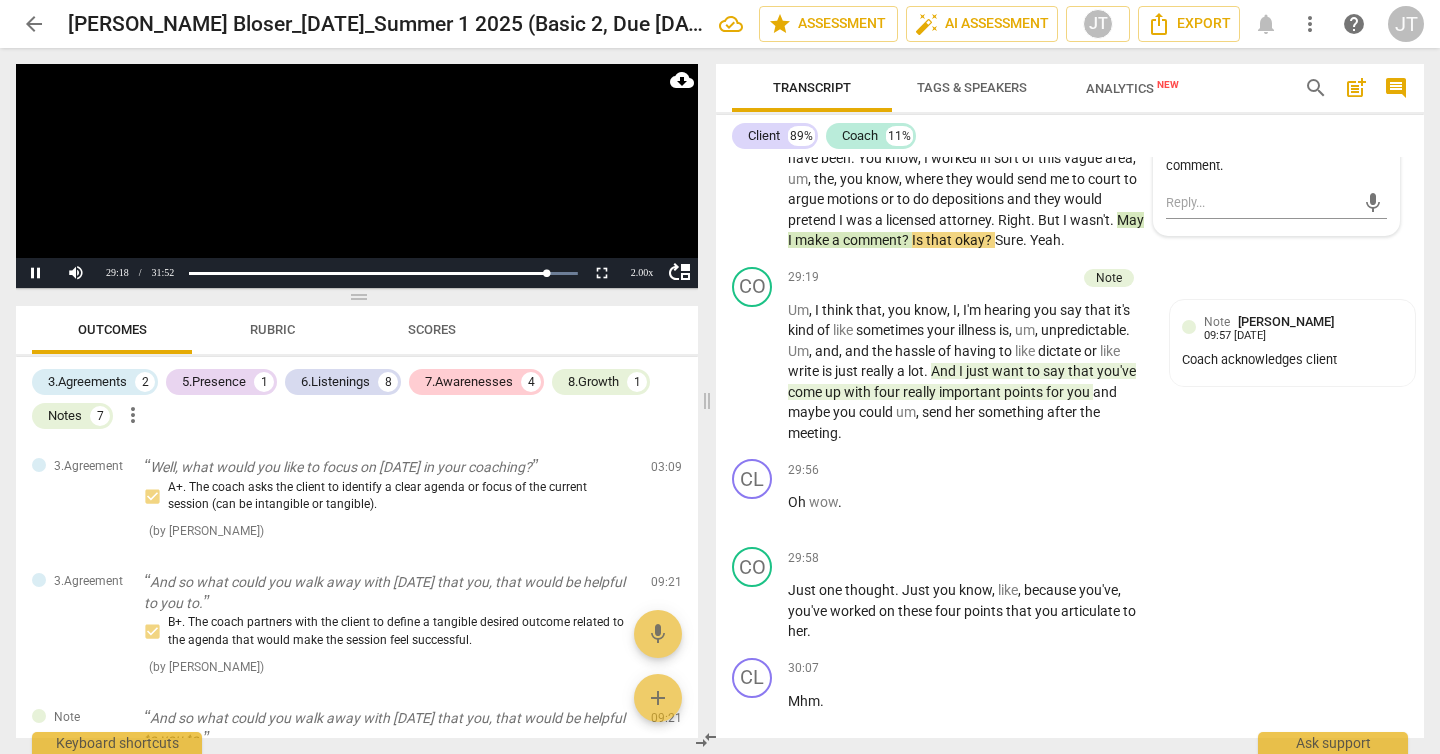 click at bounding box center [357, 176] 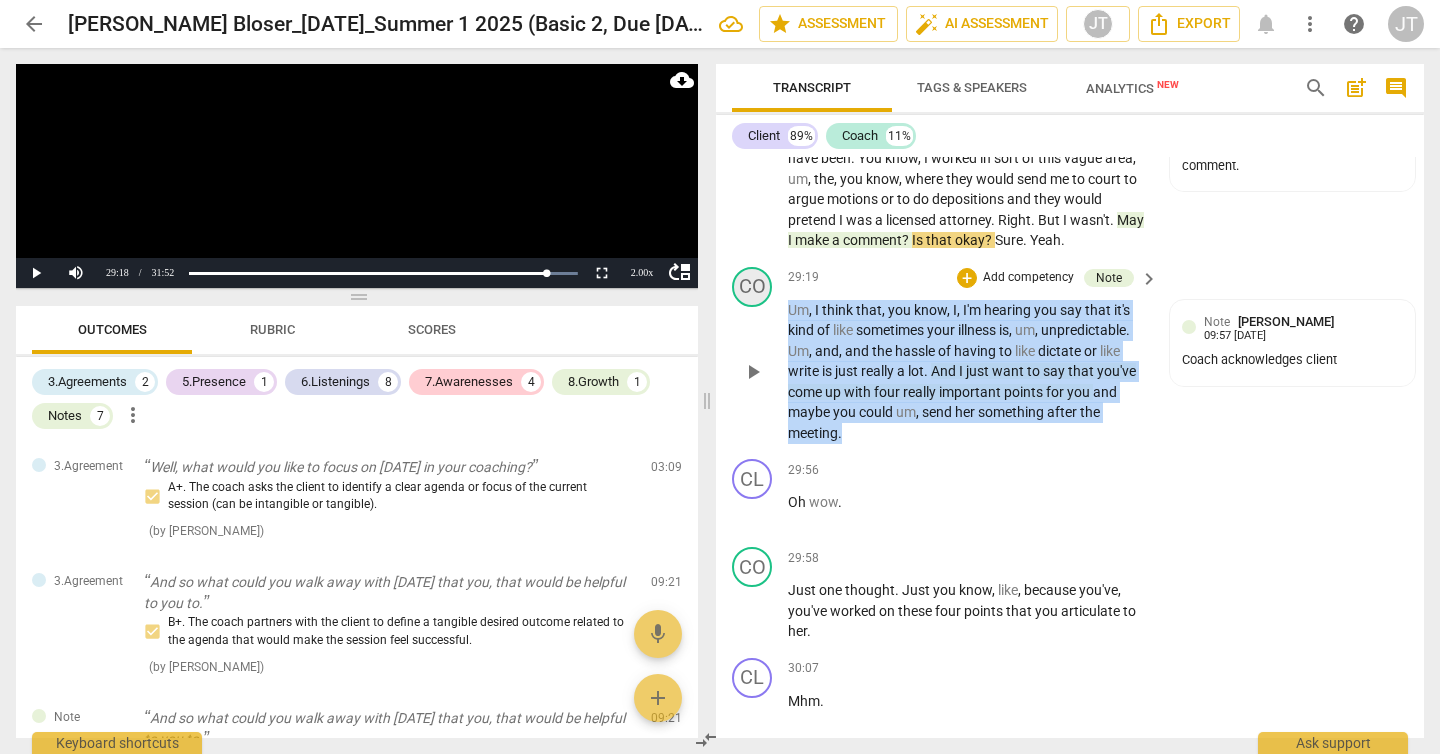 drag, startPoint x: 853, startPoint y: 514, endPoint x: 754, endPoint y: 387, distance: 161.02795 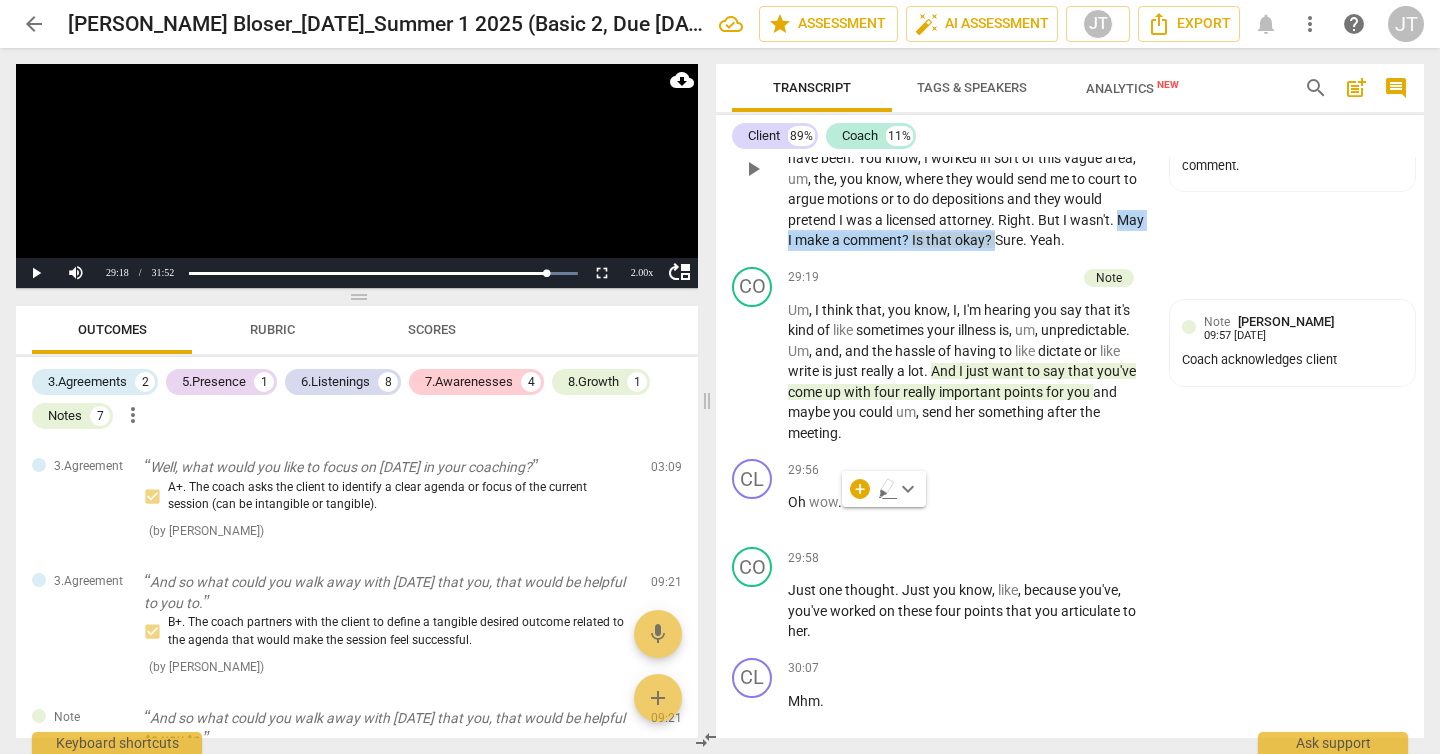 drag, startPoint x: 867, startPoint y: 301, endPoint x: 1105, endPoint y: 309, distance: 238.13441 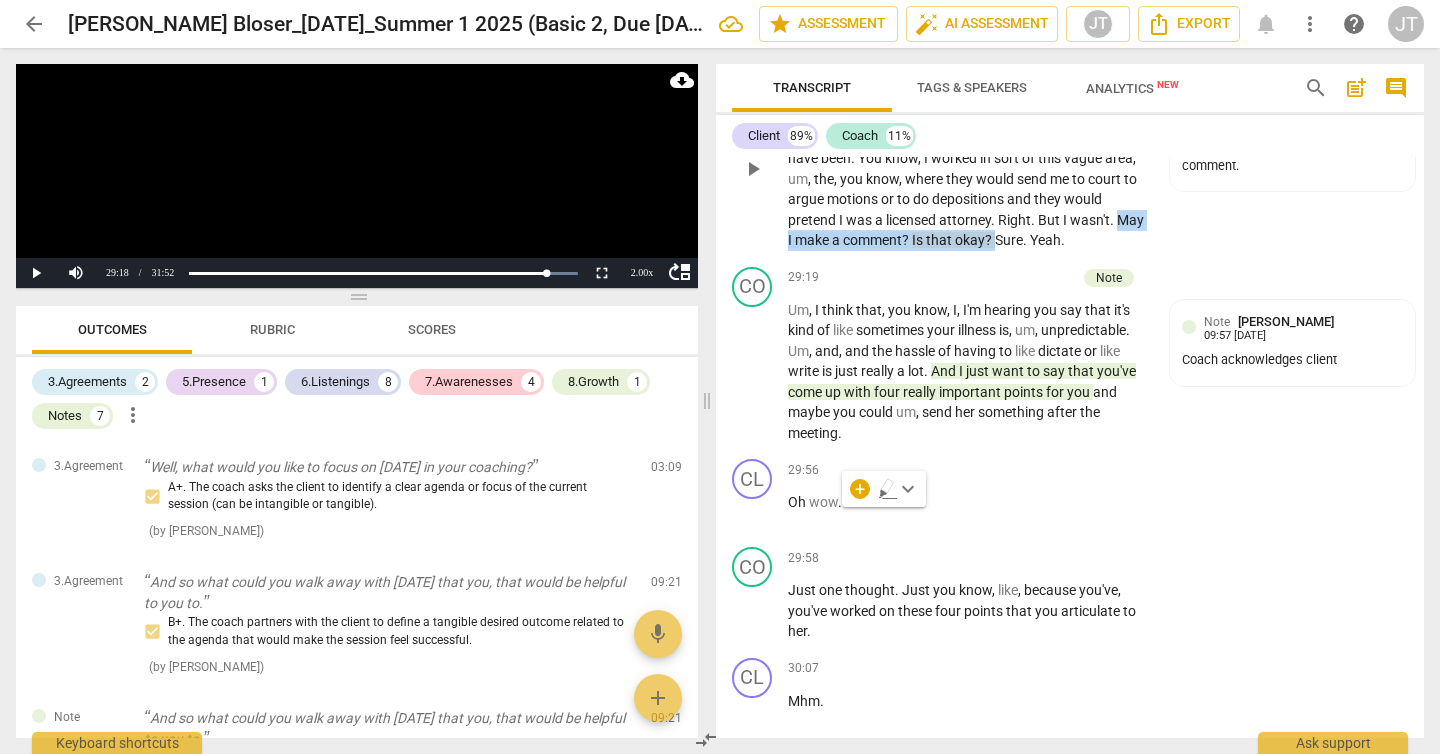 click on "Yeah ,   that's ,   yeah .   And   I ,   and   I ,   I'll   do ,   um ,   the   pre .   Message   and   I'll   just   try   to   lay   it   out   like   I   did   to   you .   You   know ,   I've   got   these   degrees ,   but   I'm   not   a   licensed   attorney .   I   never   have   been .   You   know ,   I   worked   in   sort   of   this   vague   area ,   um ,   the ,   you   know ,   where   they   would   send   me   to   court   to   argue   motions   or   to   do   depositions   and   they   would   pretend   I   was   a   licensed   attorney .   Right .   But   I   wasn't .   May   I   make   a   comment ?   Is   that   okay ?   Sure .   Yeah ." at bounding box center (968, 169) 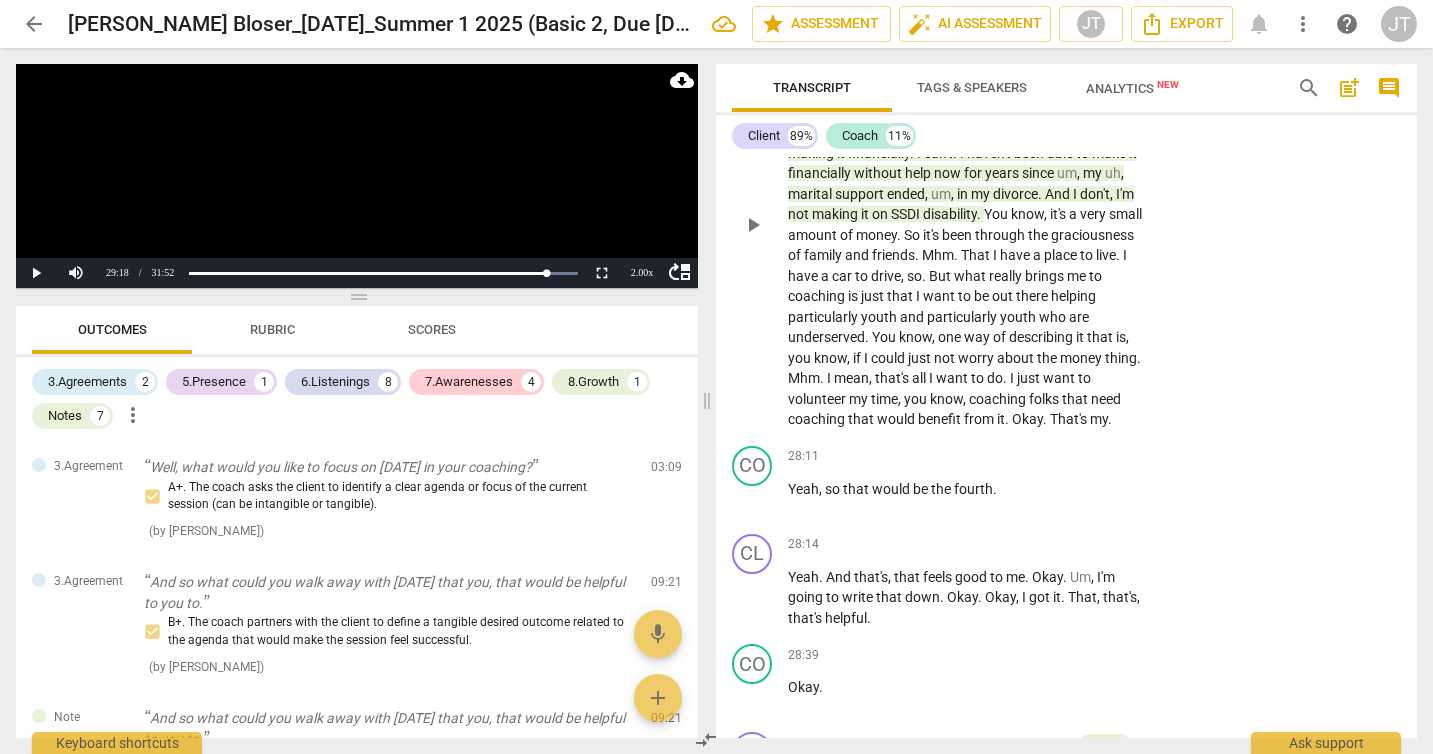 scroll, scrollTop: 9806, scrollLeft: 0, axis: vertical 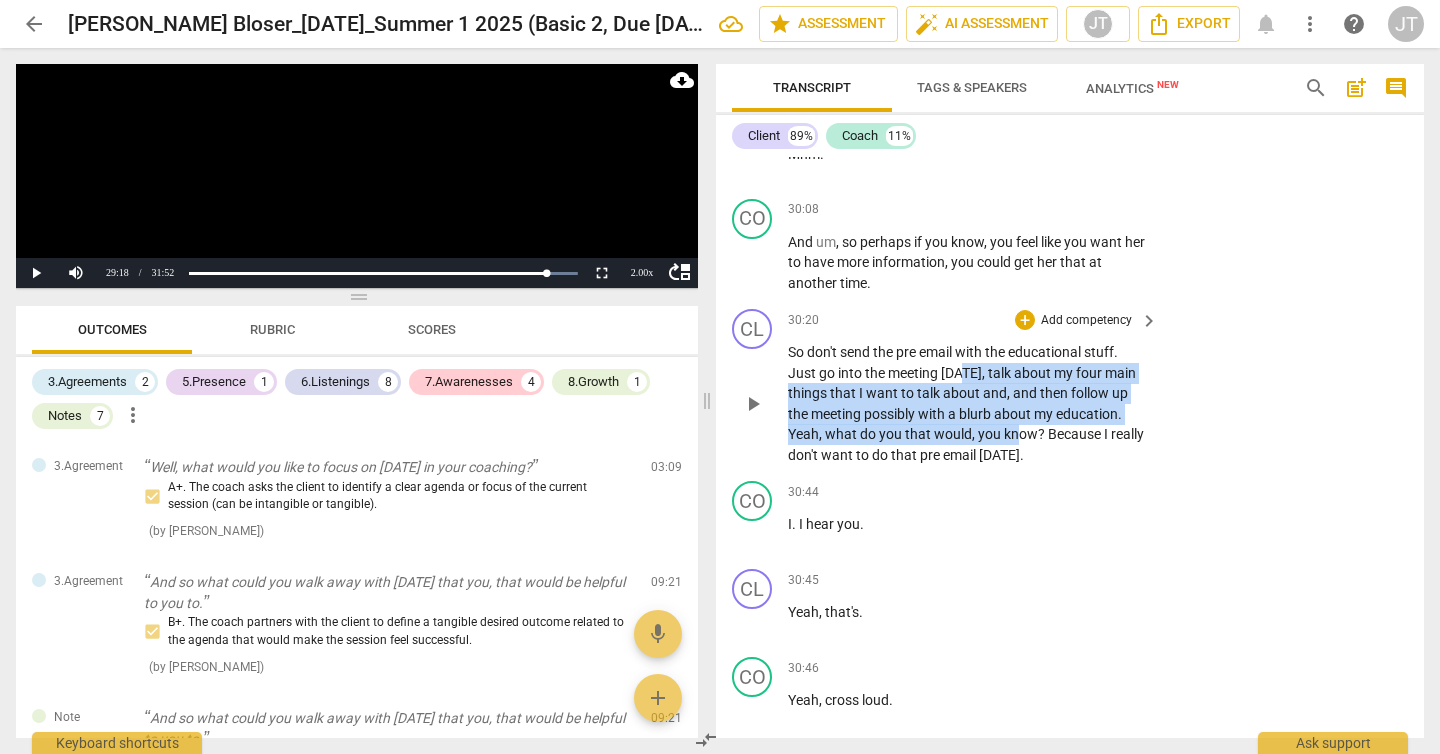 drag, startPoint x: 1014, startPoint y: 509, endPoint x: 971, endPoint y: 462, distance: 63.702435 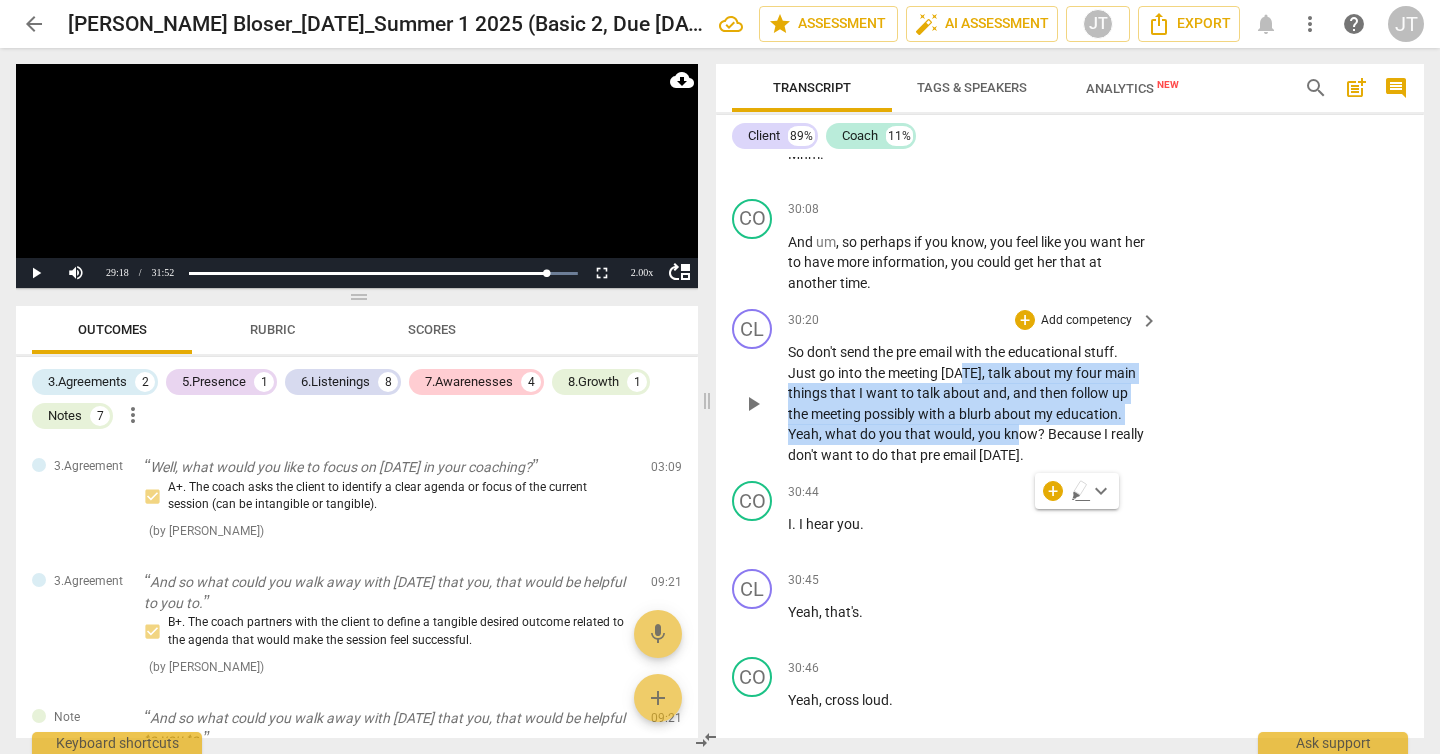 click on "[DATE]" at bounding box center [961, 373] 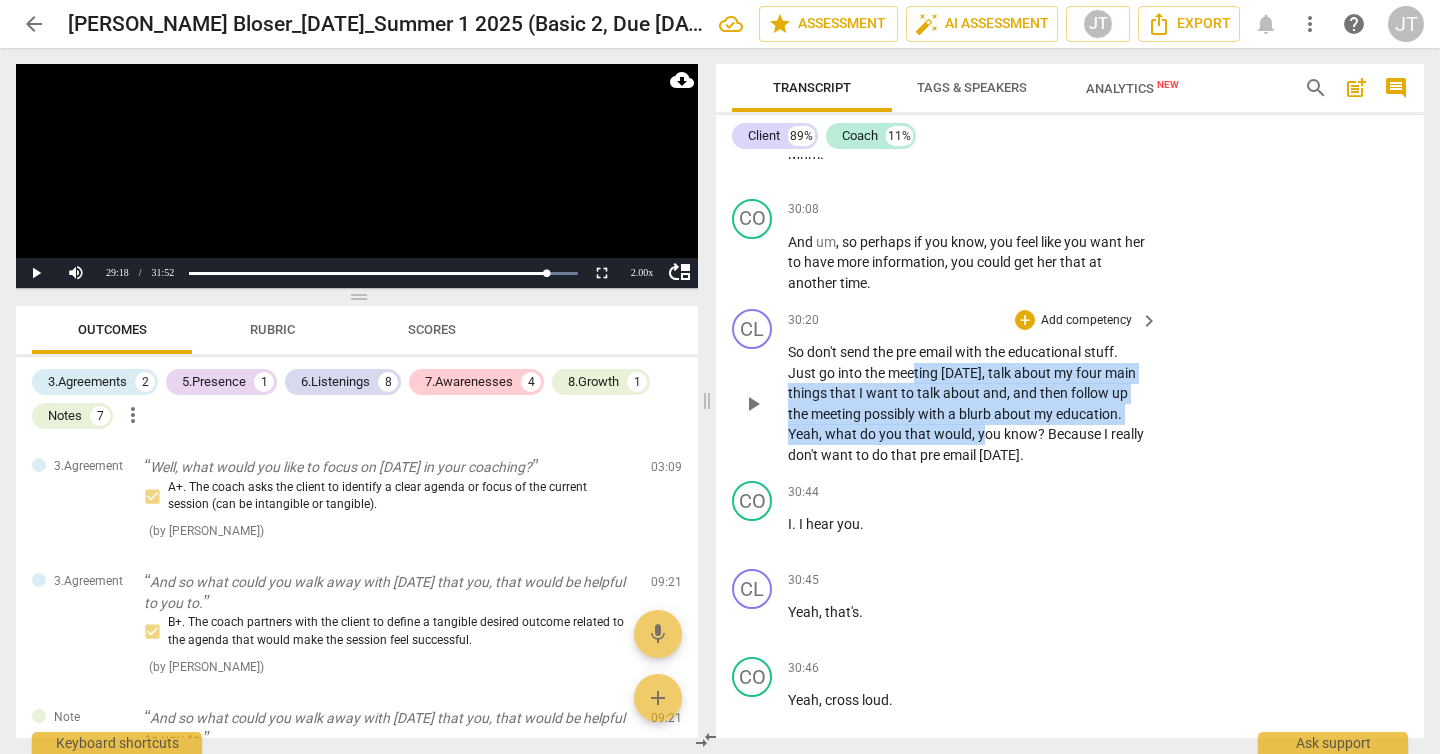 drag, startPoint x: 917, startPoint y: 463, endPoint x: 980, endPoint y: 517, distance: 82.9759 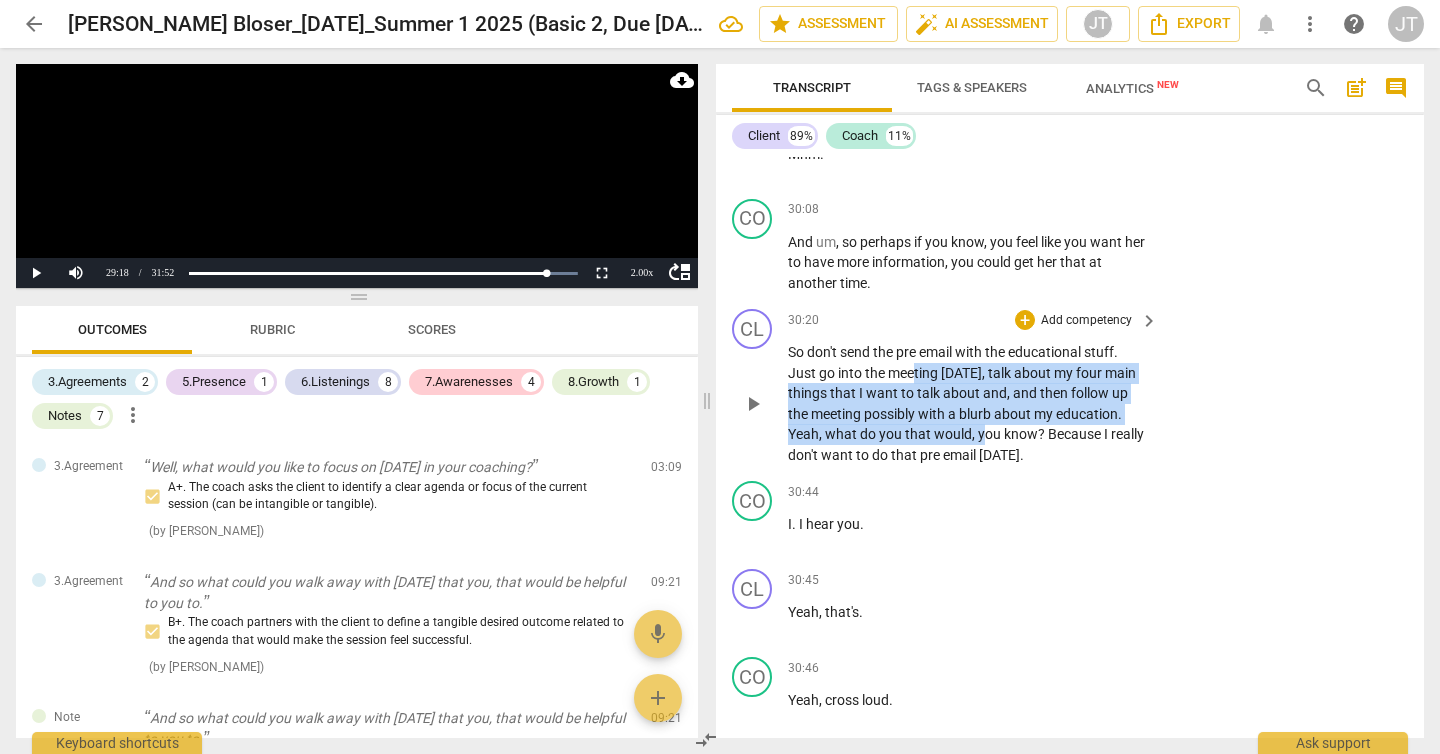 click on "So   don't   send   the   pre   email   with   the   educational   stuff .   Just   go   into   the   meeting   [DATE] ,   talk   about   my   four   main   things   that   I   want   to   talk   about   and ,   and   then   follow   up   the   meeting   possibly   with   a   blurb   about   my   education .   Yeah ,   what   do   you   that   would ,   you   know ?   Because   I   really   don't   want   to   do   that   pre   email   [DATE] ." at bounding box center (968, 403) 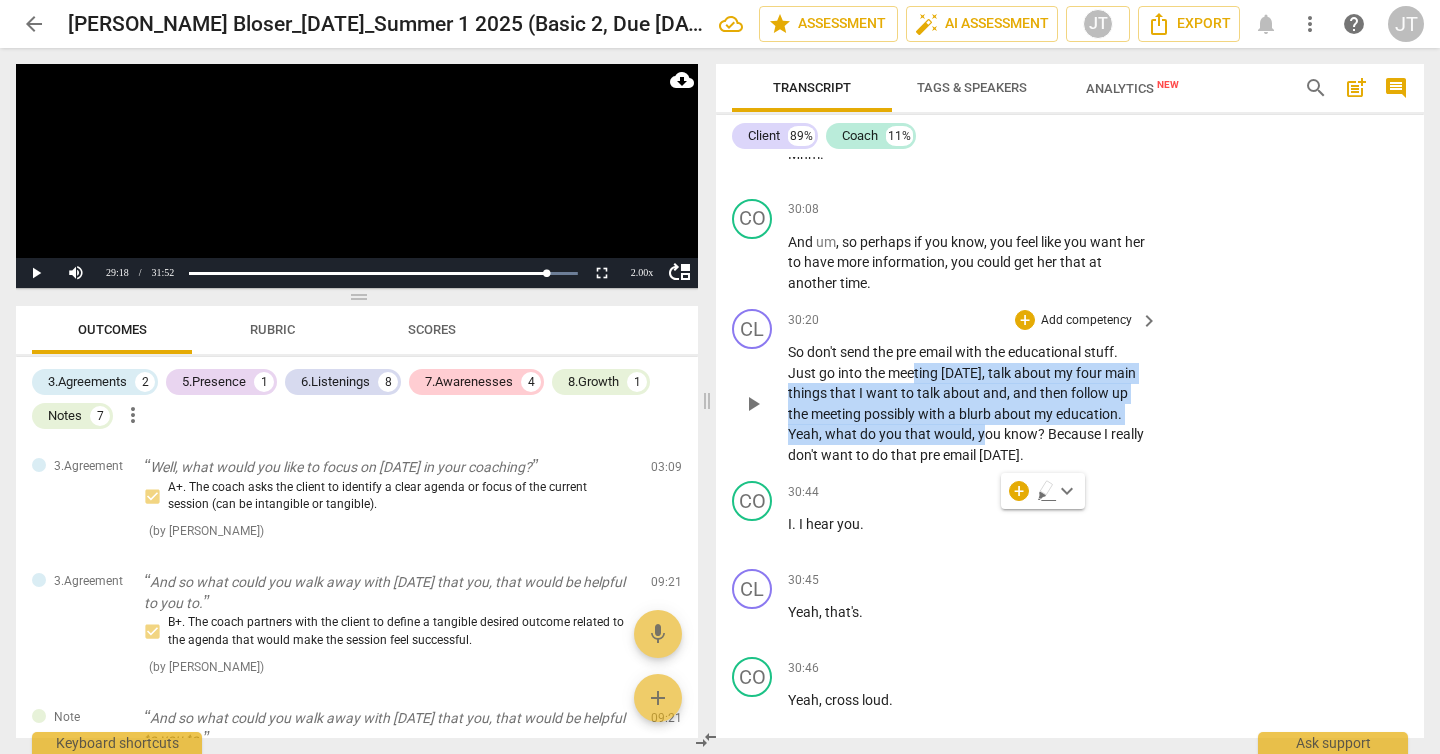 click on "you" at bounding box center (991, 434) 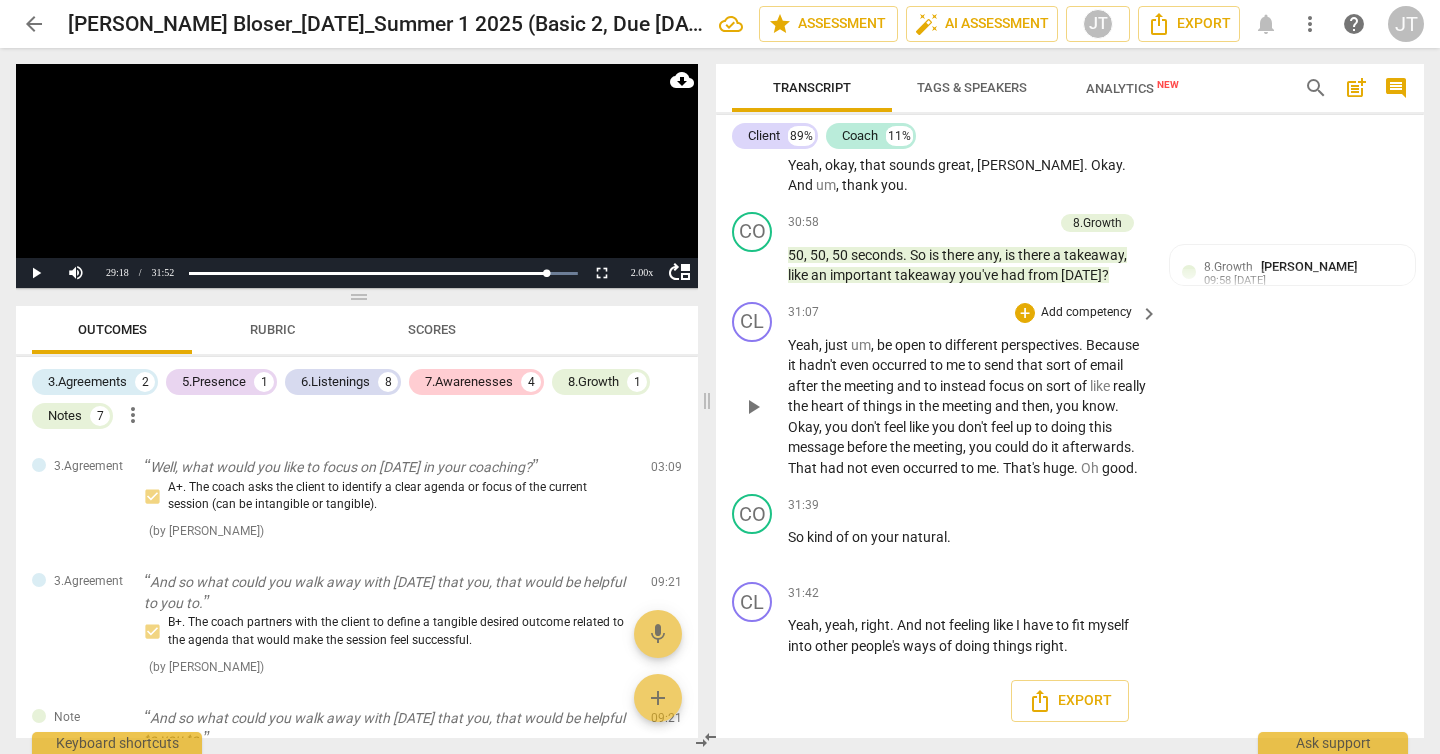 scroll, scrollTop: 11655, scrollLeft: 0, axis: vertical 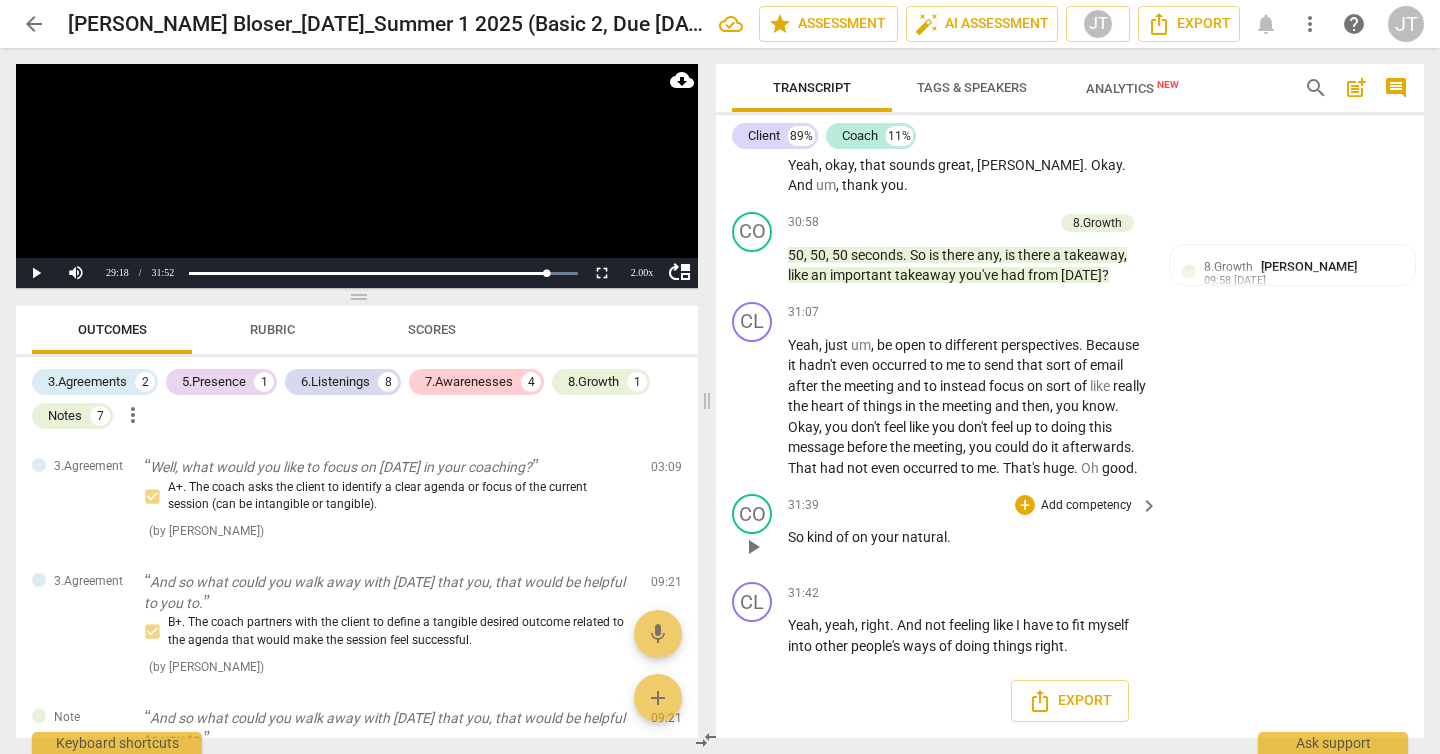 click on "So" at bounding box center (797, 537) 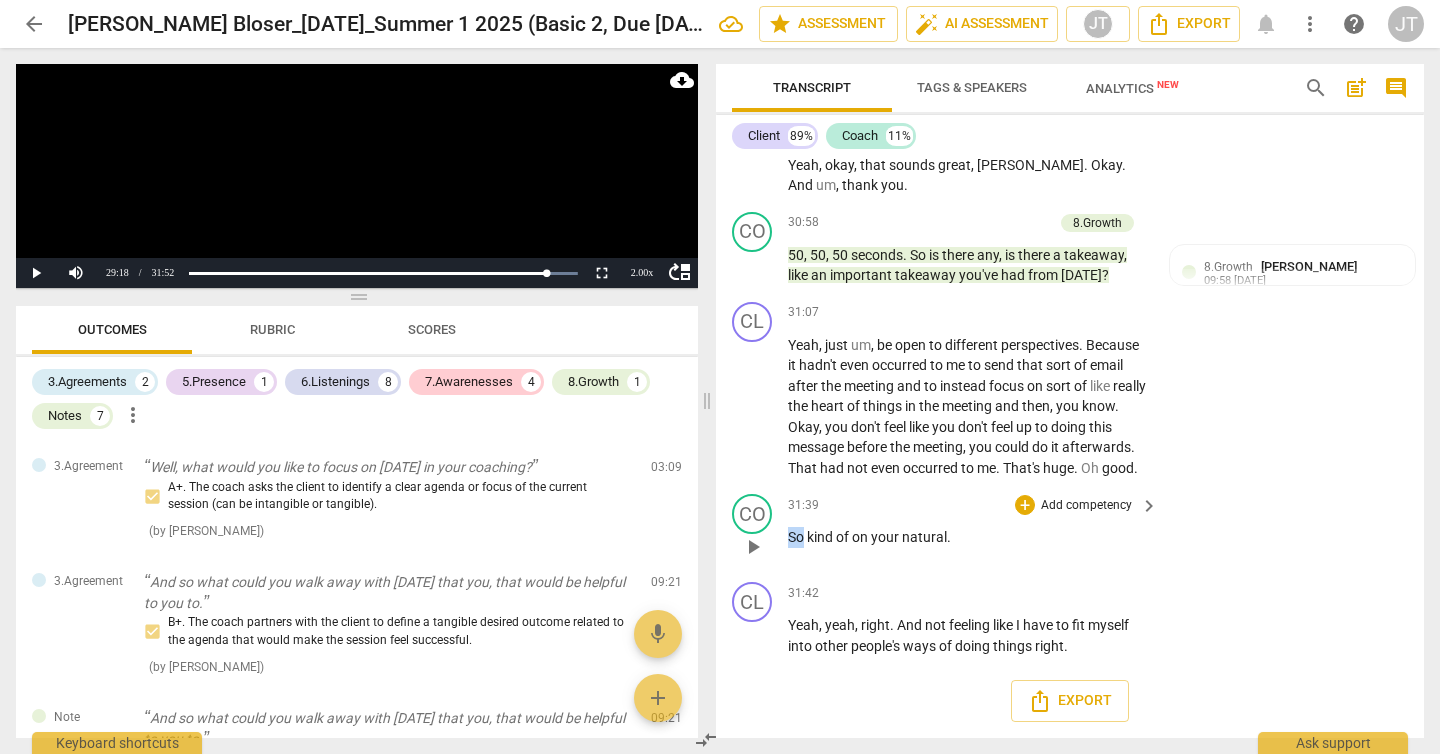 click on "So" at bounding box center [797, 537] 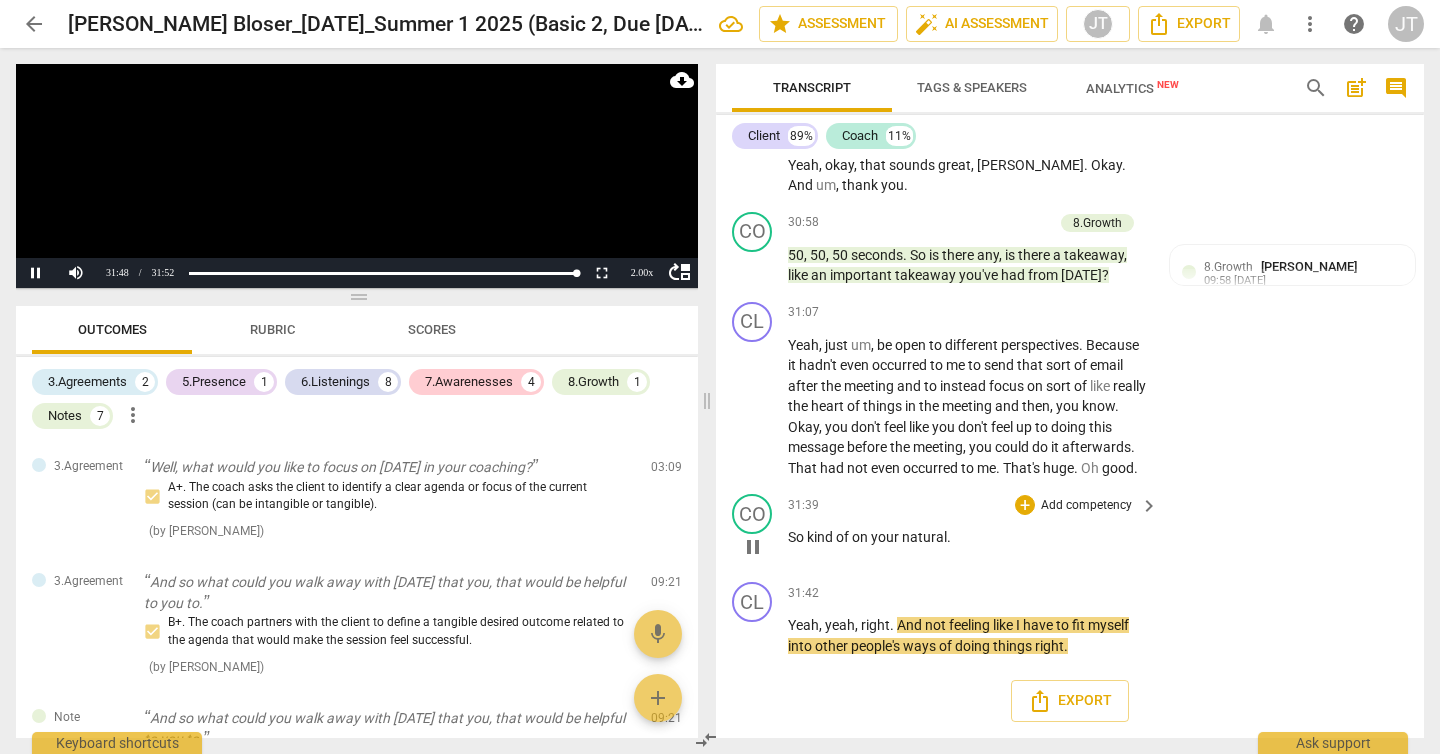 click on "So" at bounding box center (797, 537) 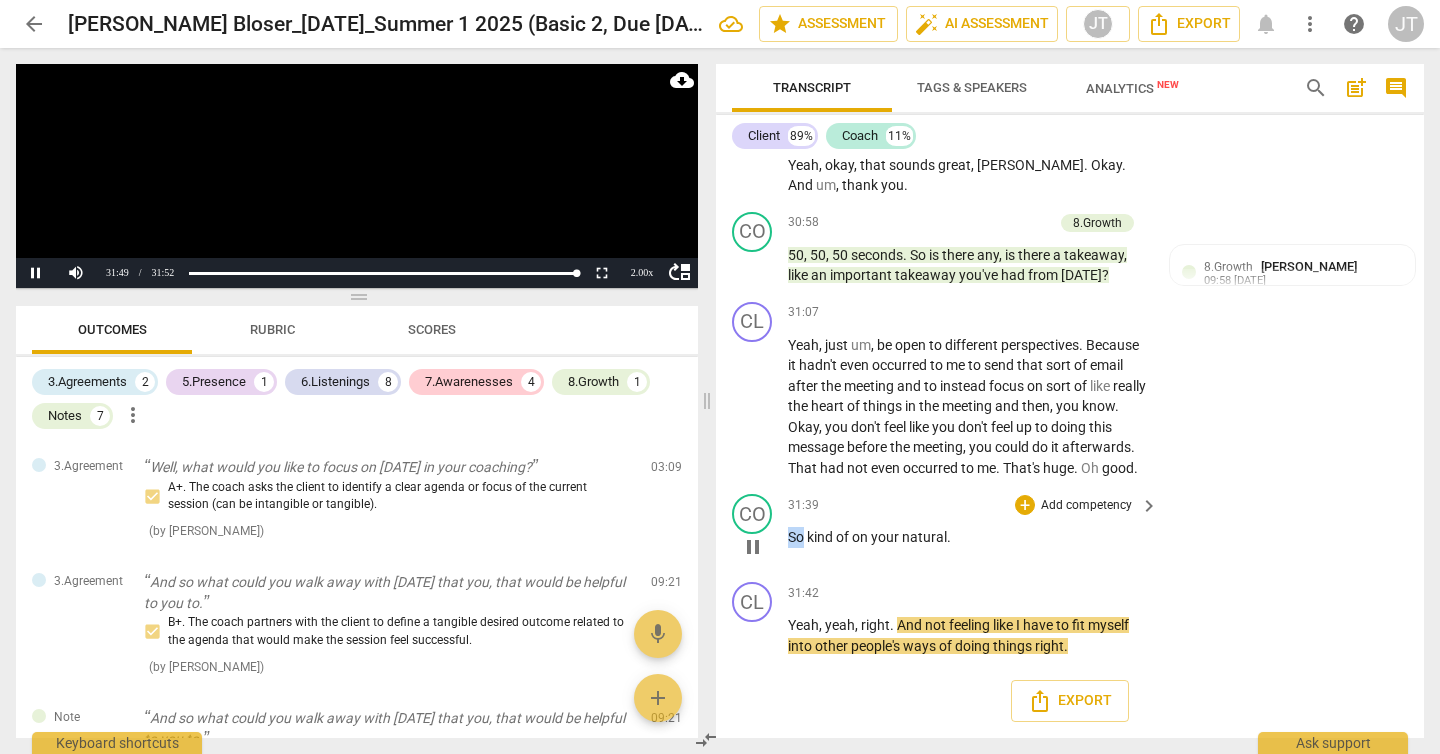 click on "So" at bounding box center [797, 537] 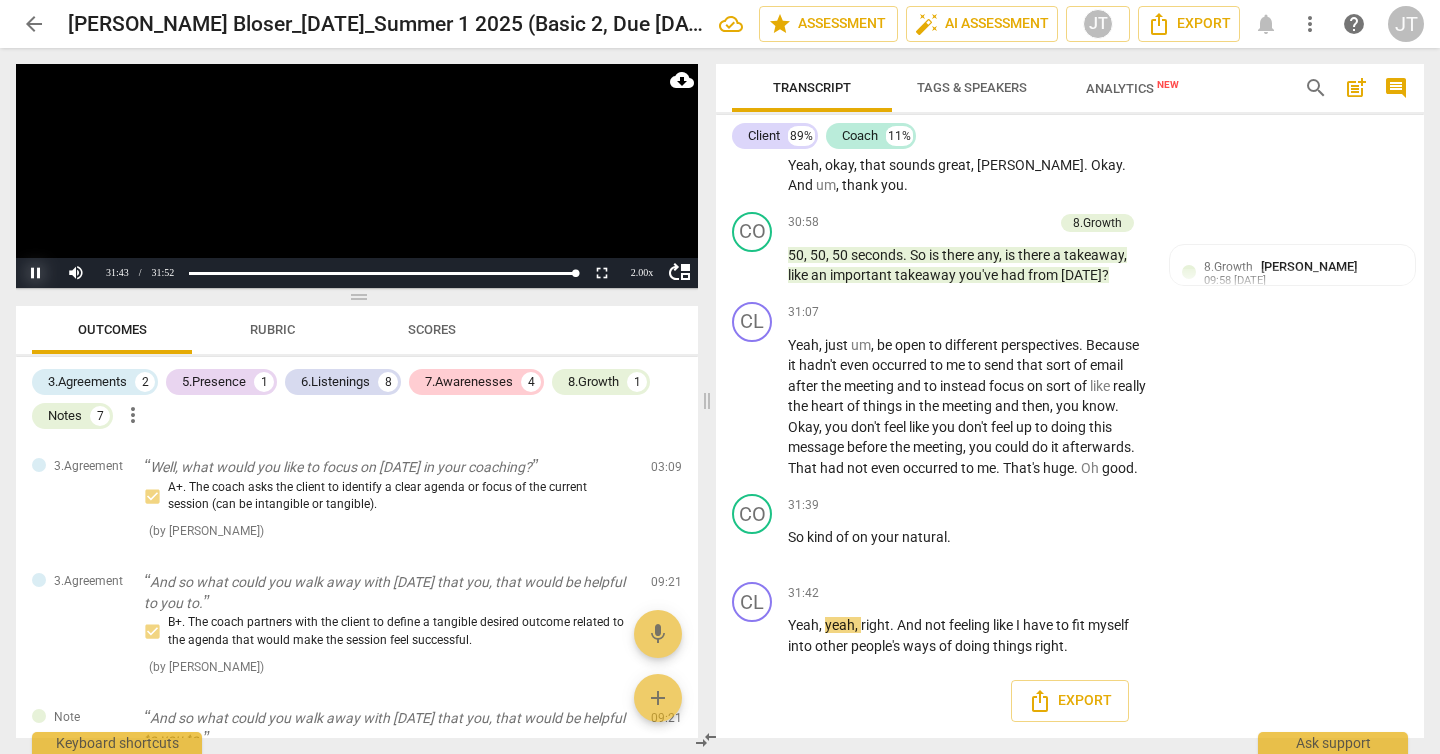 click on "Pause" at bounding box center [36, 273] 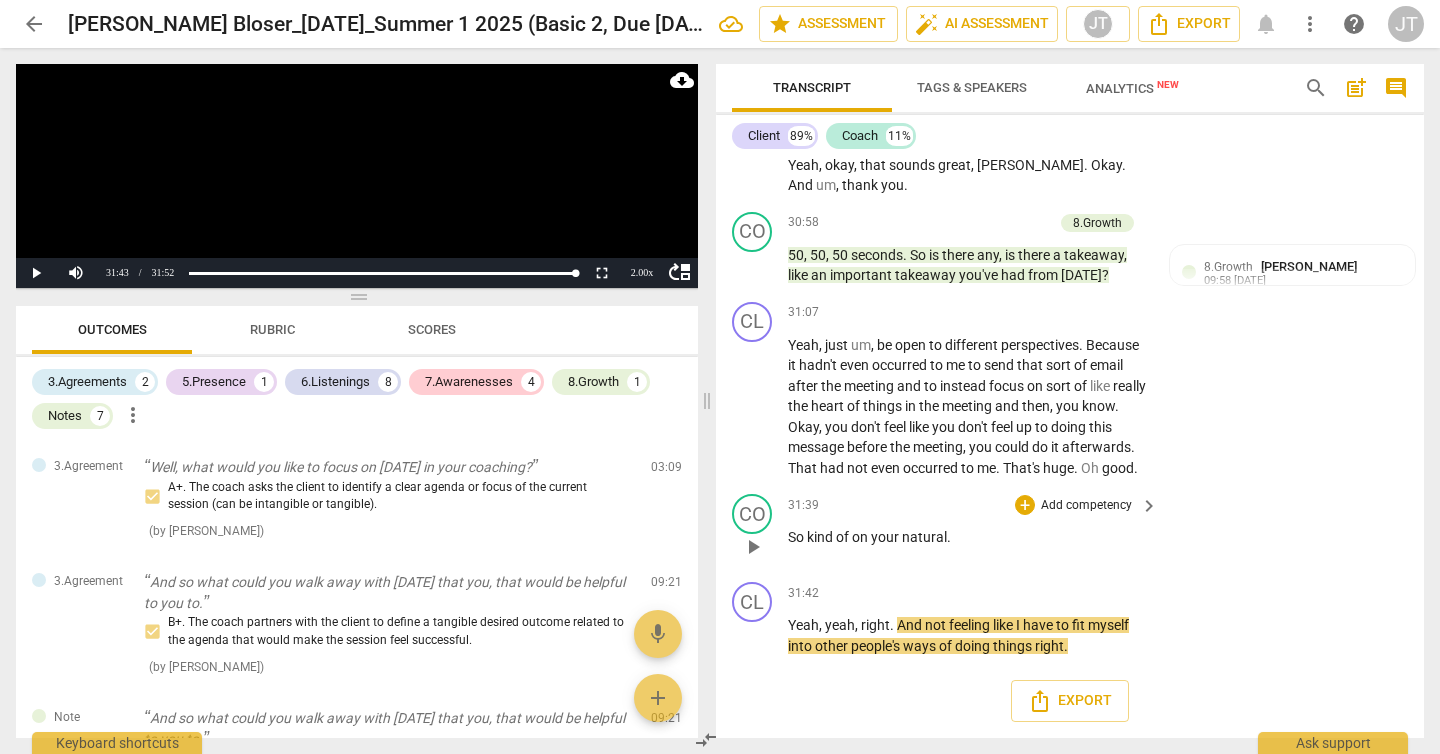 click on "31:39 + Add competency keyboard_arrow_right So   kind   of   on   your   natural ." at bounding box center (974, 530) 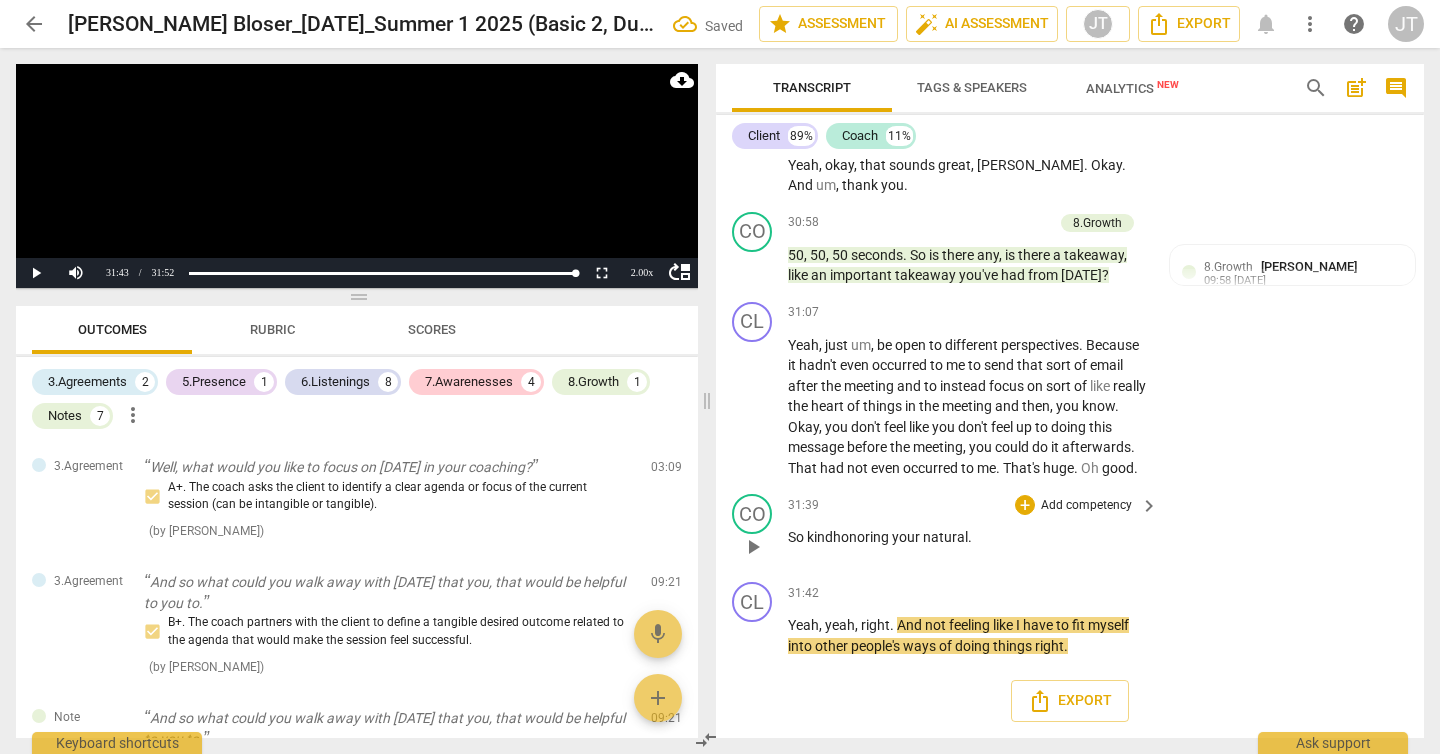 click on "kind  honoring" at bounding box center (848, 537) 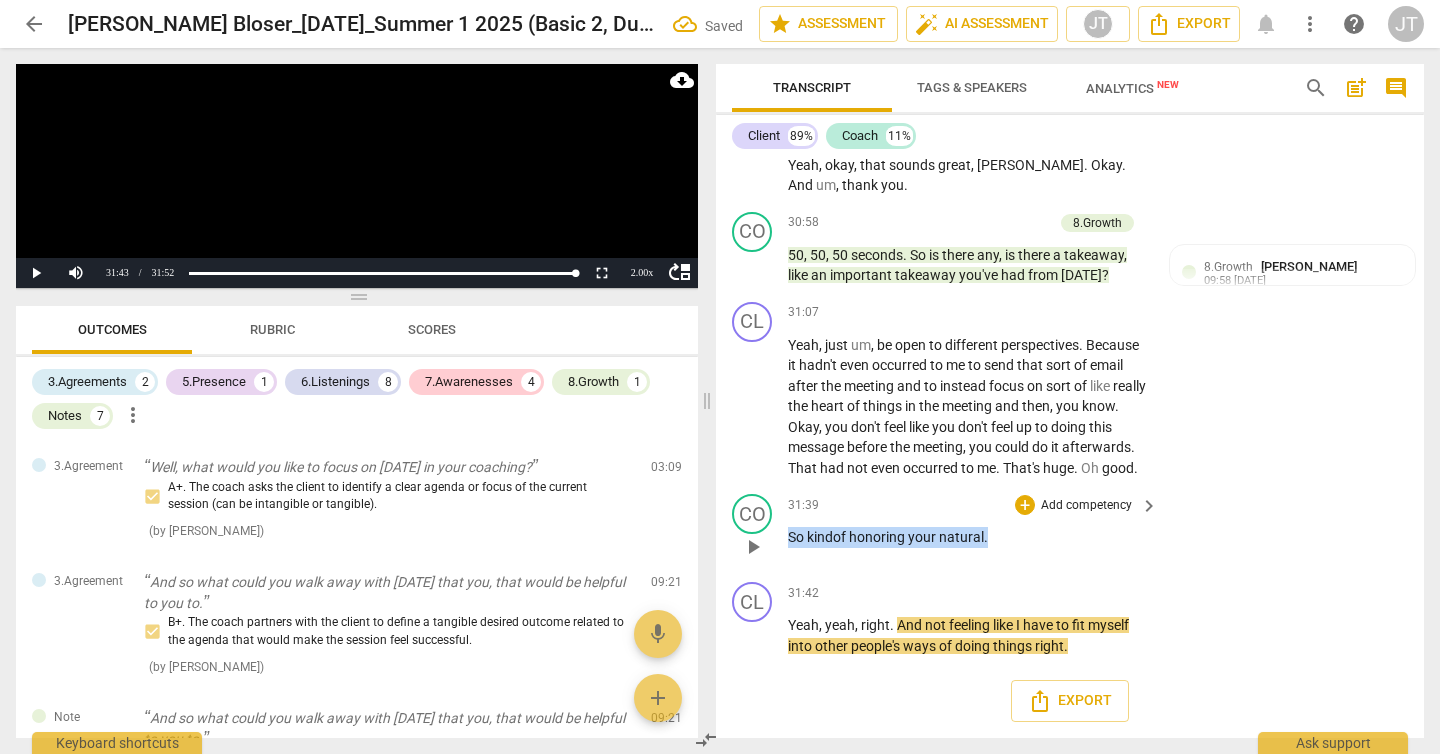 drag, startPoint x: 992, startPoint y: 534, endPoint x: 789, endPoint y: 540, distance: 203.08865 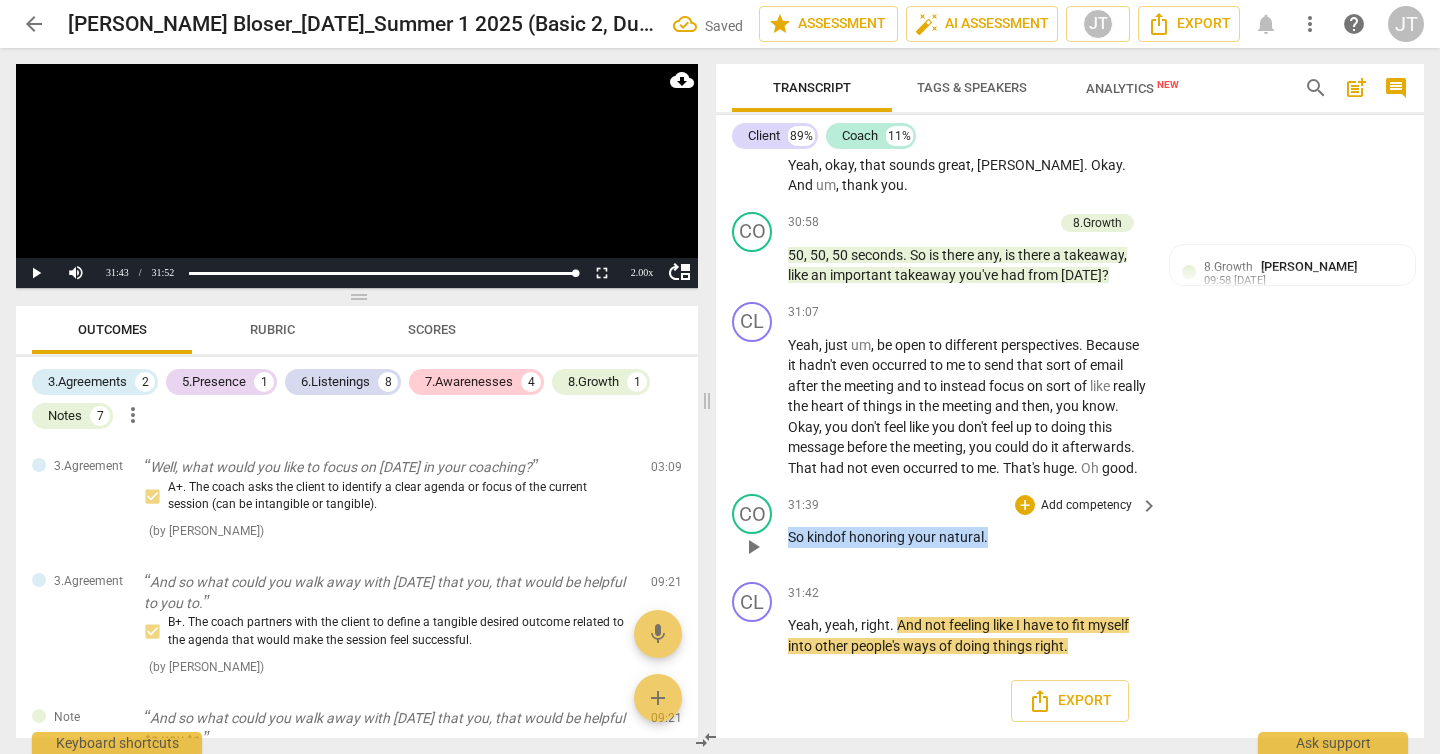 click on "So   kind  of honoring   your   natural ." at bounding box center (968, 537) 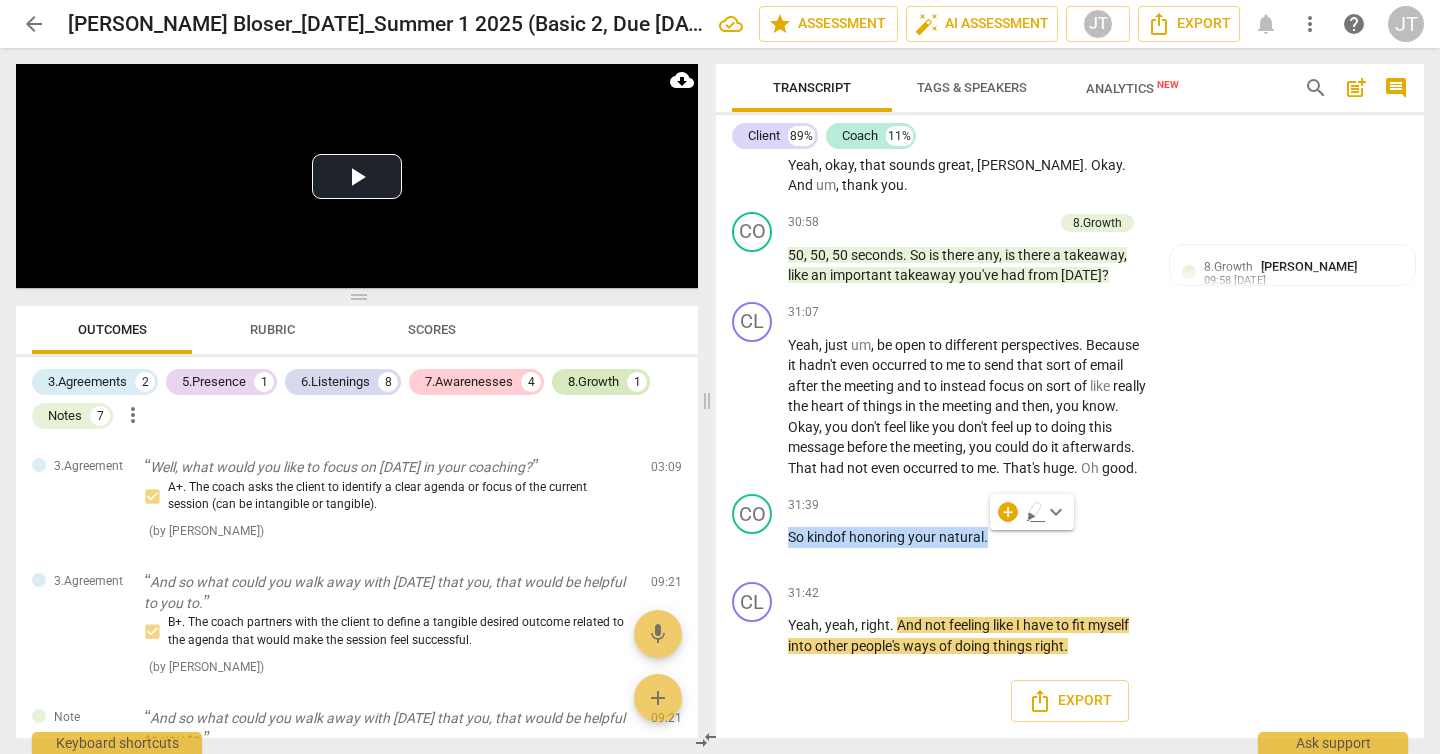 click on "8.Growth" at bounding box center (593, 382) 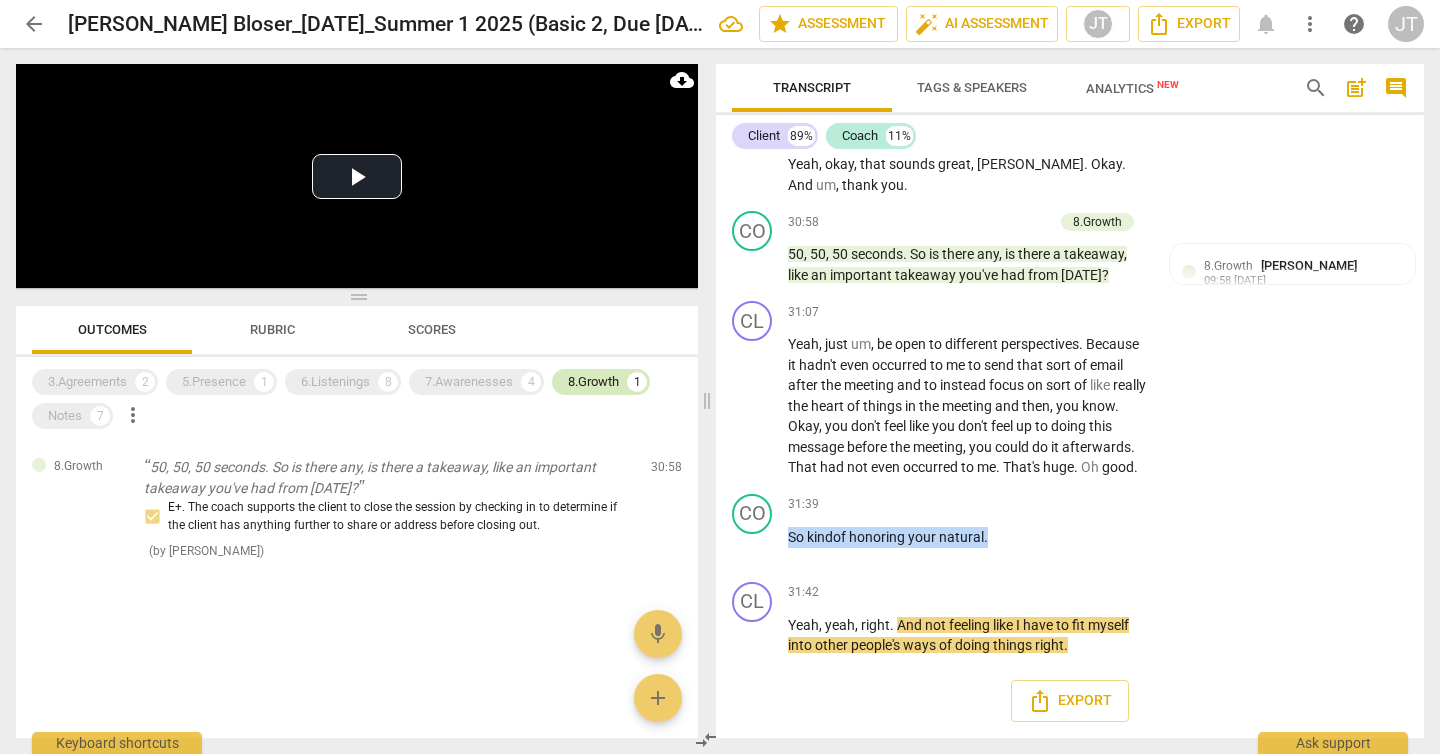 scroll, scrollTop: 11586, scrollLeft: 0, axis: vertical 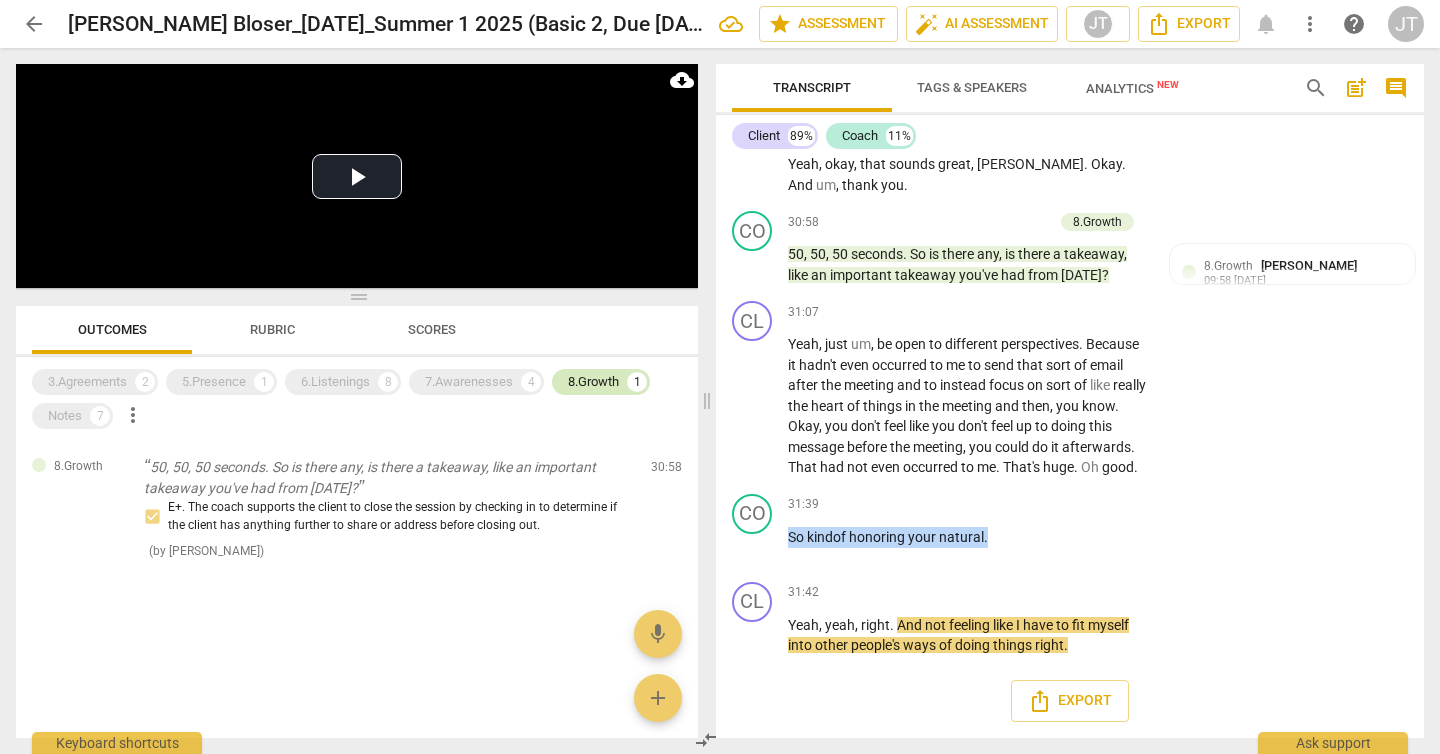 click on "8.Growth" at bounding box center [593, 382] 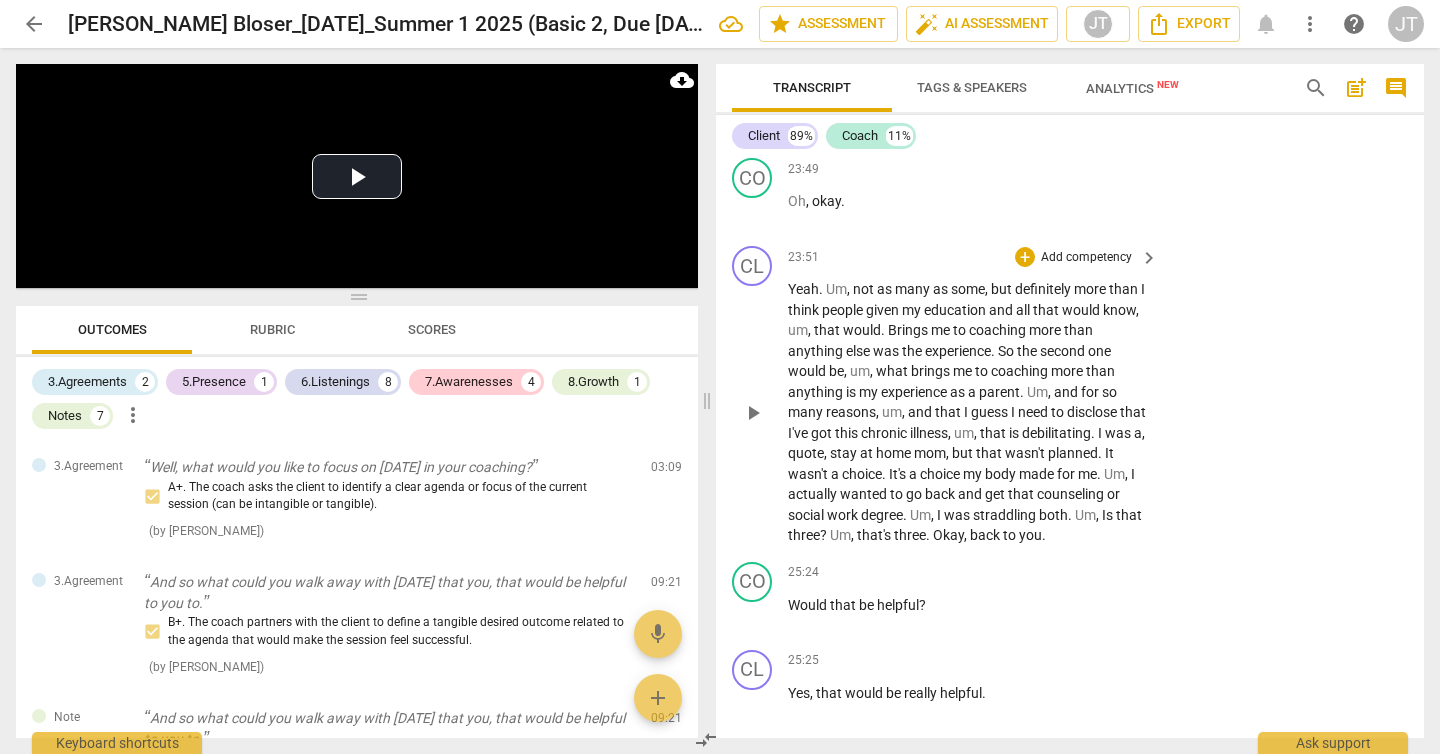 scroll, scrollTop: 8403, scrollLeft: 0, axis: vertical 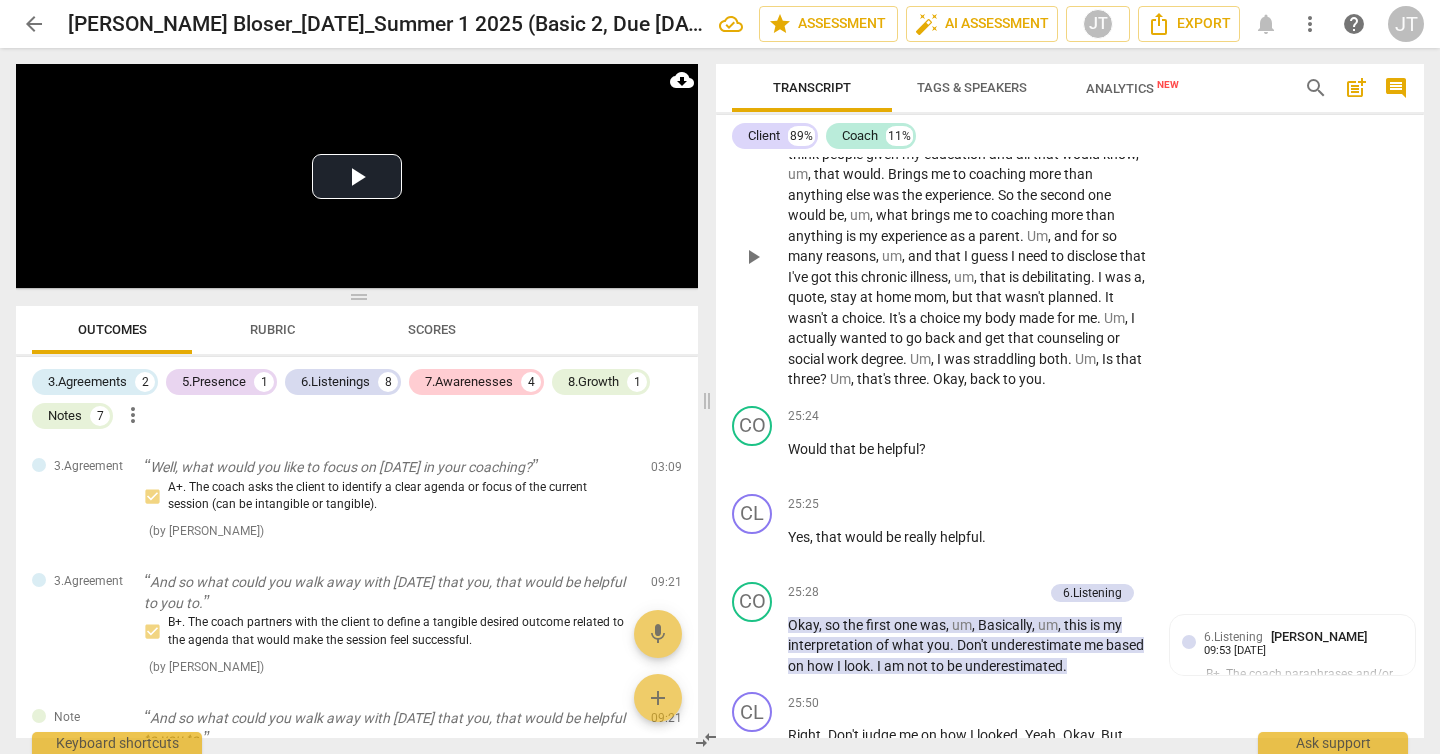 click on "Okay" at bounding box center (948, 379) 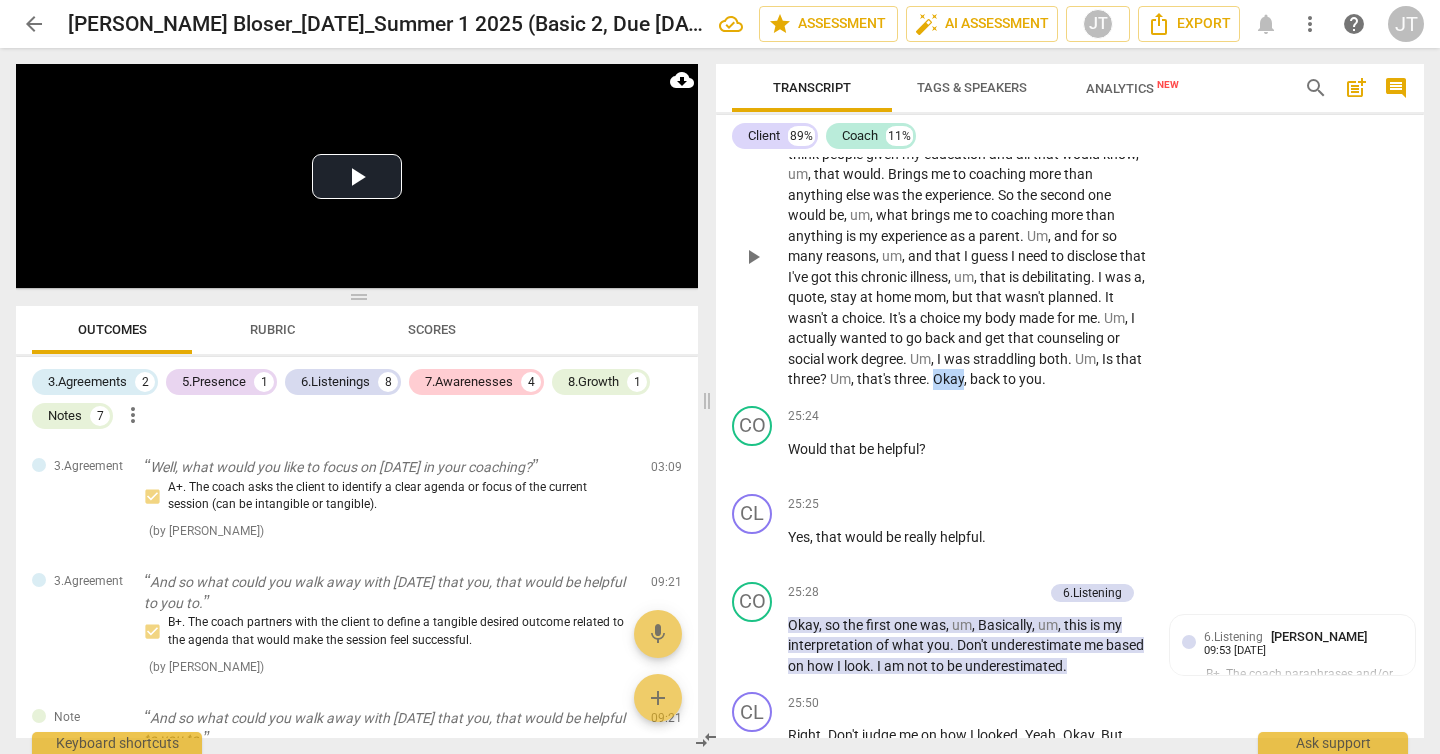 click on "Okay" at bounding box center [948, 379] 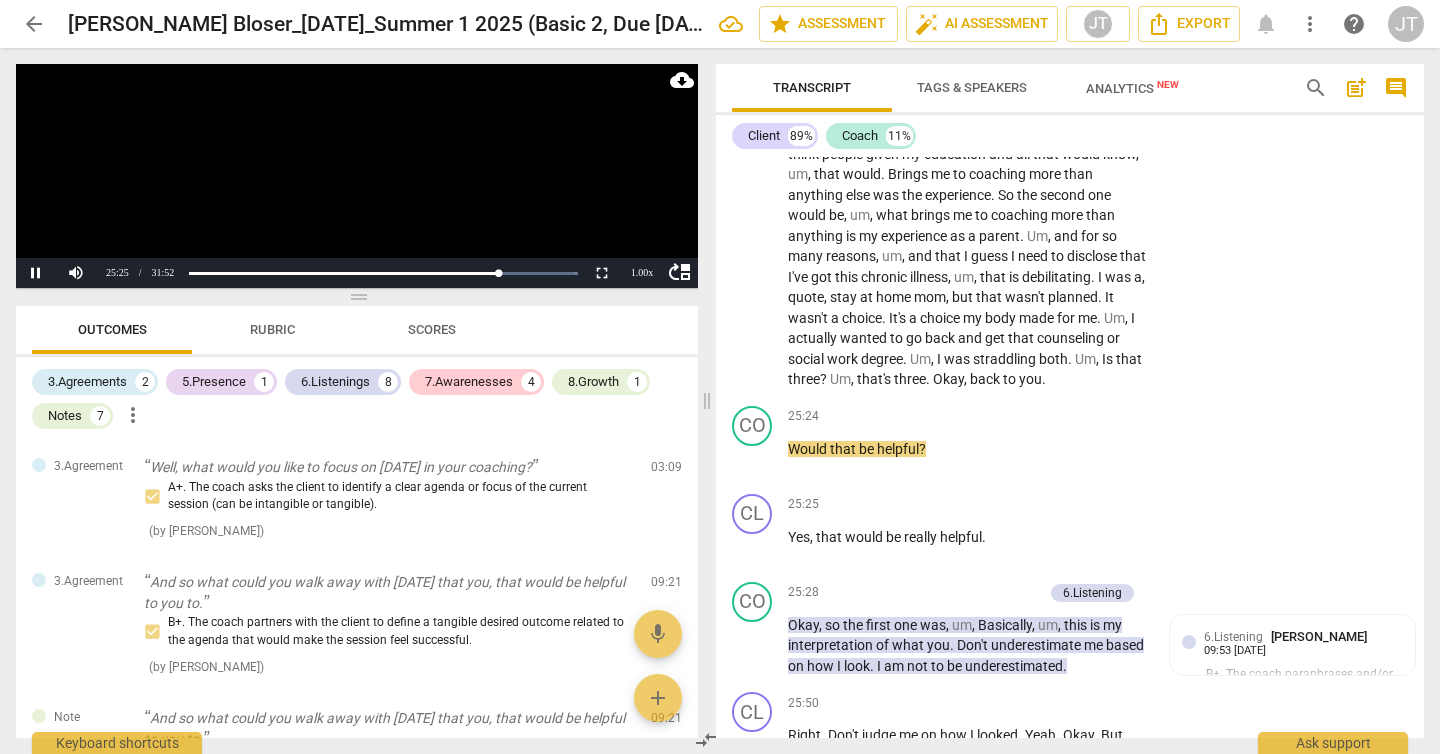 click at bounding box center (357, 176) 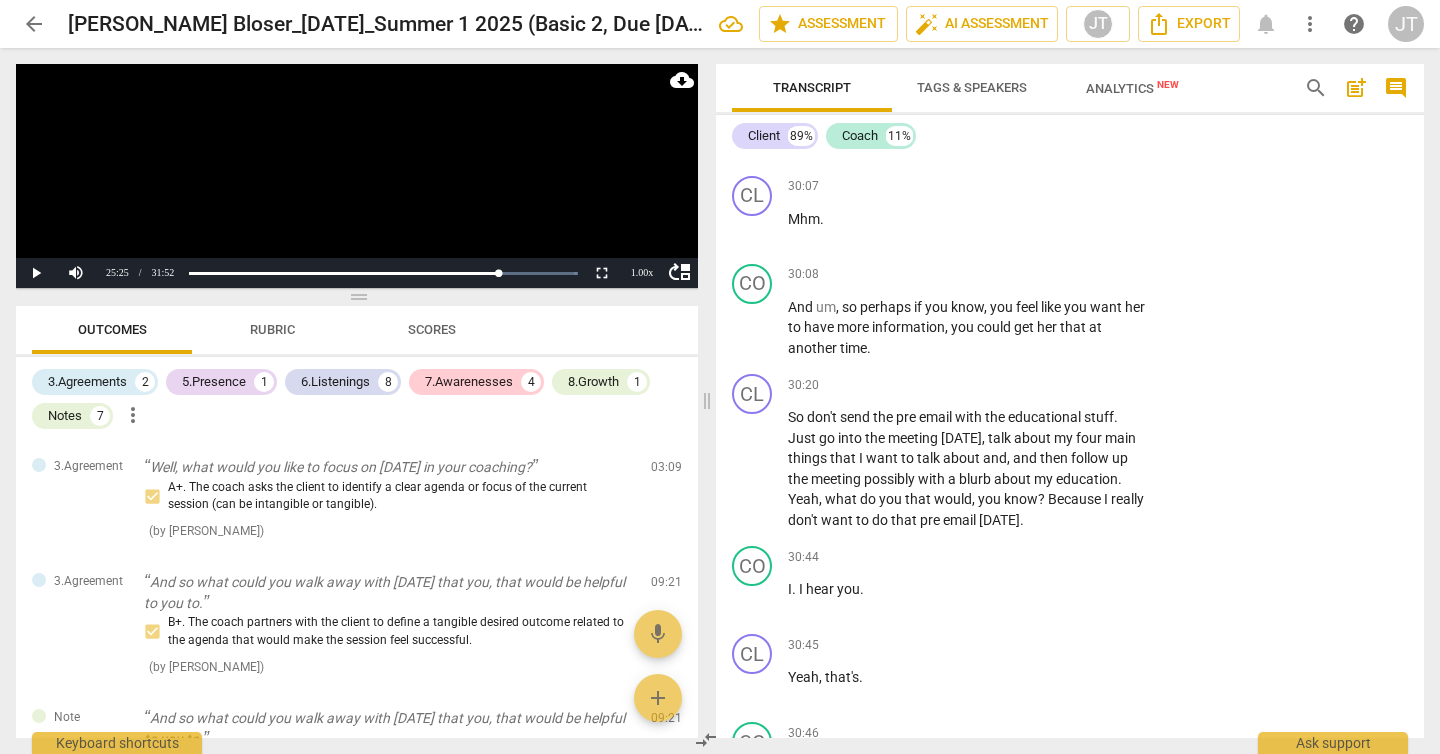 scroll, scrollTop: 10998, scrollLeft: 0, axis: vertical 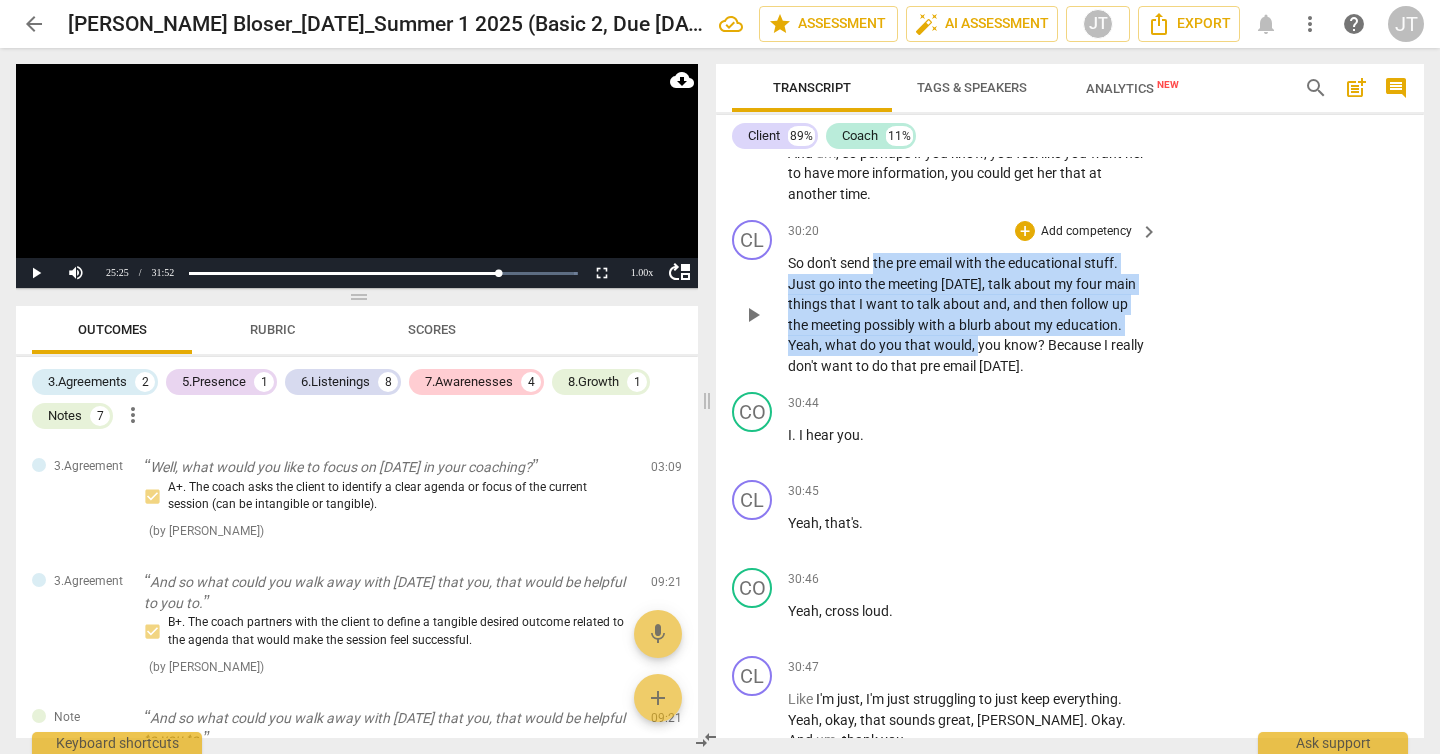 drag, startPoint x: 875, startPoint y: 347, endPoint x: 976, endPoint y: 435, distance: 133.95895 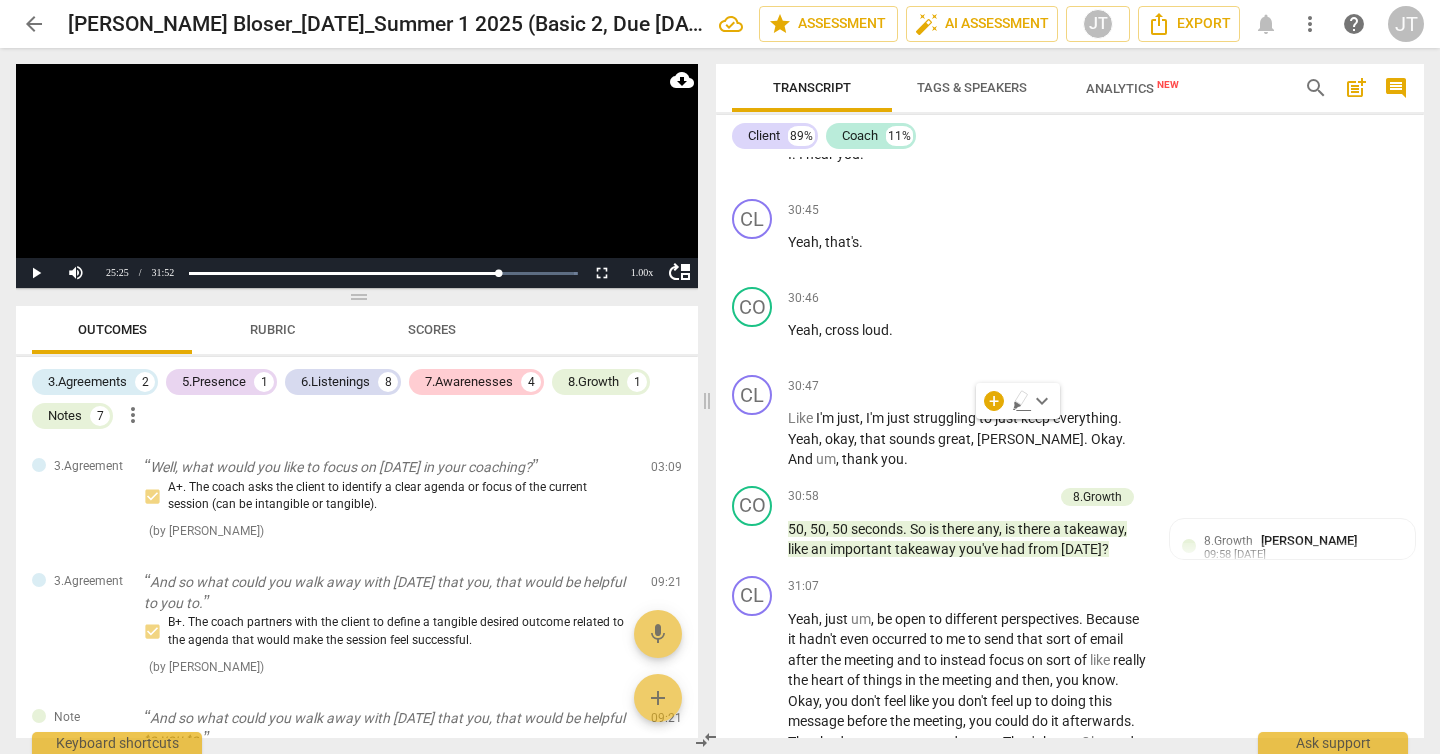 scroll, scrollTop: 11345, scrollLeft: 0, axis: vertical 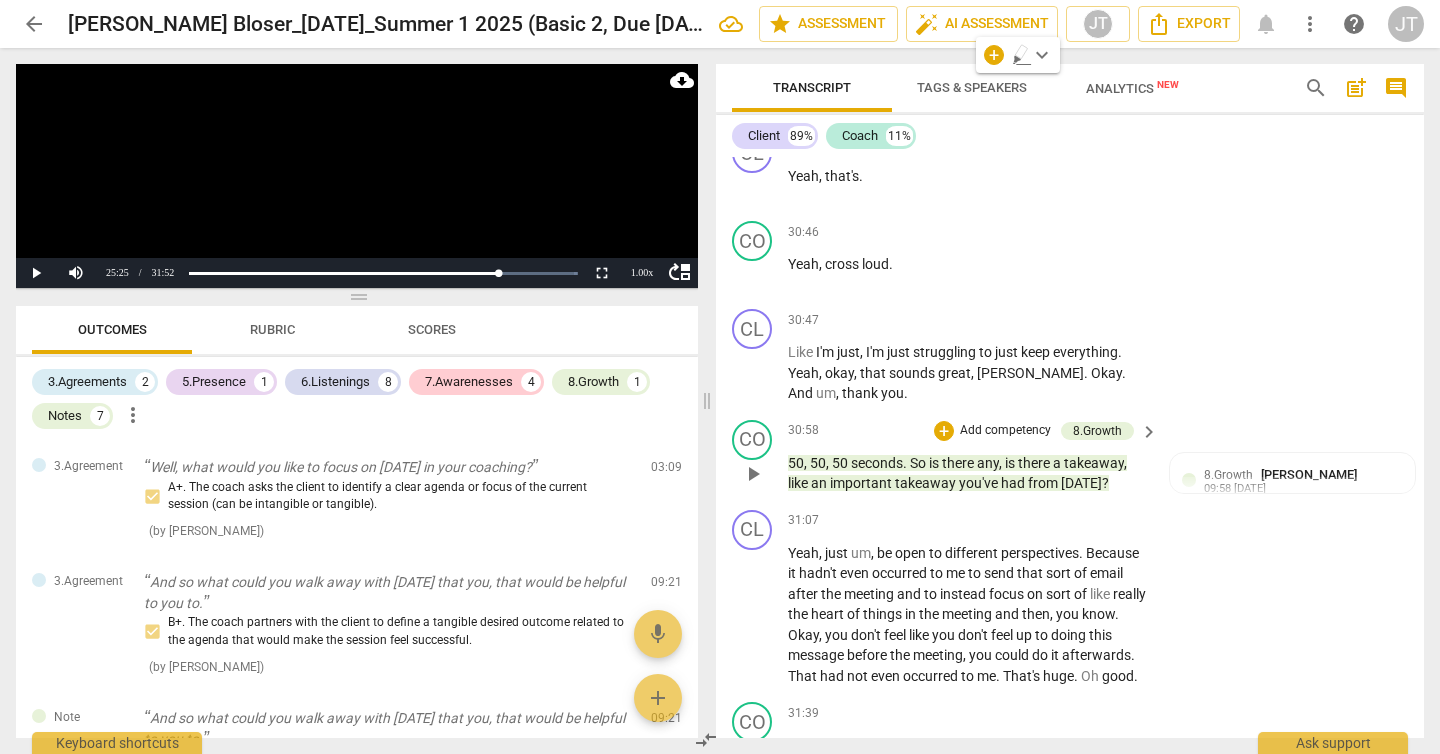 click on "there" at bounding box center (959, 463) 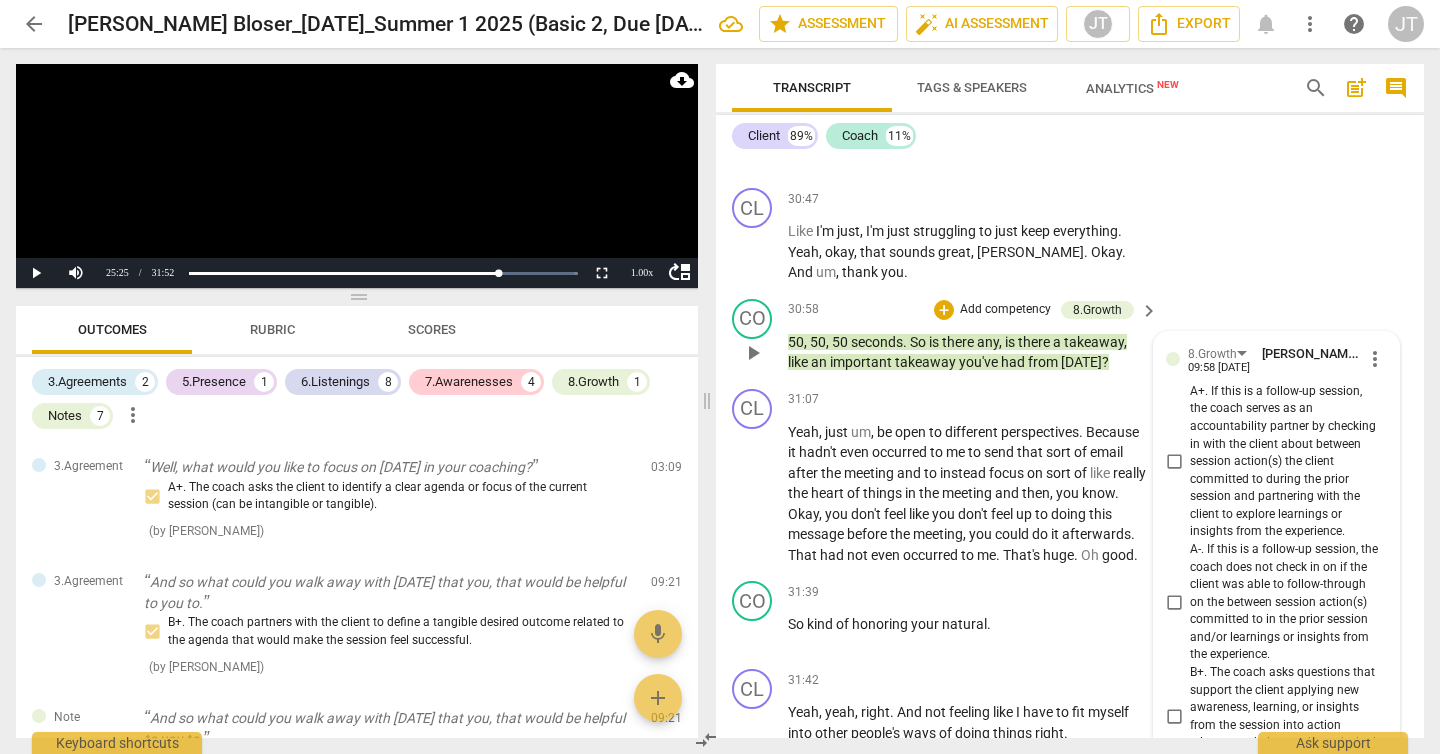 scroll, scrollTop: 11436, scrollLeft: 0, axis: vertical 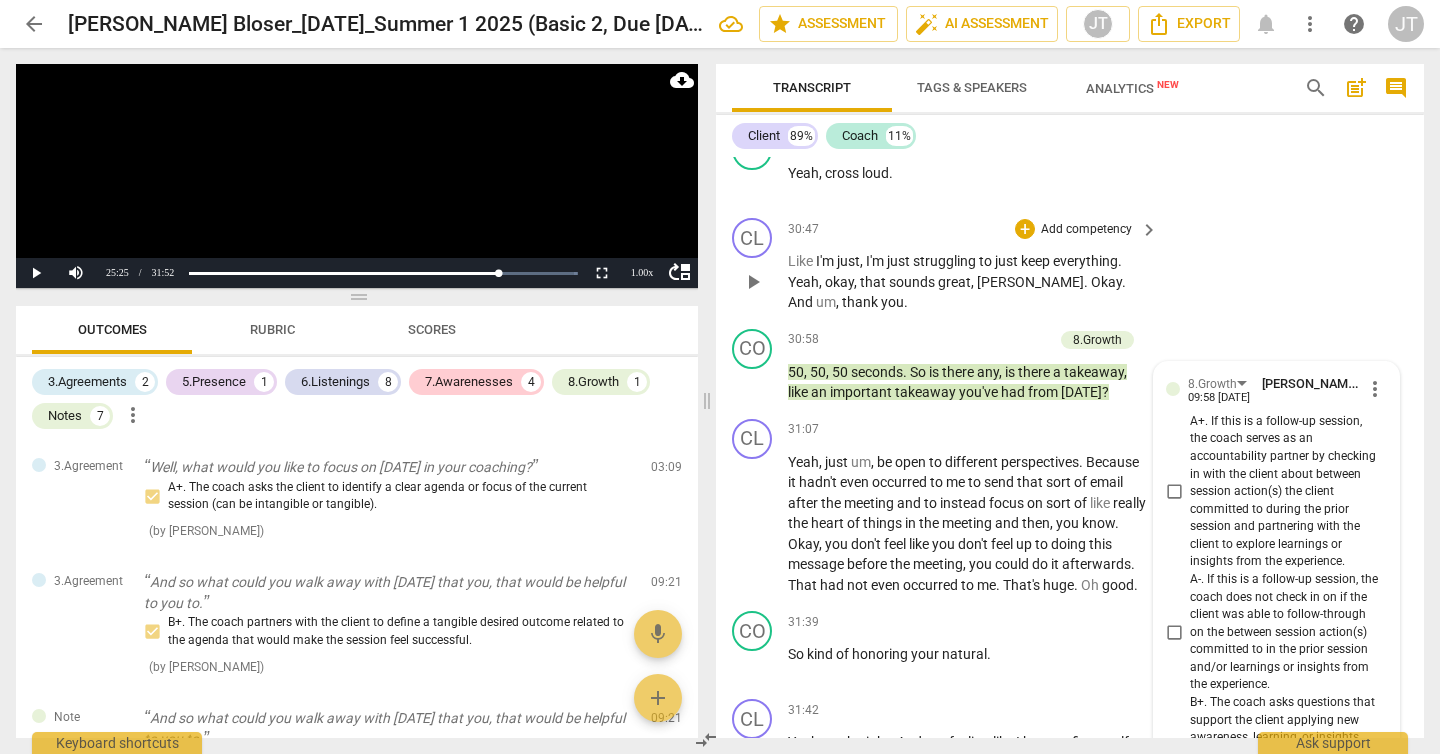 click on "CL play_arrow pause 30:47 + Add competency keyboard_arrow_right Like   I'm   just ,   I'm   just   struggling   to   just   keep   everything .   Yeah ,   okay ,   that   sounds   great ,   [PERSON_NAME] .   Okay .   And   um ,   thank   you ." at bounding box center (1070, 265) 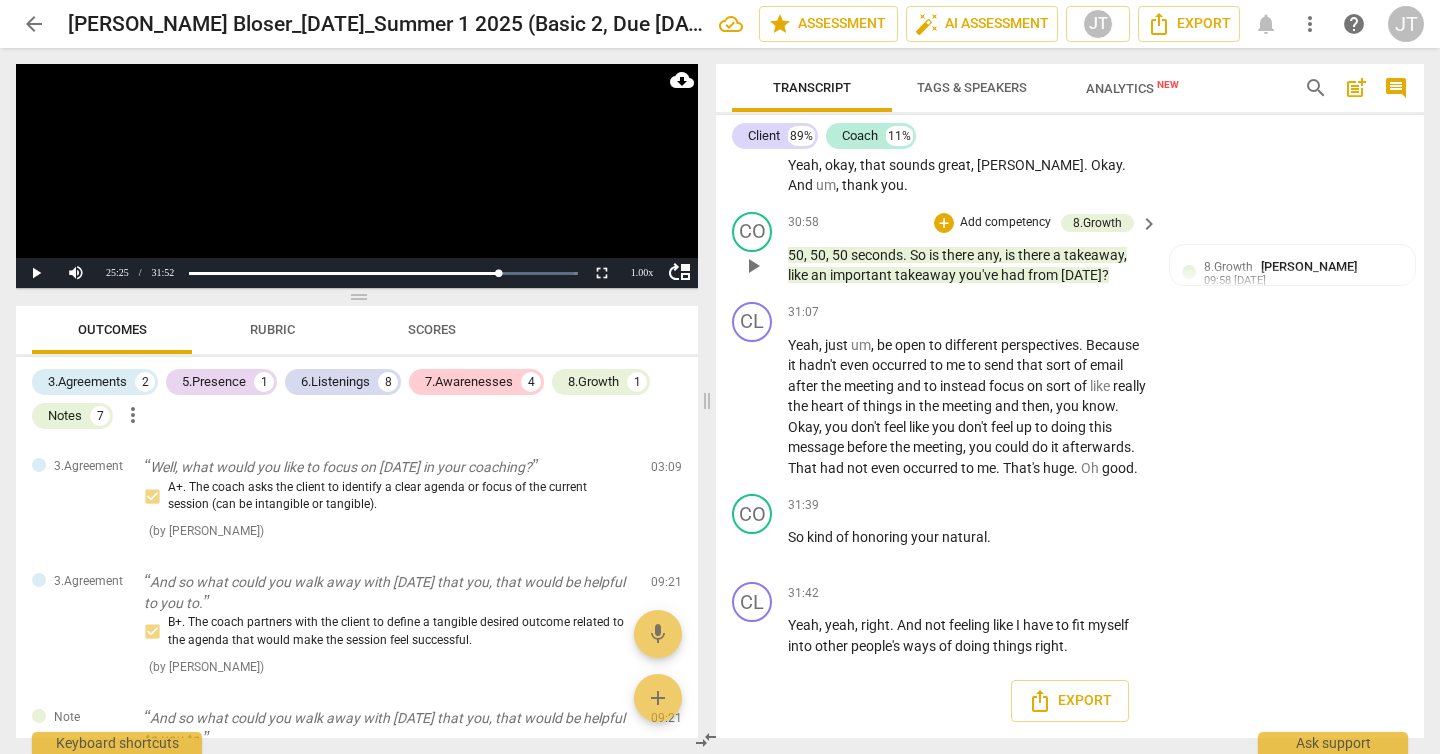 scroll, scrollTop: 11655, scrollLeft: 0, axis: vertical 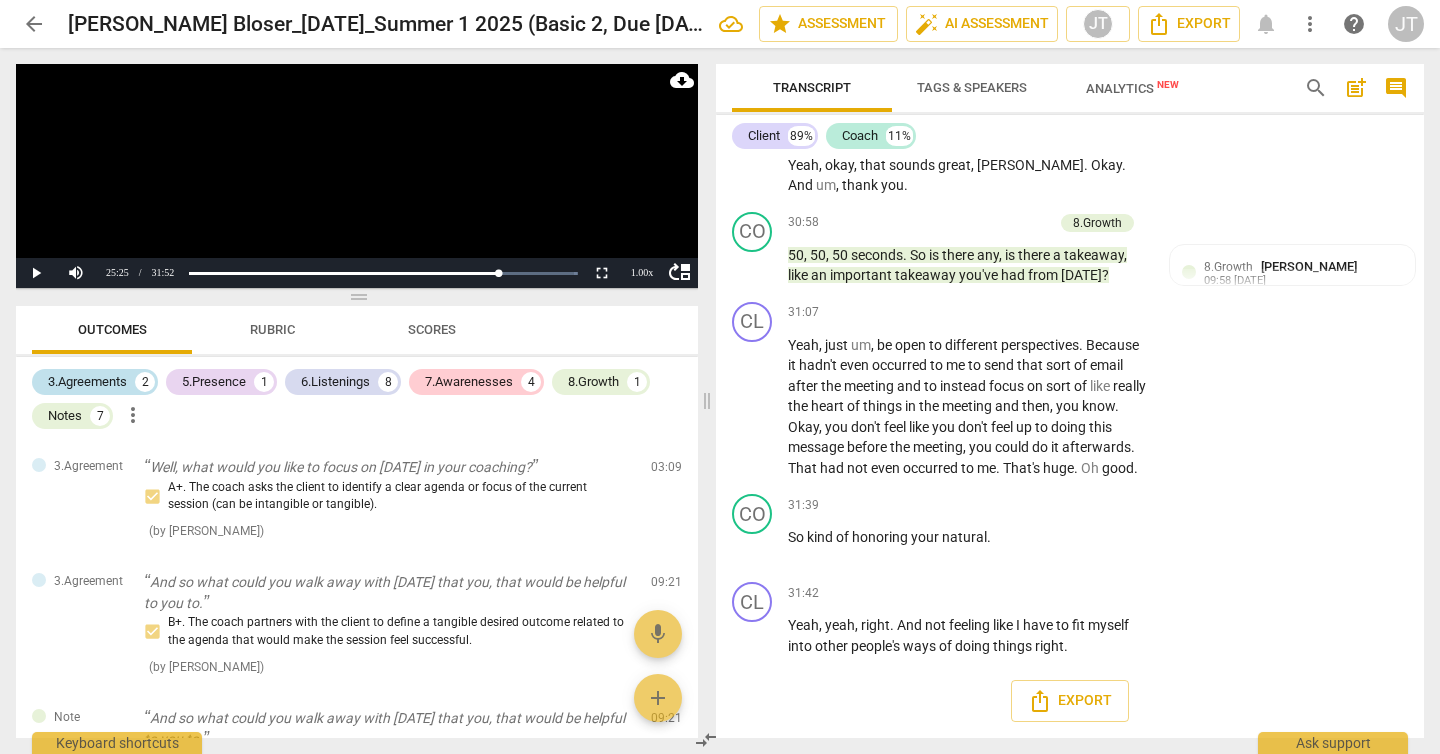 click on "3.Agreements" at bounding box center [87, 382] 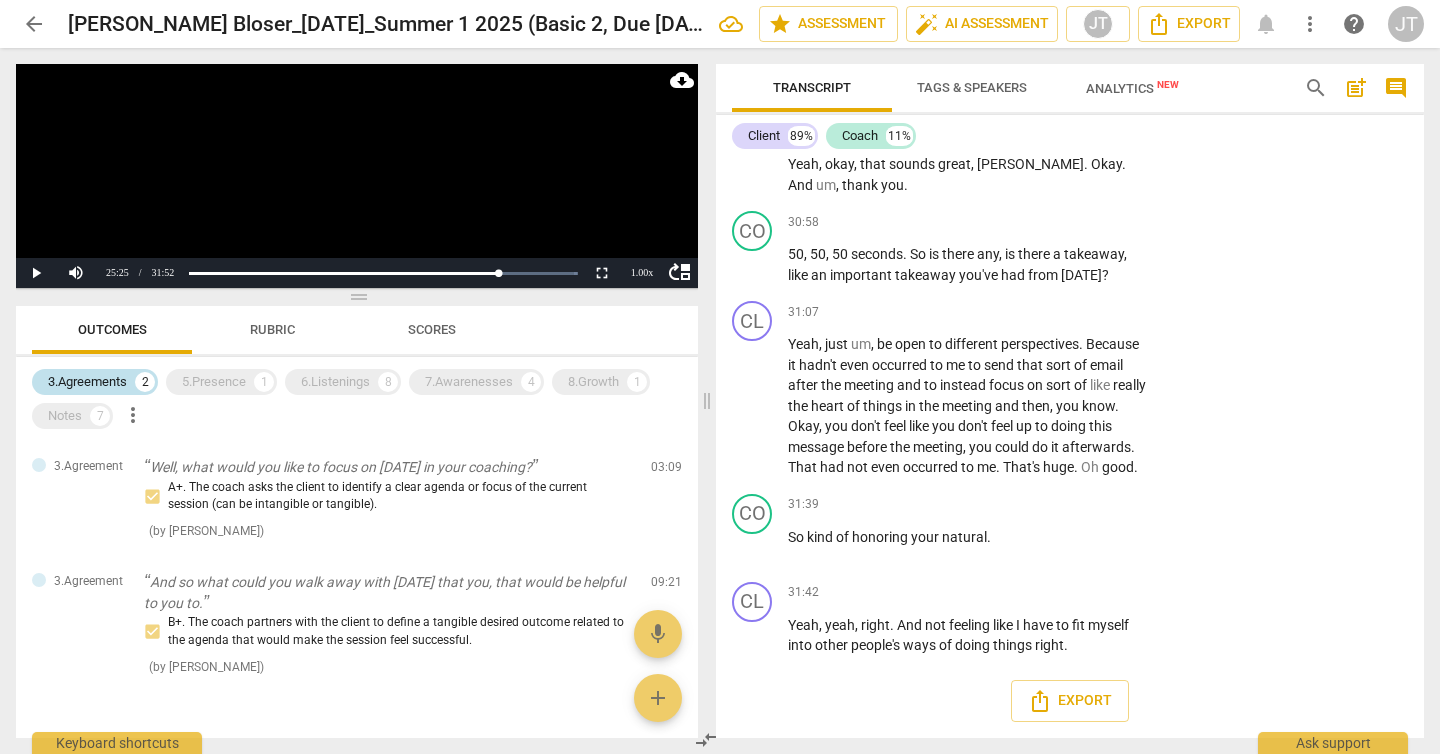 scroll, scrollTop: 11586, scrollLeft: 0, axis: vertical 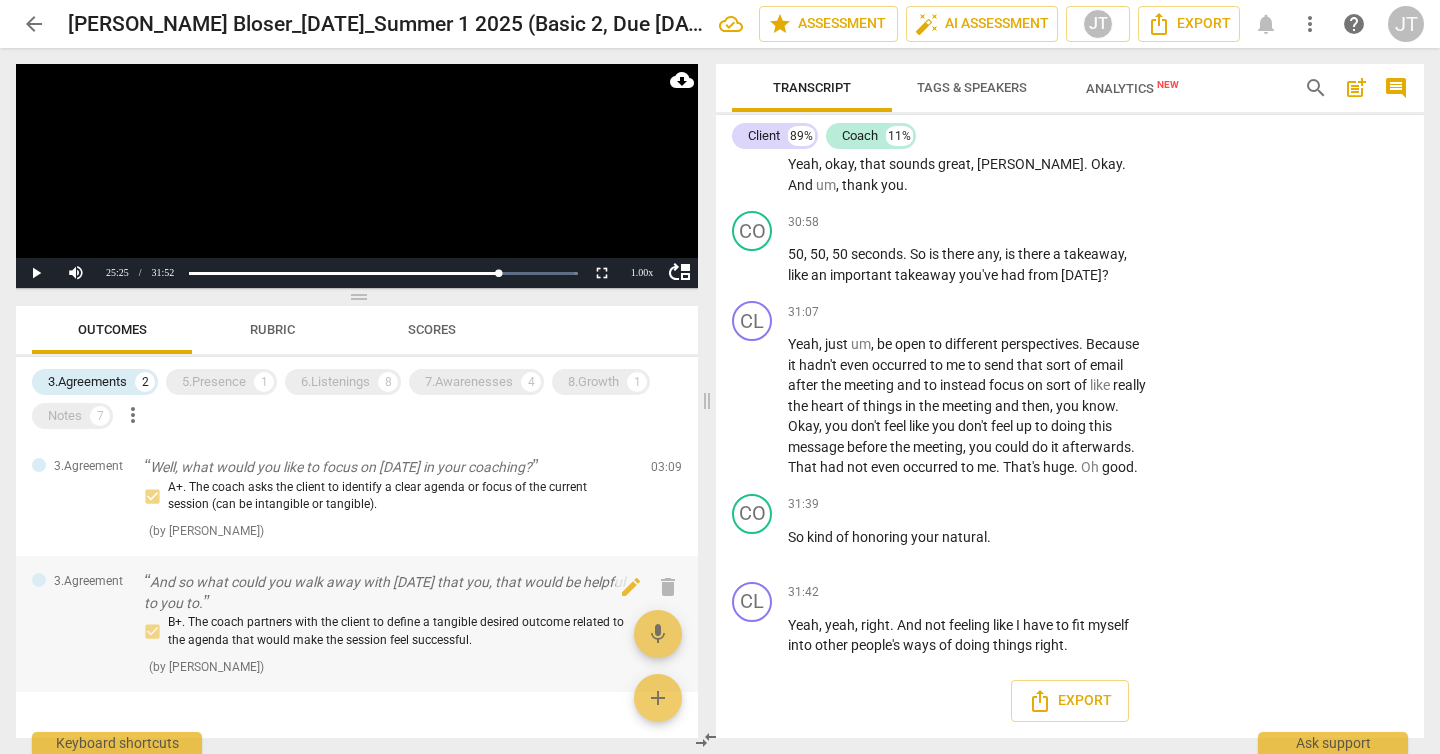 click on "And so what could you walk away with [DATE] that you, that would be helpful to you to." at bounding box center [389, 592] 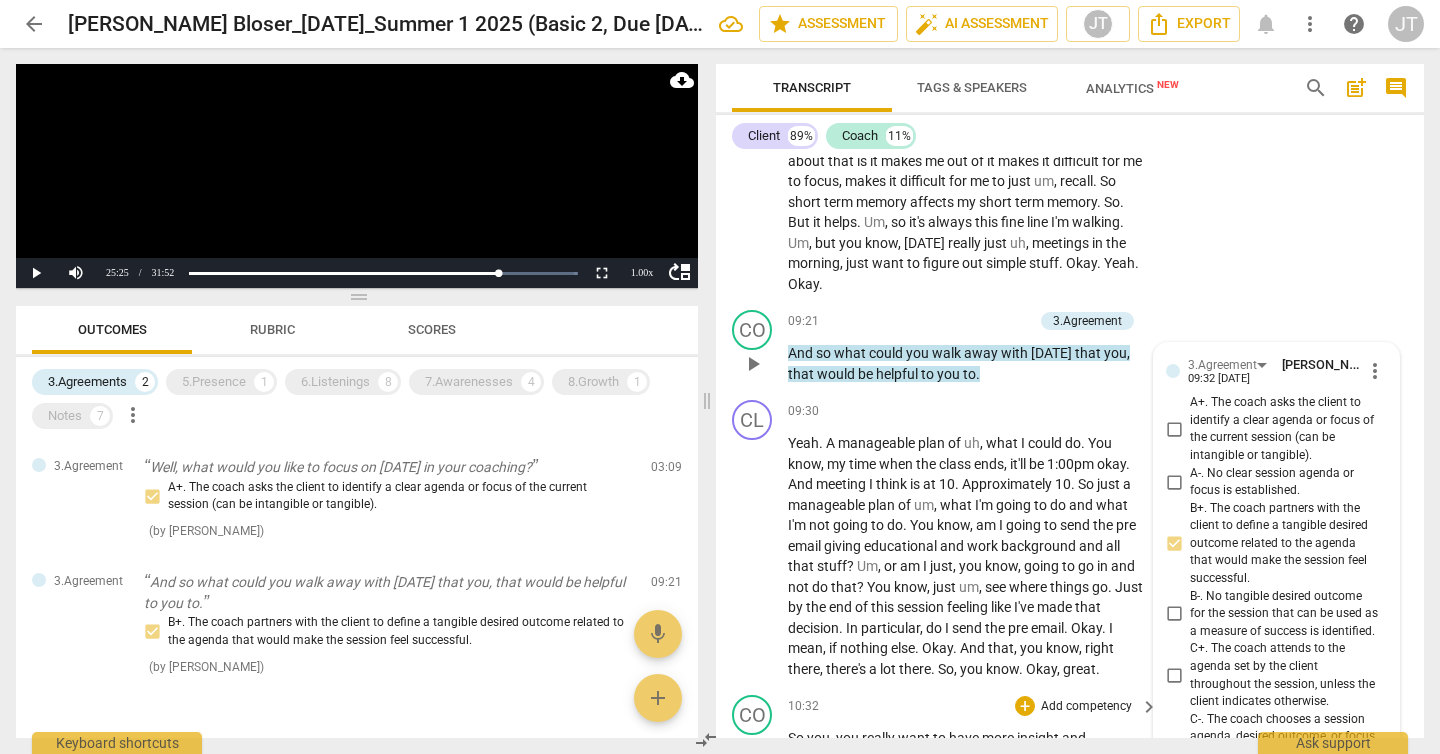scroll, scrollTop: 2767, scrollLeft: 0, axis: vertical 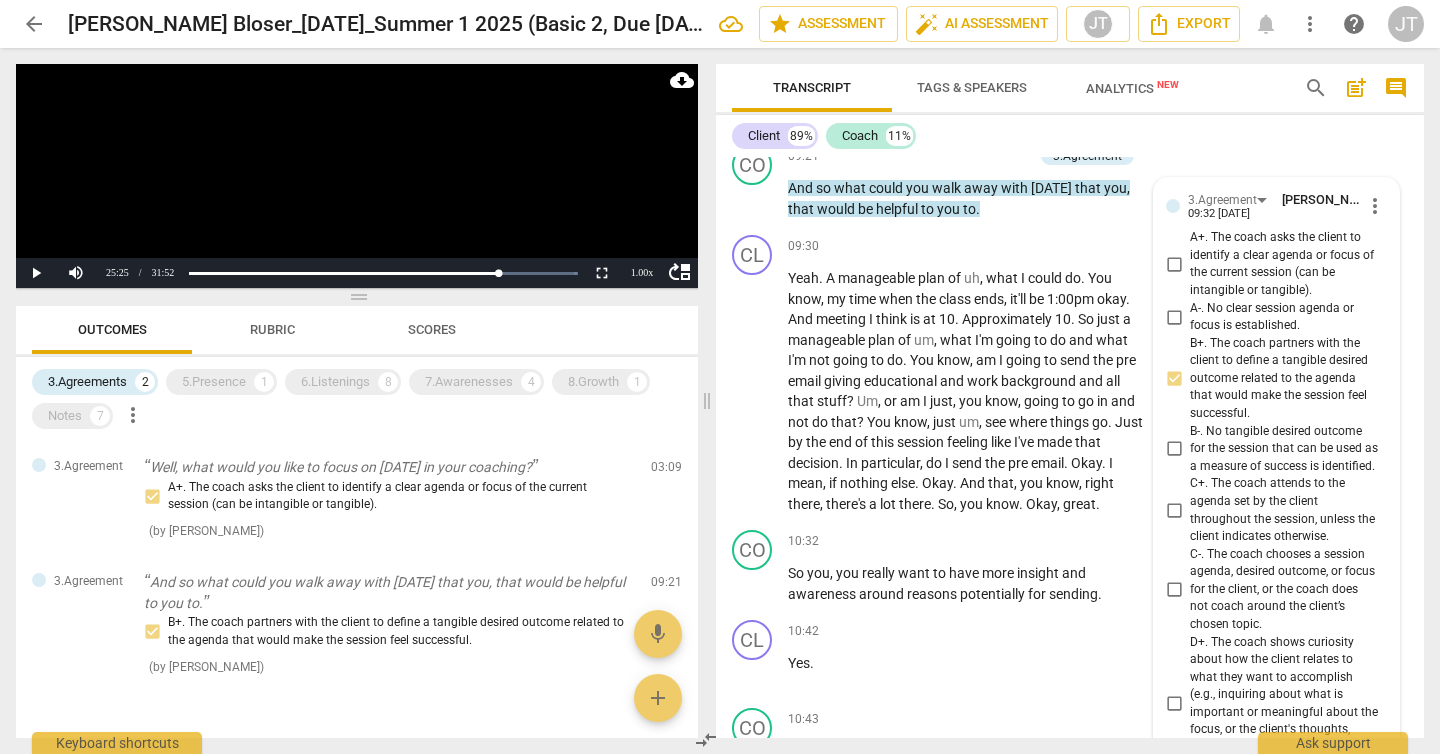 click on "arrow_back" at bounding box center (34, 24) 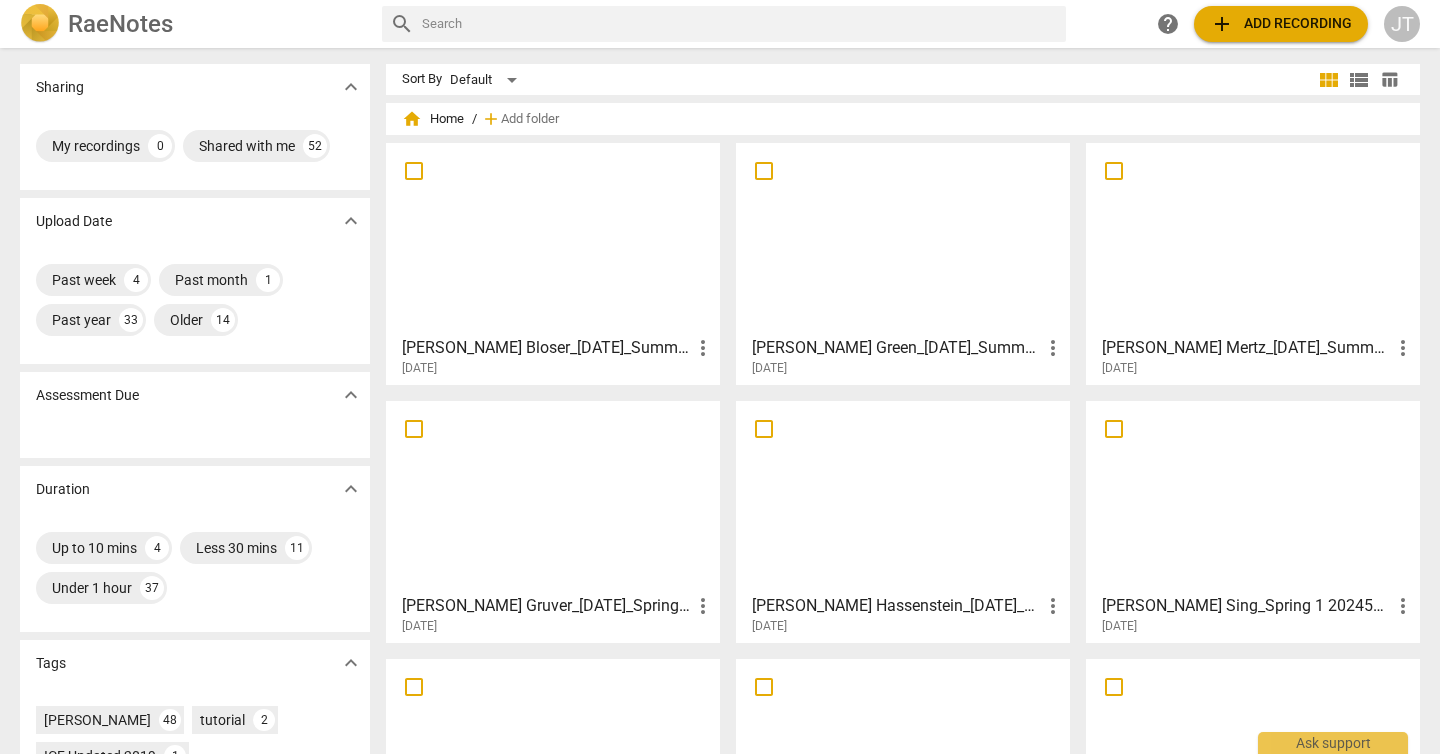 click at bounding box center (553, 496) 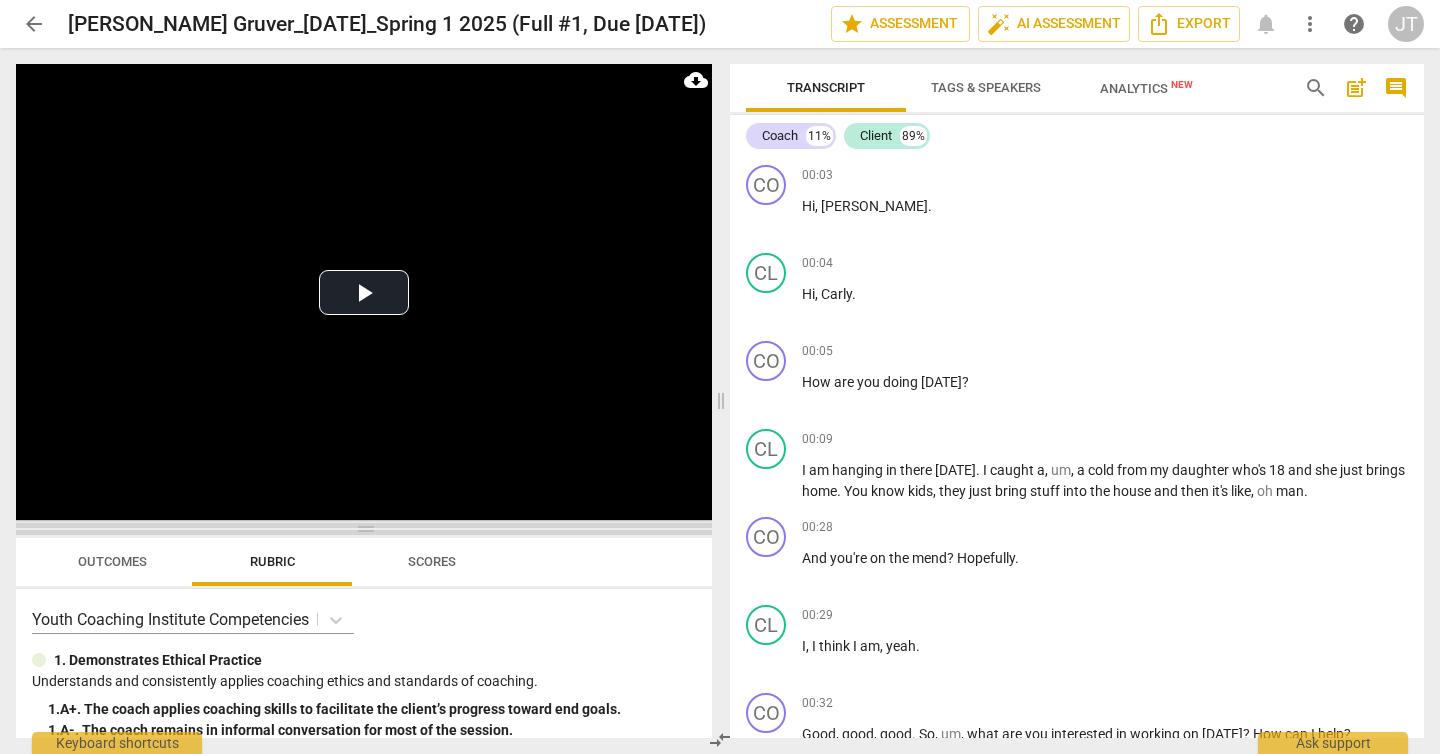 drag, startPoint x: 358, startPoint y: 264, endPoint x: 363, endPoint y: 526, distance: 262.0477 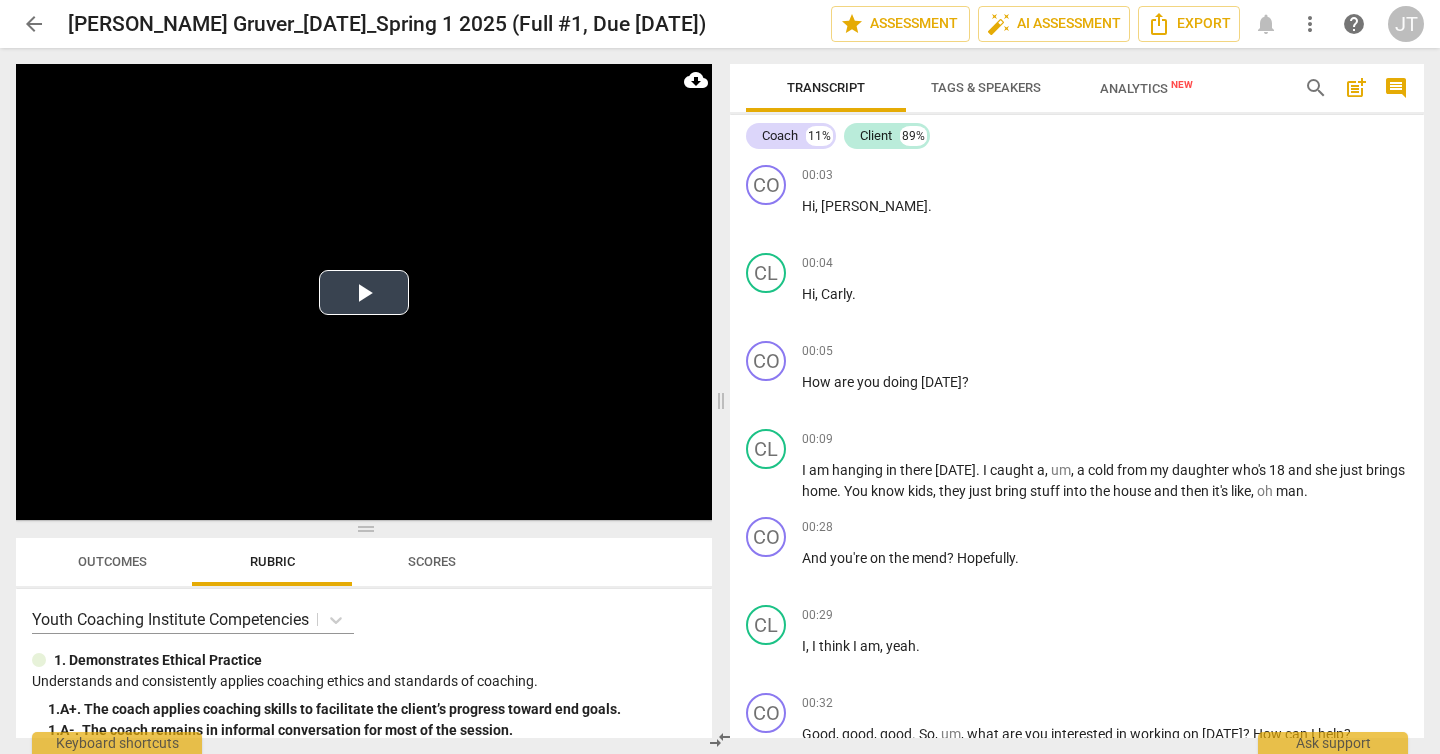 click on "Play Video" at bounding box center [364, 292] 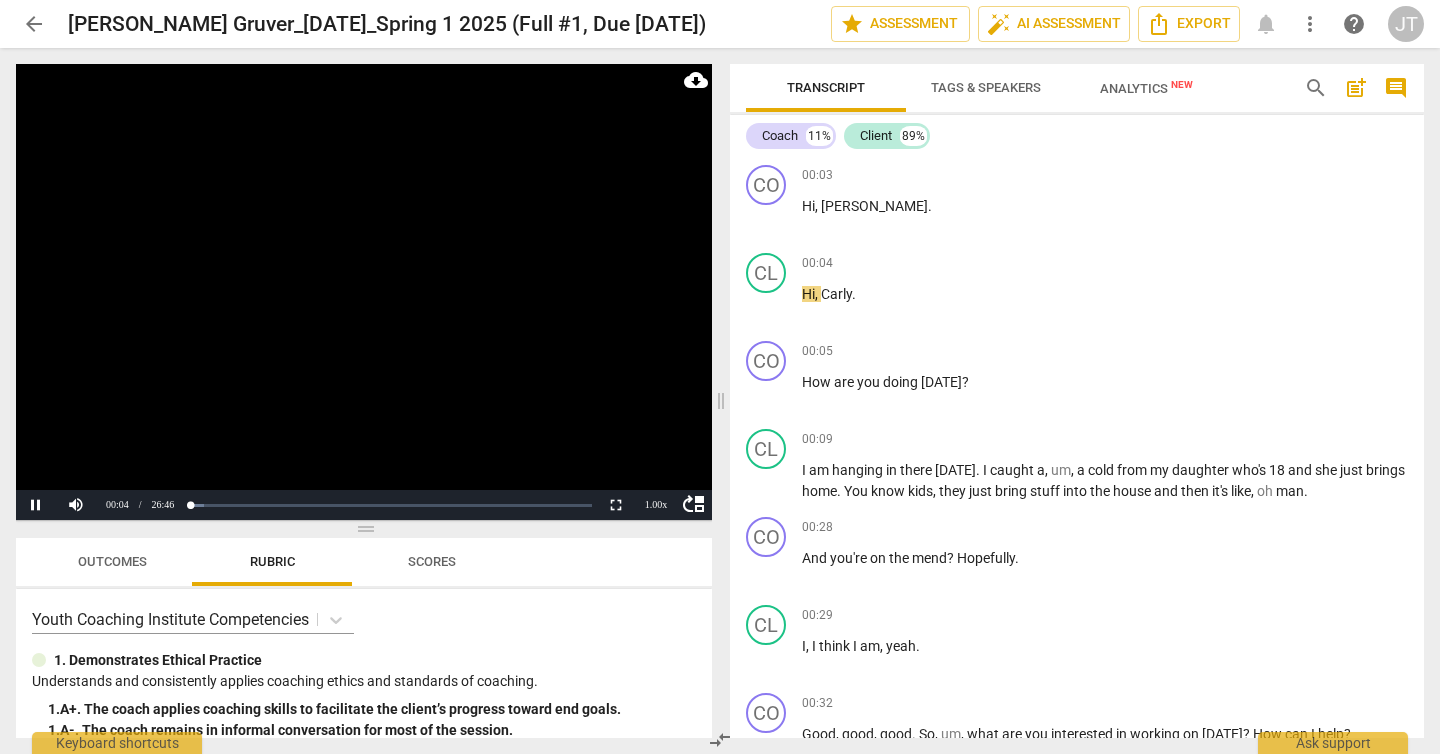 click at bounding box center (364, 292) 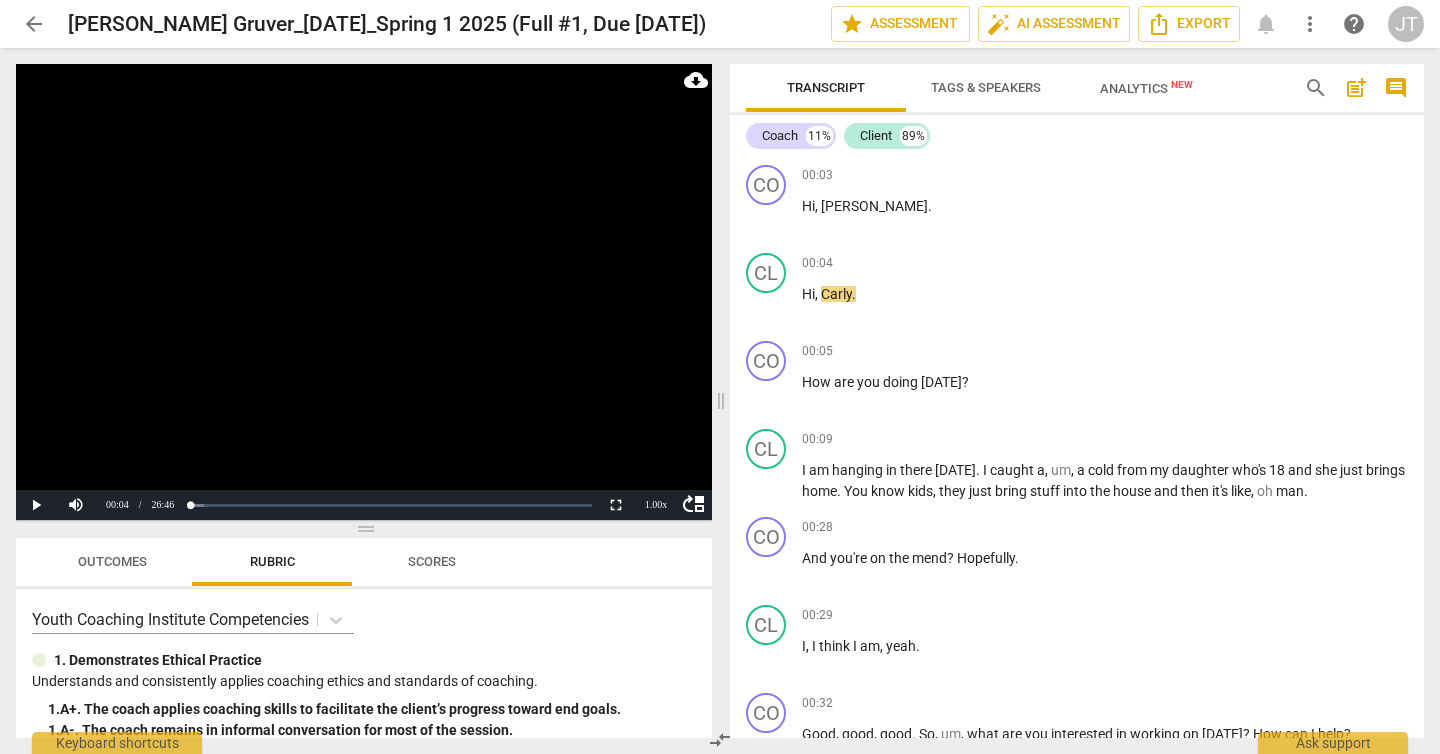 click on "arrow_back" at bounding box center (34, 24) 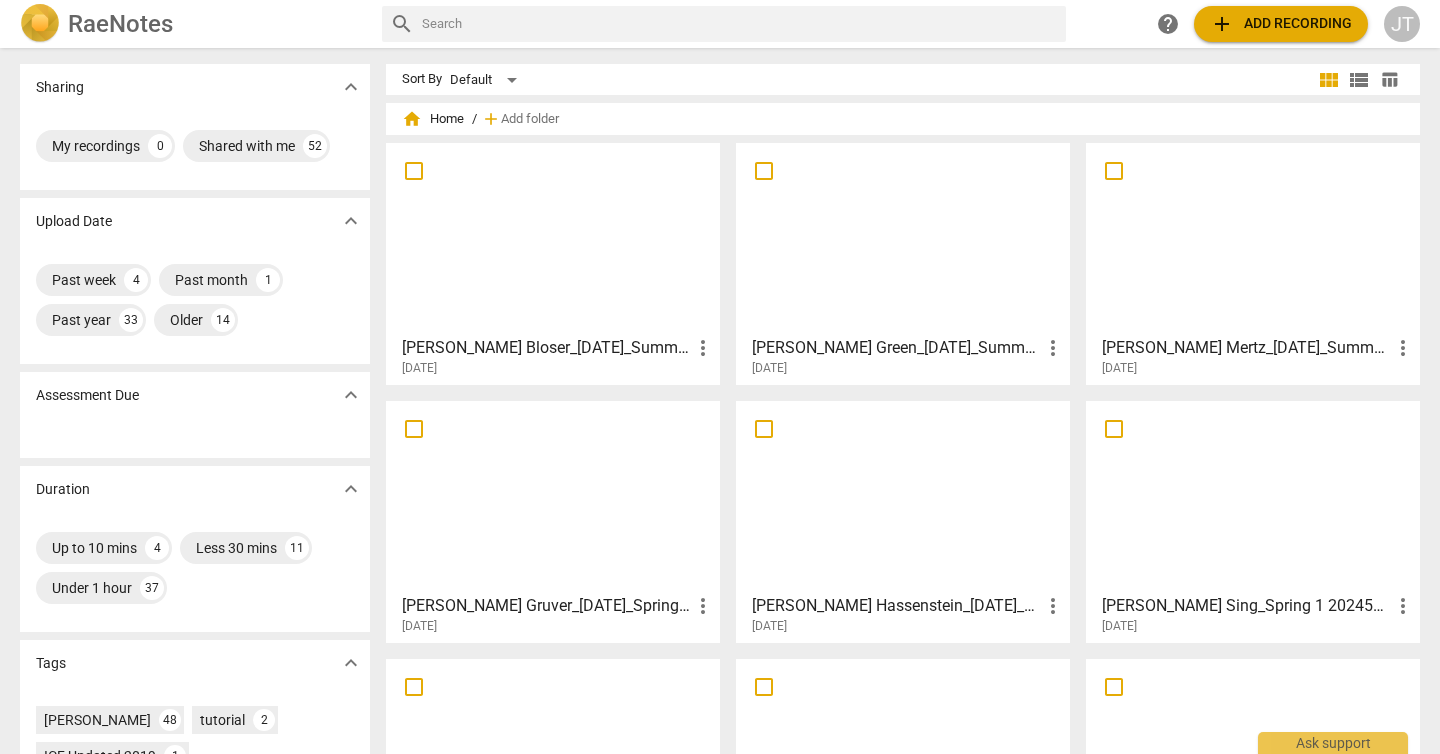 click at bounding box center [553, 496] 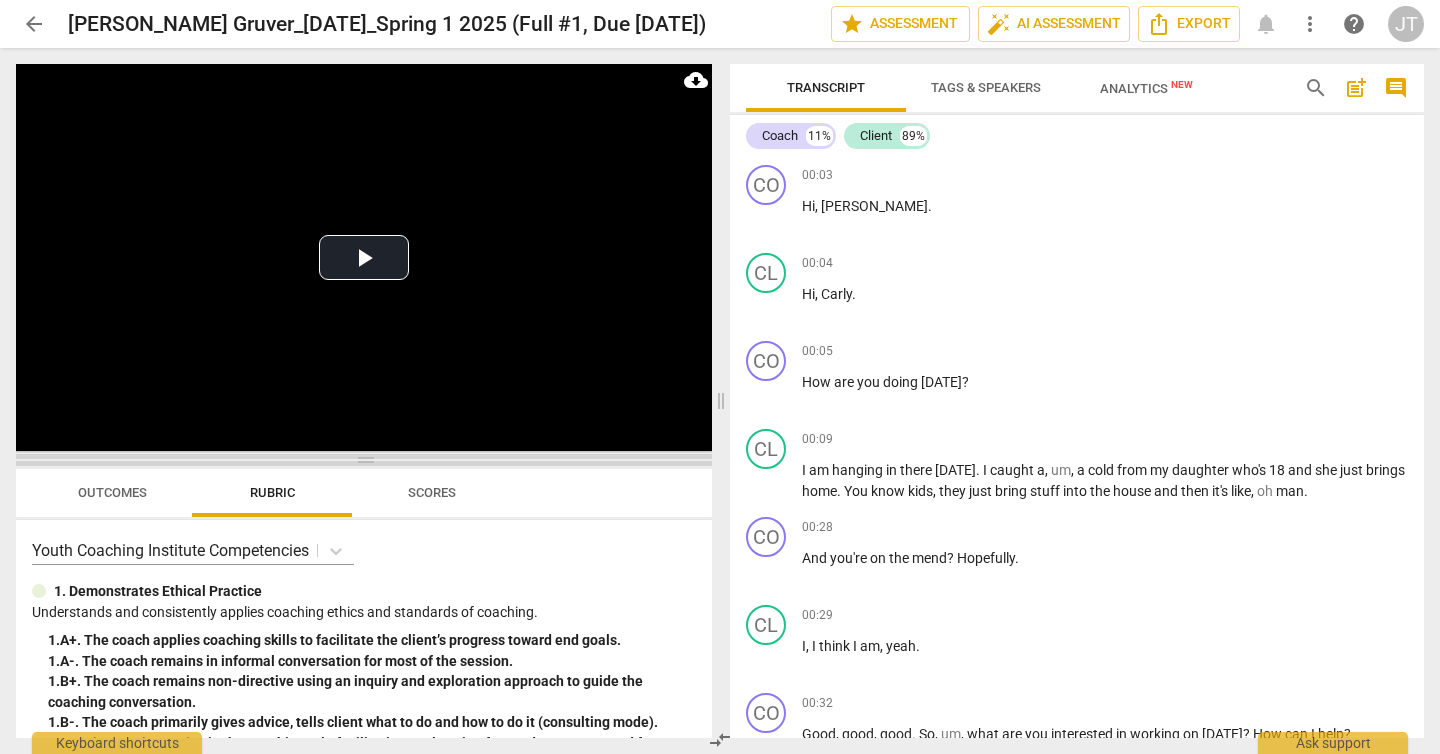 drag, startPoint x: 359, startPoint y: 271, endPoint x: 359, endPoint y: 465, distance: 194 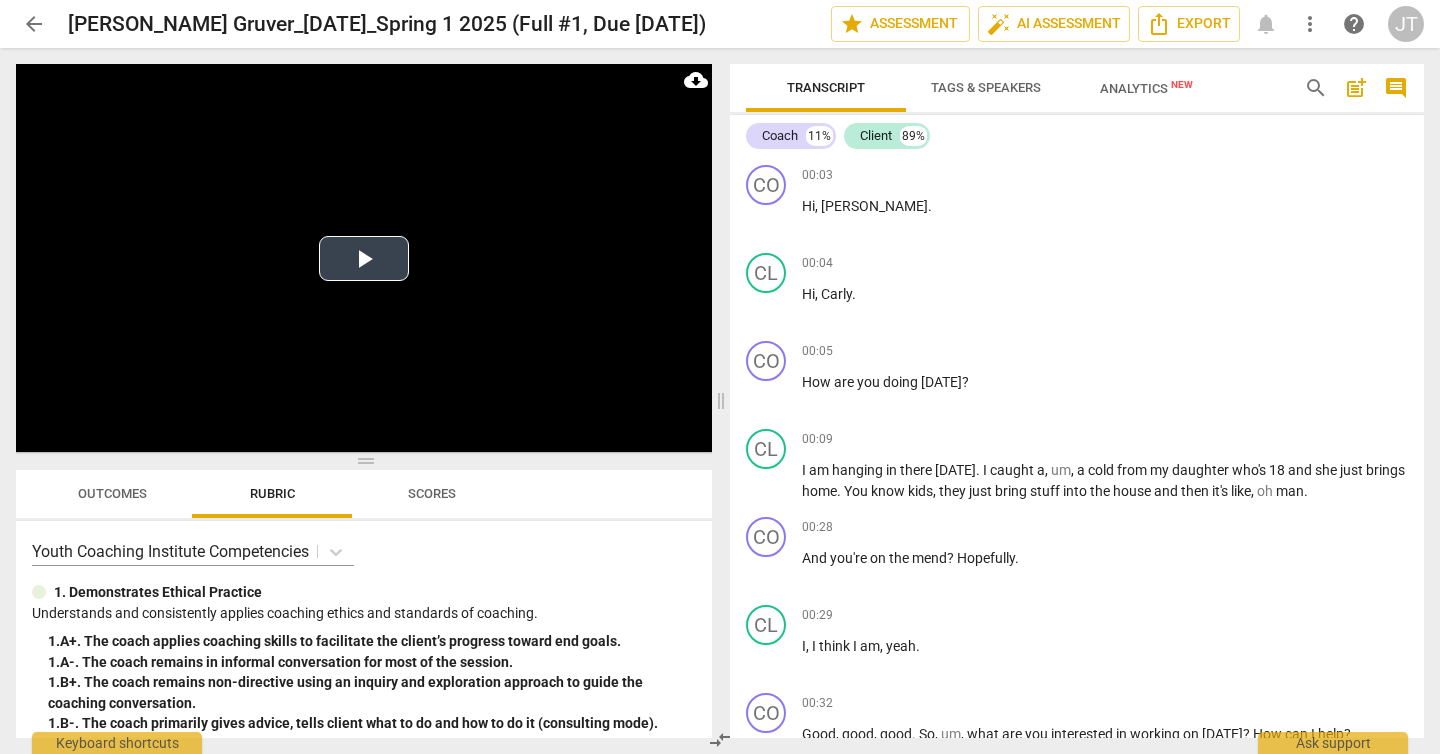 click on "Play Video" at bounding box center (364, 258) 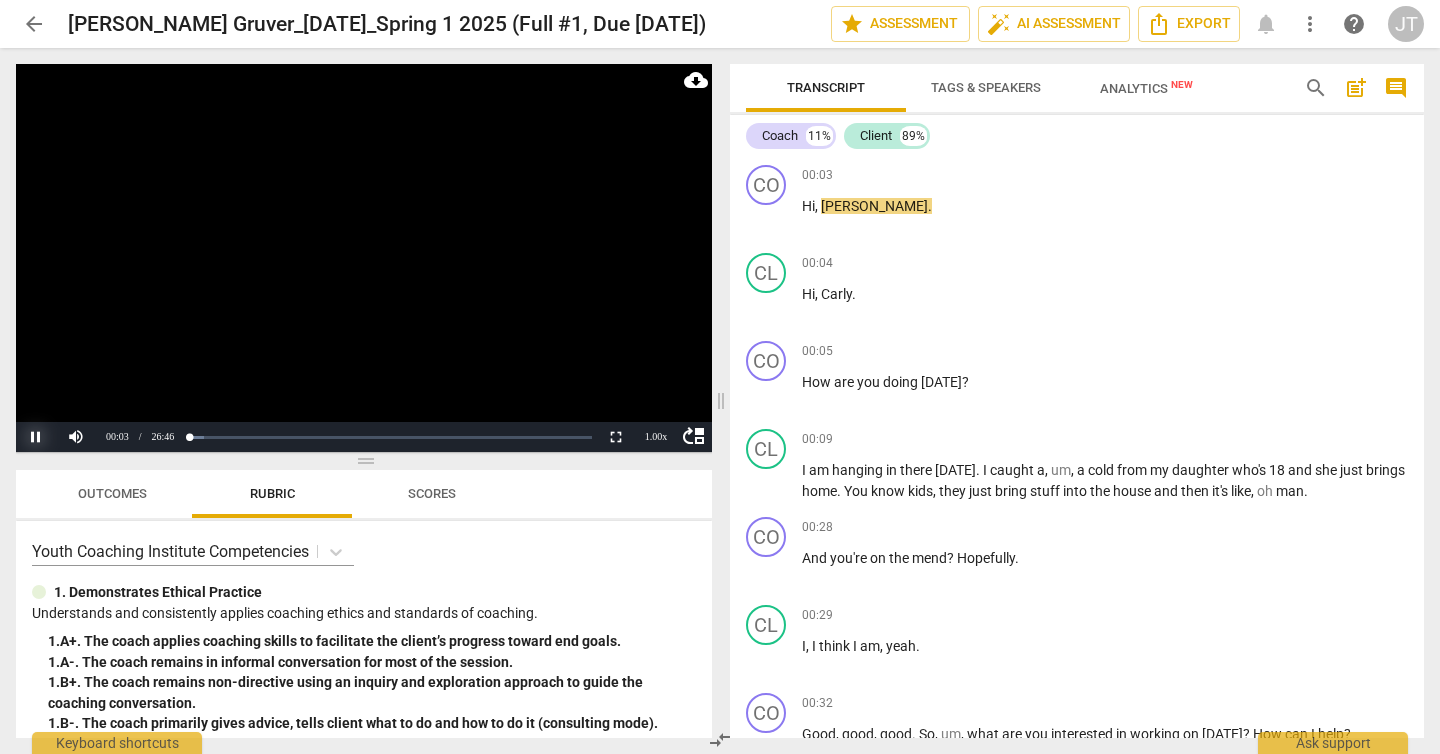 click on "Pause" at bounding box center [36, 437] 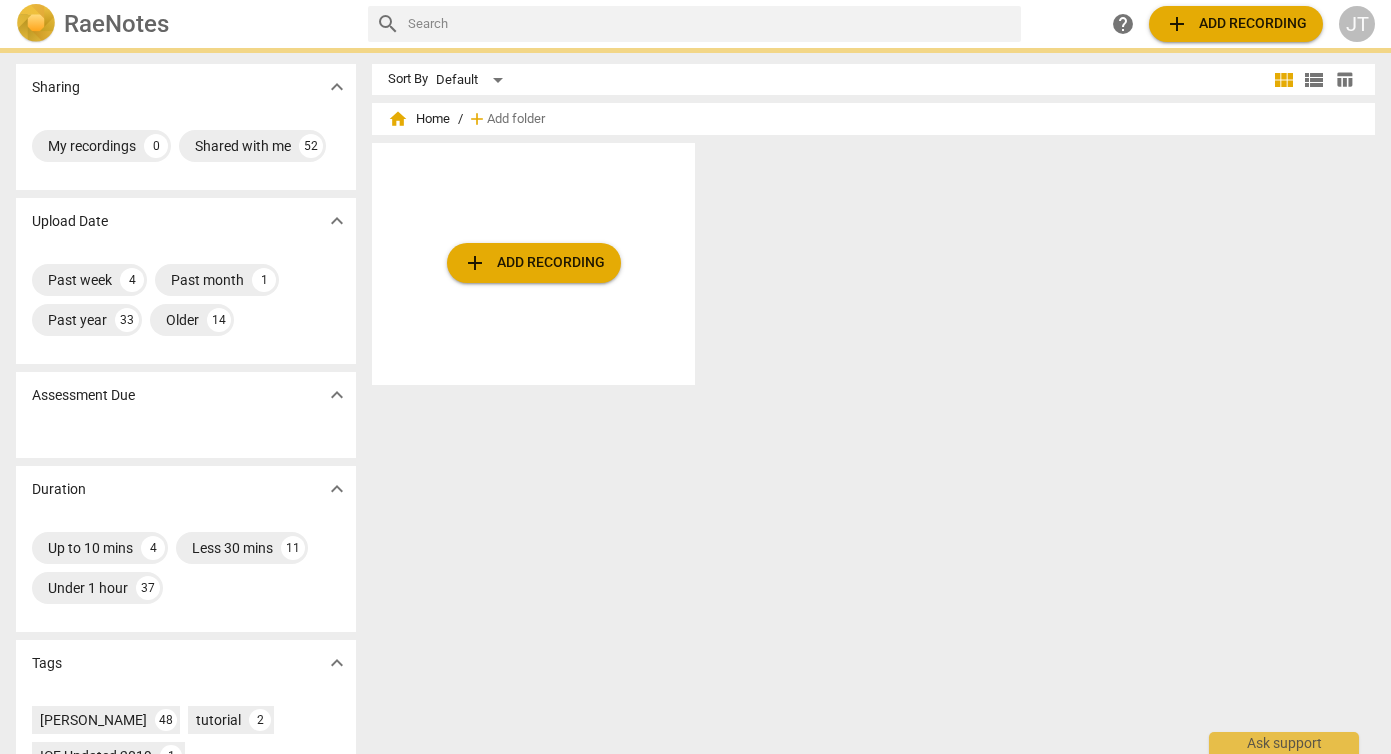 scroll, scrollTop: 0, scrollLeft: 0, axis: both 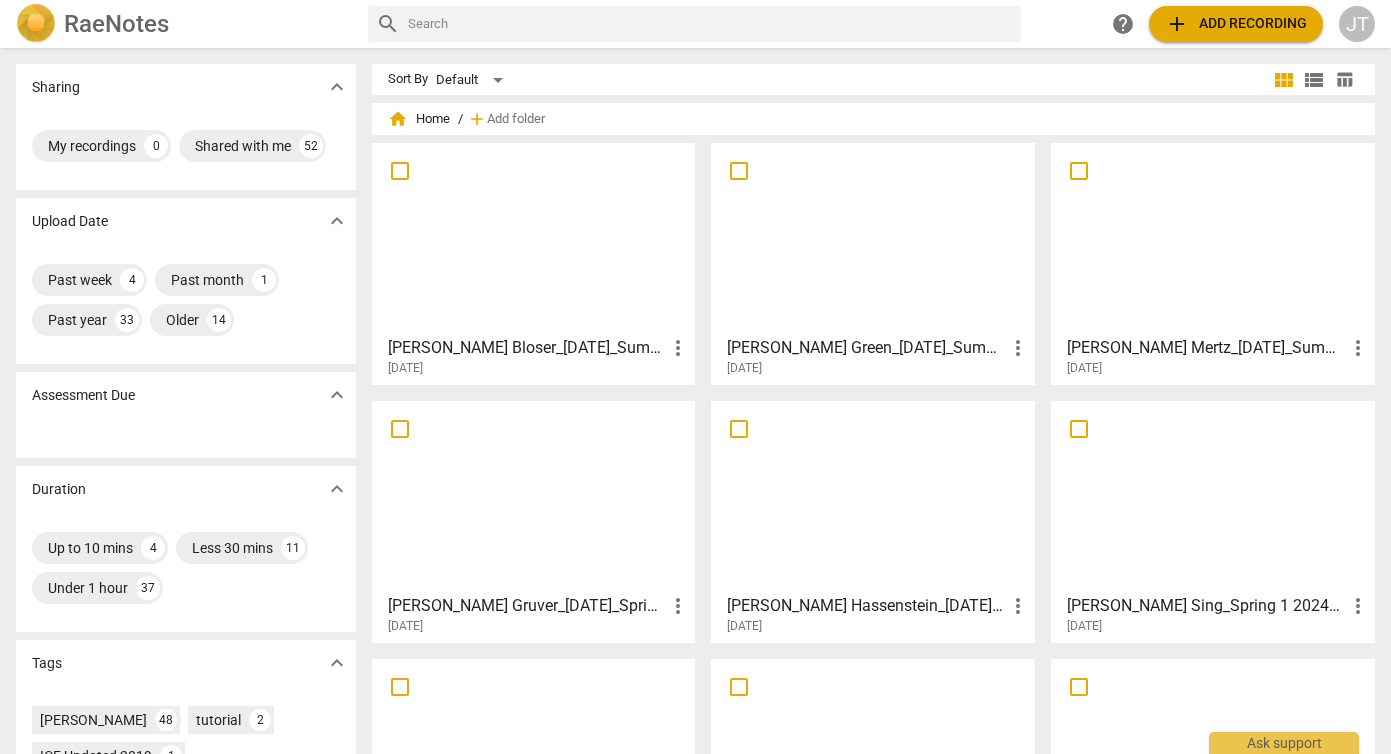 click at bounding box center (534, 496) 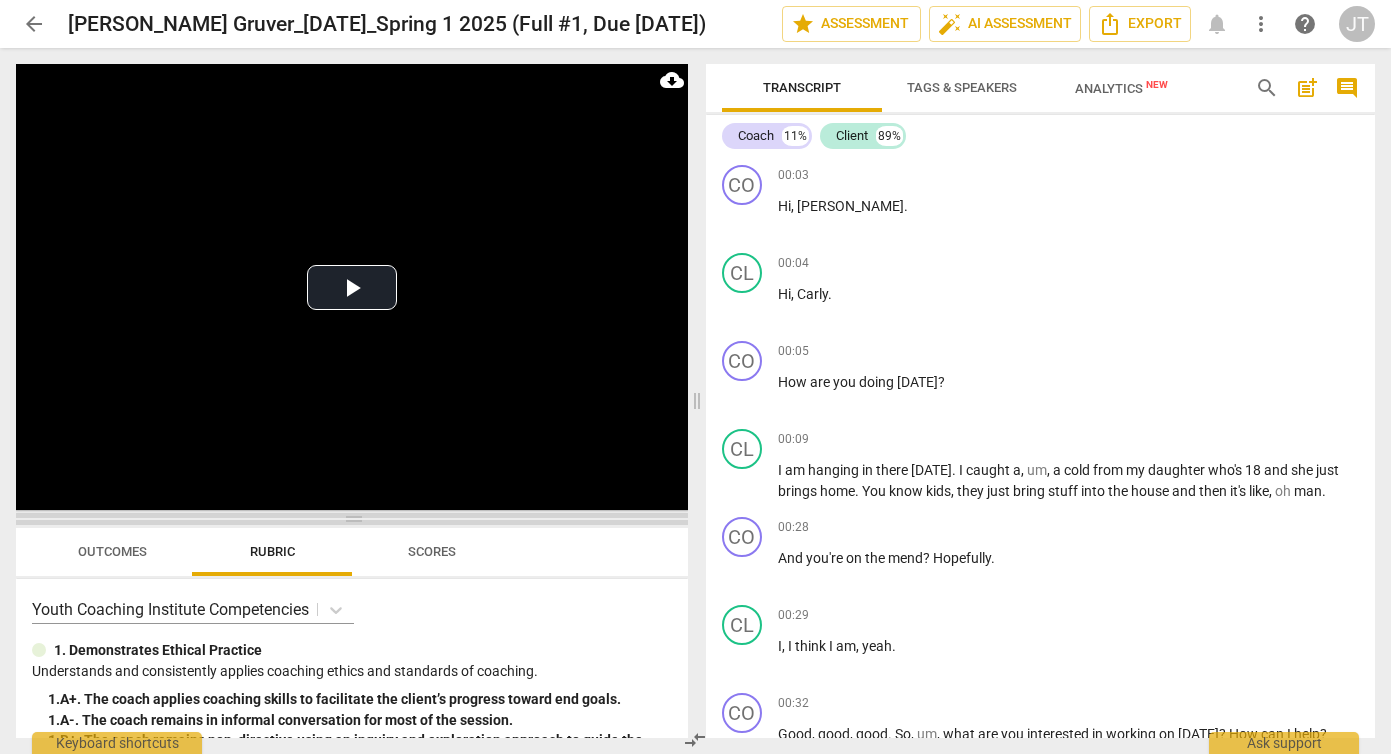 drag, startPoint x: 357, startPoint y: 262, endPoint x: 355, endPoint y: 517, distance: 255.00784 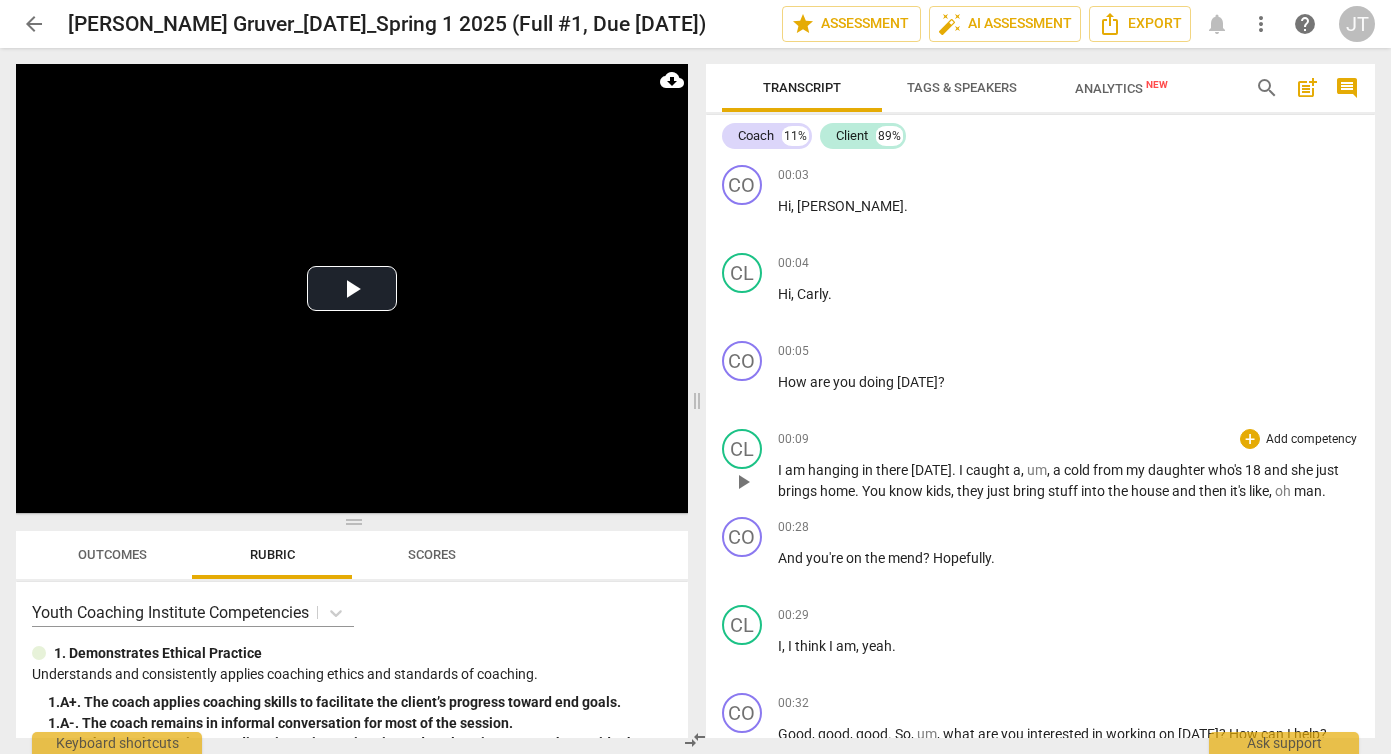 click on "hanging" at bounding box center (835, 470) 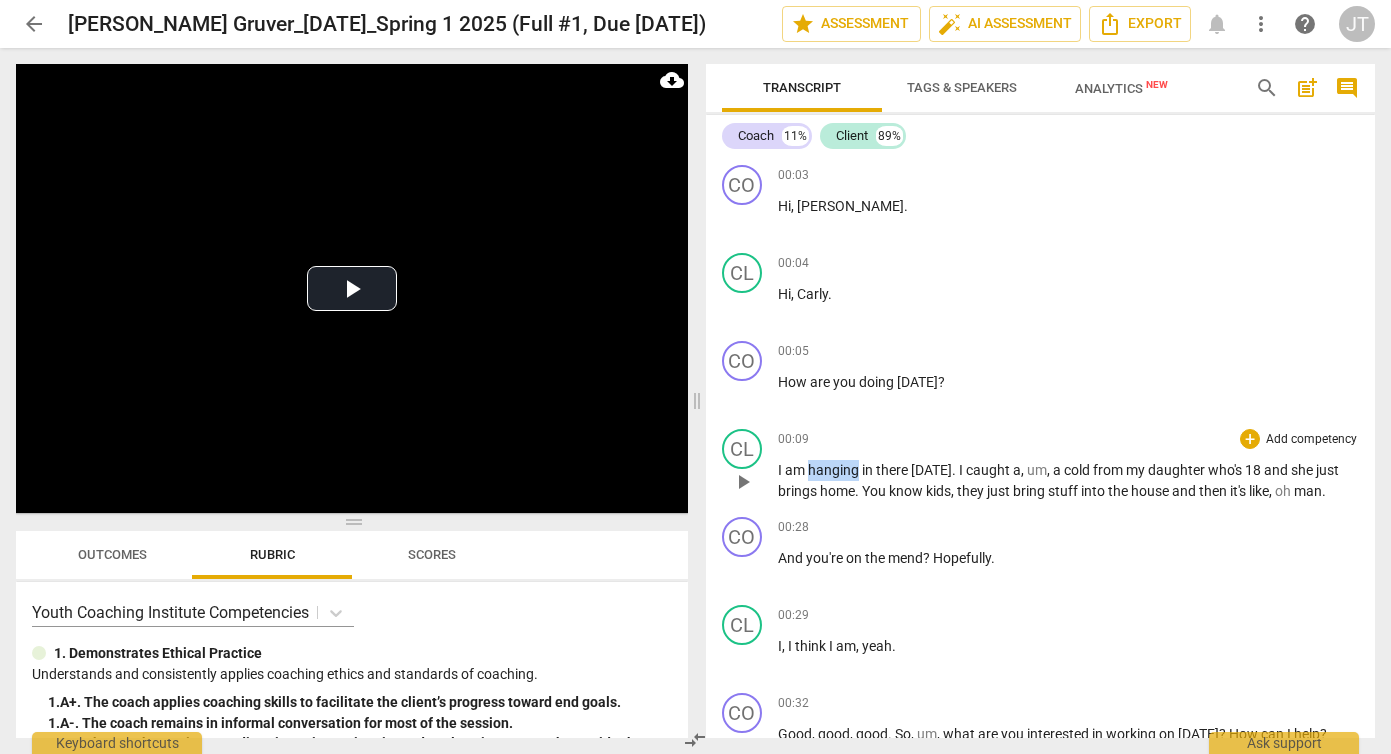 click on "hanging" at bounding box center (835, 470) 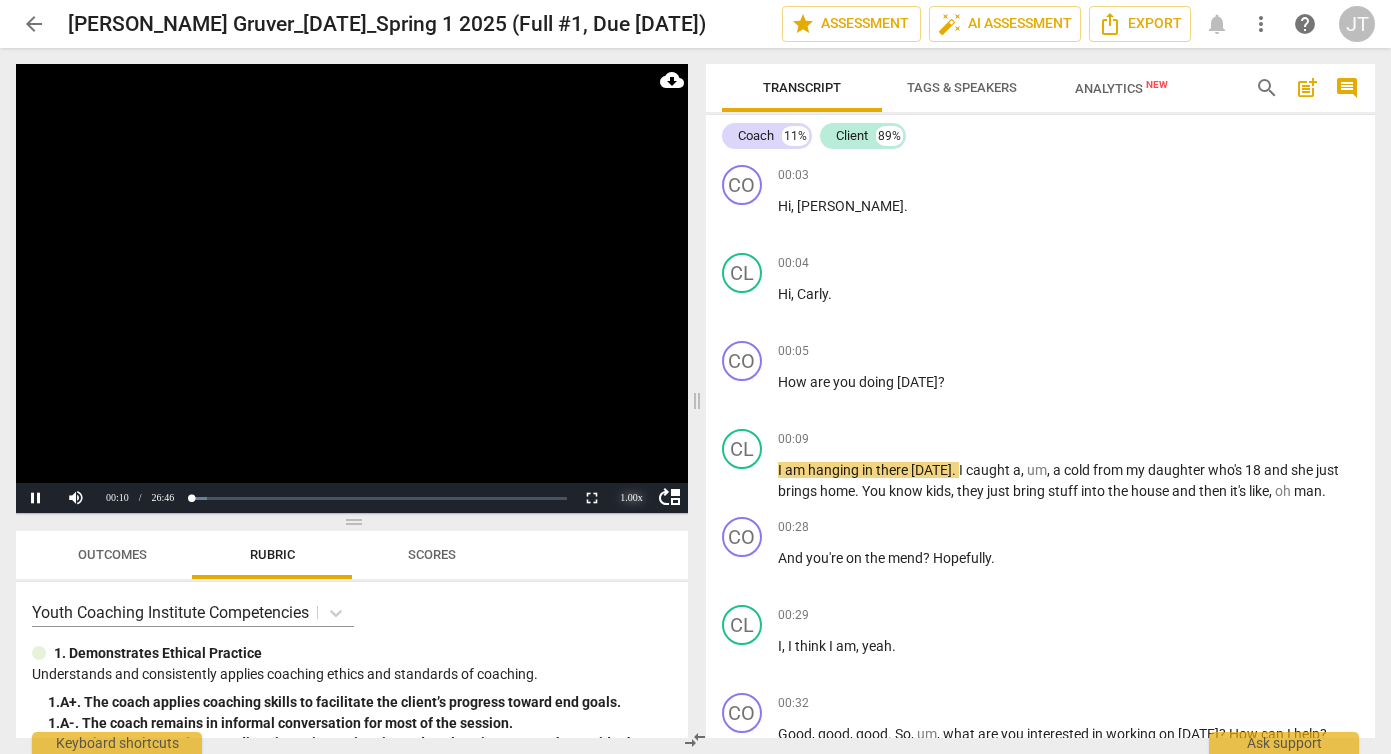 click on "1.00 x" at bounding box center (632, 498) 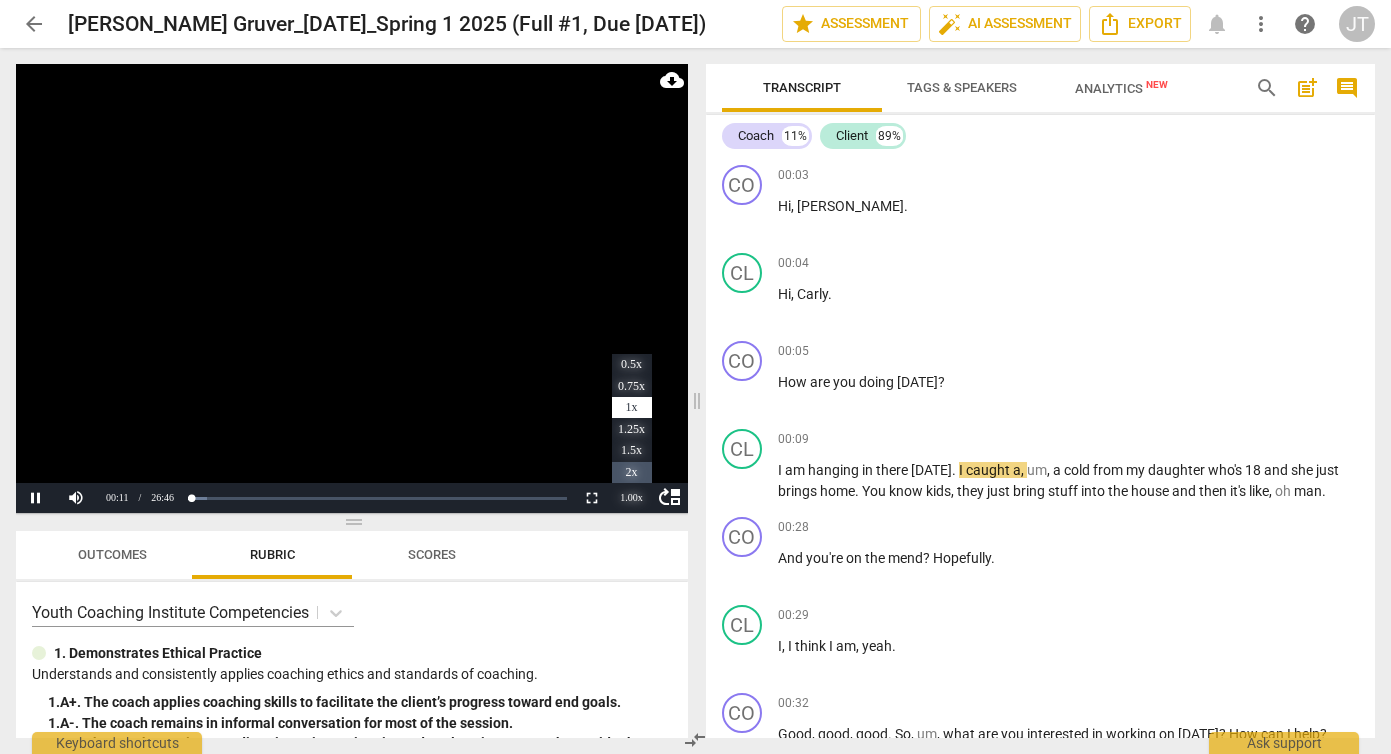 click on "2x" at bounding box center (632, 473) 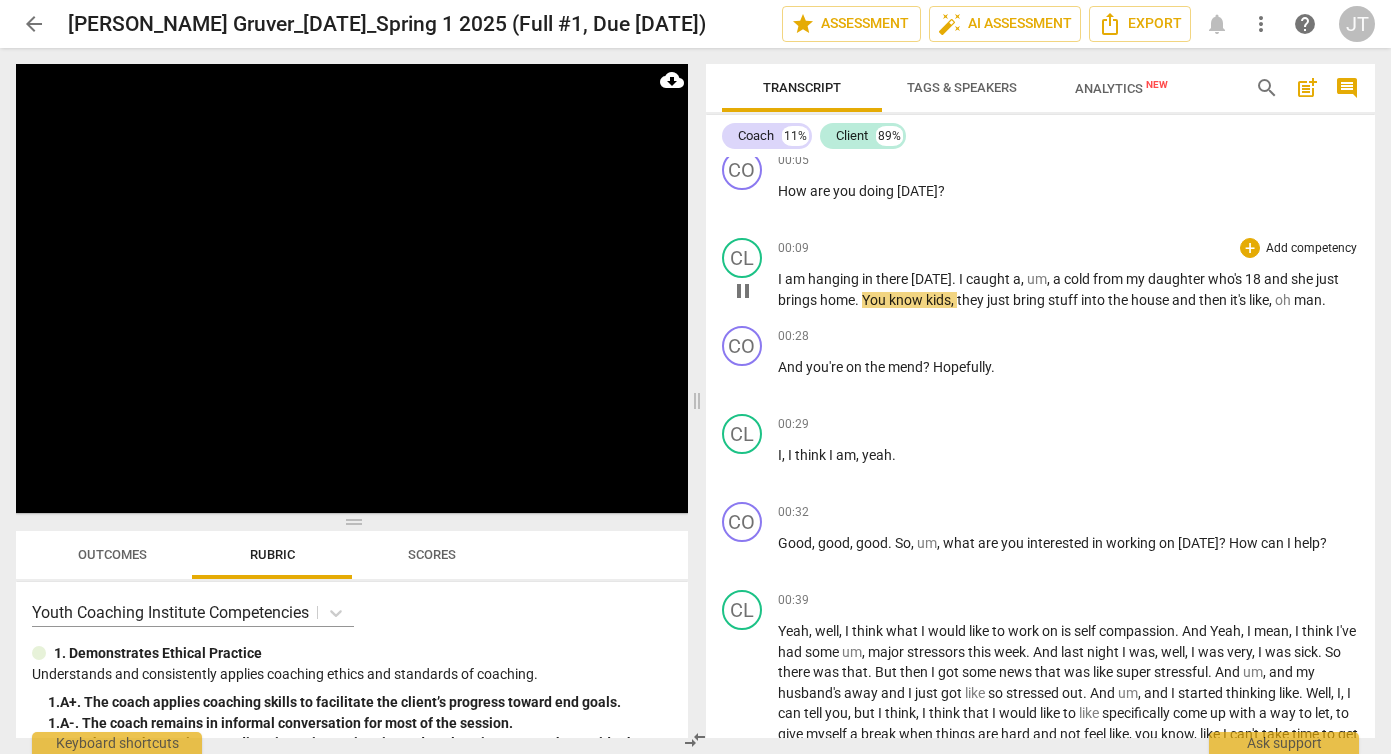 scroll, scrollTop: 293, scrollLeft: 0, axis: vertical 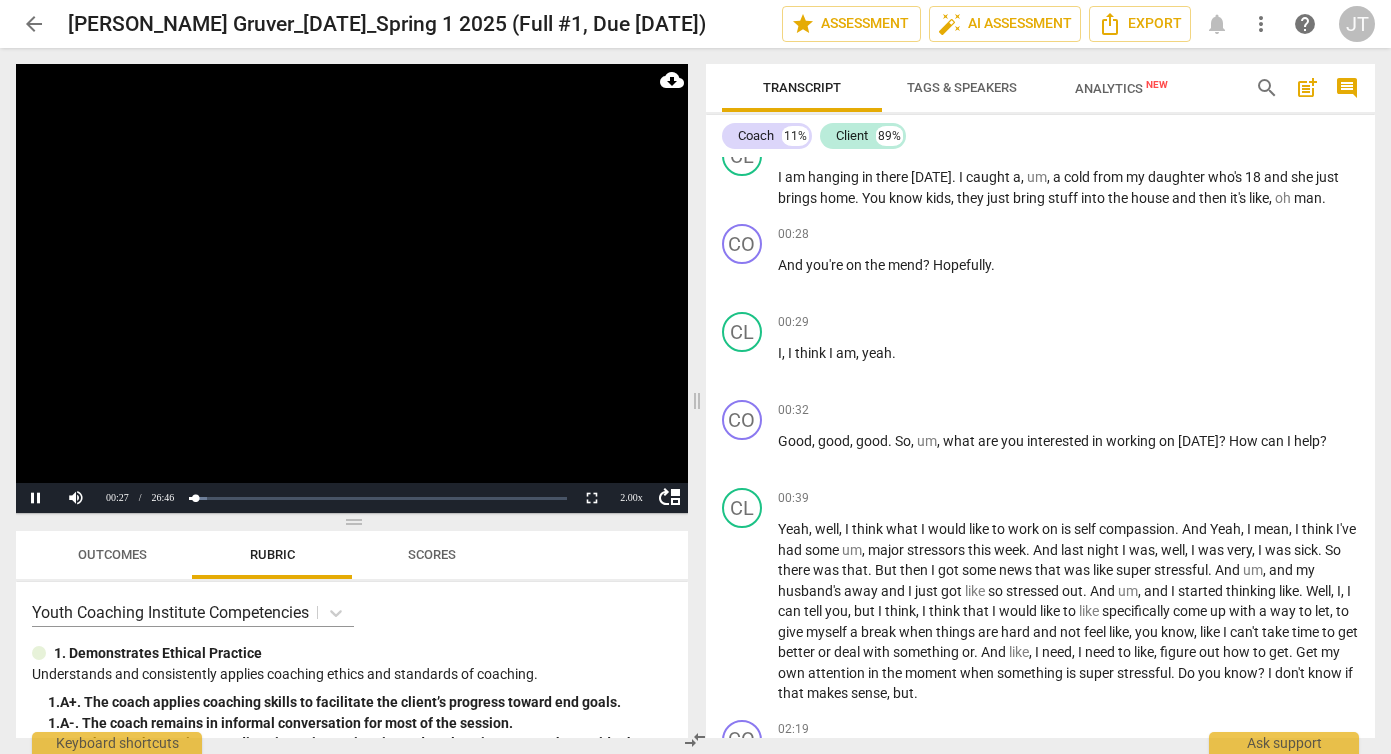 click at bounding box center (352, 288) 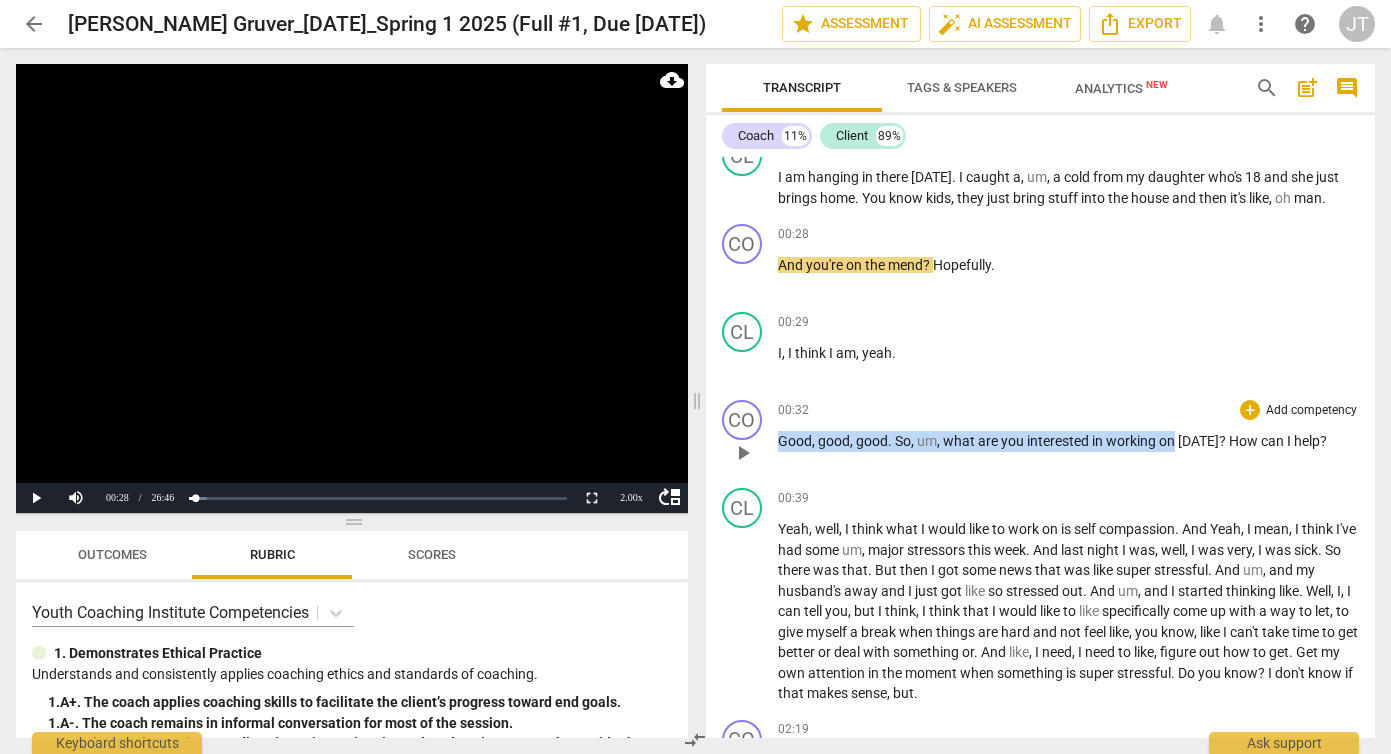 drag, startPoint x: 781, startPoint y: 444, endPoint x: 1172, endPoint y: 443, distance: 391.00128 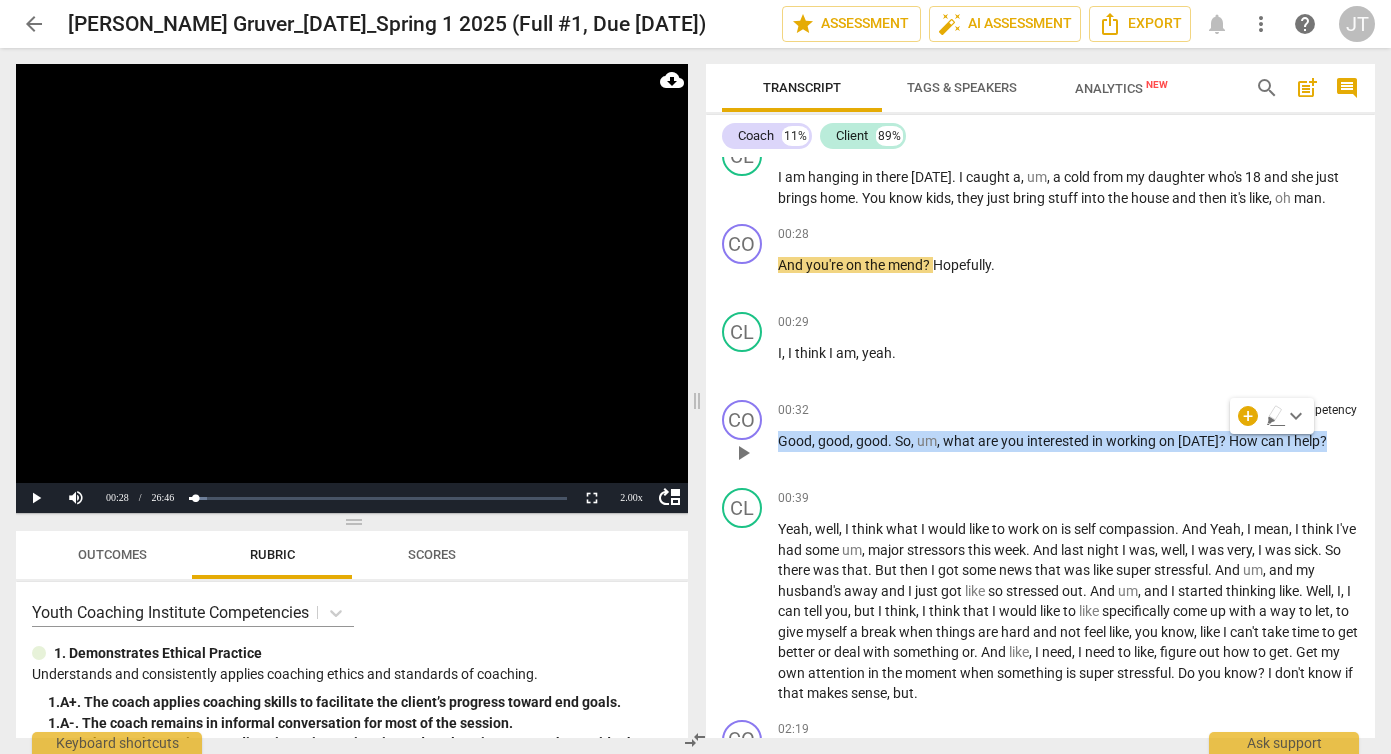 click on "Add competency" at bounding box center (1311, 411) 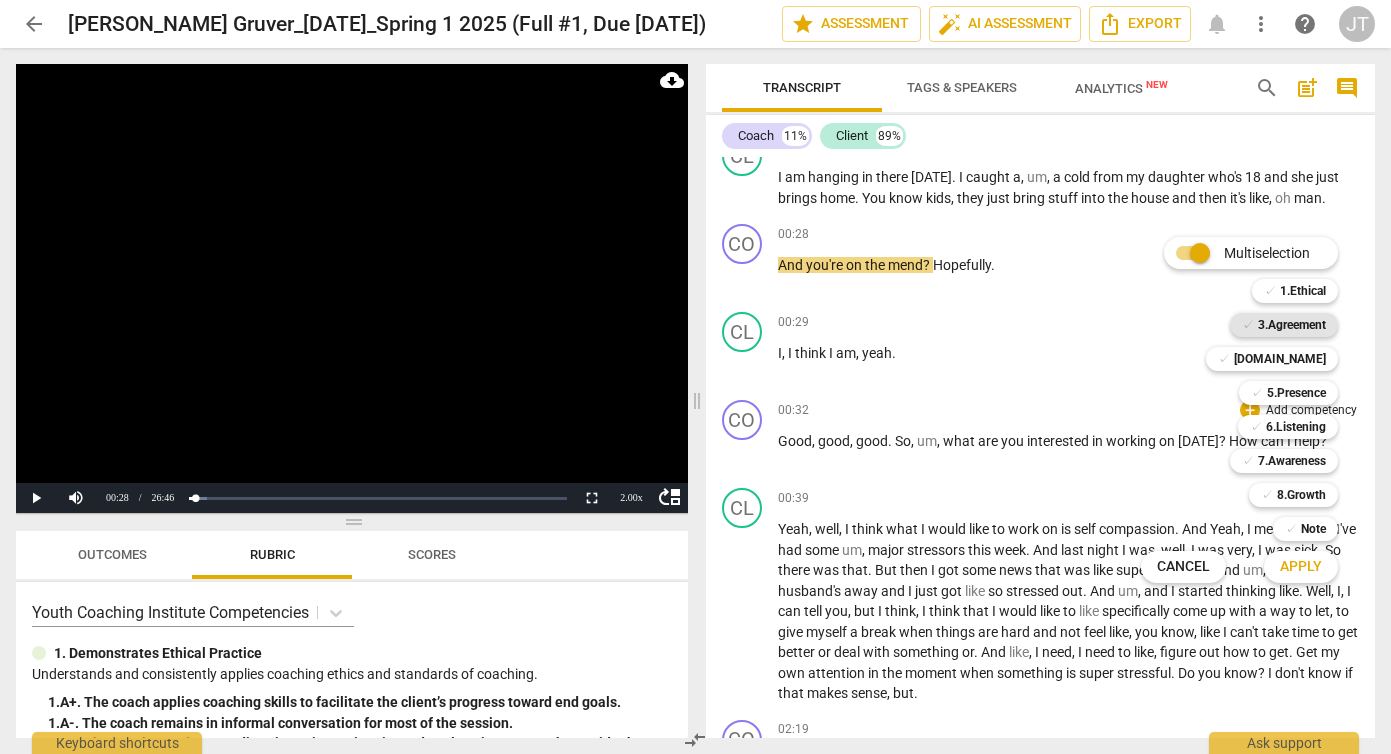 click on "3.Agreement" at bounding box center [1292, 325] 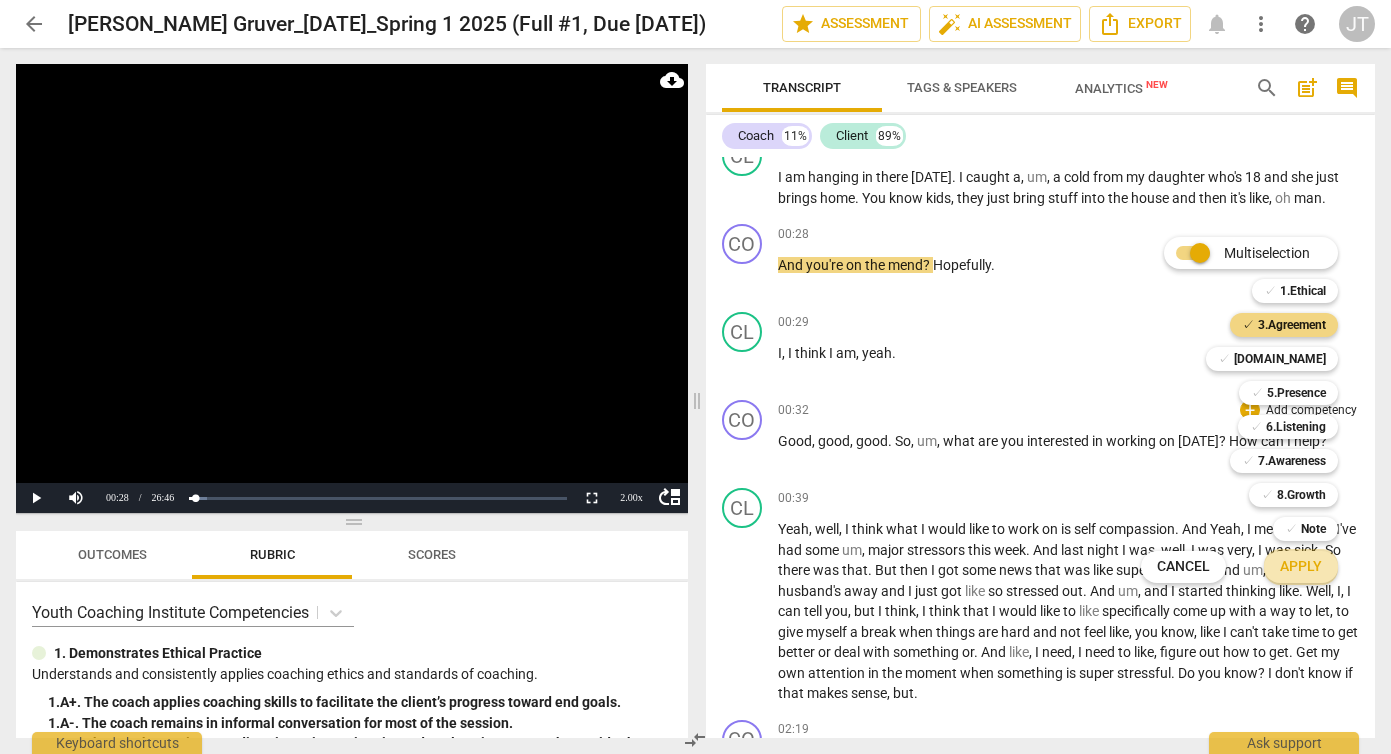 click on "Apply" at bounding box center [1301, 567] 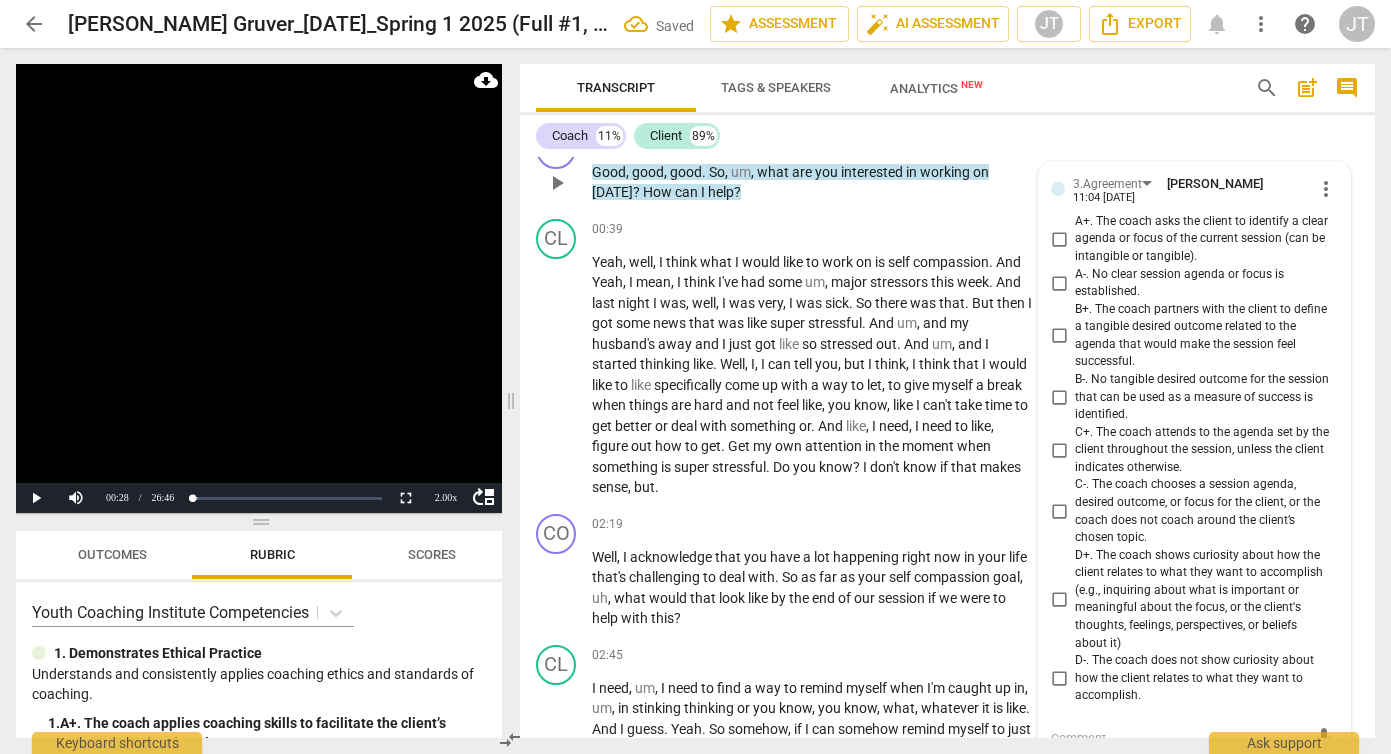 scroll, scrollTop: 432, scrollLeft: 0, axis: vertical 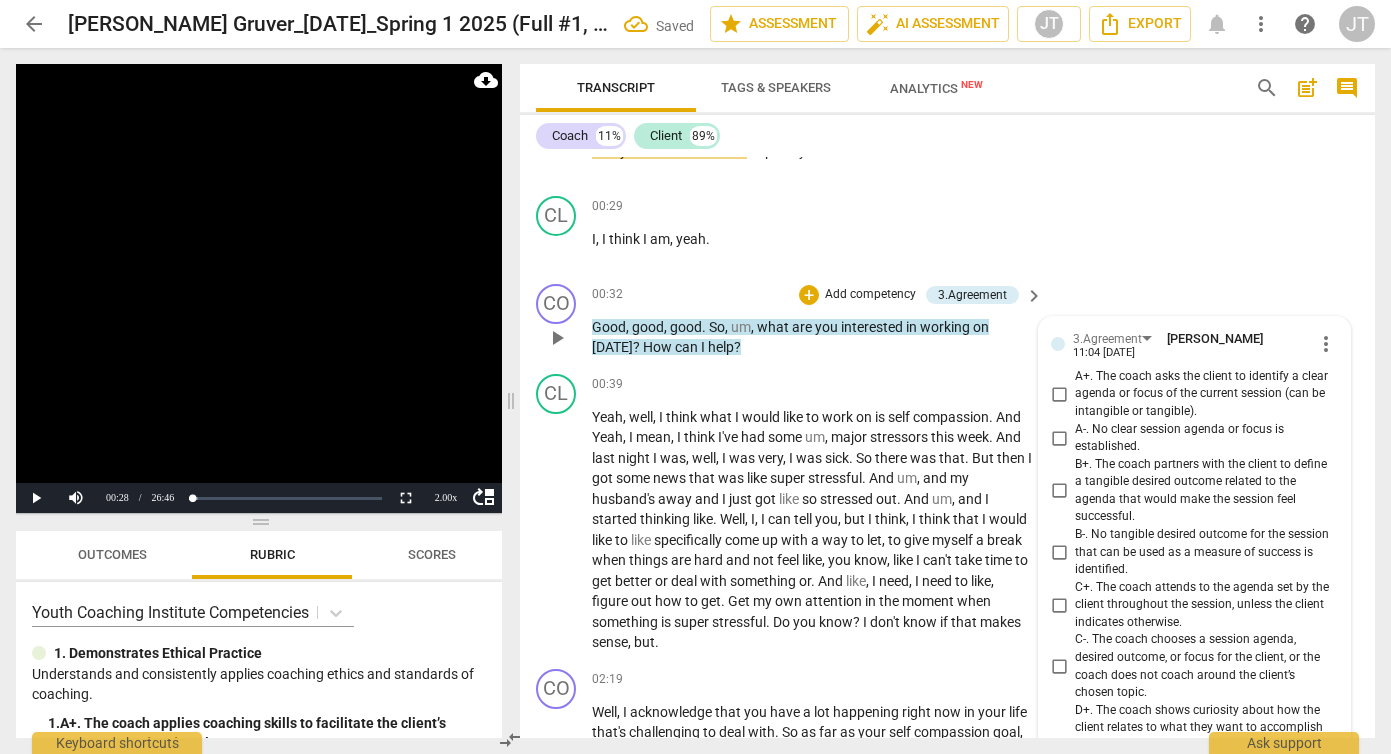 click on "A+. The coach asks the client to identify a clear agenda or focus of the current session (can be intangible or tangible)." at bounding box center (1202, 394) 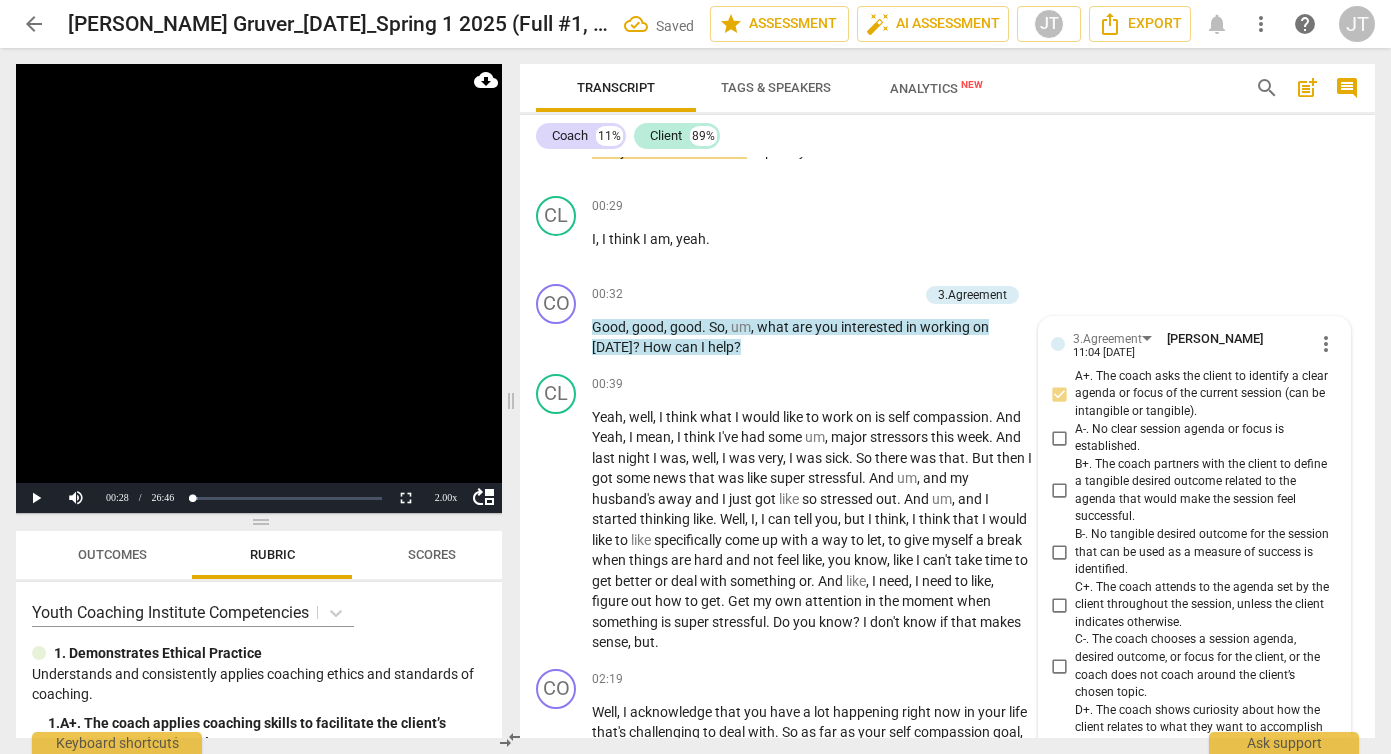 click at bounding box center [259, 288] 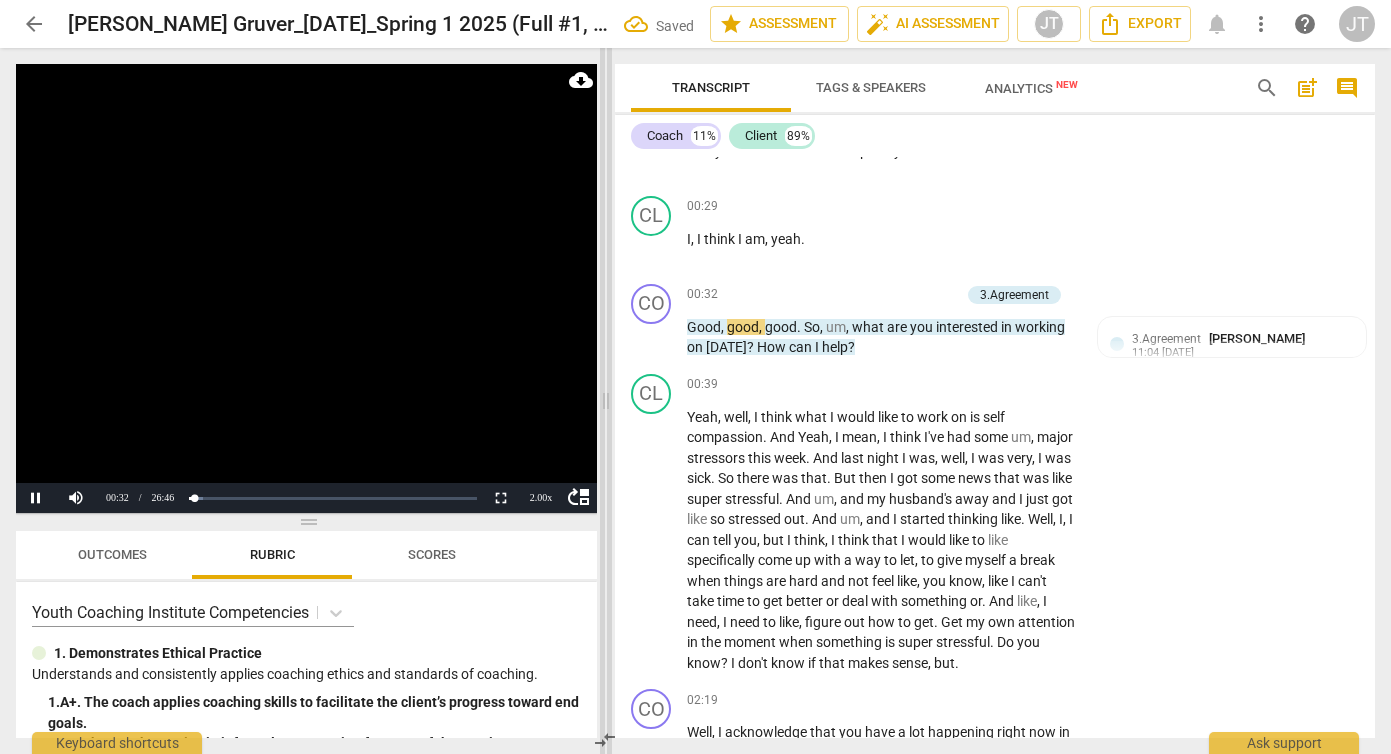 drag, startPoint x: 513, startPoint y: 396, endPoint x: 608, endPoint y: 410, distance: 96.02604 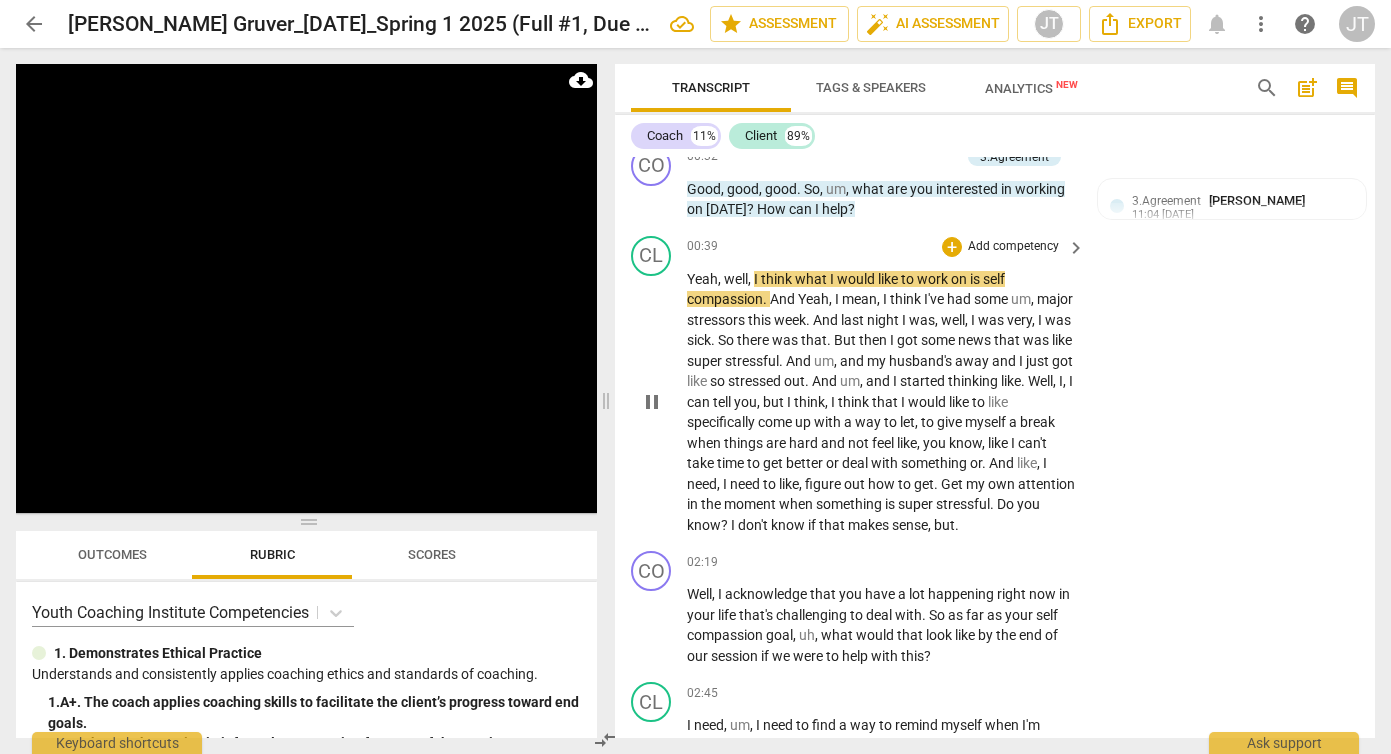 scroll, scrollTop: 630, scrollLeft: 0, axis: vertical 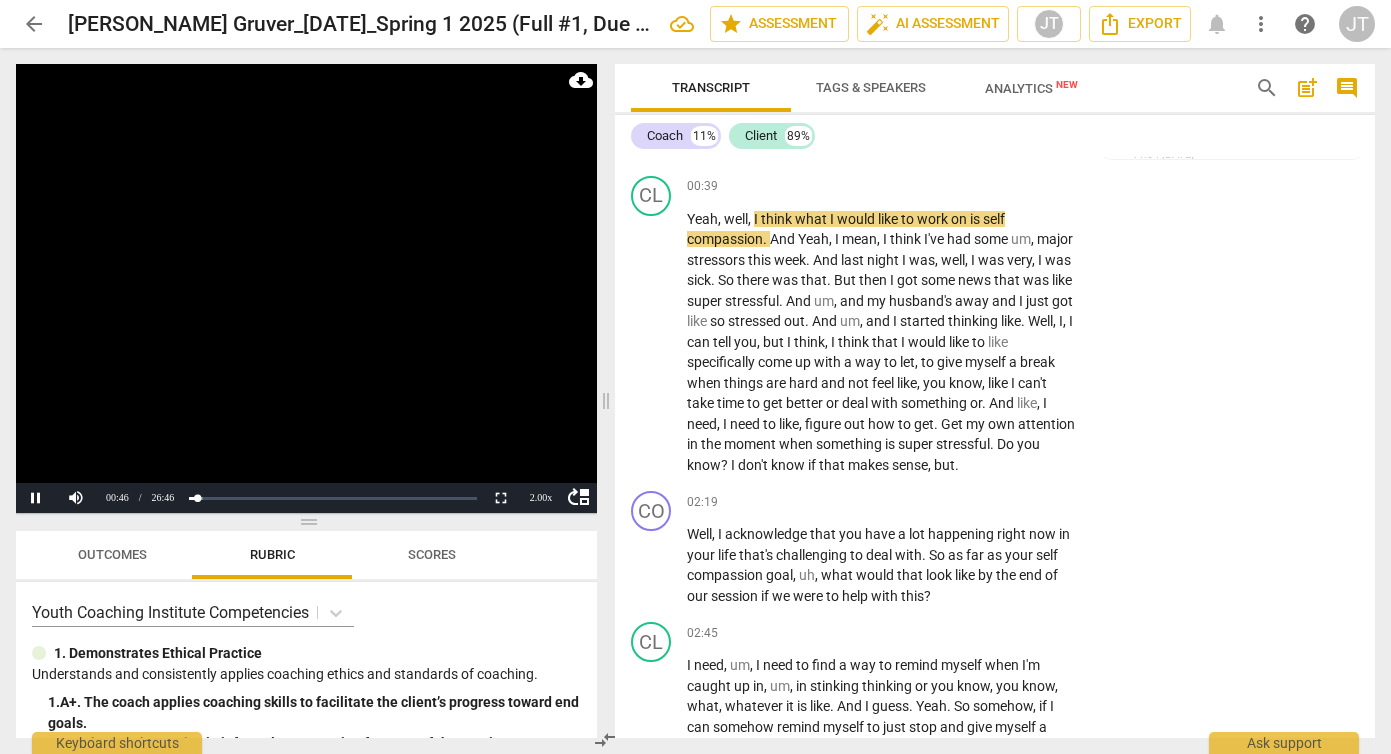 click at bounding box center (306, 288) 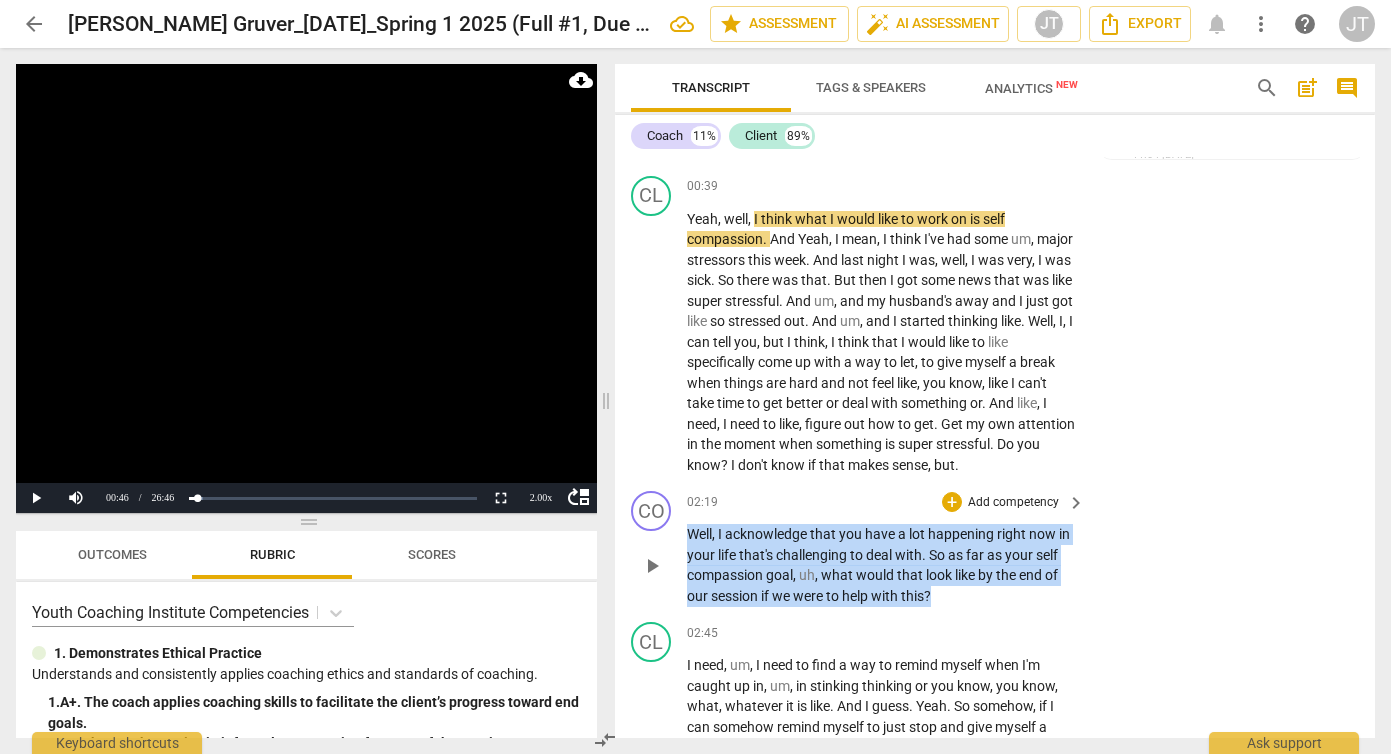 drag, startPoint x: 943, startPoint y: 617, endPoint x: 677, endPoint y: 561, distance: 271.83084 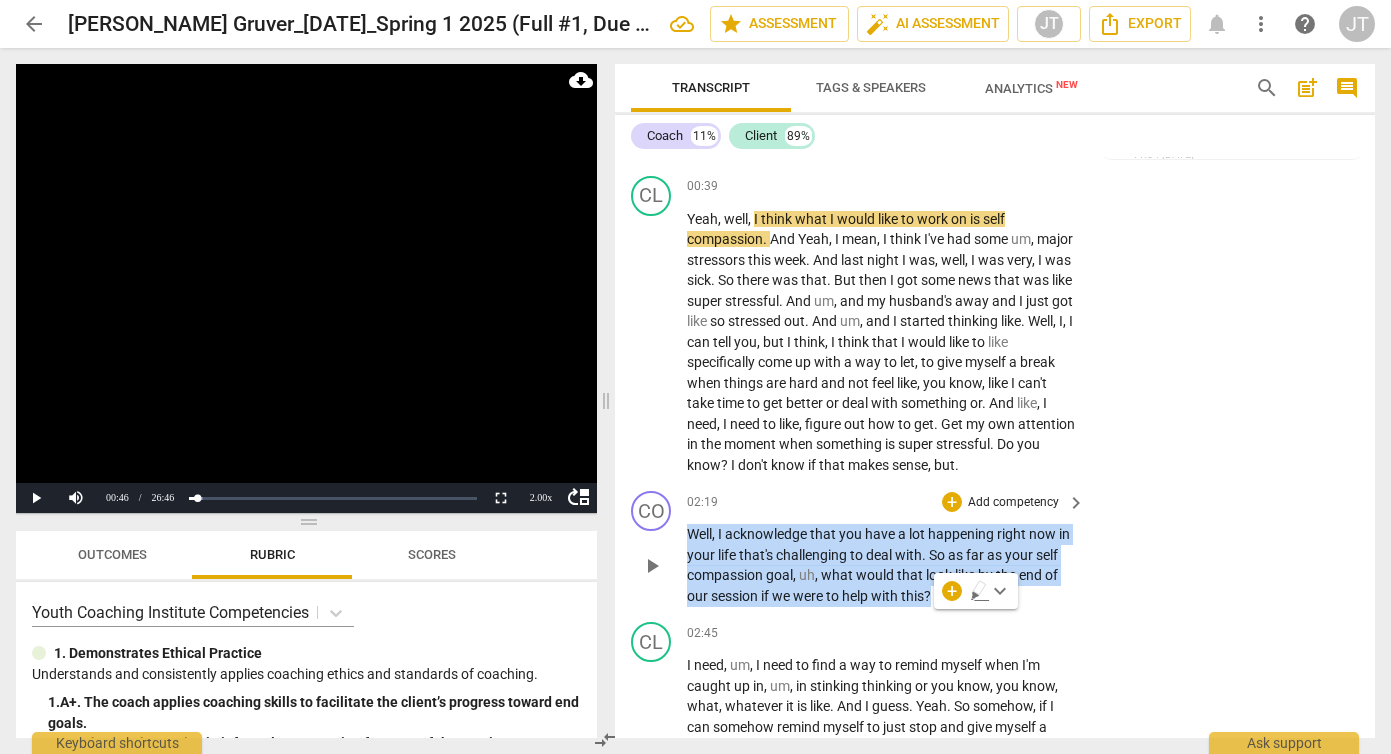 click on "Add competency" at bounding box center [1013, 503] 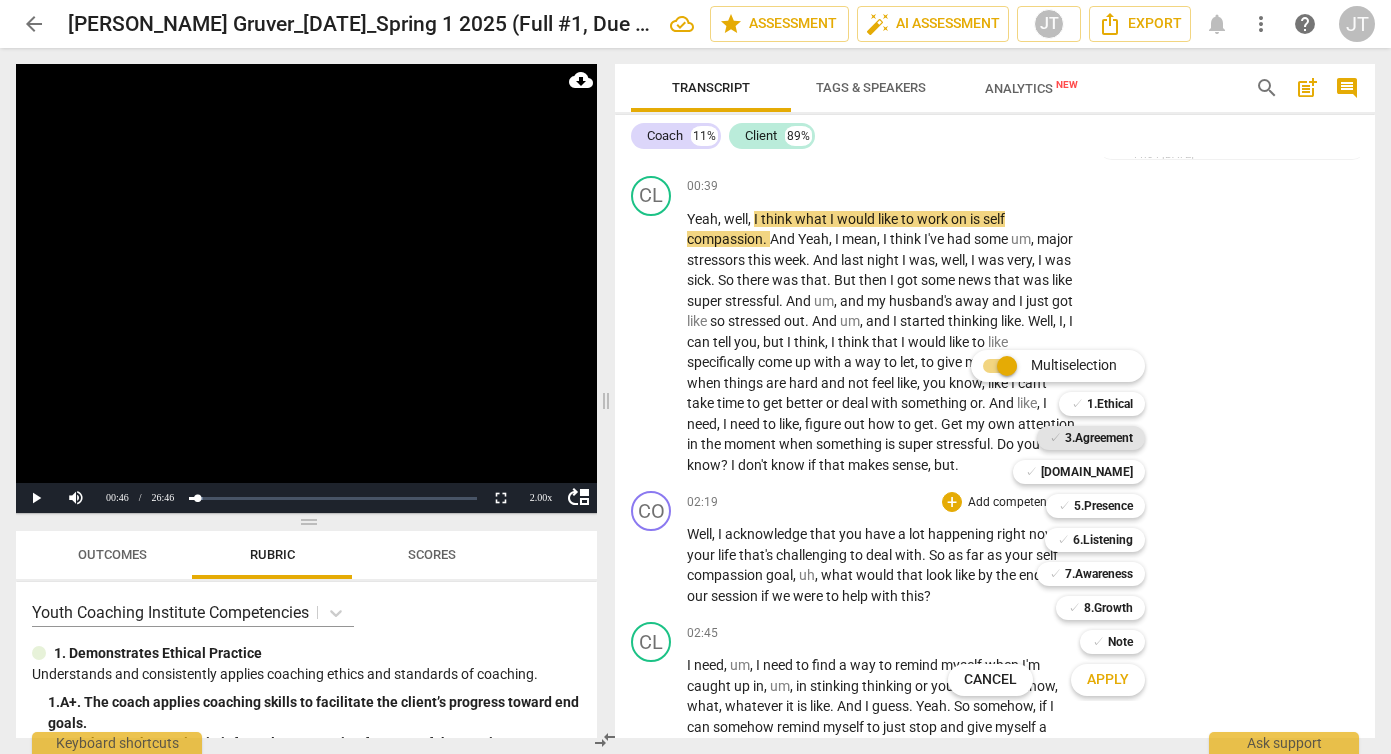 click on "3.Agreement" at bounding box center [1099, 438] 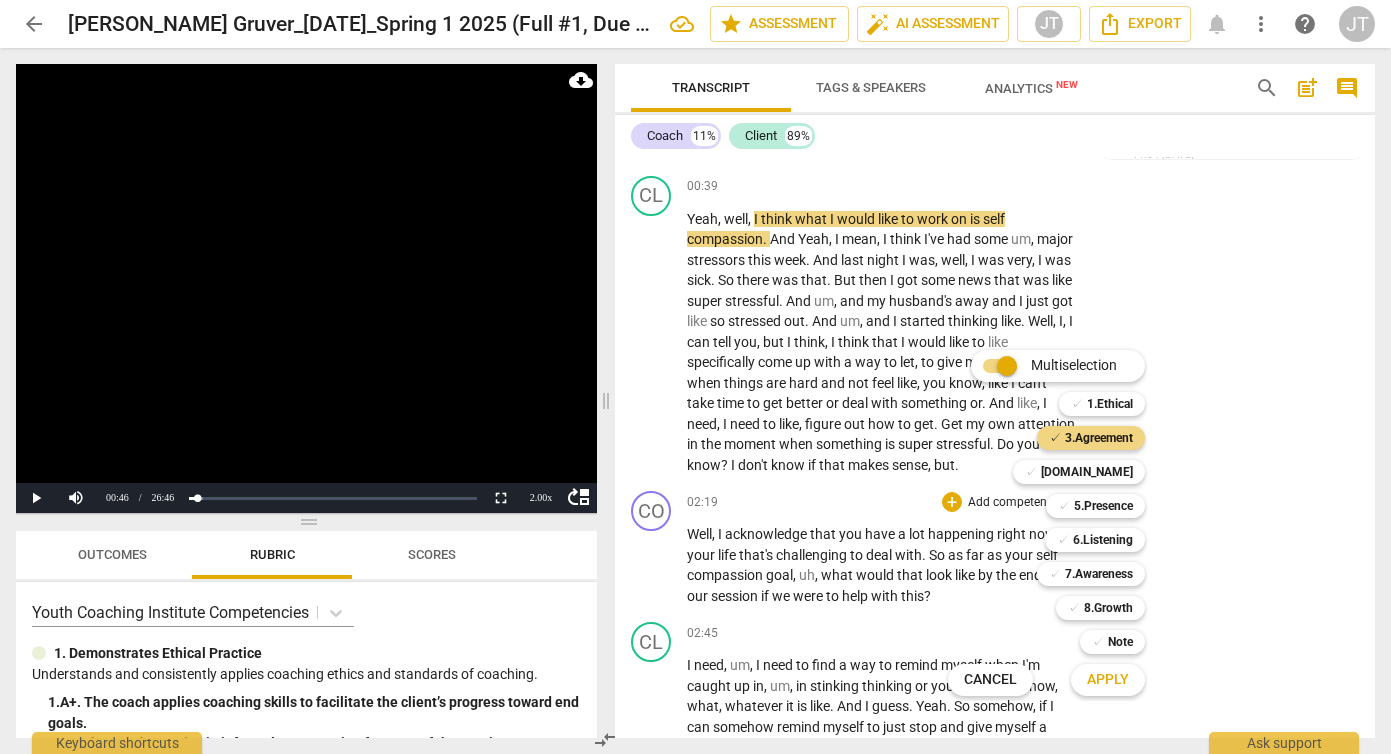 click on "Apply" at bounding box center [1108, 680] 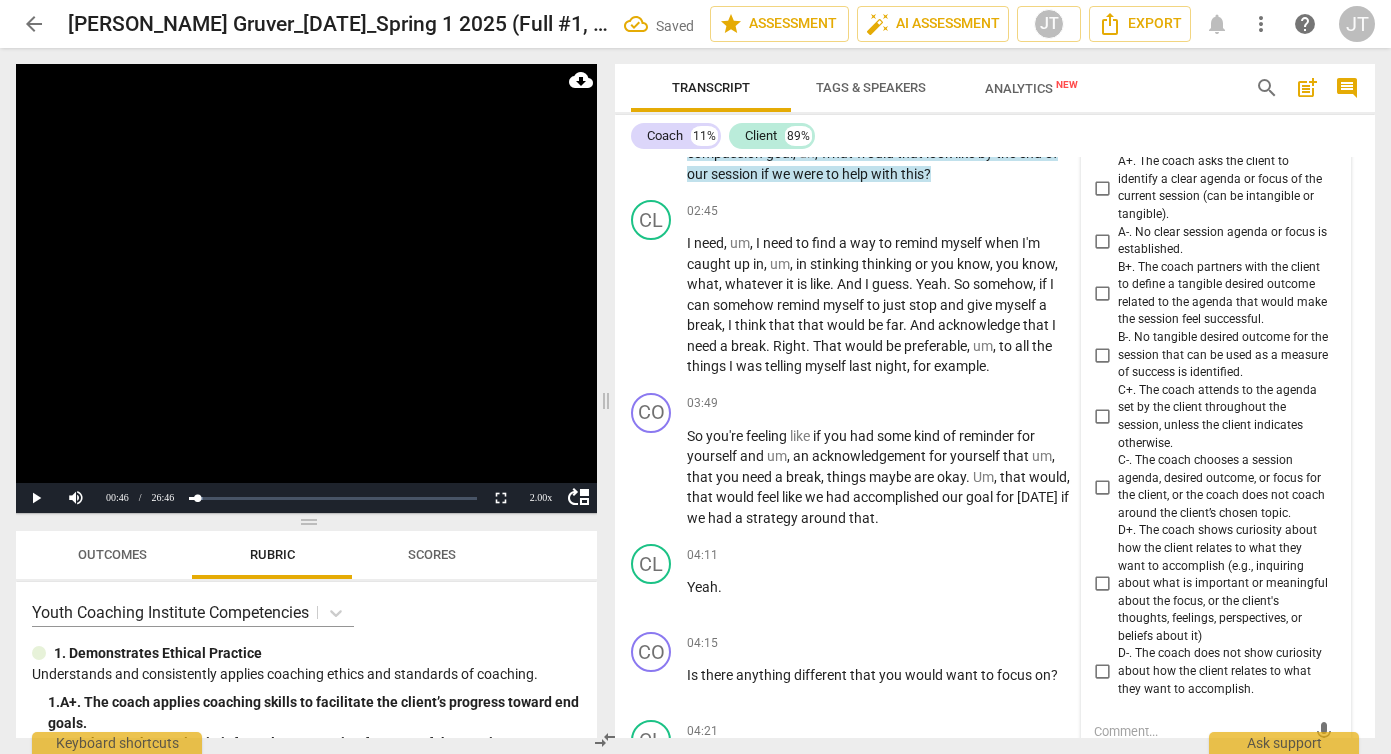 scroll, scrollTop: 986, scrollLeft: 0, axis: vertical 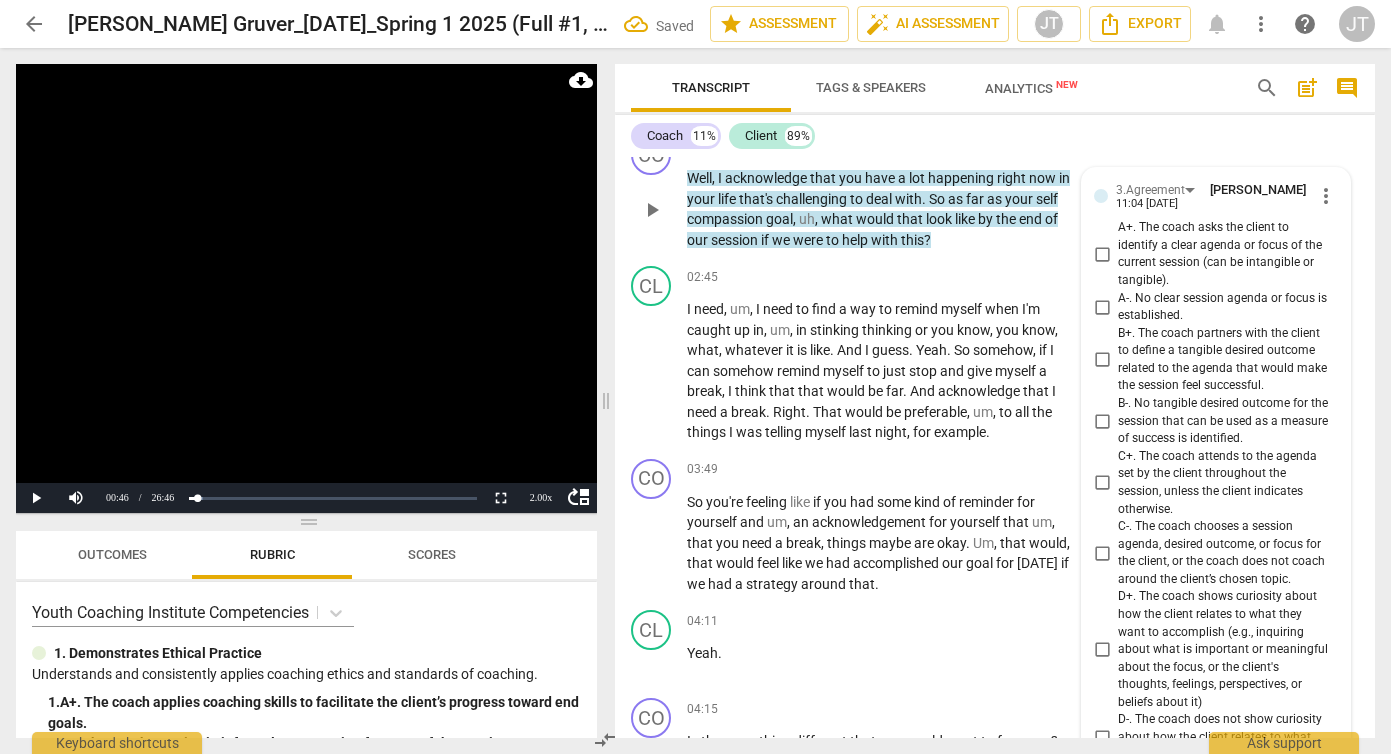 click on "B+. The coach partners with the client to define a tangible desired outcome related to the agenda that would make the session feel successful." at bounding box center [1224, 360] 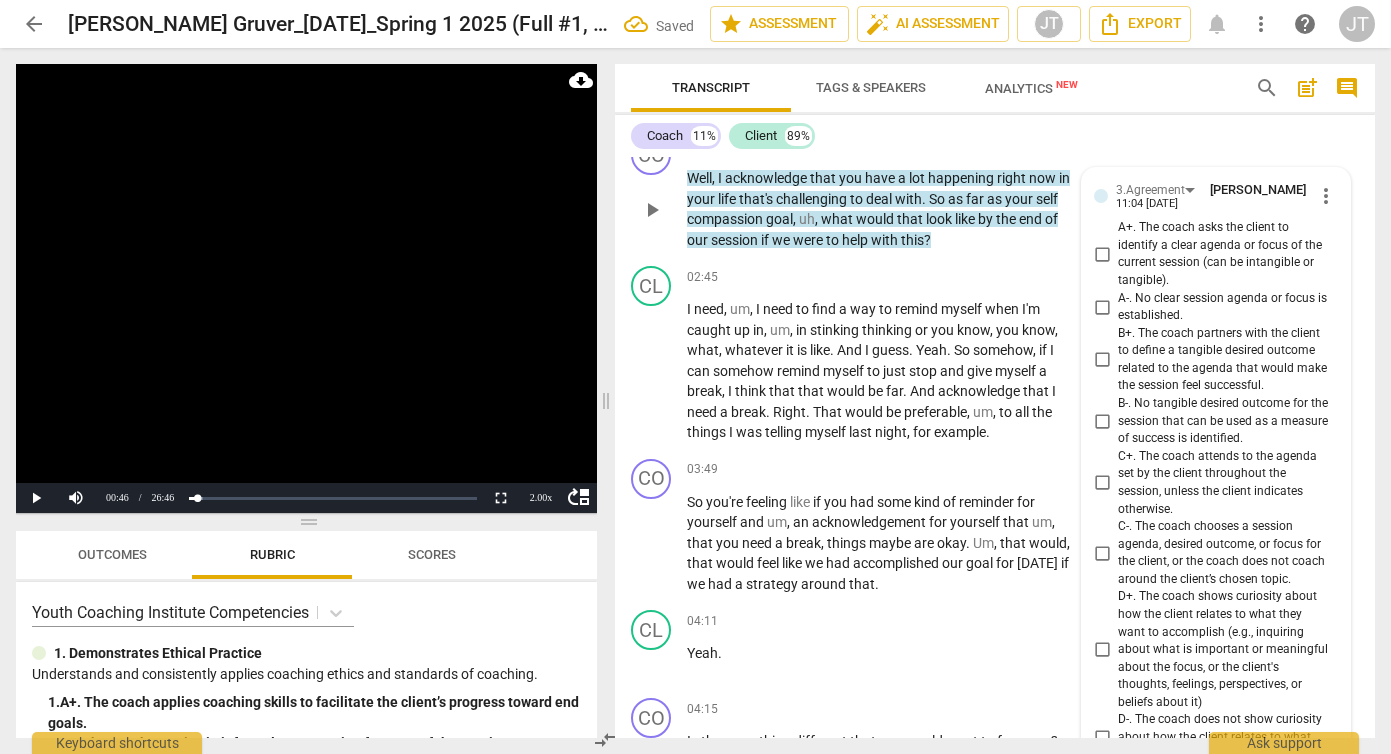 click on "B+. The coach partners with the client to define a tangible desired outcome related to the agenda that would make the session feel successful." at bounding box center [1102, 360] 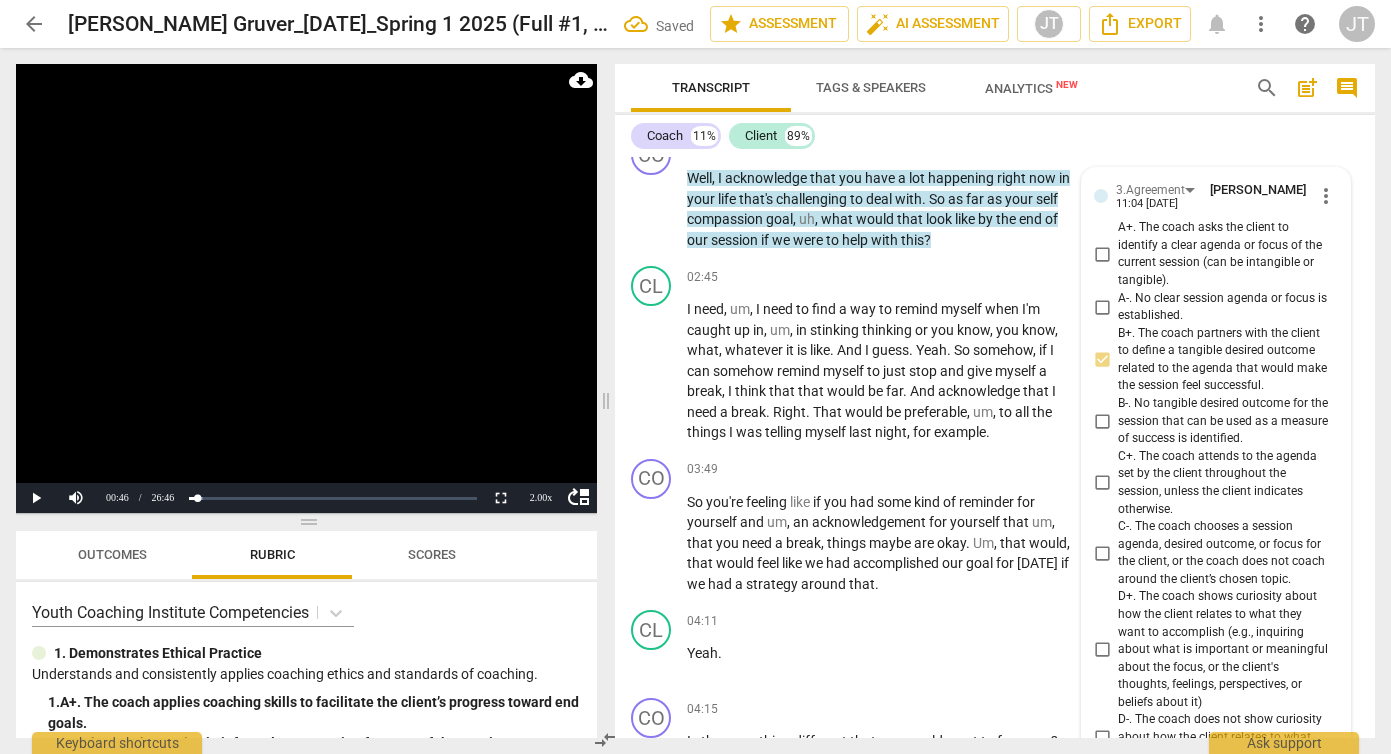 click at bounding box center [306, 288] 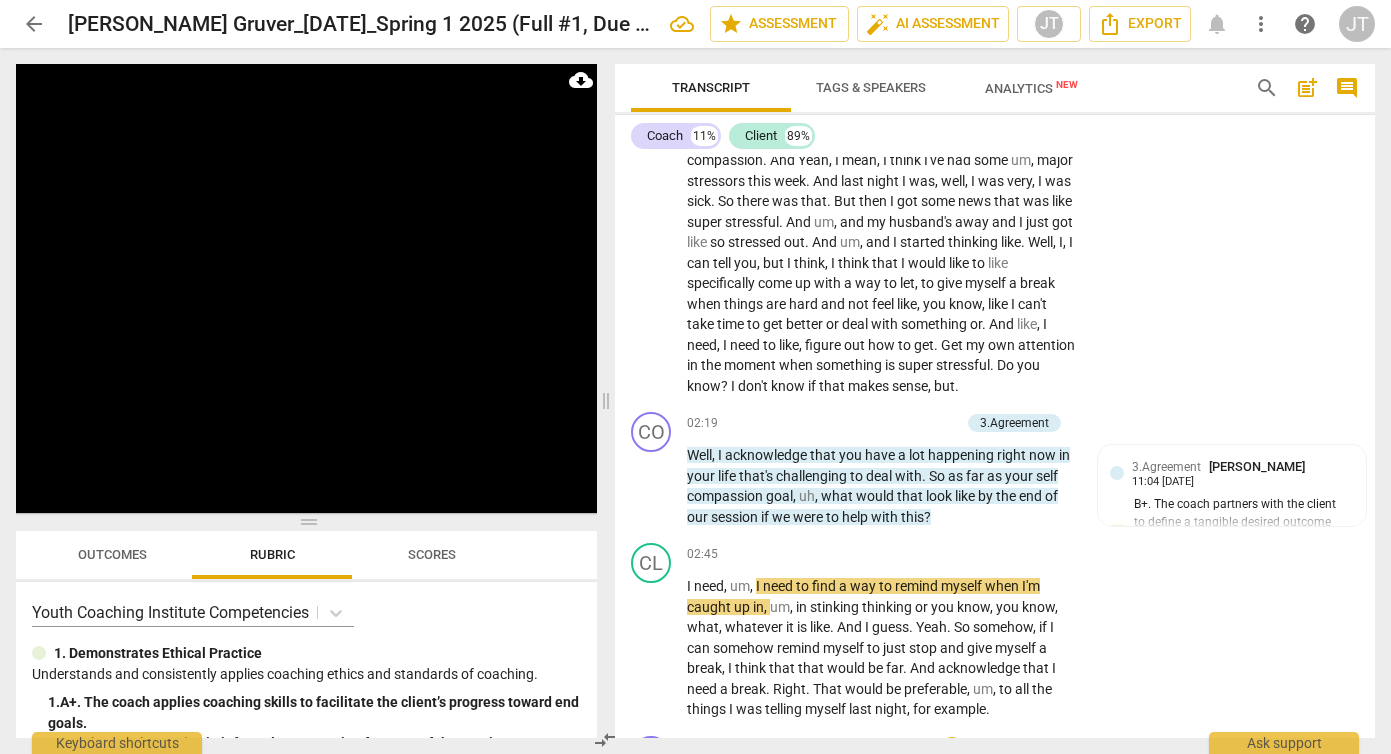scroll, scrollTop: 478, scrollLeft: 0, axis: vertical 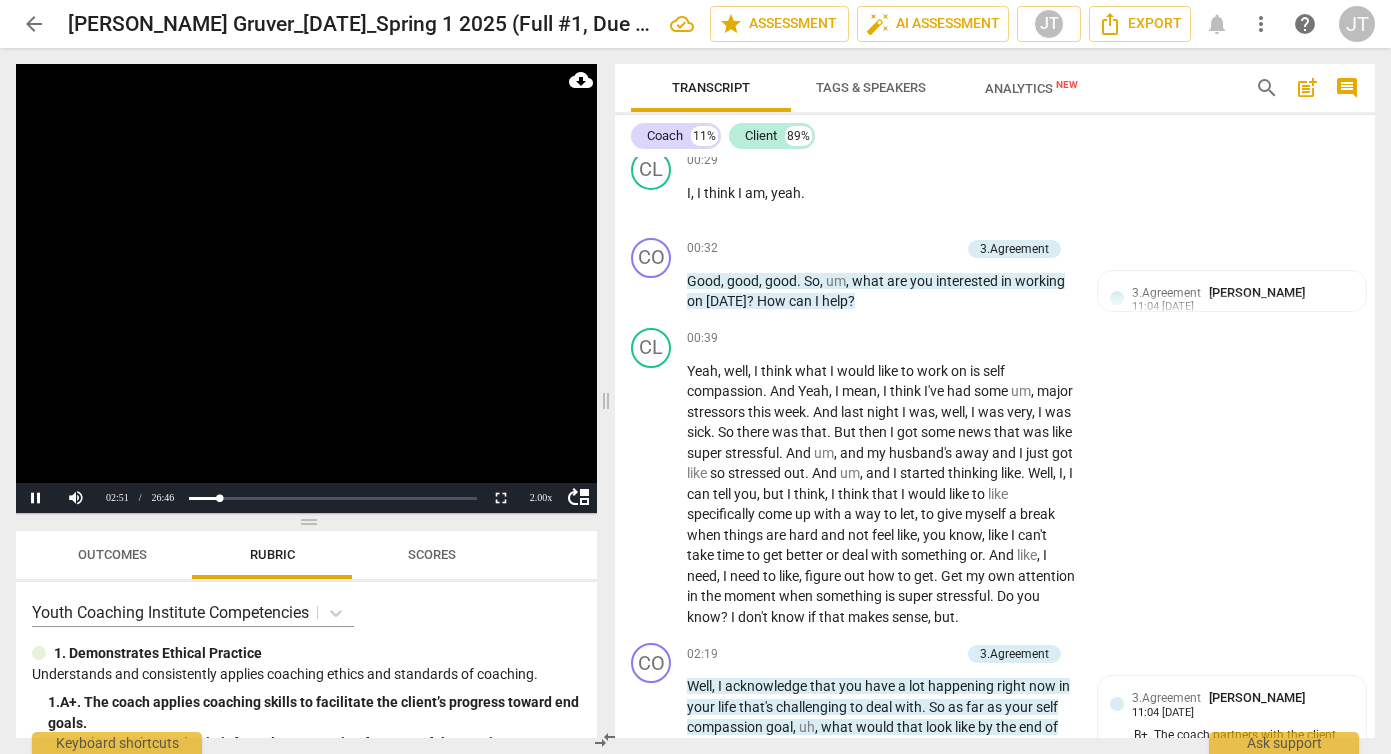 click at bounding box center [306, 288] 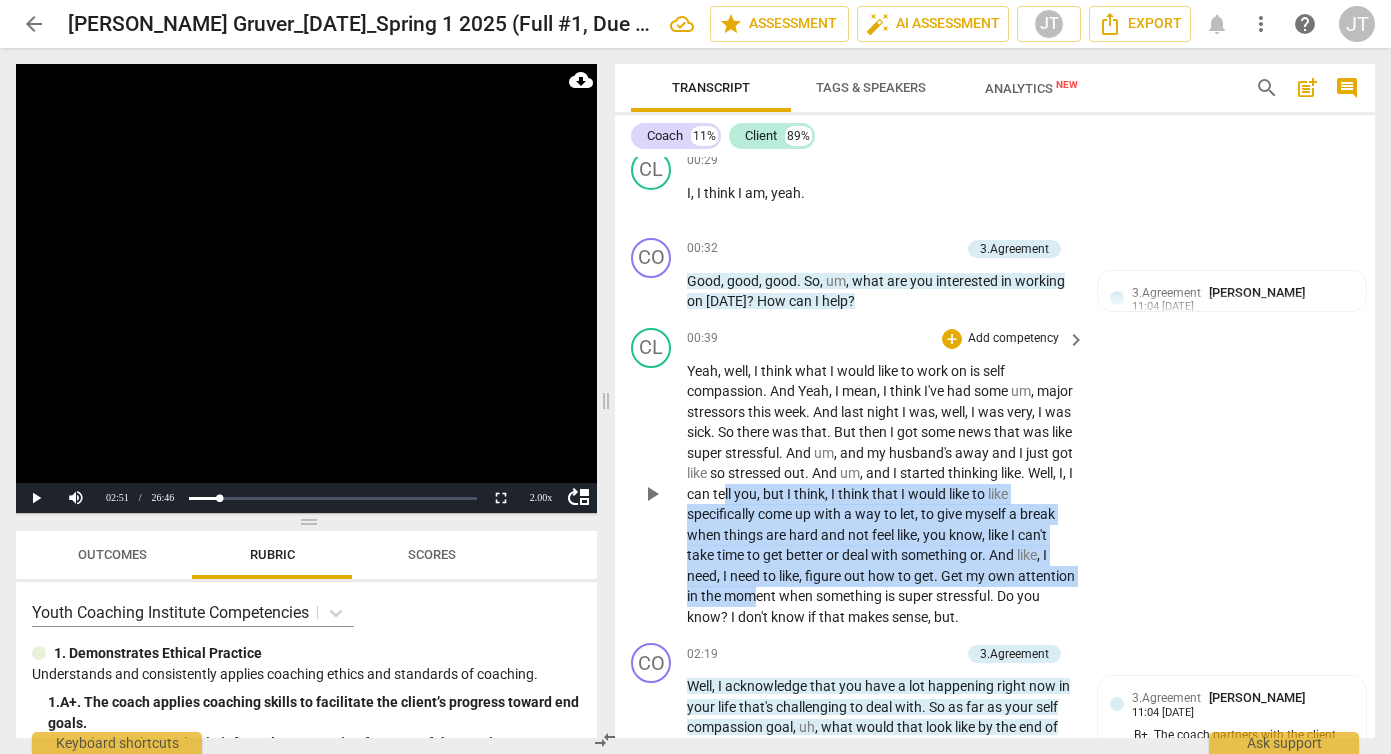 drag, startPoint x: 916, startPoint y: 594, endPoint x: 853, endPoint y: 488, distance: 123.308556 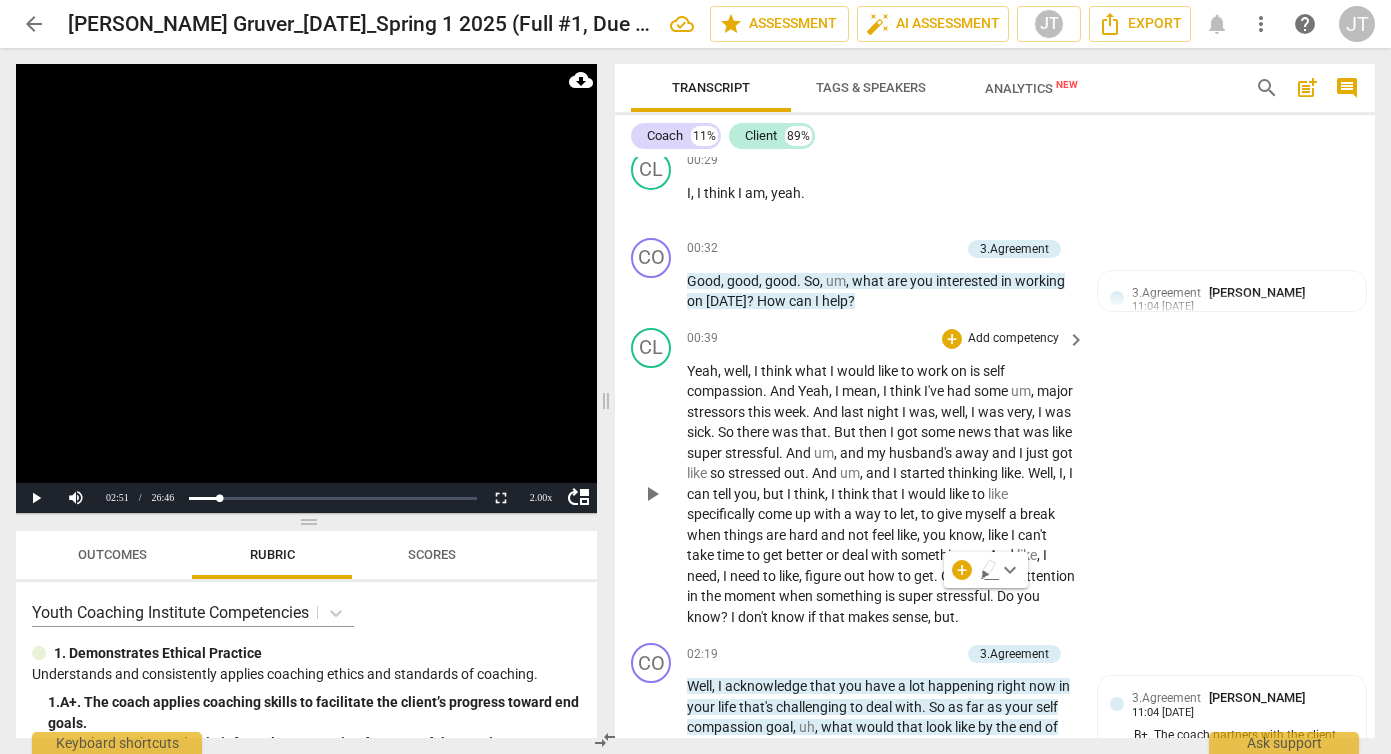 click on "CL play_arrow pause 00:39 + Add competency keyboard_arrow_right Yeah ,   well ,   I   think   what   I   would   like   to   work   on   is   self   compassion .   And   Yeah ,   I   mean ,   I   think   I've   had   some   um ,   major   stressors   this   week .   And   last   night   I   was ,   well ,   I   was   very ,   I   was   sick .   So   there   was   that .   But   then   I   got   some   news   that   was   like   super   stressful .   And   um ,   and   my   husband's   away   and   I   just   got   like   so   stressed   out .   And   um ,   and   I   started   thinking   like .   Well ,   I ,   I   can   tell   you ,   but   I   think ,   I   think   that   I   would   like   to   like   specifically   come   up   with   a   way   to   let ,   to   give   myself   a   break   when   things   are   hard   and   not   feel   like ,   you   know ,   like   I   can't   take   time   to   get   better   or   deal   with   something   or .   And   like ,   I   need ,   I   need   to   like ," at bounding box center (995, 478) 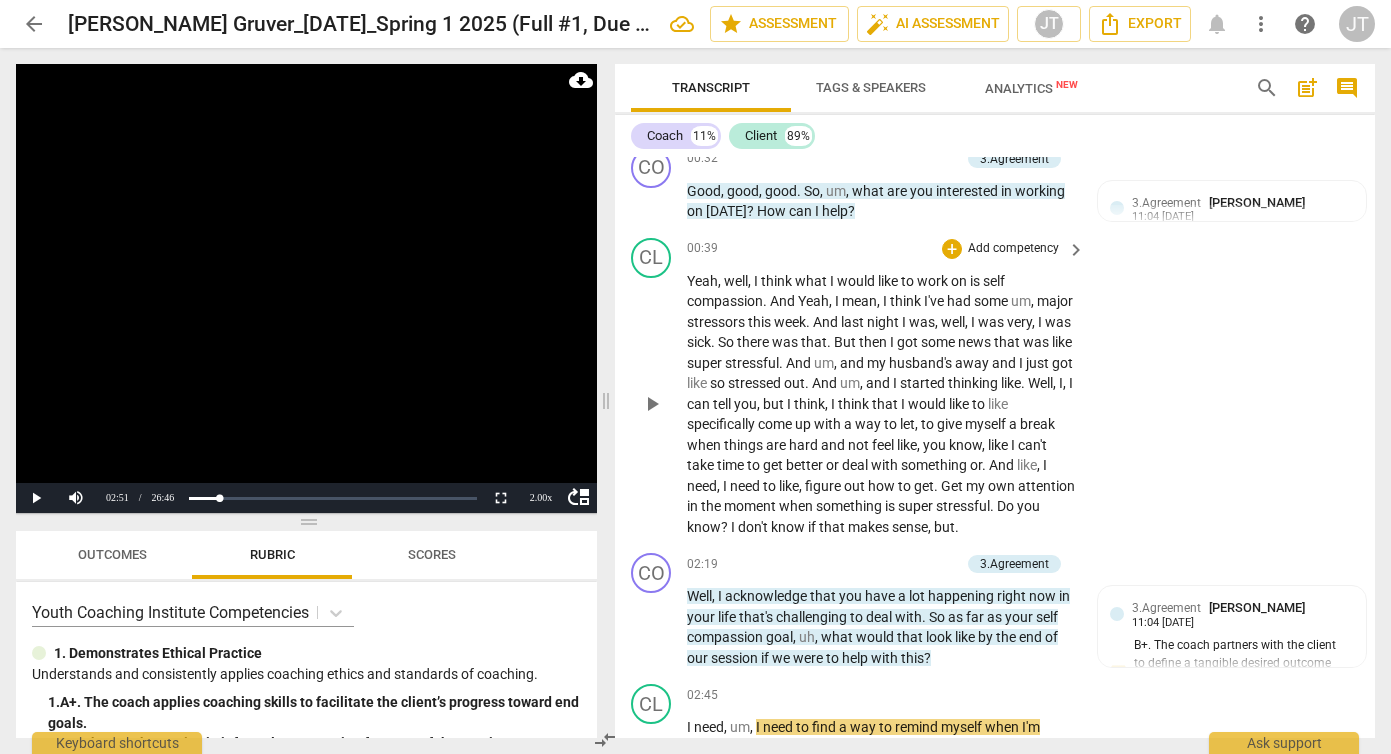 scroll, scrollTop: 599, scrollLeft: 0, axis: vertical 